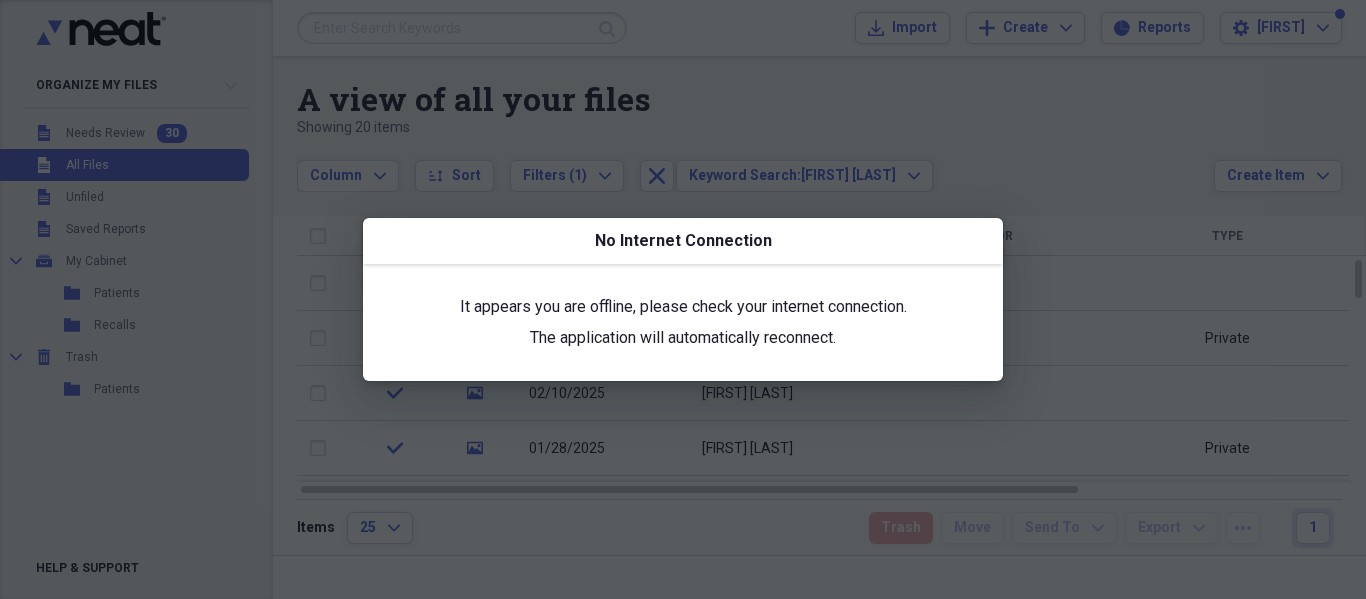 scroll, scrollTop: 0, scrollLeft: 0, axis: both 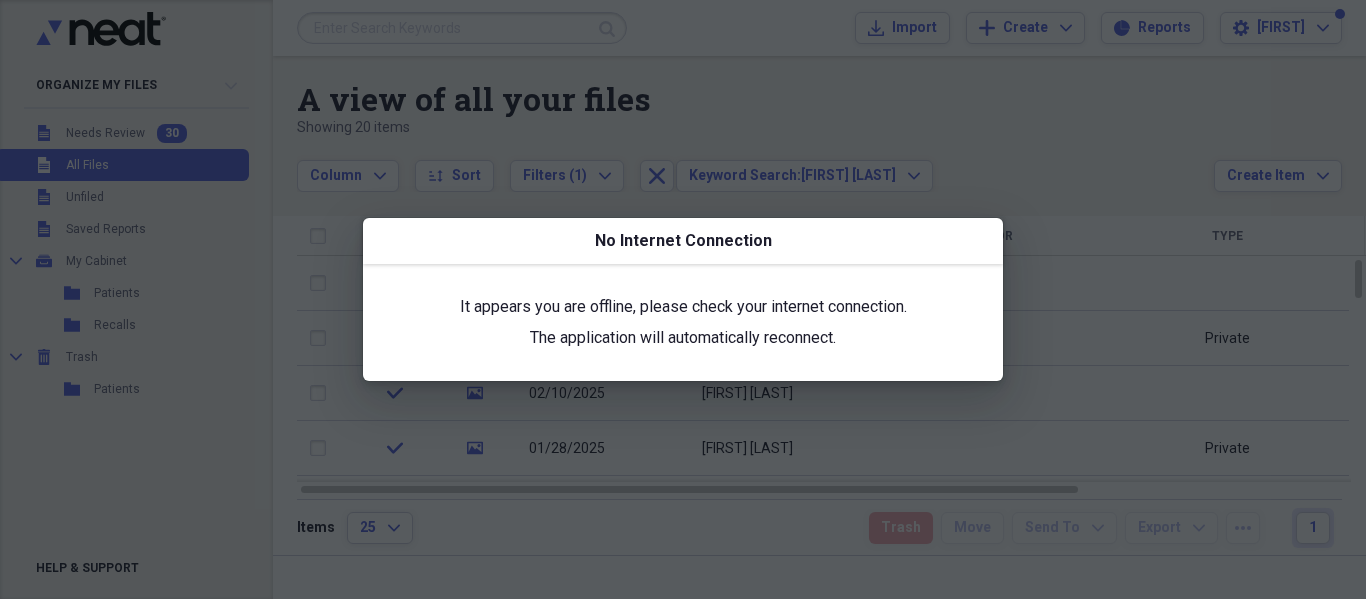 click on "No Internet Connection" at bounding box center (683, 241) 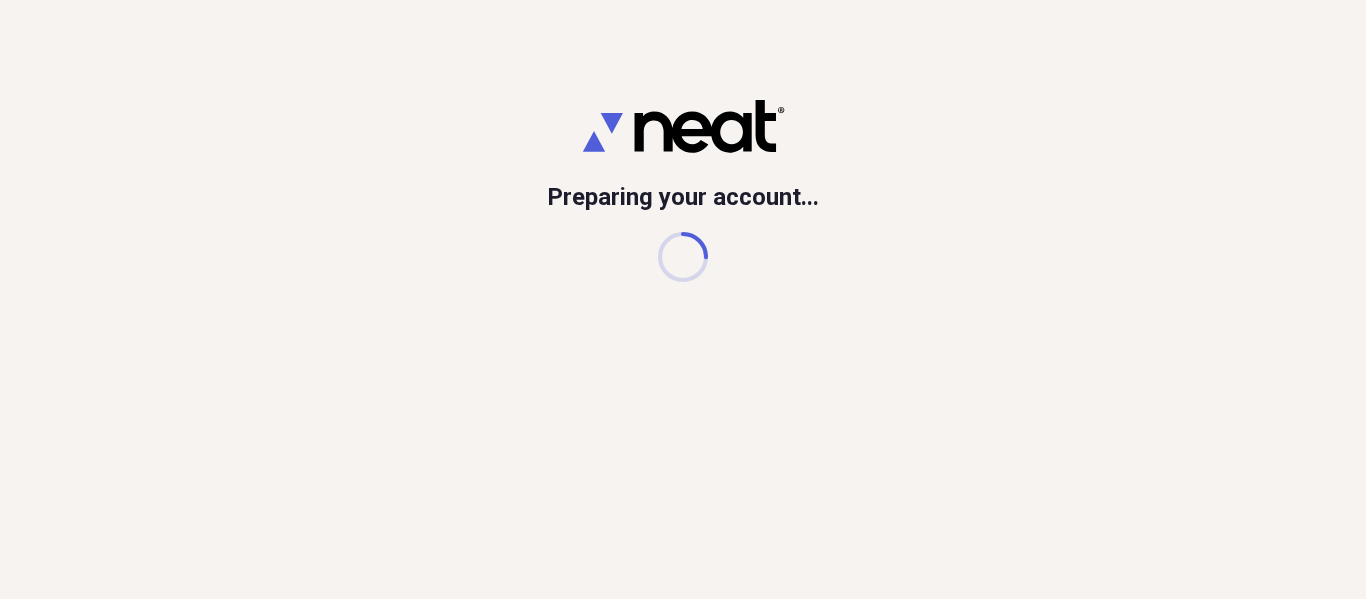 scroll, scrollTop: 0, scrollLeft: 0, axis: both 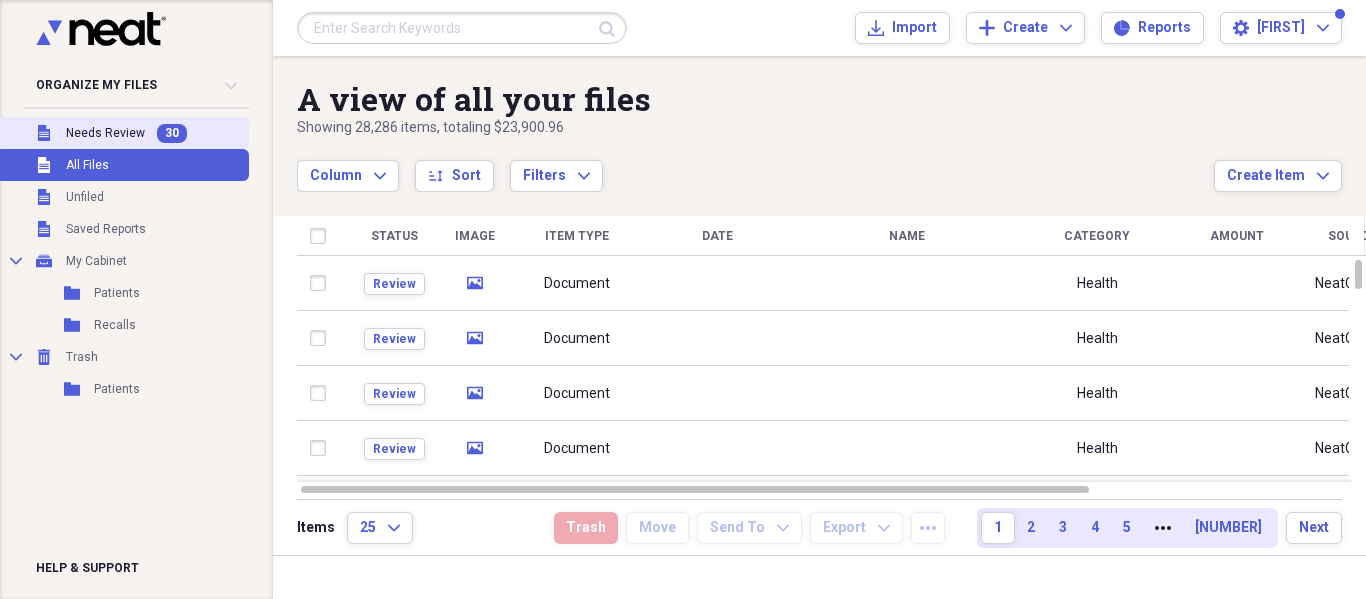 click on "Needs Review" at bounding box center [105, 133] 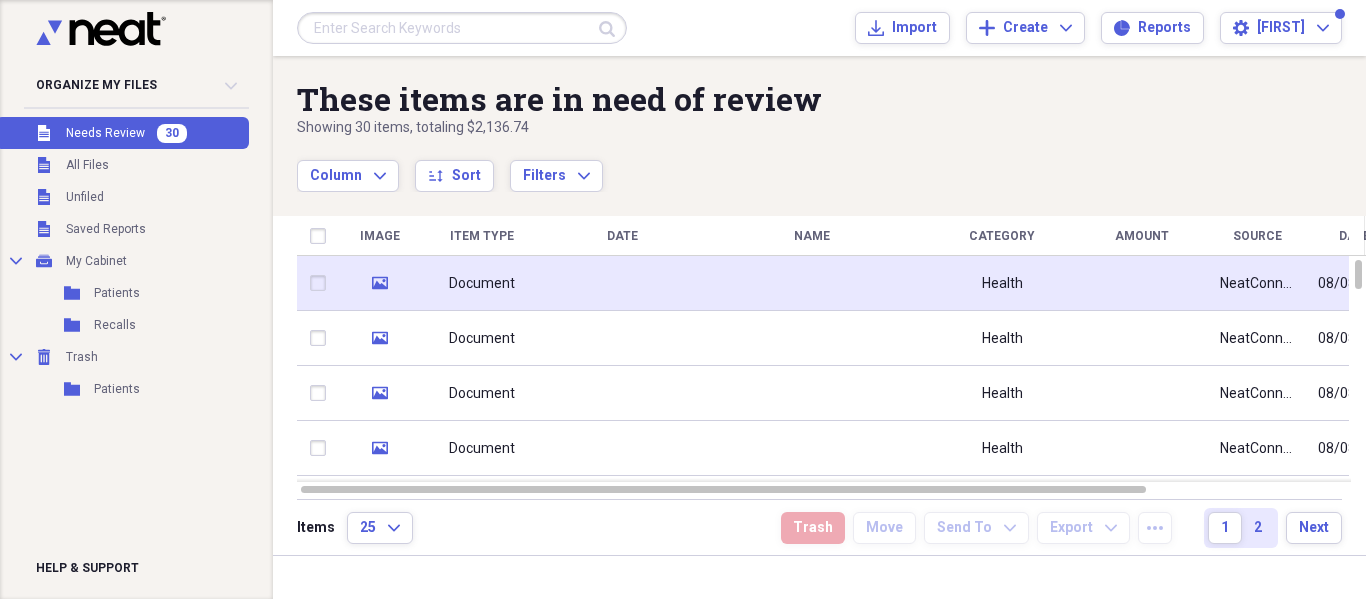 click at bounding box center [622, 283] 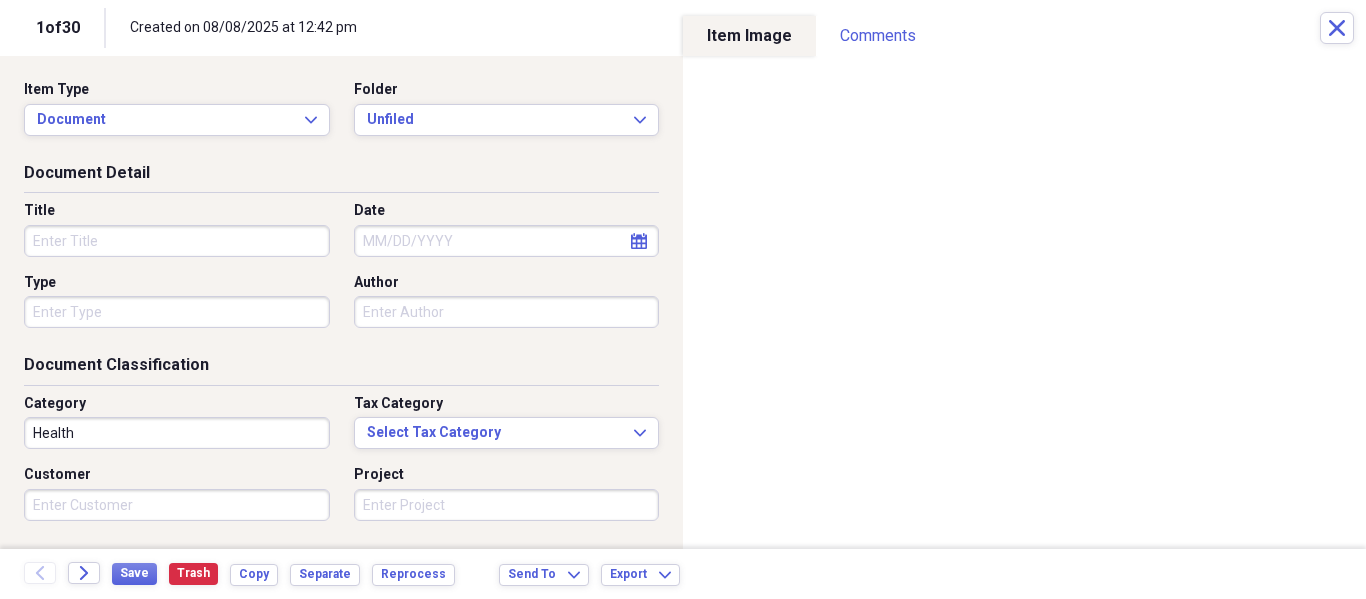click on "Item Type Document Expand Folder Unfiled Expand" at bounding box center (341, 116) 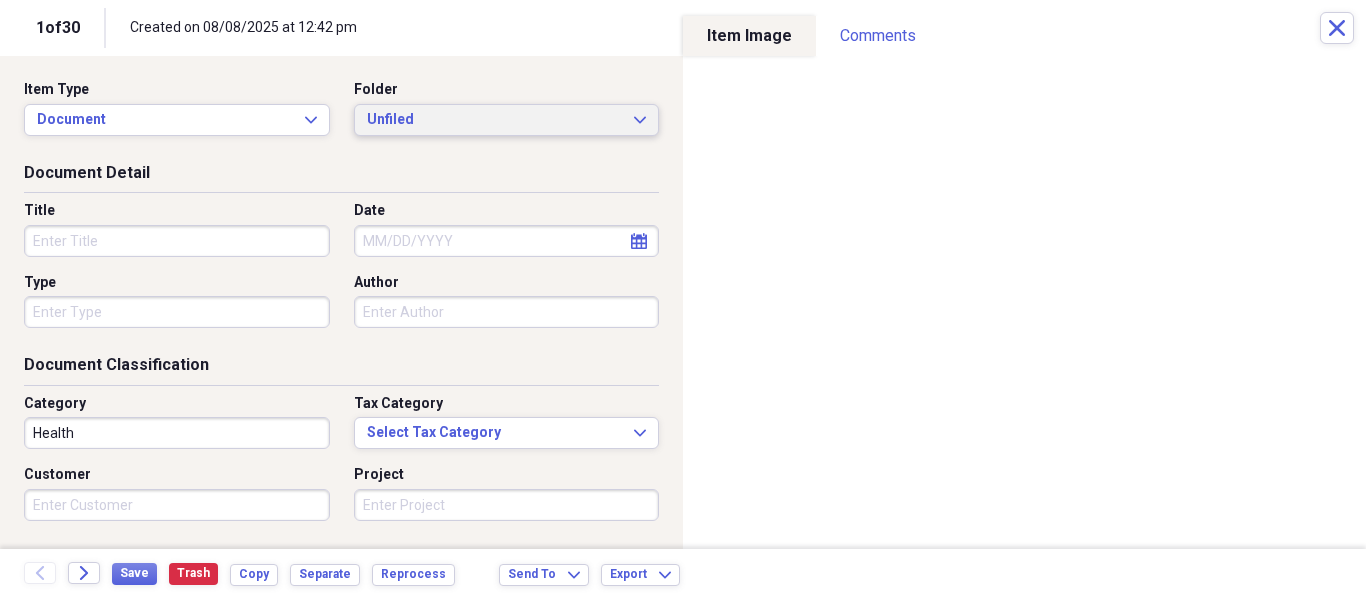 click on "Unfiled" at bounding box center (495, 120) 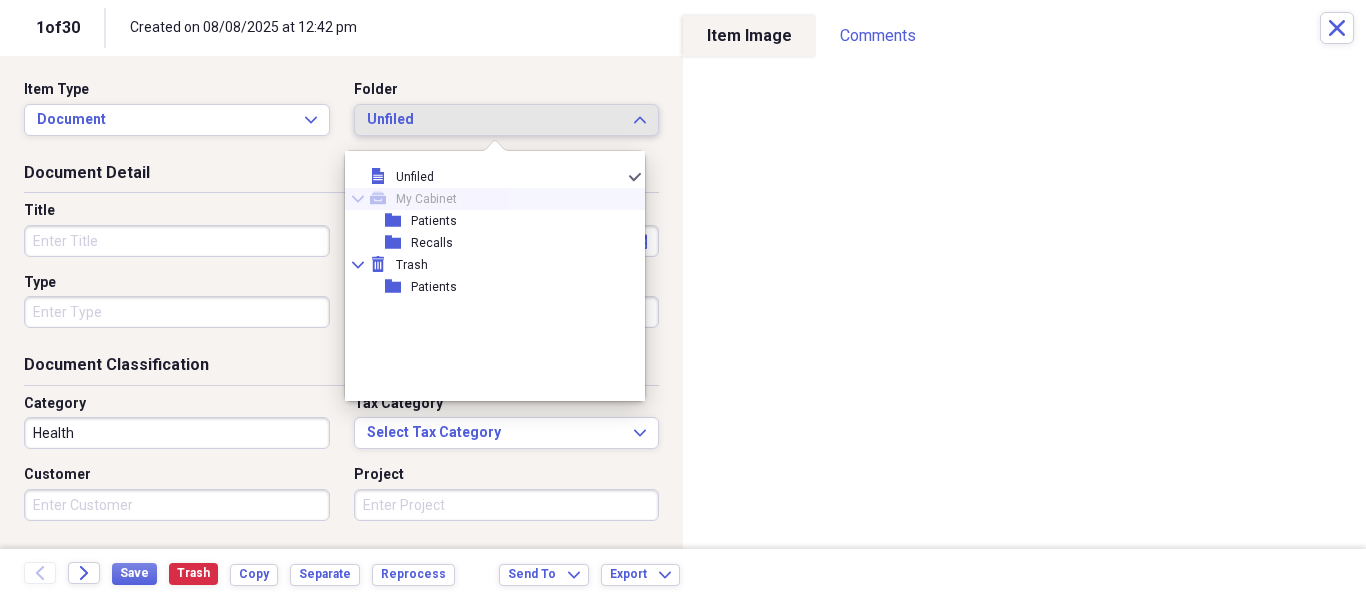 click on "Collapse mycabinet My Cabinet" at bounding box center [487, 199] 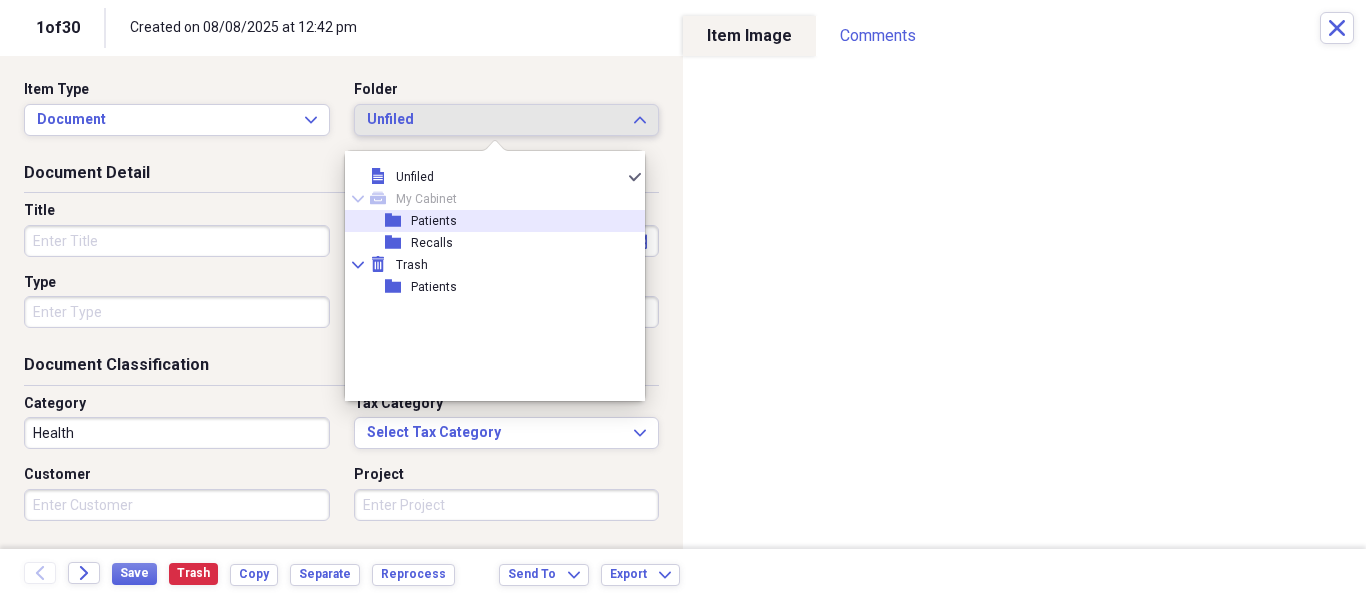 click on "folder Patients" at bounding box center [487, 221] 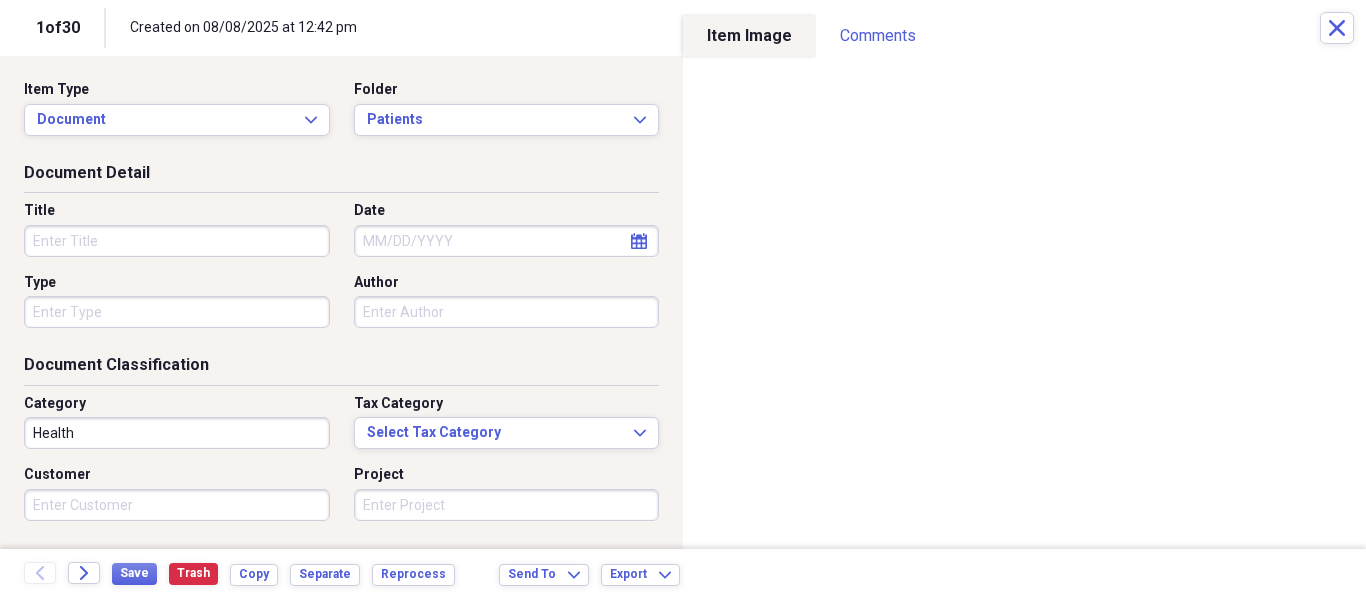 click on "Title Date calendar Calendar Type Author" at bounding box center [341, 272] 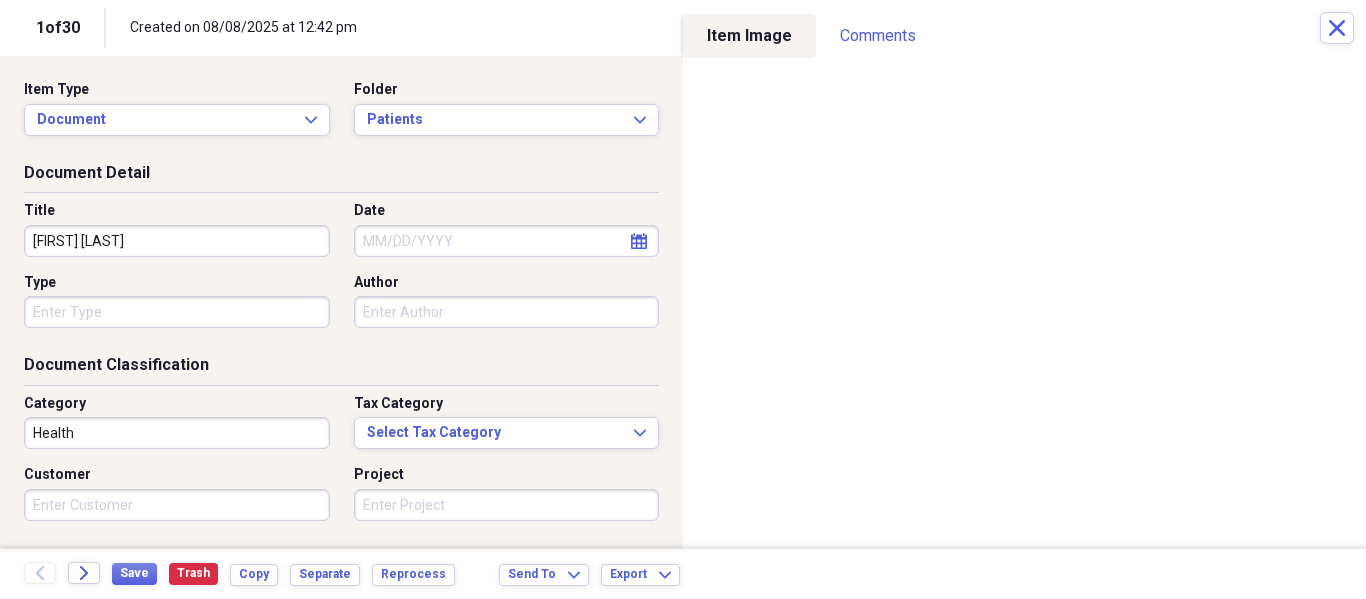type on "Stewart Chiron" 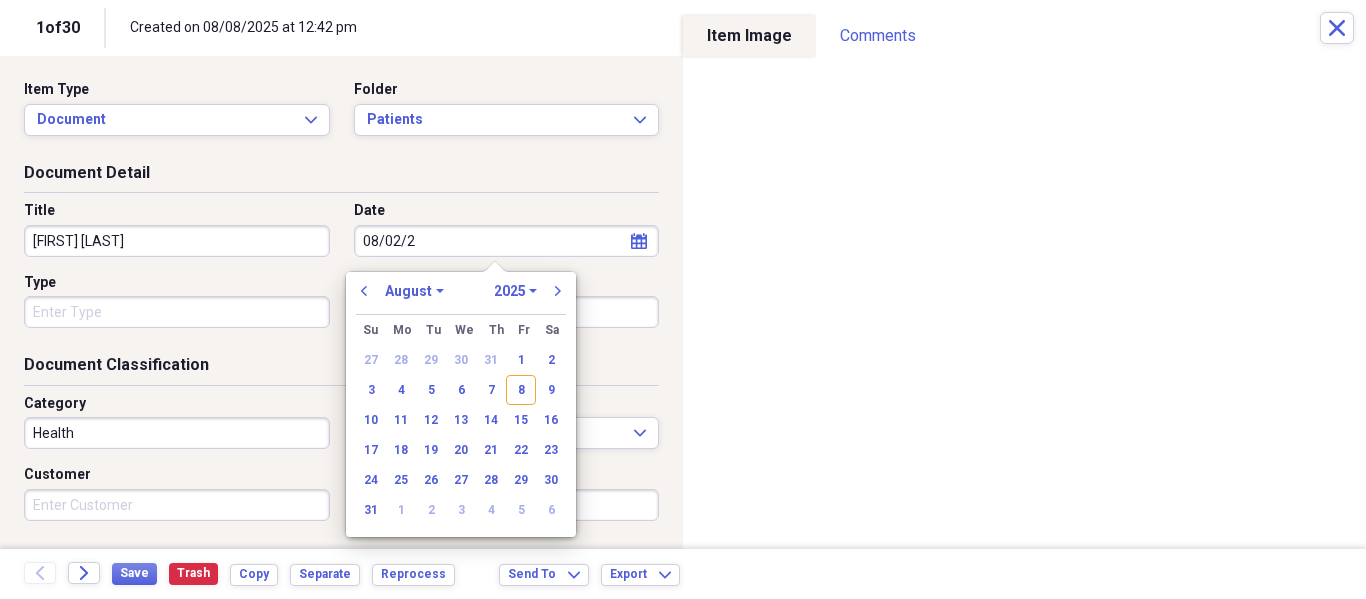 type on "08/02/20" 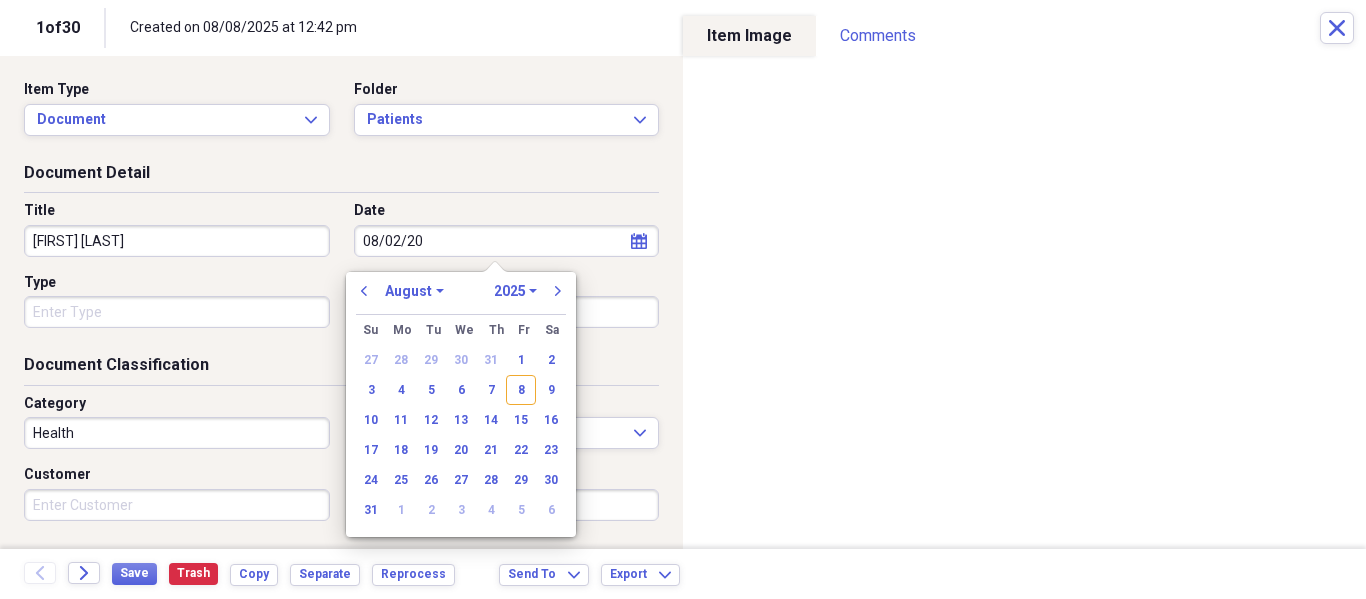 select on "2020" 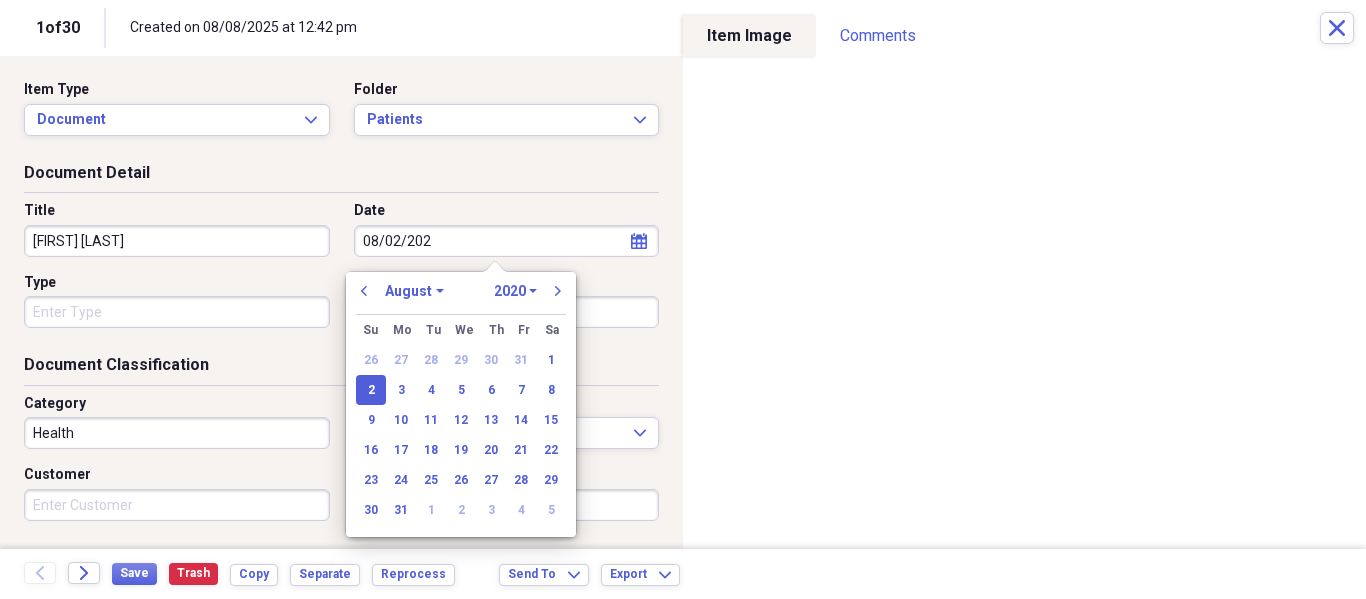 type on "08/02/2025" 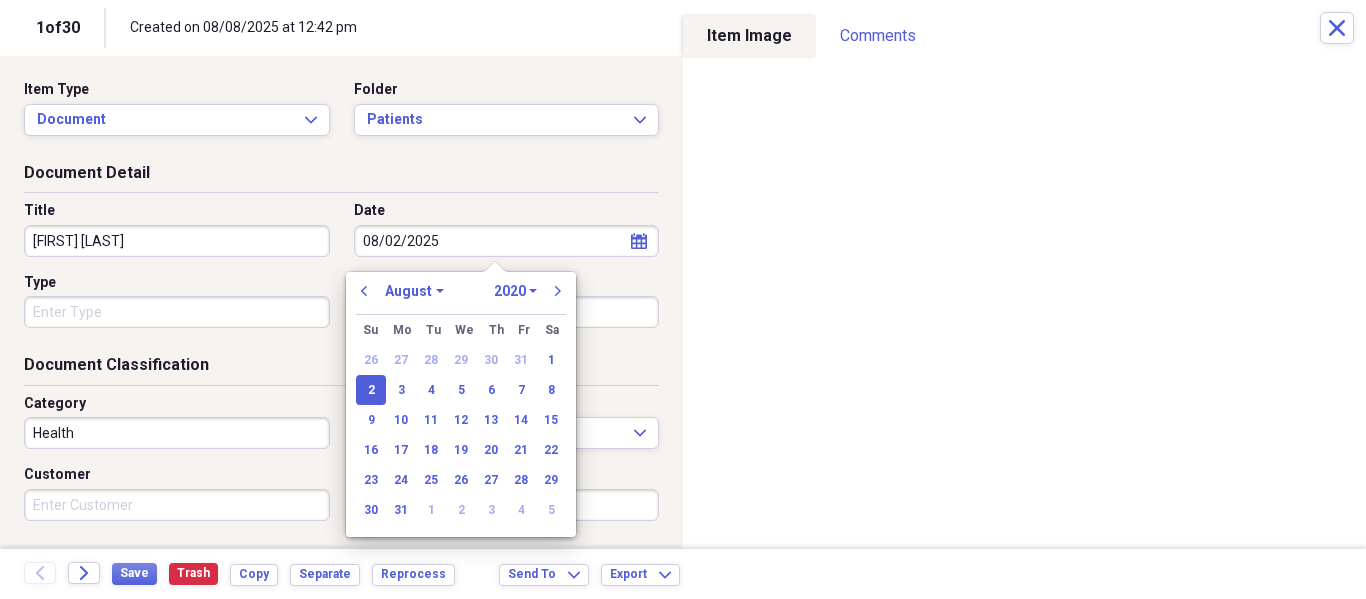 select on "2025" 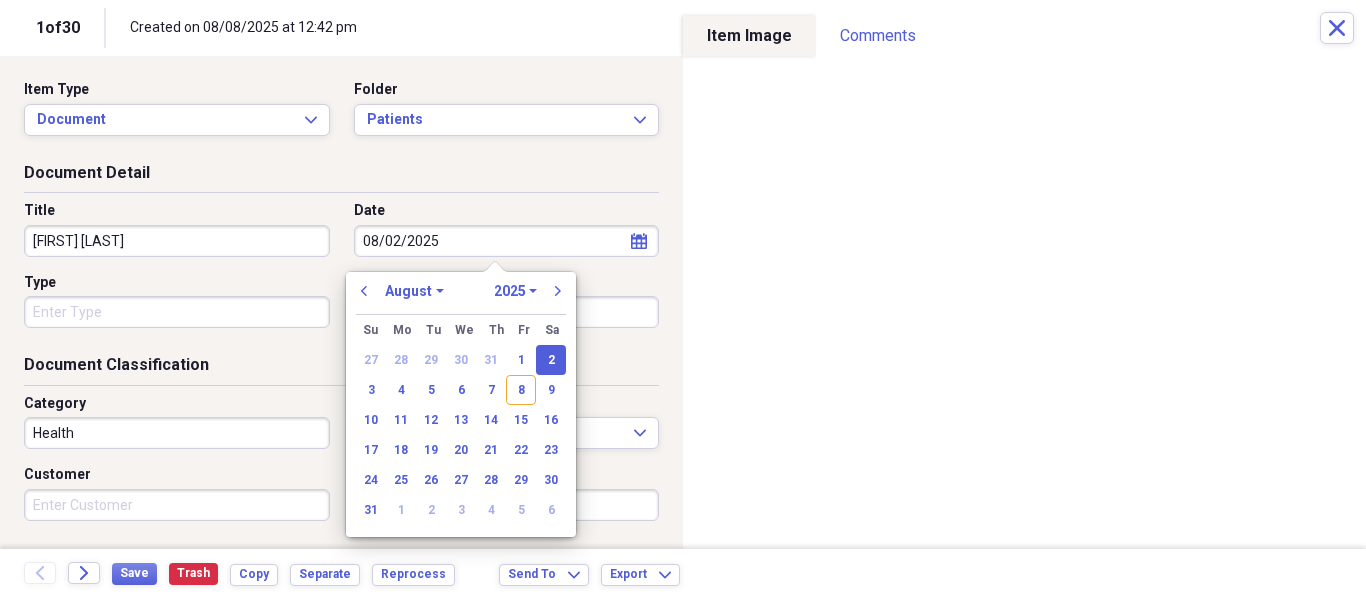 type on "08/02/2025" 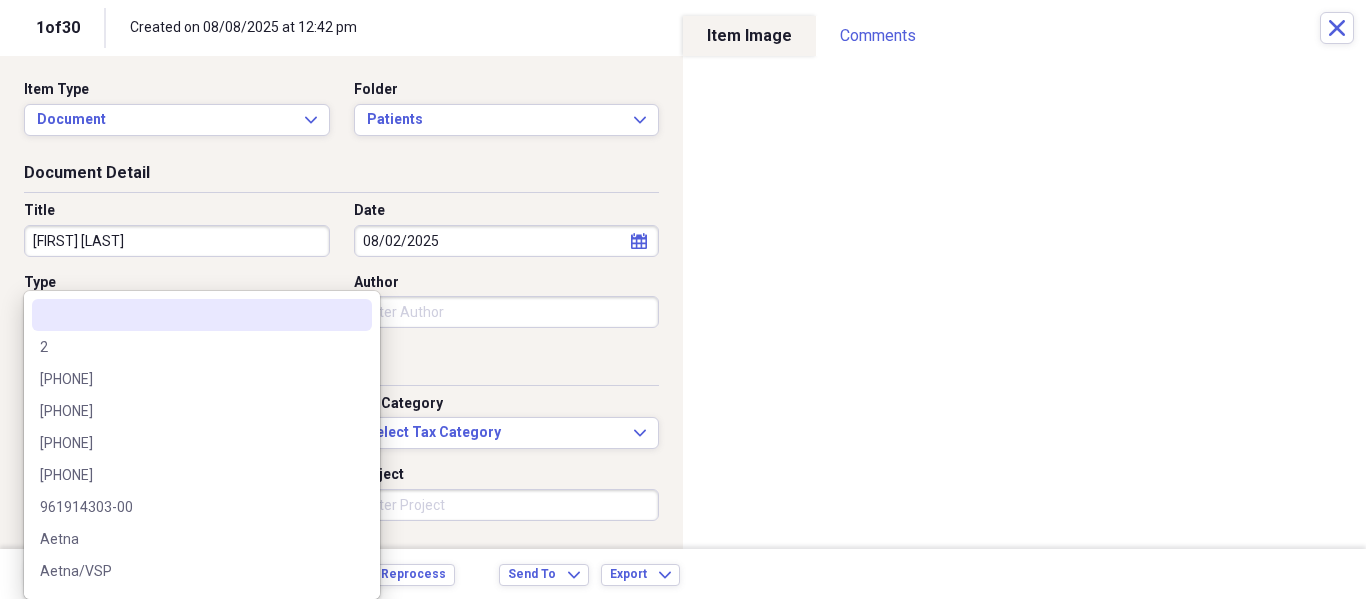 type on "r" 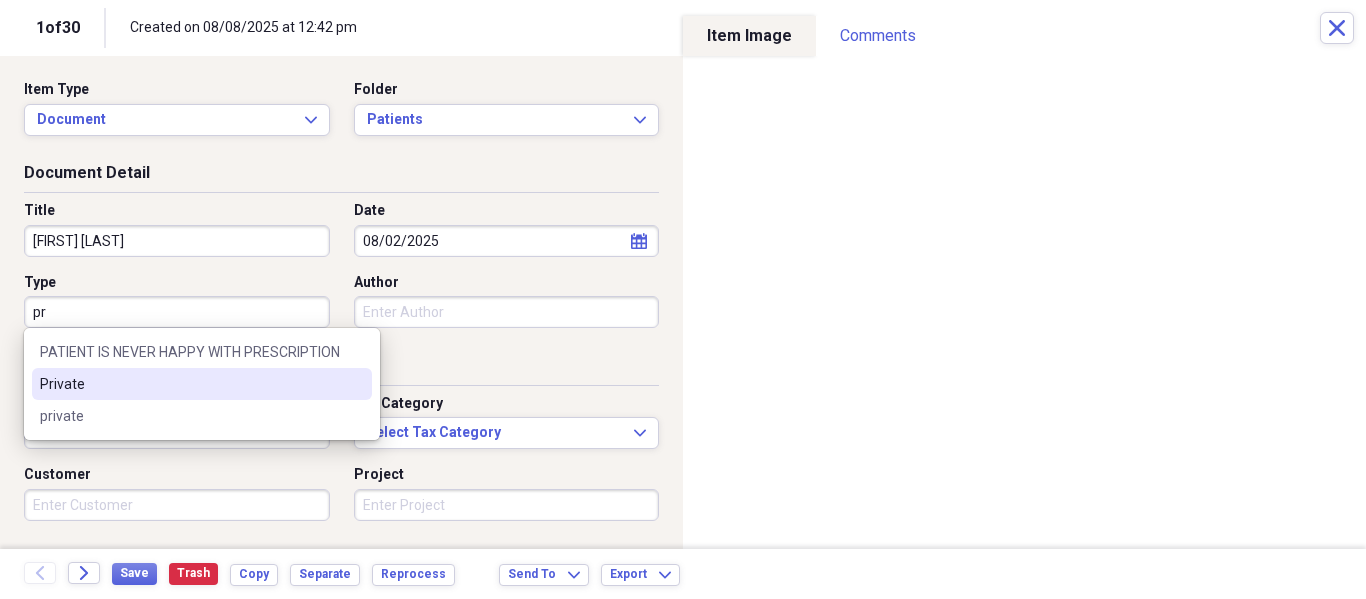 click on "Private" at bounding box center [190, 384] 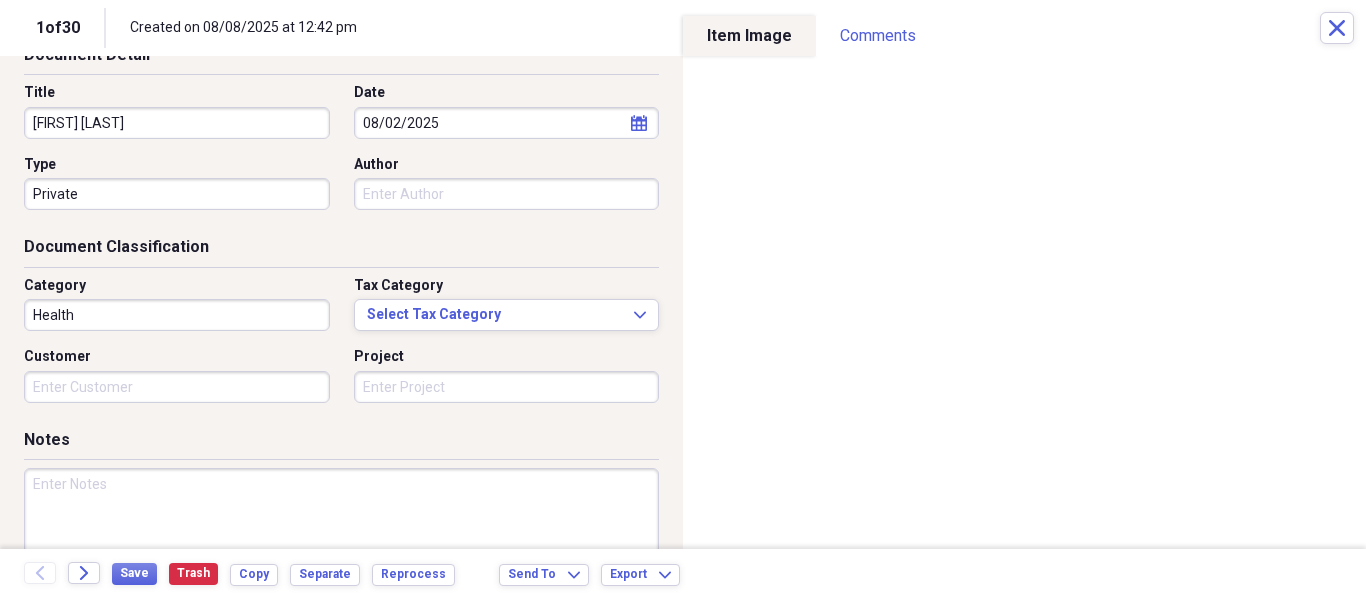 scroll, scrollTop: 243, scrollLeft: 0, axis: vertical 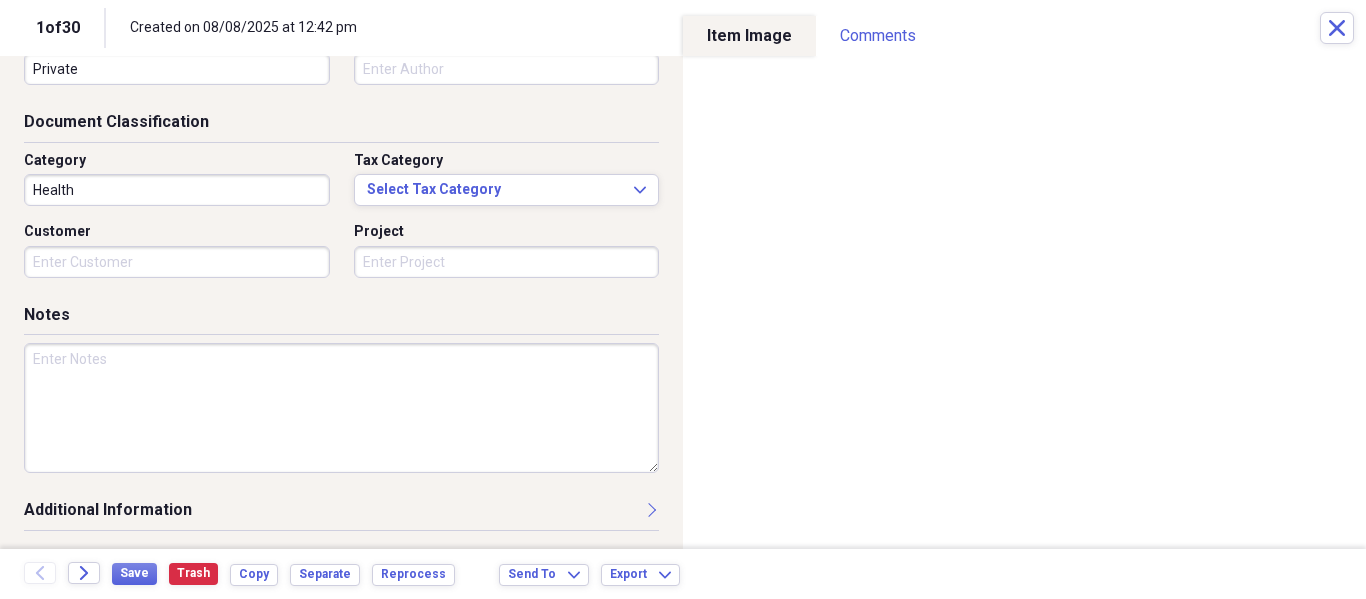 click at bounding box center [341, 408] 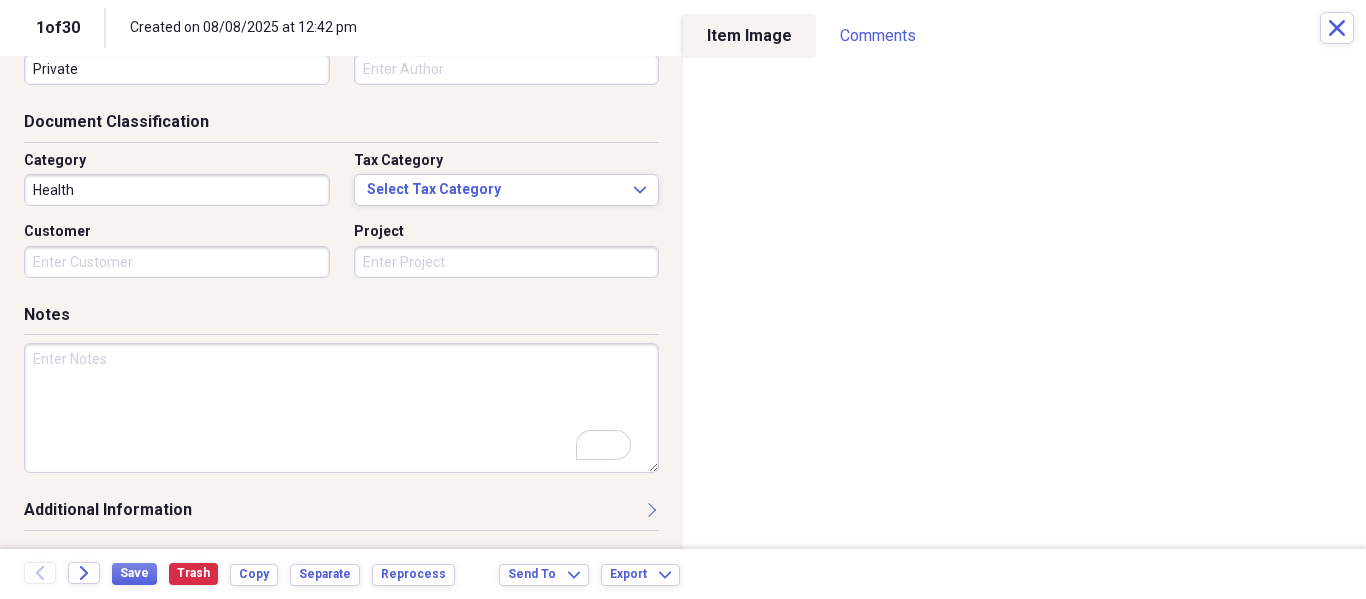 scroll, scrollTop: 243, scrollLeft: 0, axis: vertical 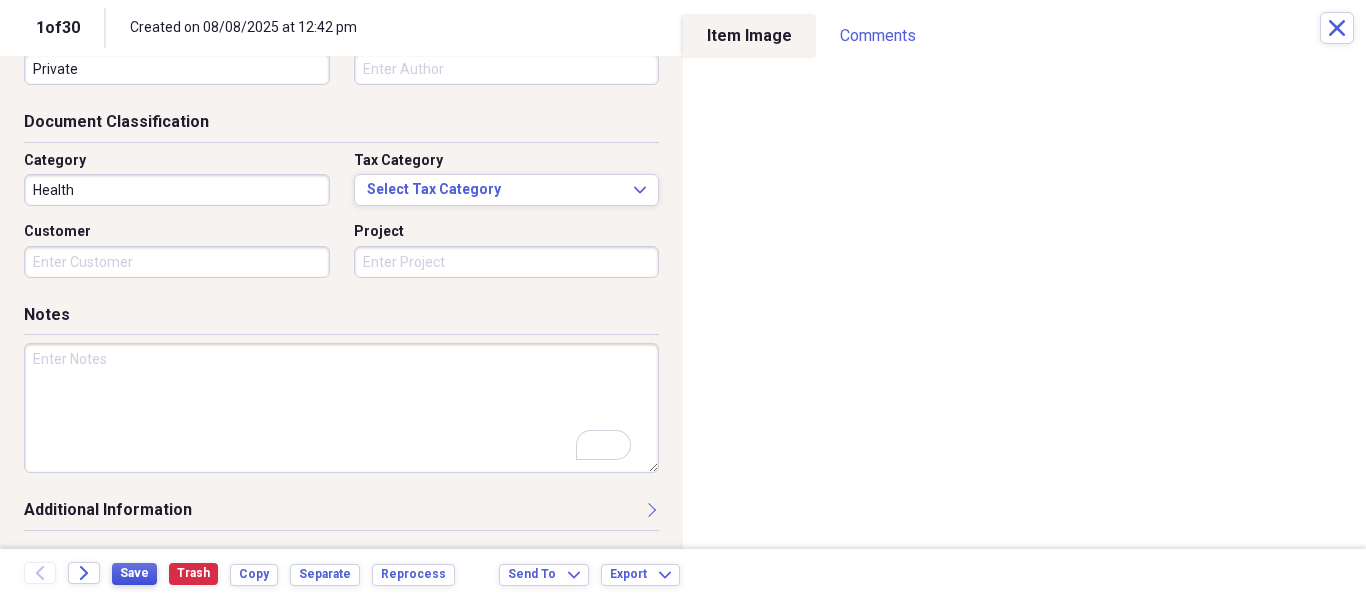 click on "Save" at bounding box center (134, 573) 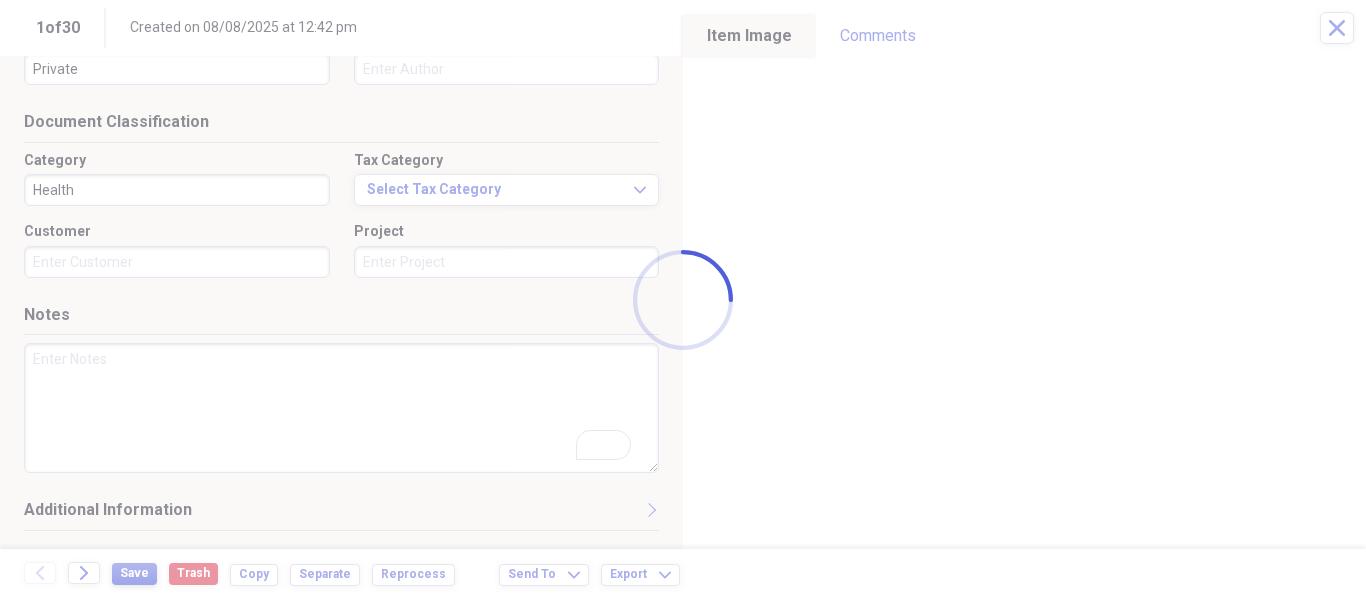 type on "Stewart Chiron" 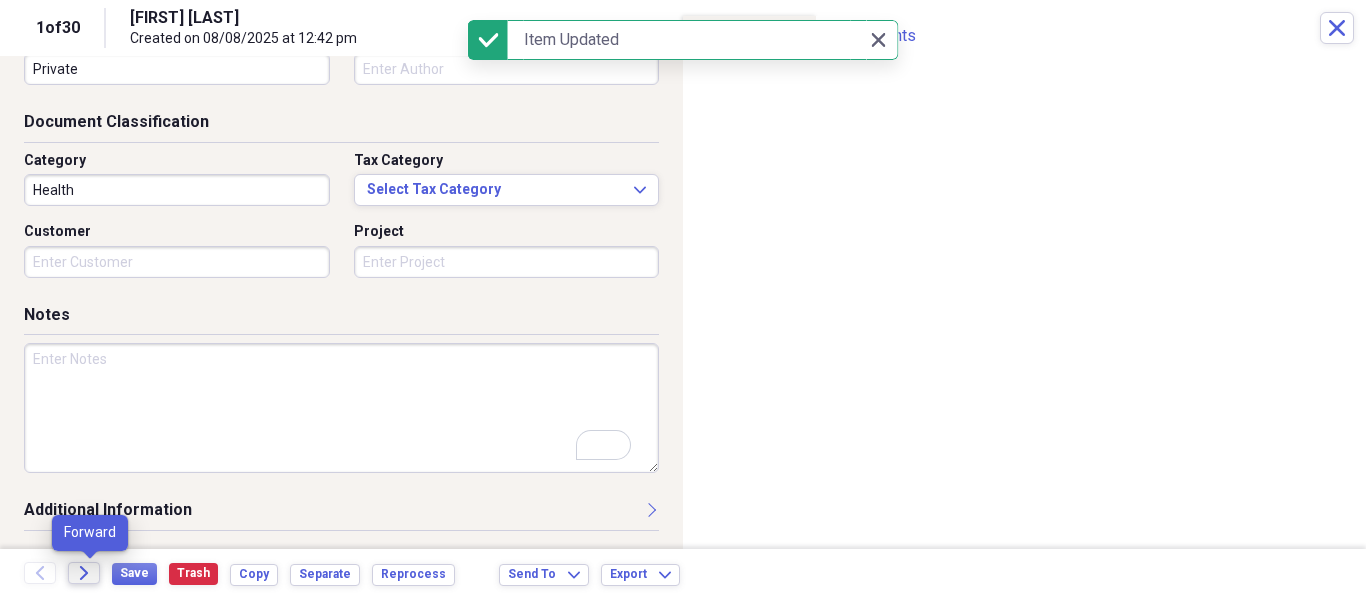 click on "Forward" 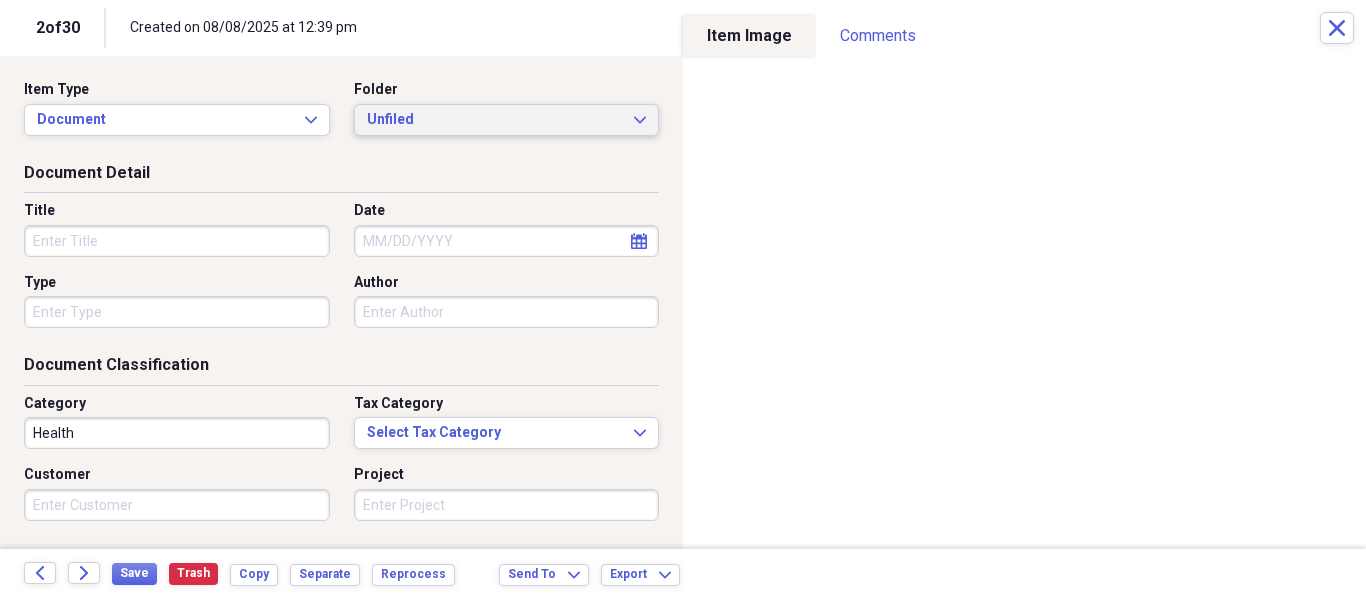 click on "Unfiled" at bounding box center [495, 120] 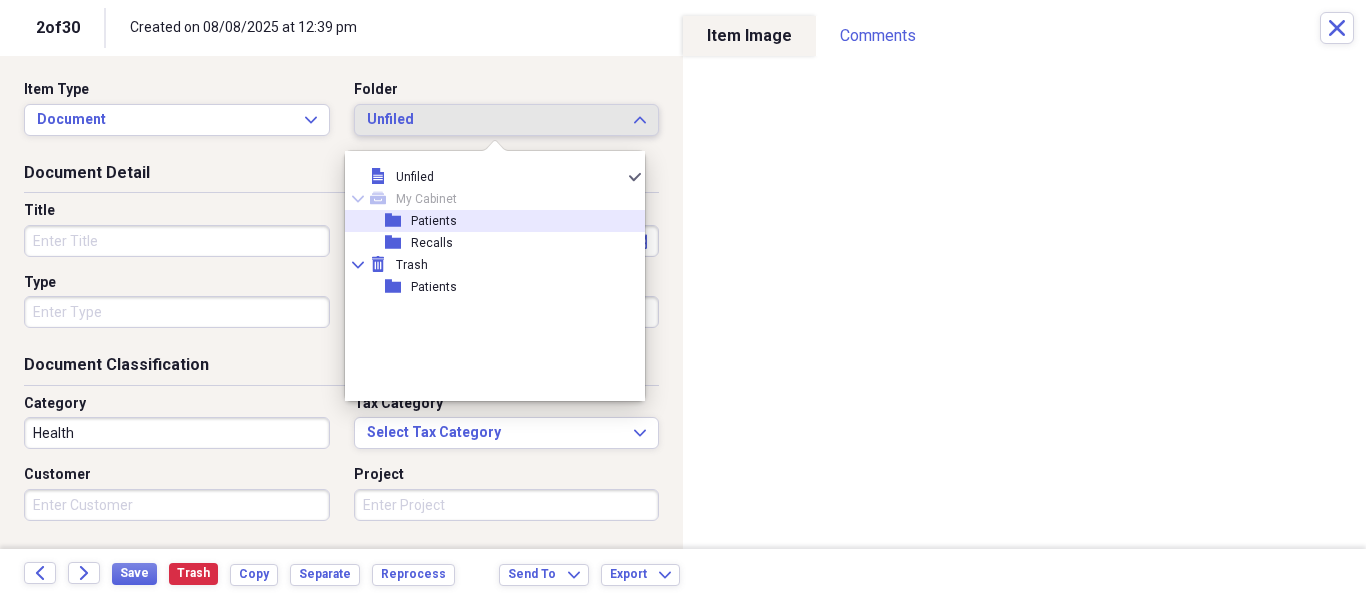 click on "folder Patients" at bounding box center [487, 221] 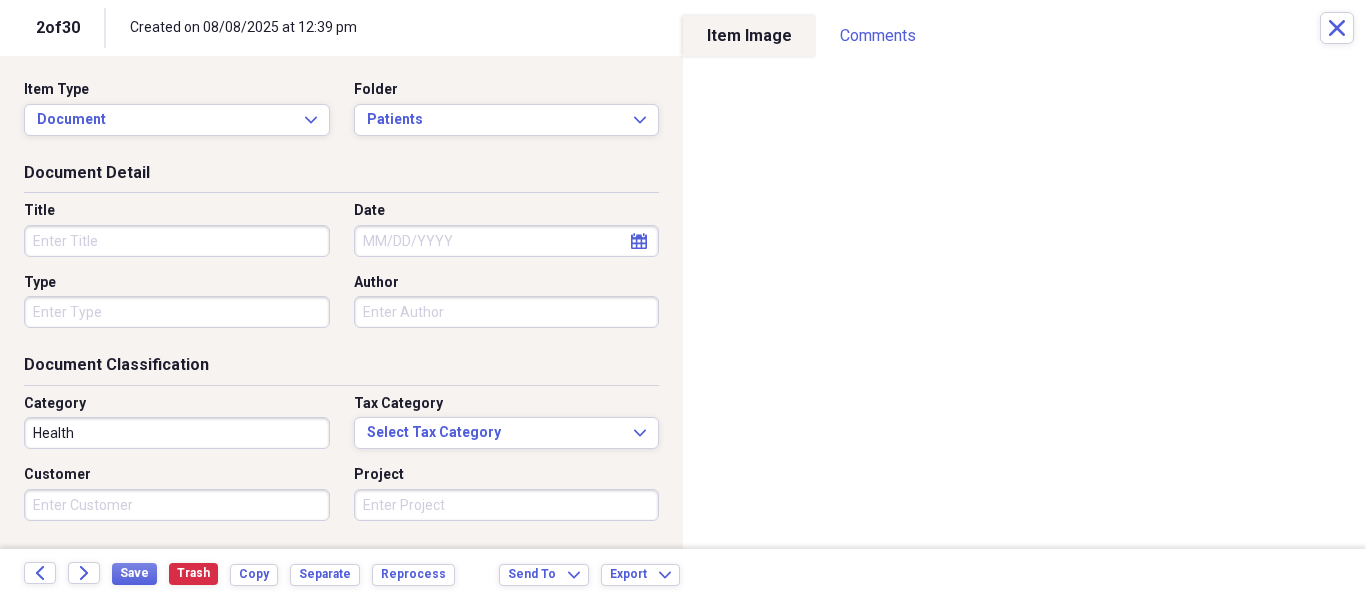 click on "Title" at bounding box center (177, 241) 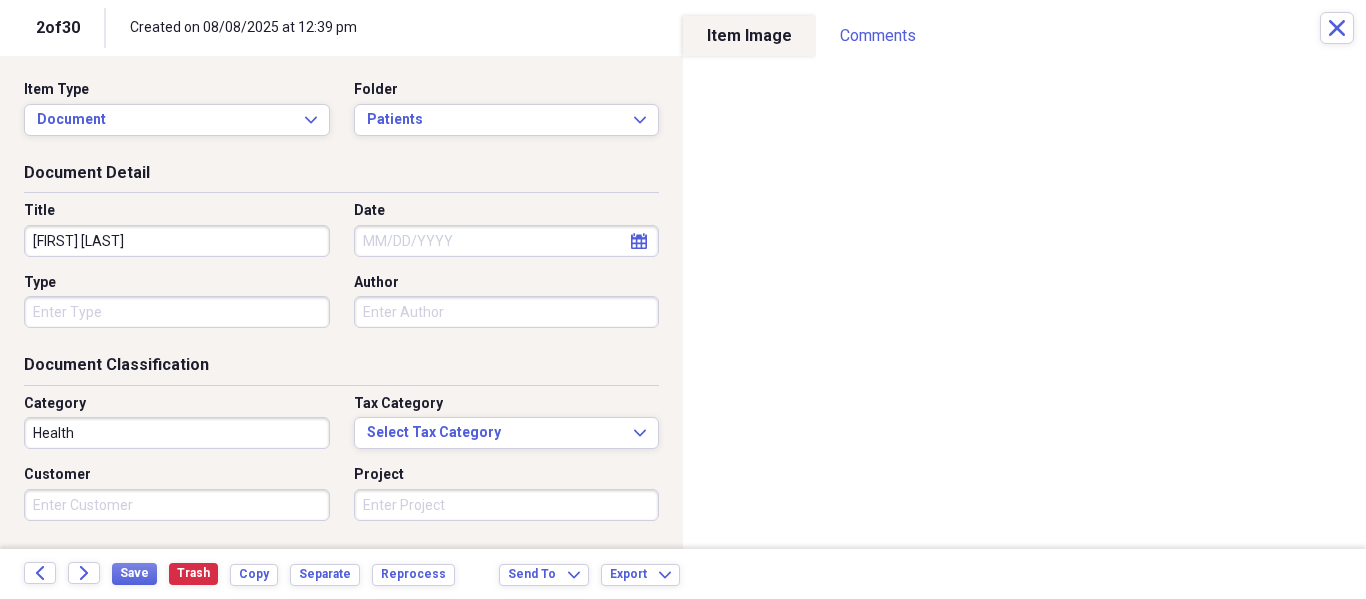type on "Yanet Cima" 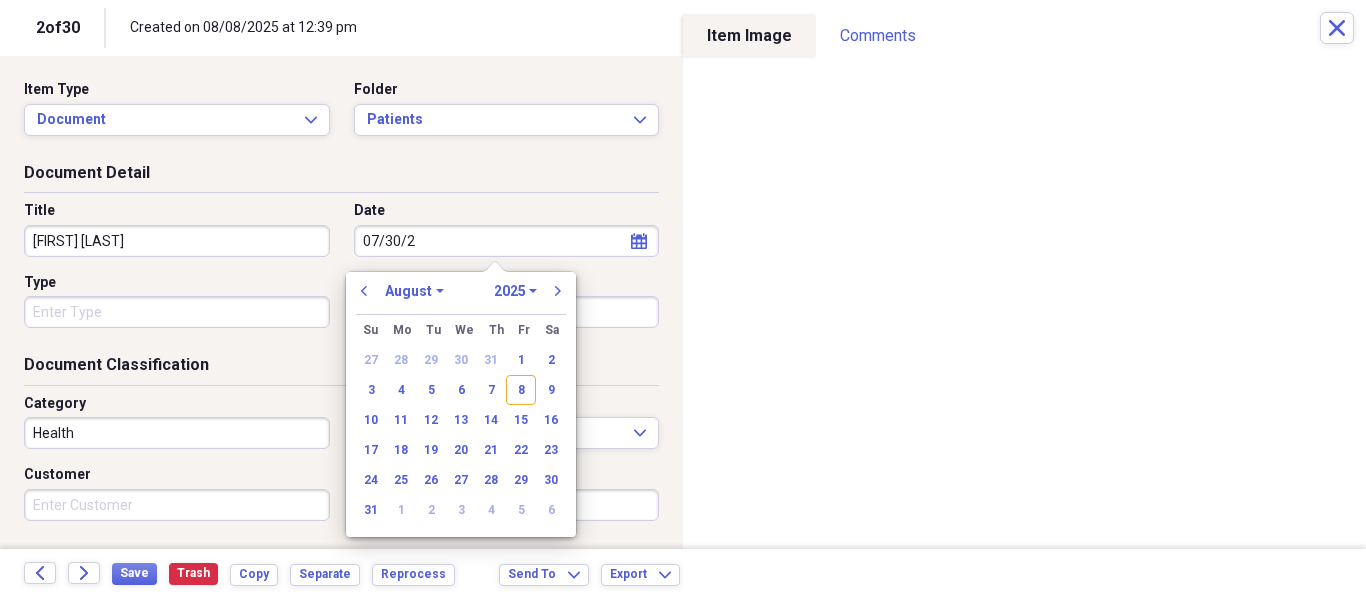 type on "07/30/20" 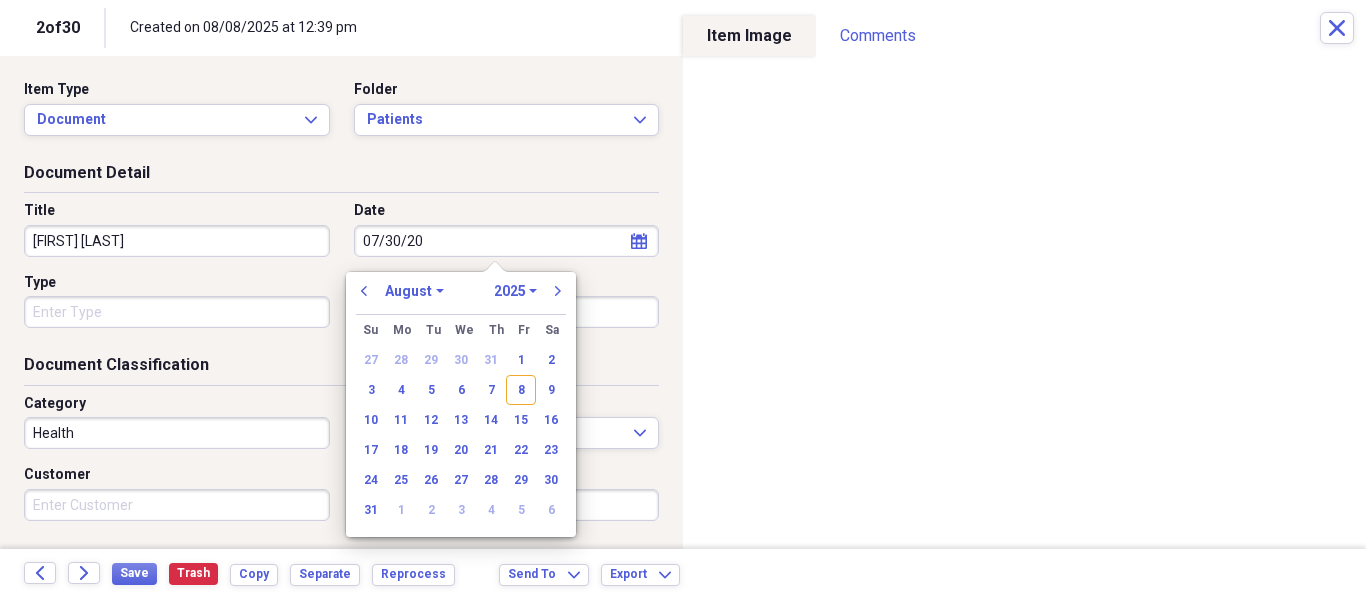 select on "6" 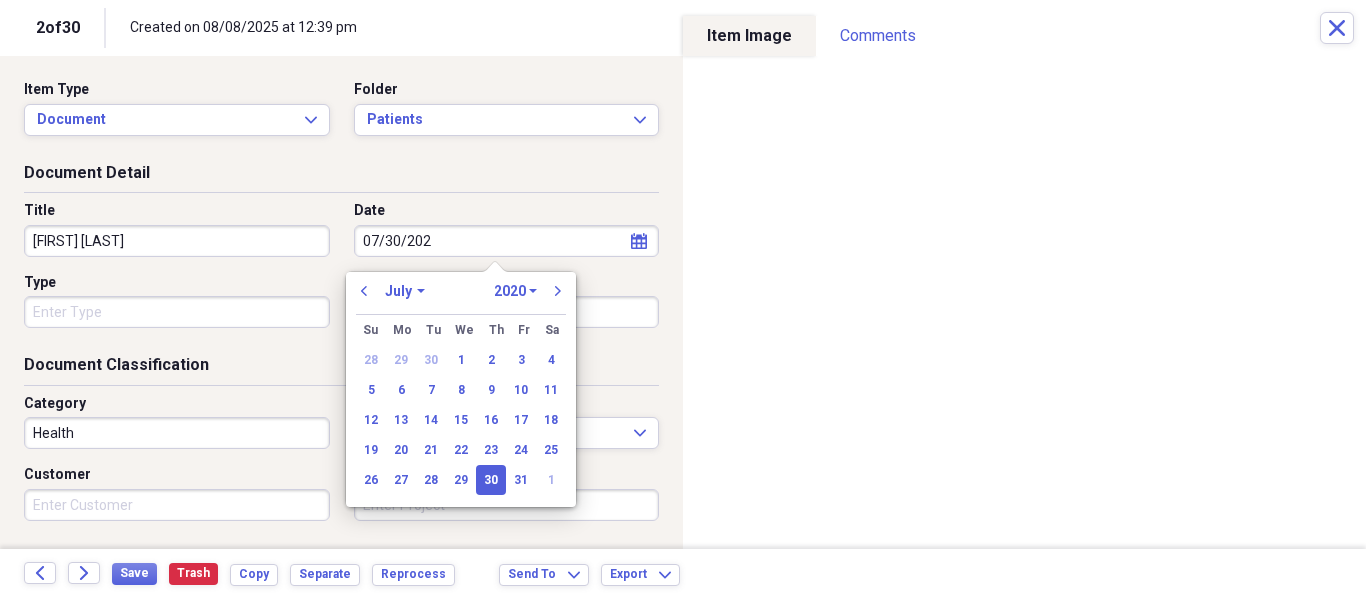 type on "07/30/2025" 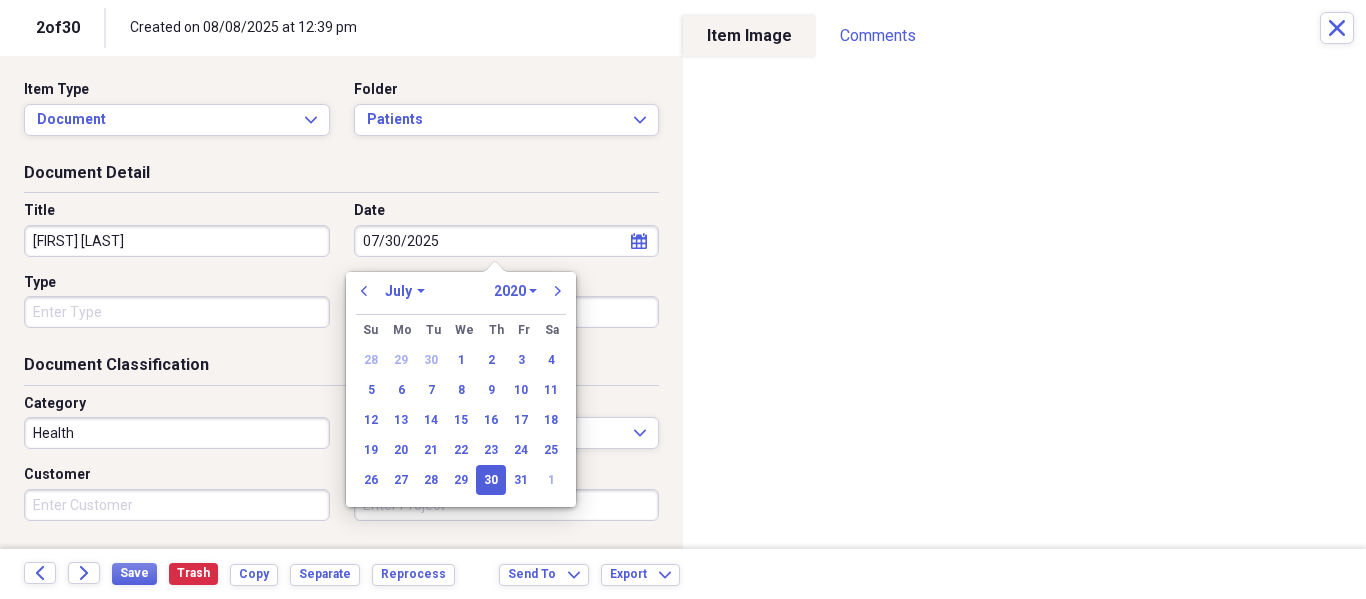 select on "2025" 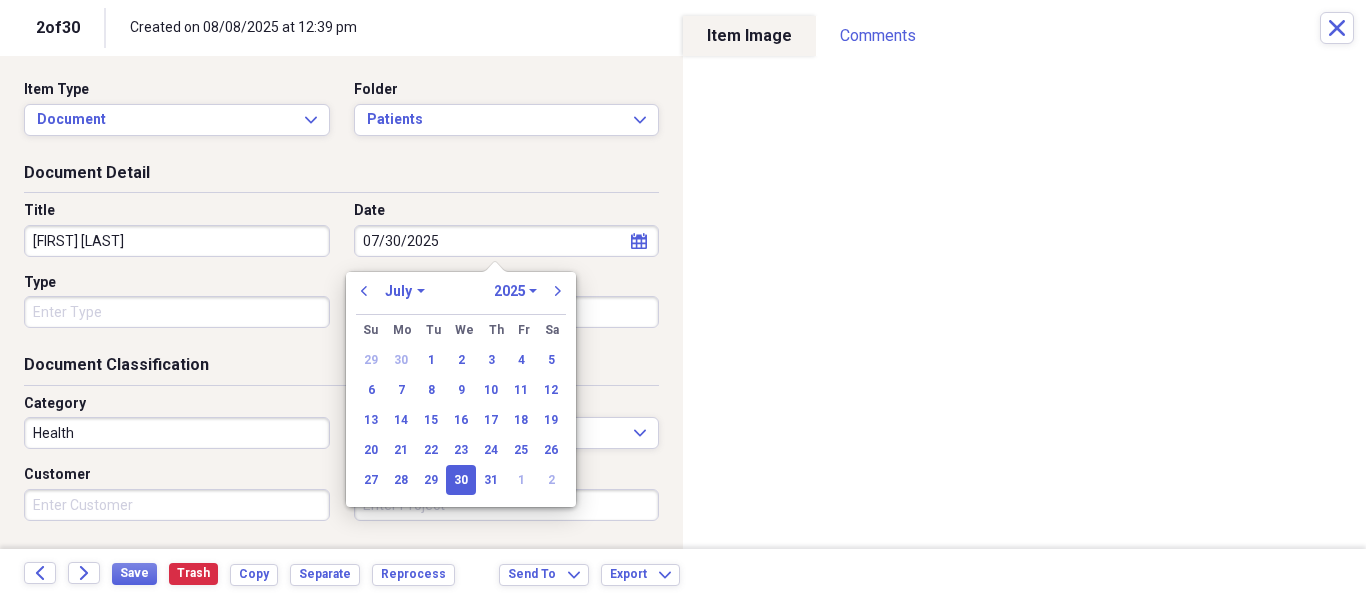 type on "07/30/2025" 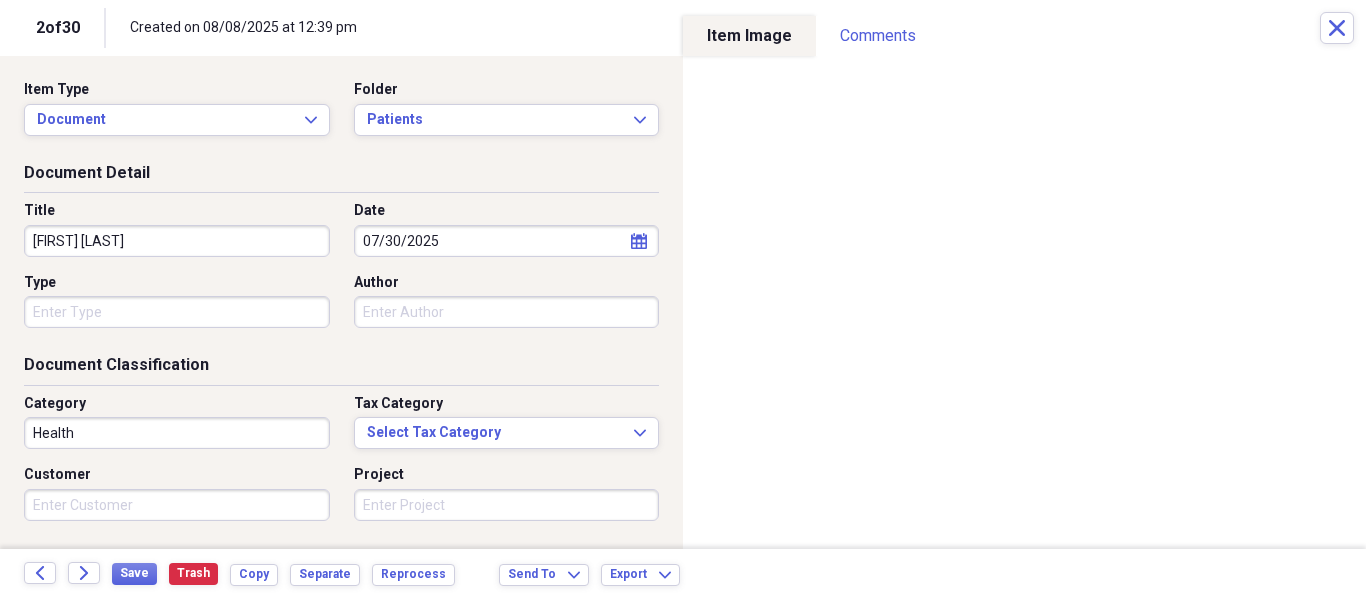 click on "Organize My Files 28 Collapse Unfiled Needs Review 28 Unfiled All Files Unfiled Unfiled Unfiled Saved Reports Collapse My Cabinet My Cabinet Add Folder Folder Patients Add Folder Folder Recalls Add Folder Collapse Trash Trash Folder Patients Help & Support Submit Import Import Add Create Expand Reports Reports Settings Philip Expand These items are in need of review Showing 30 items , totaling $2,136.74 Column Expand sort Sort Filters  Expand Create Item Expand Image Item Type Date Name Category Amount Source Date Added chevron-down Folder media Document 08/02/2025 Stewart Chiron Health NeatConnect 08/08/2025 12:42 pm Patients media Document Health NeatConnect 08/08/2025 12:39 pm Unfiled media Document Health NeatConnect 08/08/2025 12:38 pm Unfiled media Document Health NeatConnect 08/08/2025 12:37 pm Unfiled media Contact Thomas Jane NeatConnect 08/08/2025 12:36 pm Unfiled media Contact Gonzalez, Andres NeatConnect 08/08/2025 12:36 pm Unfiled media Document Health NeatConnect 08/08/2025 12:36 pm Unfiled 25 1" at bounding box center (683, 299) 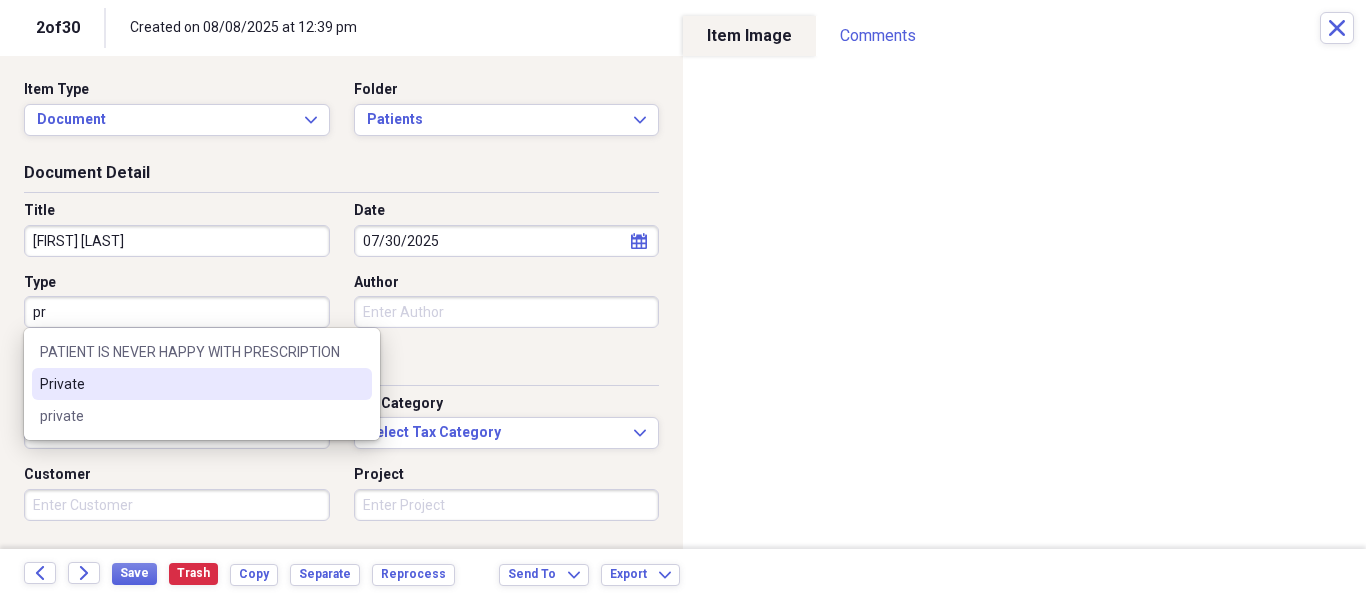 click on "Private" at bounding box center (202, 384) 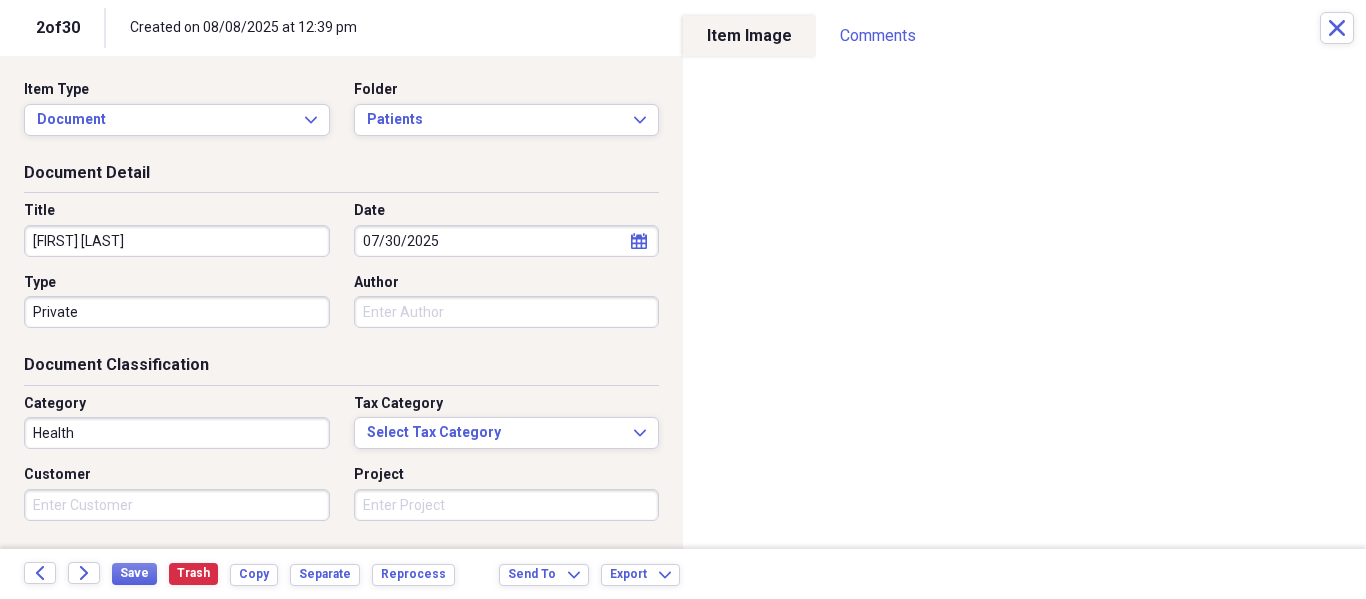 scroll, scrollTop: 243, scrollLeft: 0, axis: vertical 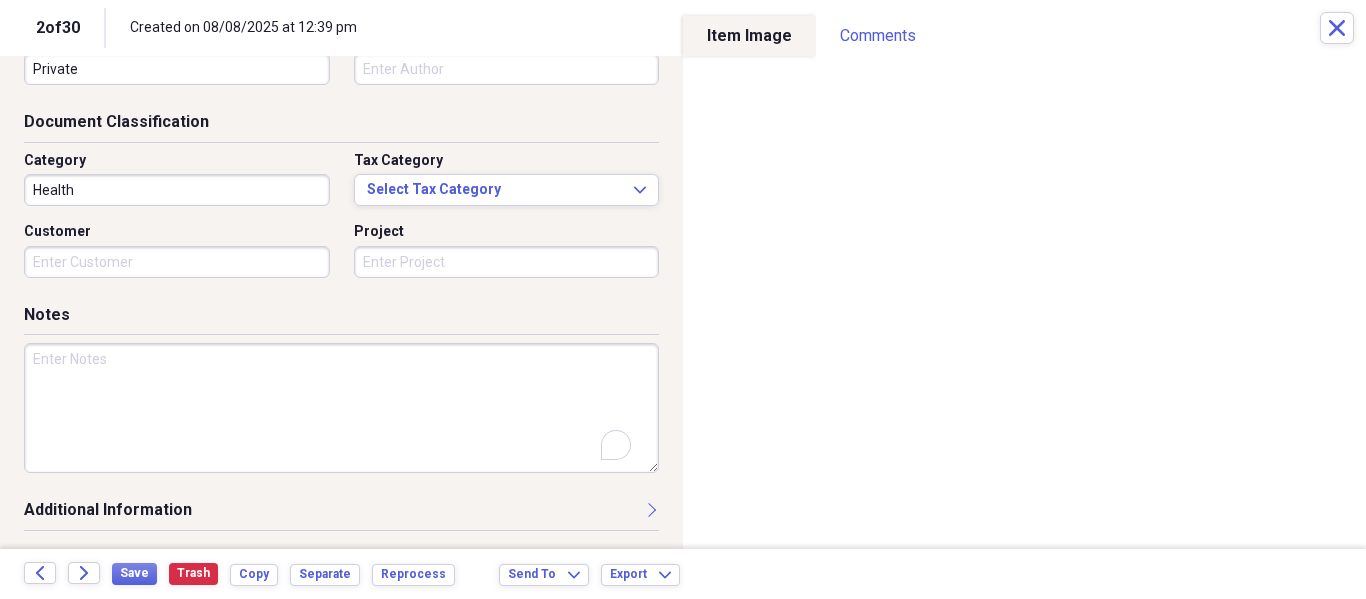 drag, startPoint x: 153, startPoint y: 414, endPoint x: 543, endPoint y: 394, distance: 390.51248 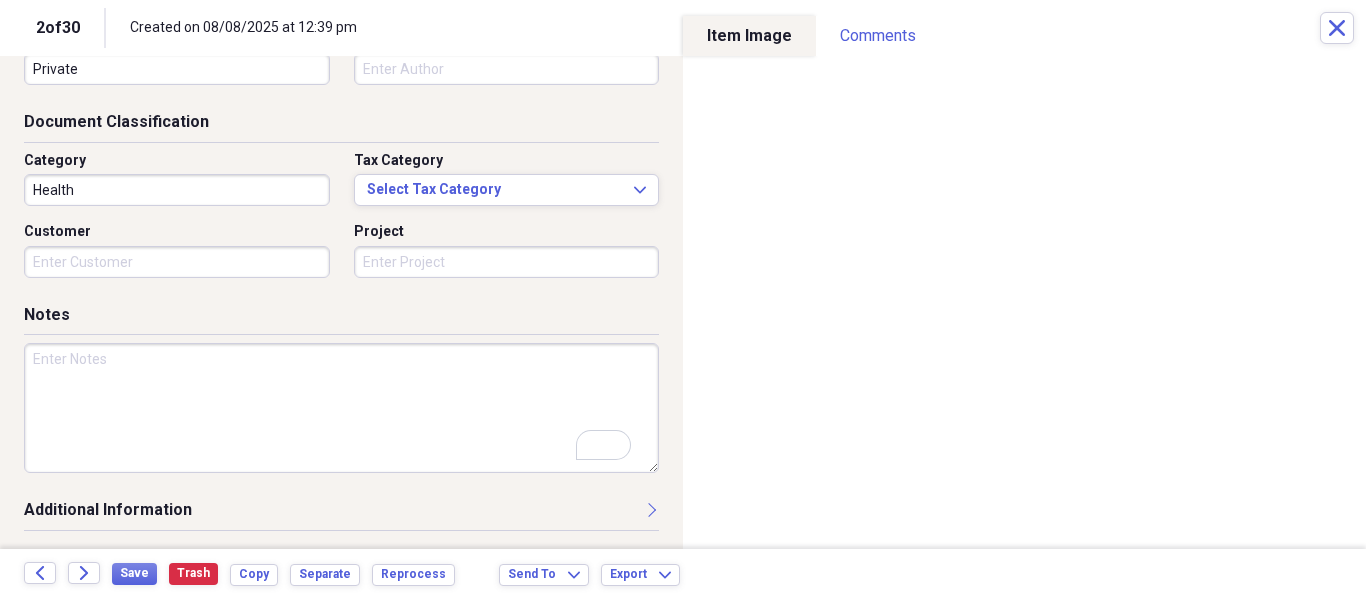 scroll, scrollTop: 243, scrollLeft: 0, axis: vertical 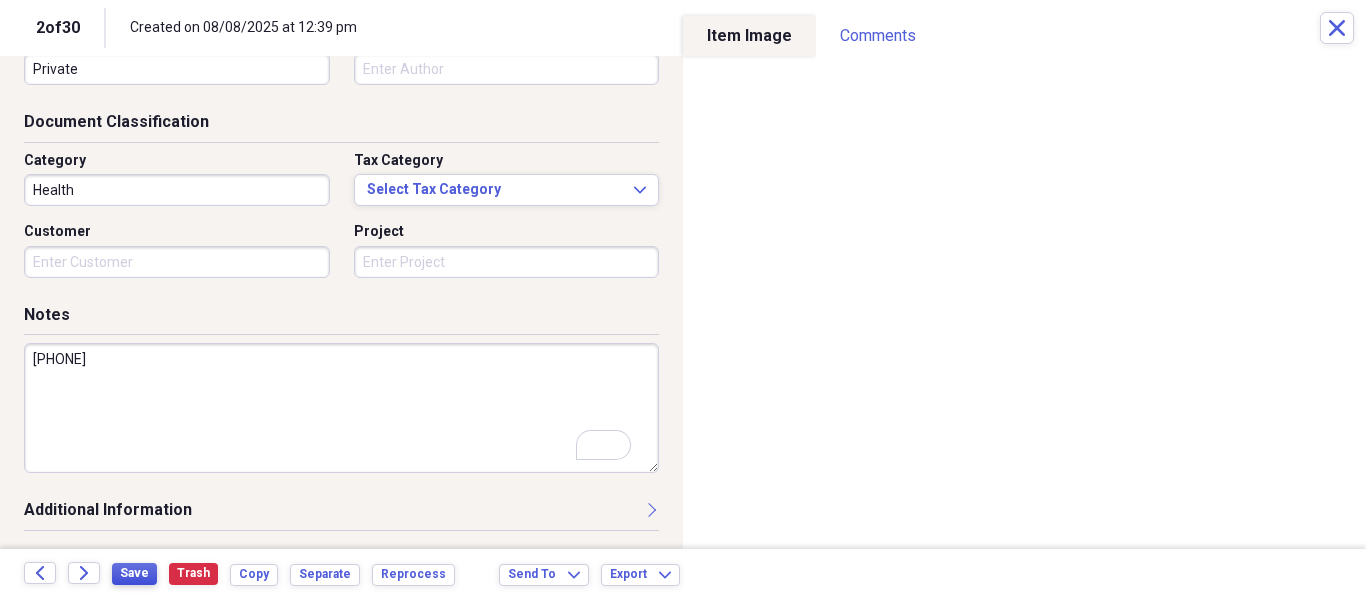 type on "407-577-9897" 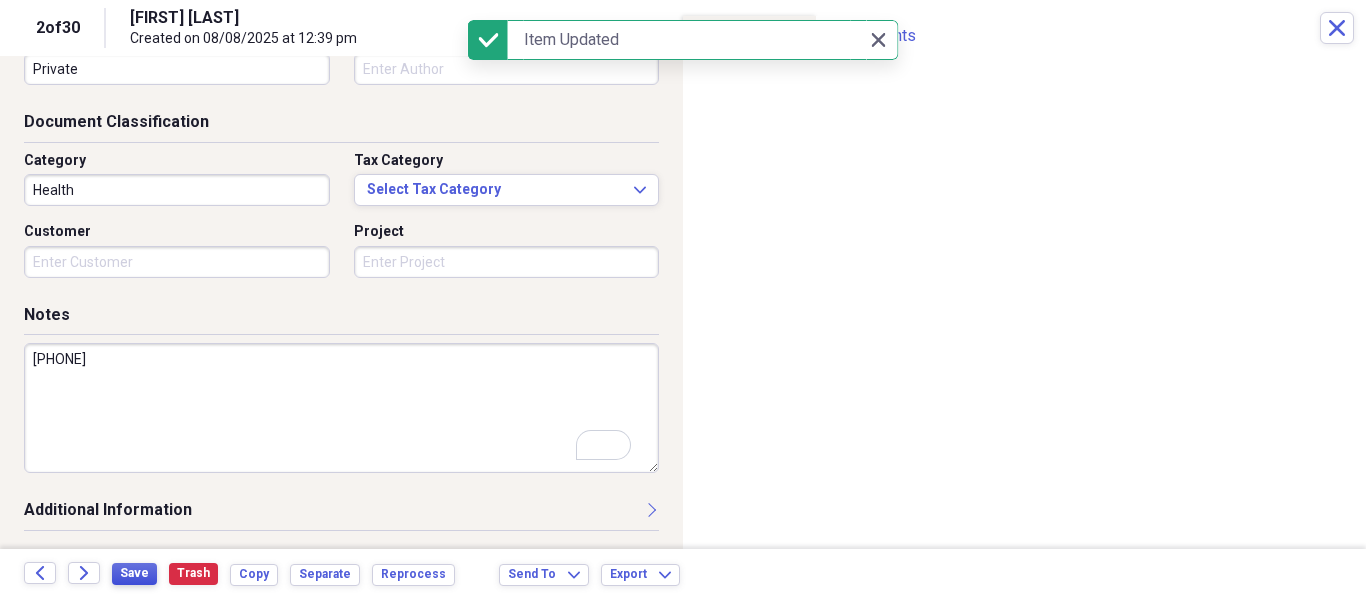 type on "Yanet Cima" 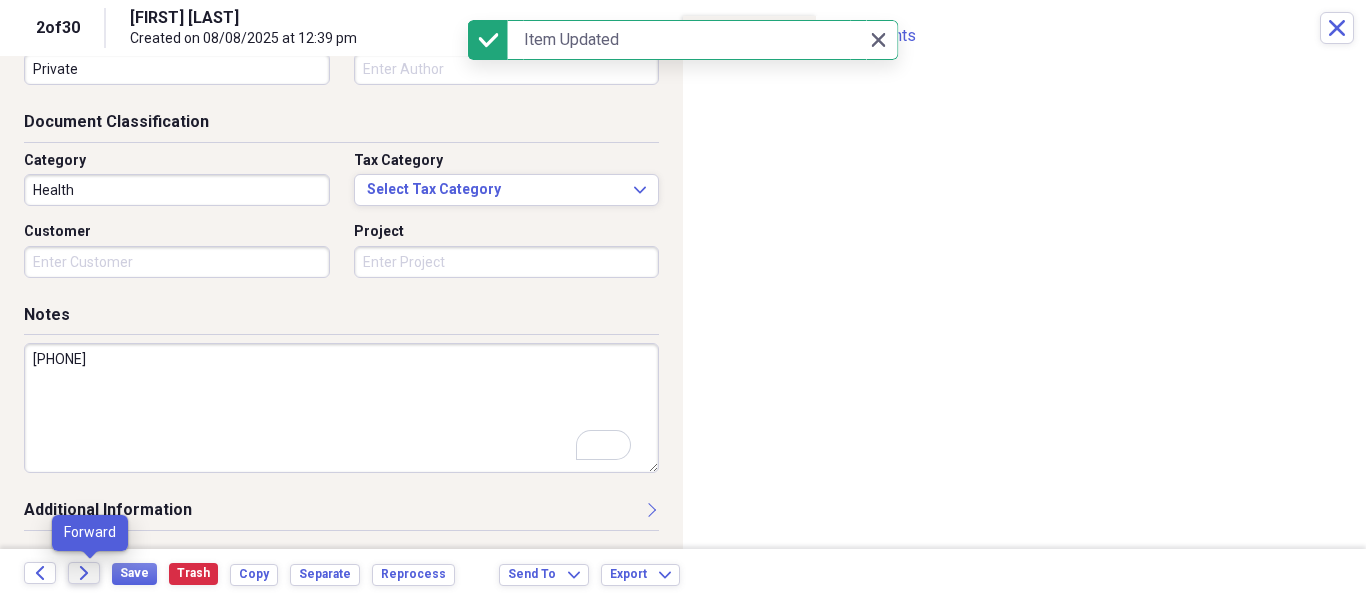 click on "Forward" at bounding box center (84, 573) 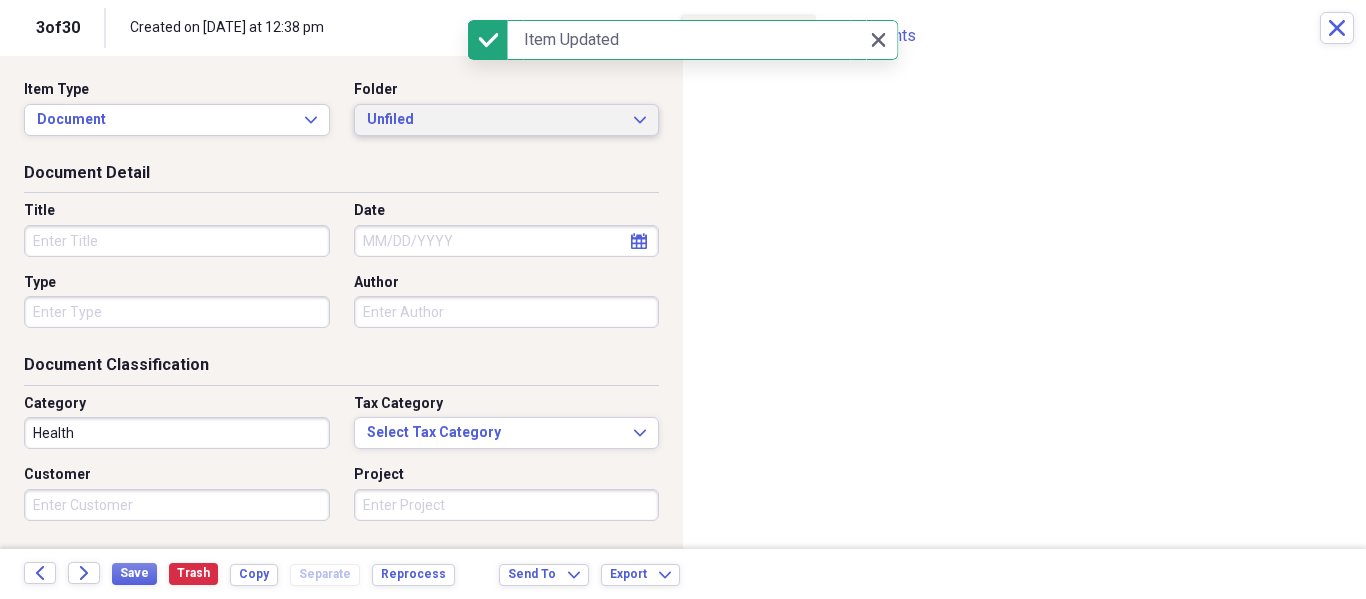 click on "Unfiled Expand" at bounding box center (507, 120) 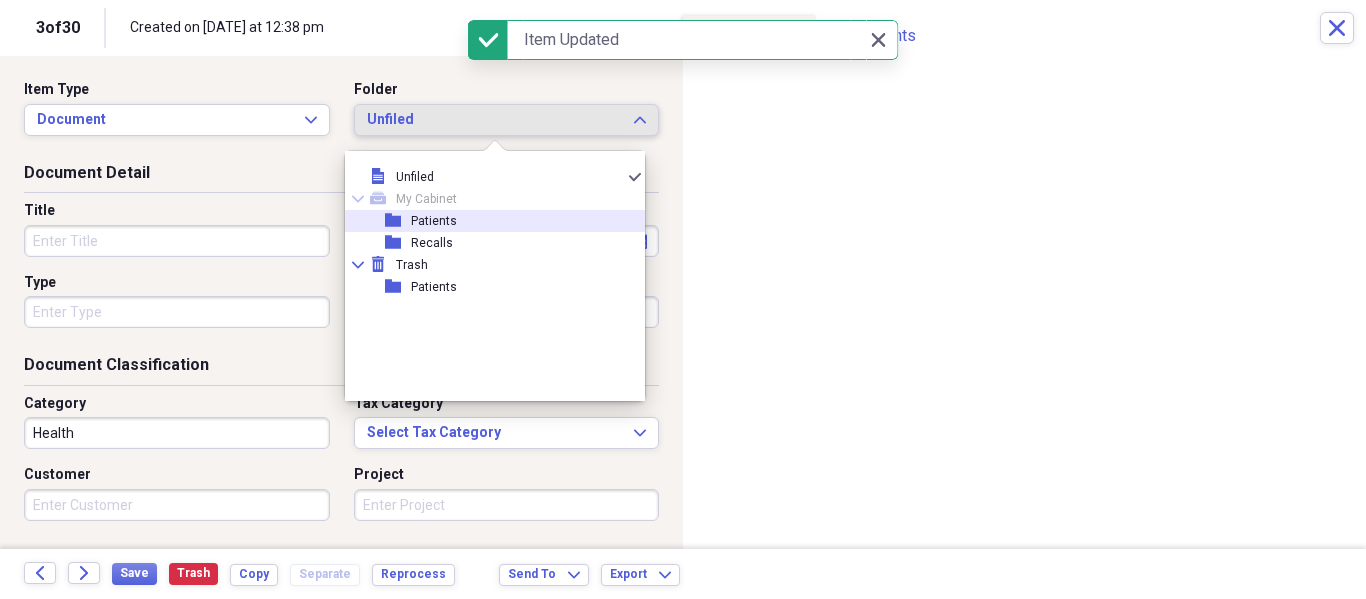click on "folder" at bounding box center [398, 221] 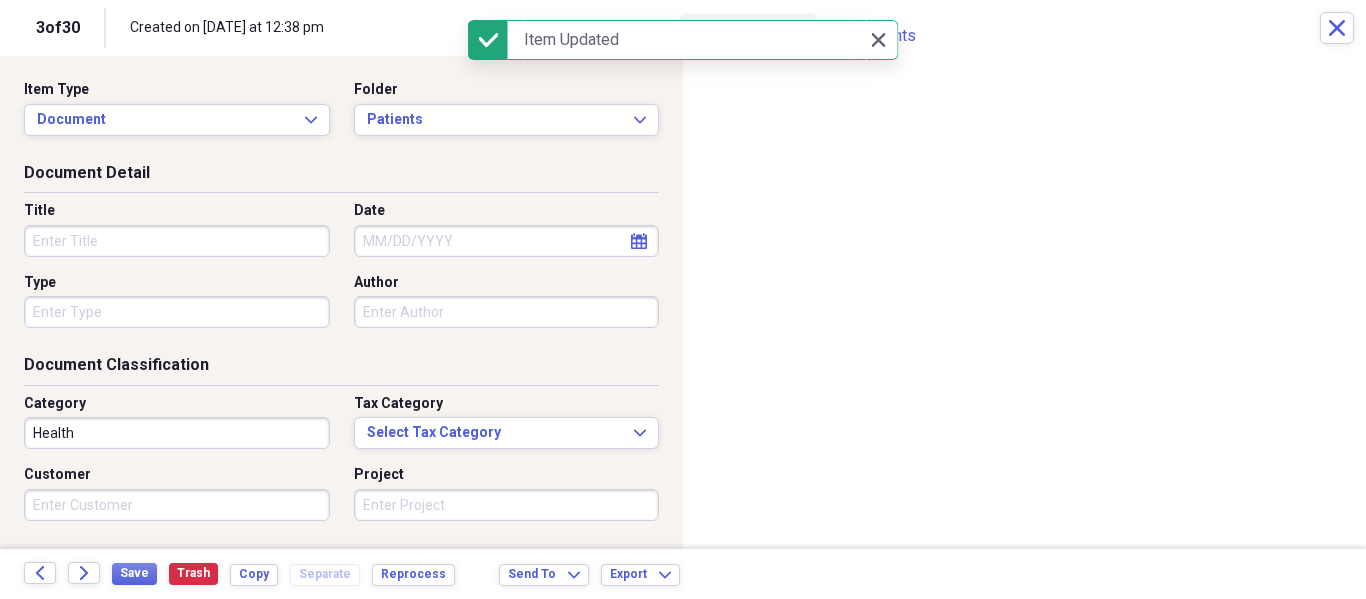 click on "Title" at bounding box center [177, 241] 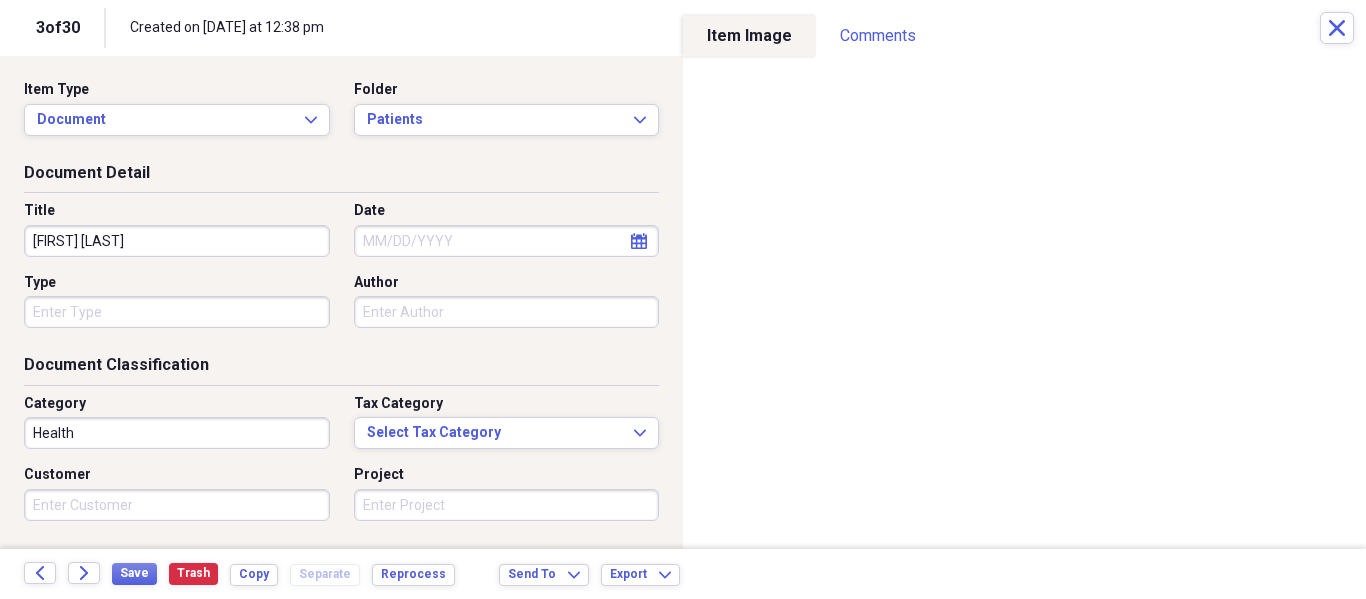 type on "Araly Herrera" 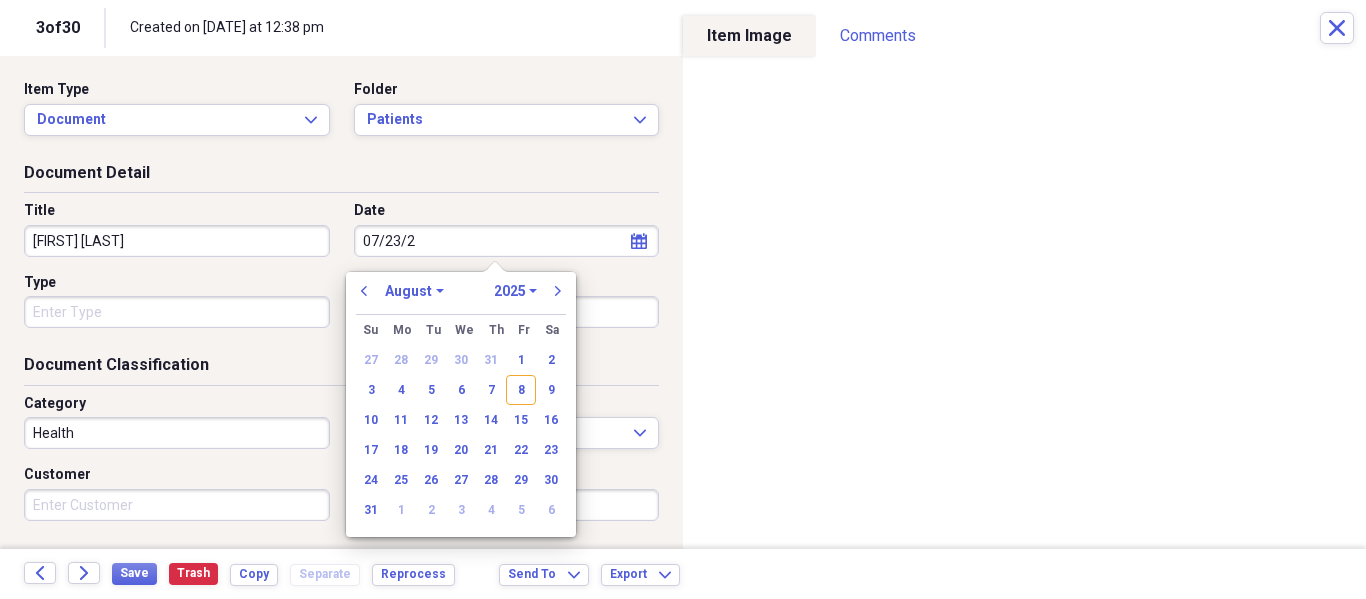 type on "07/23/20" 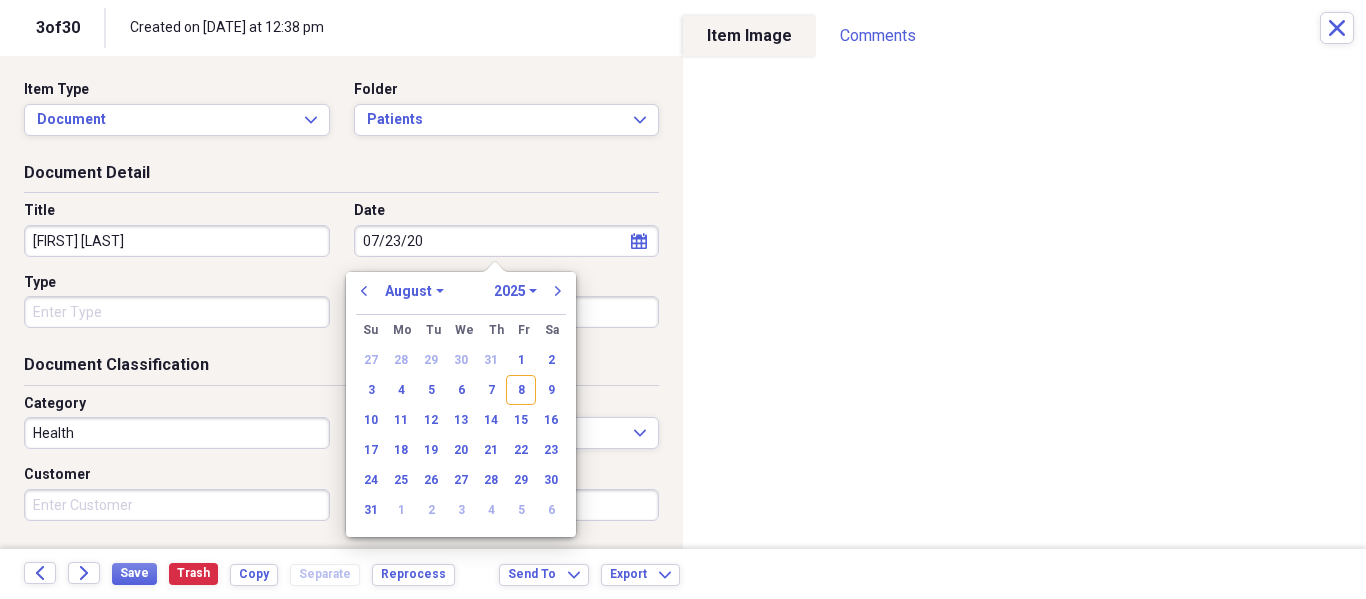 select on "6" 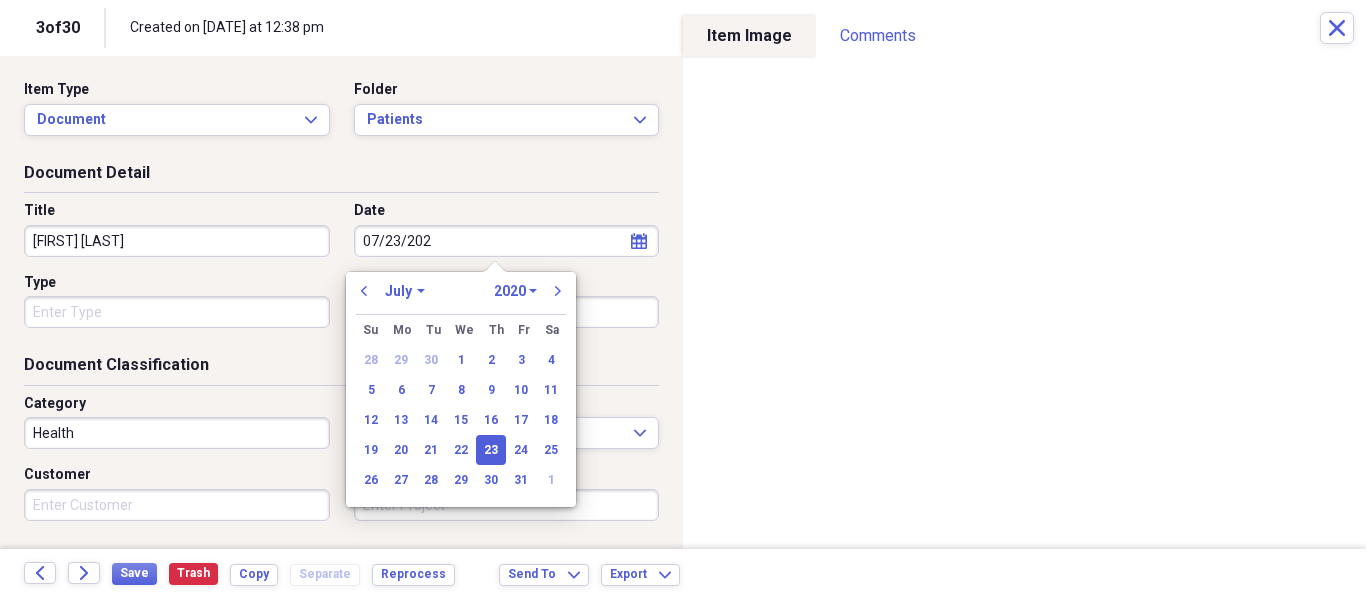 type on "07/23/2025" 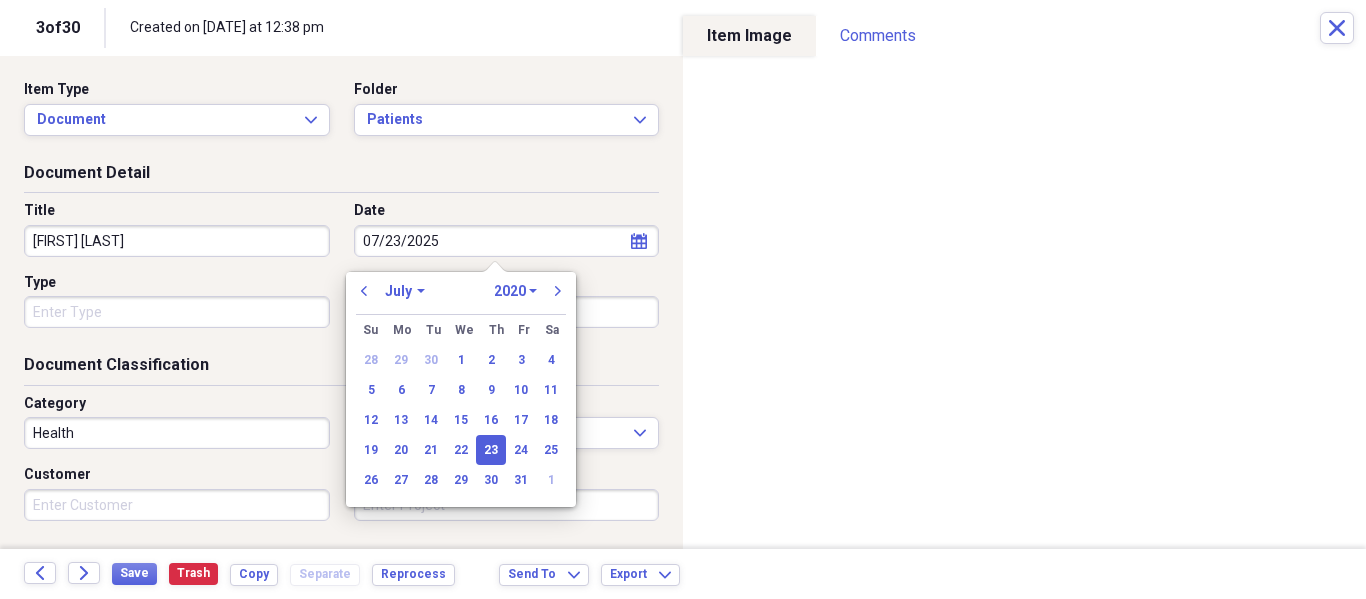 select on "2025" 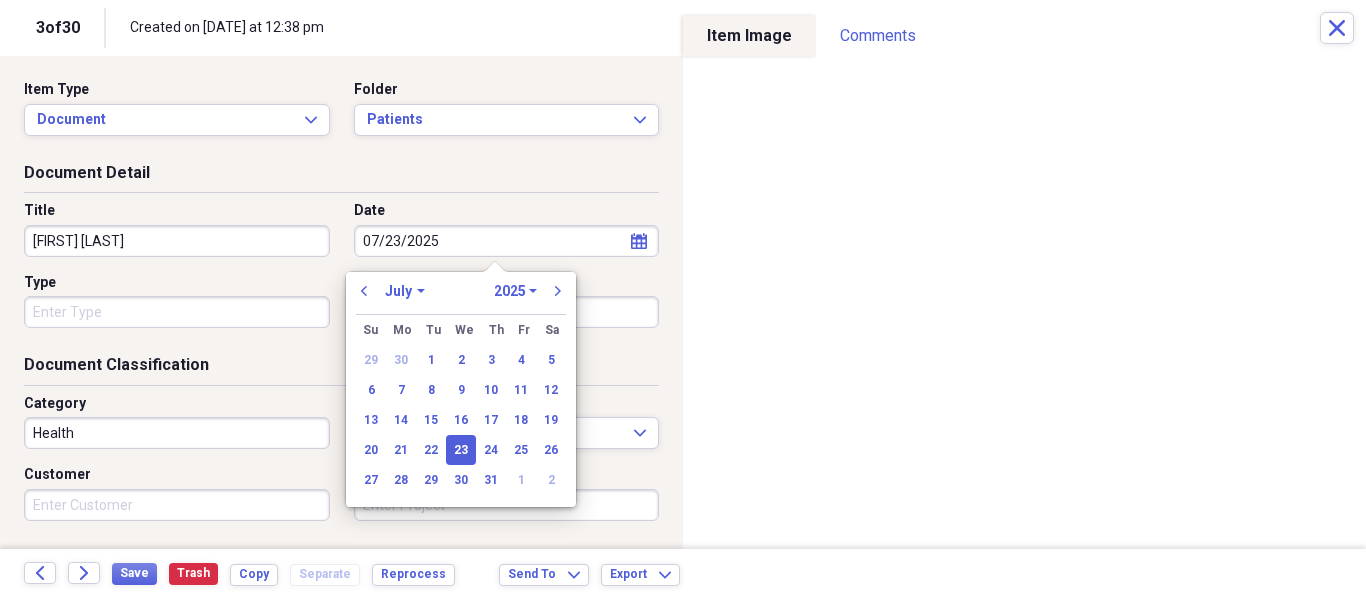 type on "07/23/2025" 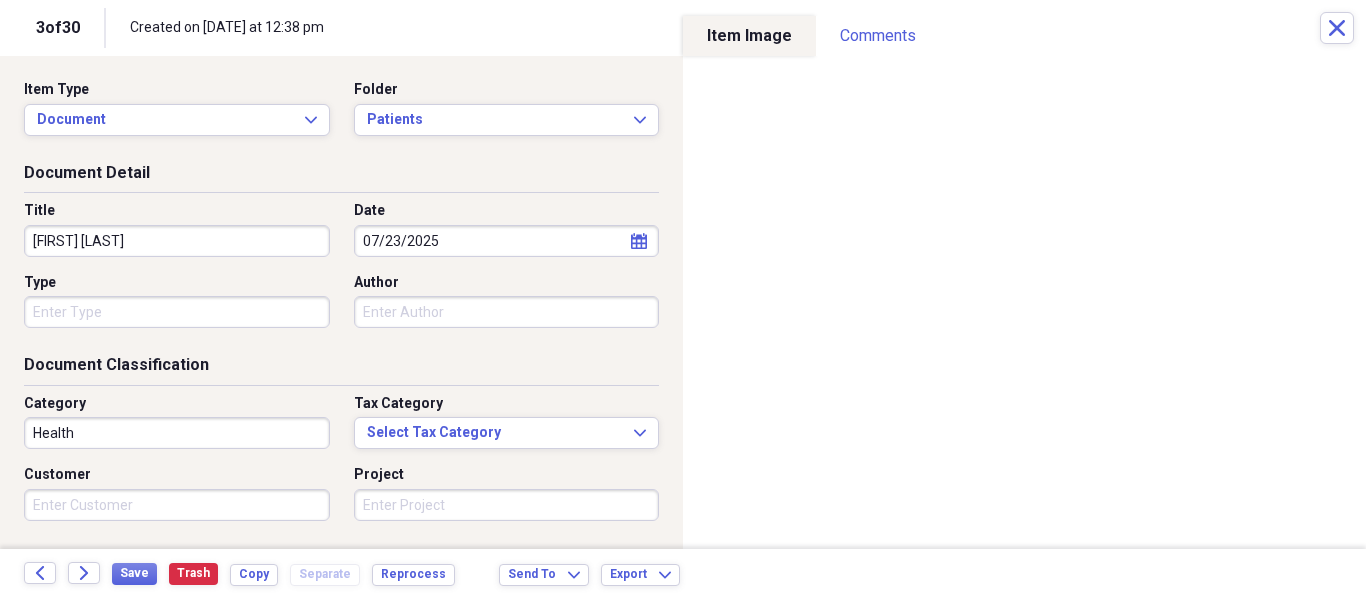 click on "Title Araly Herrera Date 07/23/2025 calendar Calendar Type Author" at bounding box center [341, 272] 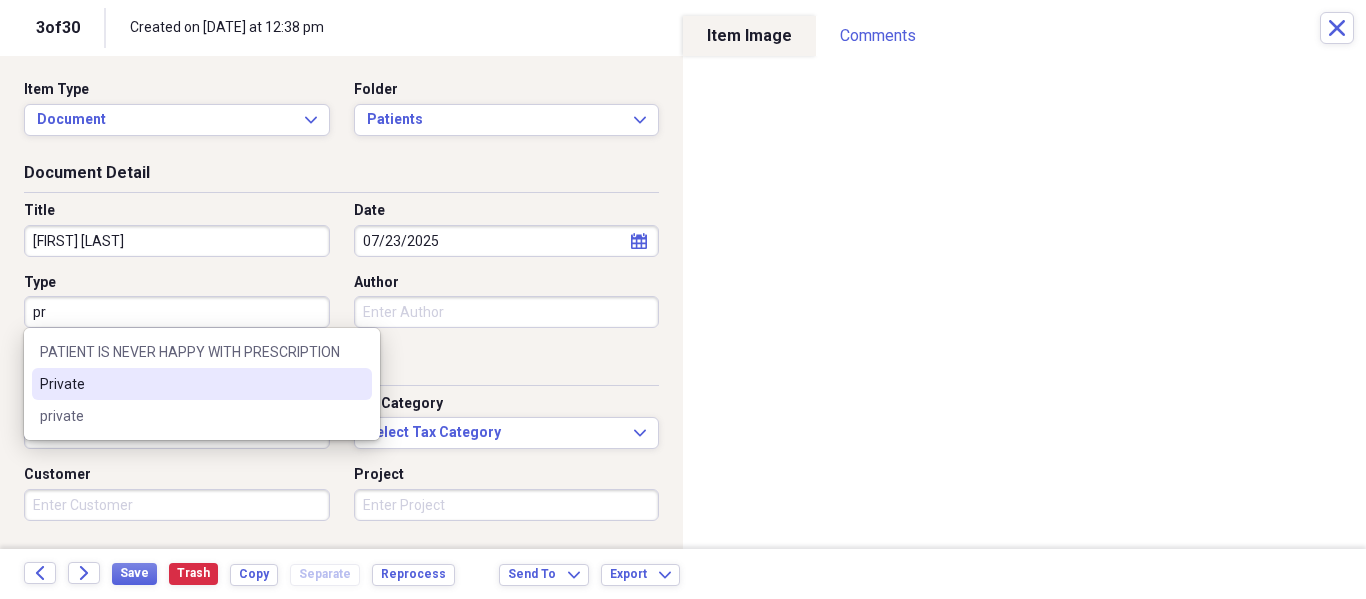 click on "Private" at bounding box center (190, 384) 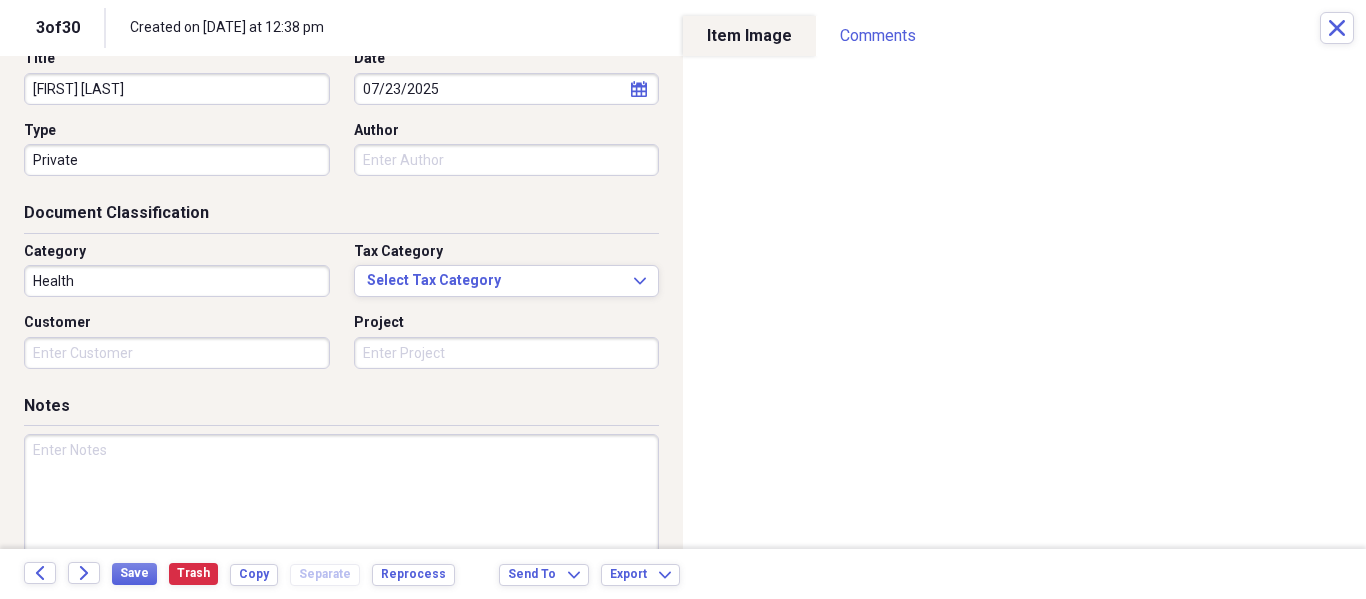 scroll, scrollTop: 243, scrollLeft: 0, axis: vertical 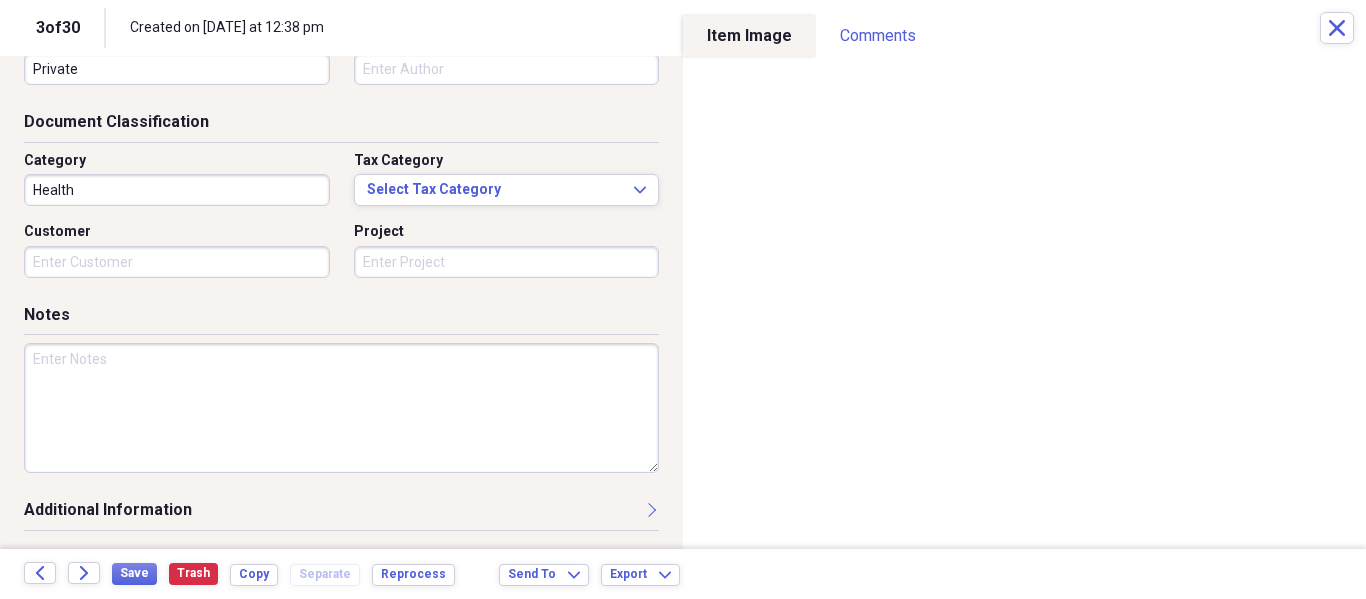 click at bounding box center (341, 408) 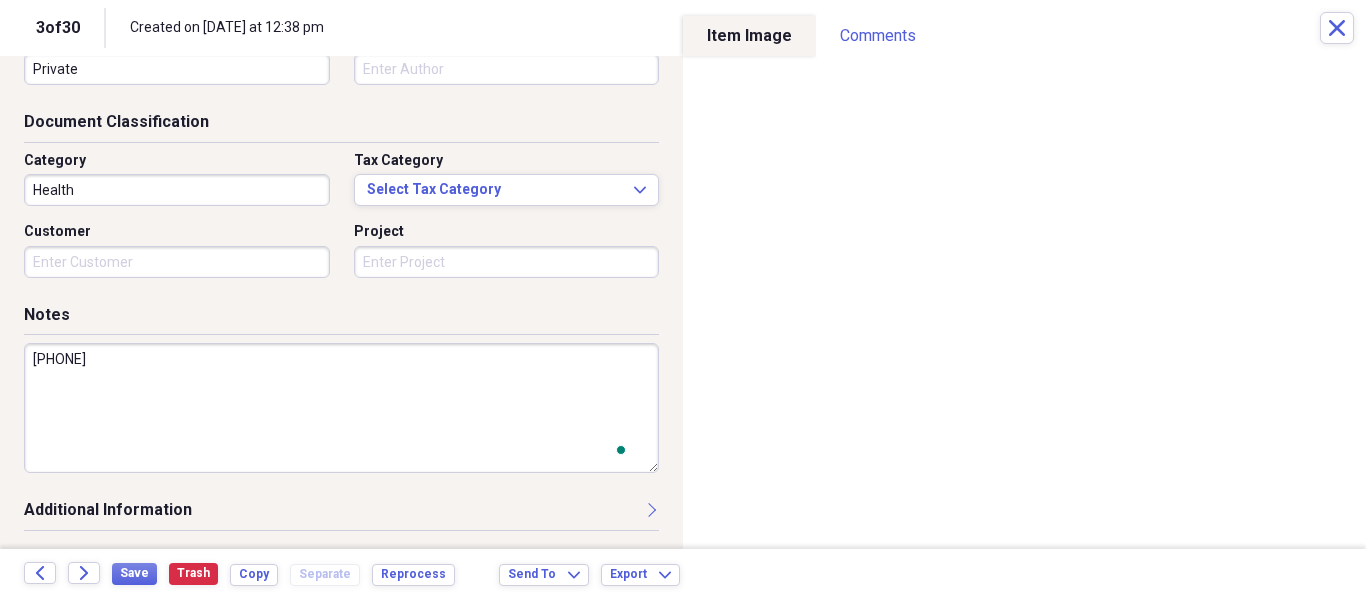 scroll, scrollTop: 243, scrollLeft: 0, axis: vertical 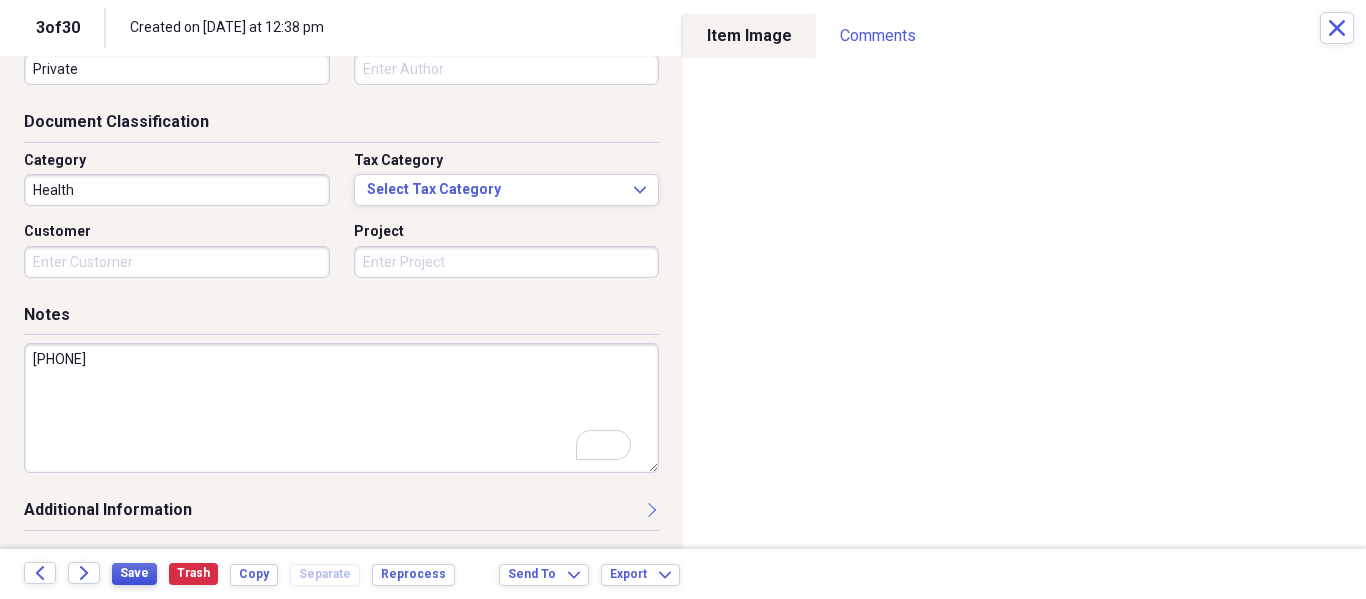 type on "305-807-3231" 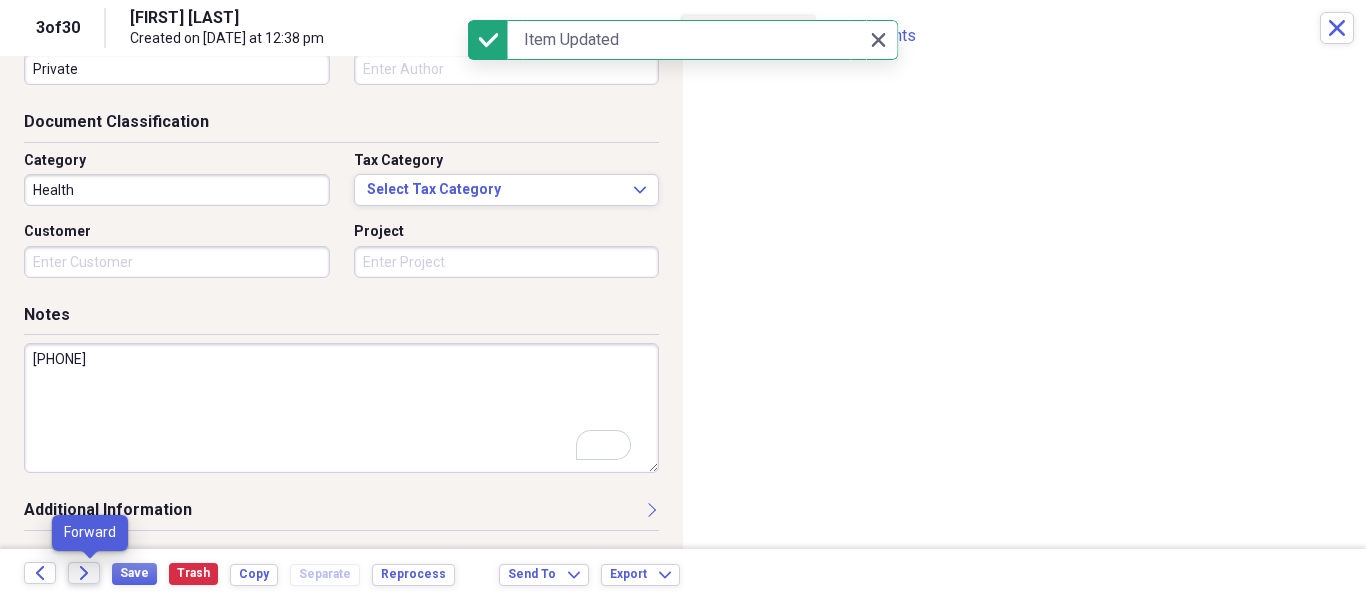 click on "Forward" 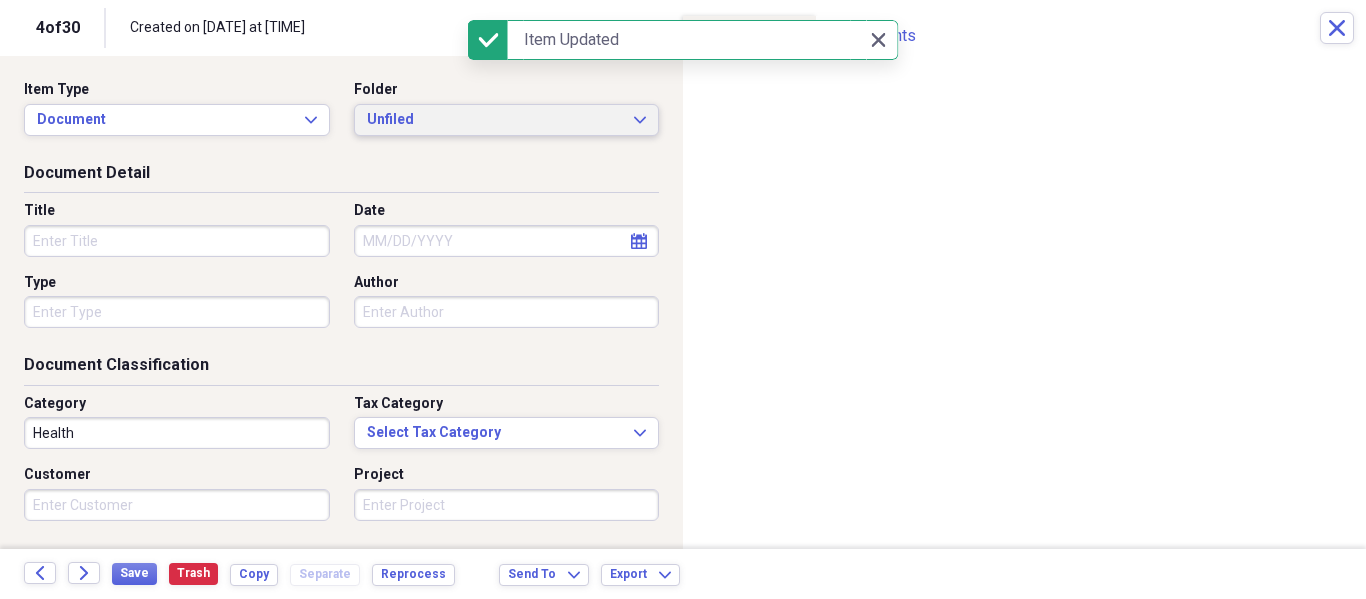 click on "Unfiled Expand" at bounding box center [507, 120] 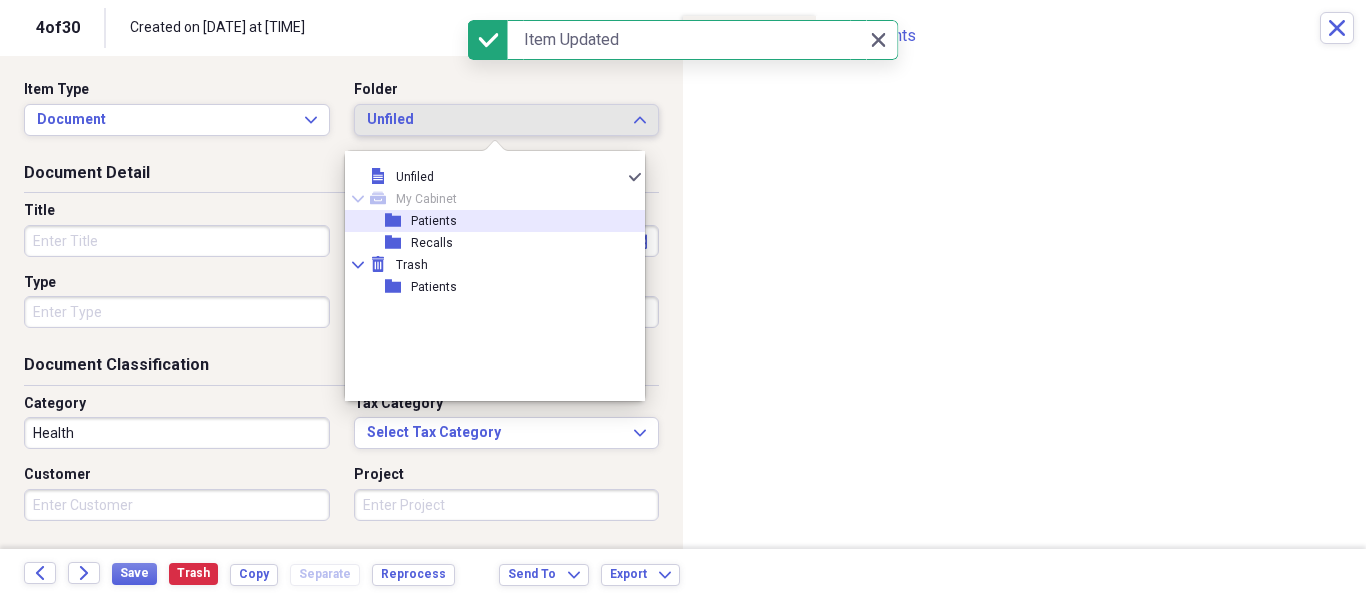 click on "folder Patients" at bounding box center [487, 221] 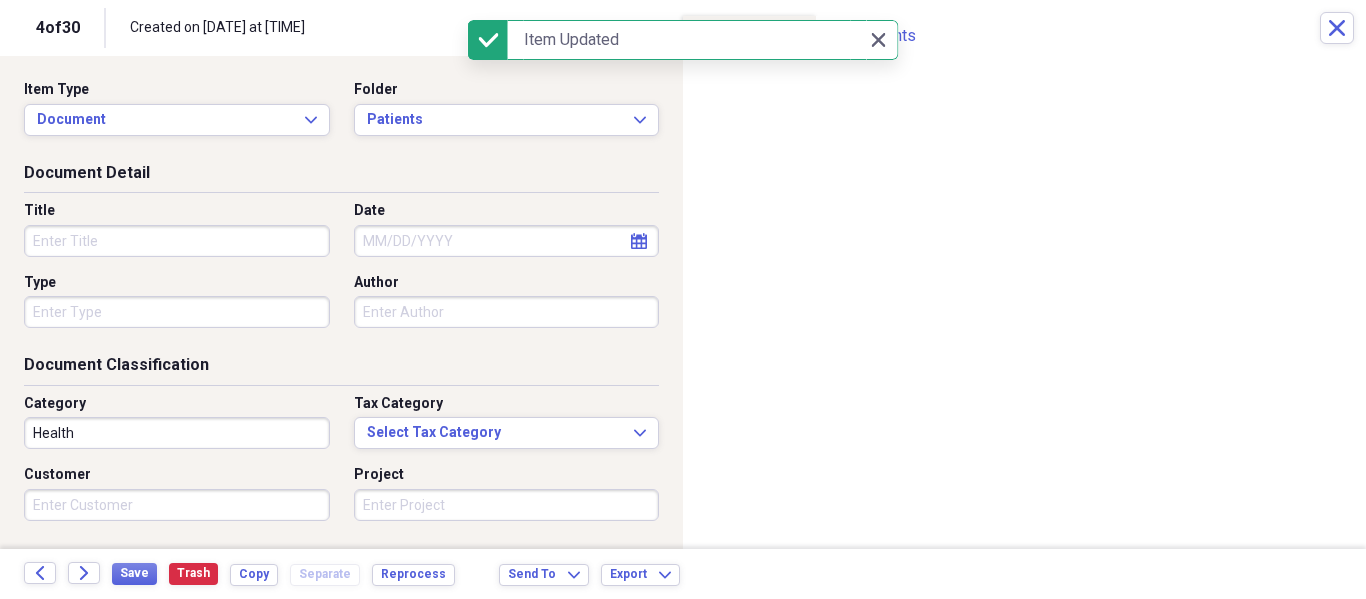 click on "Title" at bounding box center (177, 241) 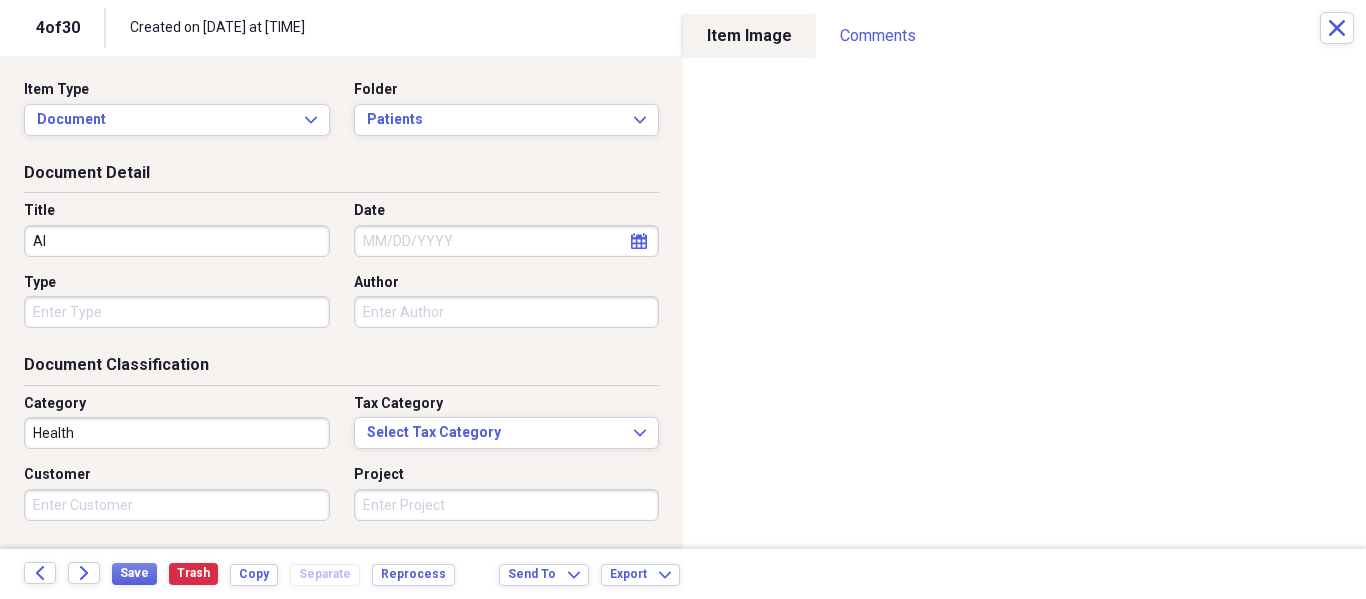 type on "A" 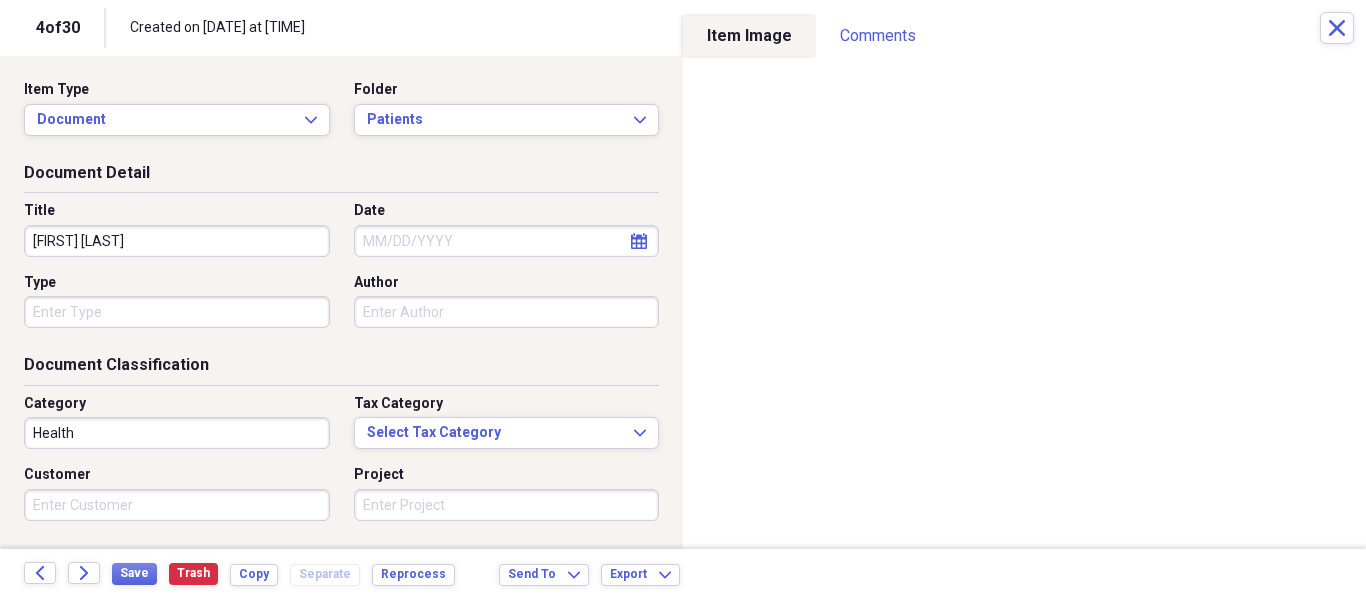 type on "Brooke Ally" 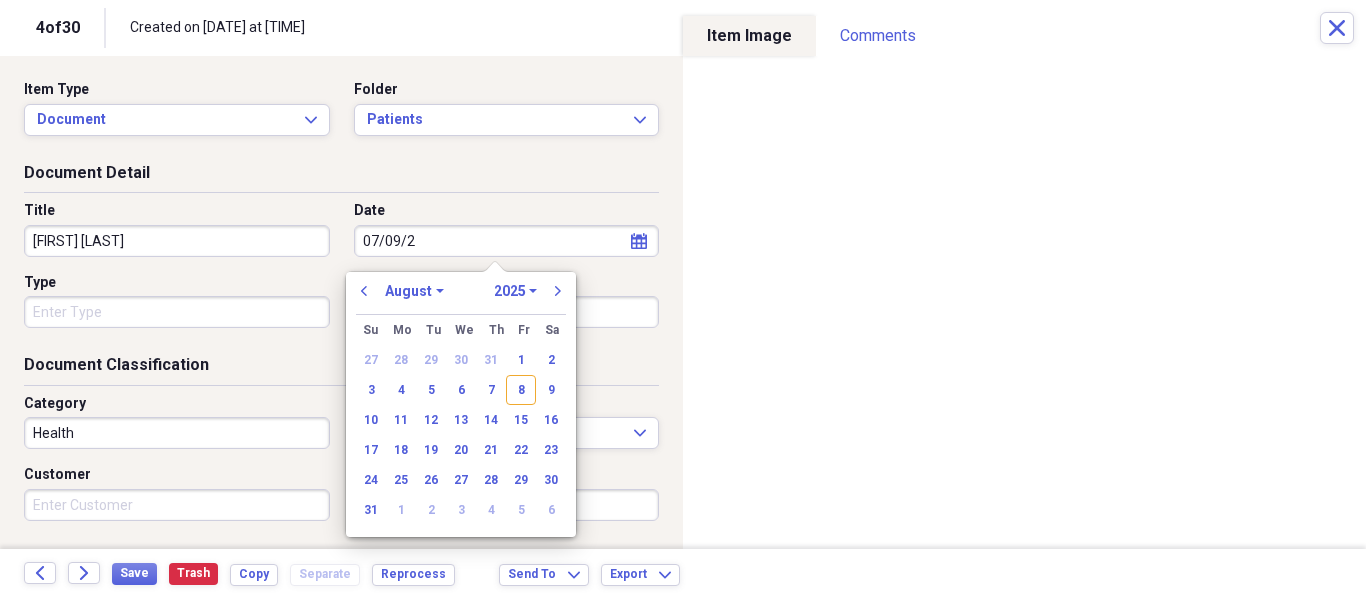 type on "07/09/20" 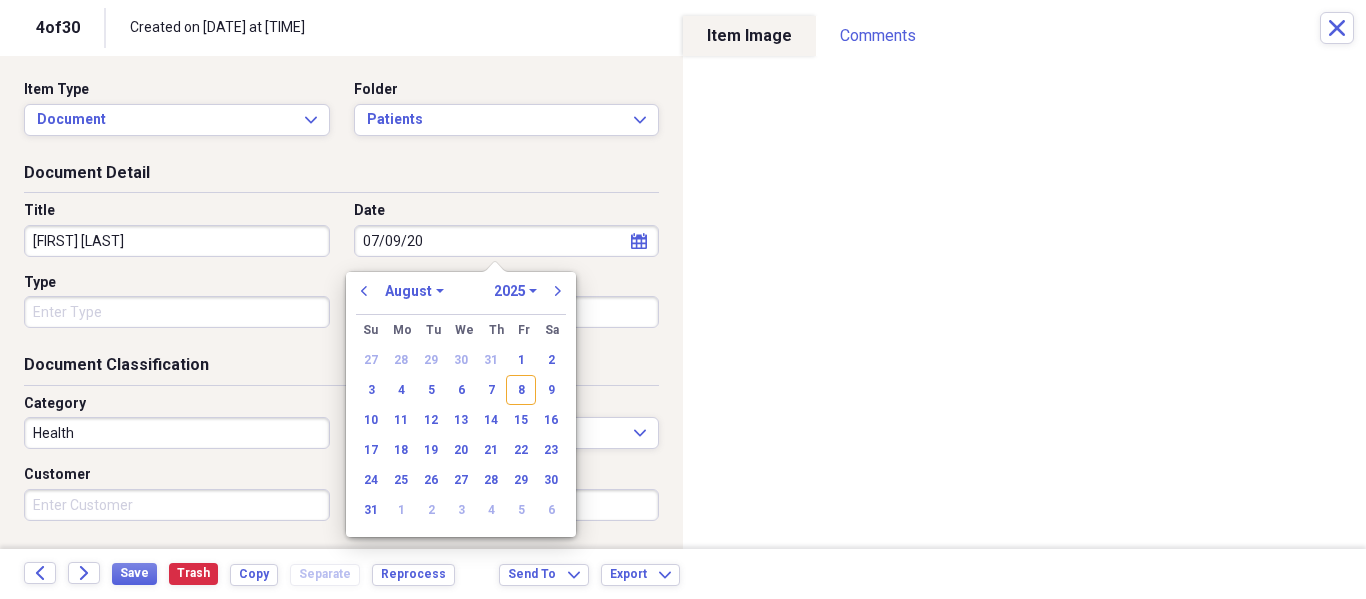 select on "6" 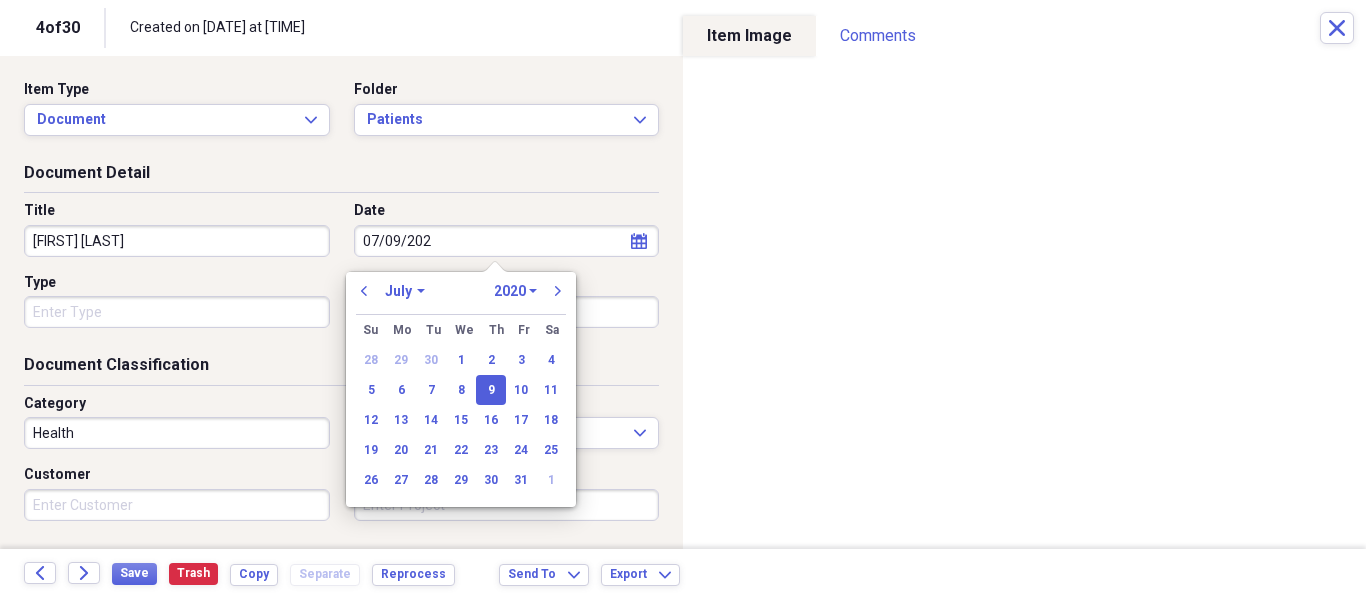 type on "07/09/2025" 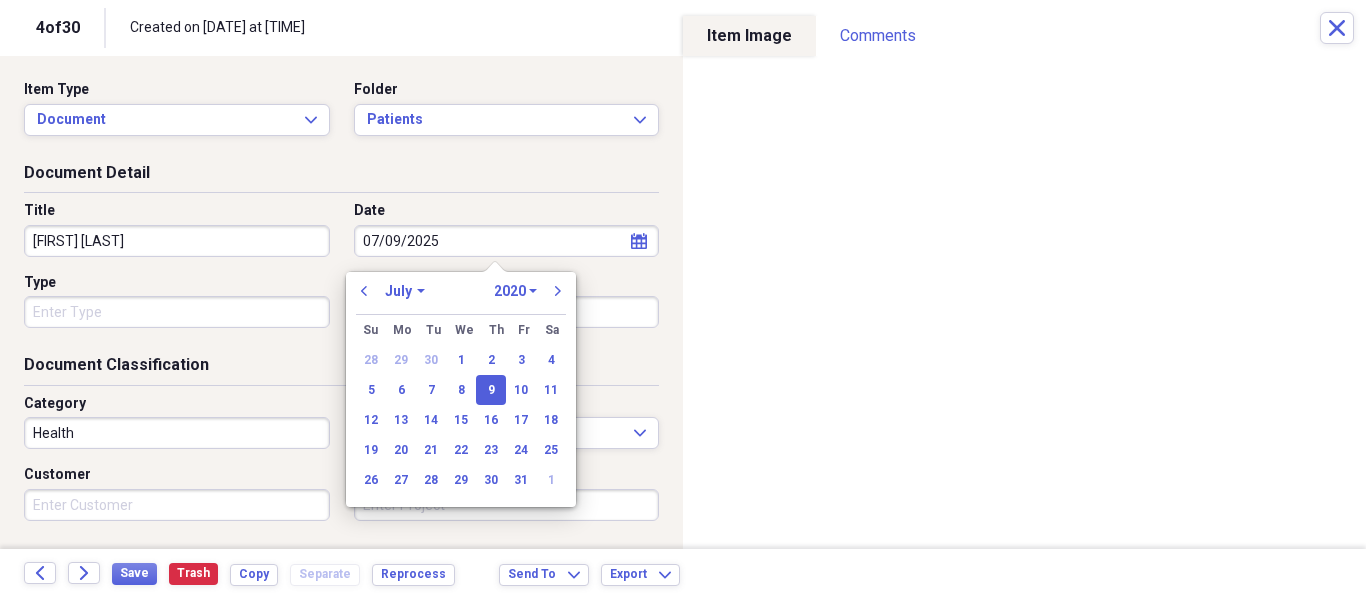 select on "2025" 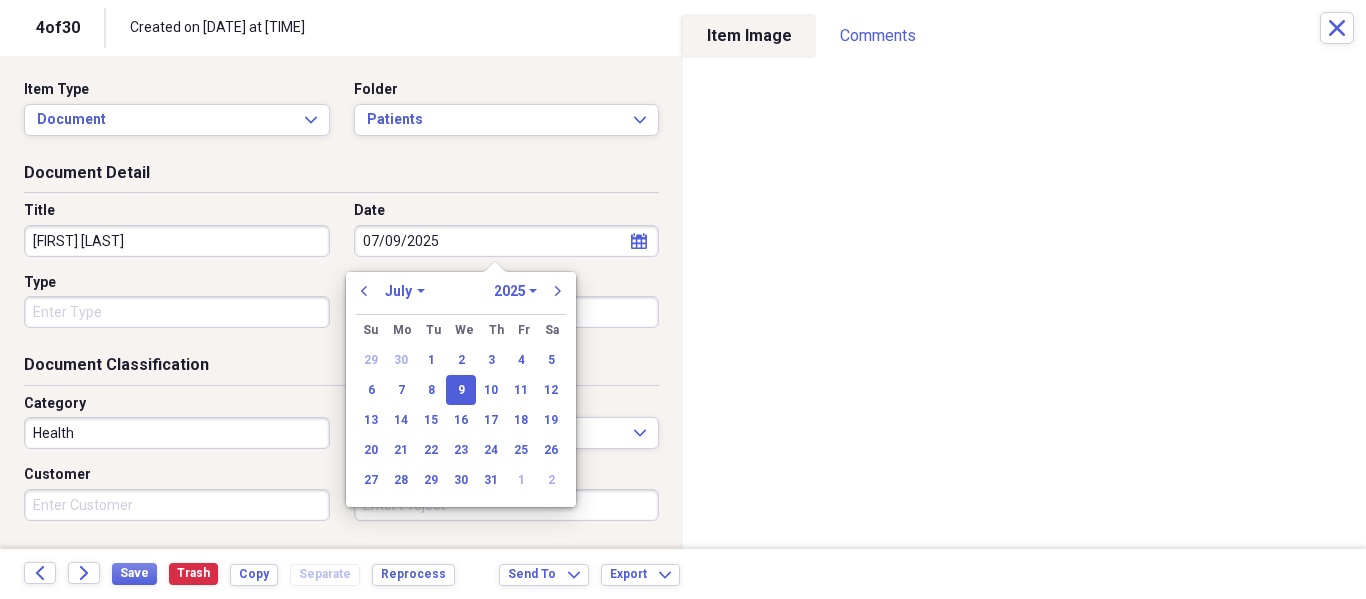type on "07/09/2025" 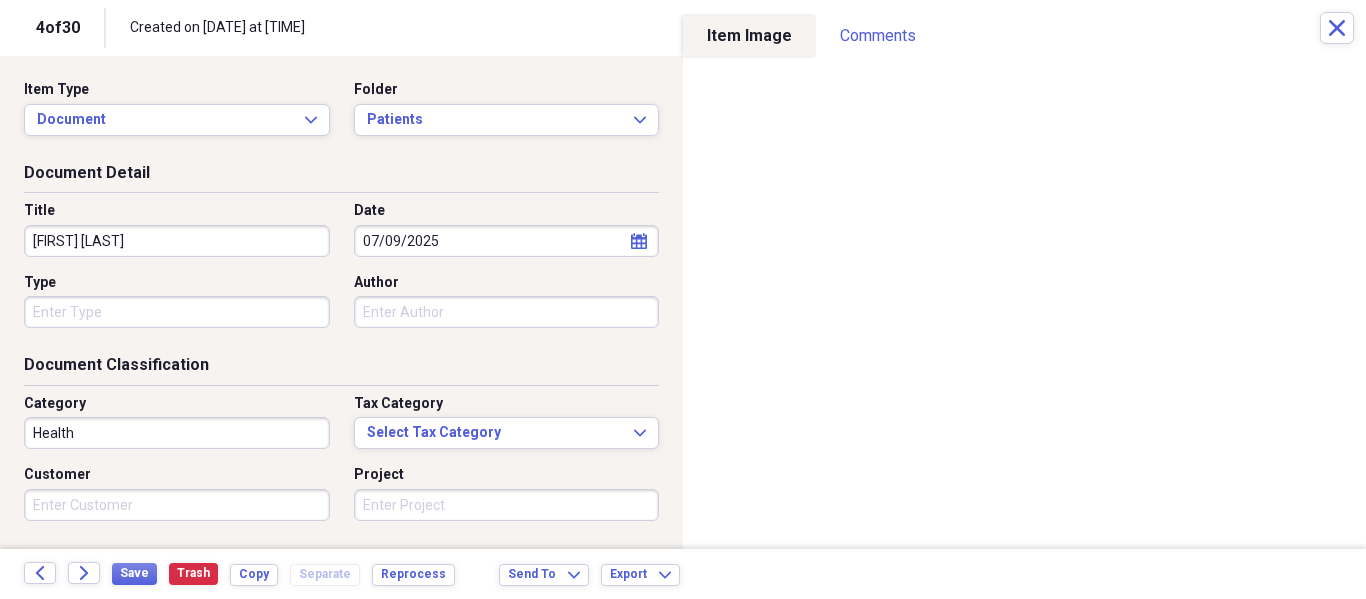 click on "Title Brooke Ally Date 07/09/2025 calendar Calendar Type Author" at bounding box center [341, 272] 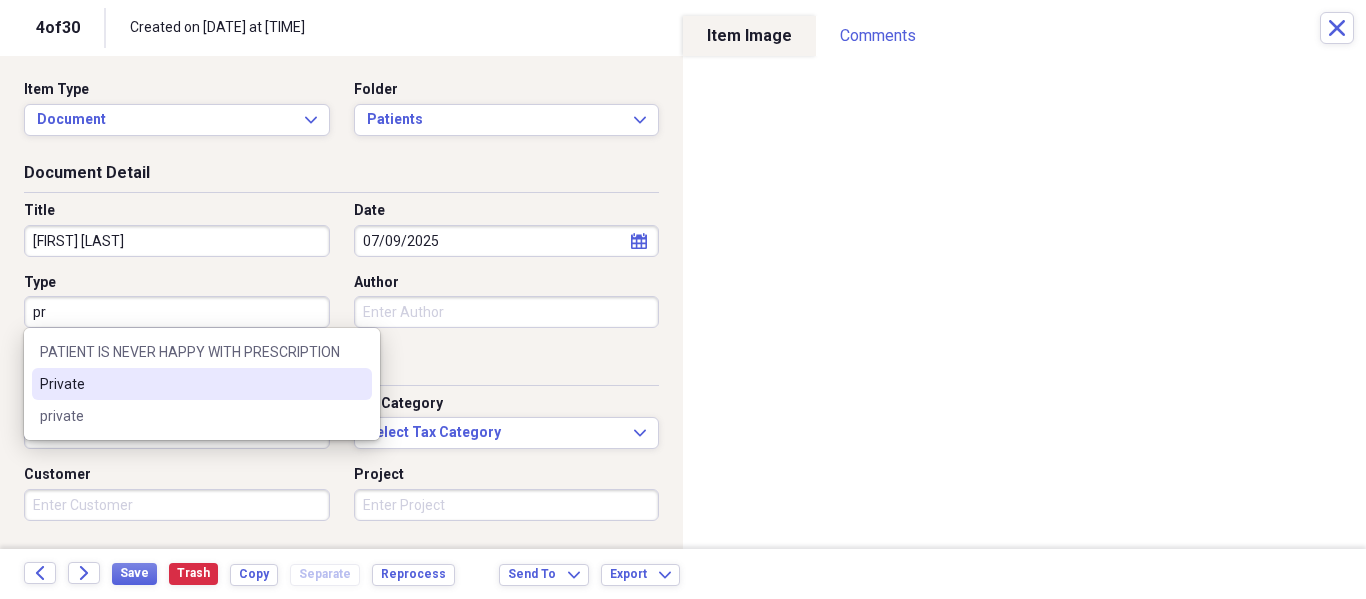 click on "Private" at bounding box center (202, 384) 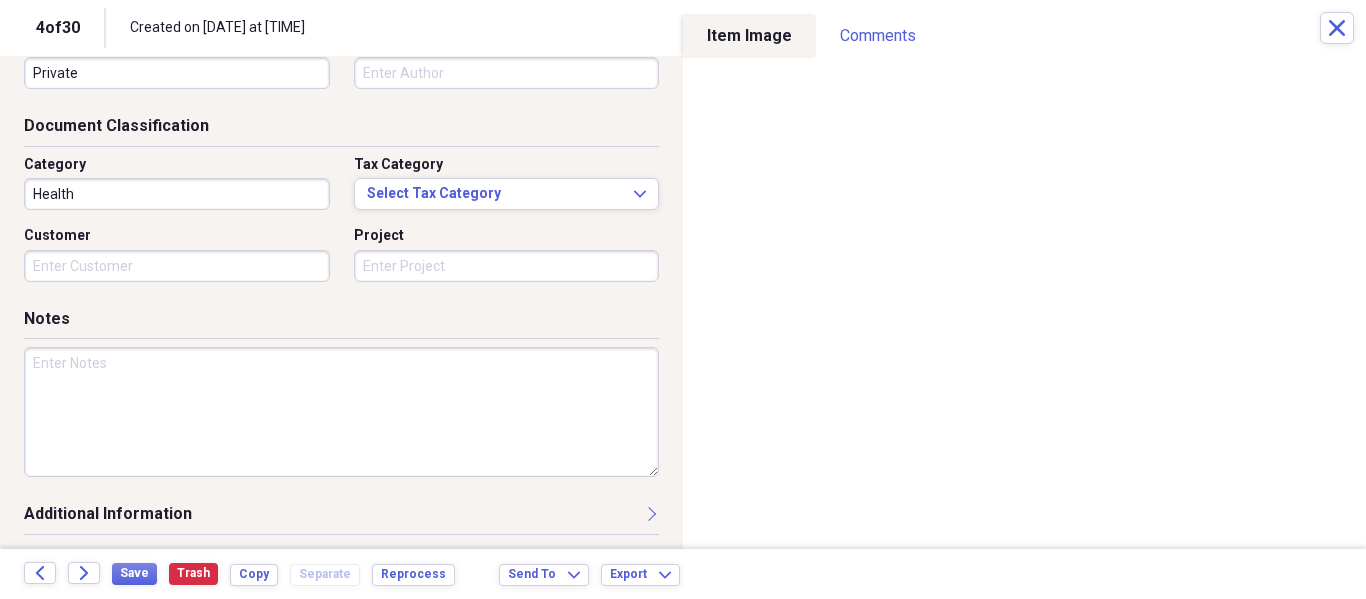 scroll, scrollTop: 243, scrollLeft: 0, axis: vertical 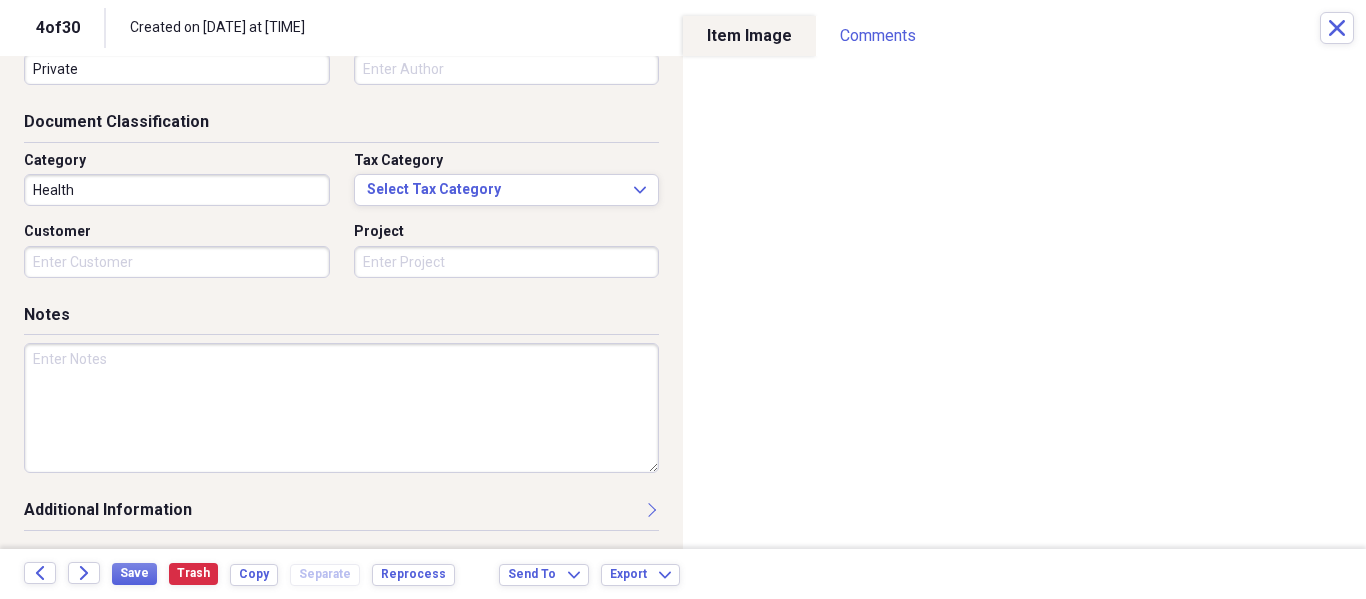 click at bounding box center (341, 408) 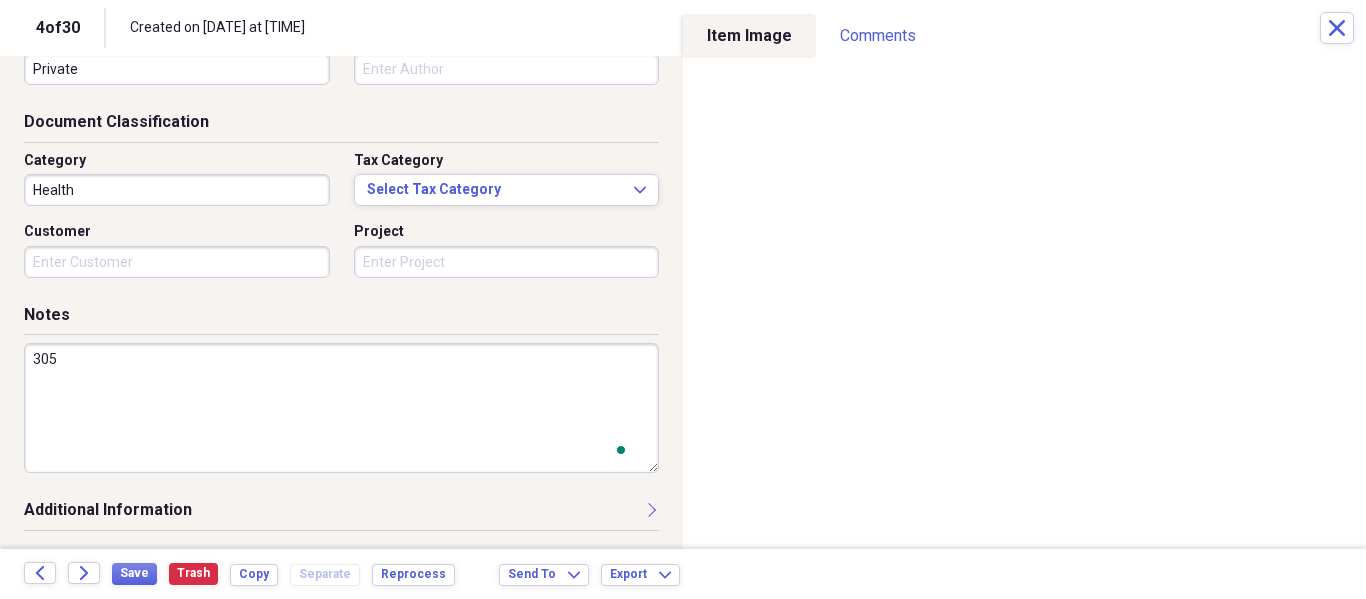 scroll, scrollTop: 243, scrollLeft: 0, axis: vertical 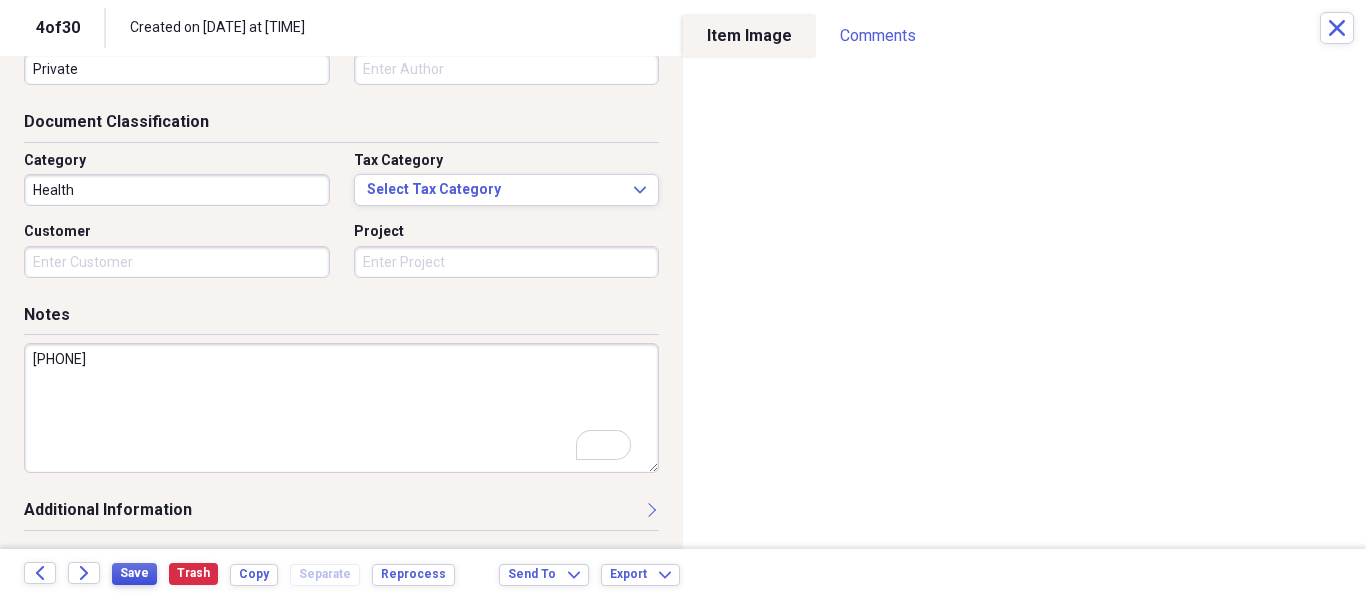 type on "305-484-4089" 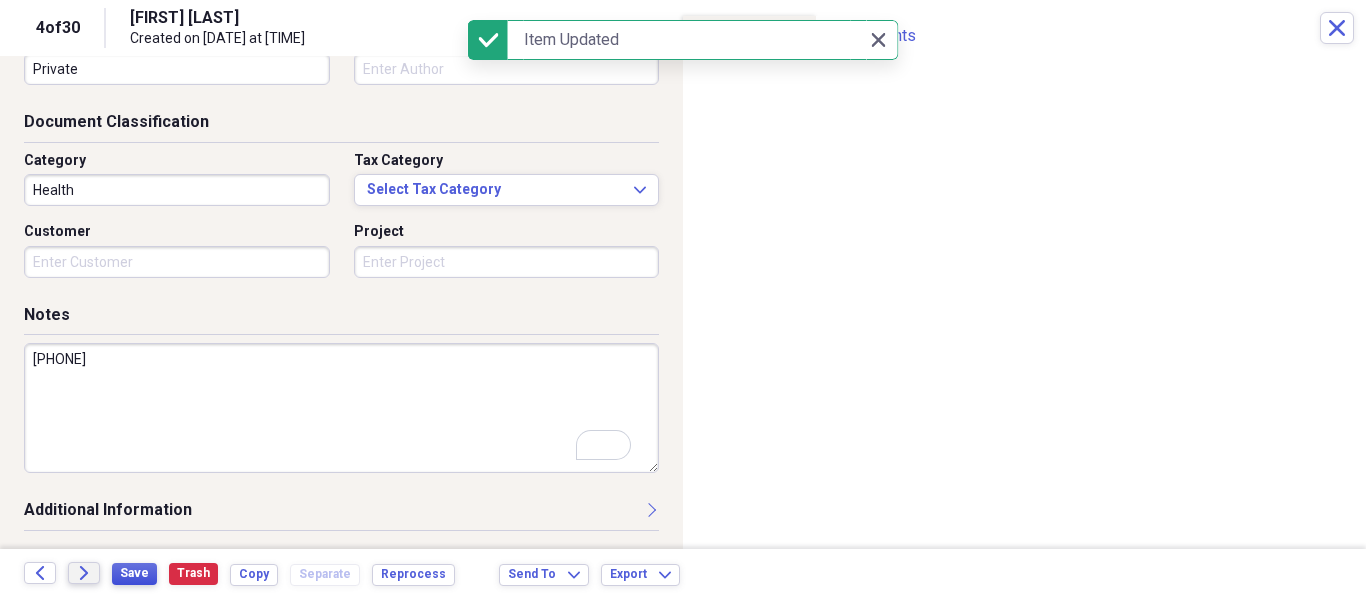 type on "Brooke Ally" 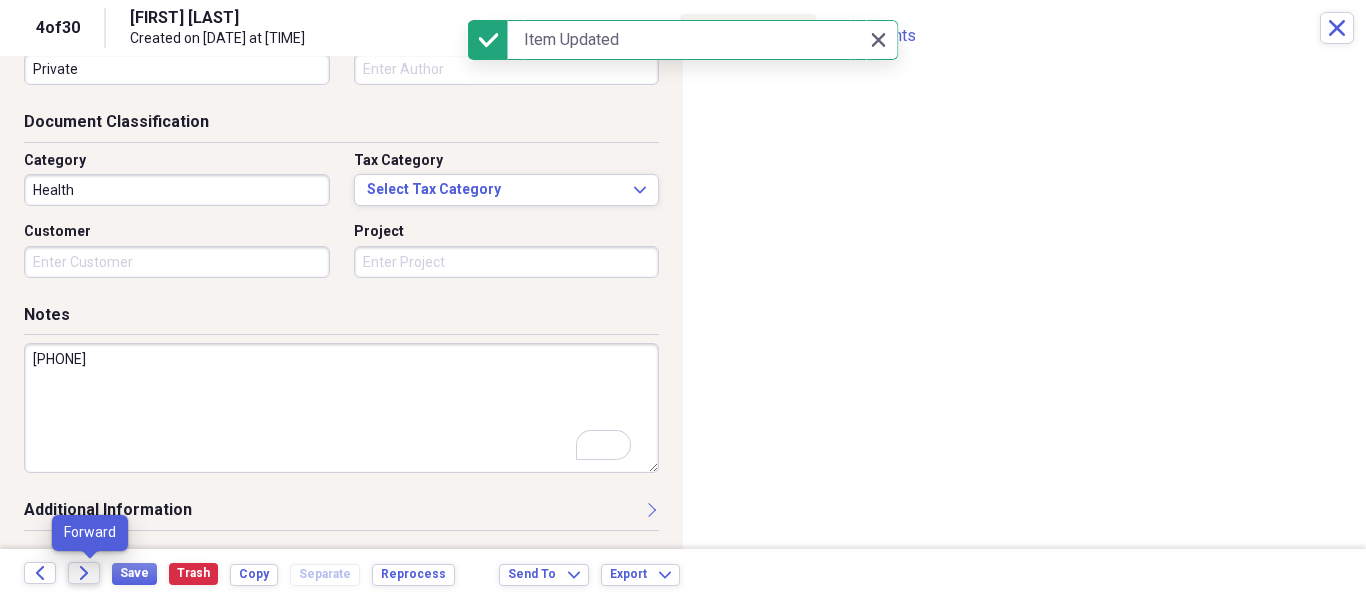 click on "Forward" at bounding box center (84, 573) 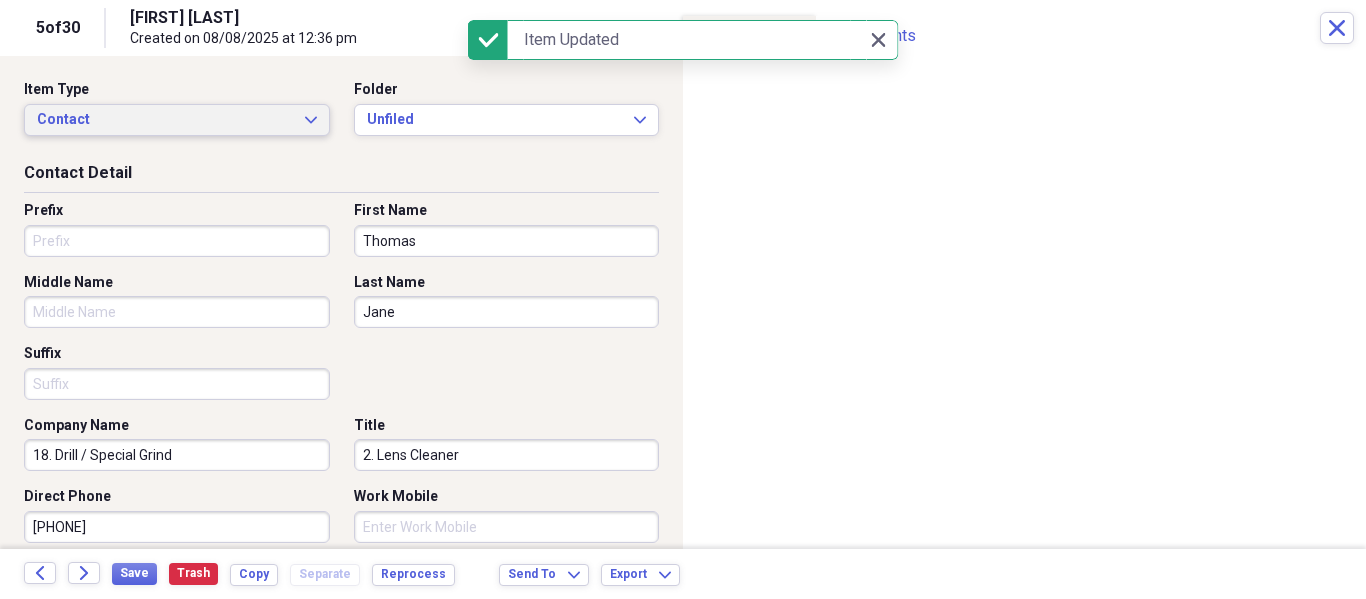 click on "Contact" at bounding box center [165, 120] 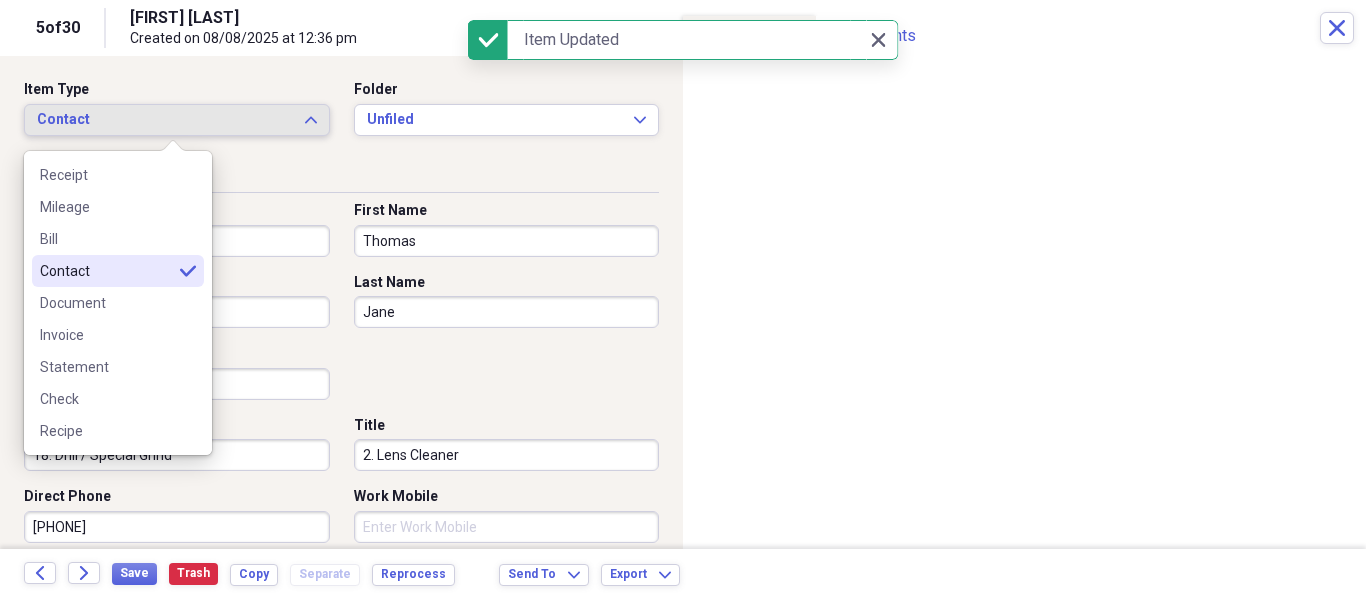 click on "Document" at bounding box center [118, 303] 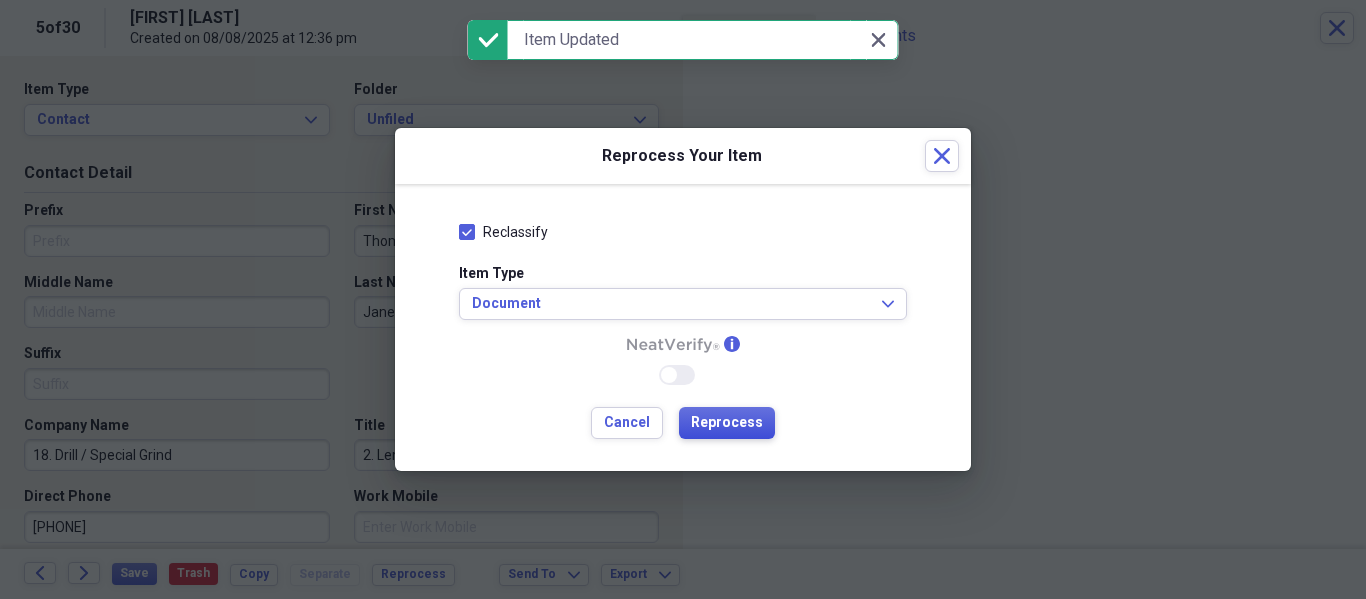 click on "Reprocess" at bounding box center (727, 423) 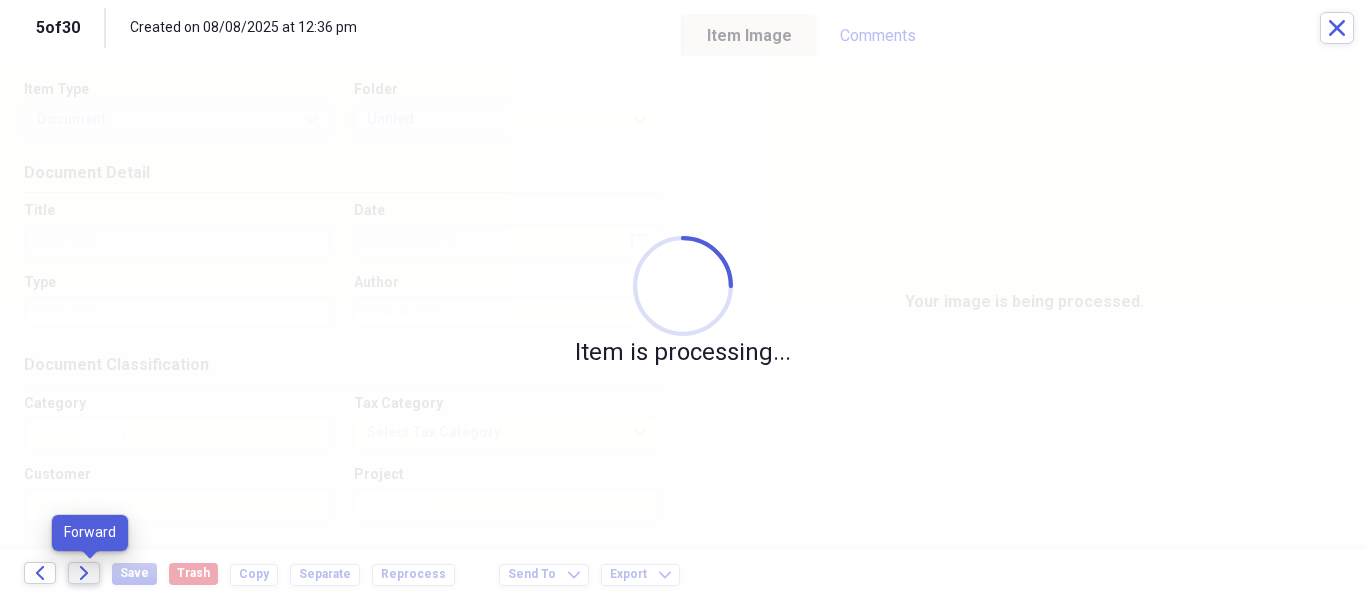 click on "Forward" 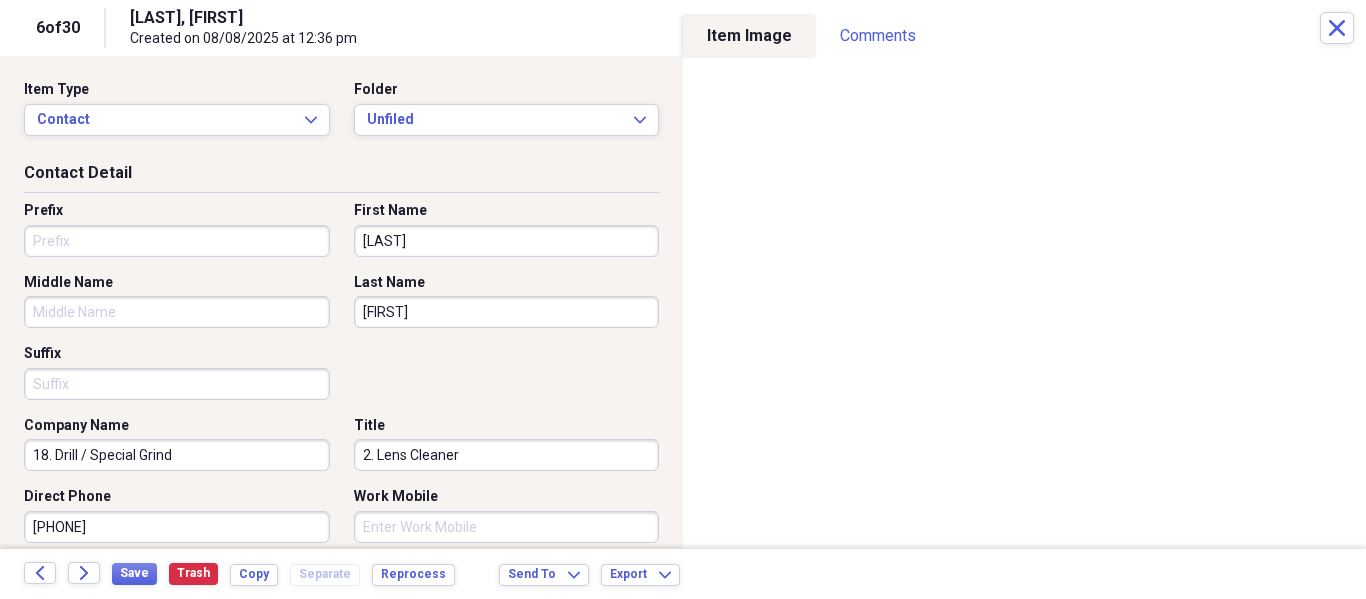click on "Item Type Contact Expand Folder Unfiled Expand" at bounding box center [341, 116] 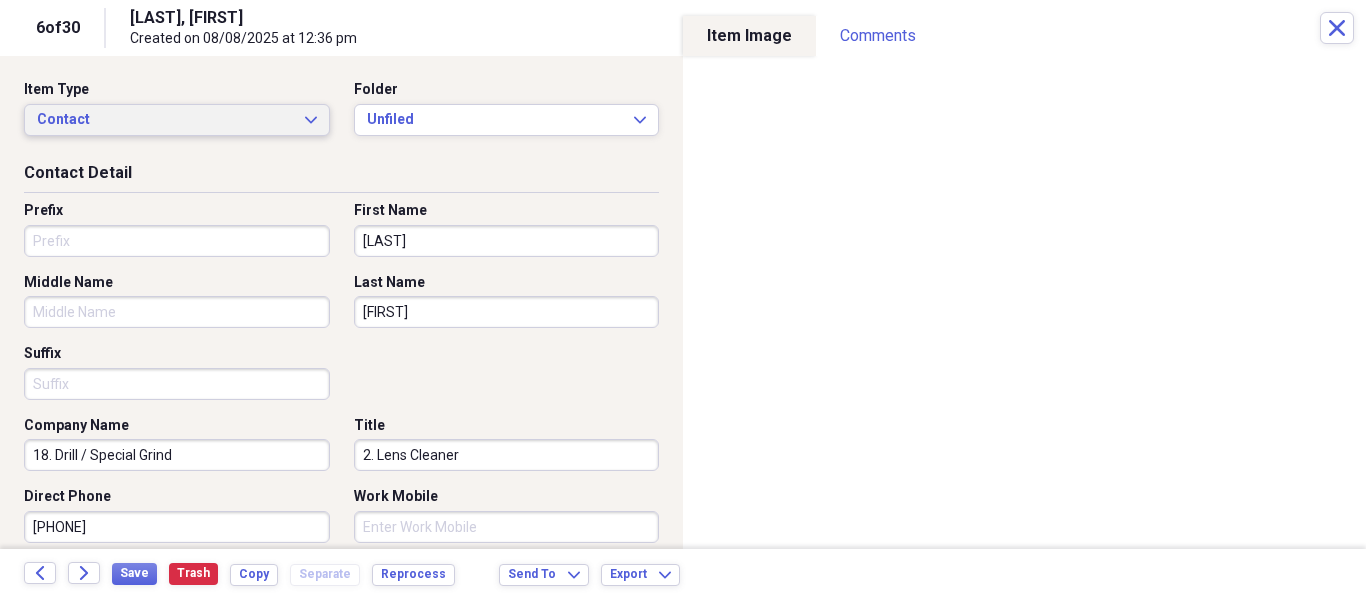 click on "Contact" at bounding box center (165, 120) 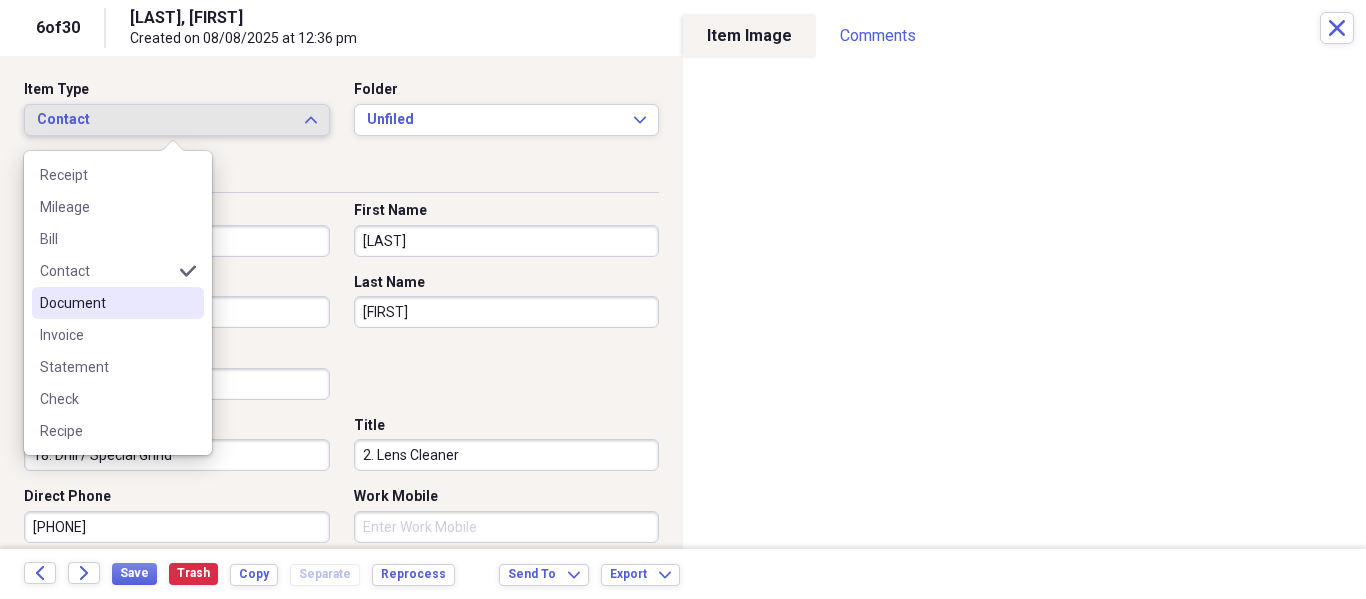 click on "Document" at bounding box center (106, 303) 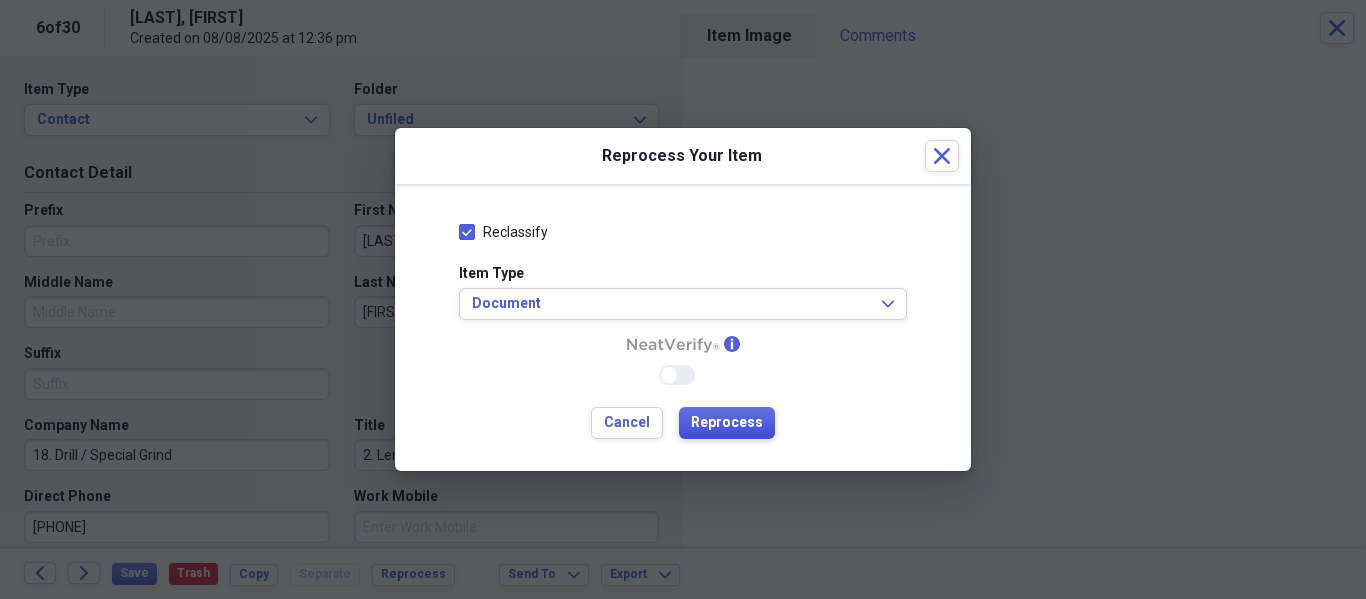 click on "Reprocess" at bounding box center (727, 423) 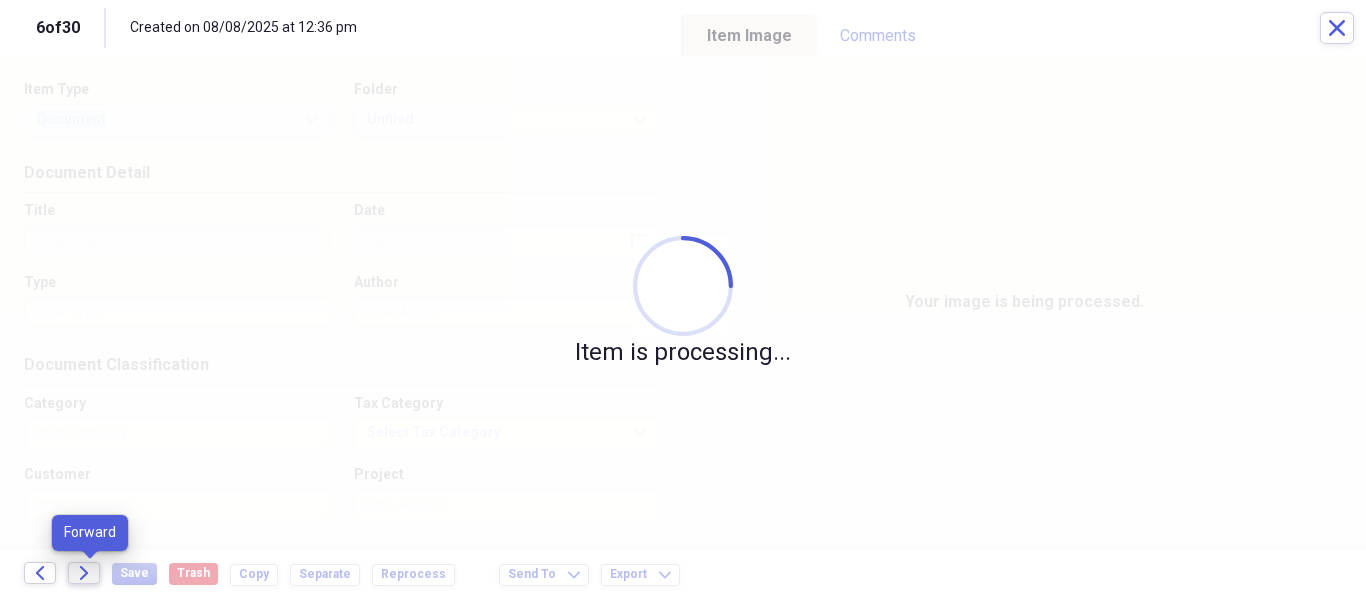 click on "Forward" 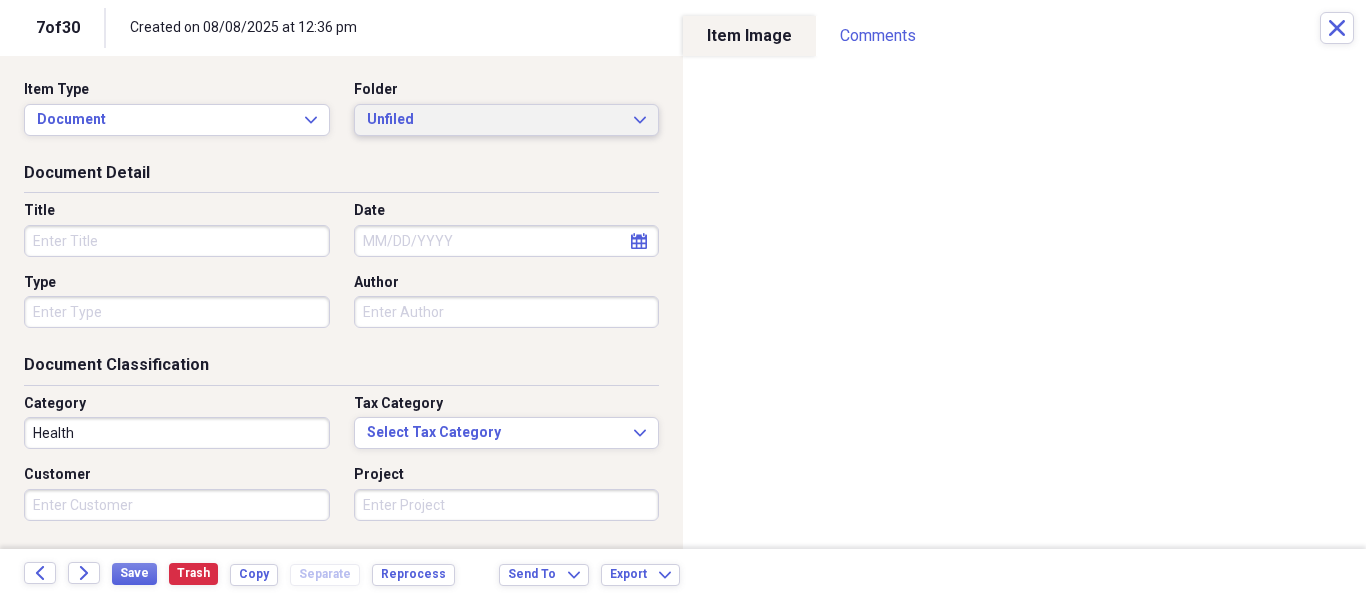 click on "Unfiled Expand" at bounding box center [507, 120] 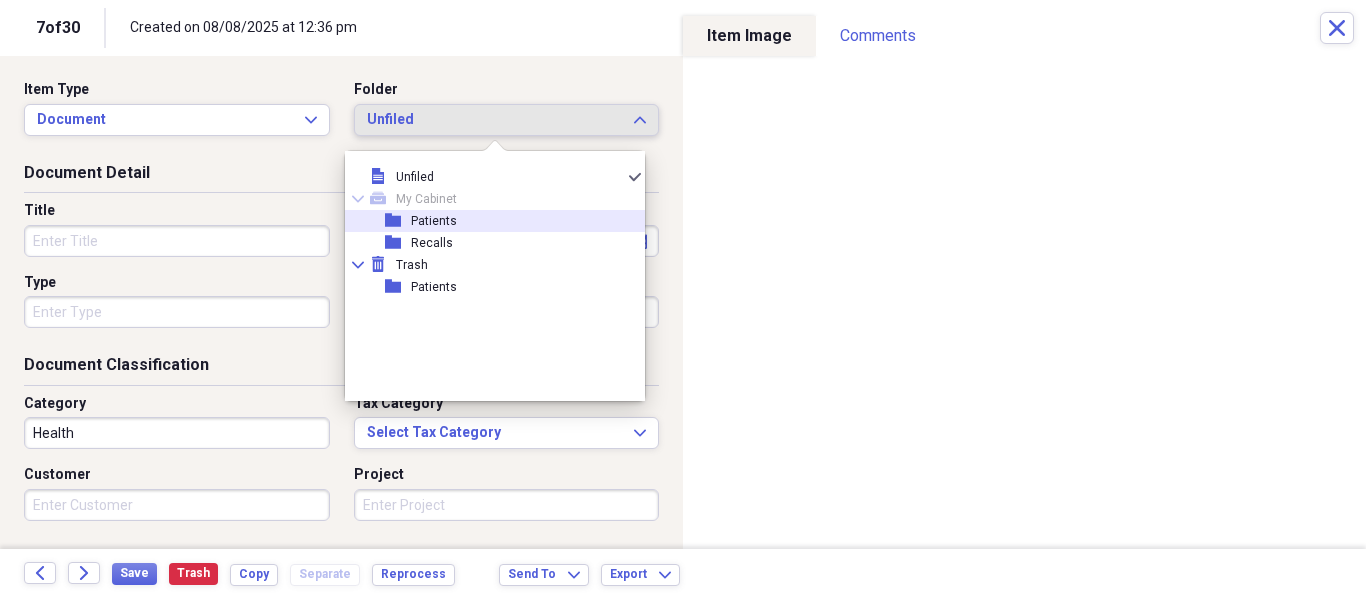 click on "folder Patients" at bounding box center [487, 221] 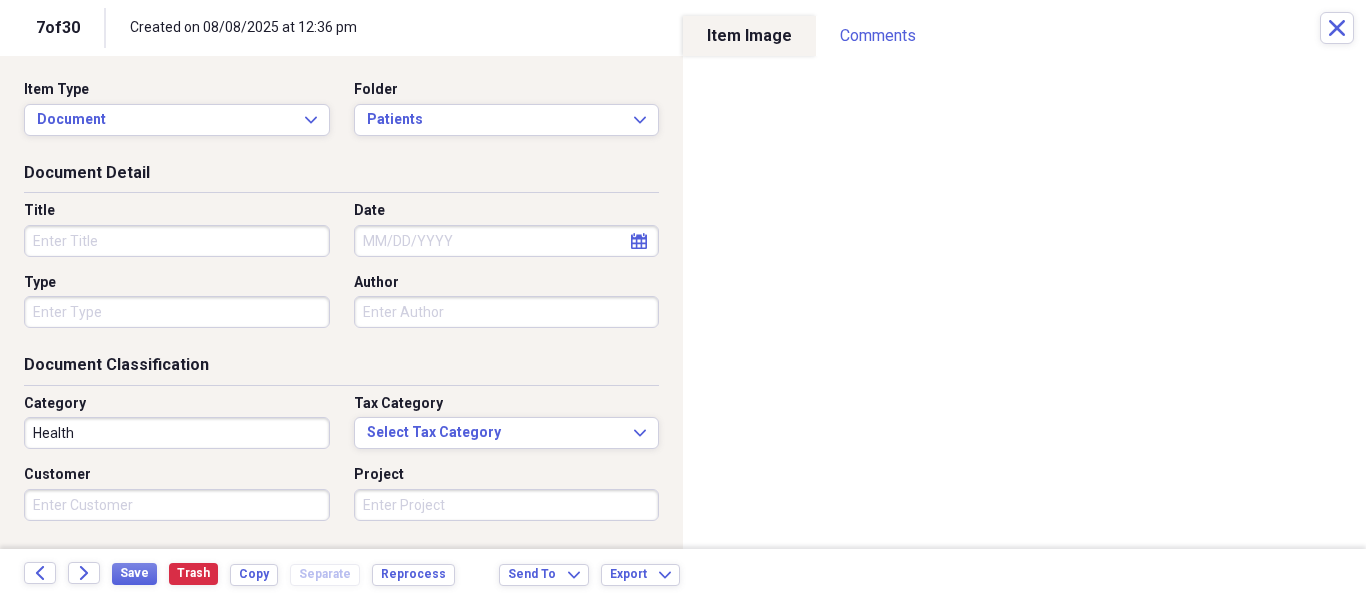 click on "Title" at bounding box center [177, 241] 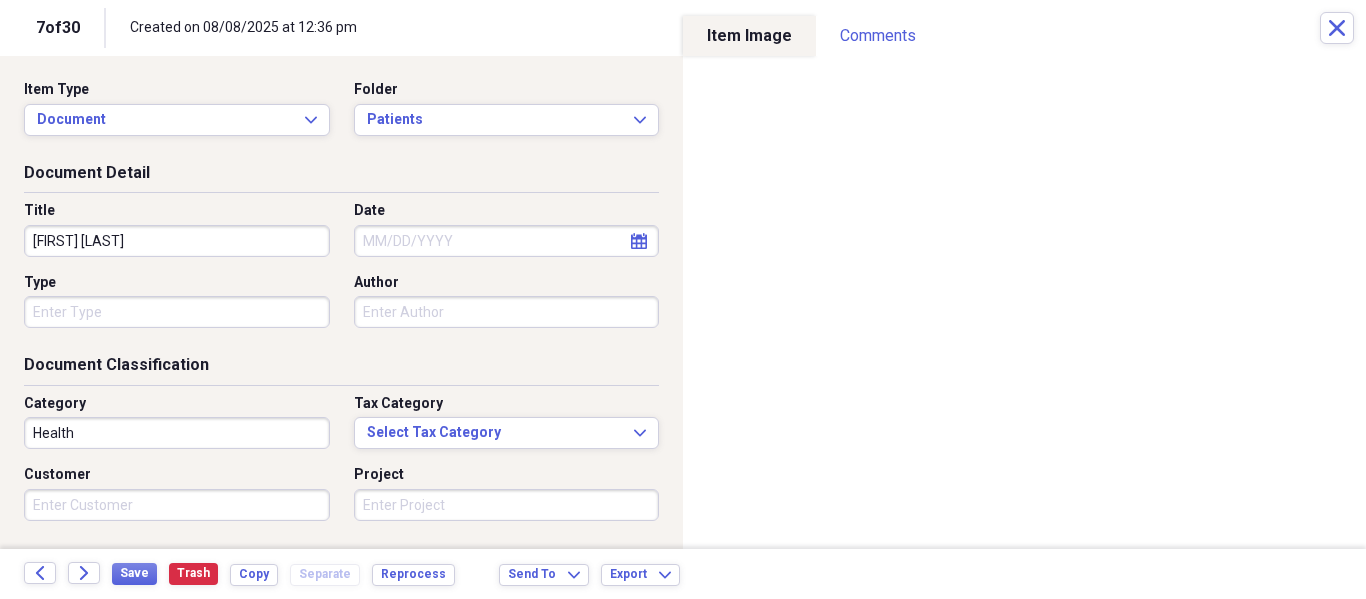 type on "James Fenton" 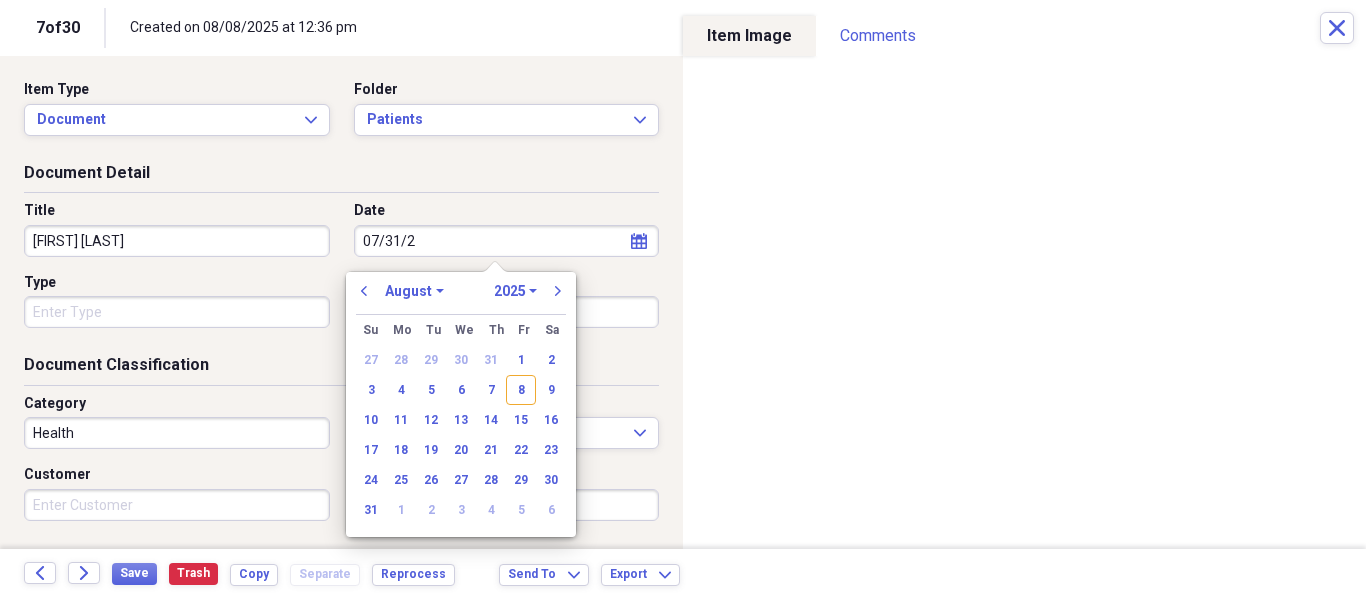 type on "07/31/20" 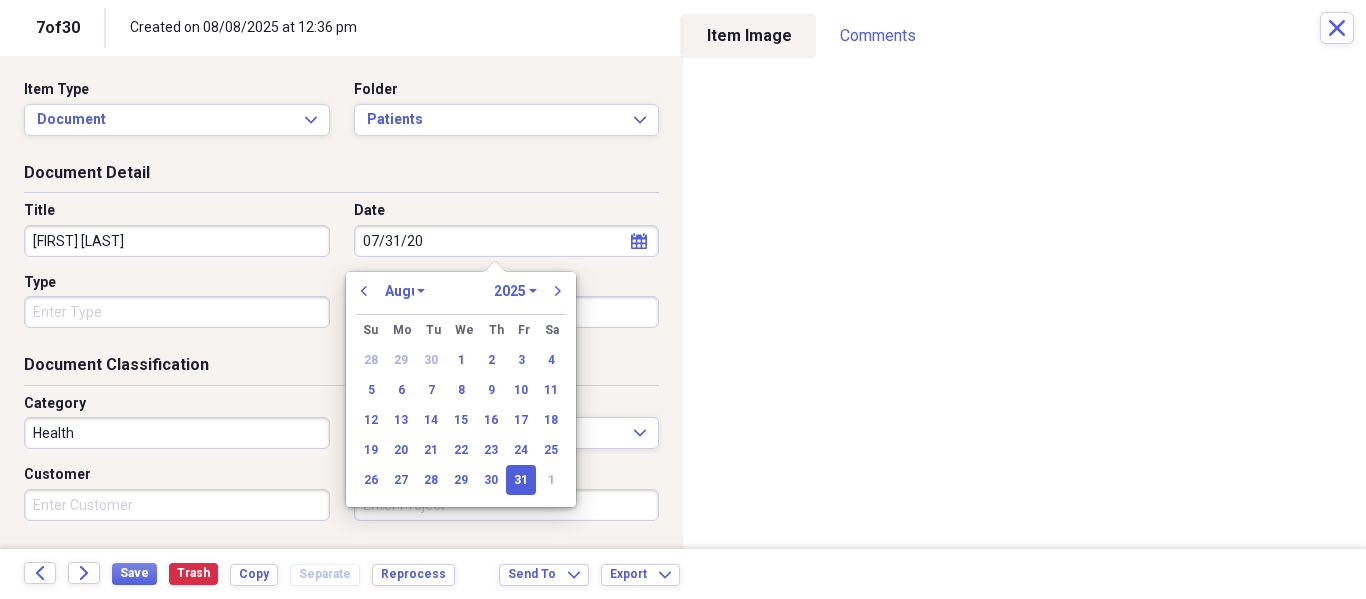 select on "6" 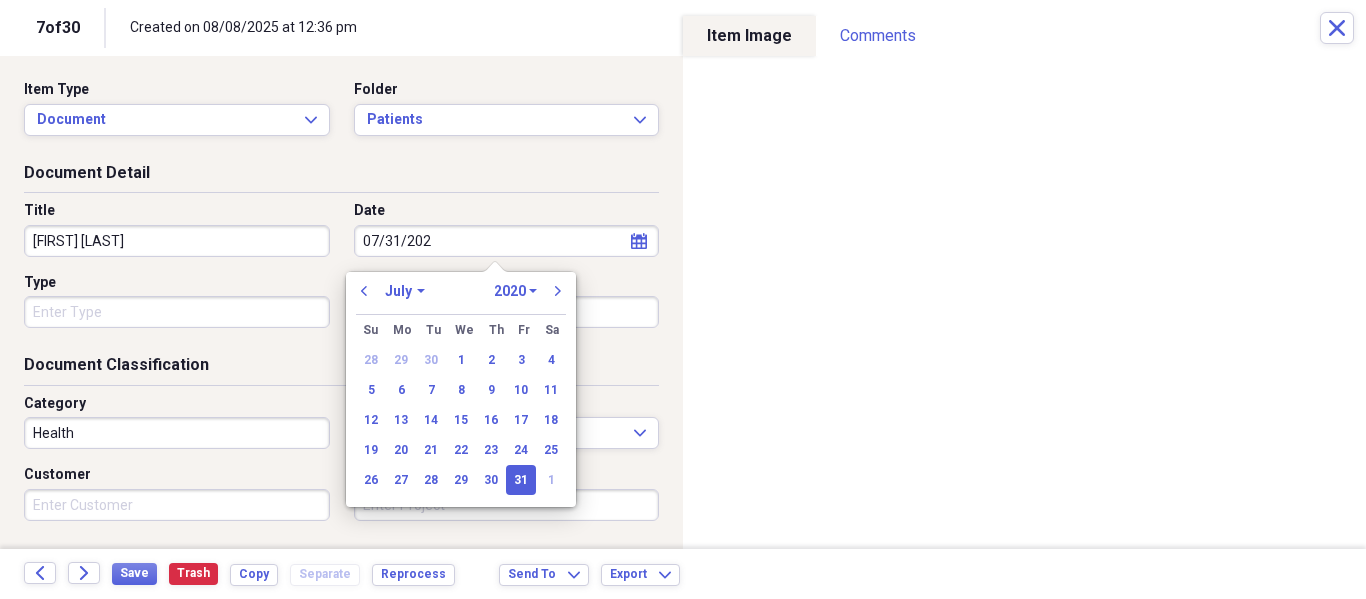 type on "07/31/2025" 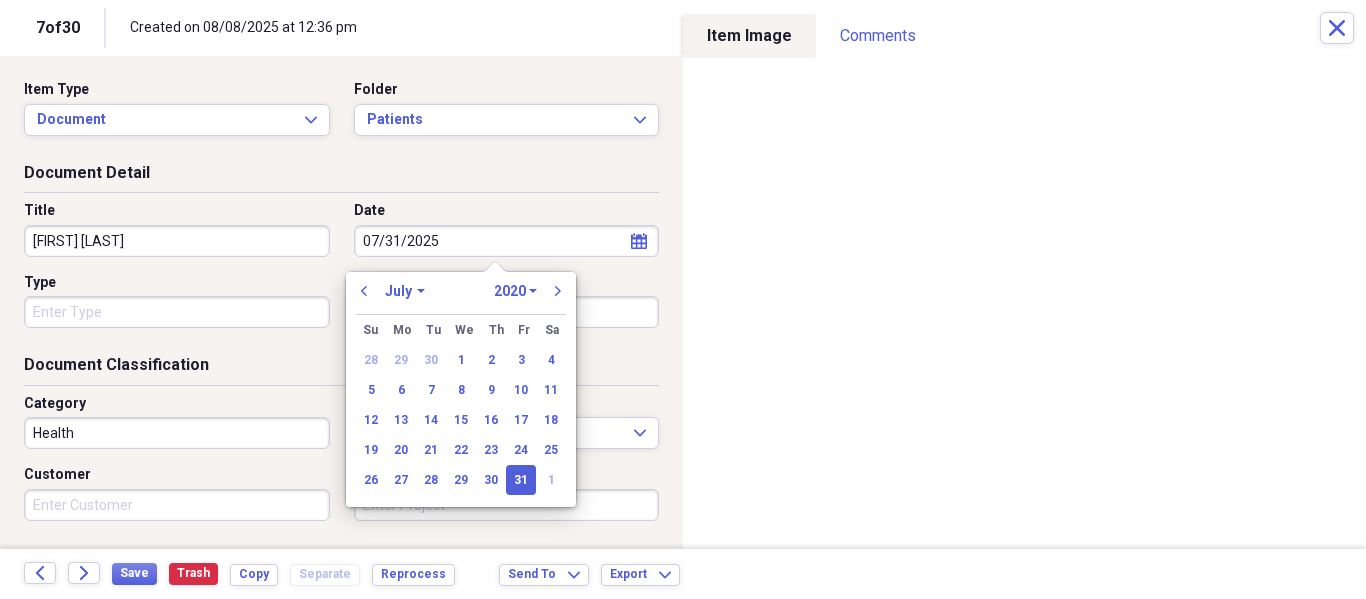 select on "2025" 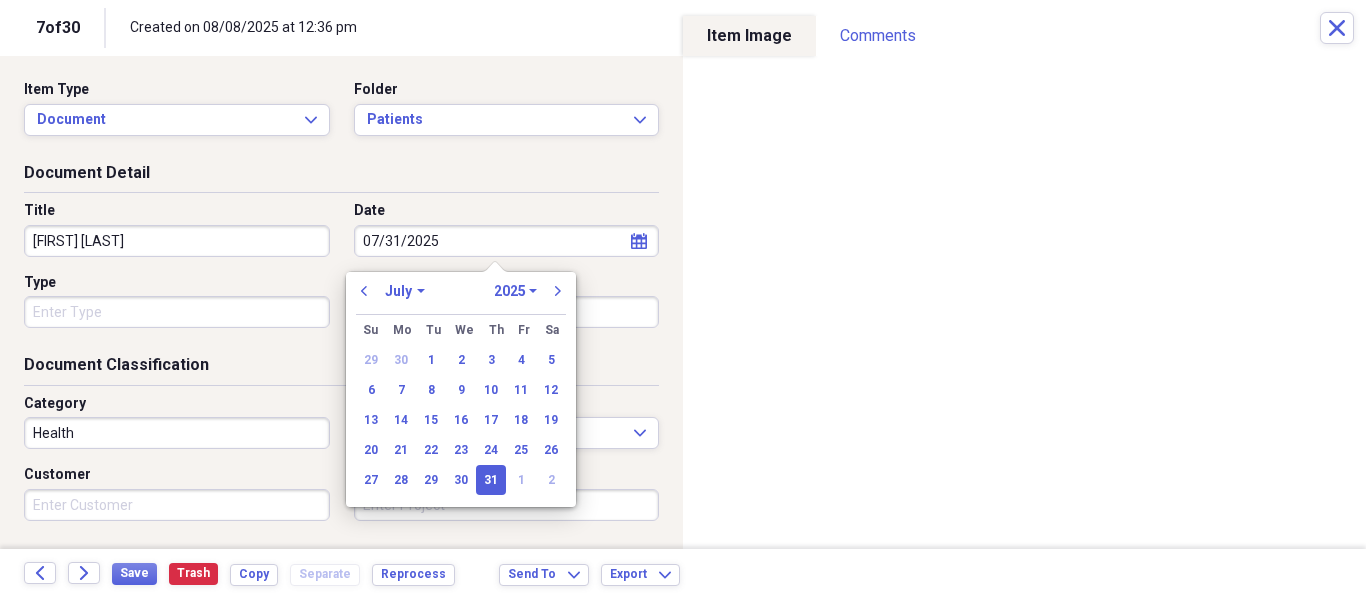 type on "07/31/2025" 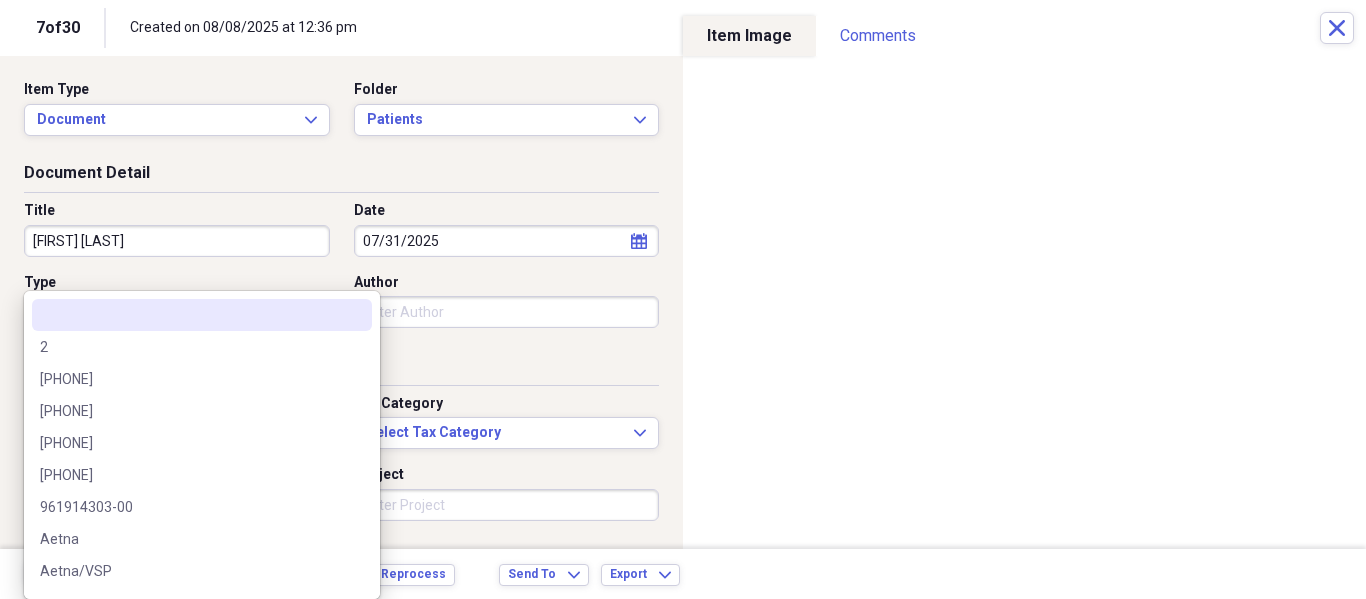 click on "Organize My Files 25 Collapse Unfiled Needs Review 25 Unfiled All Files Unfiled Unfiled Unfiled Saved Reports Collapse My Cabinet My Cabinet Add Folder Folder Patients Add Folder Folder Recalls Add Folder Collapse Trash Trash Folder Patients Help & Support Submit Import Import Add Create Expand Reports Reports Settings Philip Expand These items are in need of review Showing 30 items , totaling $2,136.74 Column Expand sort Sort Filters  Expand Create Item Expand Image Item Type Date Name Category Amount Source Date Added chevron-down Folder media Document 08/02/2025 Stewart Chiron Health NeatConnect 08/08/2025 12:42 pm Patients media Document 07/30/2025 Yanet Cima Health NeatConnect 08/08/2025 12:39 pm Patients media Document 07/23/2025 Araly Herrera Health NeatConnect 08/08/2025 12:38 pm Patients media Document 07/09/2025 Brooke Ally Health NeatConnect 08/08/2025 12:37 pm Patients media Document Health NeatConnect 08/08/2025 12:36 pm Unfiled media Document Health NeatConnect 08/08/2025 12:36 pm Unfiled media" at bounding box center (683, 299) 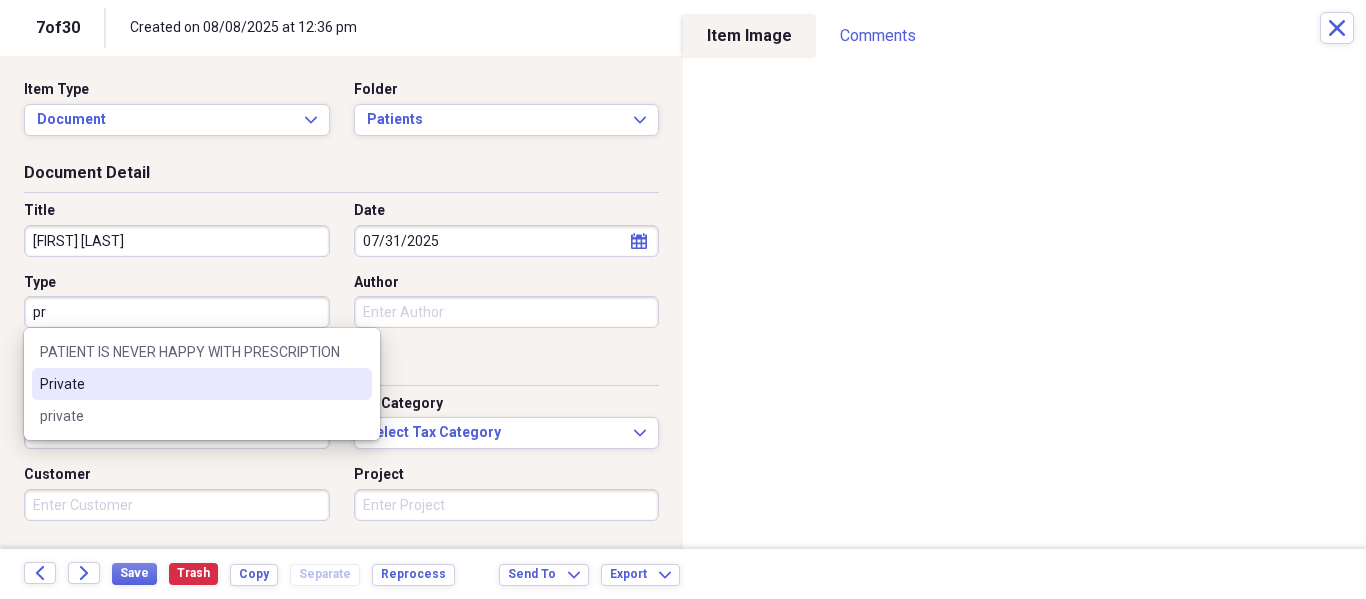click on "Private" at bounding box center [190, 384] 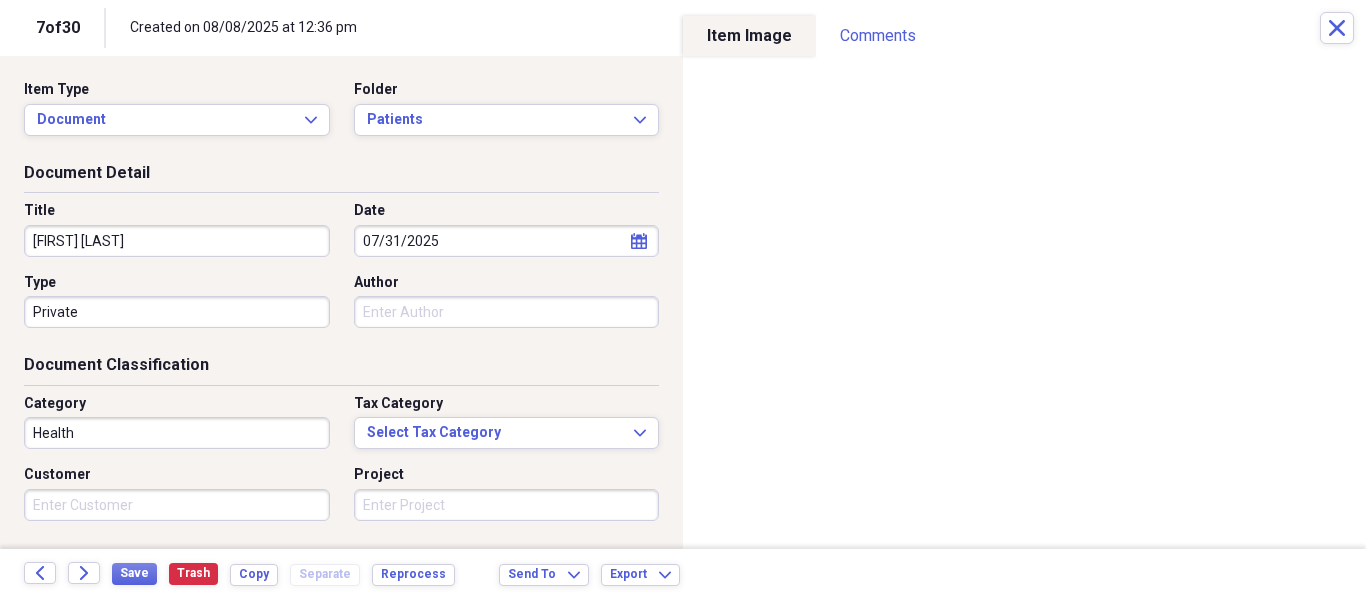 scroll, scrollTop: 243, scrollLeft: 0, axis: vertical 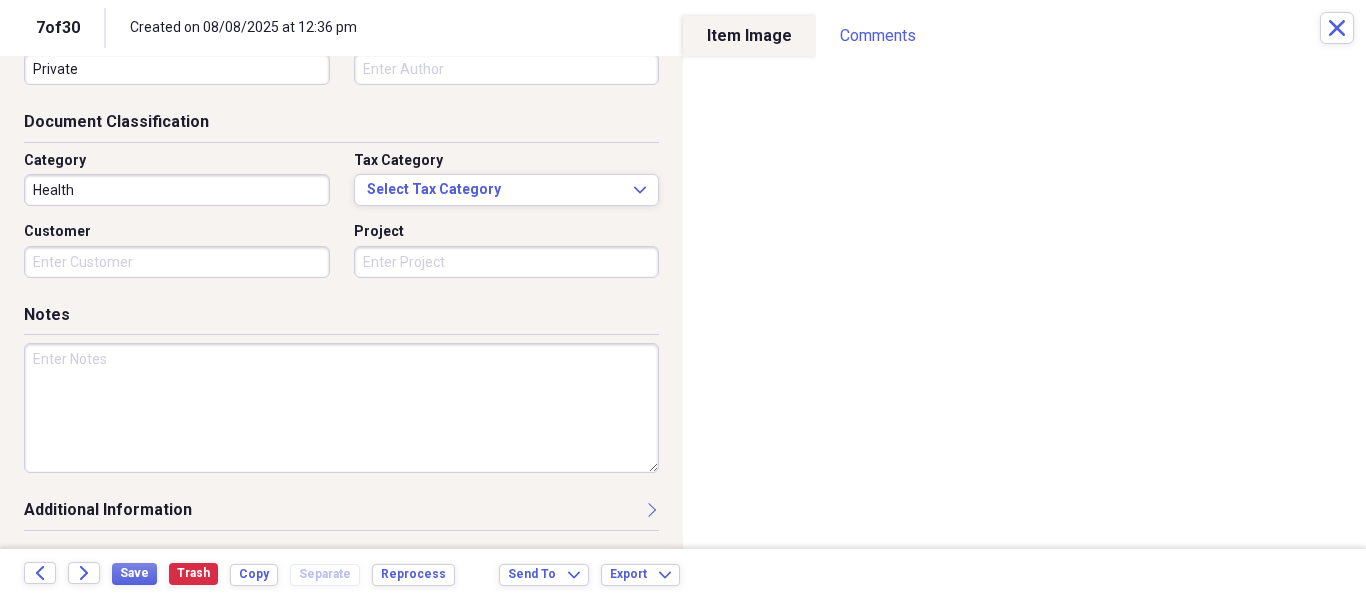 click at bounding box center [341, 408] 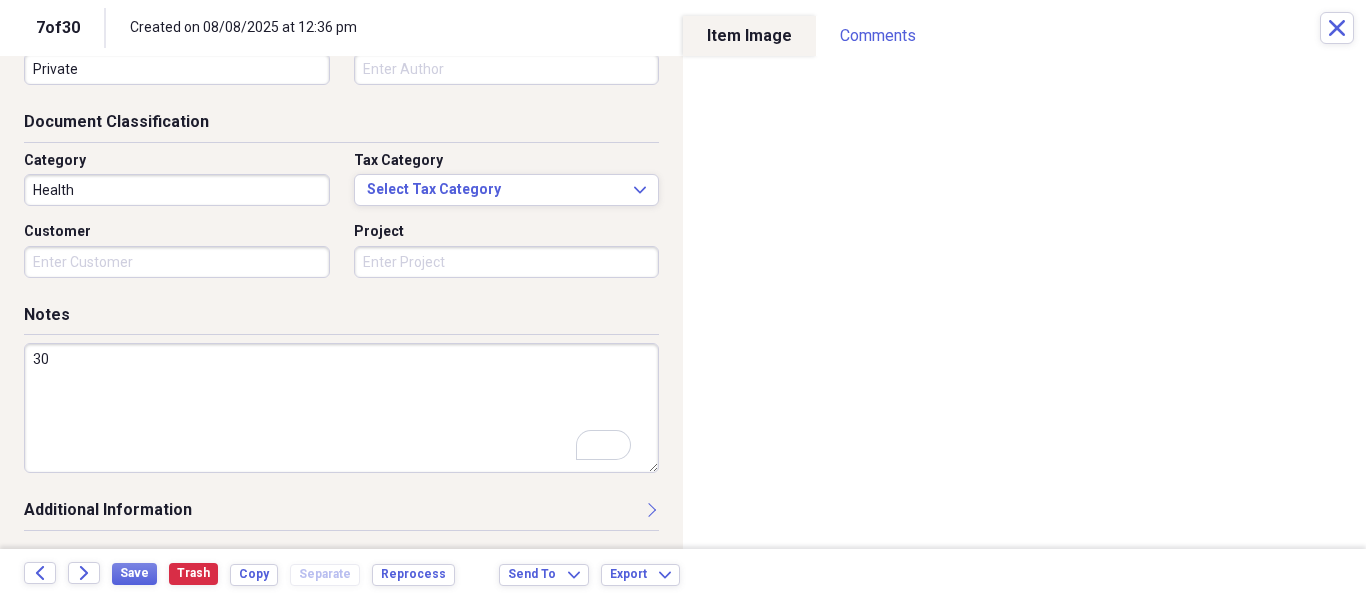 scroll, scrollTop: 243, scrollLeft: 0, axis: vertical 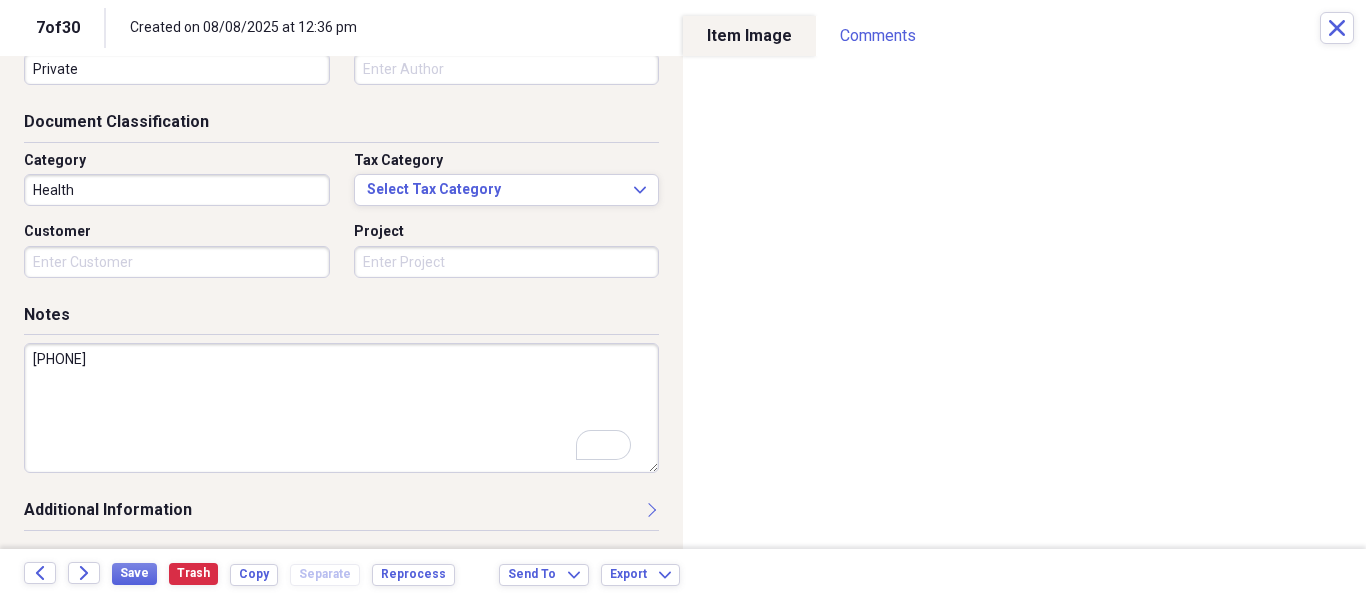 type on "305-342-3824" 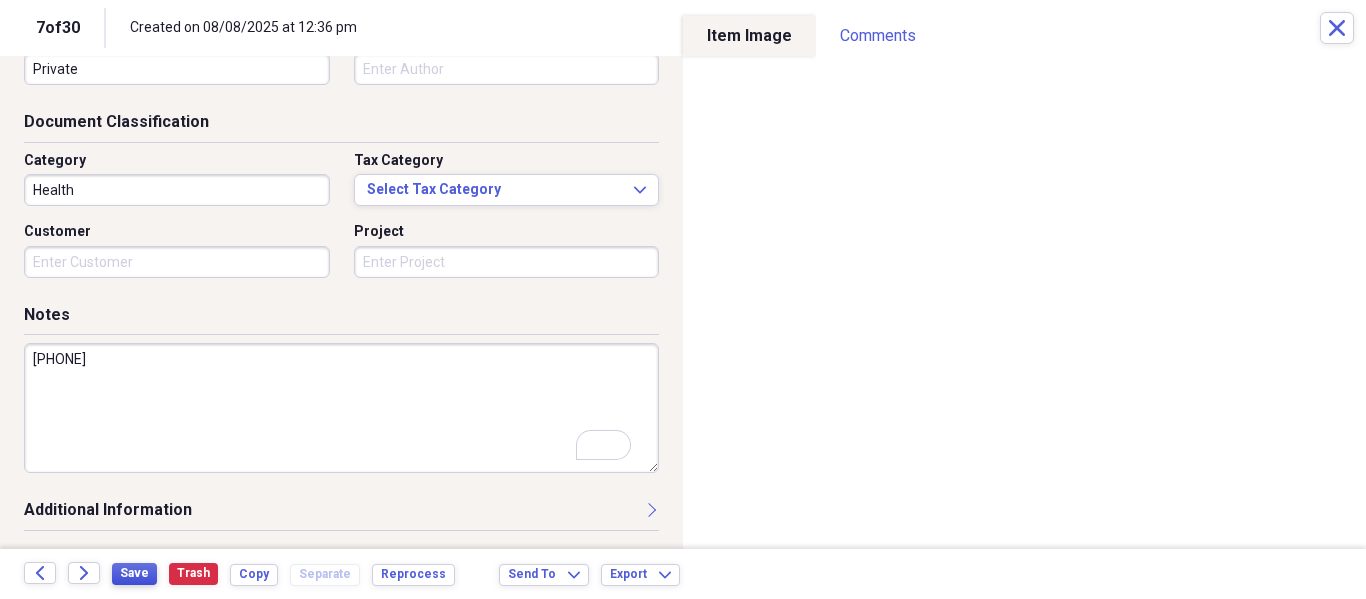 click on "Save Trash Copy Separate Reprocess" at bounding box center [289, 574] 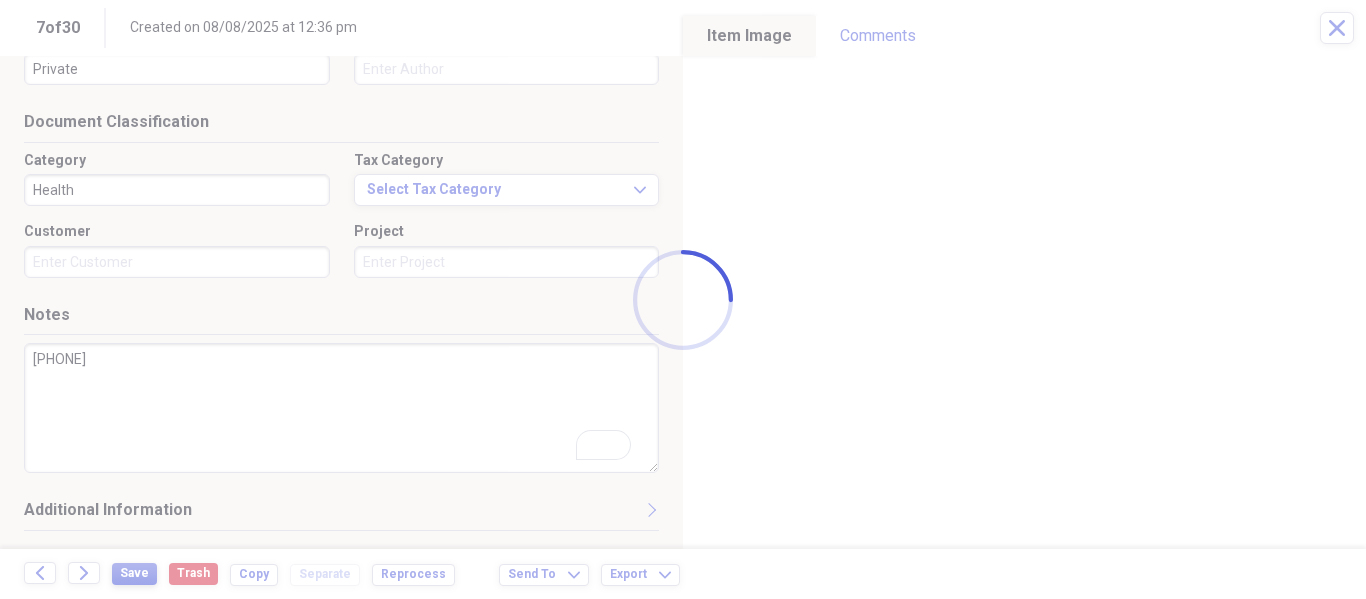 type on "[FIRST] [LAST]" 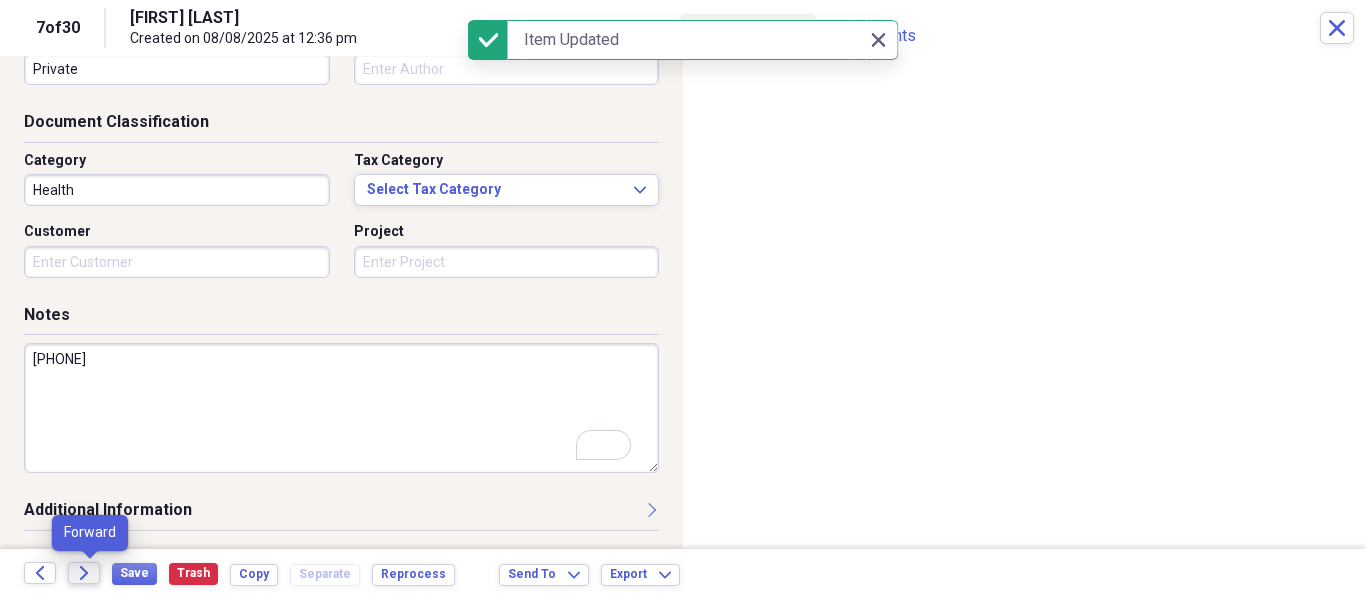 click on "Forward" at bounding box center (84, 573) 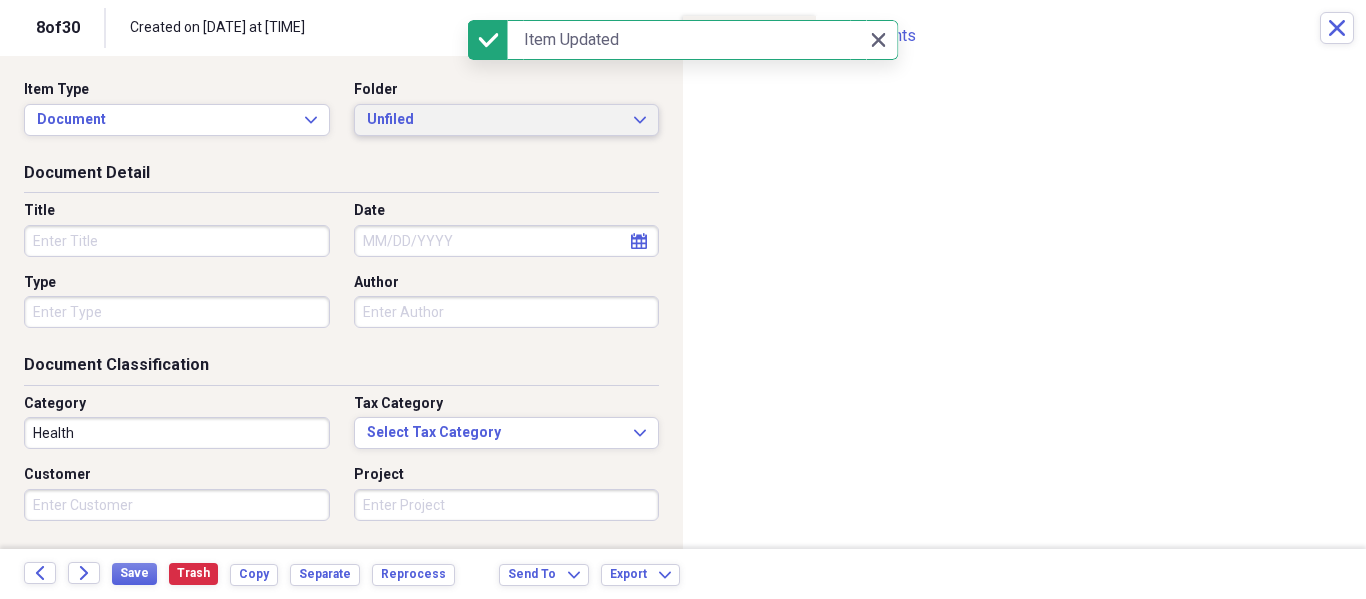 click on "Unfiled Expand" at bounding box center [507, 120] 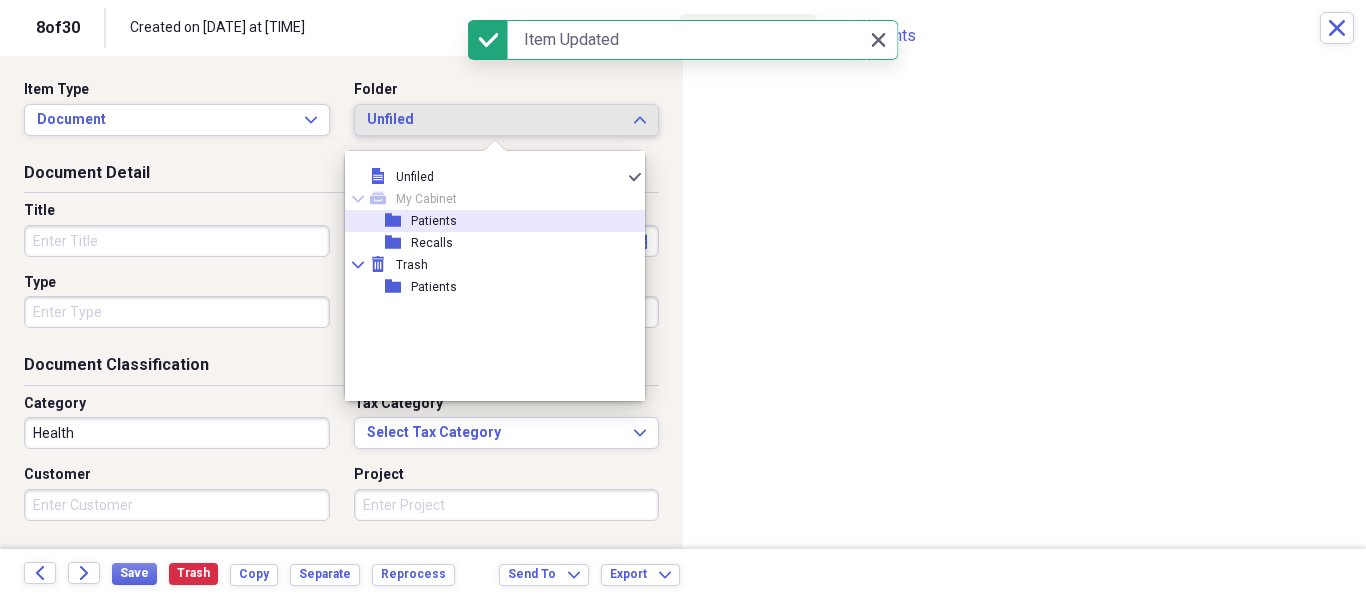 click 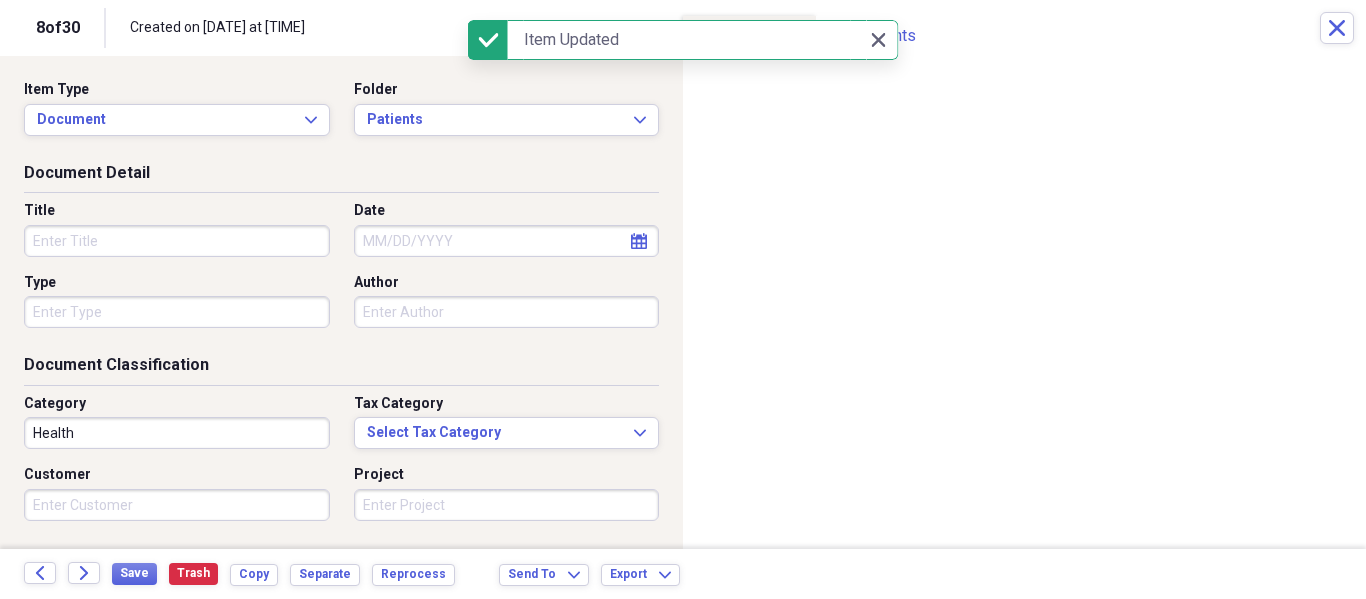 click on "Title" at bounding box center (177, 241) 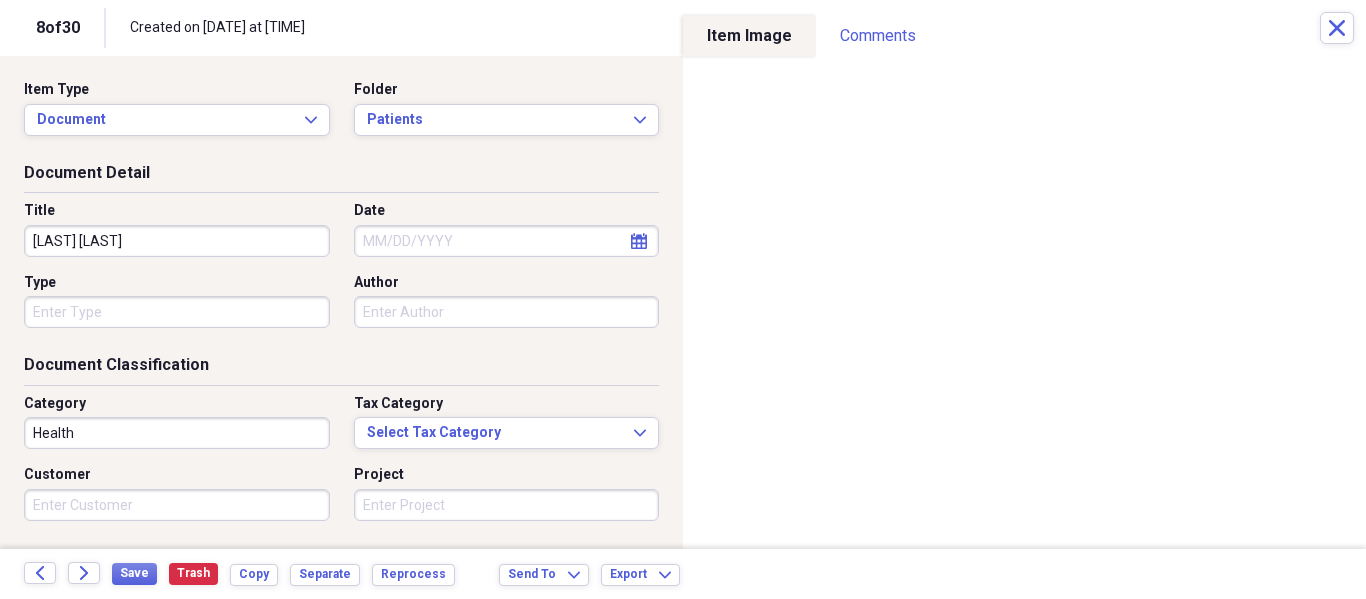 type on "[FIRST] [LAST]" 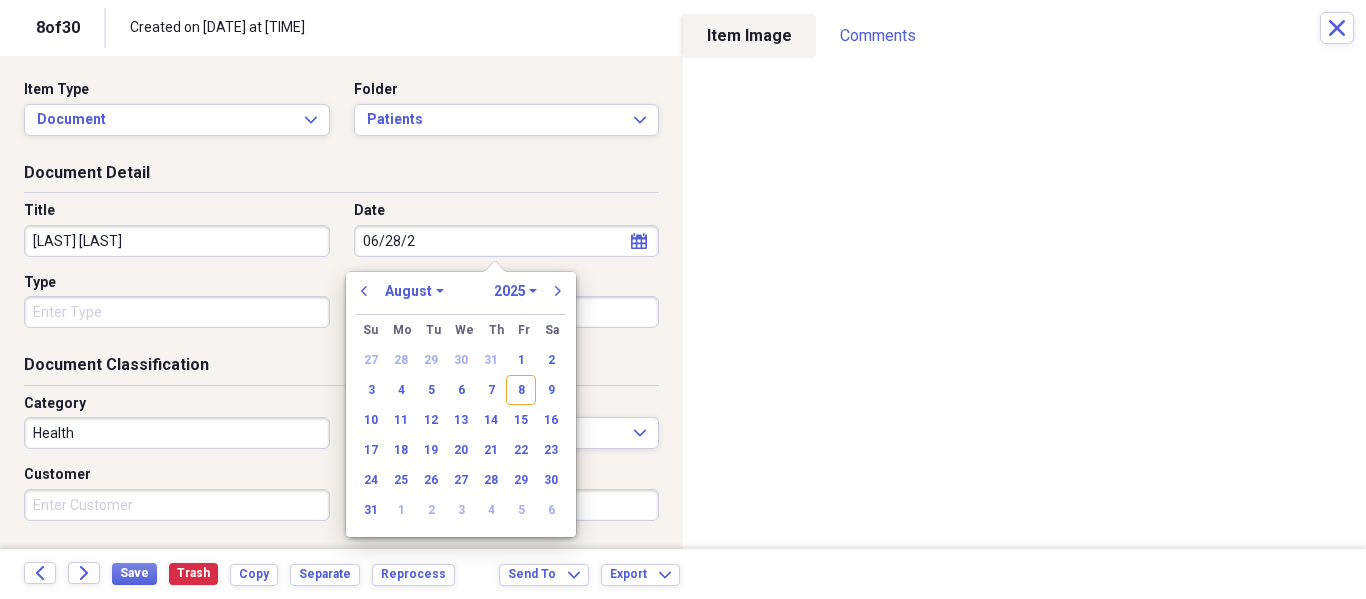 type on "06/28/20" 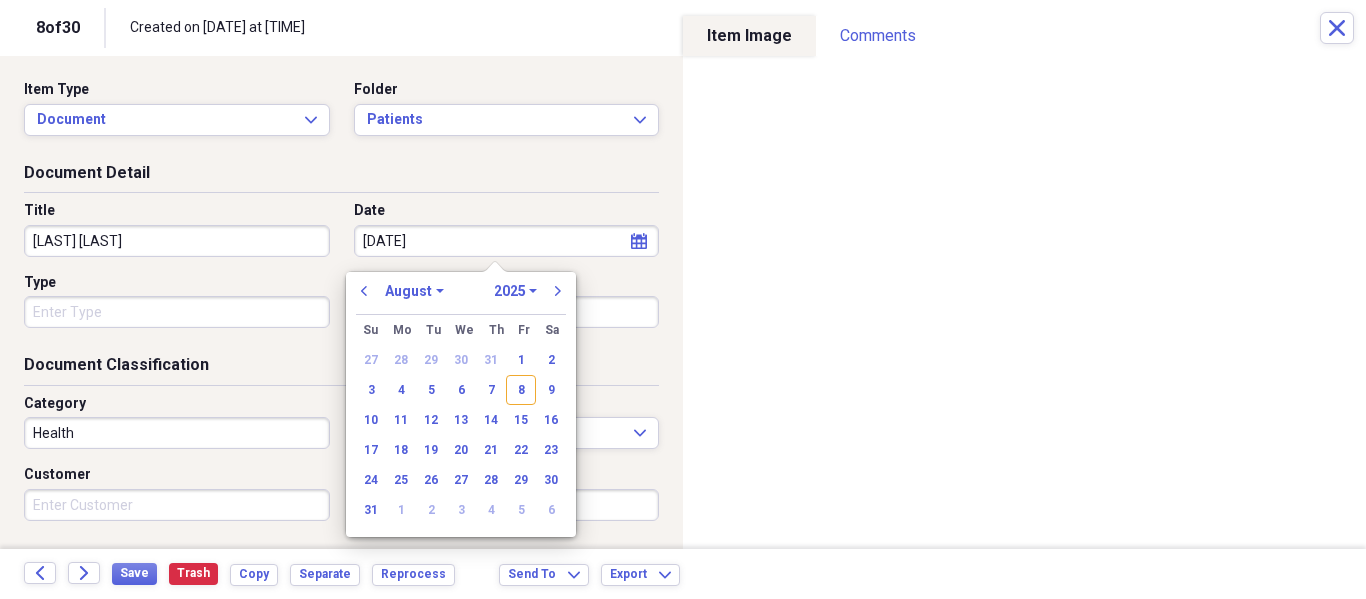 select on "5" 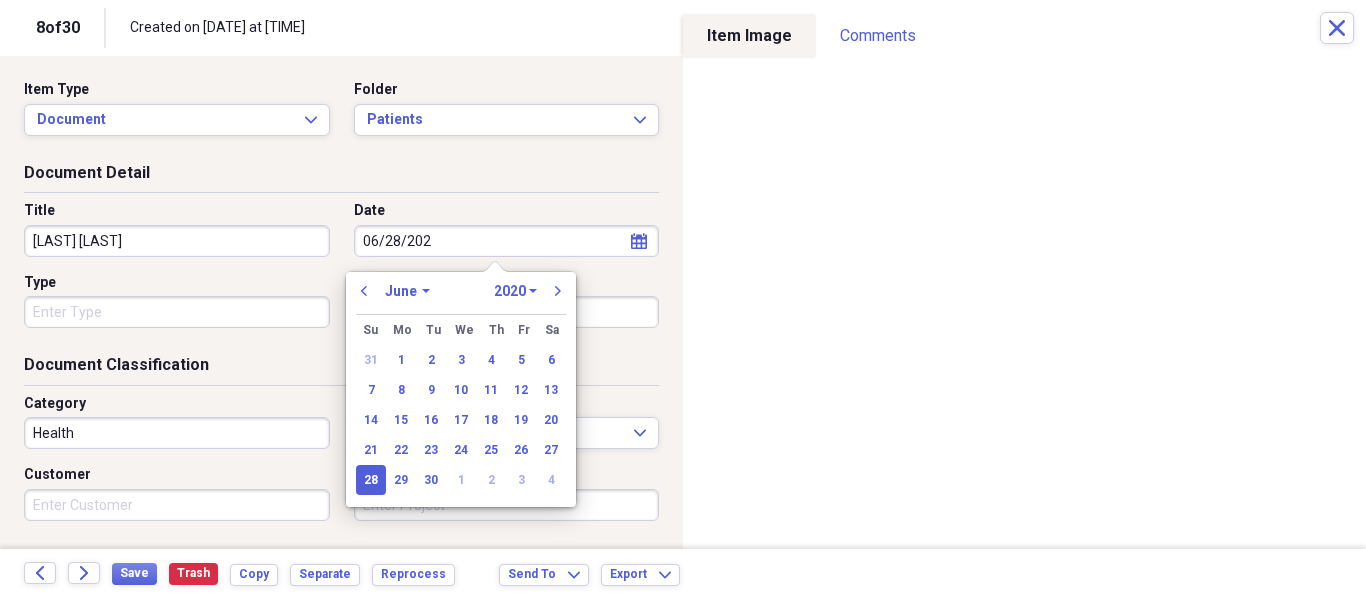 type on "[DATE]" 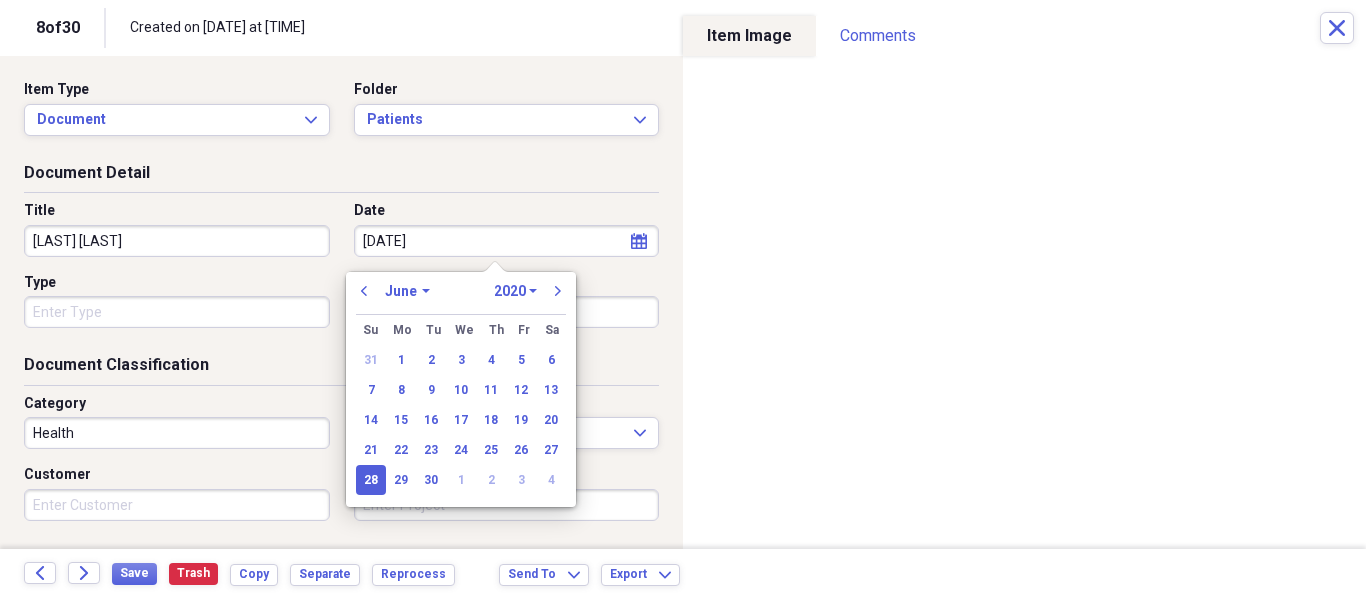 select on "2025" 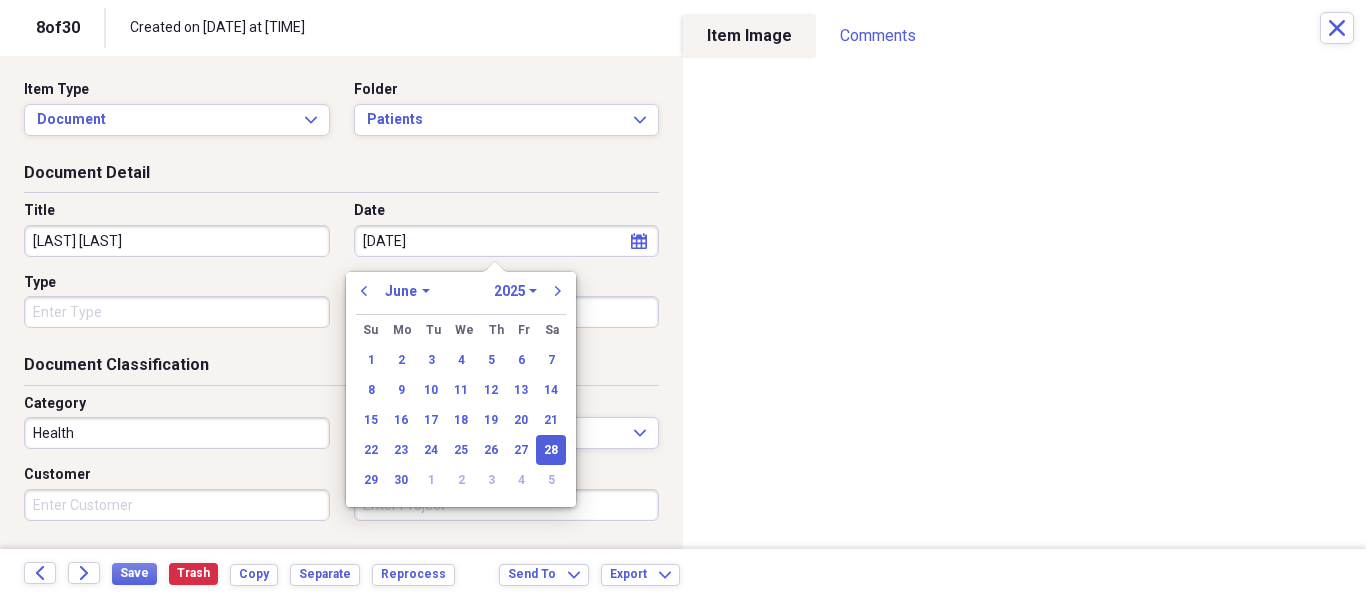 type on "[DATE]" 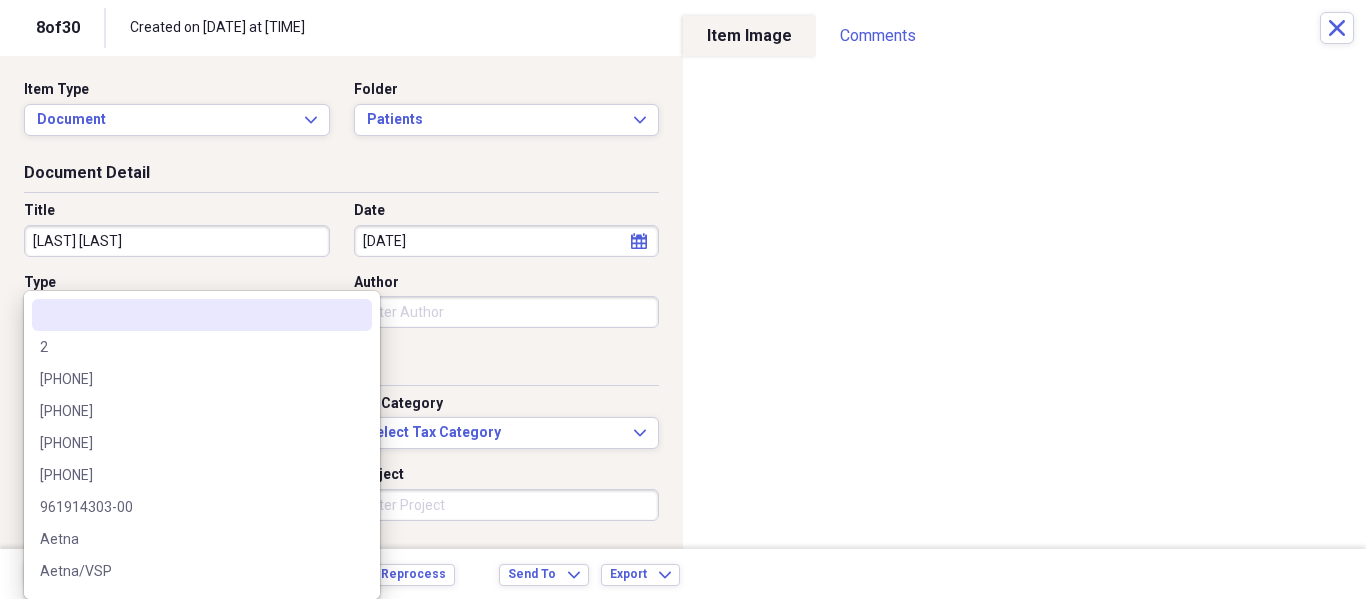 click on "Organize My Files 24 Collapse Unfiled Needs Review 24 Unfiled All Files Unfiled Unfiled Unfiled Saved Reports Collapse My Cabinet My Cabinet Add Folder Folder Patients Add Folder Folder Recalls Add Folder Collapse Trash Trash Folder Patients Help & Support Submit Import Import Add Create Expand Reports Reports Settings Philip Expand These items are in need of review Showing 30 items , totaling $2,136.74 Column Expand sort Sort Filters  Expand Create Item Expand Image Item Type Date Name Category Amount Source Date Added chevron-down Folder media Document 08/02/2025 Stewart Chiron Health NeatConnect 08/08/2025 12:42 pm Patients media Document 07/30/2025 Yanet Cima Health NeatConnect 08/08/2025 12:39 pm Patients media Document 07/23/2025 Araly Herrera Health NeatConnect 08/08/2025 12:38 pm Patients media Document 07/09/2025 Brooke Ally Health NeatConnect 08/08/2025 12:37 pm Patients media Document Health NeatConnect 08/08/2025 12:36 pm Unfiled media Document Health NeatConnect 08/08/2025 12:36 pm Unfiled media" at bounding box center [683, 299] 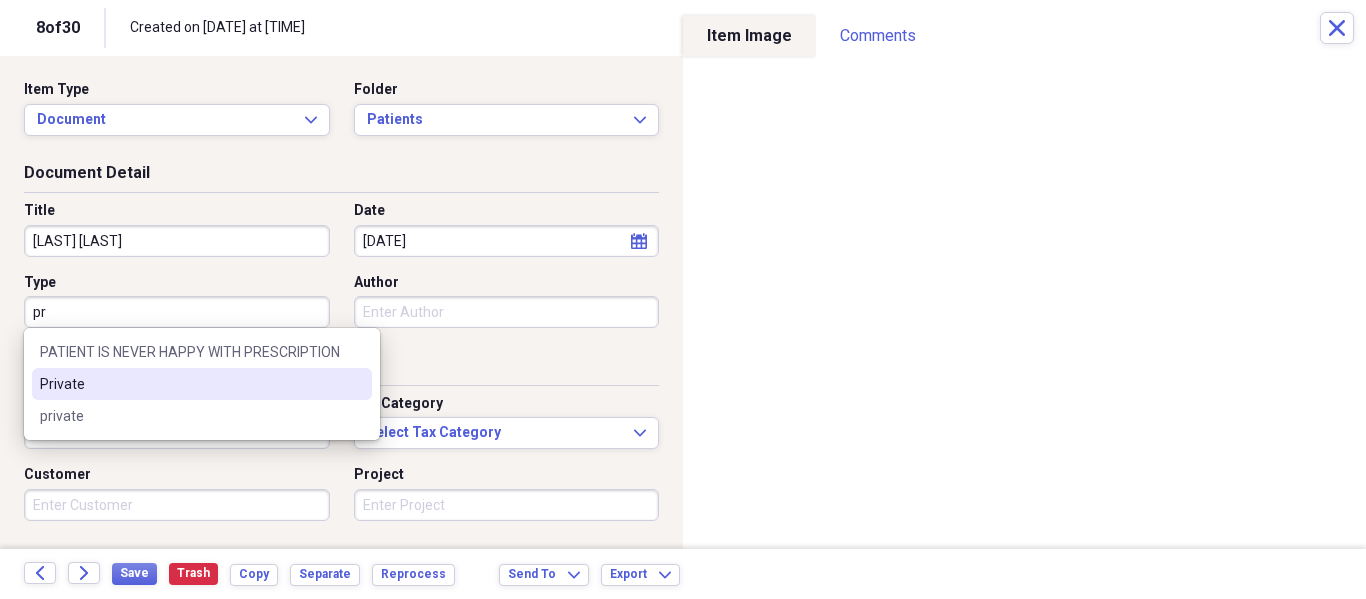 click on "Private" at bounding box center [190, 384] 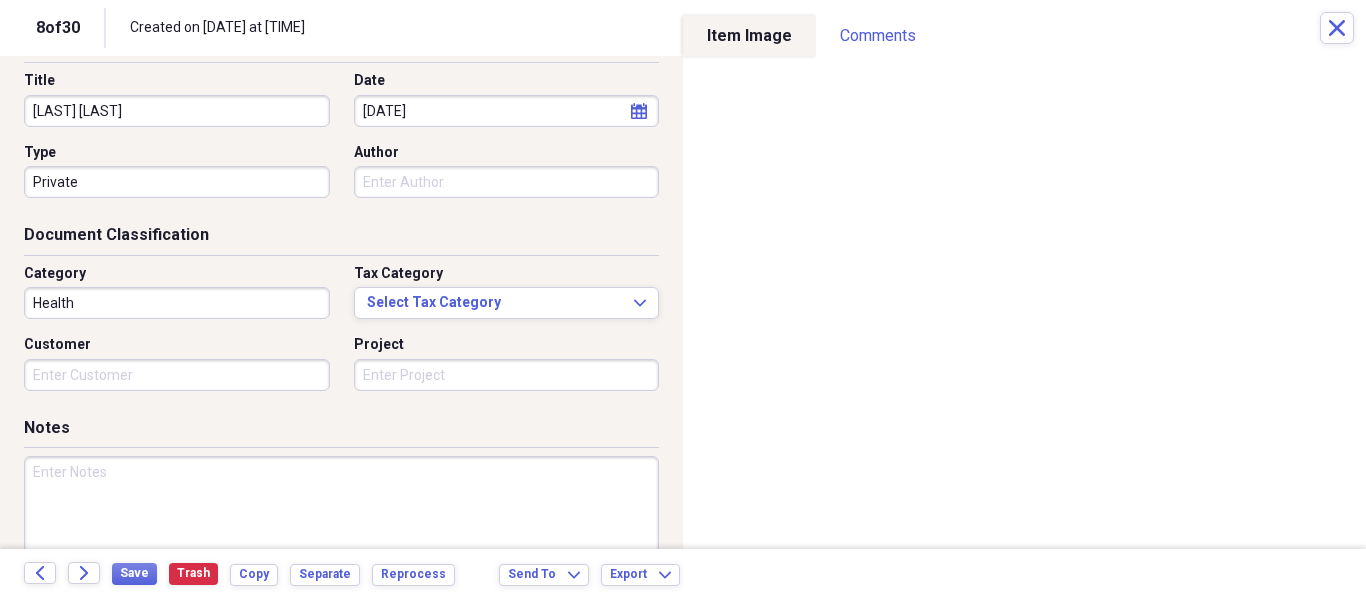 scroll, scrollTop: 243, scrollLeft: 0, axis: vertical 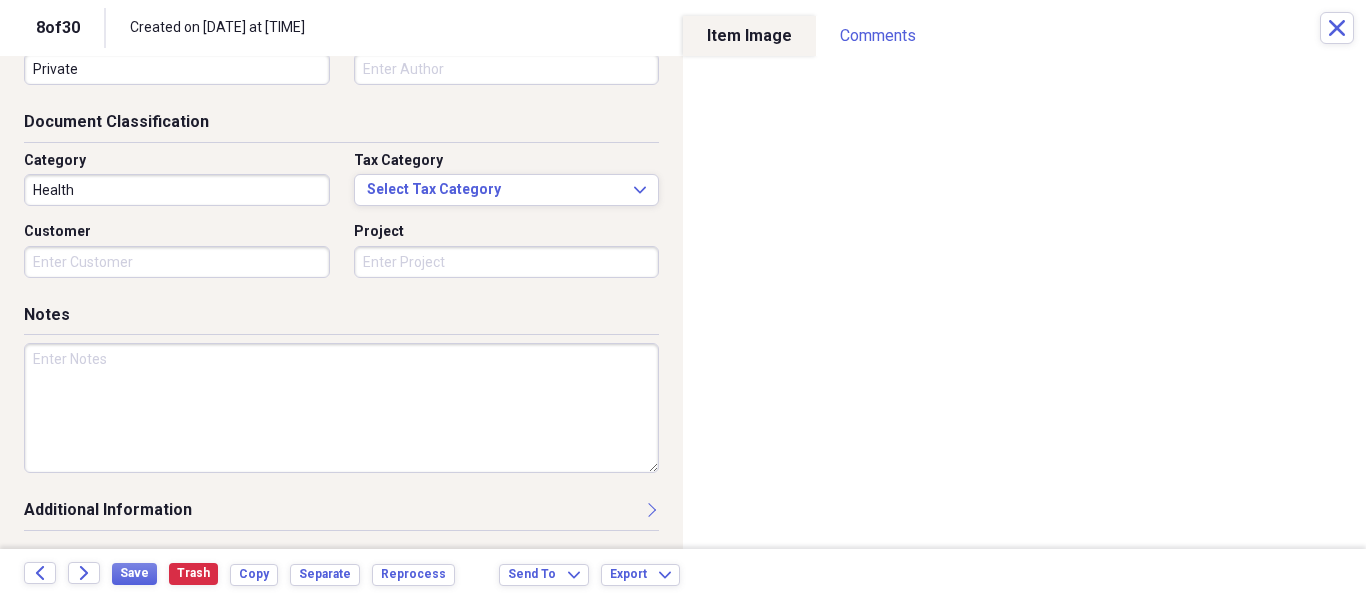 drag, startPoint x: 166, startPoint y: 385, endPoint x: 318, endPoint y: 381, distance: 152.05263 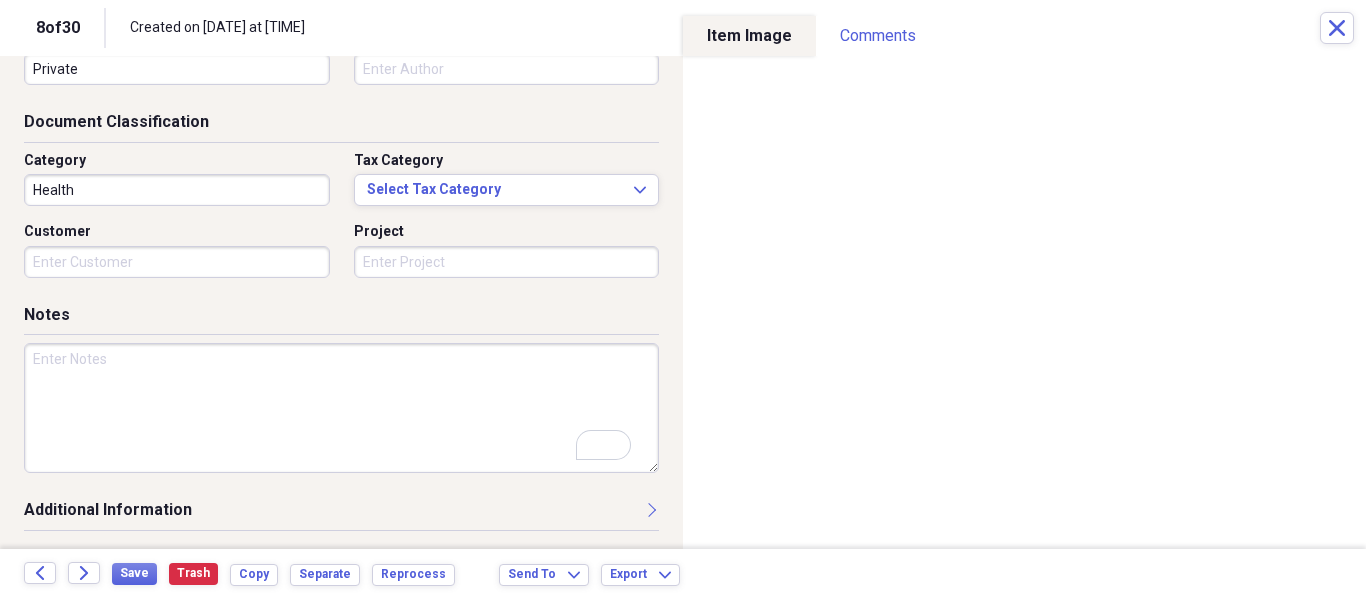 scroll, scrollTop: 243, scrollLeft: 0, axis: vertical 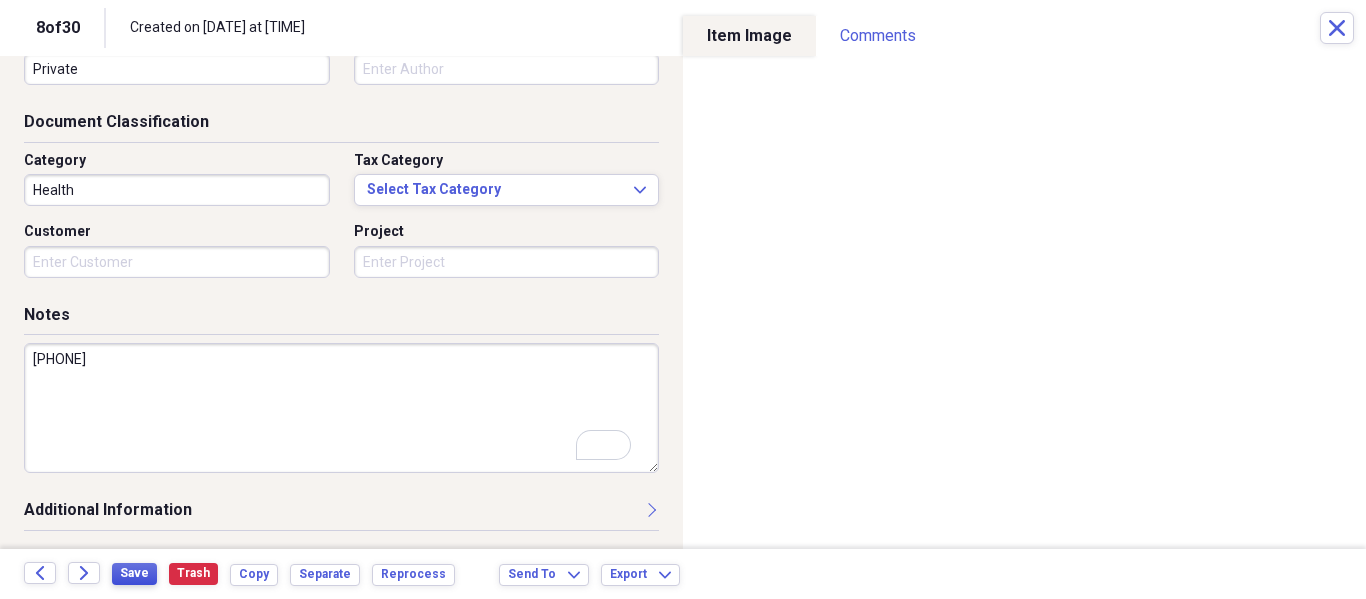 type on "786-423-3423" 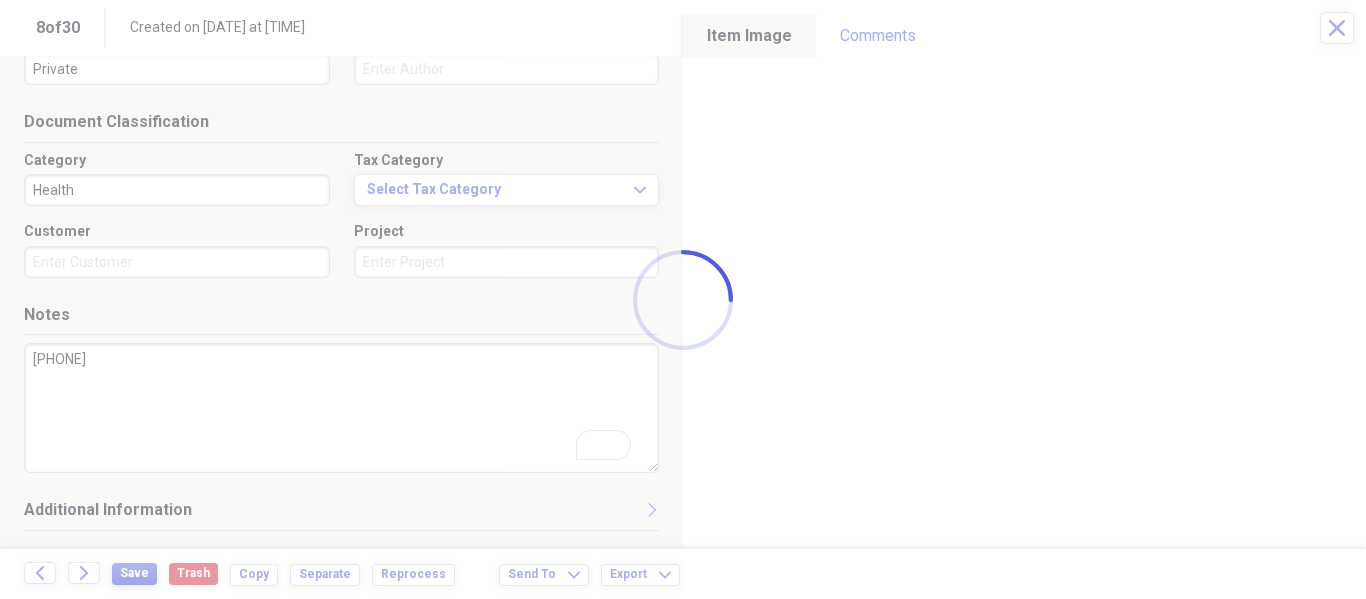 type on "Randy Disla" 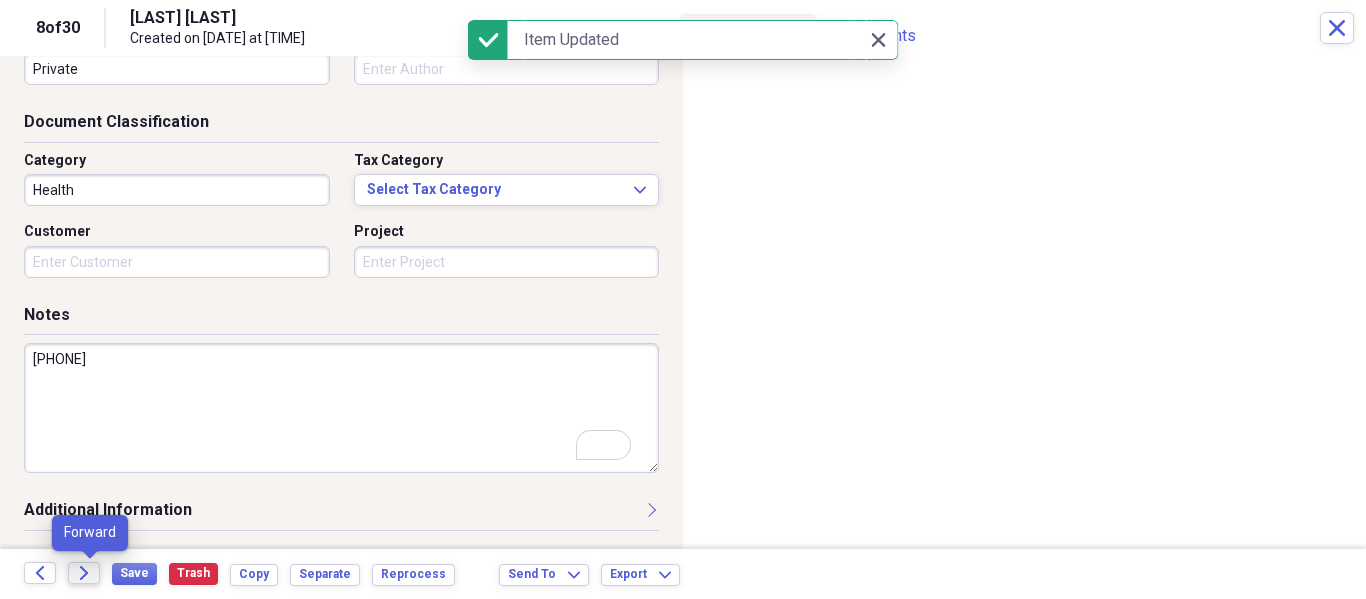click on "Forward" 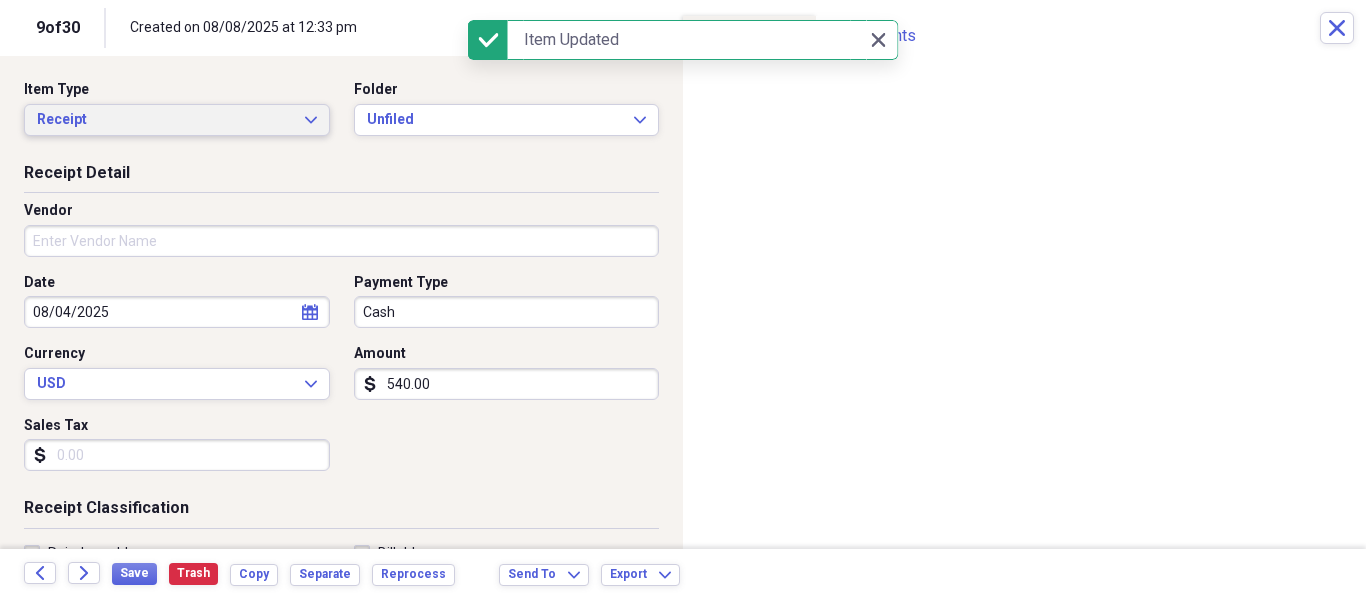 click on "Receipt" at bounding box center (165, 120) 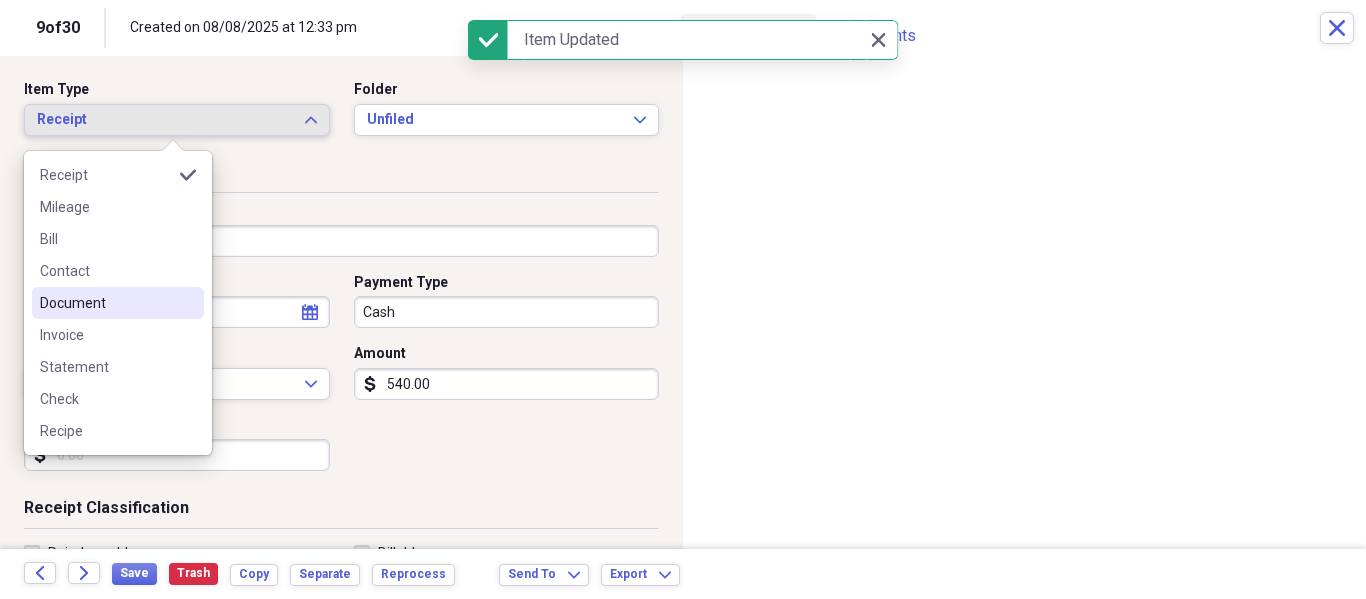 click on "Document" at bounding box center (106, 303) 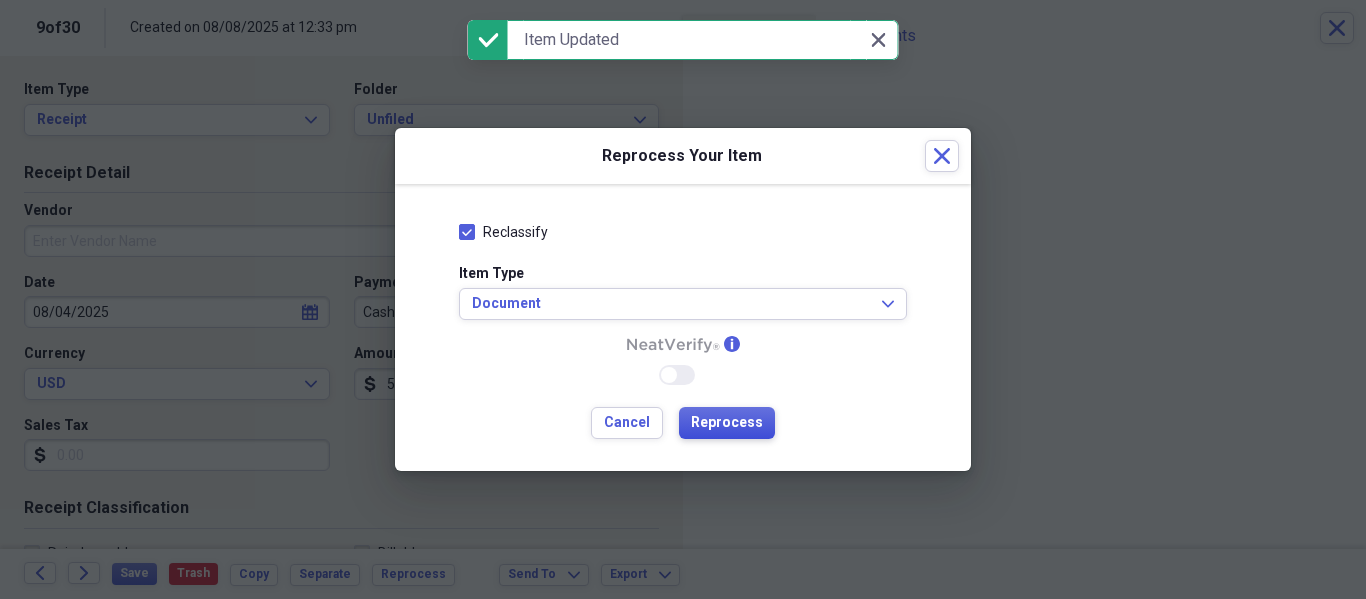 click on "Reprocess" at bounding box center (727, 423) 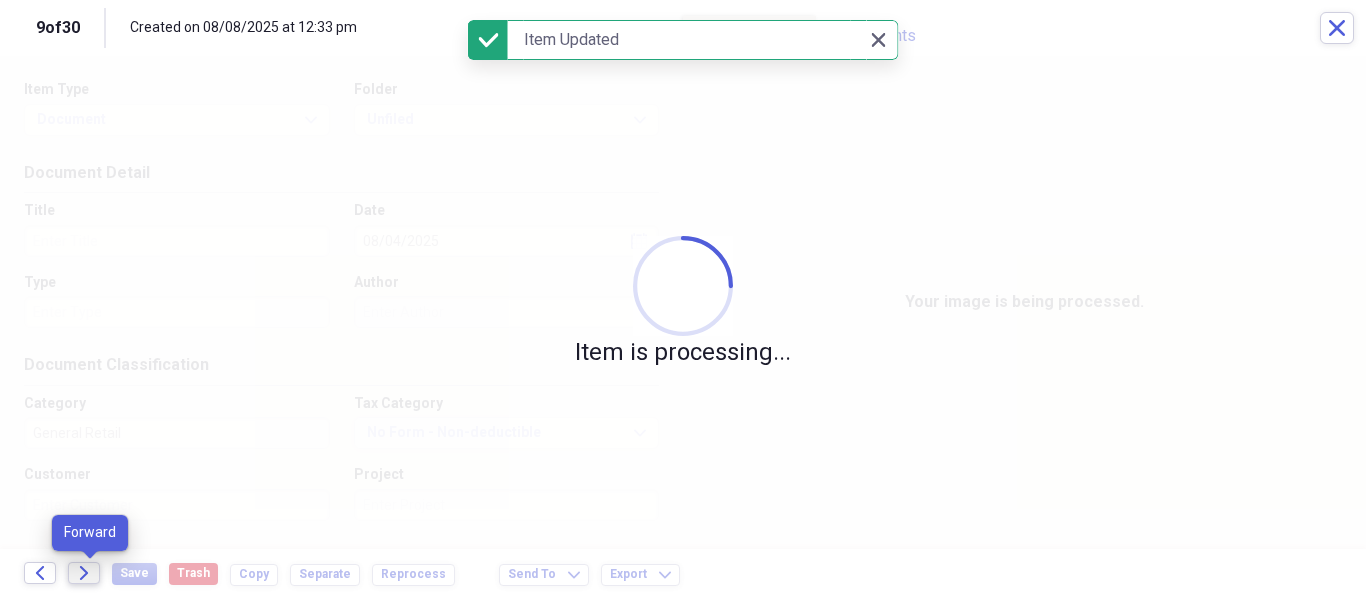 click on "Forward" 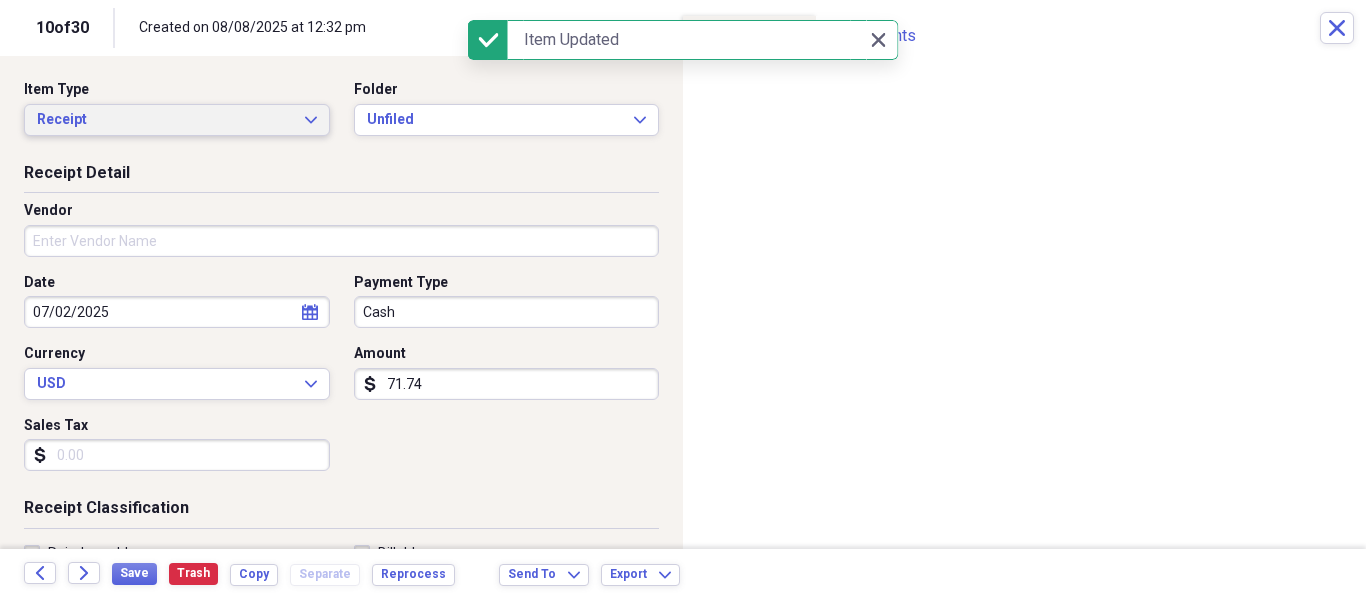 click on "Receipt" at bounding box center (165, 120) 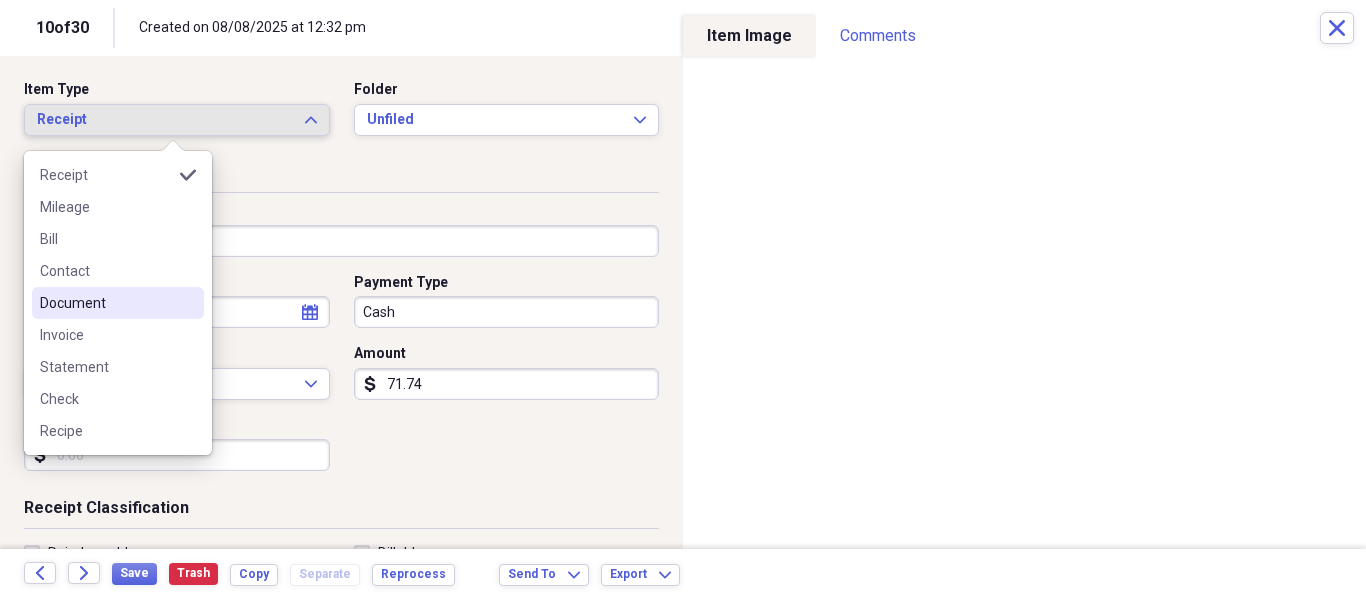click on "Document" at bounding box center [106, 303] 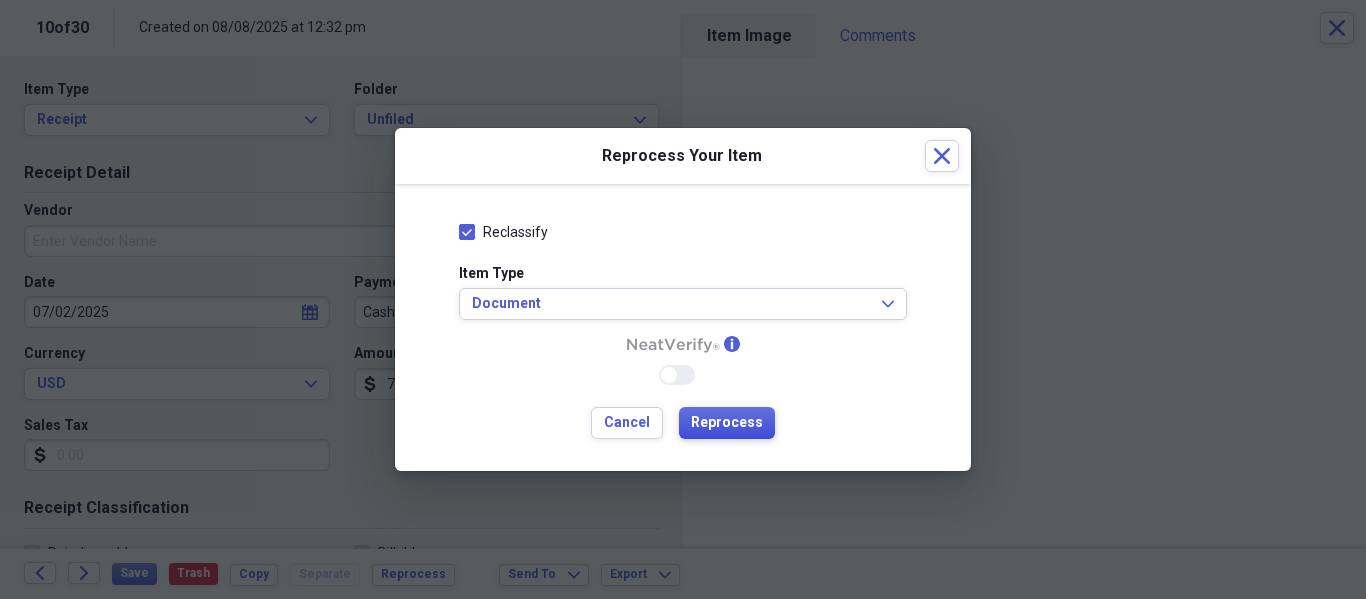 click on "Reprocess" at bounding box center [727, 423] 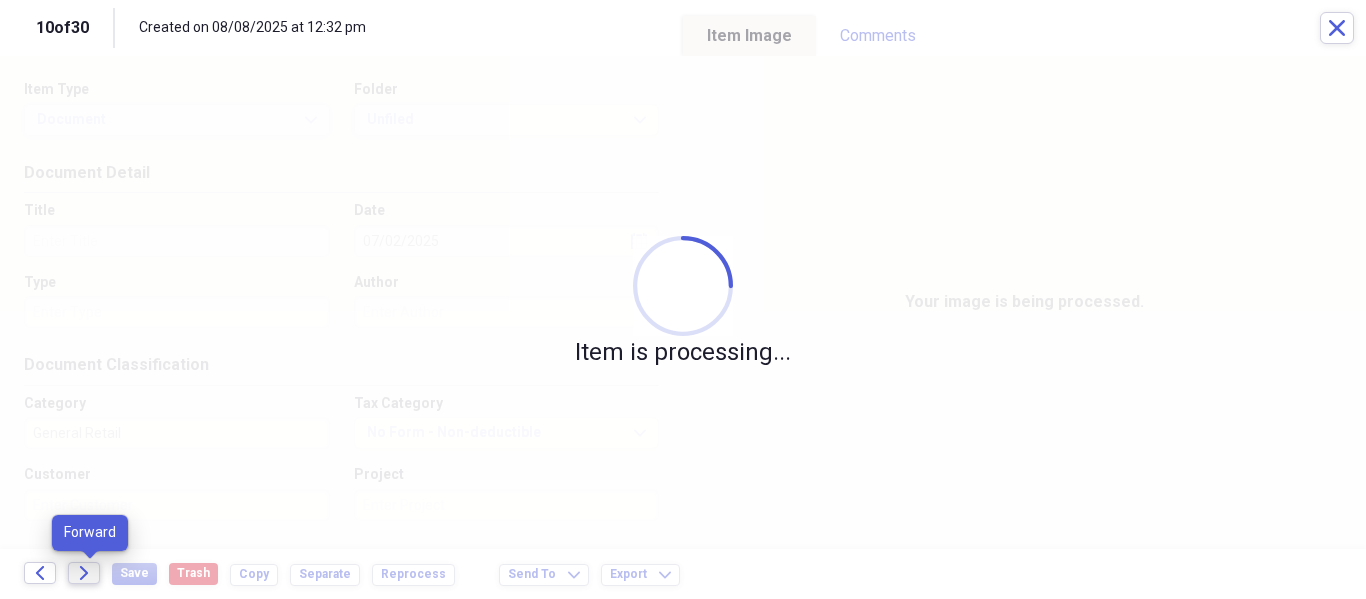click on "Forward" at bounding box center [84, 573] 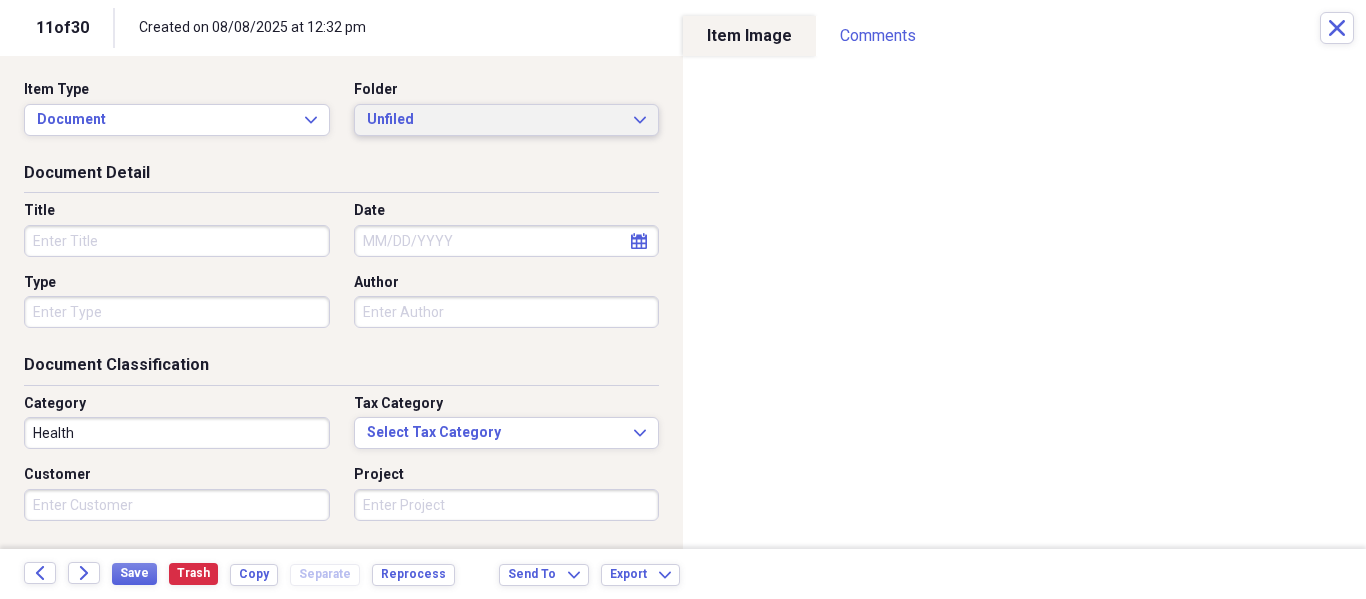 click on "Unfiled" at bounding box center (495, 120) 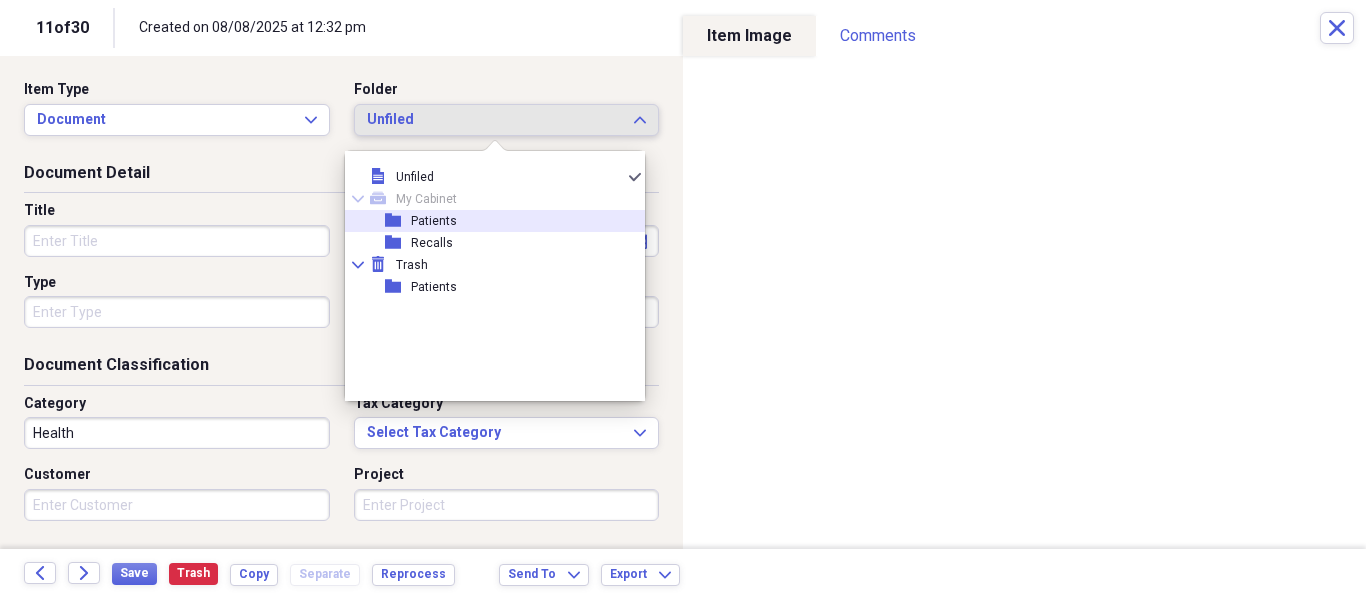 click on "Patients" at bounding box center [434, 221] 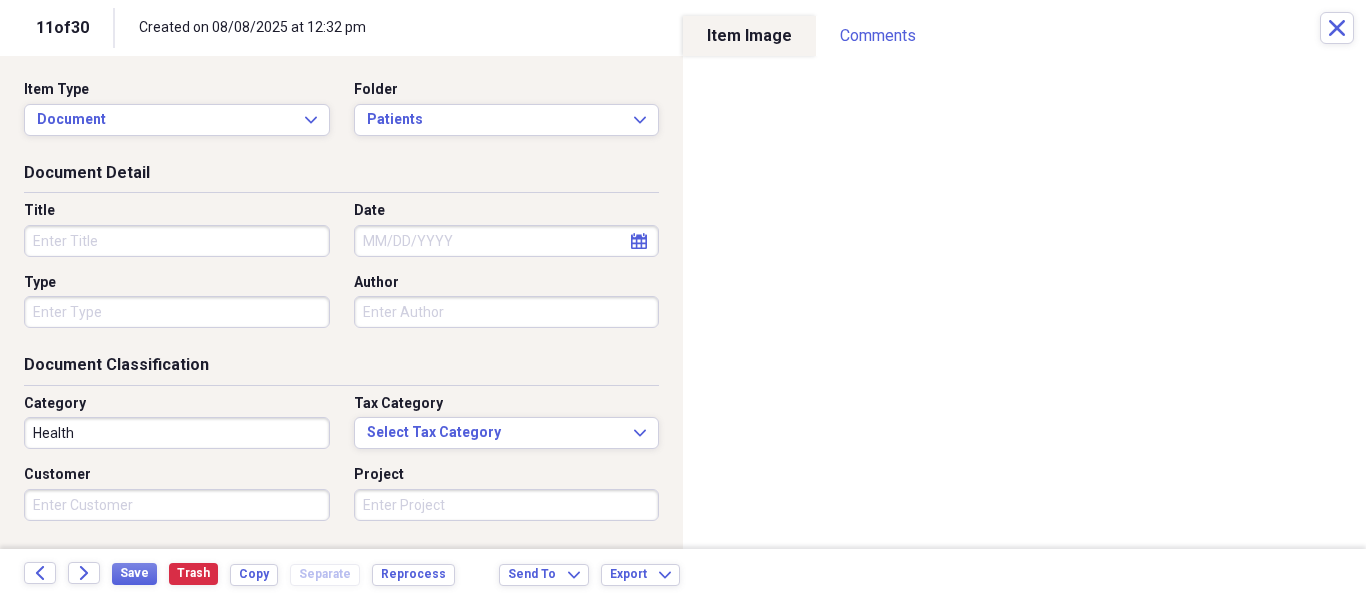 click on "Title" at bounding box center [177, 241] 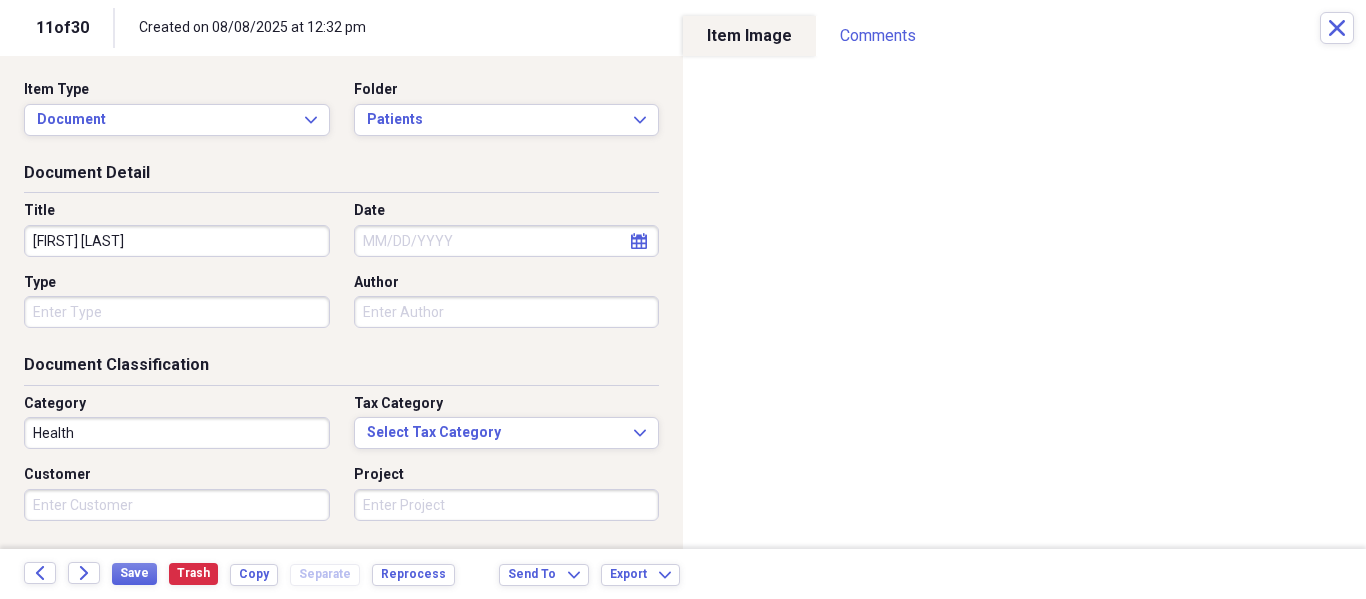 type on "Olga DeOrtega" 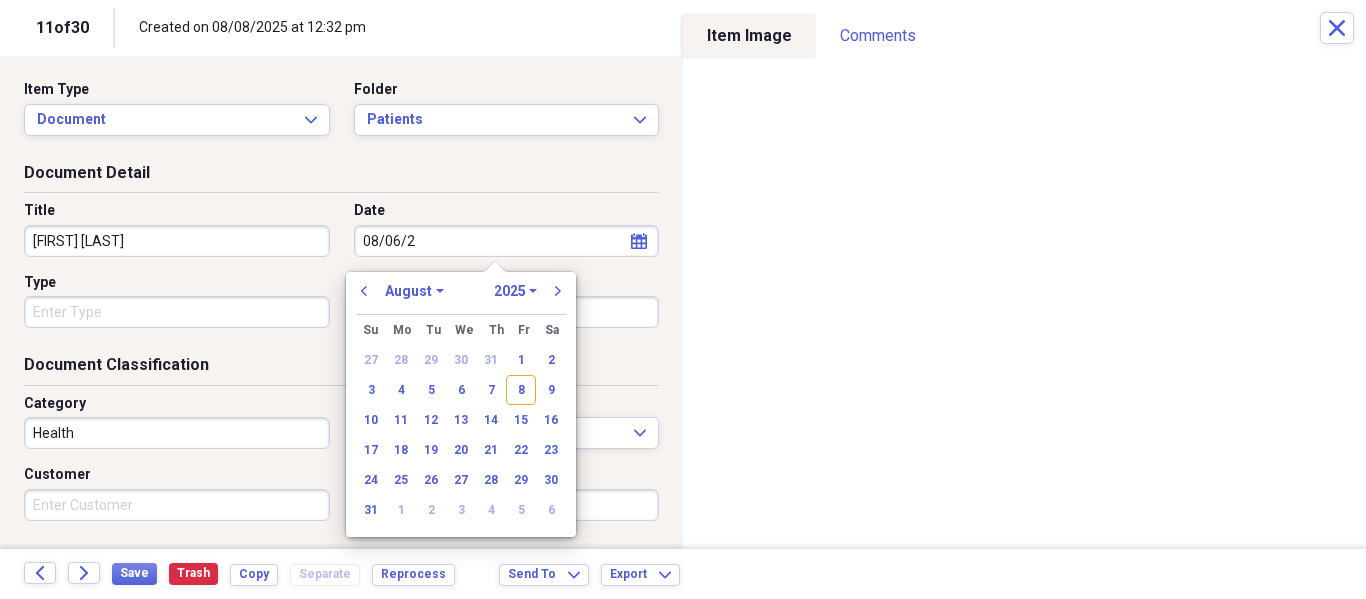 type on "08/06/20" 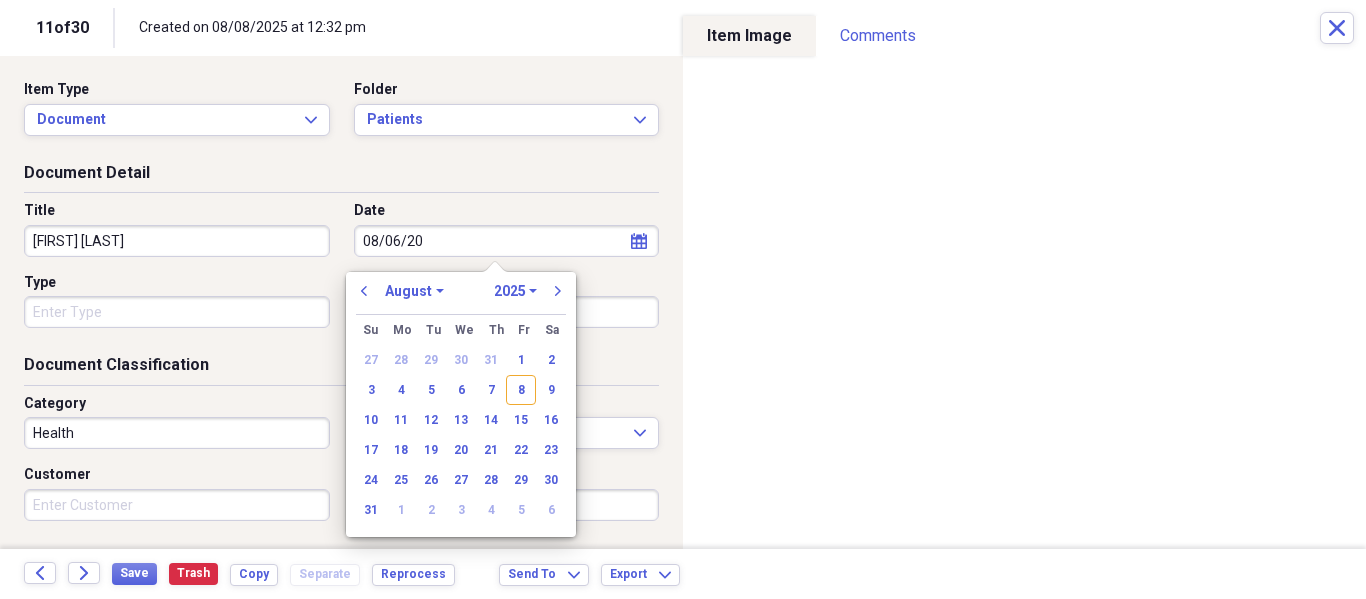 select on "2020" 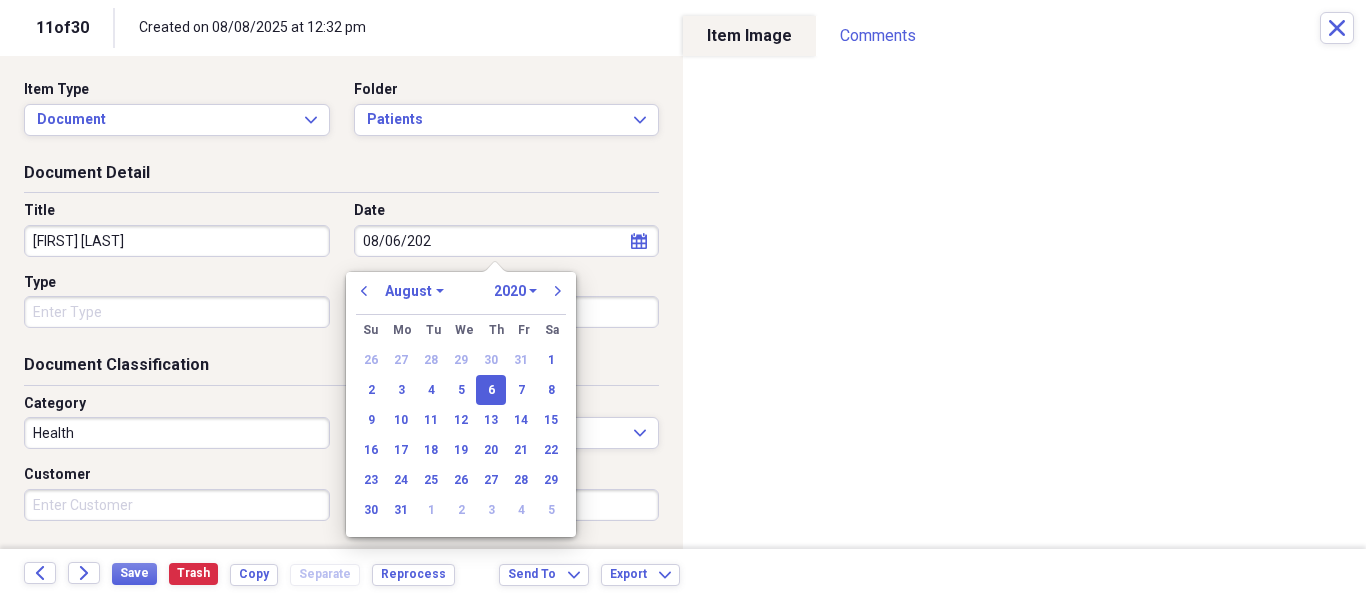 type on "08/06/2025" 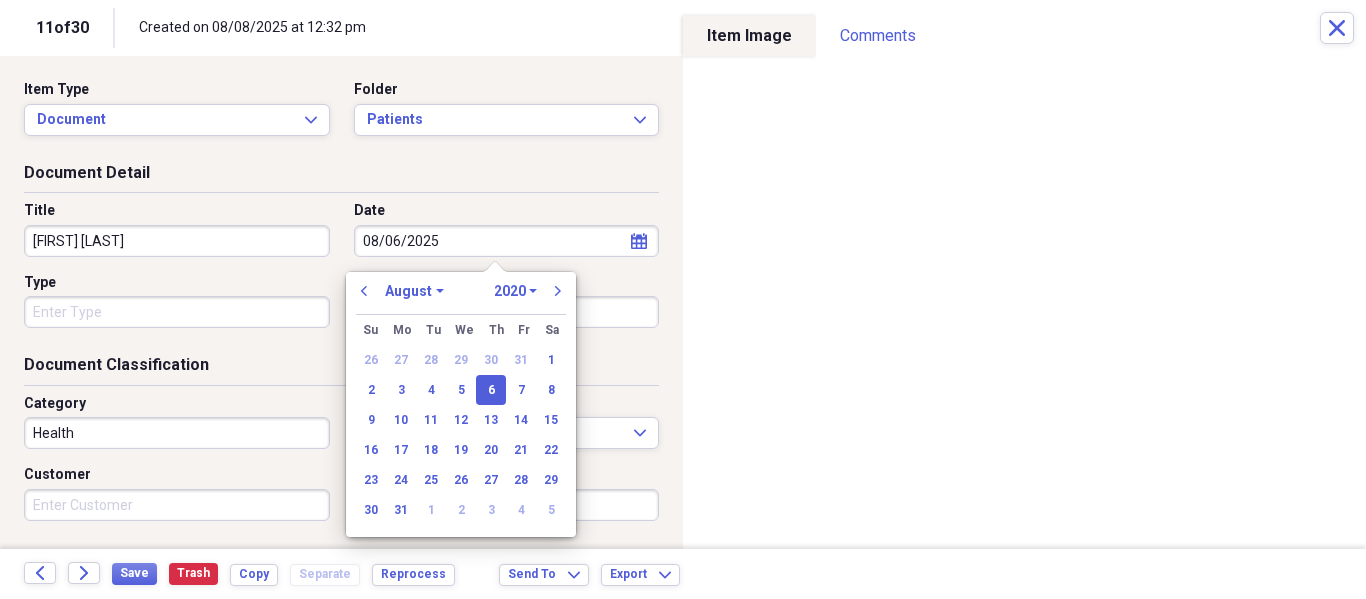 select on "2025" 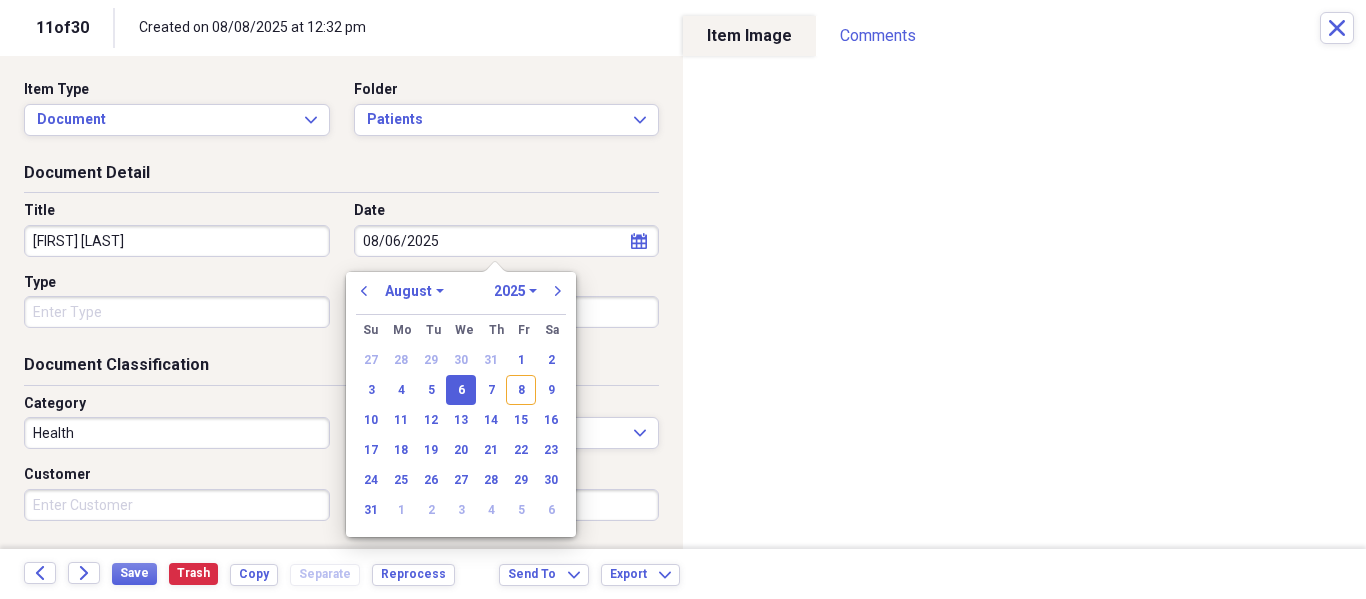 type on "08/06/2025" 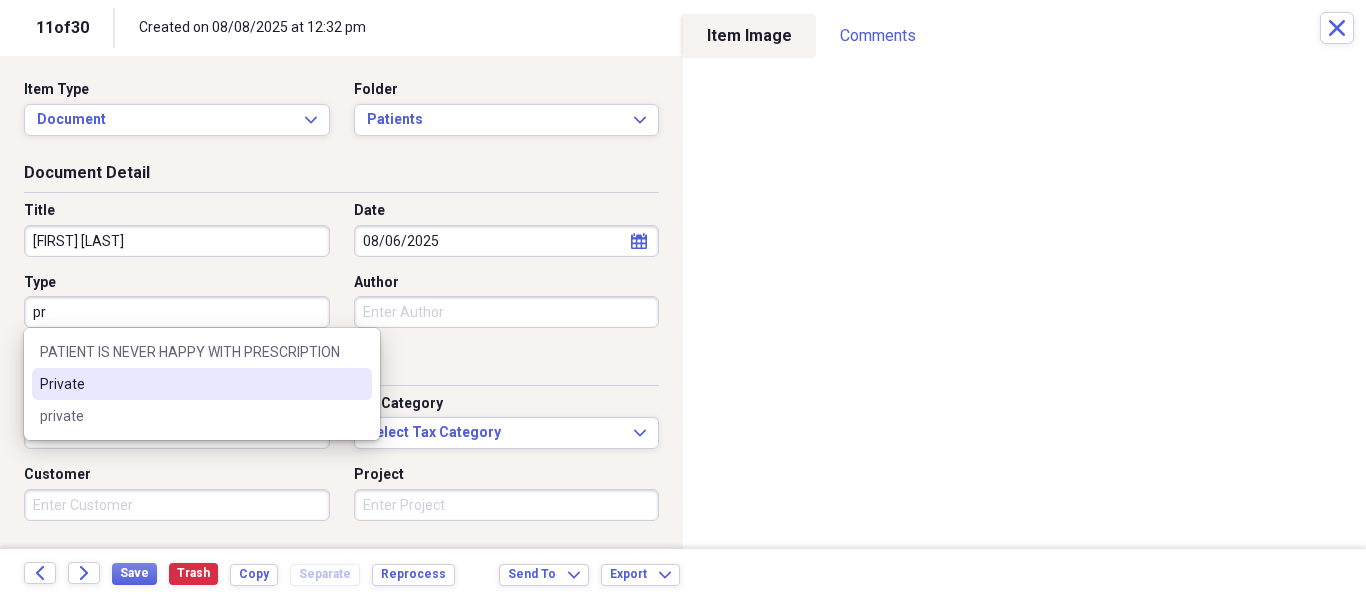 click on "Private" at bounding box center [202, 384] 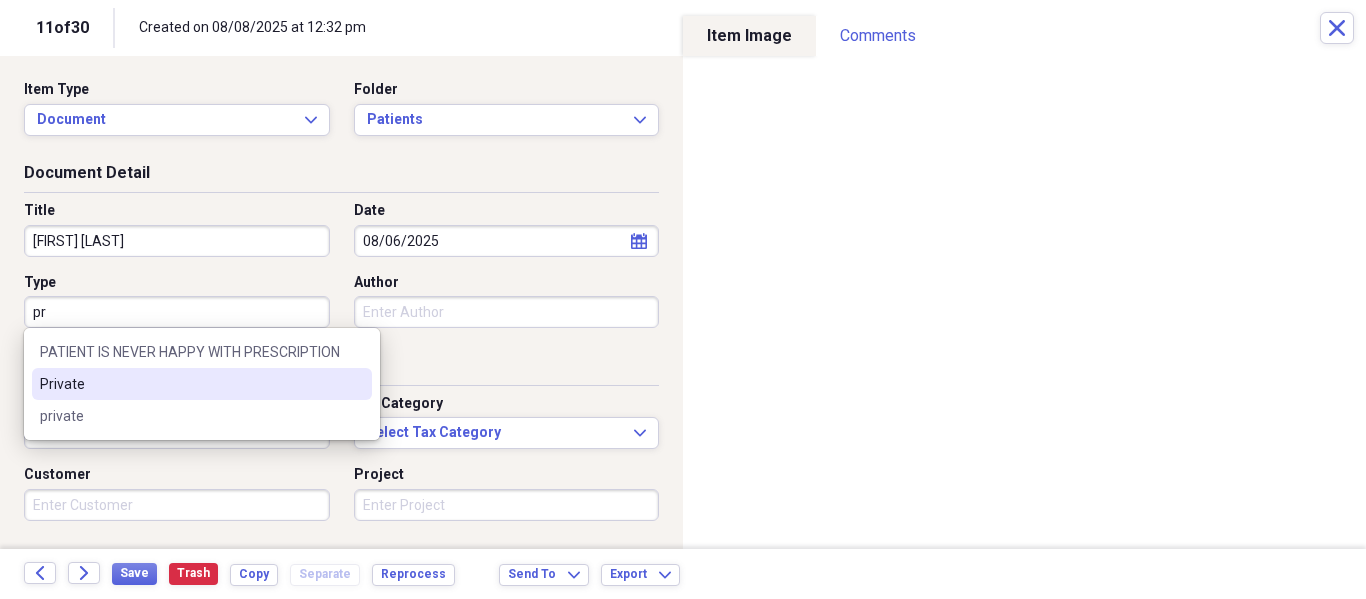 type on "Private" 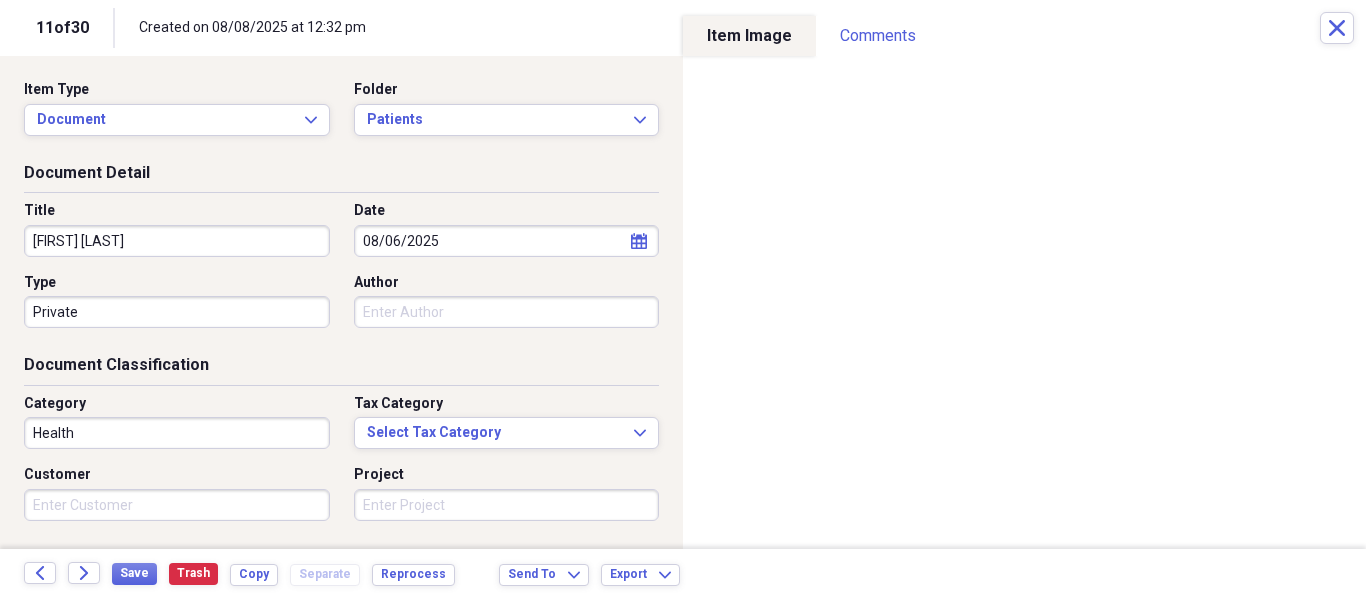 scroll, scrollTop: 200, scrollLeft: 0, axis: vertical 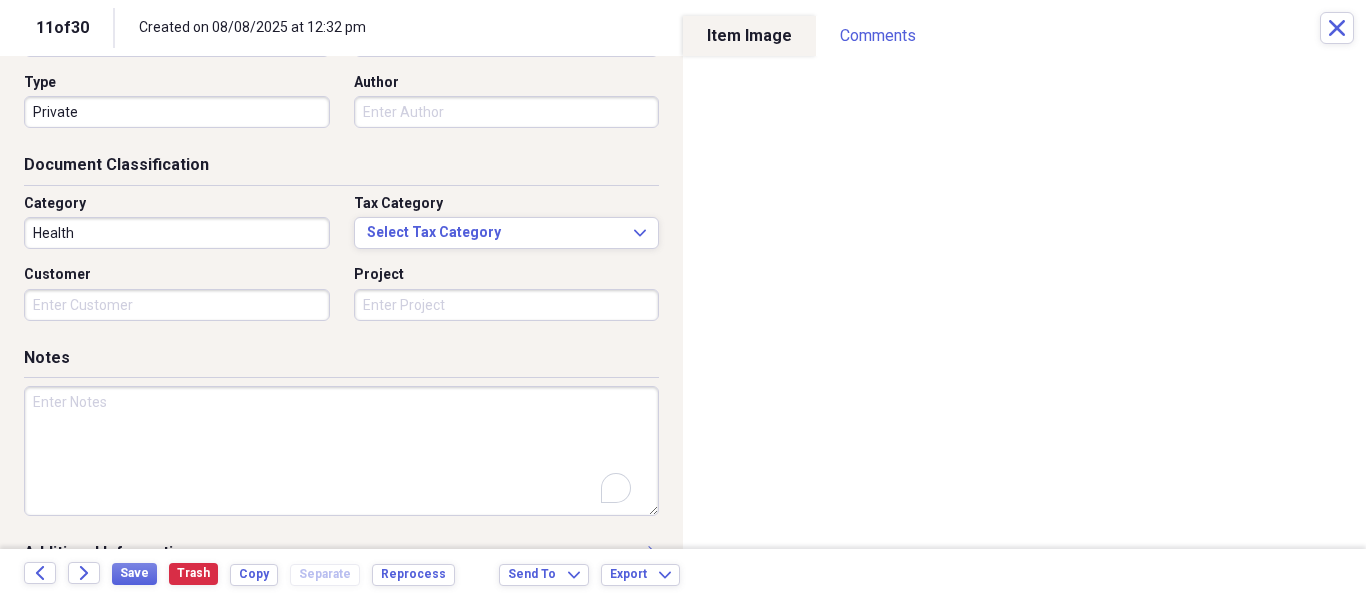 click at bounding box center [341, 451] 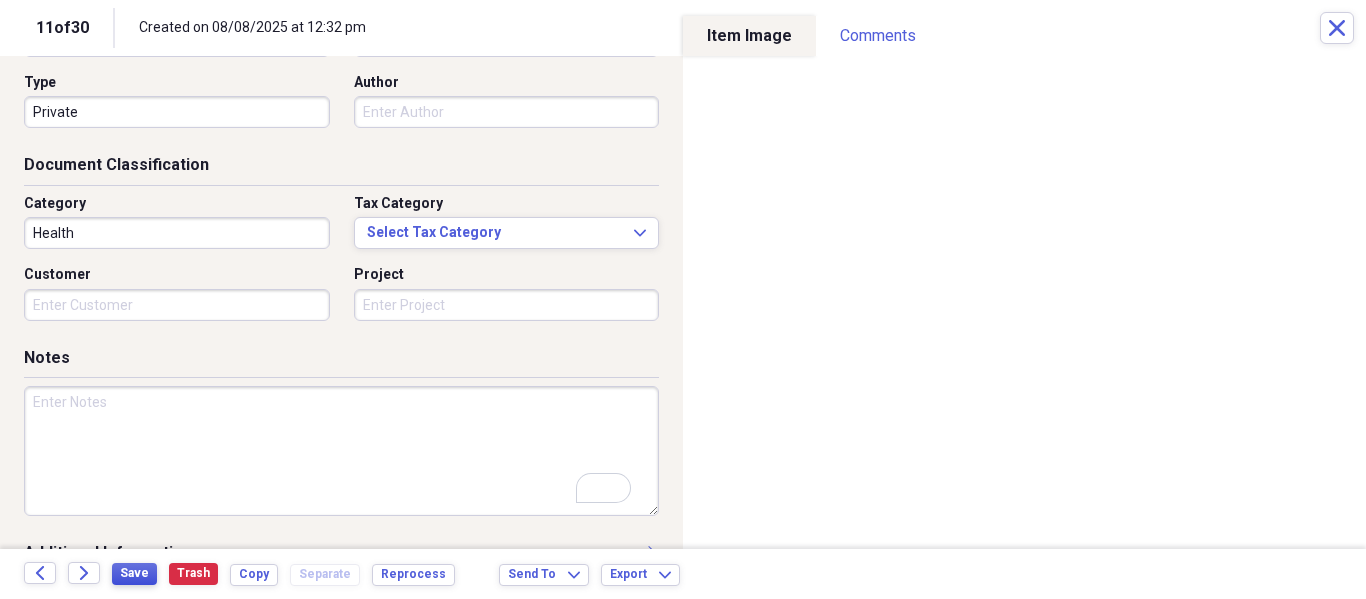 click on "Save" at bounding box center [134, 573] 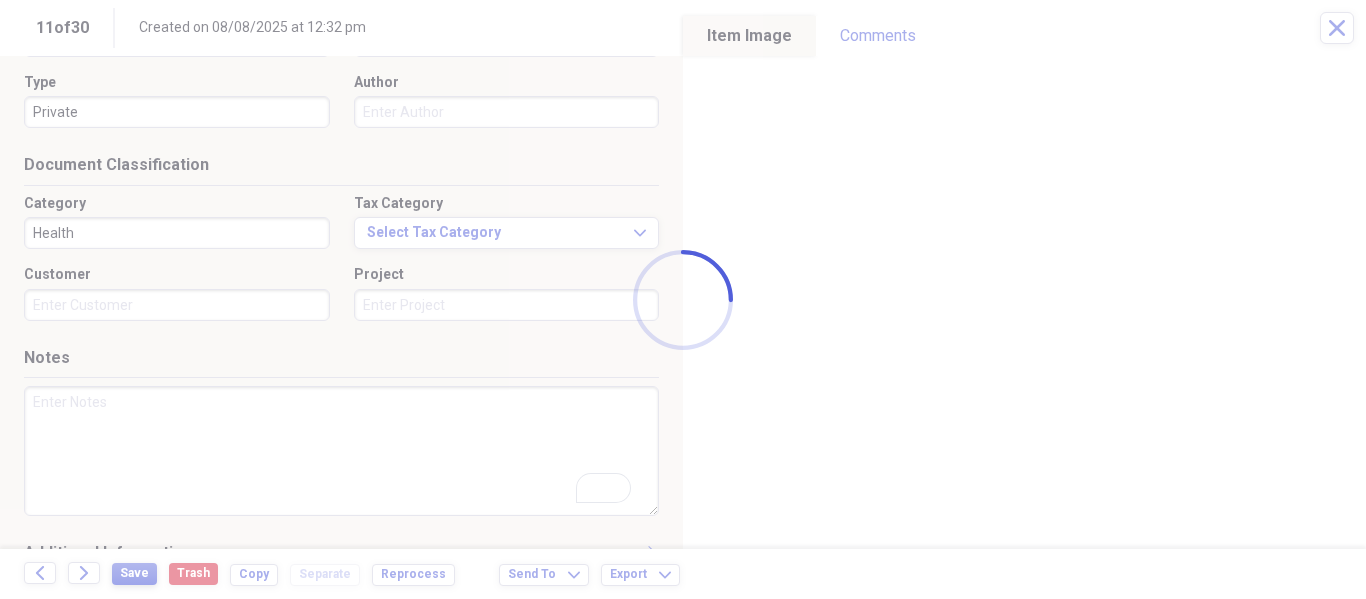 type on "Olga DeOrtega" 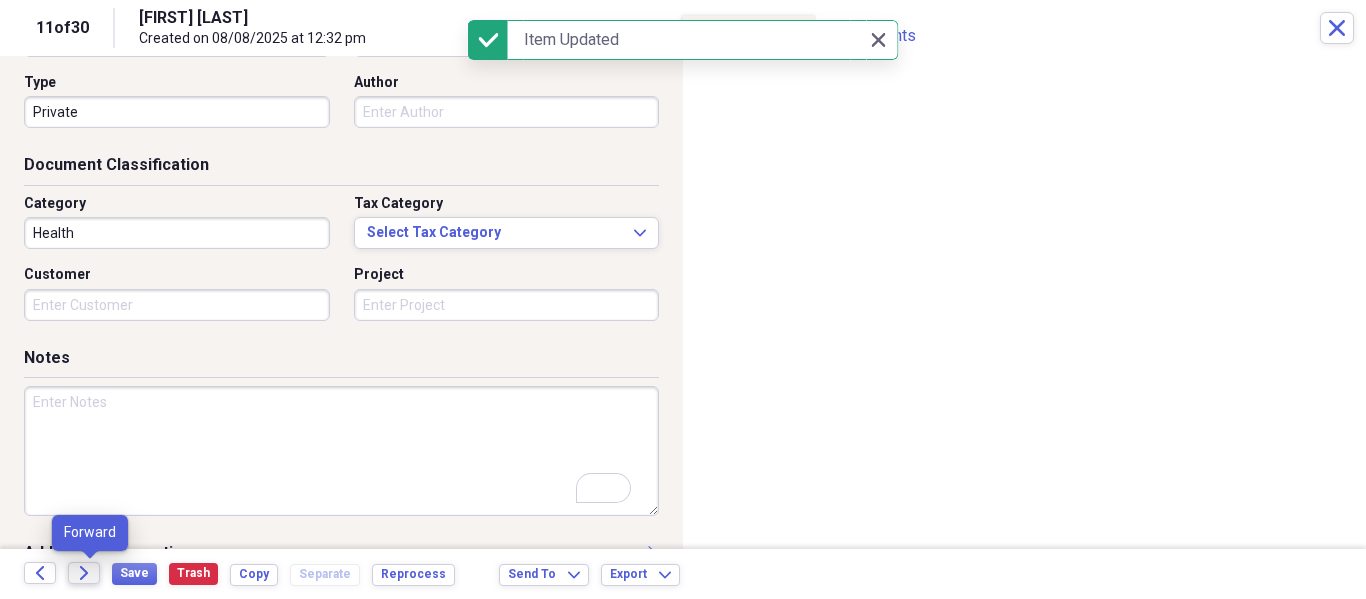 click on "Forward" at bounding box center [84, 573] 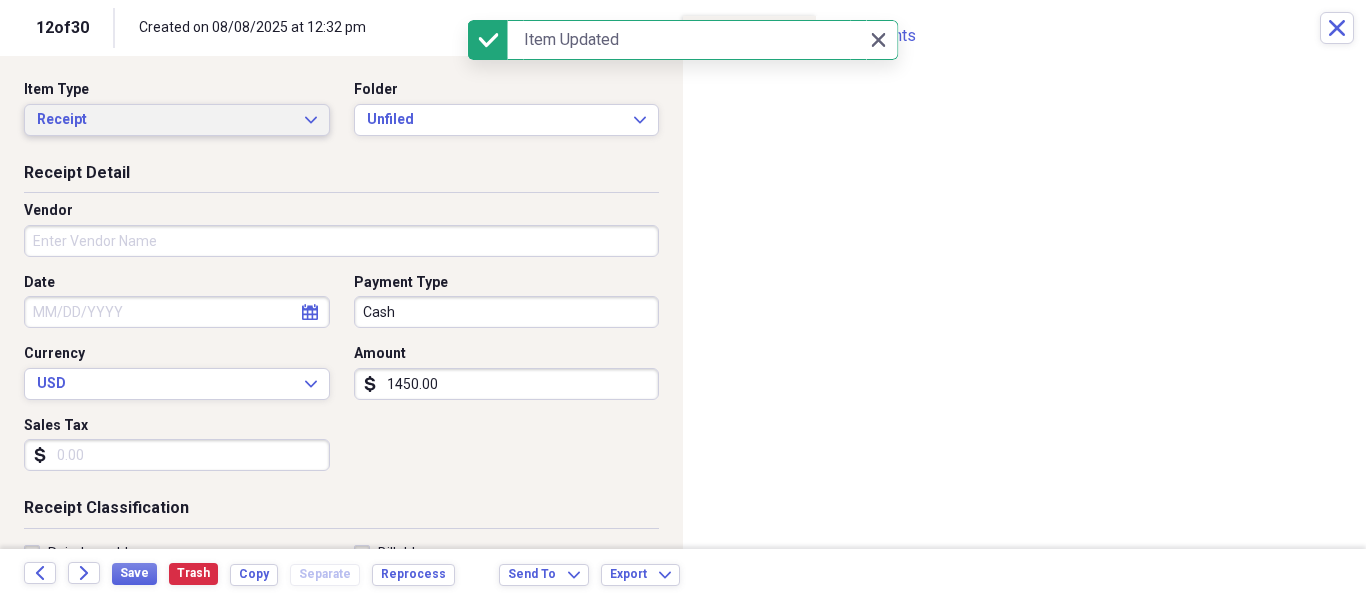 click on "Receipt" at bounding box center [165, 120] 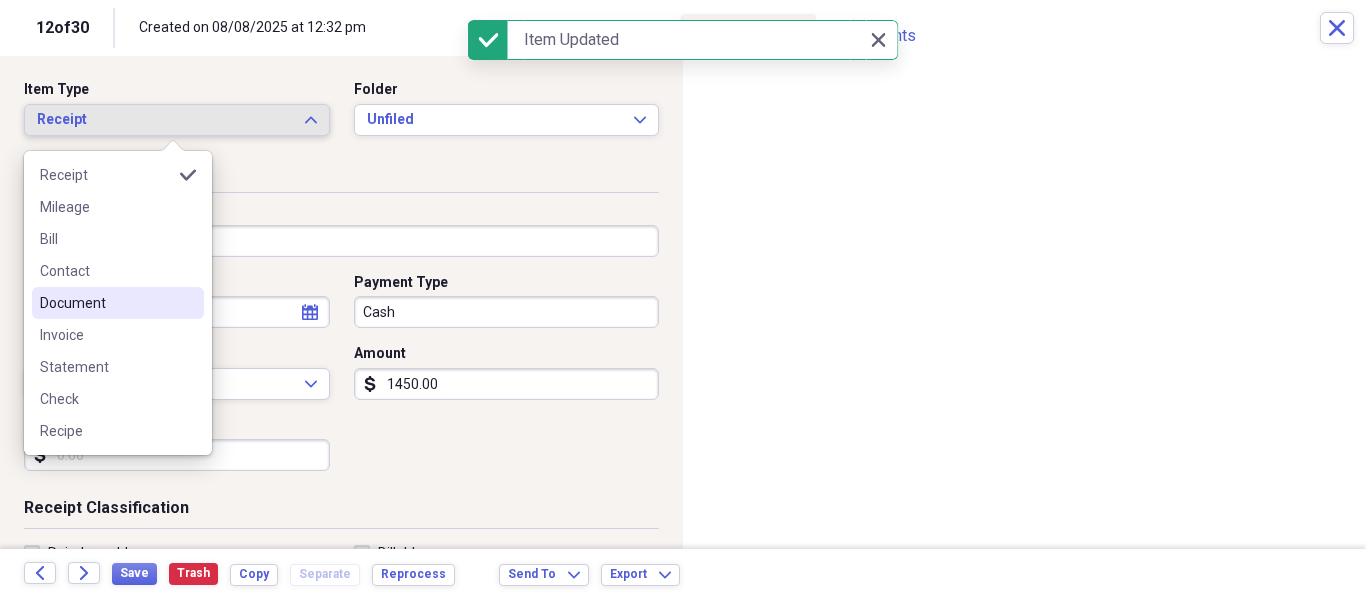 click on "Document" at bounding box center (118, 303) 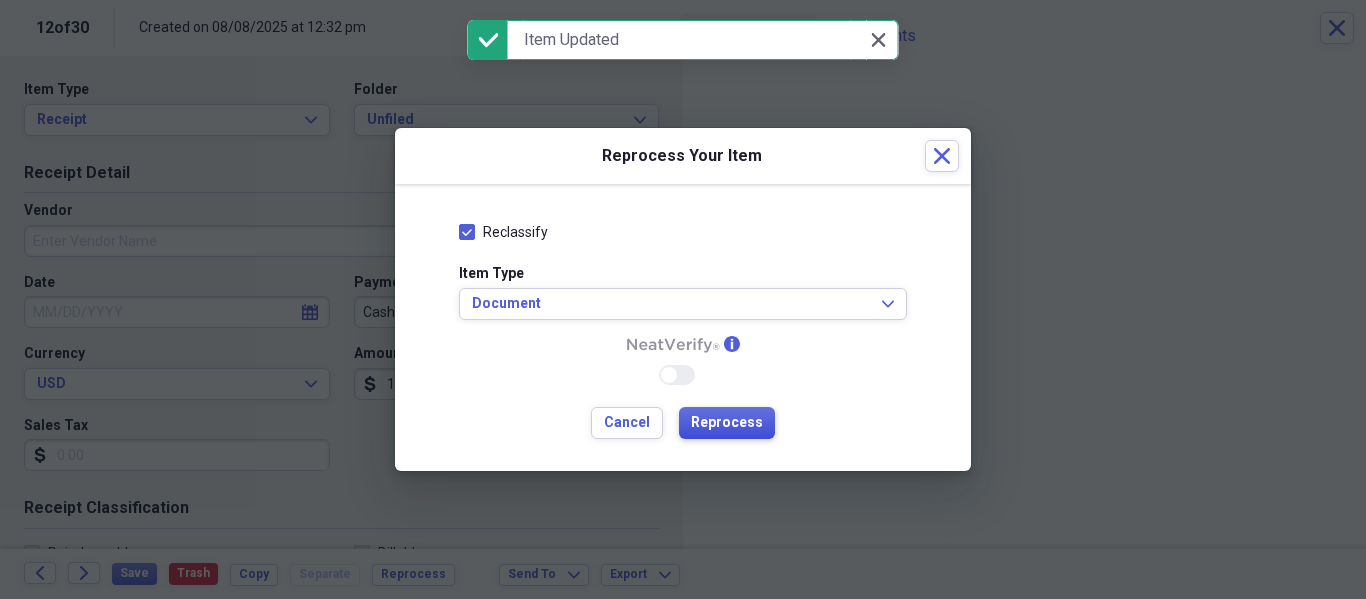 click on "Reprocess" at bounding box center (727, 423) 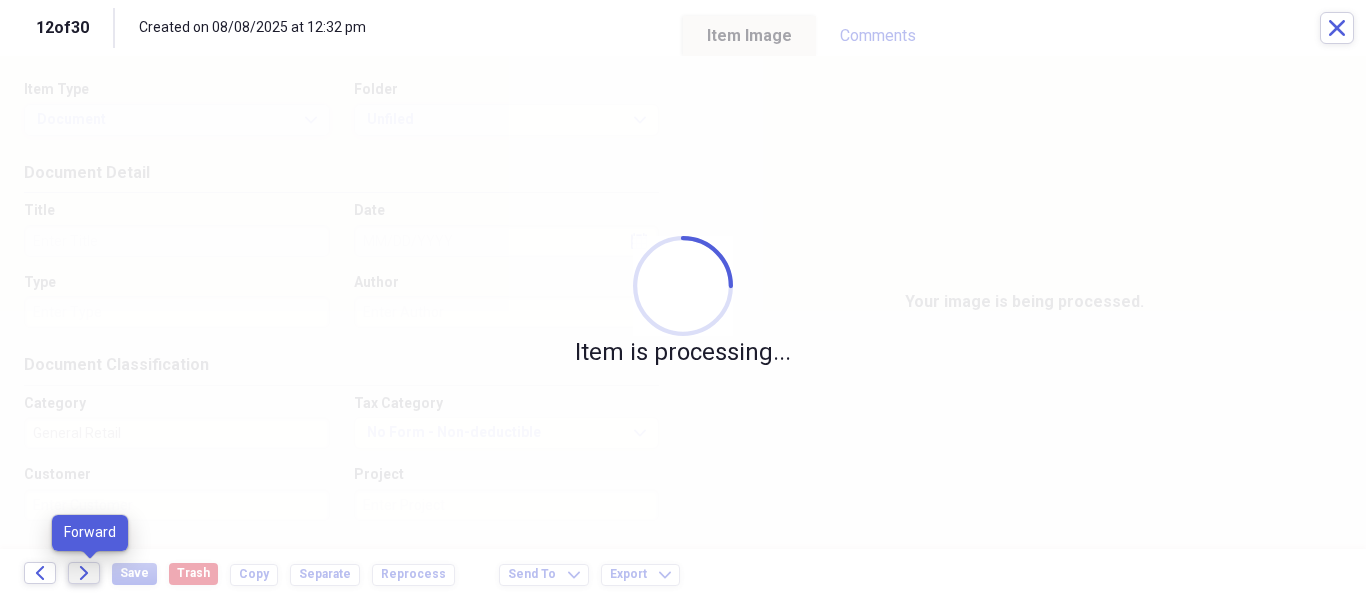 drag, startPoint x: 85, startPoint y: 572, endPoint x: 73, endPoint y: 575, distance: 12.369317 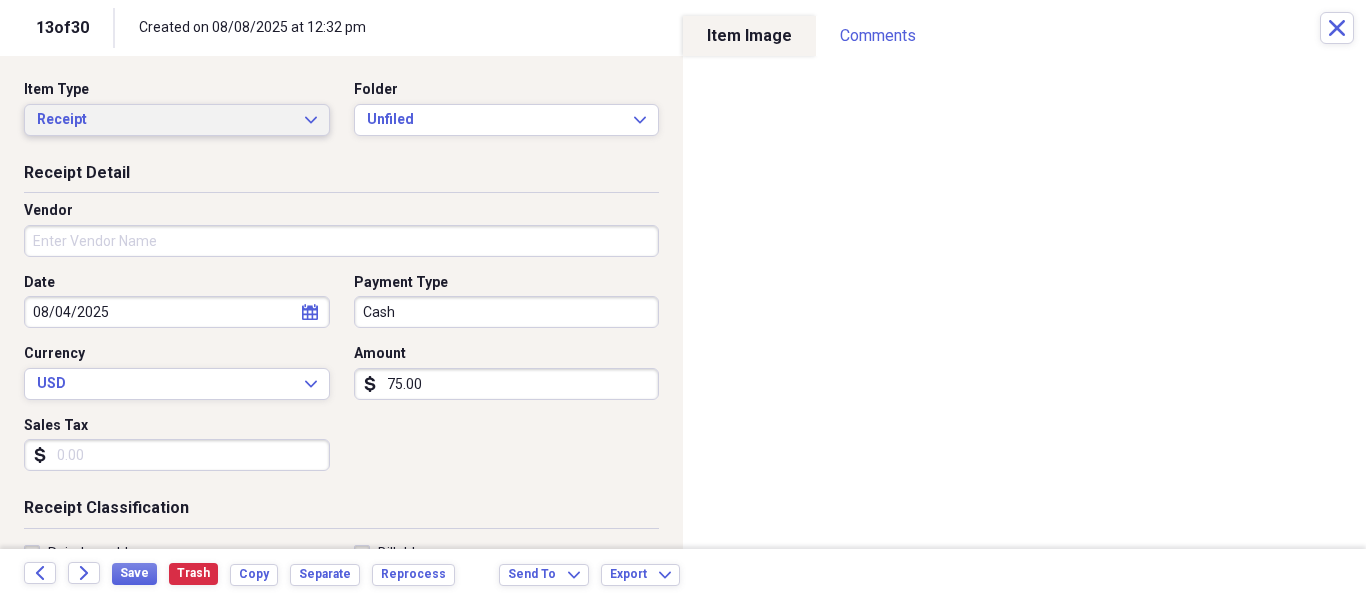 click on "Receipt Expand" at bounding box center (177, 120) 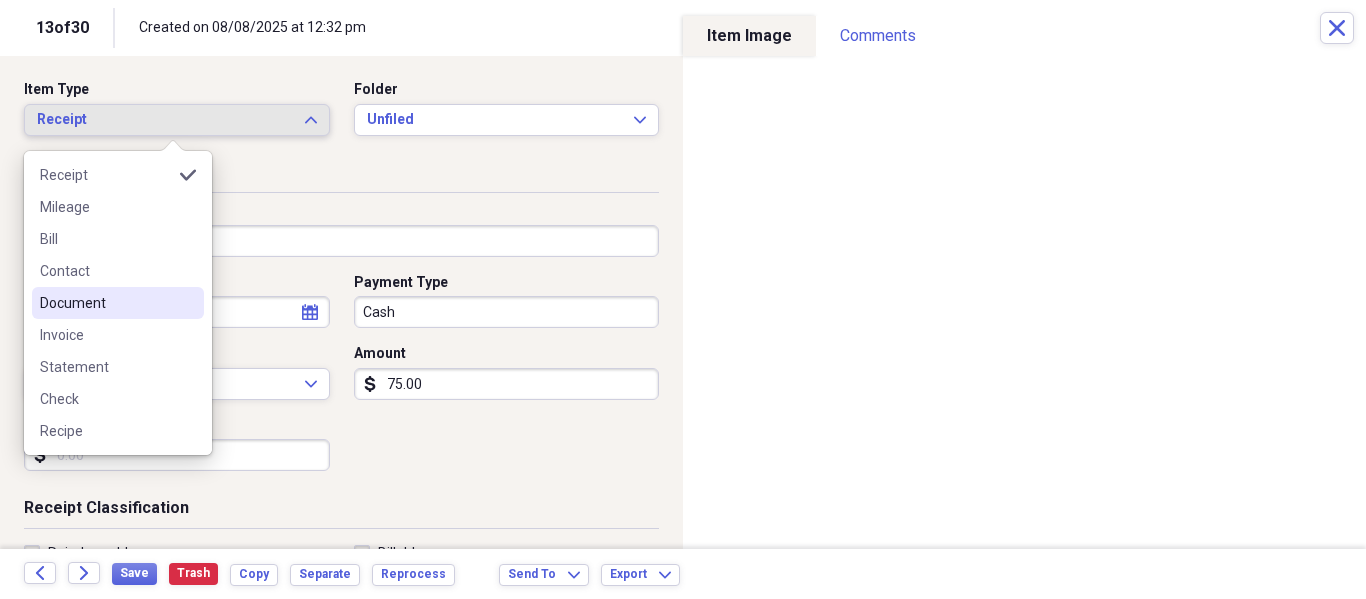 click on "Document" at bounding box center [118, 303] 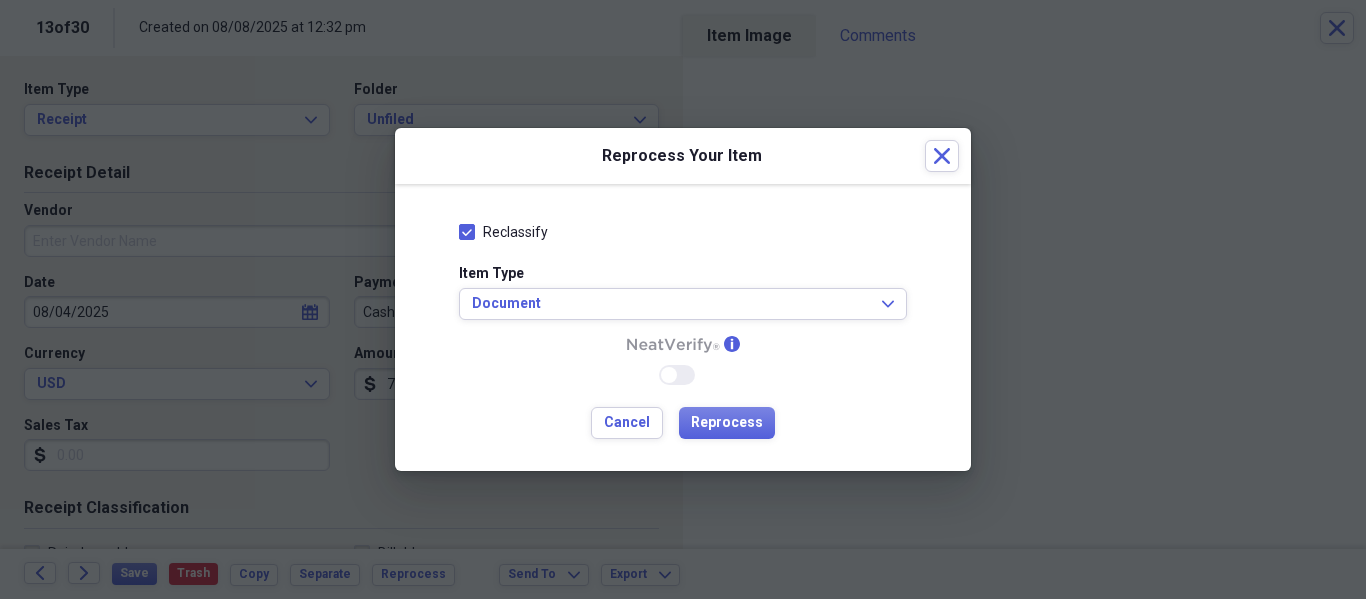 click on "Reclassify Item Type Document Expand info Enable Neat Verify Cancel Reprocess" at bounding box center [683, 327] 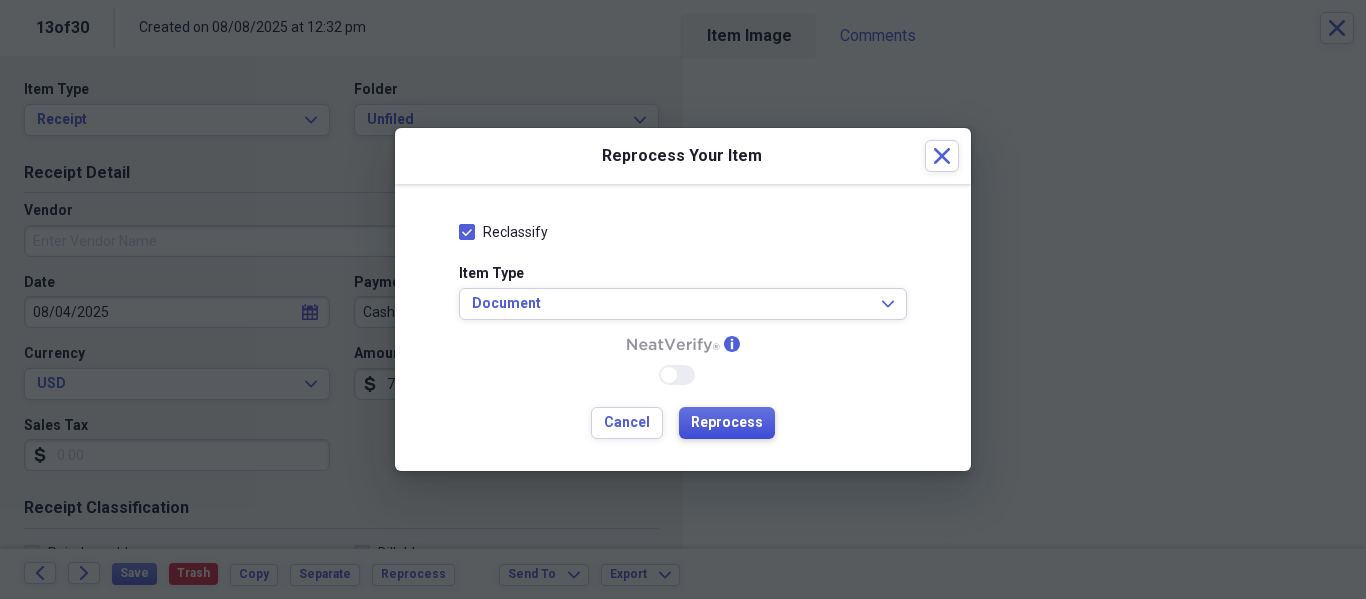 click on "Reprocess" at bounding box center (727, 423) 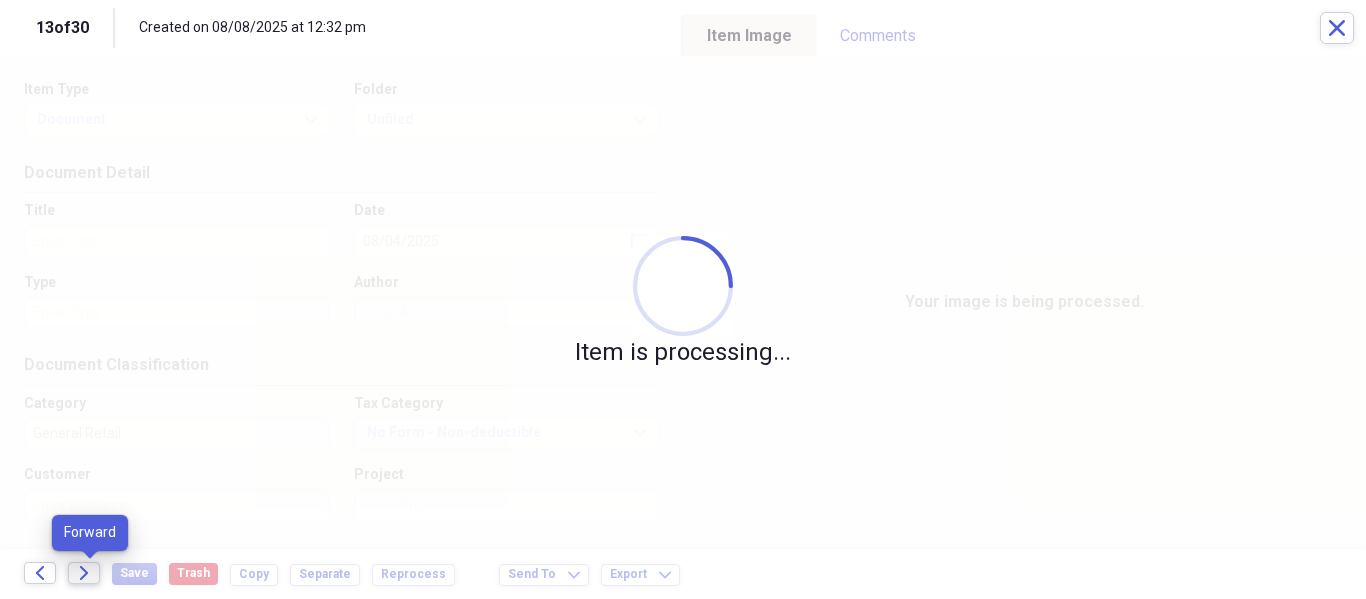 click on "Forward" 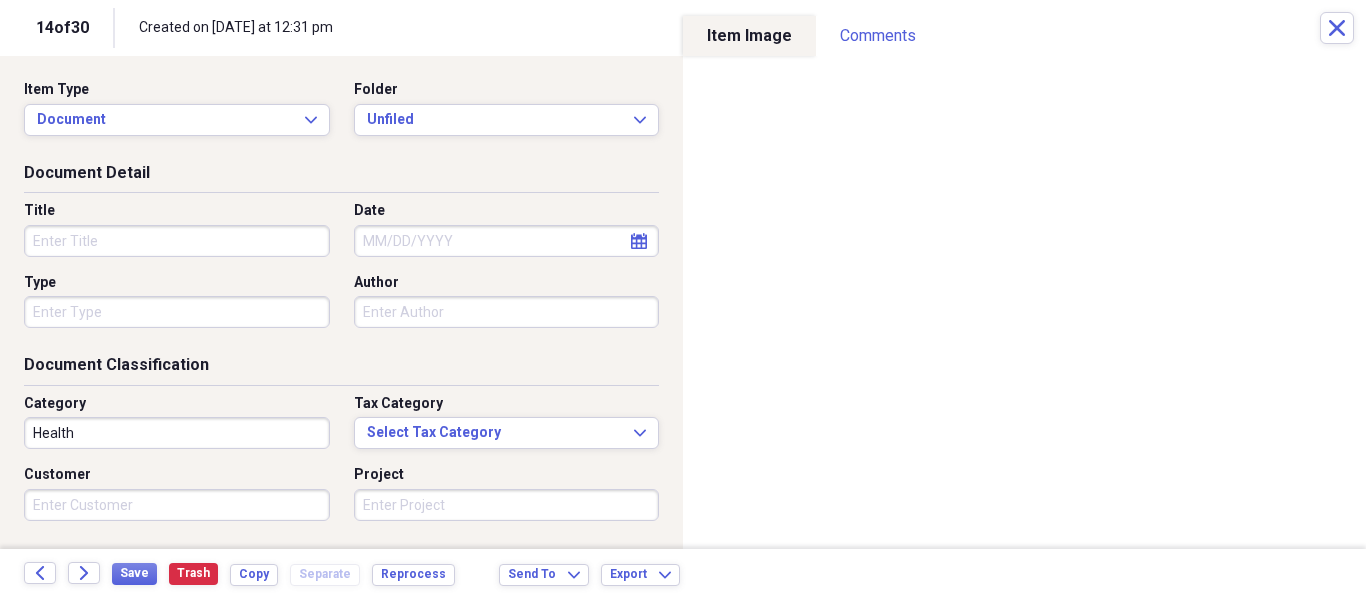 click on "Item Type Document Expand Folder Unfiled Expand" at bounding box center (341, 116) 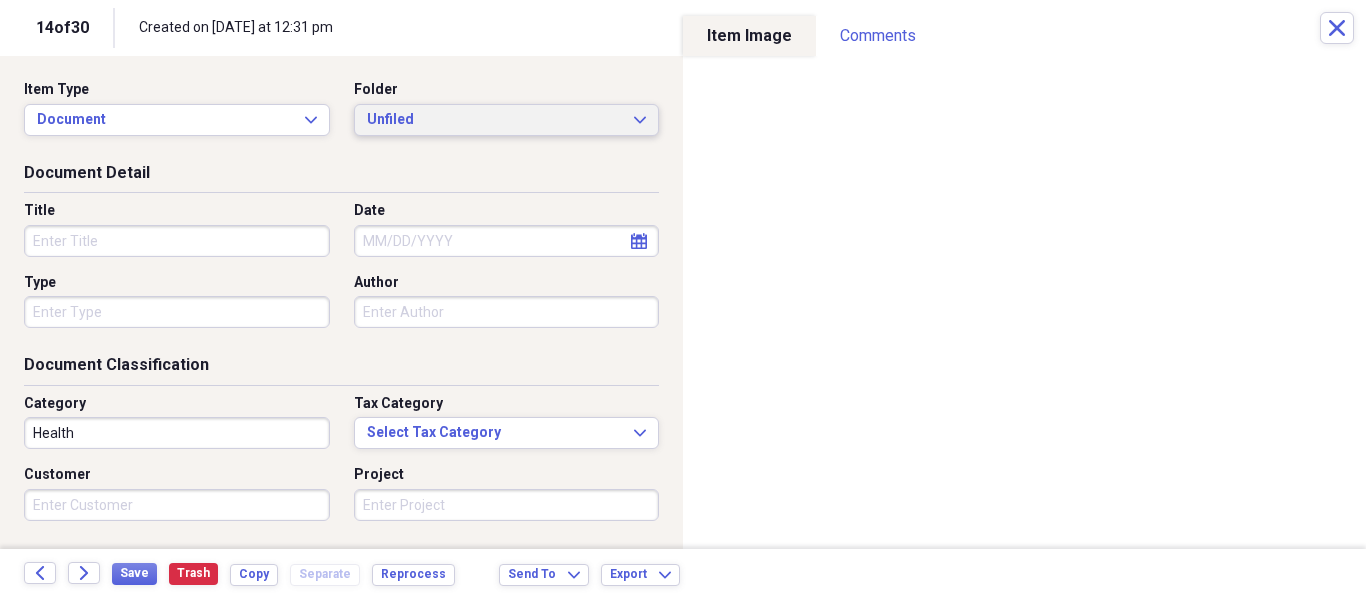 click on "Unfiled" at bounding box center [495, 120] 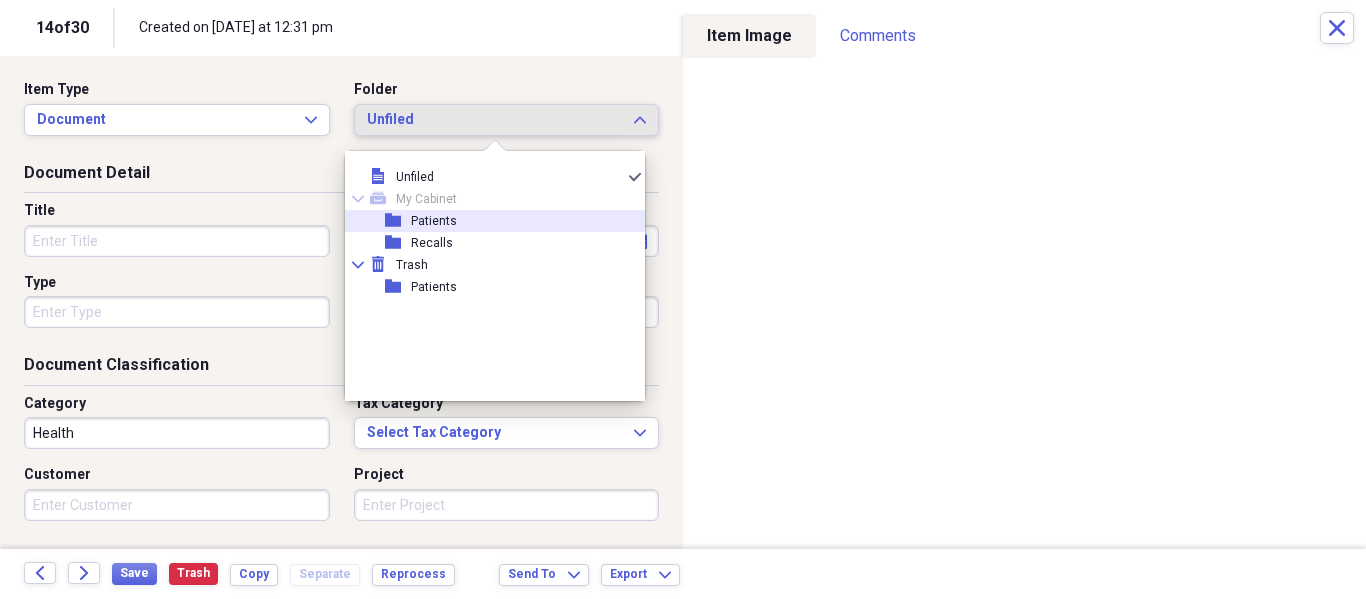 click on "folder Patients" at bounding box center [487, 221] 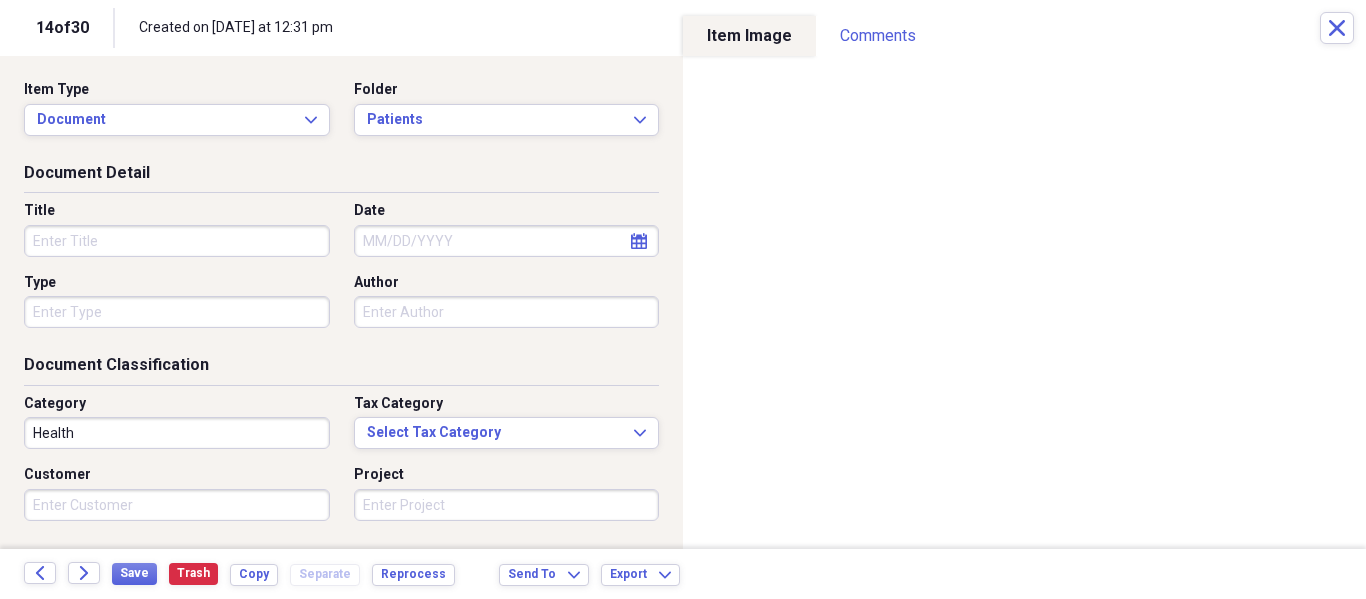 click on "Title" at bounding box center [177, 241] 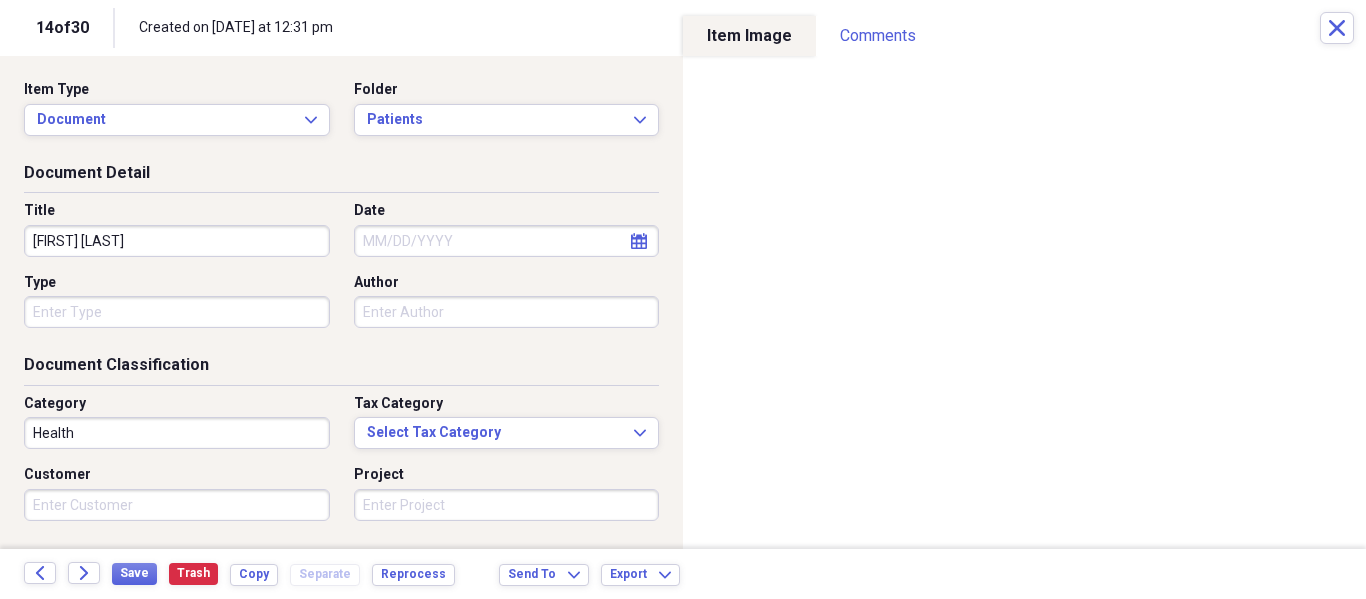 type on "Yolanda Arranda" 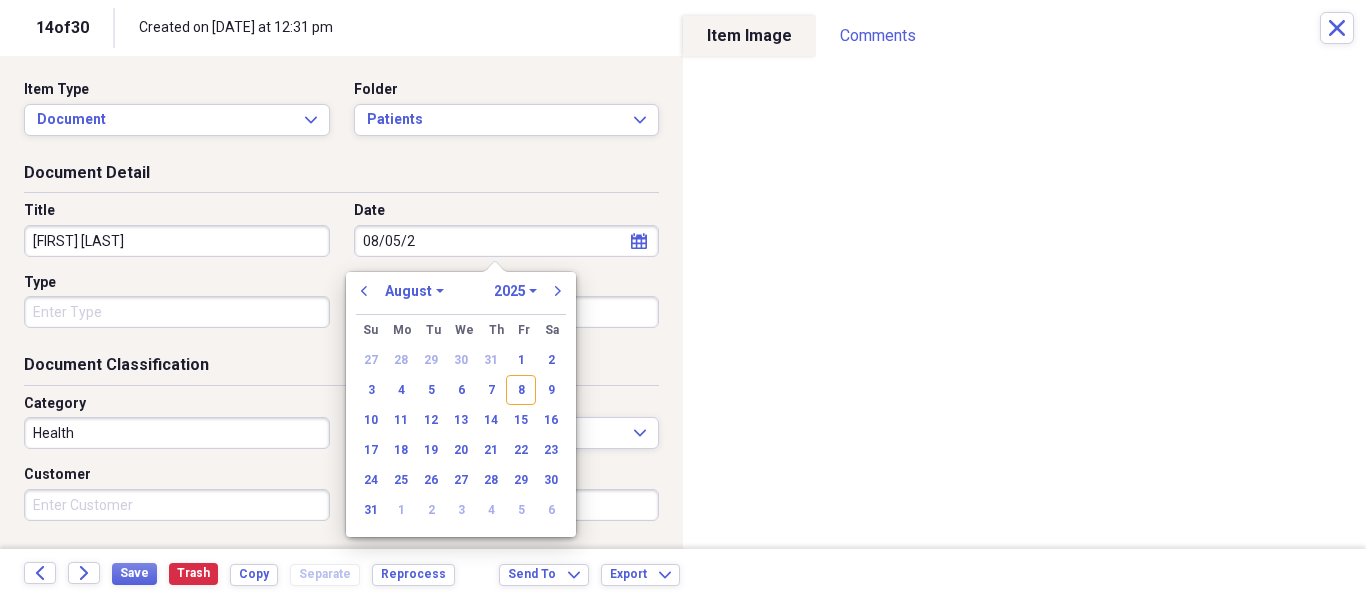 type on "08/05/20" 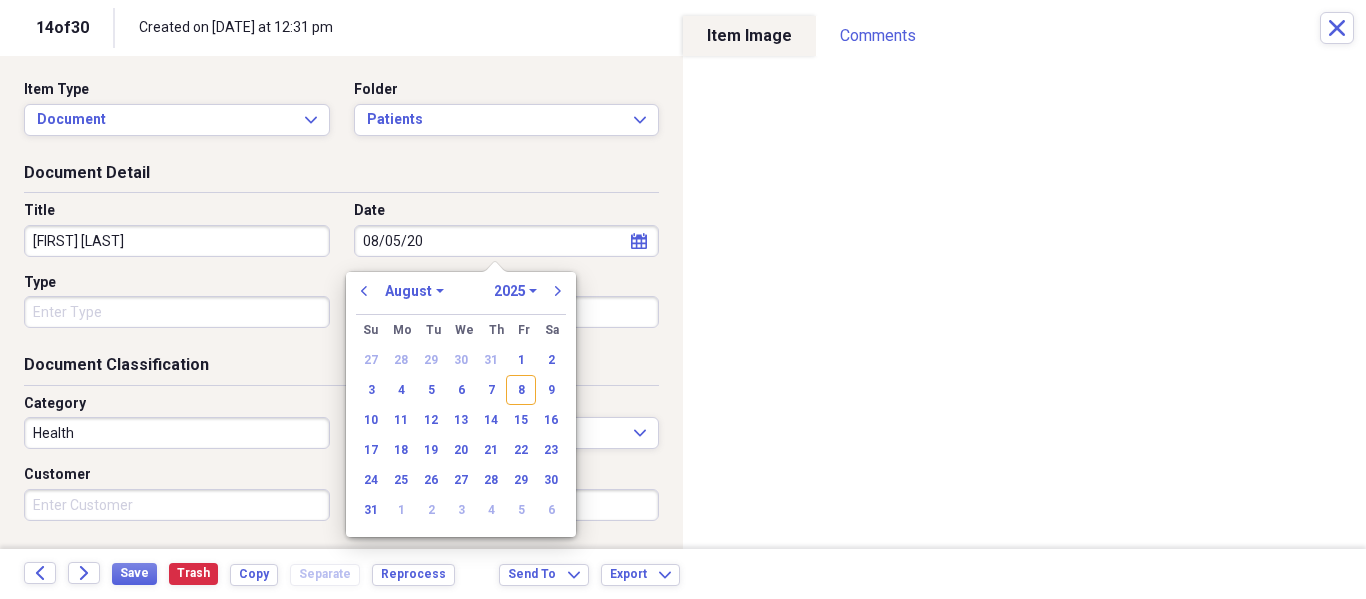 select on "2020" 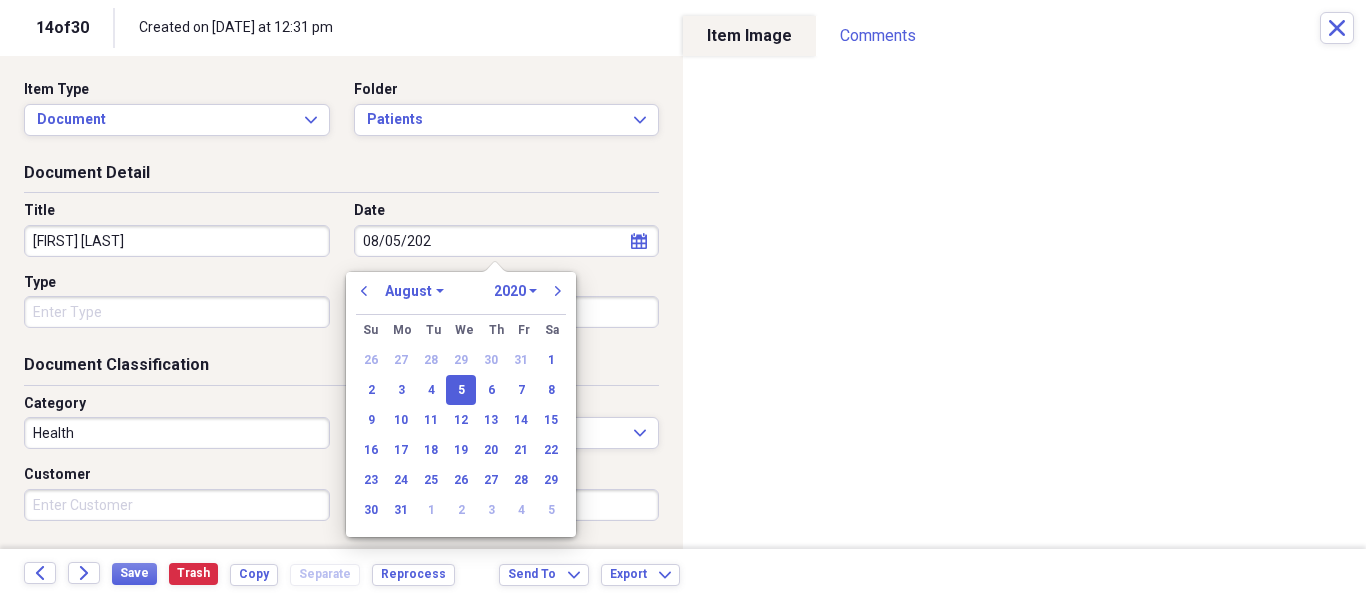 type on "08/05/2025" 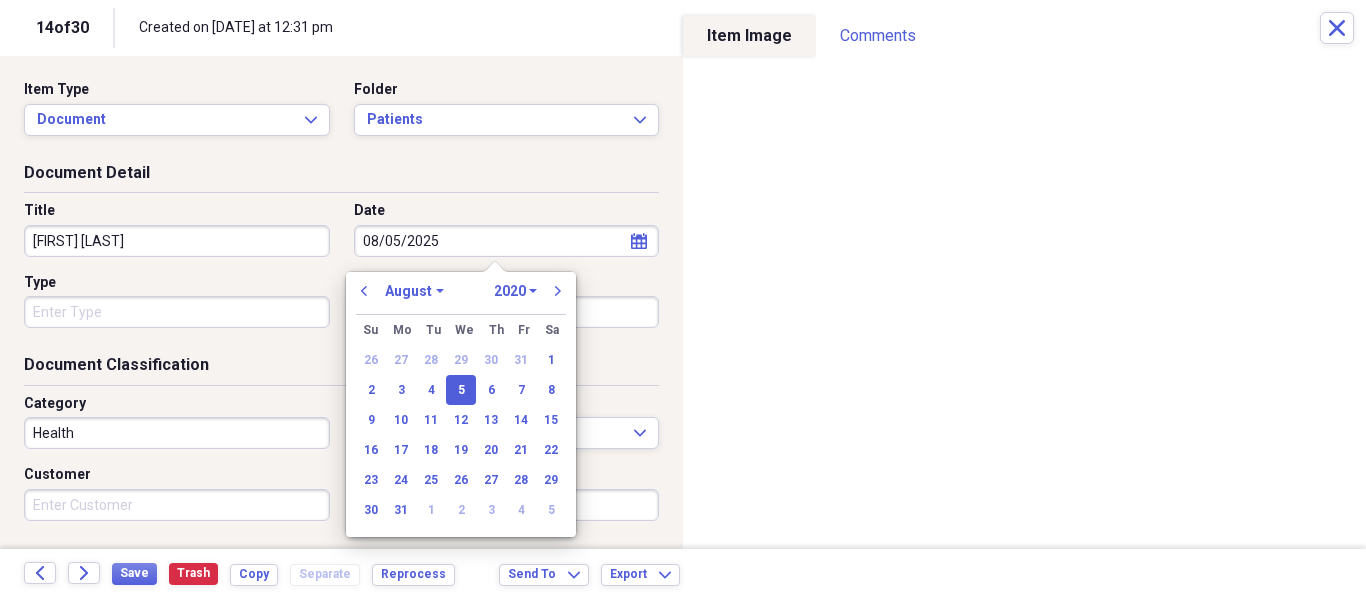 select on "2025" 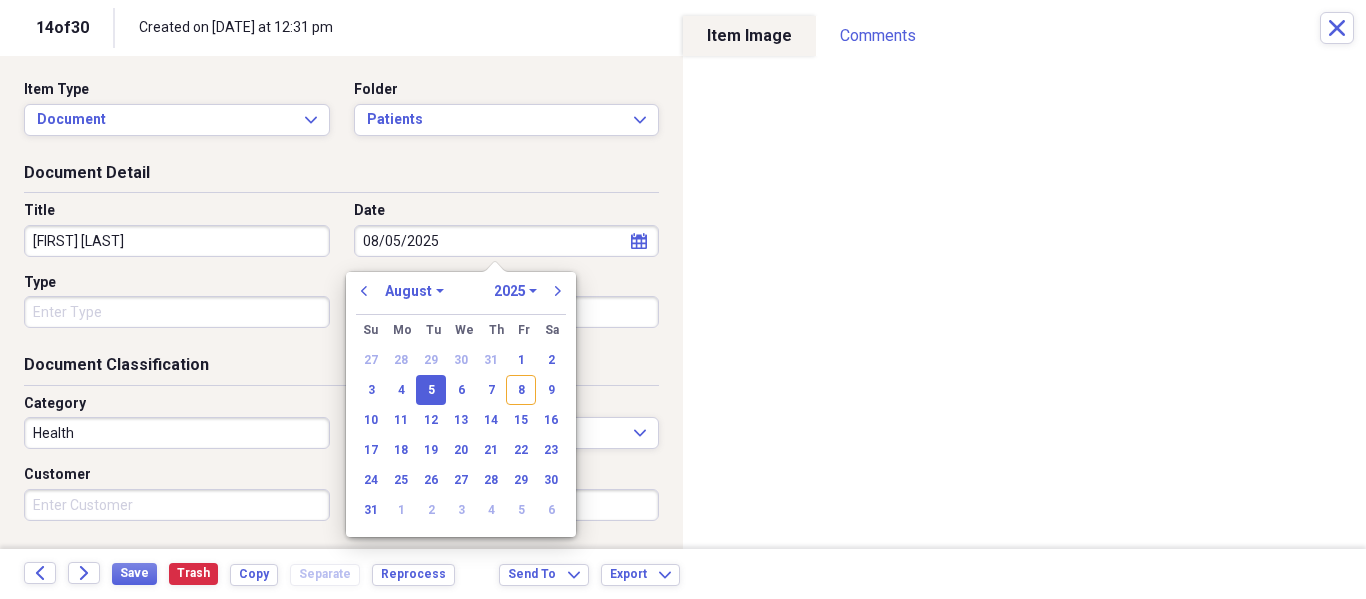 type on "08/05/2025" 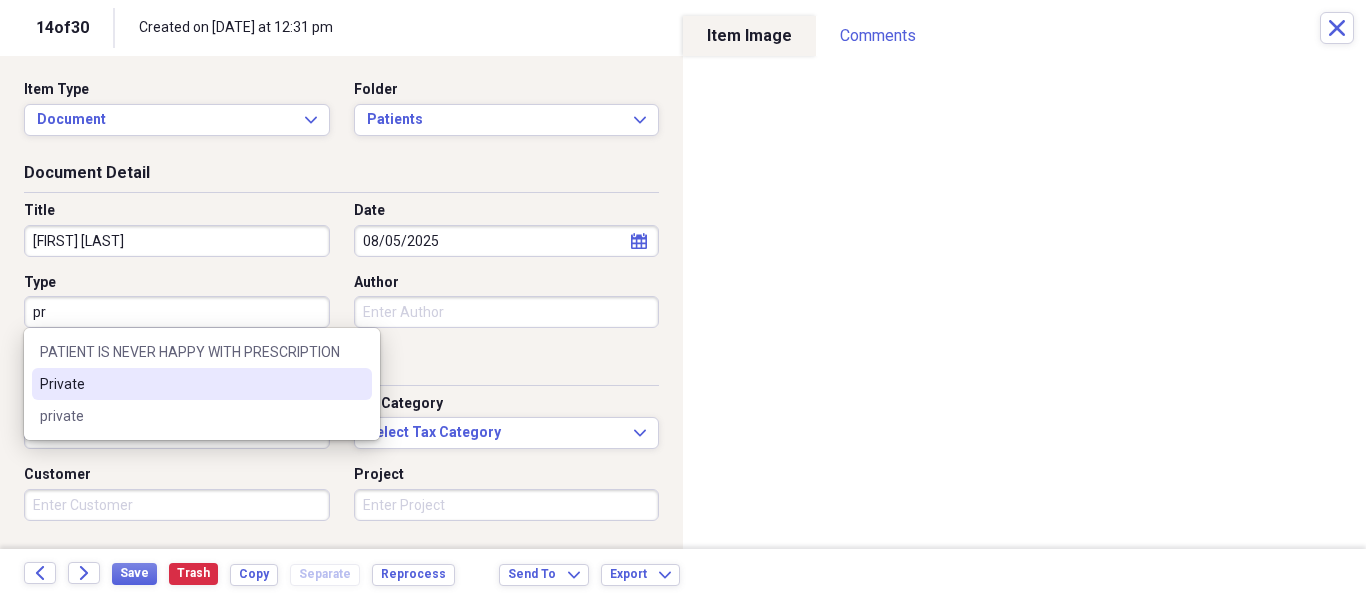 click on "Private" at bounding box center (190, 384) 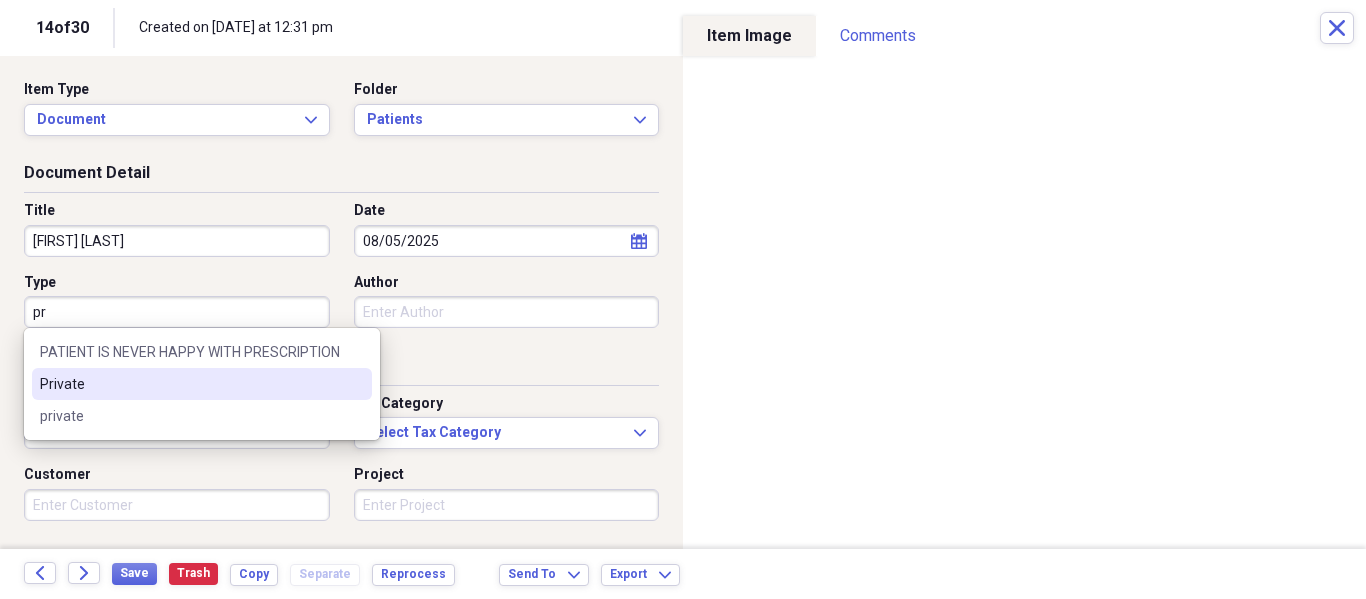 type on "Private" 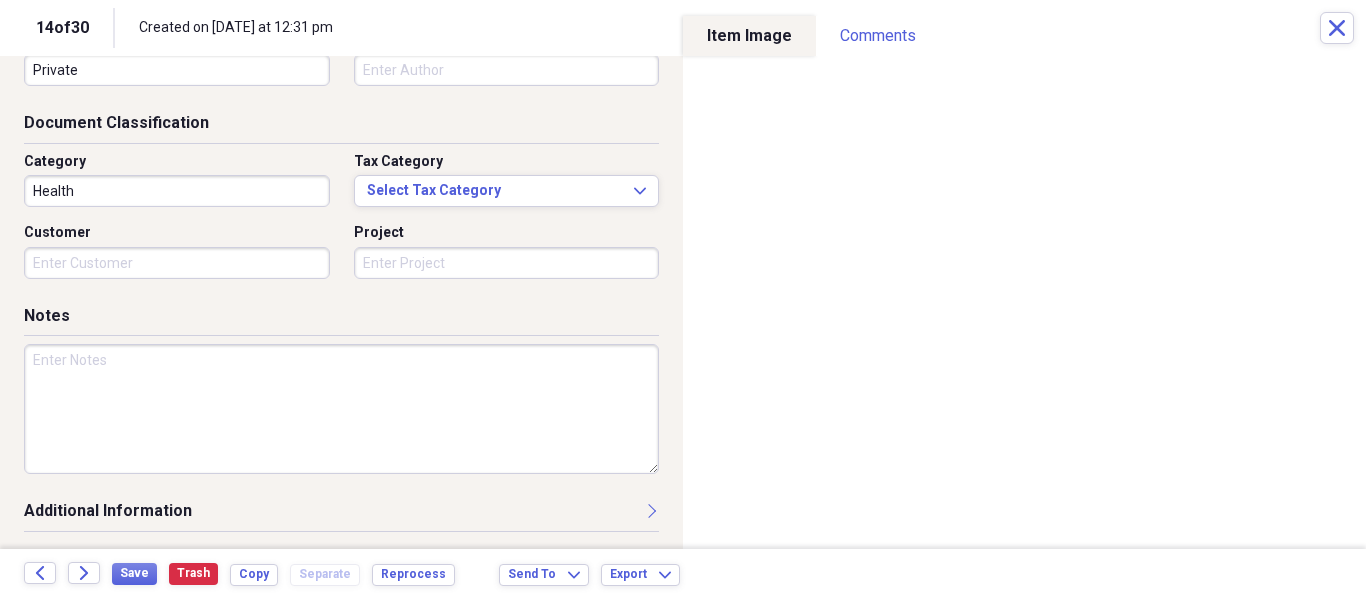 scroll, scrollTop: 243, scrollLeft: 0, axis: vertical 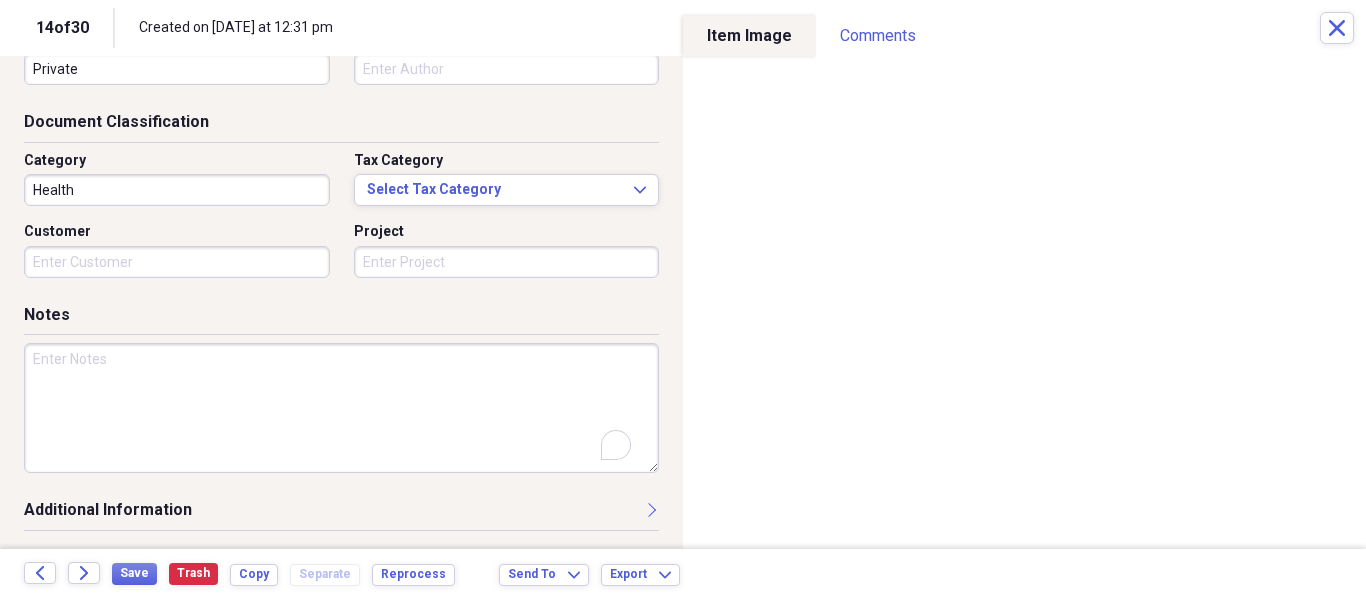 click at bounding box center (341, 408) 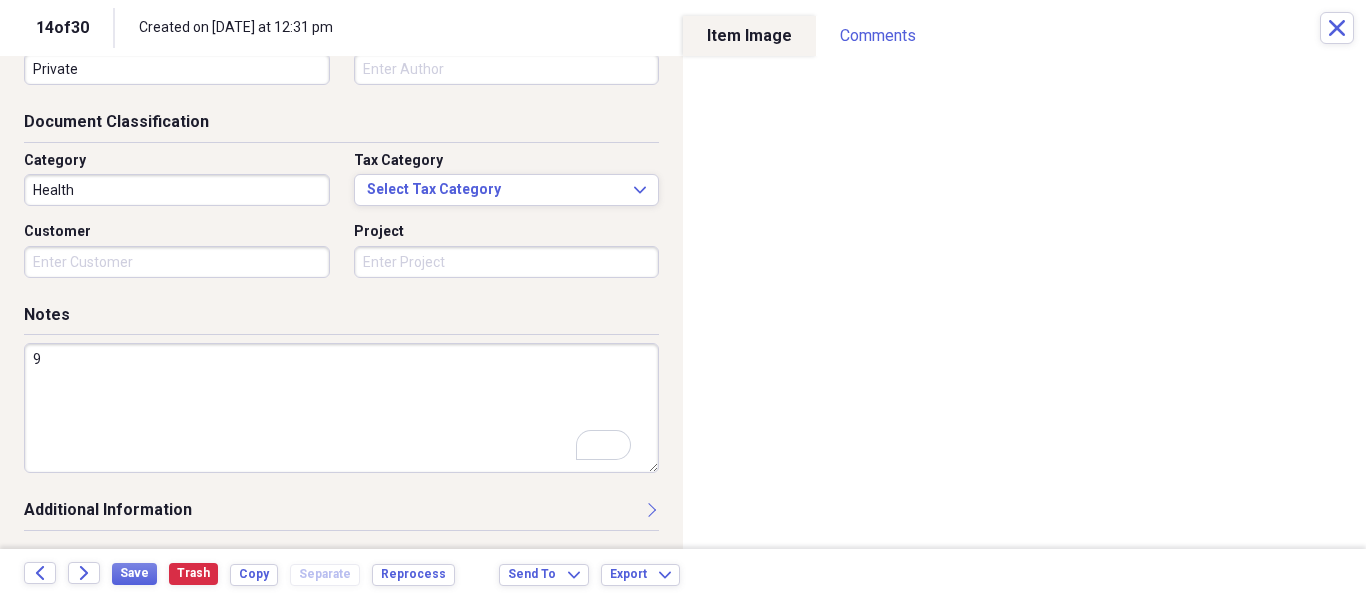 scroll, scrollTop: 243, scrollLeft: 0, axis: vertical 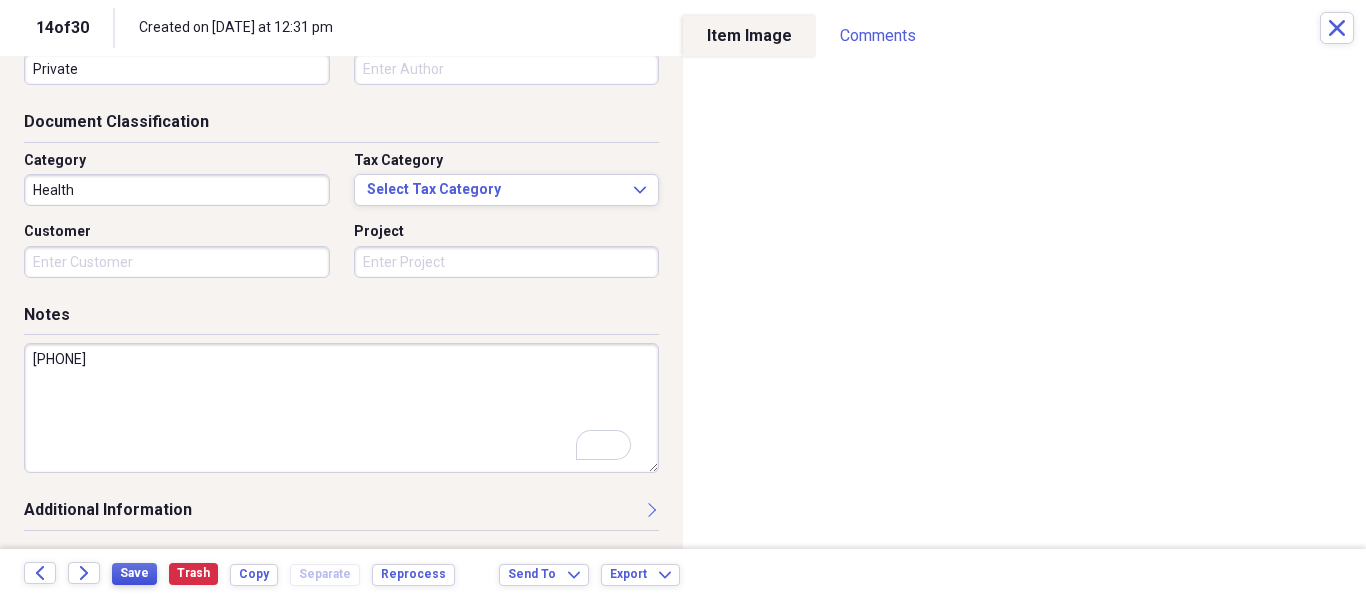 type on "984-807-8427" 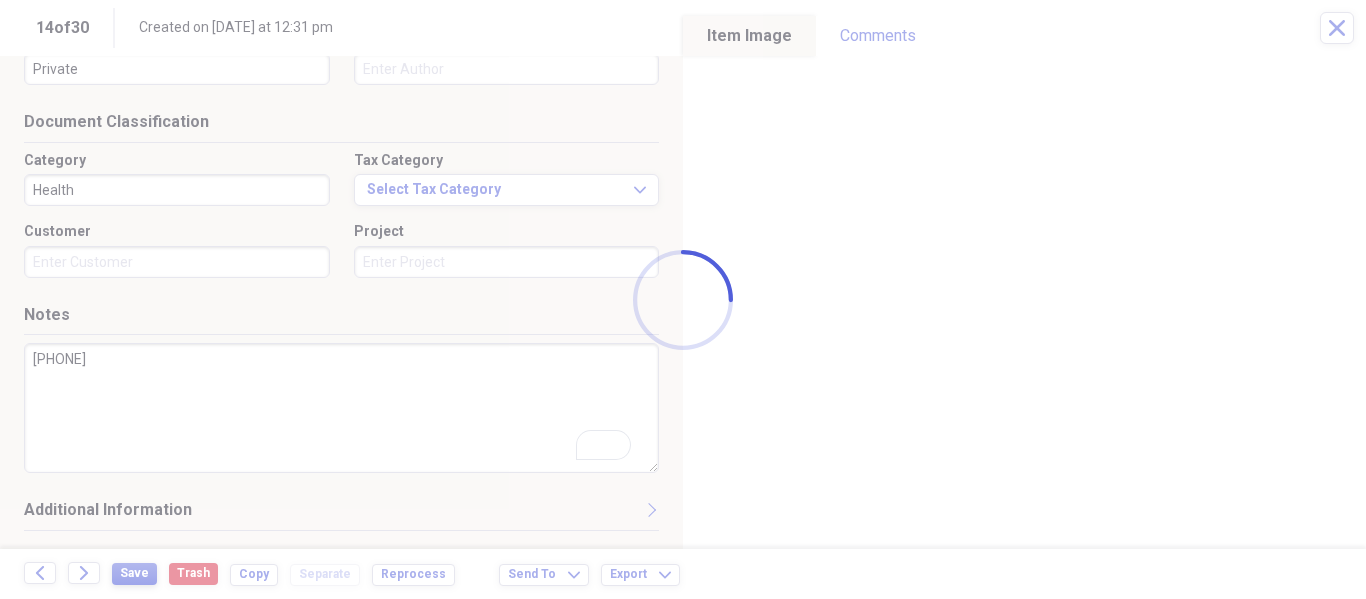 type on "Yolanda Arranda" 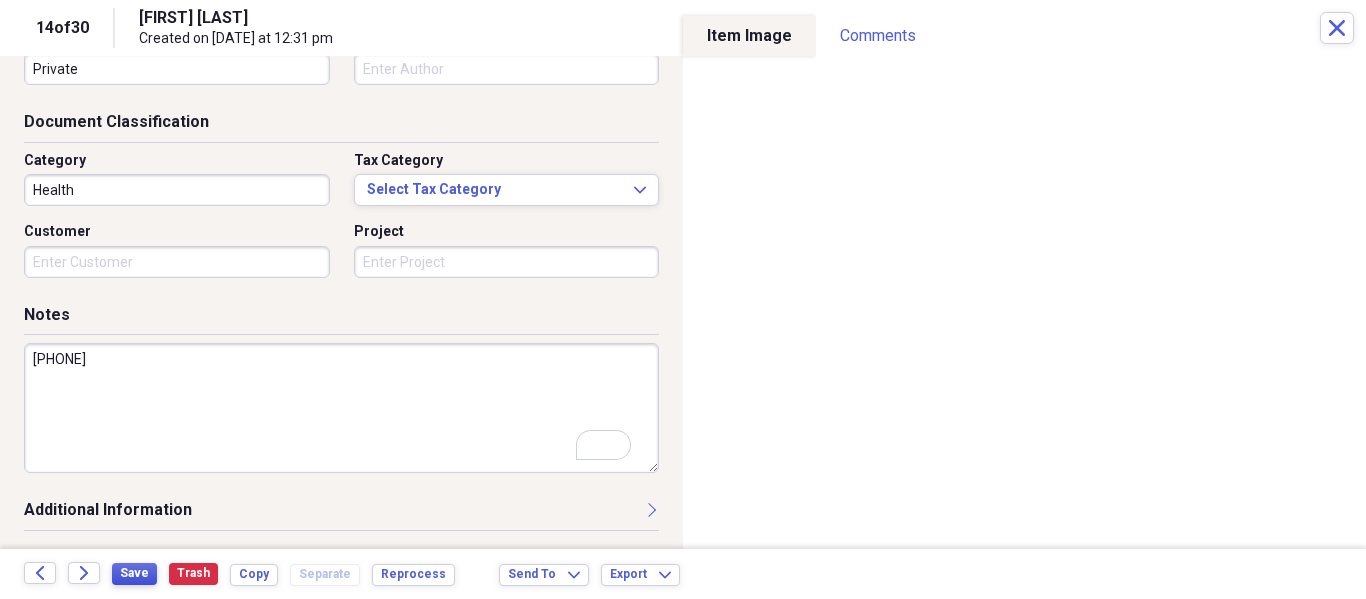 click on "Save" at bounding box center [134, 573] 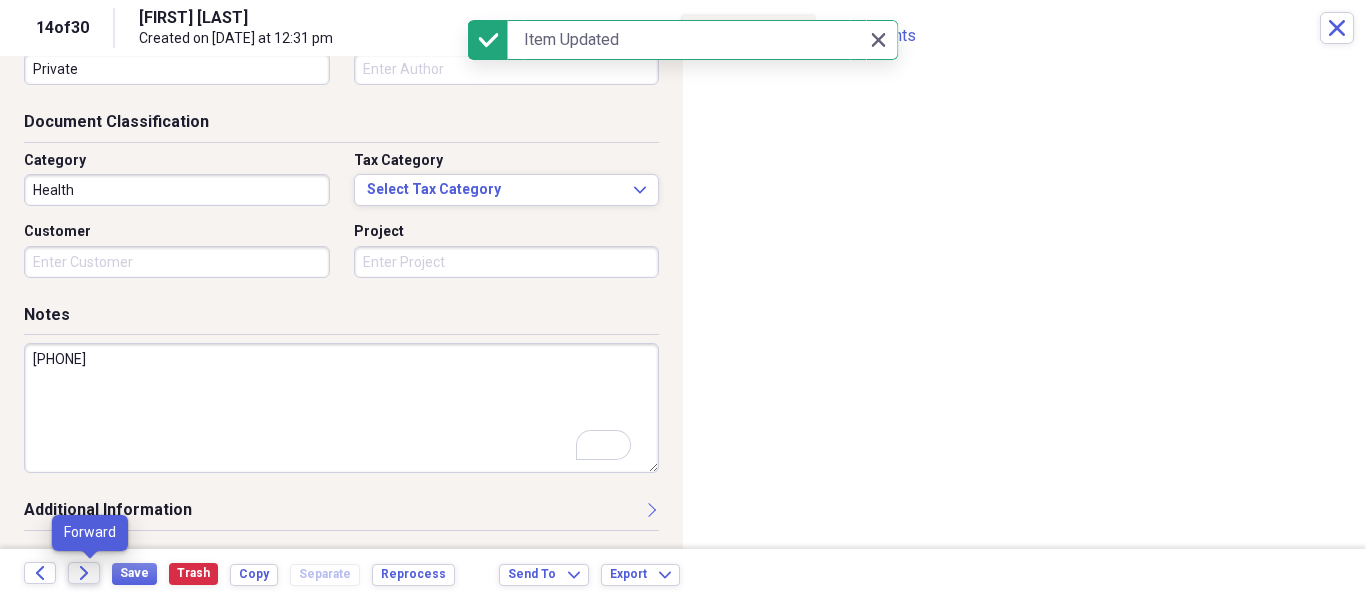click on "Forward" at bounding box center (84, 573) 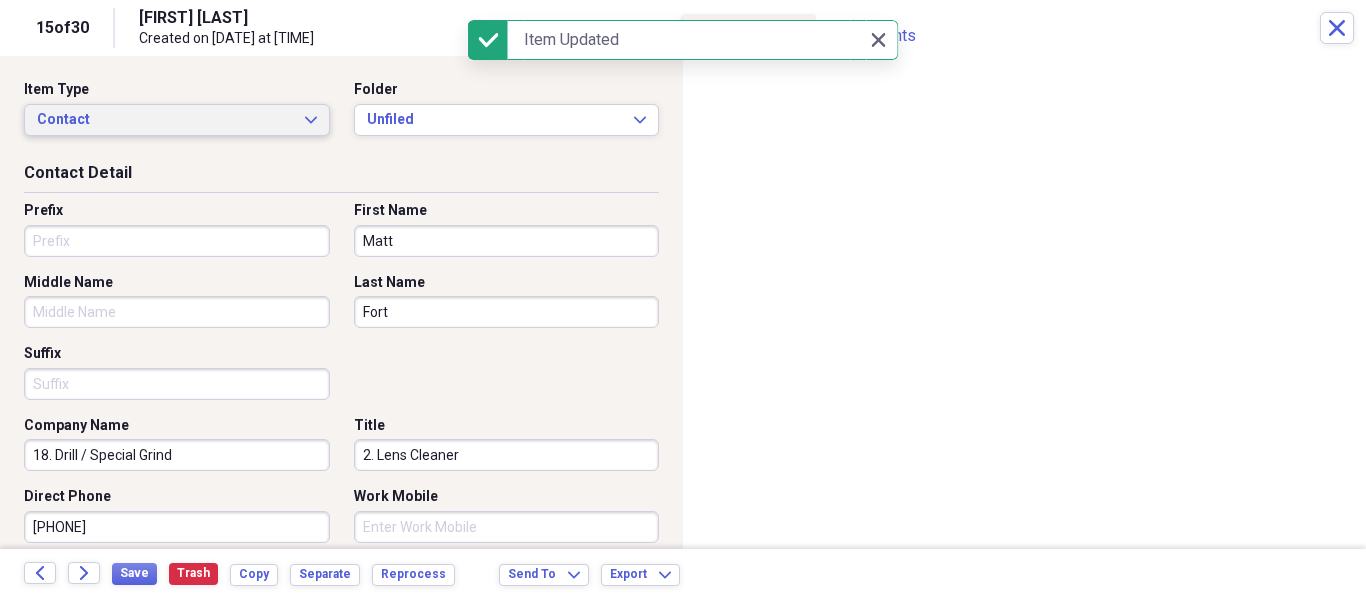 click on "Contact" at bounding box center [165, 120] 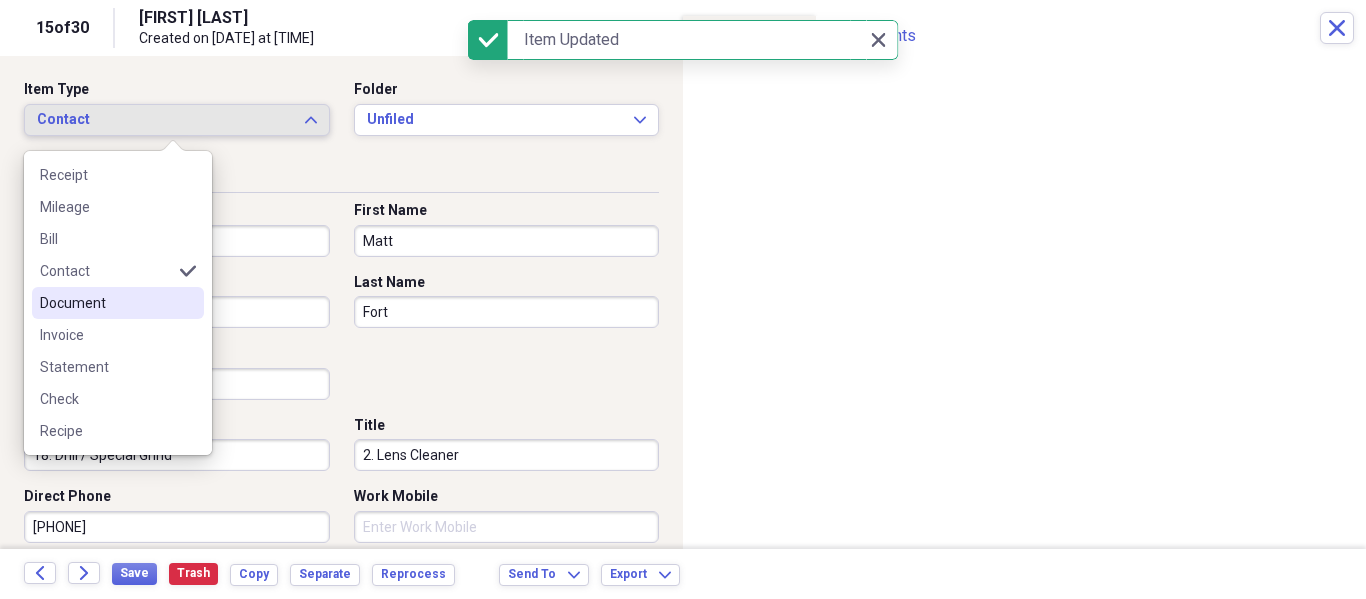 click on "Document" at bounding box center [106, 303] 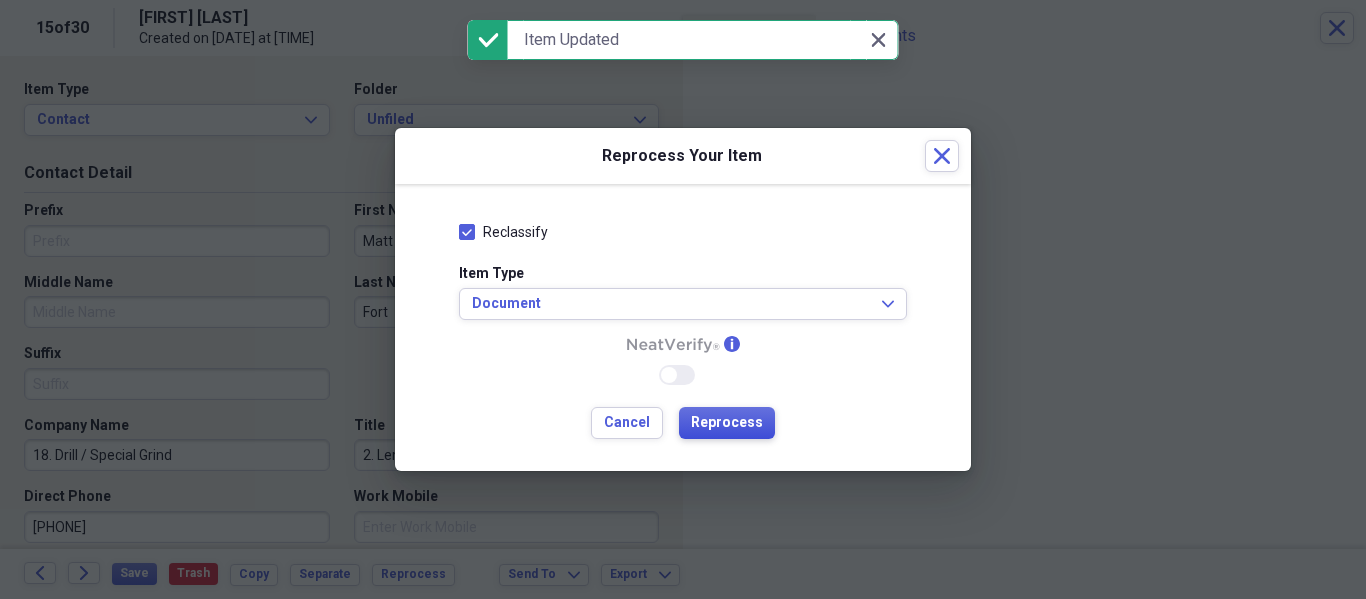 click on "Reprocess" at bounding box center (727, 423) 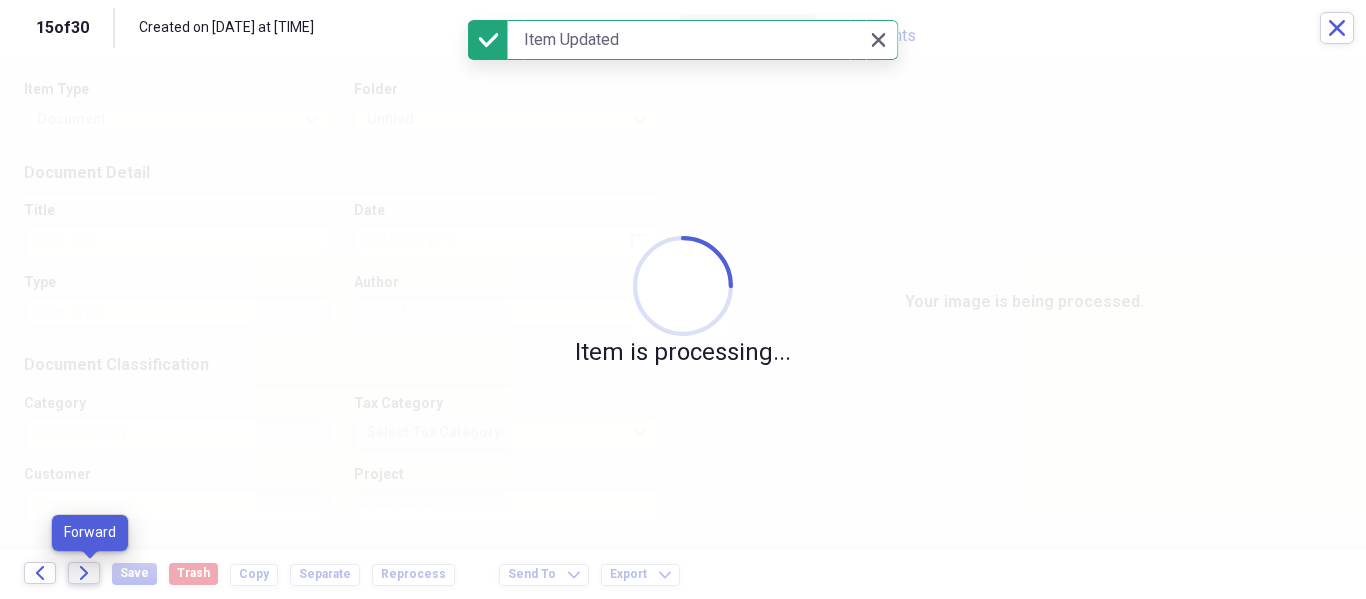click on "Forward" at bounding box center (84, 573) 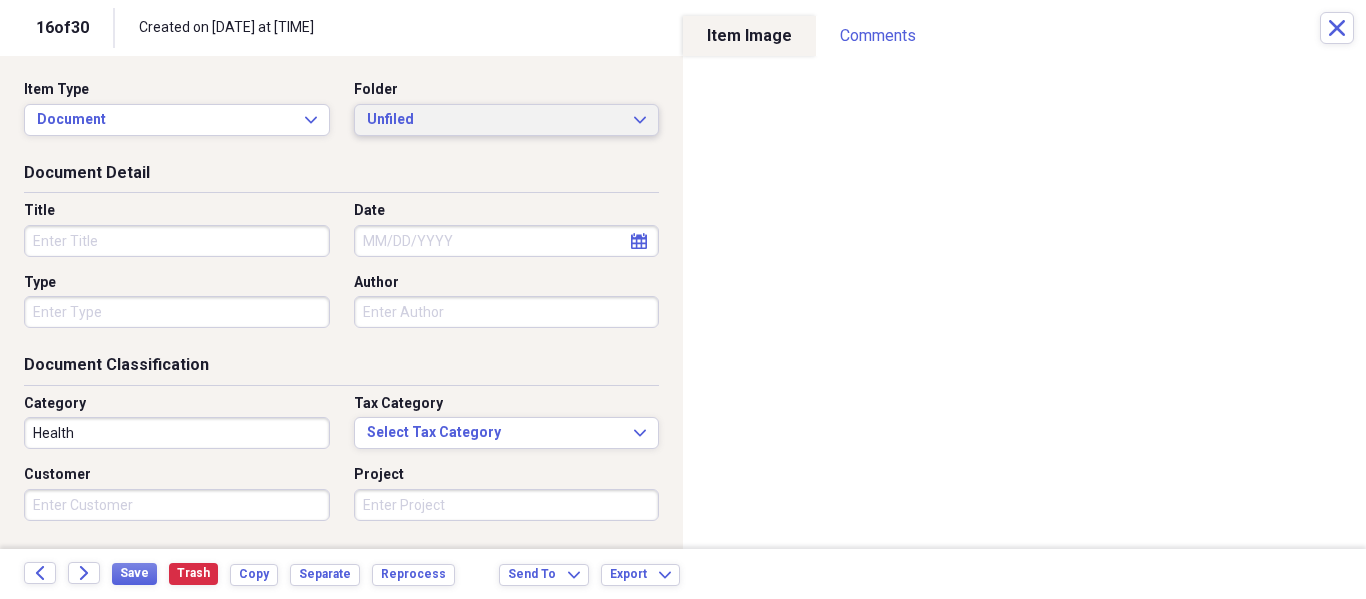click on "Unfiled" at bounding box center [495, 120] 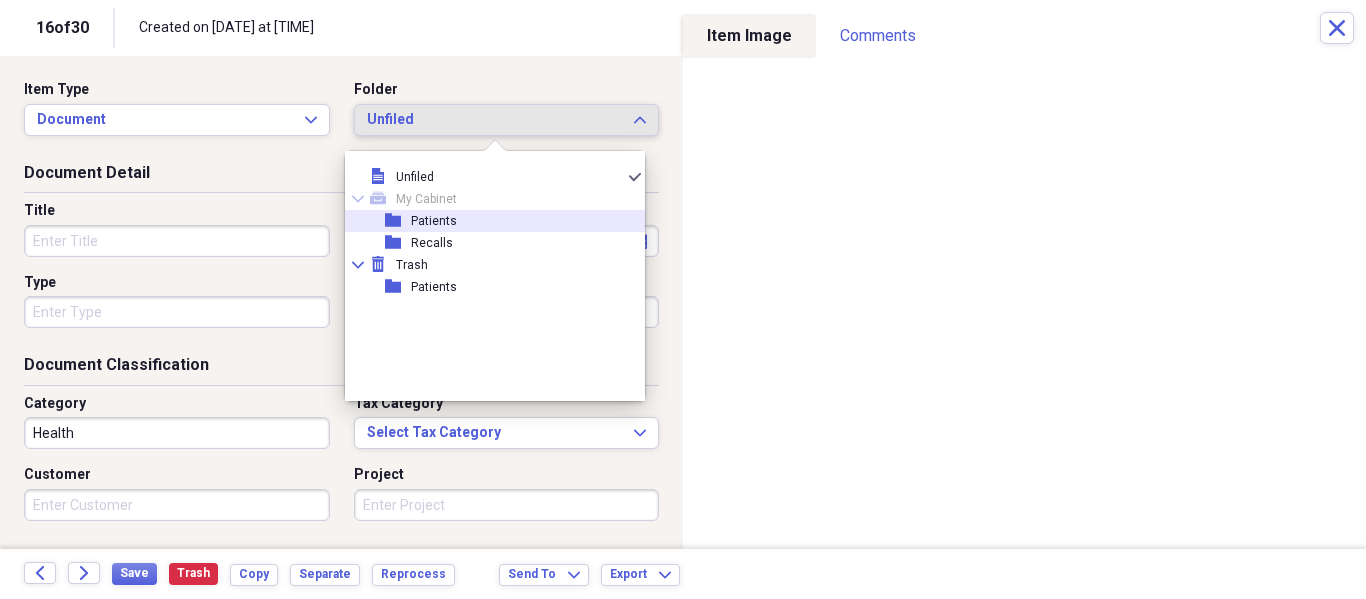 click on "folder Patients" at bounding box center [487, 221] 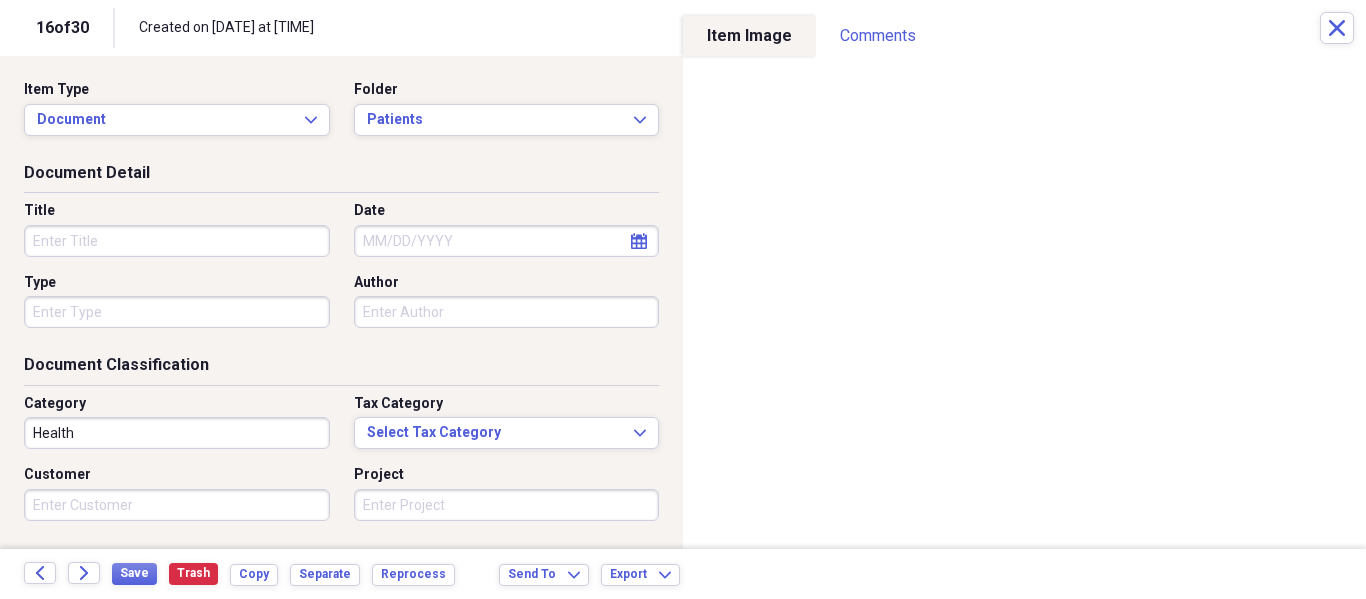 click on "Title" at bounding box center [177, 241] 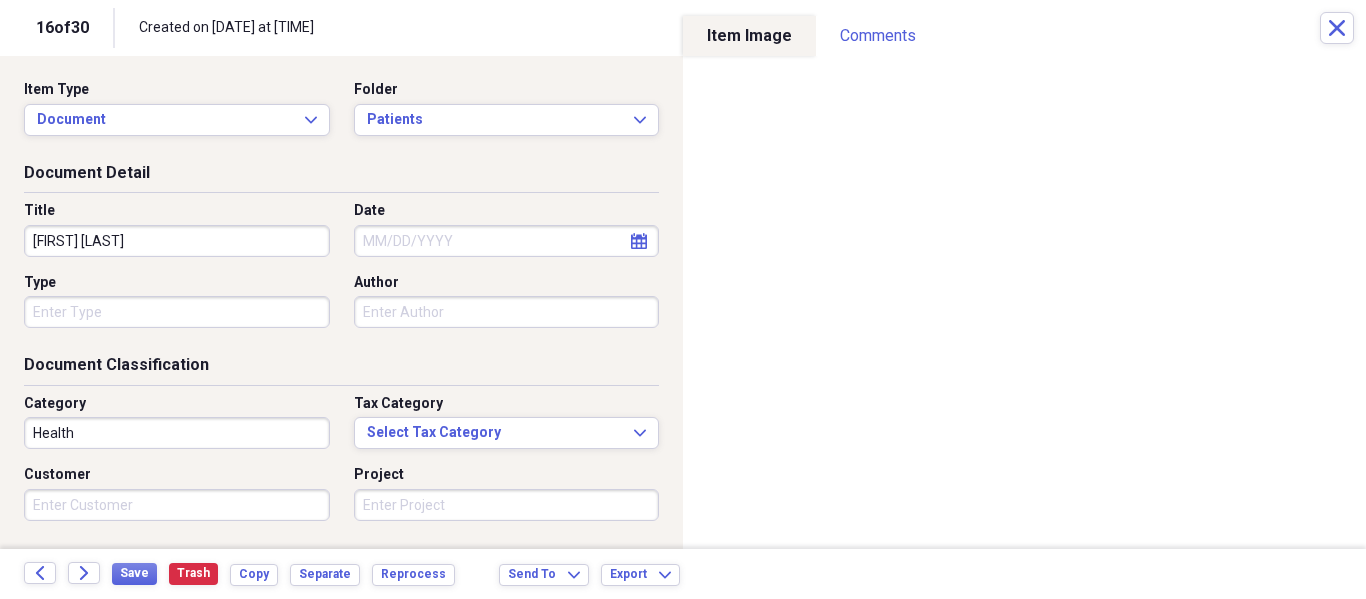 type on "Julio Hernandez" 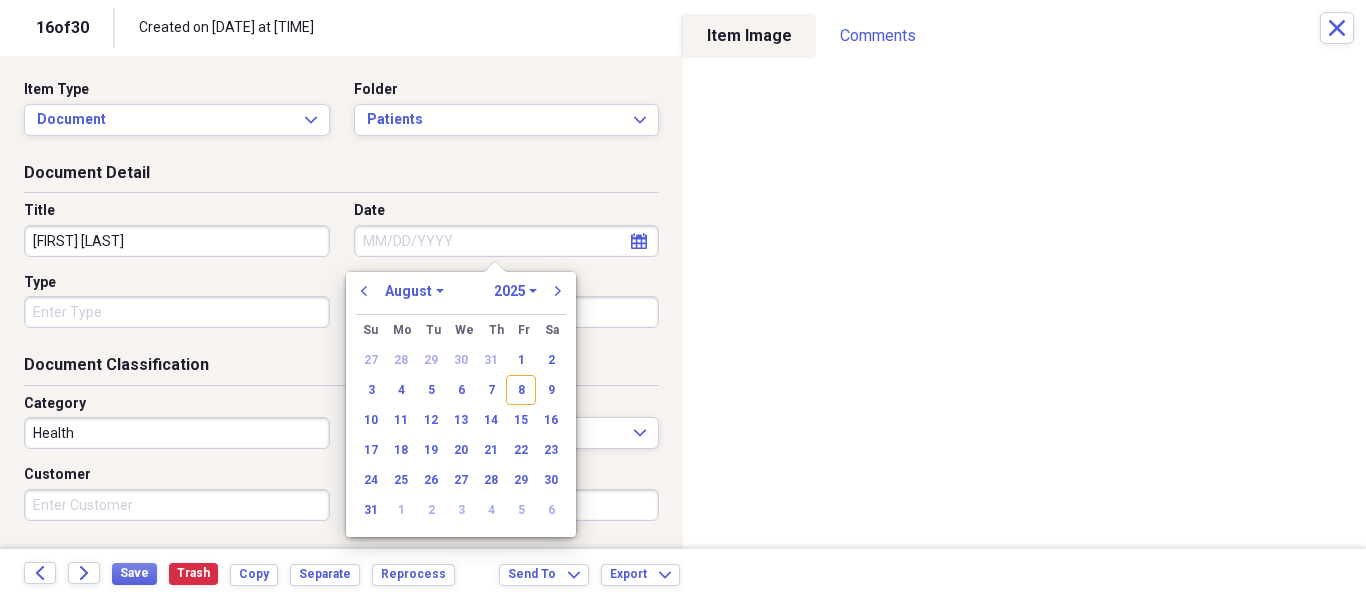click on "Date" at bounding box center [507, 241] 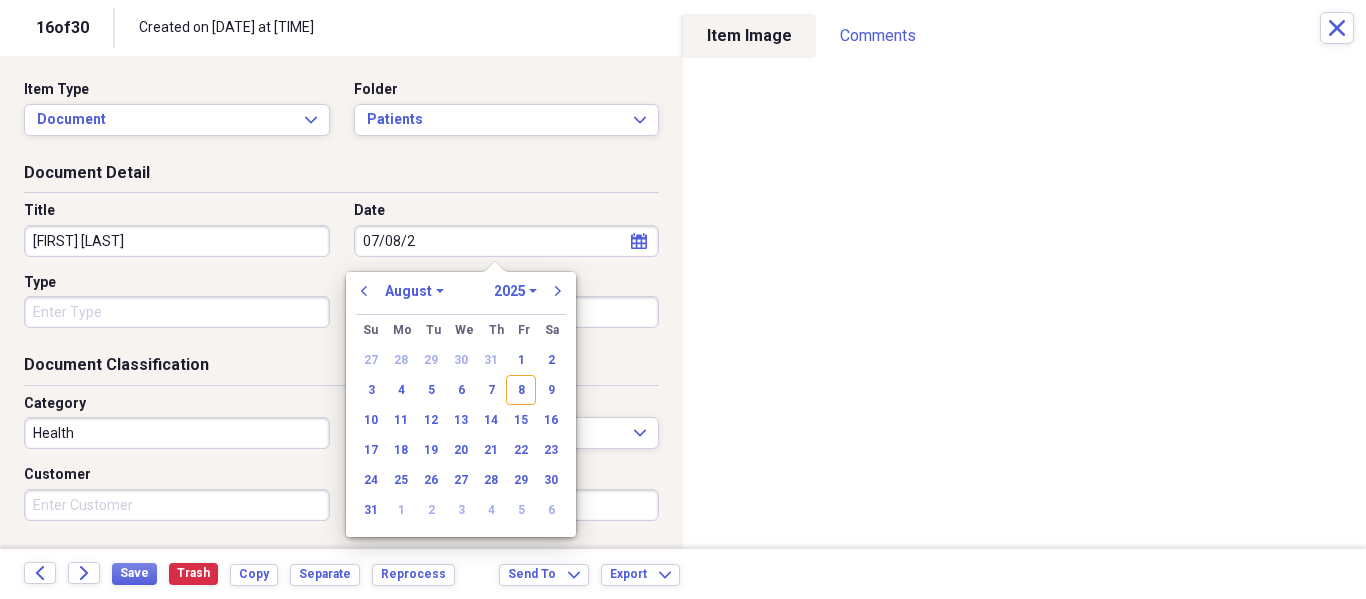 type on "07/08/20" 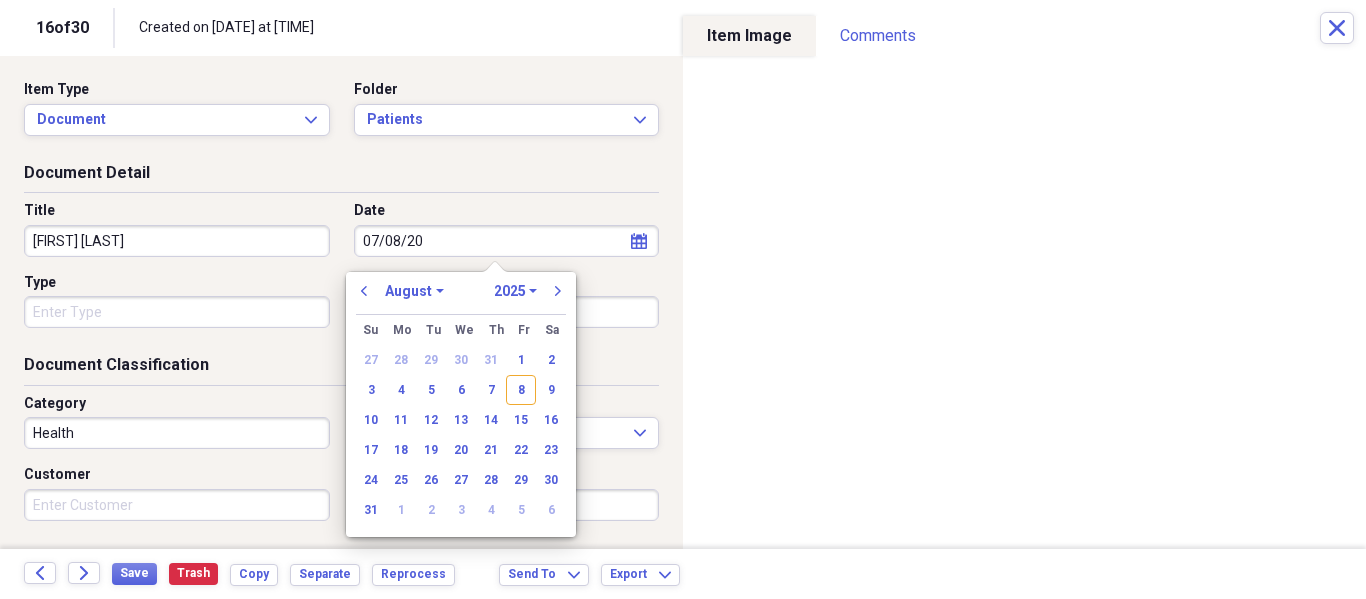 select on "6" 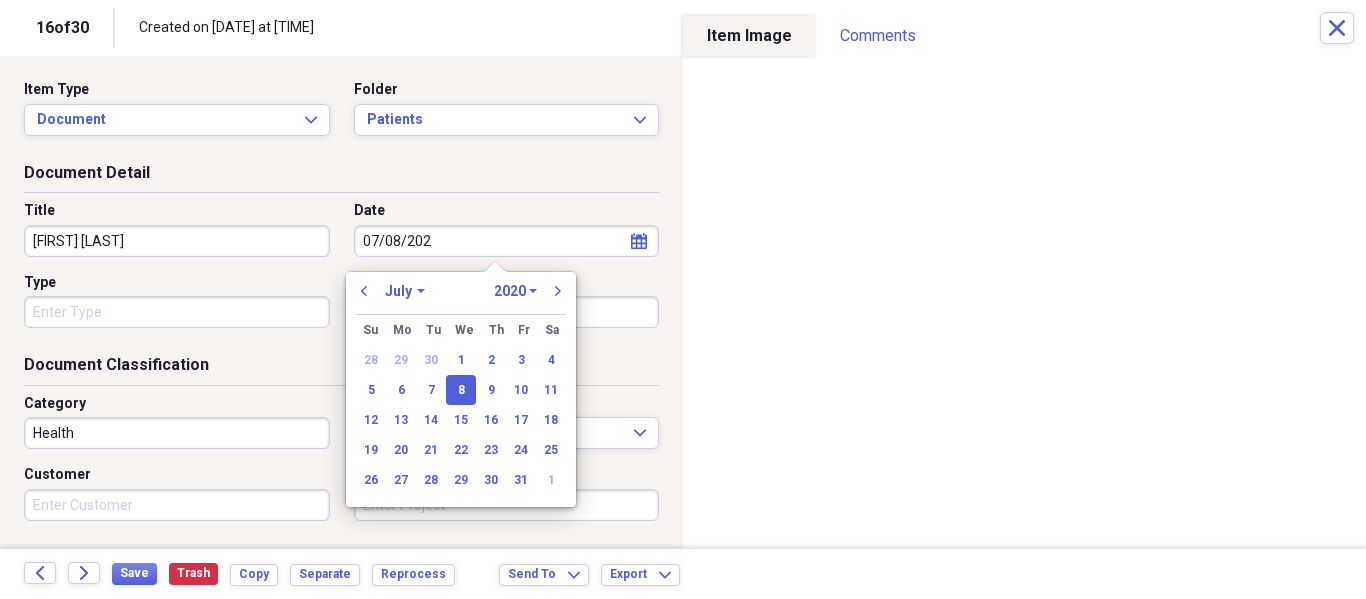 type on "07/08/2025" 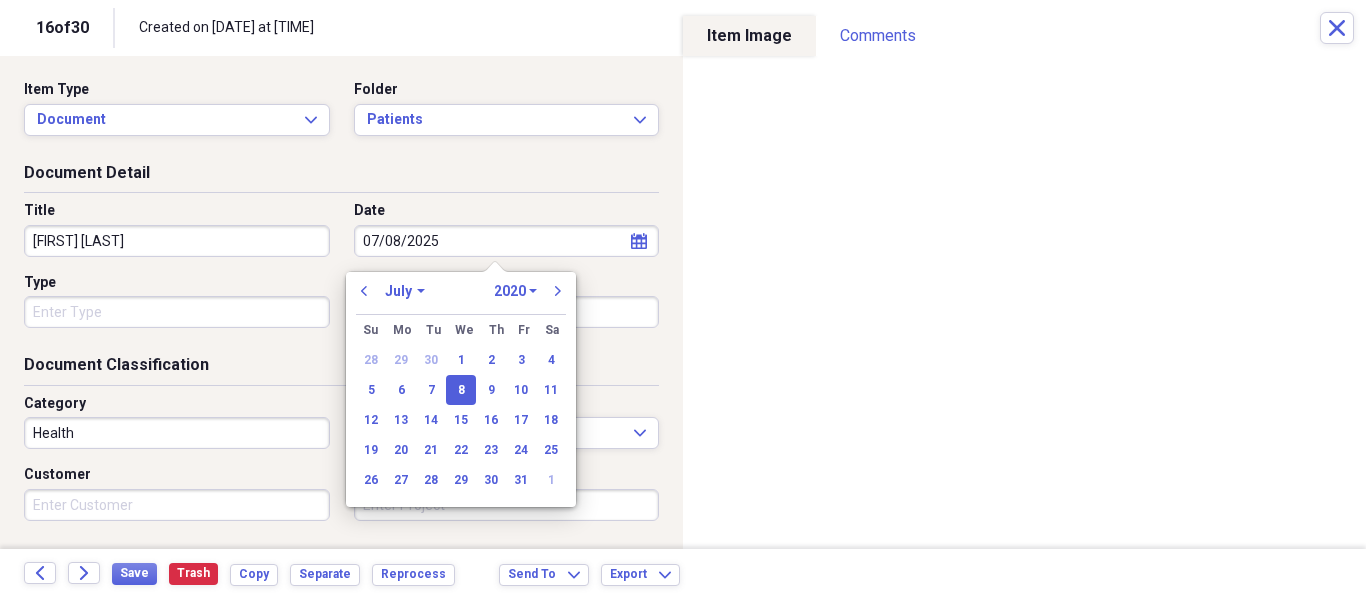 select on "2025" 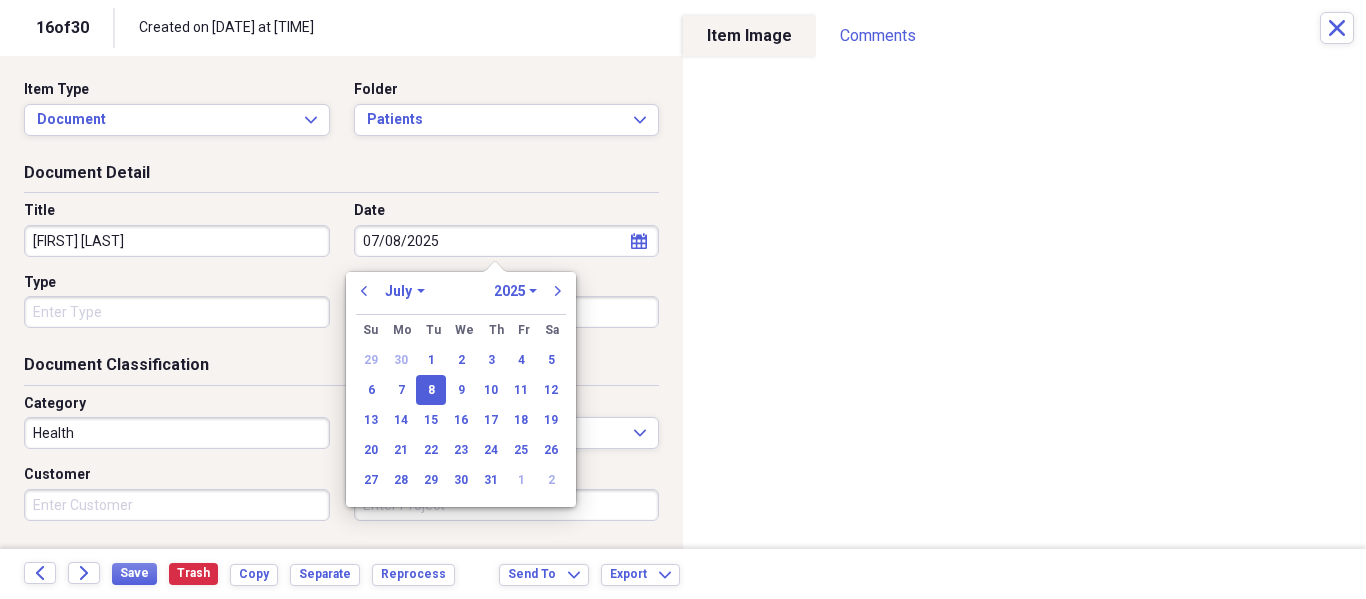 type on "07/08/2025" 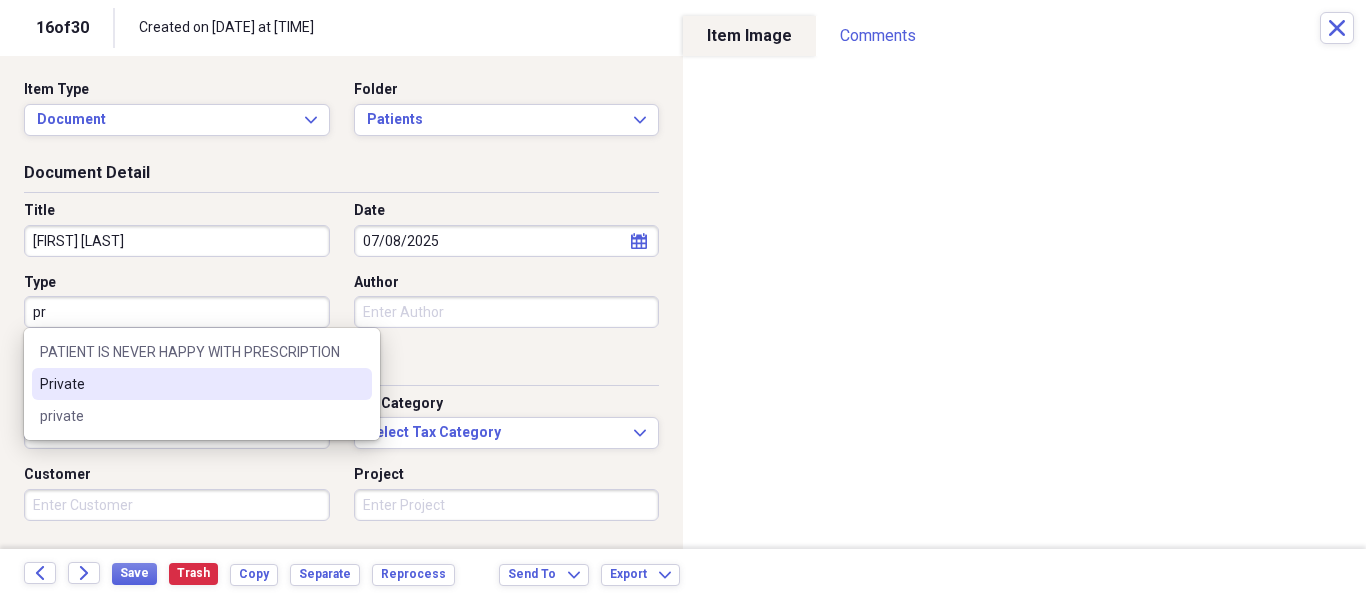 click on "Private" at bounding box center [190, 384] 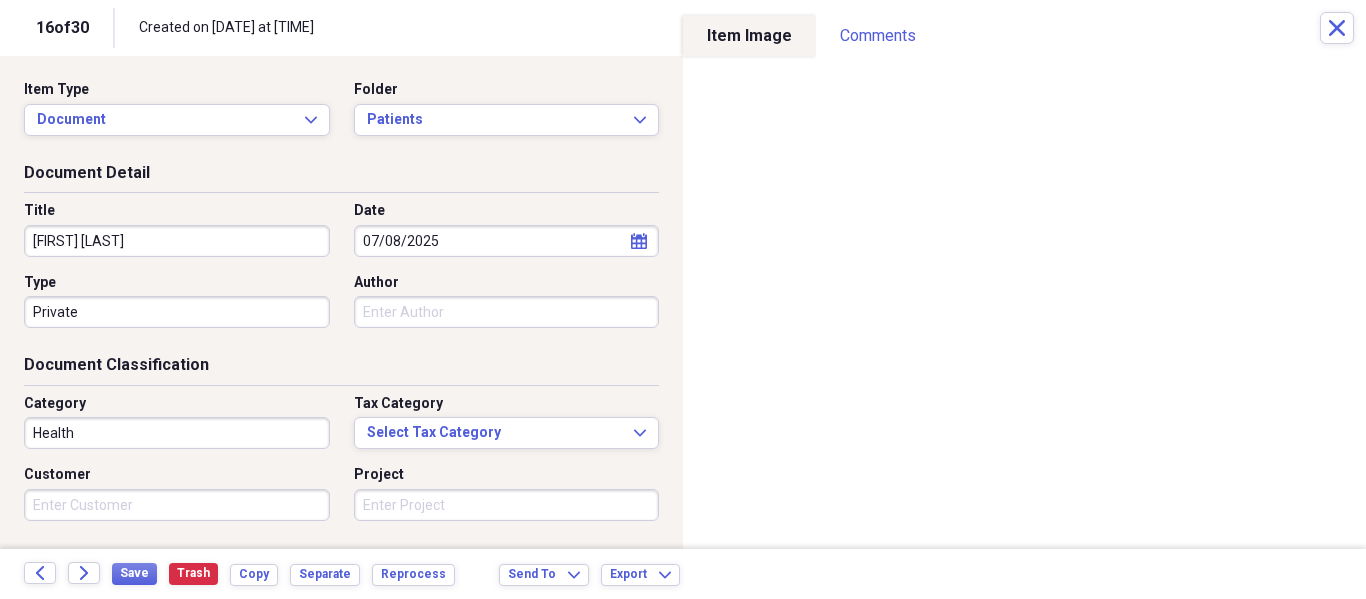scroll, scrollTop: 243, scrollLeft: 0, axis: vertical 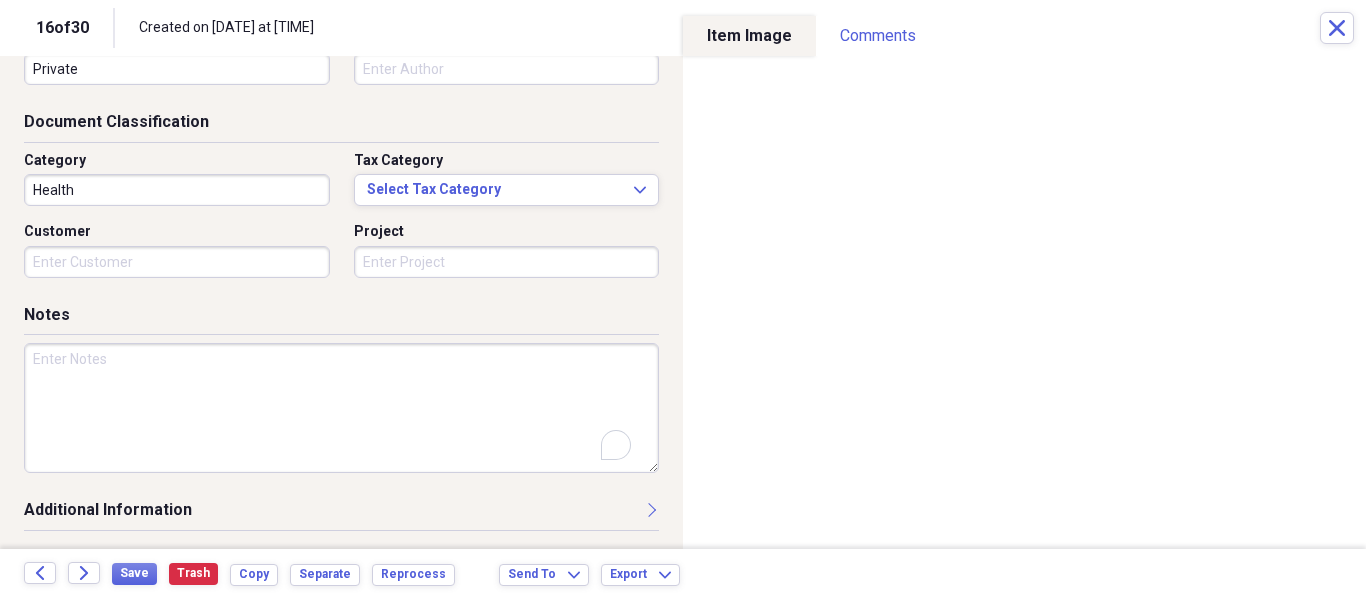 click at bounding box center [341, 408] 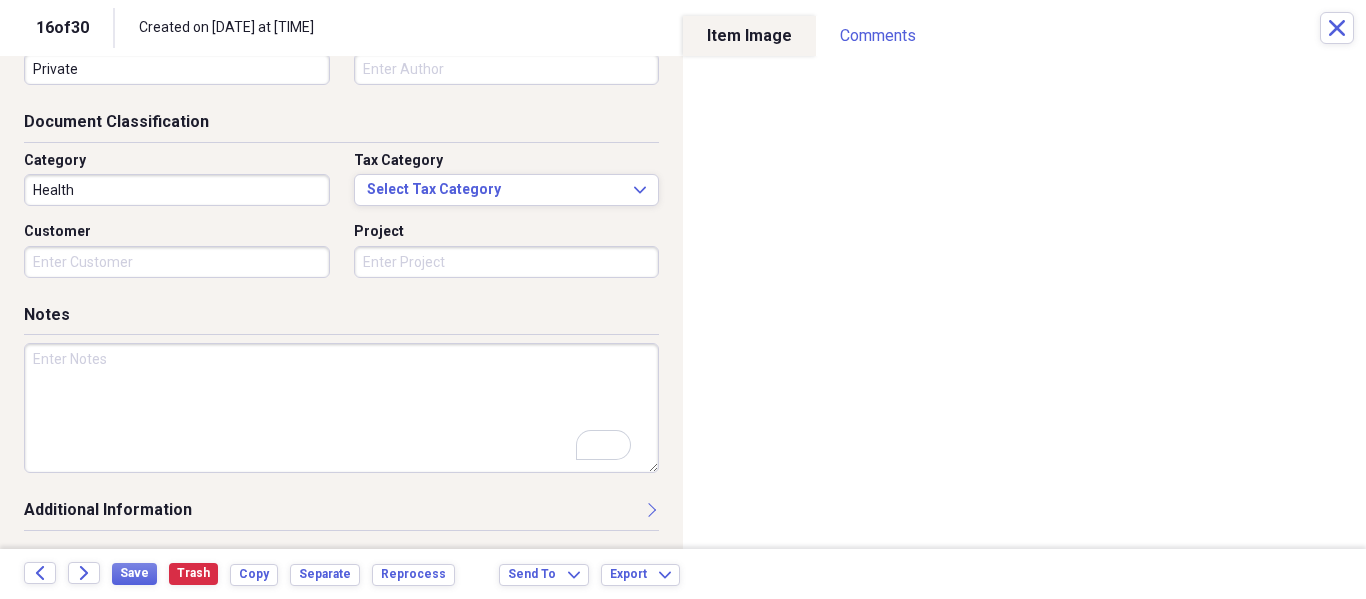 scroll, scrollTop: 243, scrollLeft: 0, axis: vertical 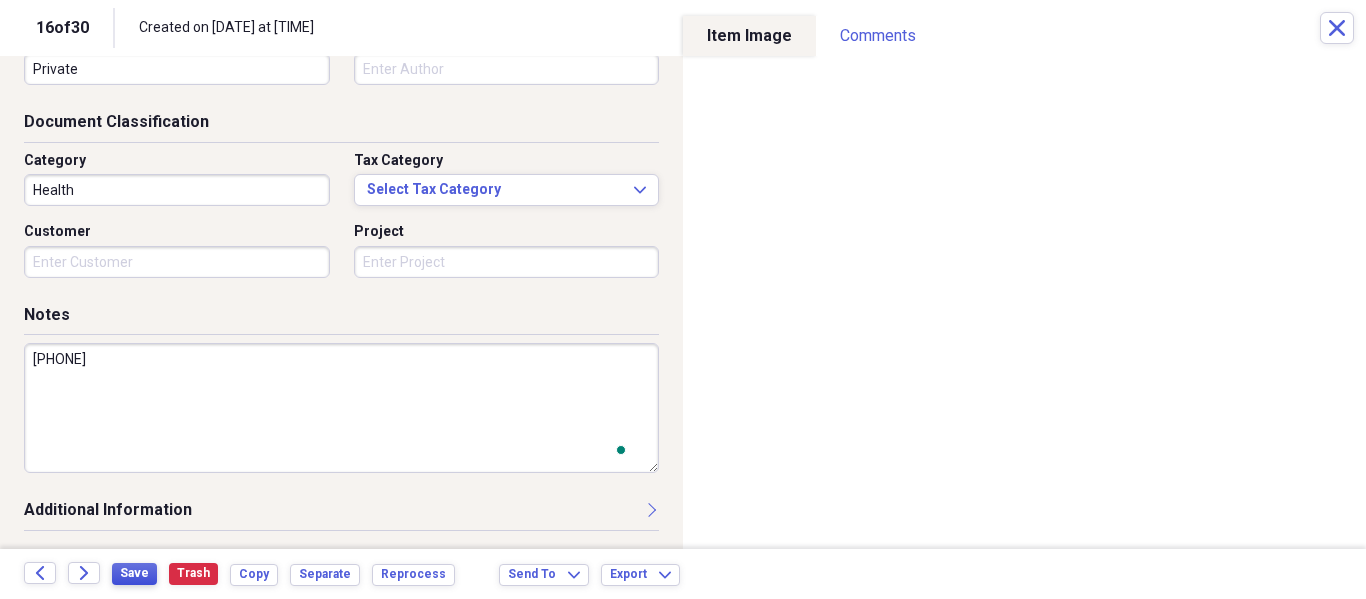 type on "786-547-0345" 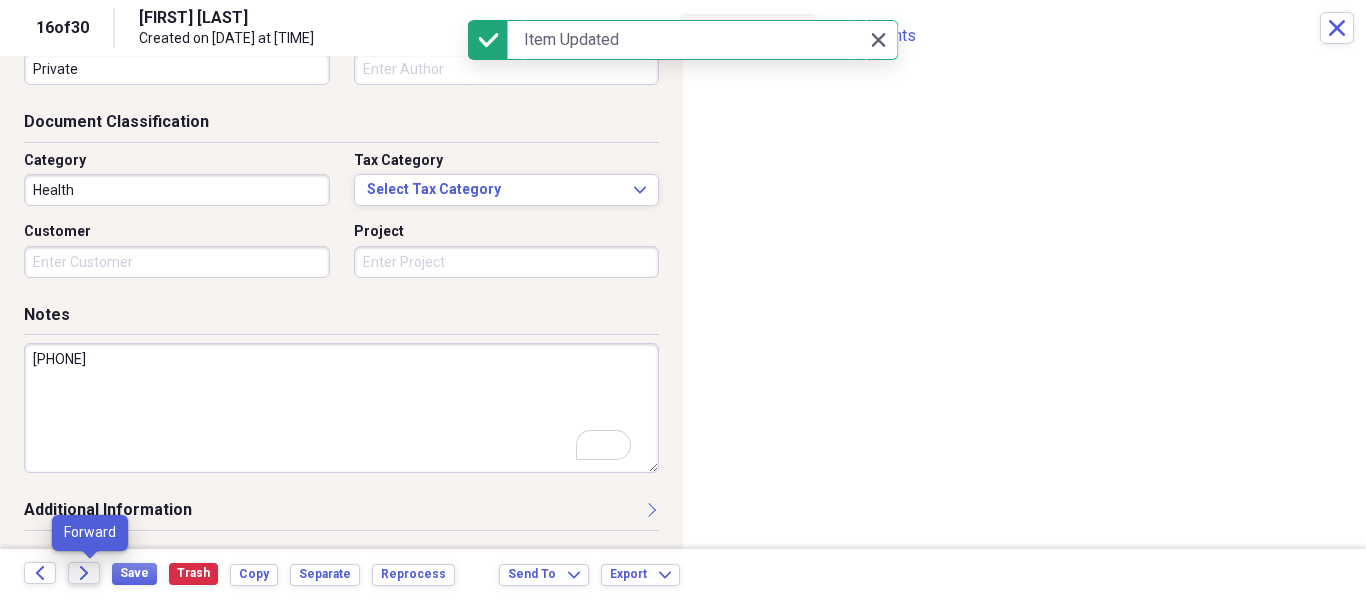 click on "Forward" at bounding box center (84, 573) 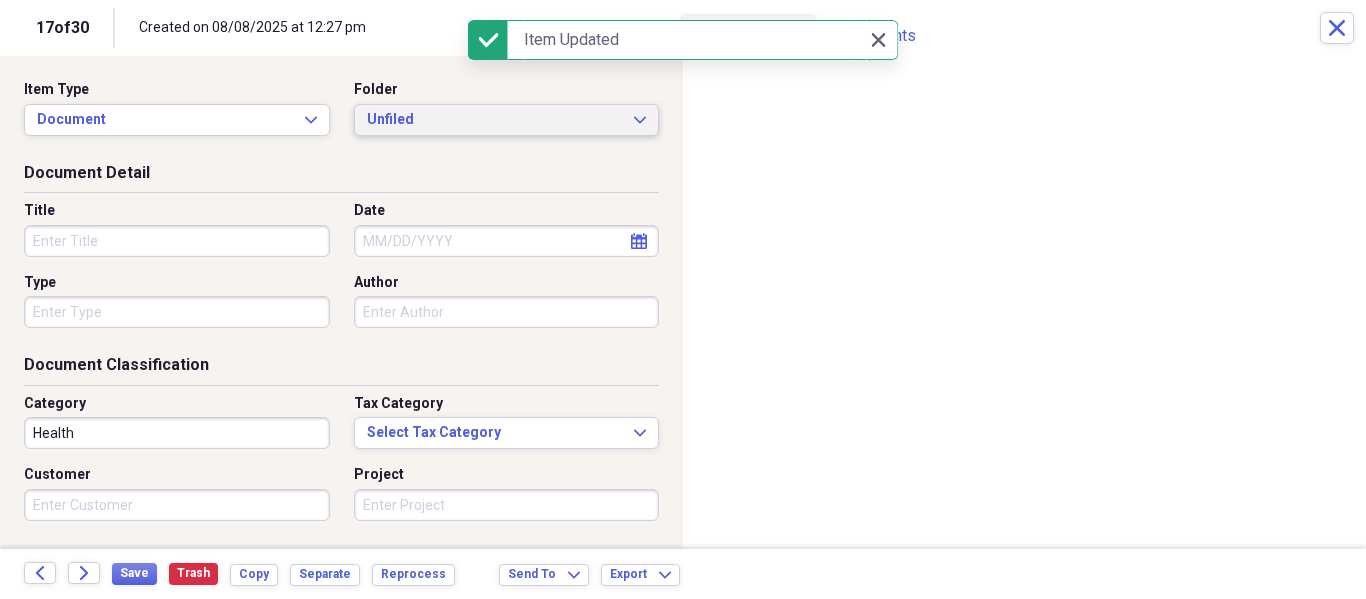 click on "Unfiled Expand" at bounding box center [507, 120] 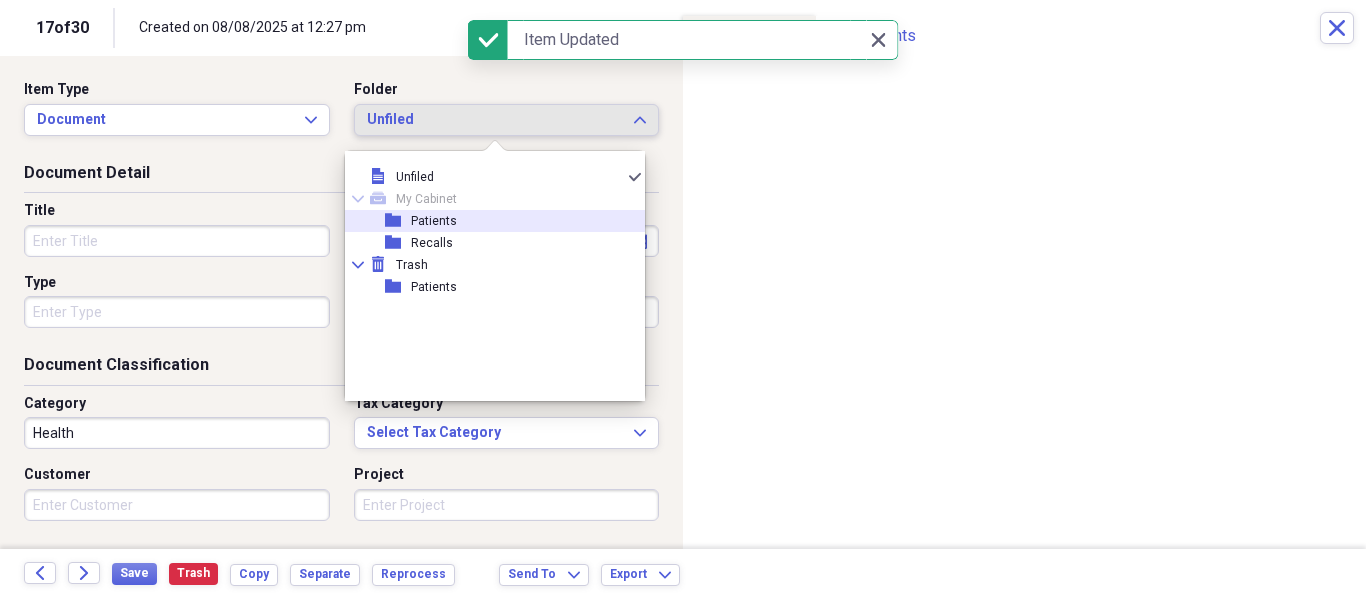 click on "folder Patients" at bounding box center [487, 221] 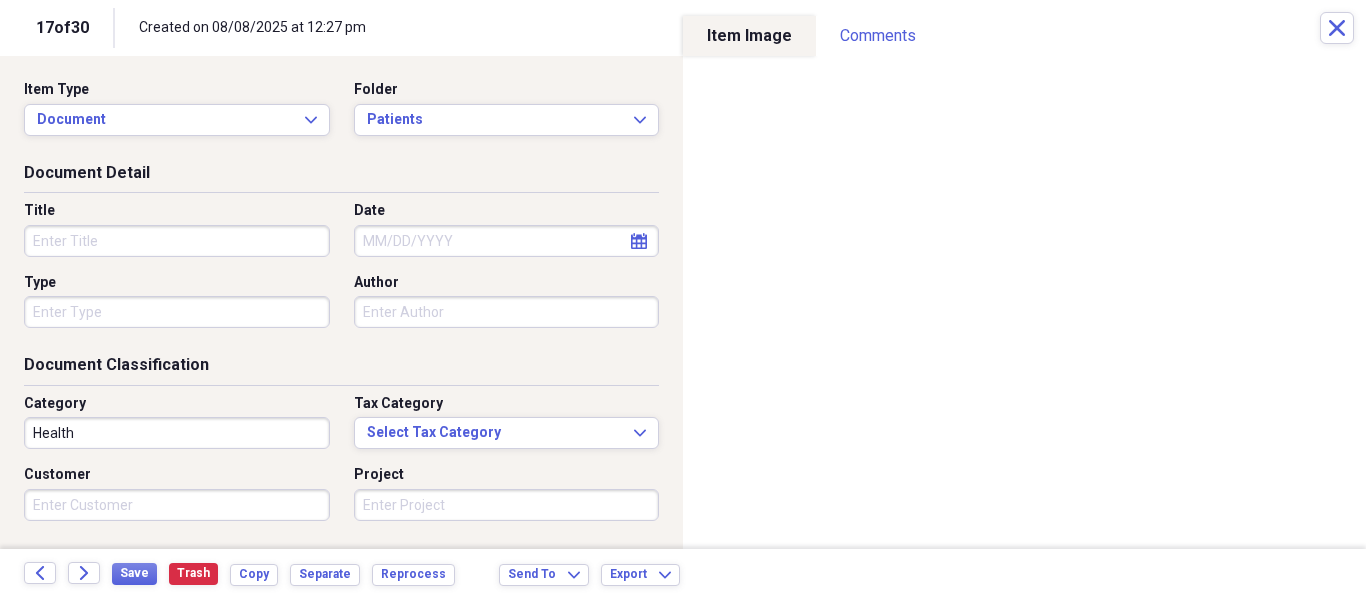 click on "Title" at bounding box center [177, 241] 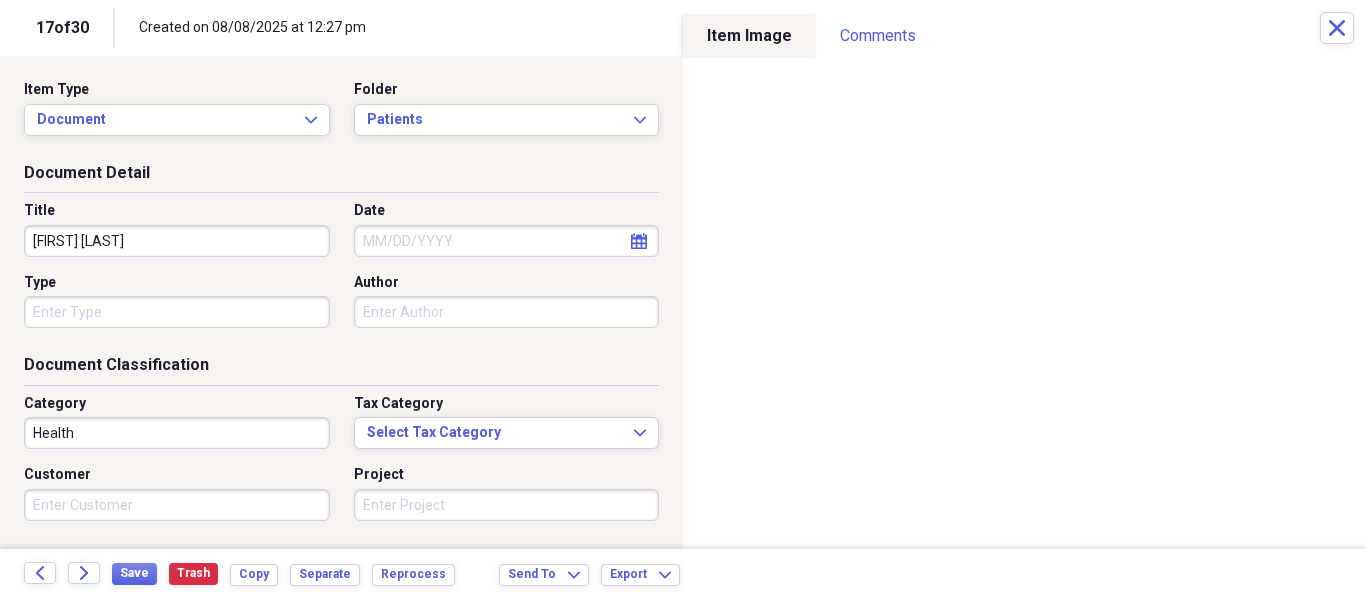 type on "Bruce Nelson" 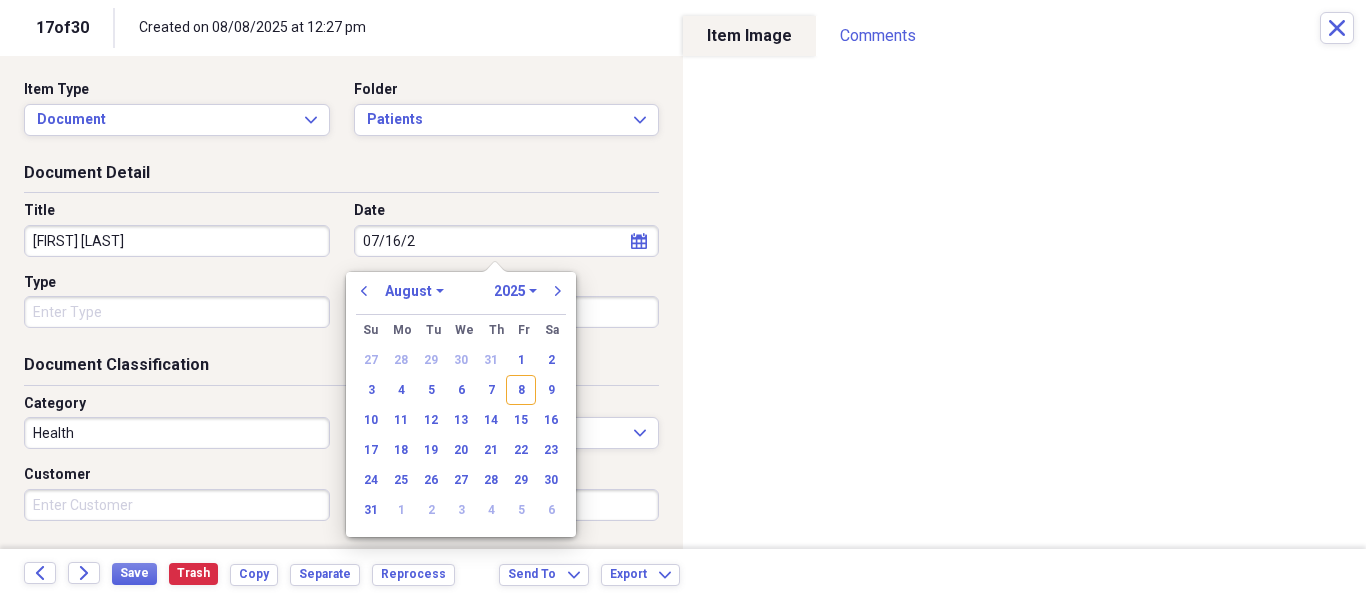 type on "07/16/20" 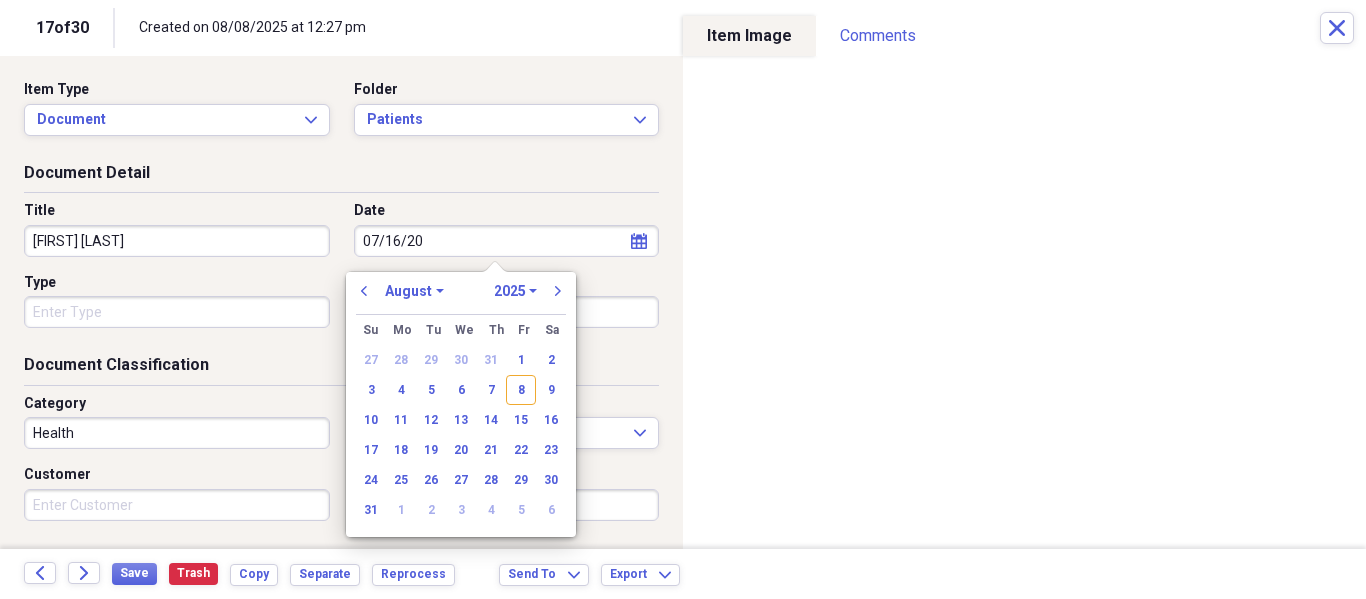 select on "6" 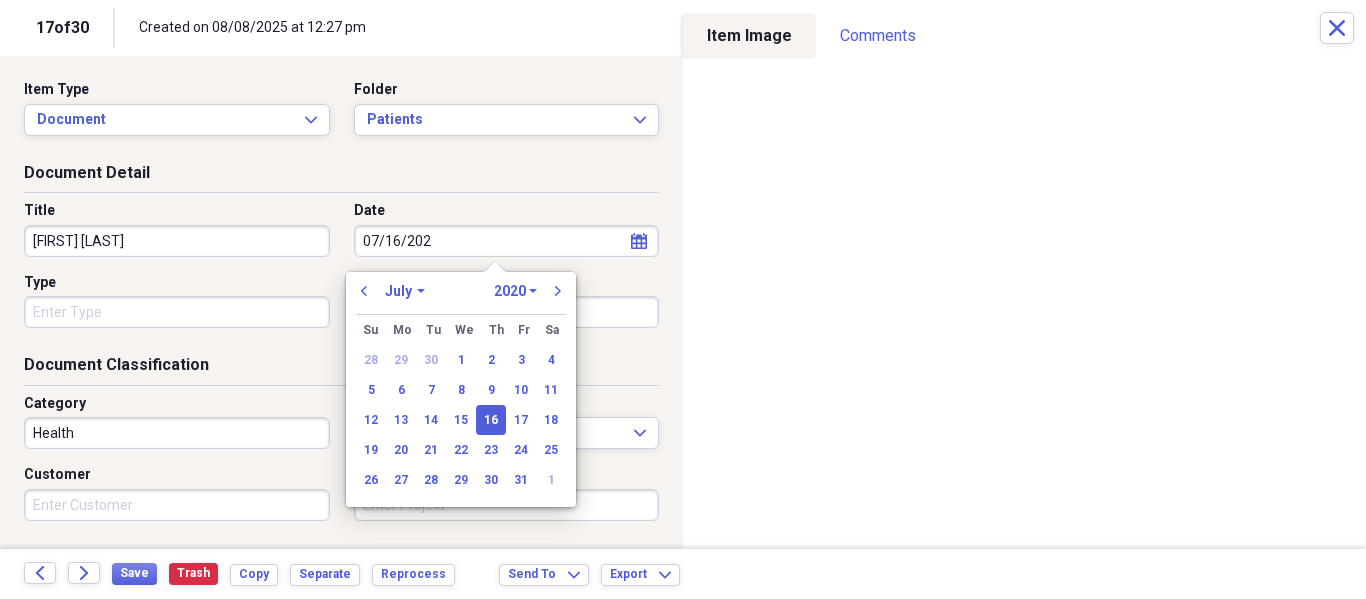 type on "07/16/2025" 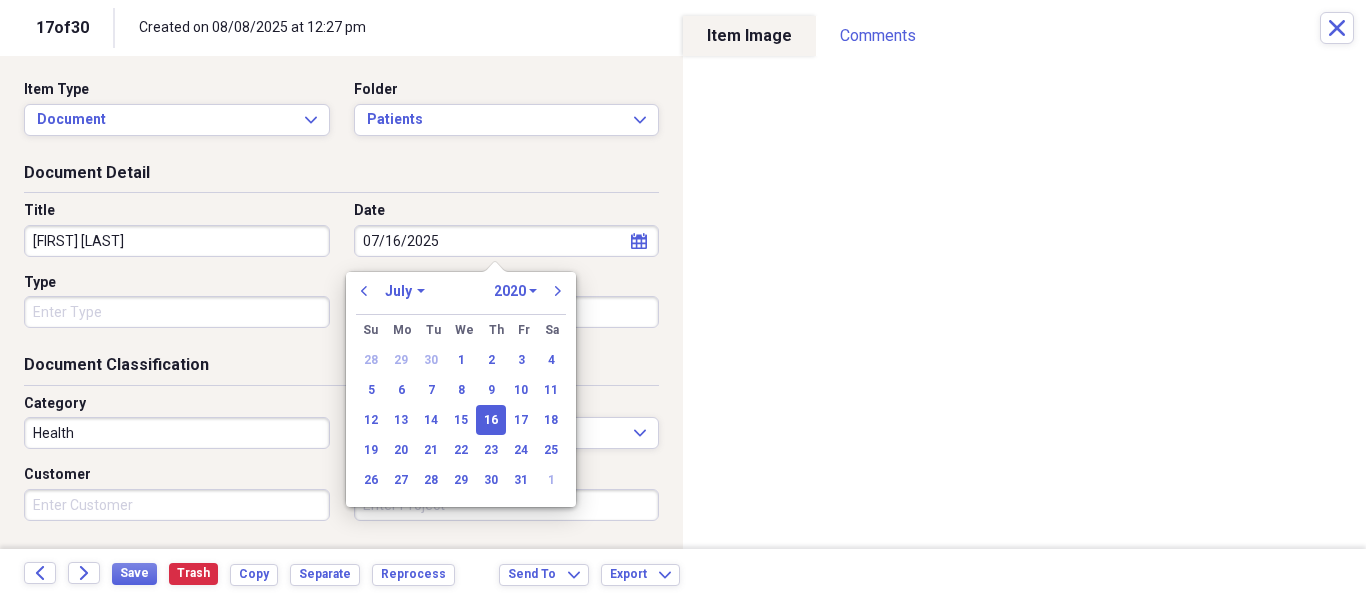 select on "2025" 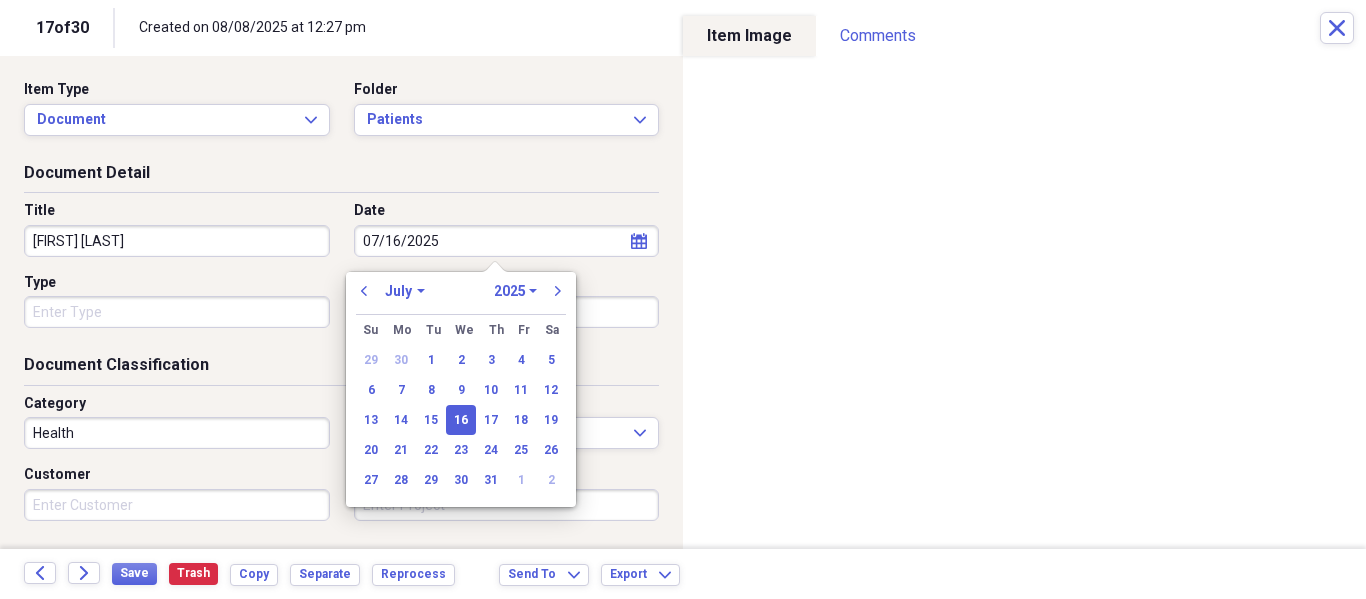 type on "07/16/2025" 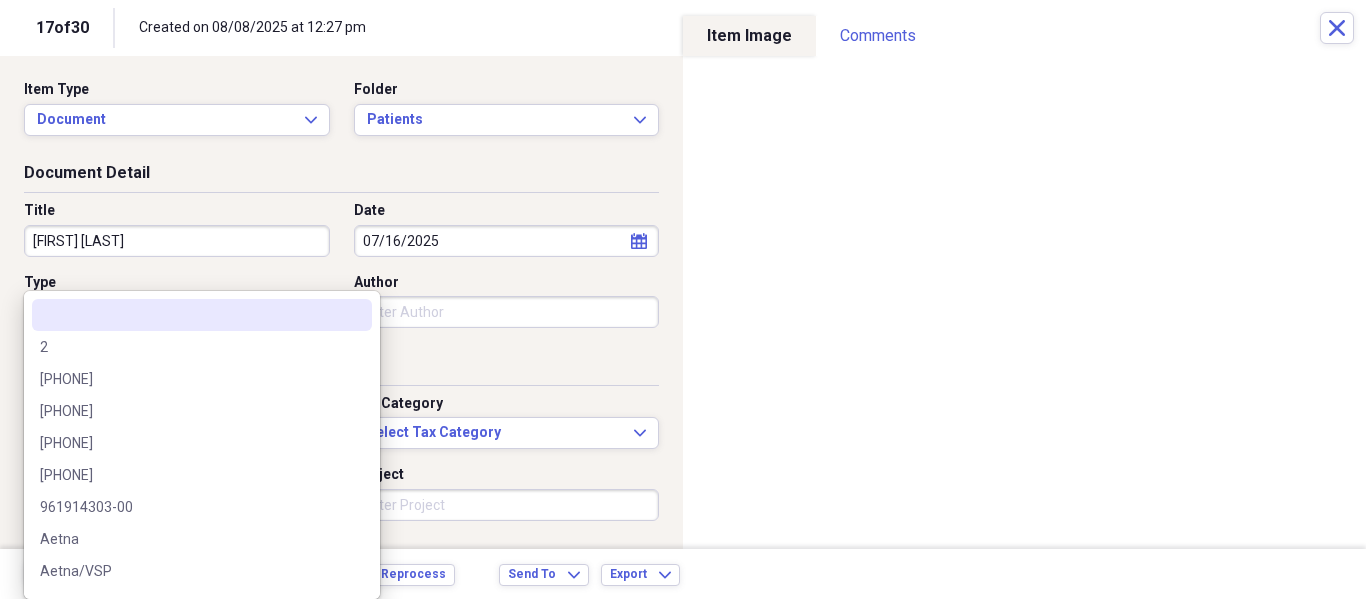 click on "Organize My Files 20 Collapse Unfiled Needs Review 20 Unfiled All Files Unfiled Unfiled Unfiled Saved Reports Collapse My Cabinet My Cabinet Add Folder Folder Patients Add Folder Folder Recalls Add Folder Collapse Trash Trash Folder Patients Help & Support Submit Import Import Add Create Expand Reports Reports Settings Philip Expand These items are in need of review Showing 30 items , totaling $2,136.74 Column Expand sort Sort Filters  Expand Create Item Expand Image Item Type Date Name Category Amount Source Date Added chevron-down Folder media Document 08/02/2025 Stewart Chiron Health NeatConnect 08/08/2025 12:42 pm Patients media Document 07/30/2025 Yanet Cima Health NeatConnect 08/08/2025 12:39 pm Patients media Document 07/23/2025 Araly Herrera Health NeatConnect 08/08/2025 12:38 pm Patients media Document 07/09/2025 Brooke Ally Health NeatConnect 08/08/2025 12:37 pm Patients media Document Health NeatConnect 08/08/2025 12:36 pm Unfiled media Document Health NeatConnect 08/08/2025 12:36 pm Unfiled media" at bounding box center [683, 299] 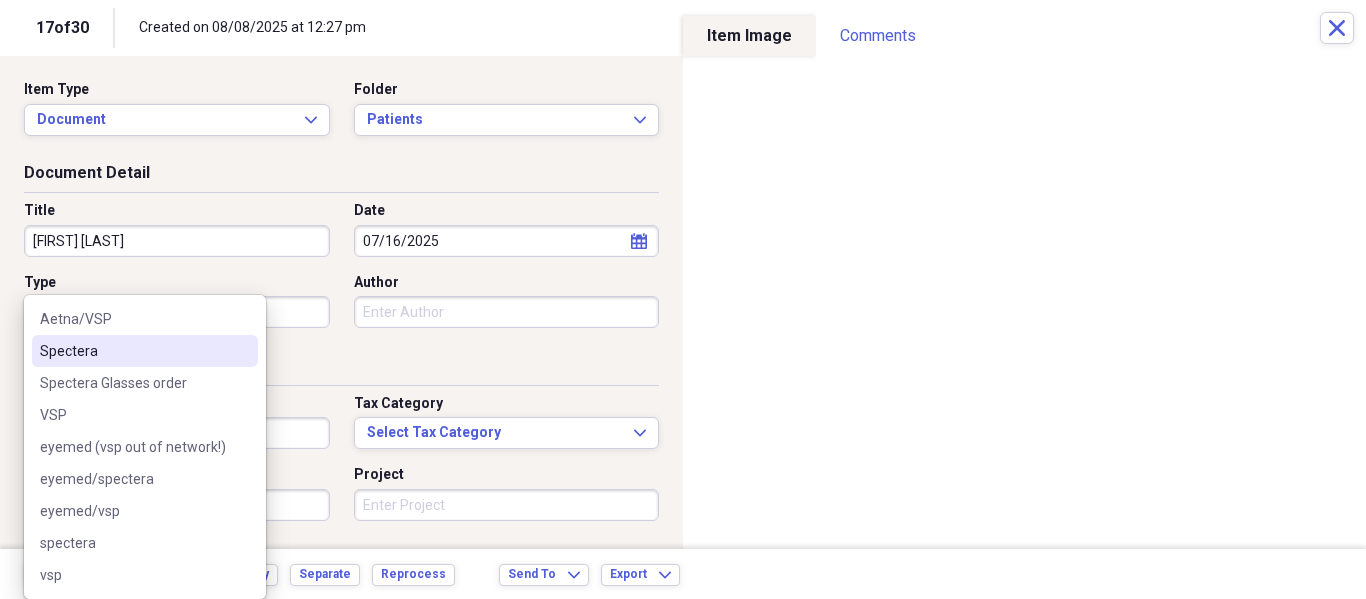 click on "Spectera" at bounding box center [133, 351] 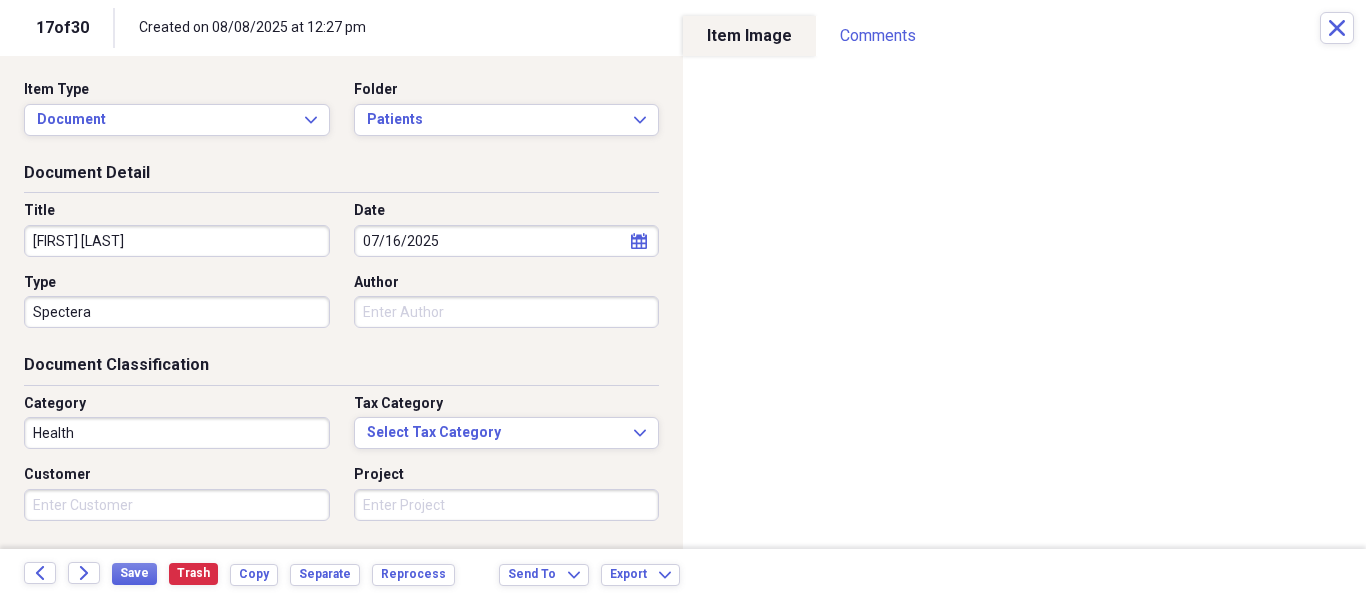 scroll, scrollTop: 243, scrollLeft: 0, axis: vertical 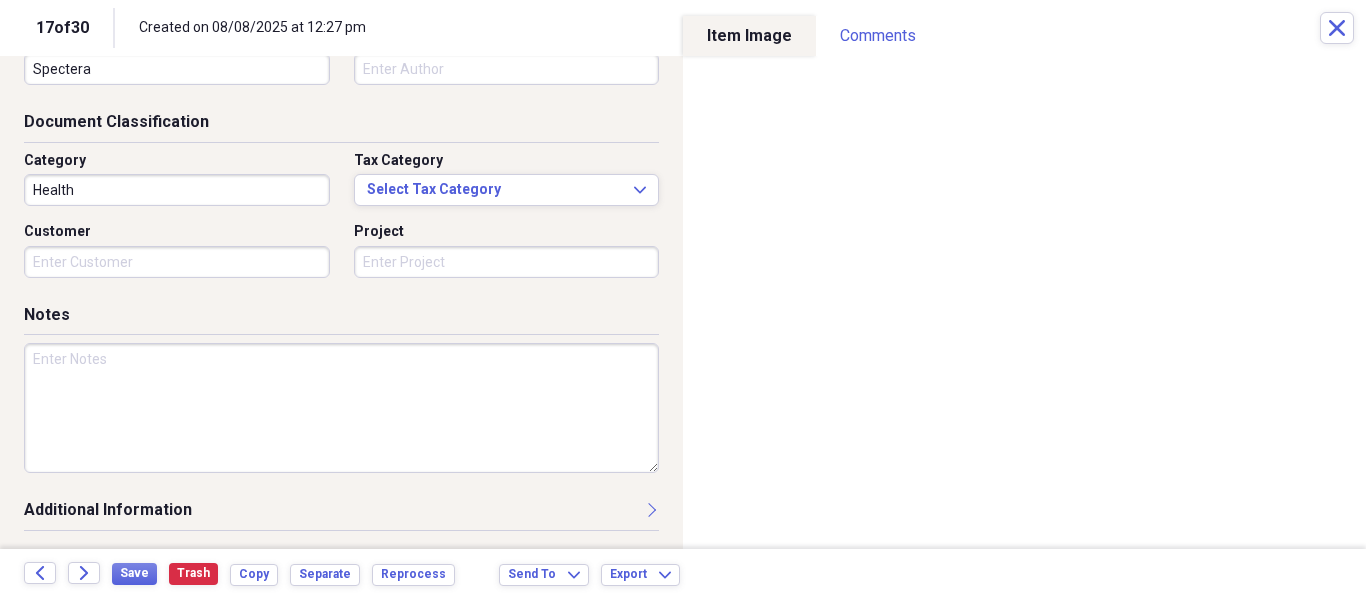 click at bounding box center (341, 408) 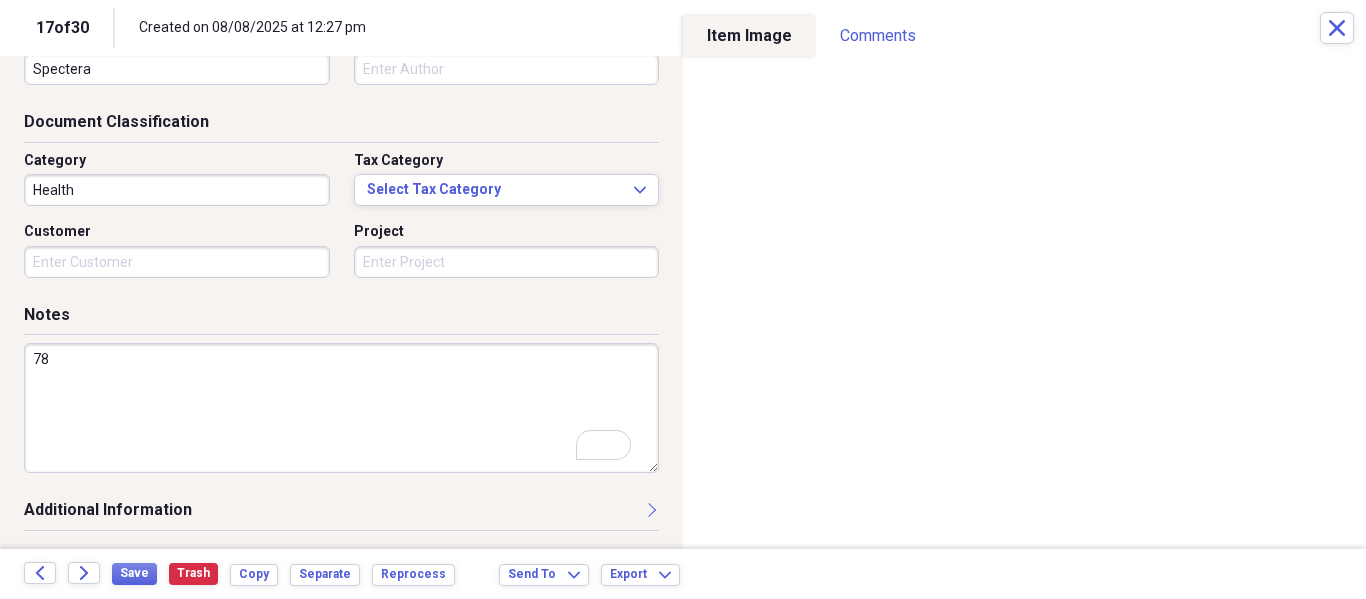 scroll, scrollTop: 243, scrollLeft: 0, axis: vertical 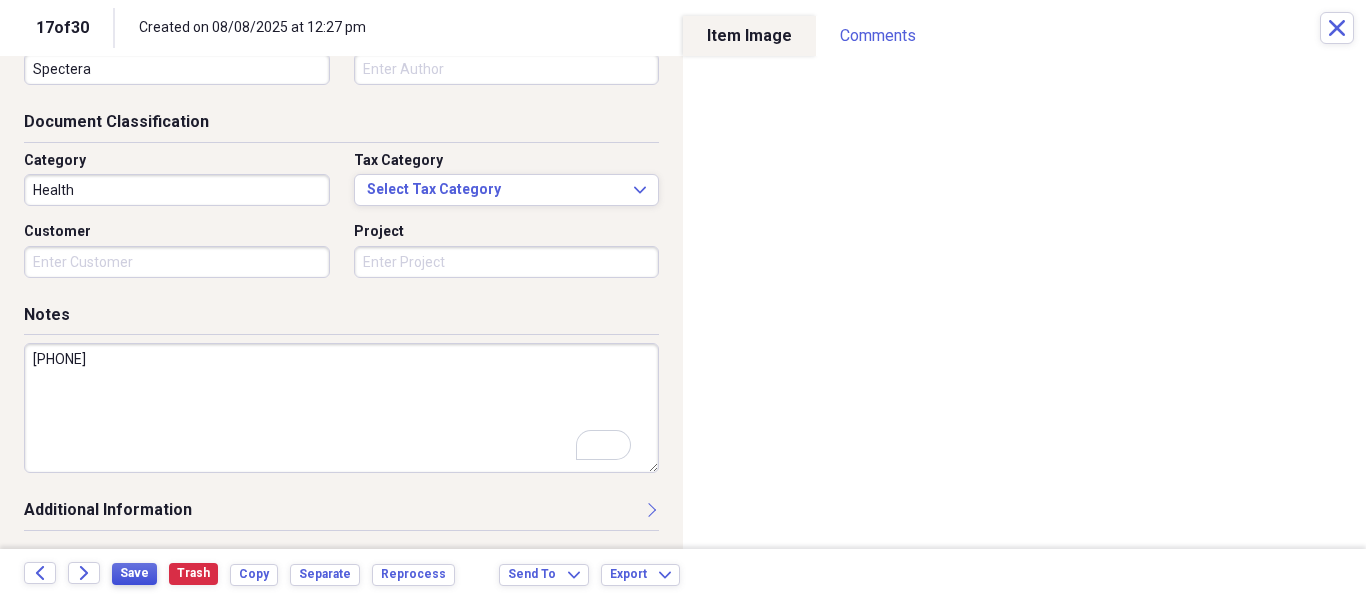 type on "781-534-2743" 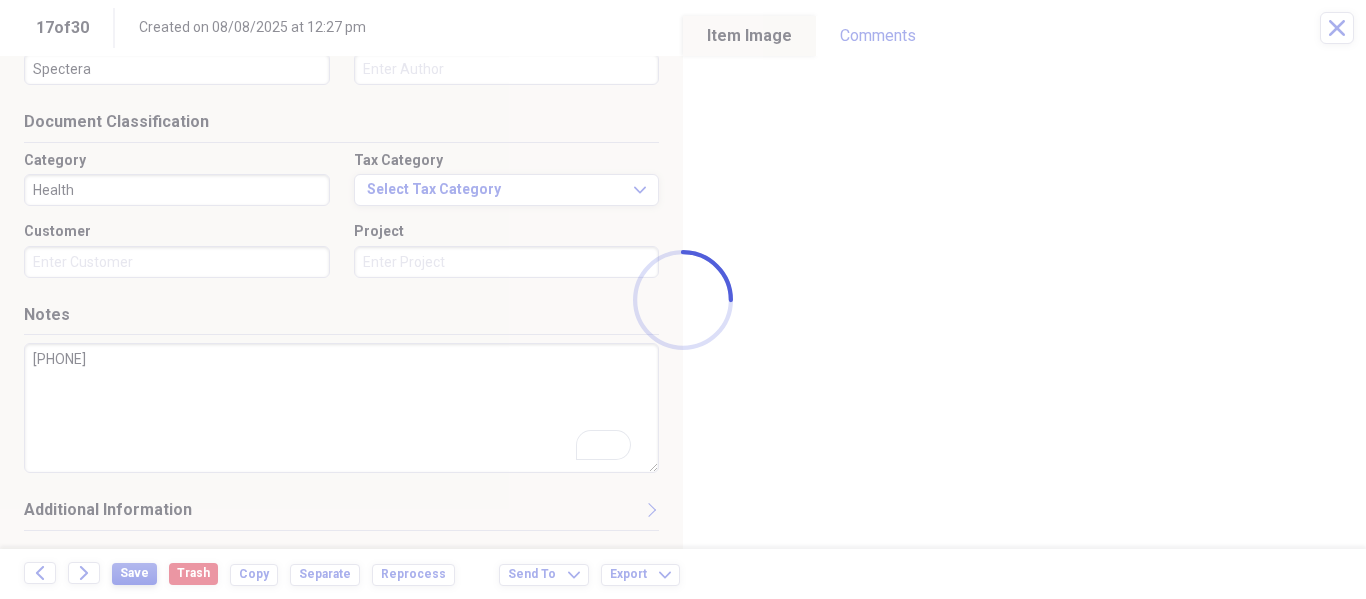 type on "Bruce Nelson" 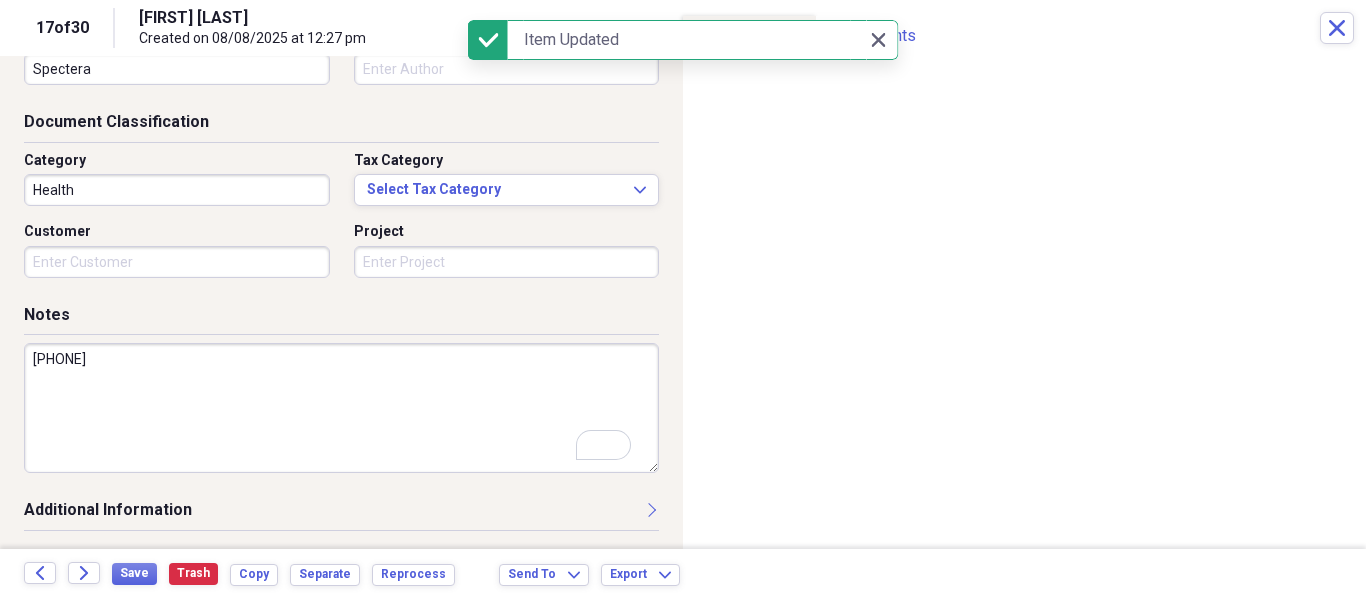 click on "Back Forward Save Trash Copy Separate Reprocess Send To Expand Export Expand" at bounding box center (683, 574) 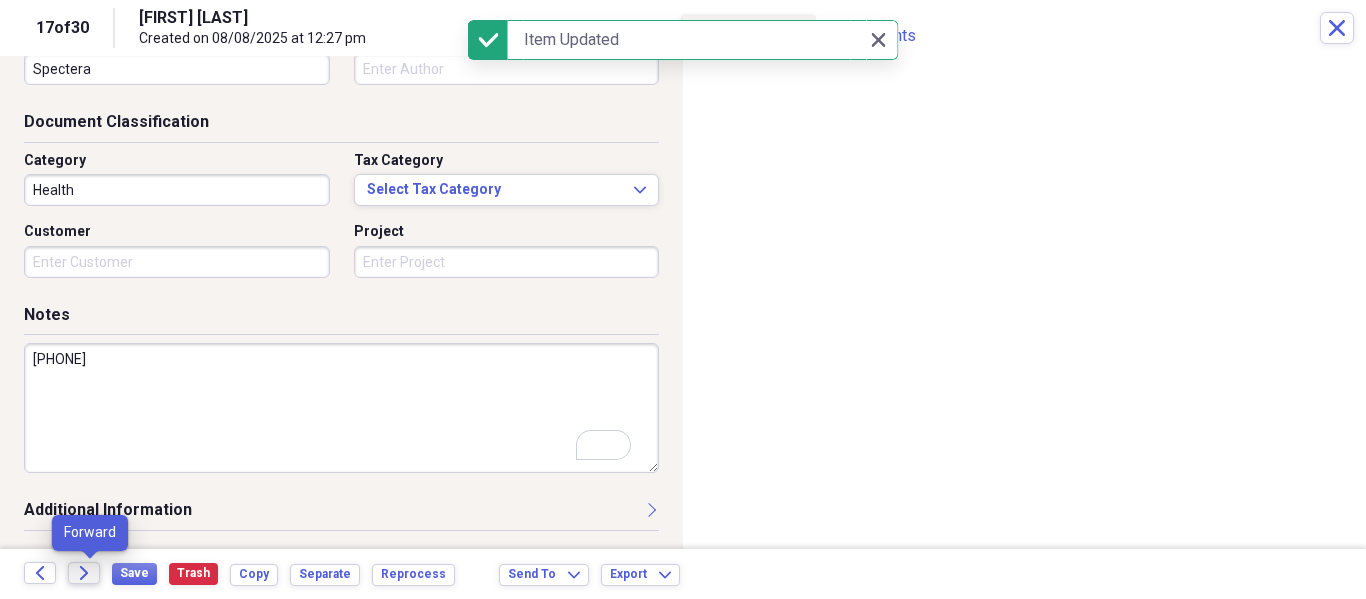 click on "Forward" 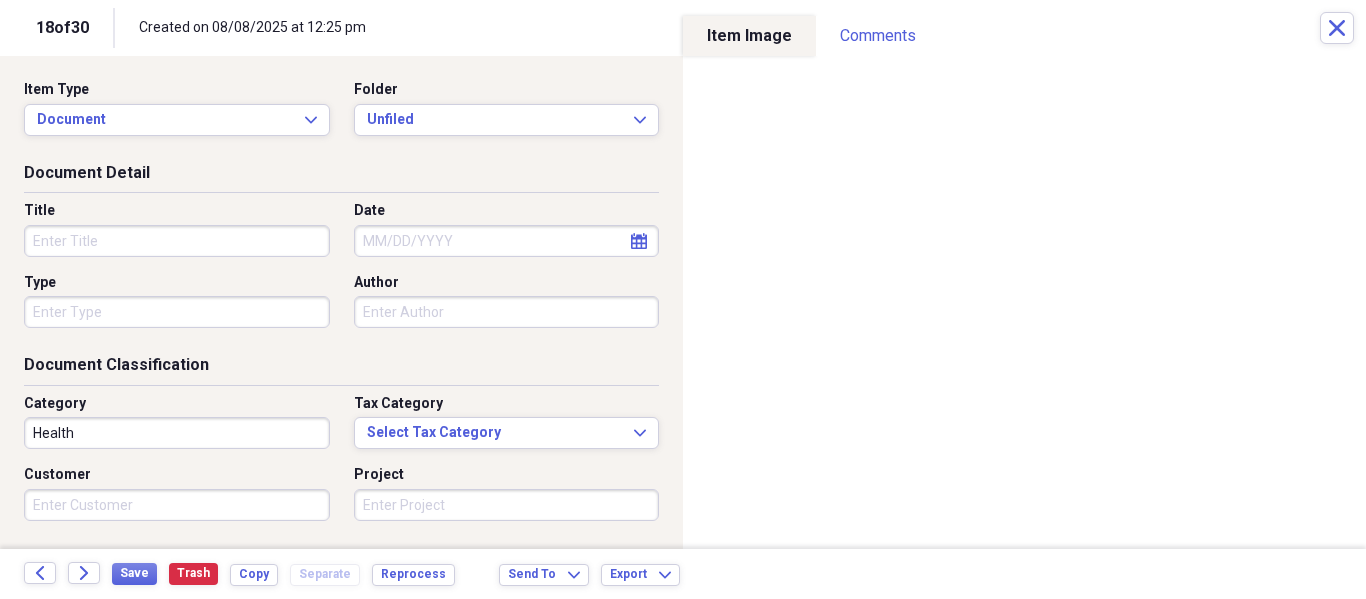 click on "Item Type Document Expand Folder Unfiled Expand" at bounding box center [341, 116] 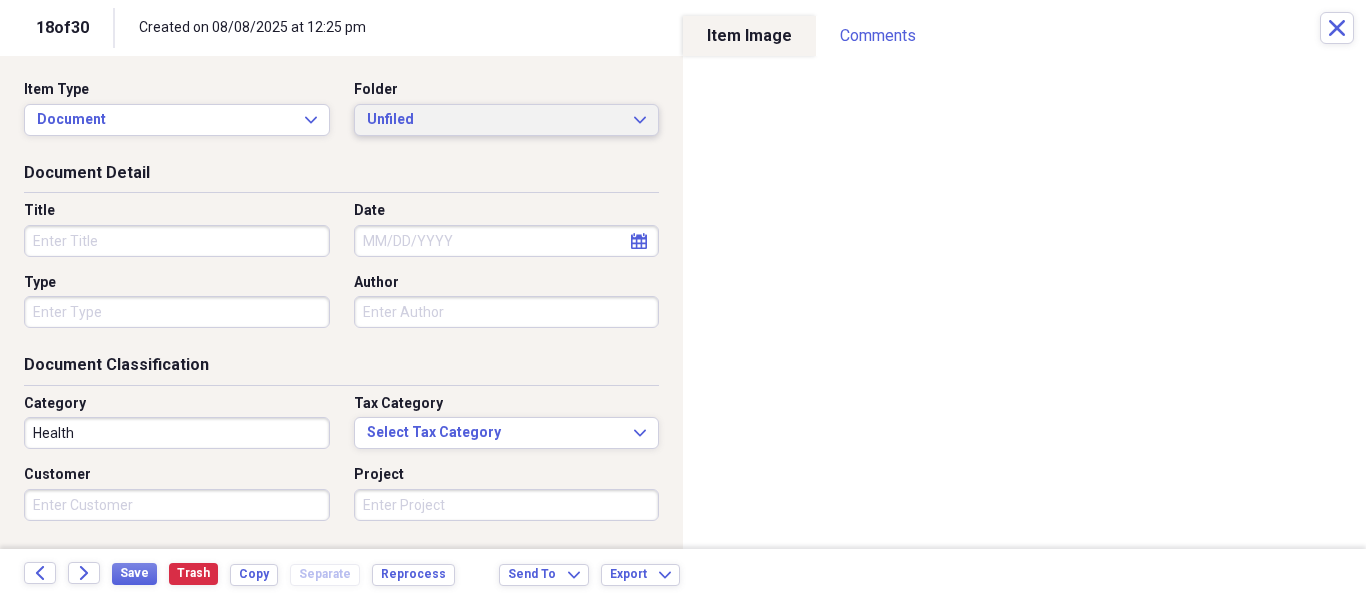 click on "Unfiled" at bounding box center (495, 120) 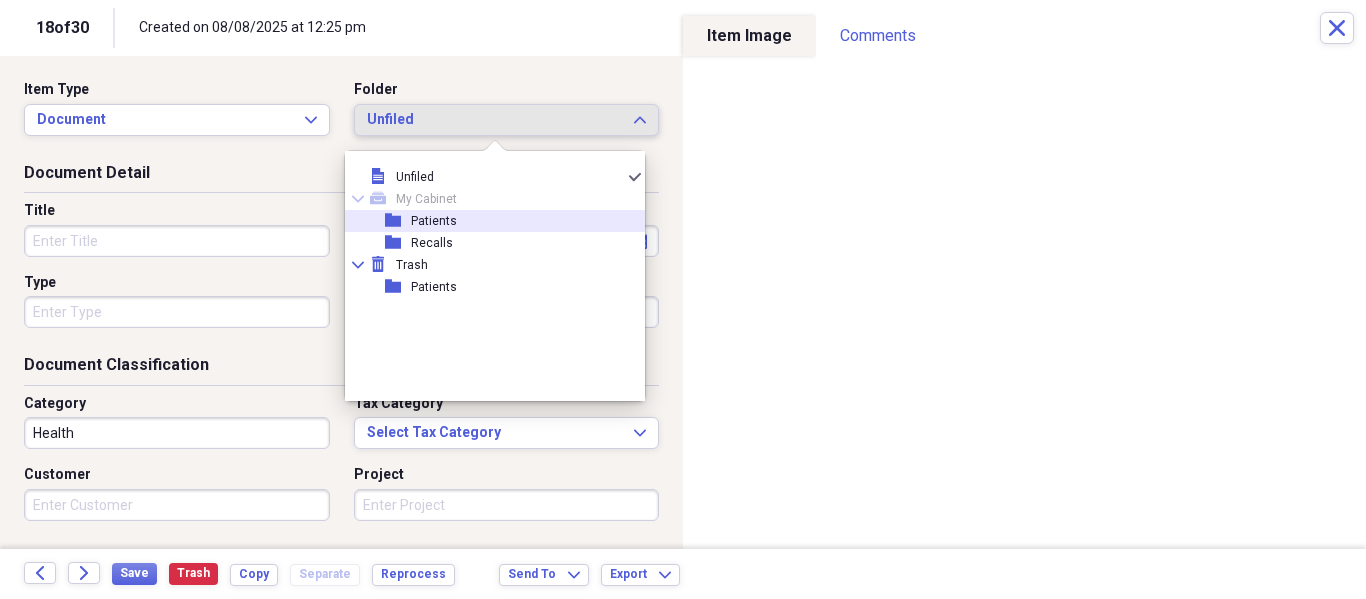 click on "folder Patients" at bounding box center [487, 221] 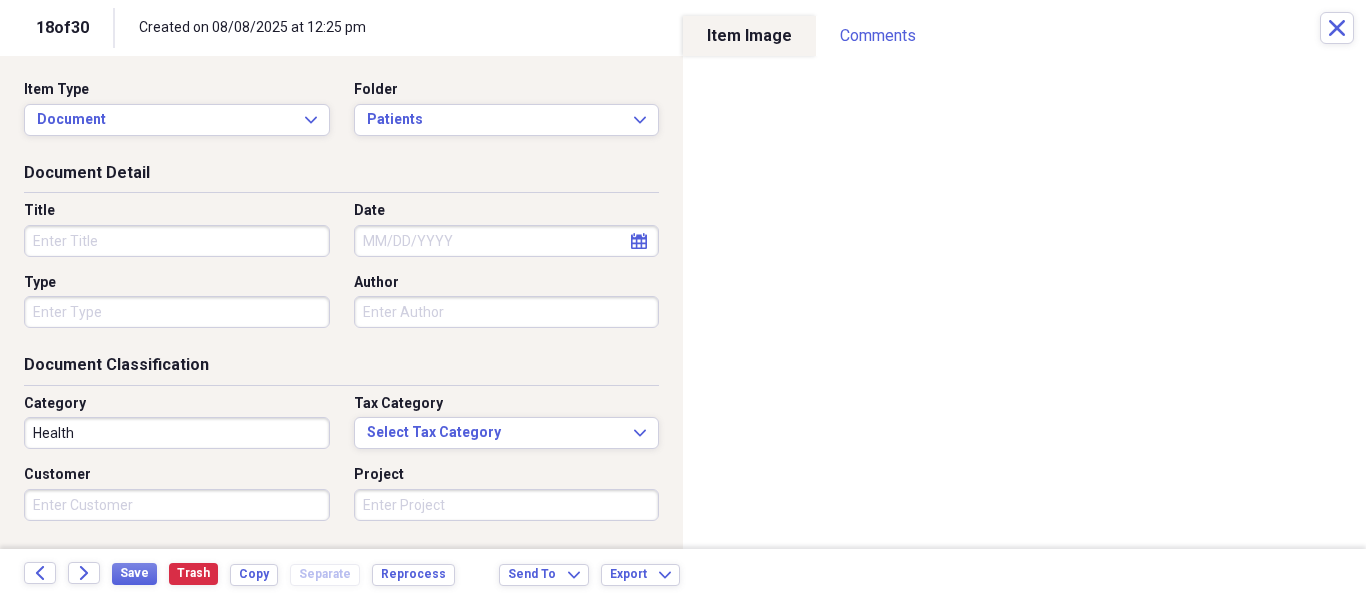 click on "Title" at bounding box center [177, 211] 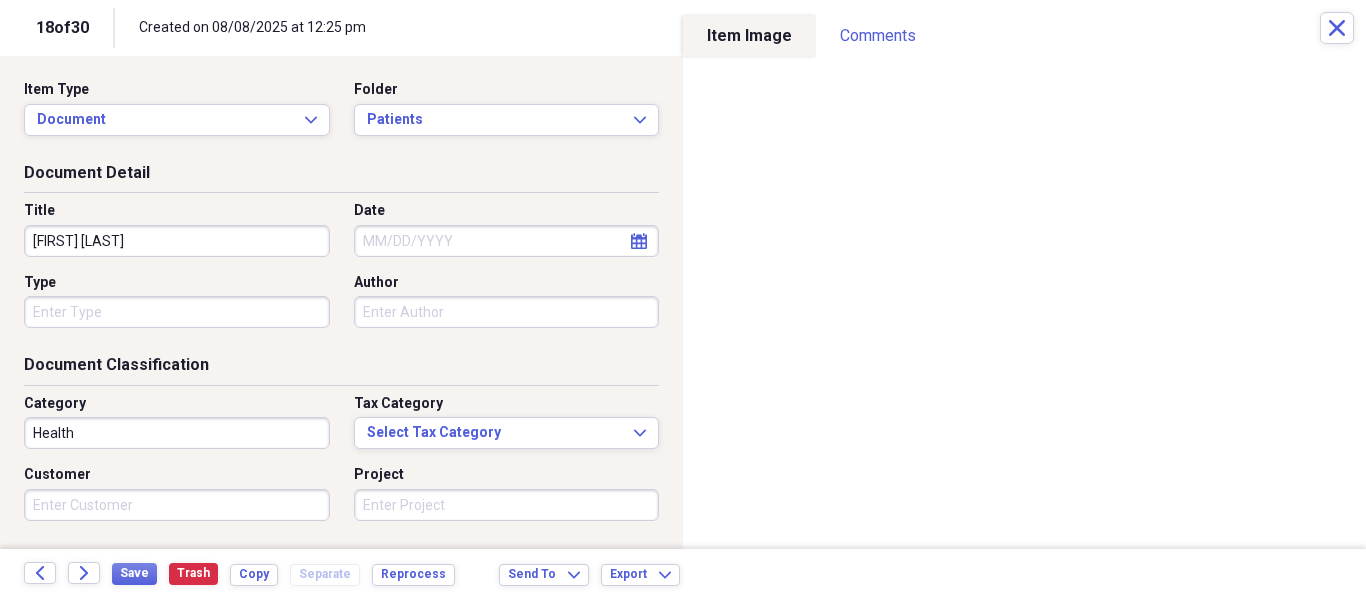 type on "Gary Haftel" 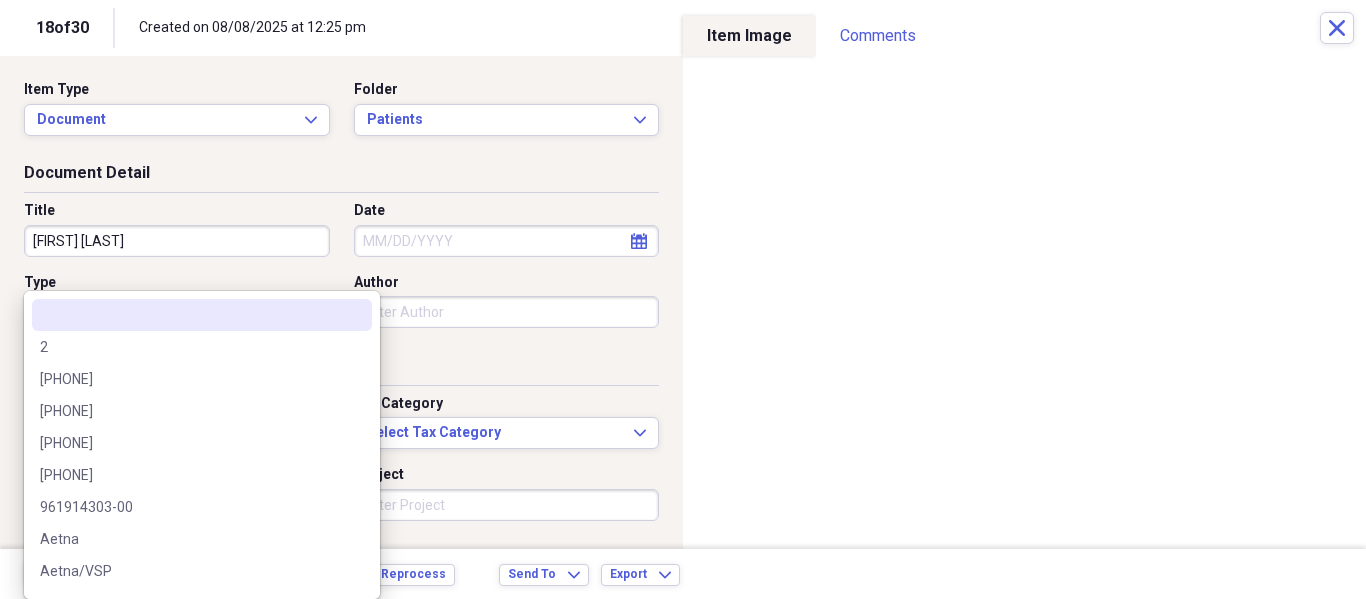 click on "Organize My Files 19 Collapse Unfiled Needs Review 19 Unfiled All Files Unfiled Unfiled Unfiled Saved Reports Collapse My Cabinet My Cabinet Add Folder Folder Patients Add Folder Folder Recalls Add Folder Collapse Trash Trash Folder Patients Help & Support Submit Import Import Add Create Expand Reports Reports Settings Philip Expand These items are in need of review Showing 30 items , totaling $2,136.74 Column Expand sort Sort Filters  Expand Create Item Expand Image Item Type Date Name Category Amount Source Date Added chevron-down Folder media Document 08/02/2025 Stewart Chiron Health NeatConnect 08/08/2025 12:42 pm Patients media Document 07/30/2025 Yanet Cima Health NeatConnect 08/08/2025 12:39 pm Patients media Document 07/23/2025 Araly Herrera Health NeatConnect 08/08/2025 12:38 pm Patients media Document 07/09/2025 Brooke Ally Health NeatConnect 08/08/2025 12:37 pm Patients media Document Health NeatConnect 08/08/2025 12:36 pm Unfiled media Document Health NeatConnect 08/08/2025 12:36 pm Unfiled media" at bounding box center (683, 299) 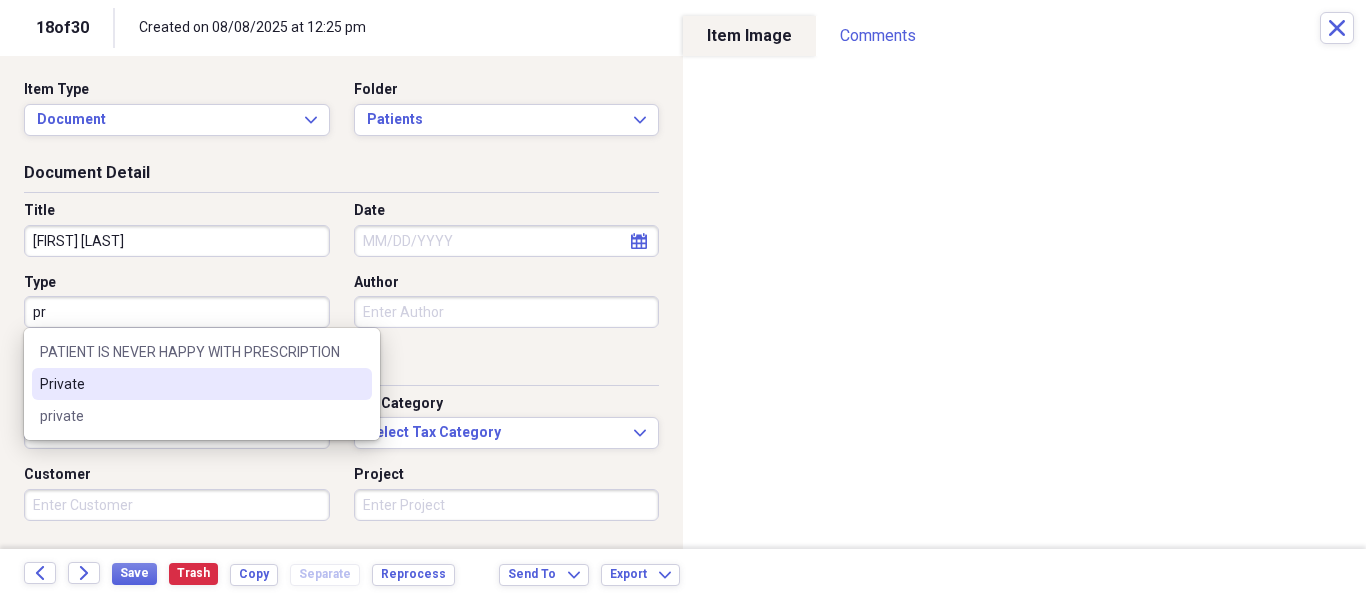 click on "Private" at bounding box center [202, 384] 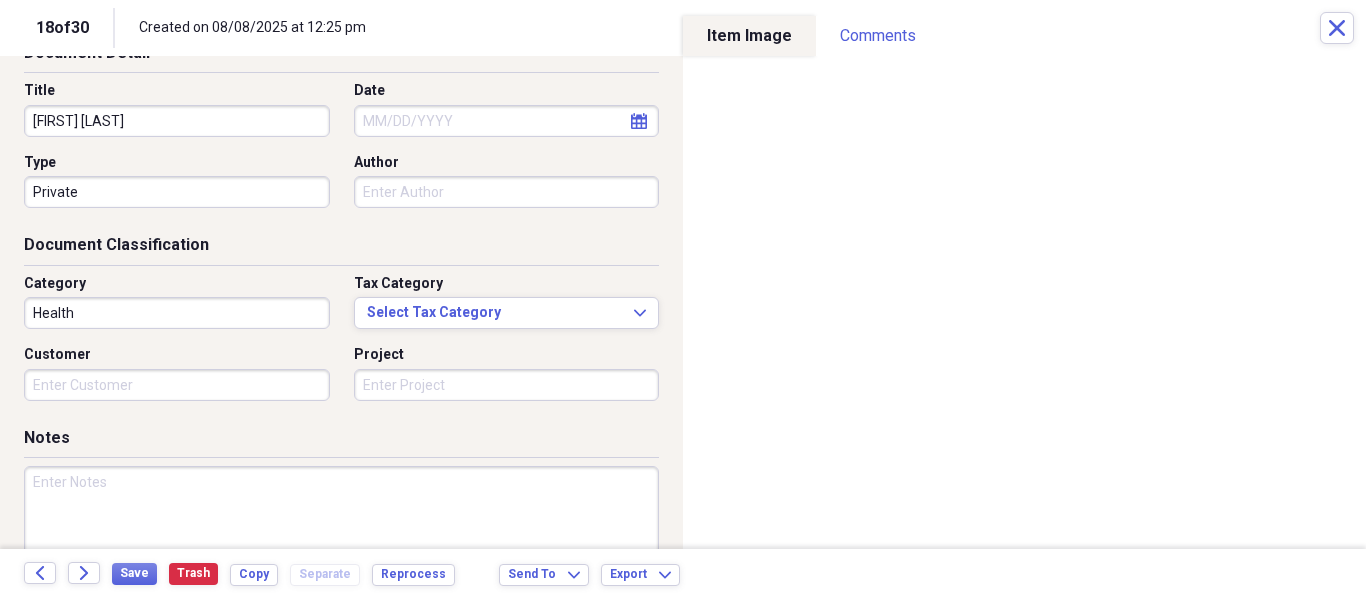 scroll, scrollTop: 243, scrollLeft: 0, axis: vertical 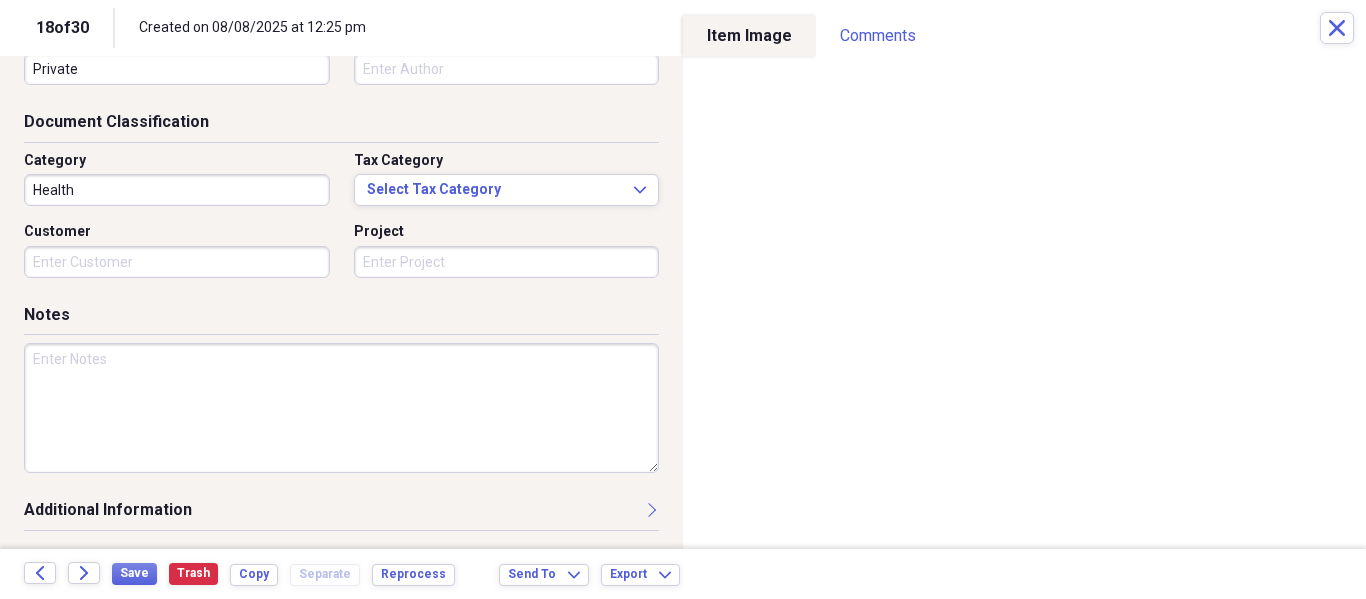 click at bounding box center (341, 408) 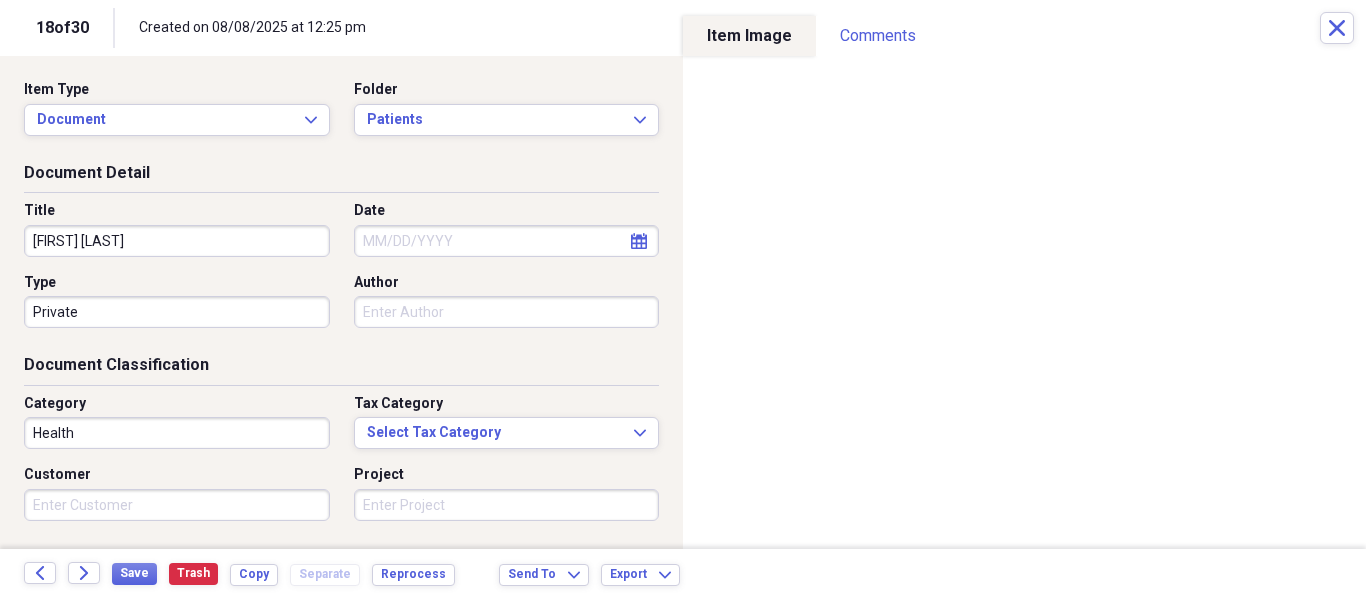 scroll, scrollTop: 0, scrollLeft: 0, axis: both 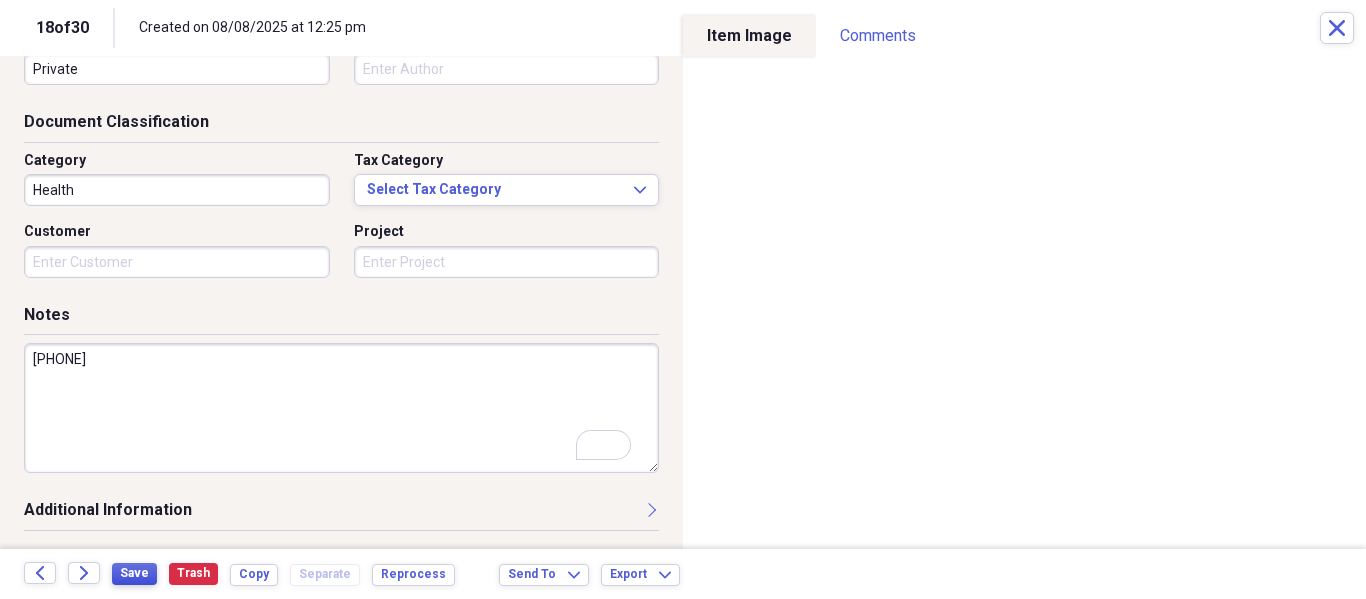 type on "305-397-7079" 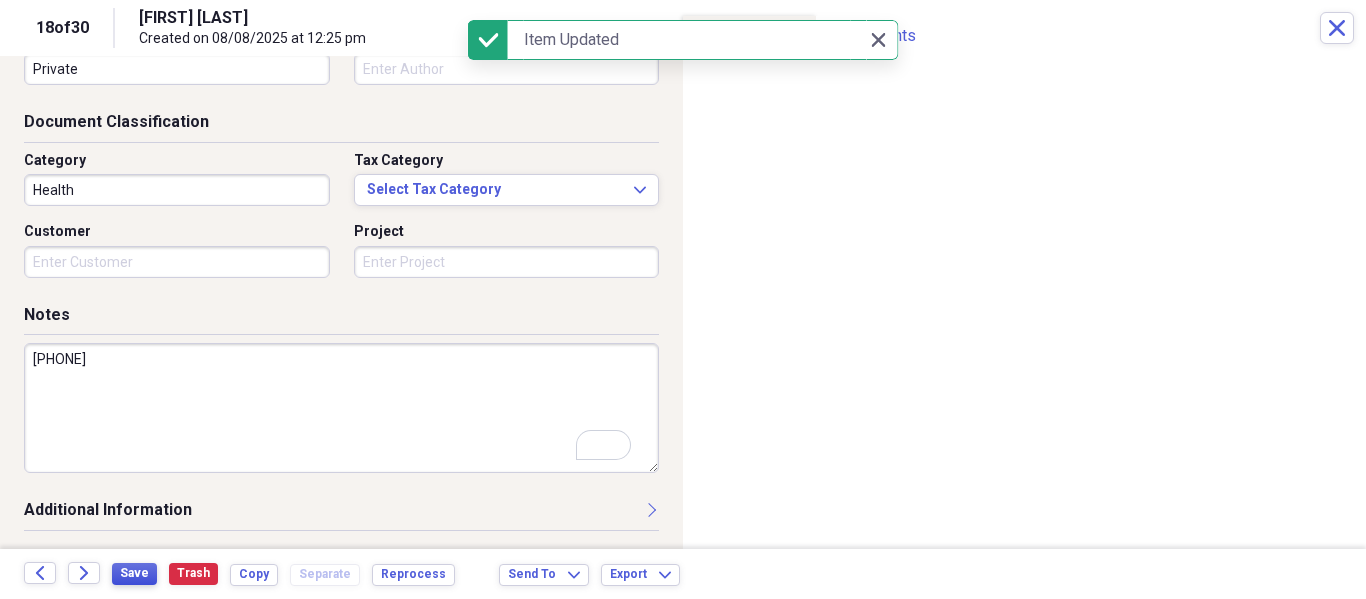 type on "[FIRST] [LAST]" 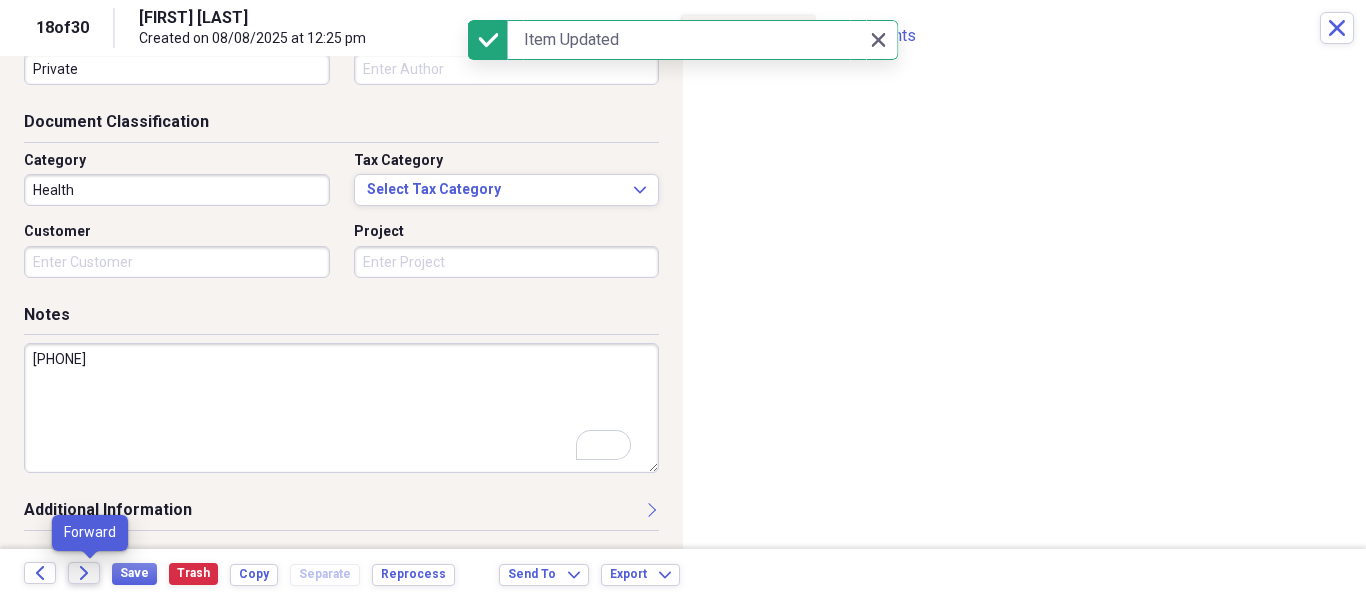 click 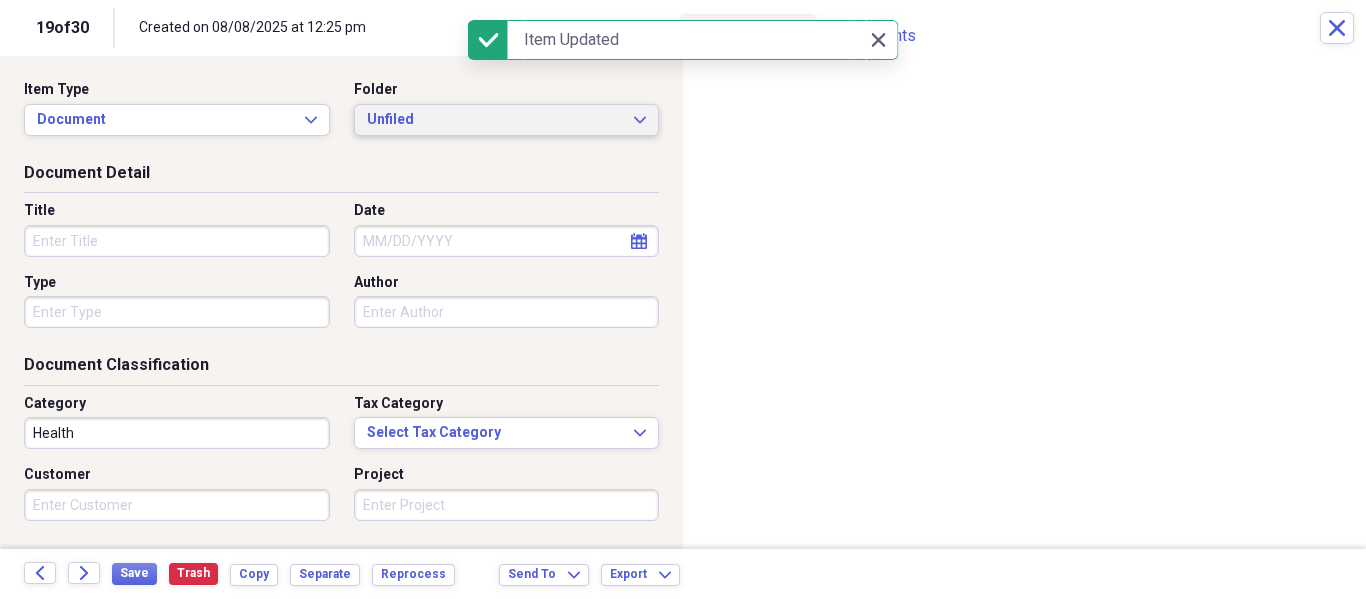 click on "Unfiled Expand" at bounding box center [507, 120] 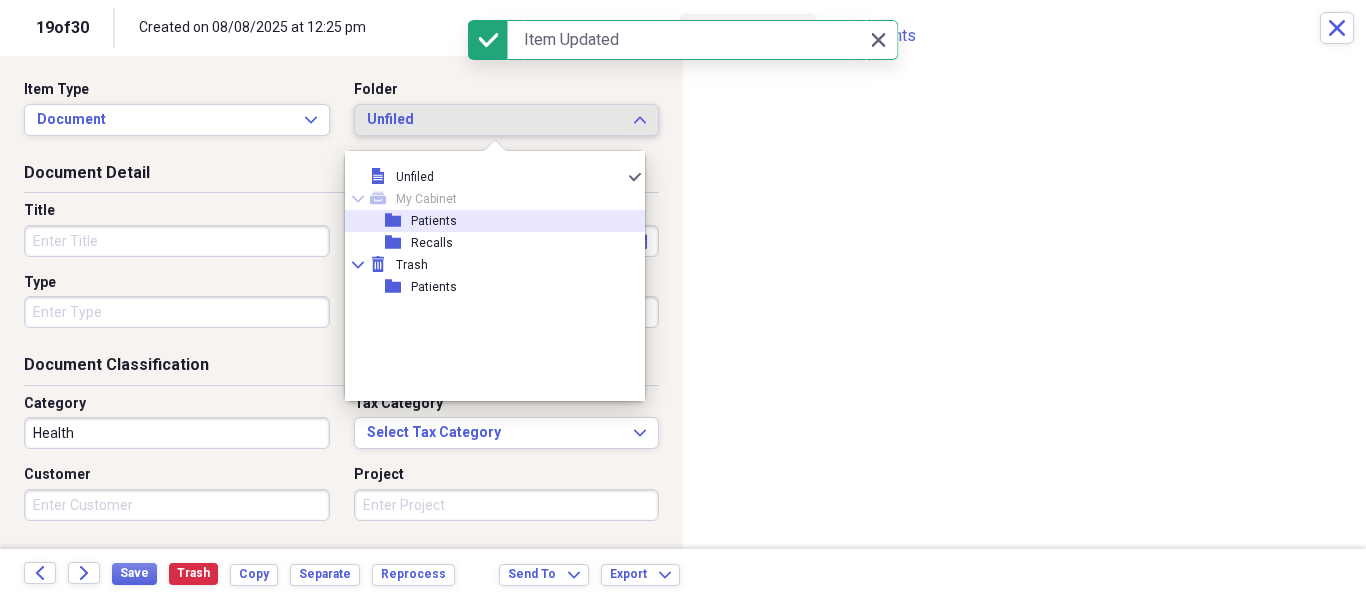 click on "folder" 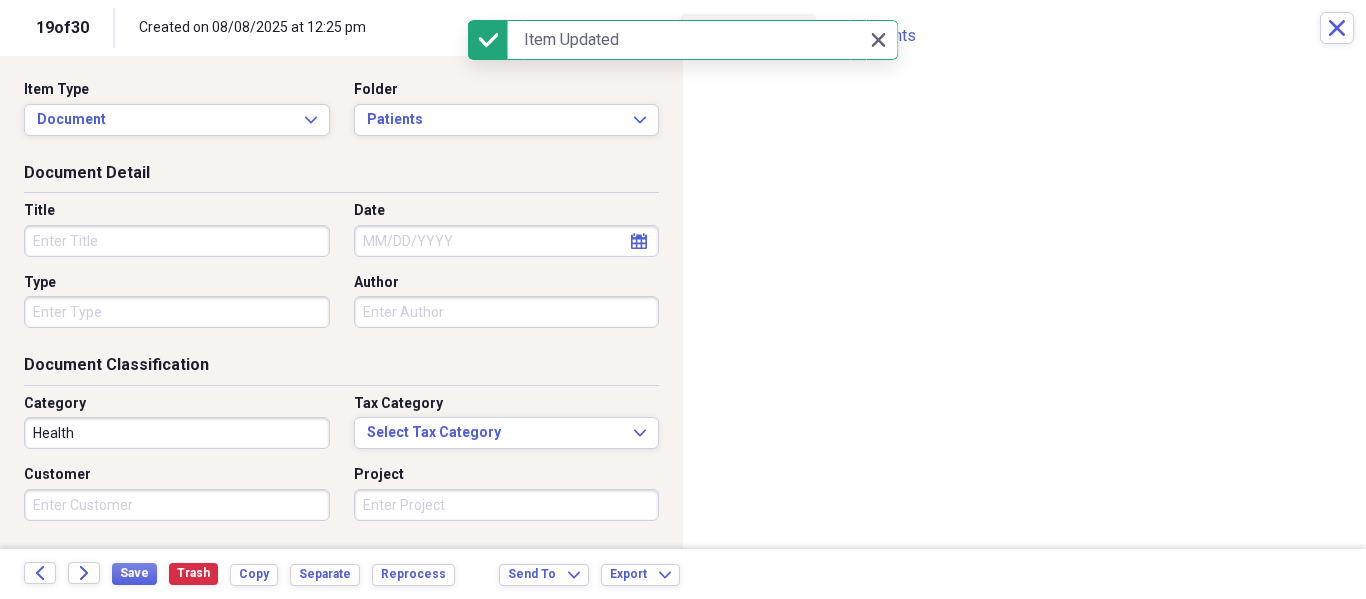 click on "Title" at bounding box center [177, 241] 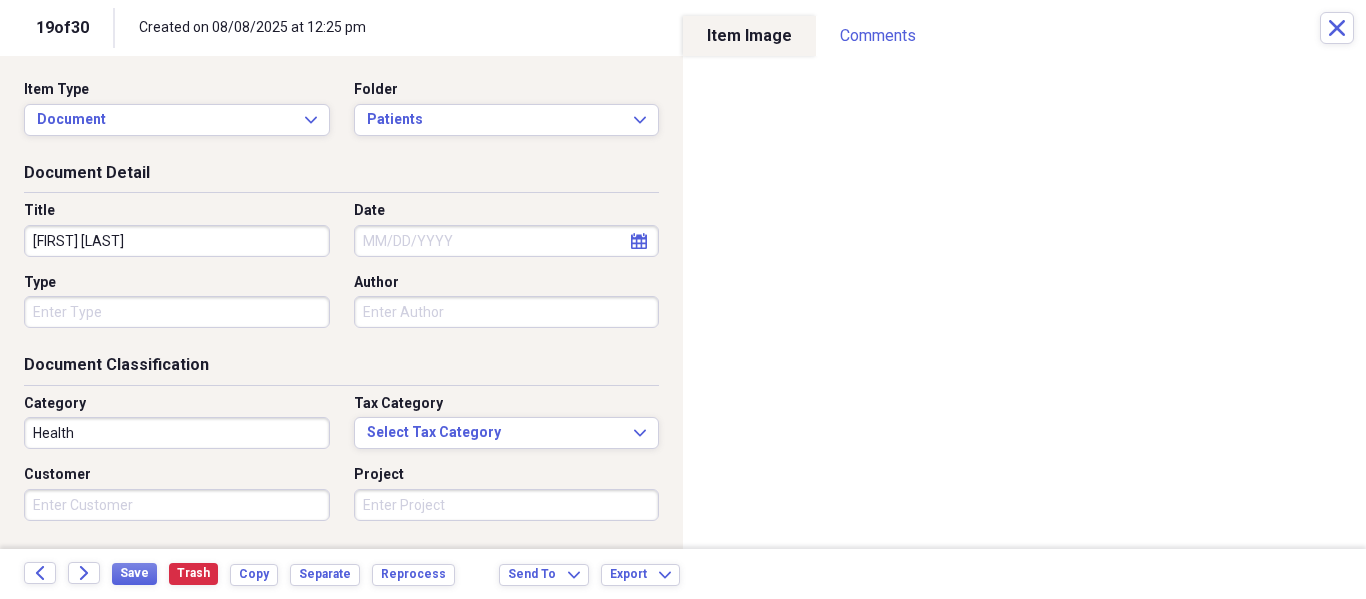 type on "Maria Bravo" 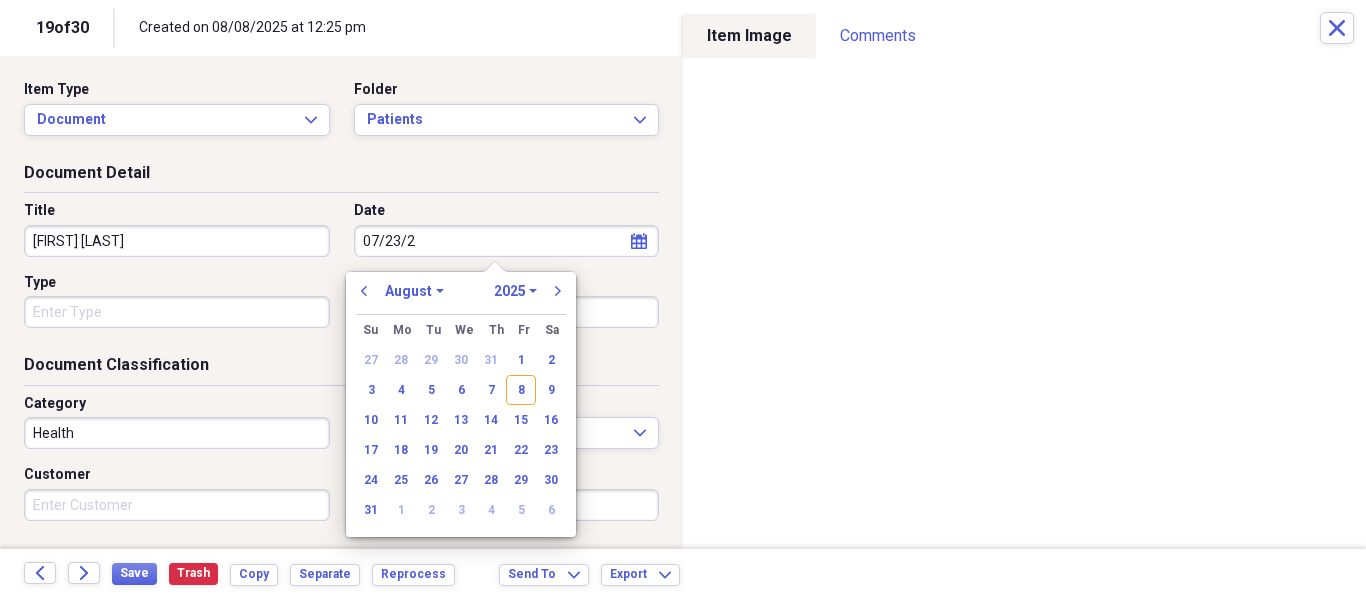 type on "07/23/20" 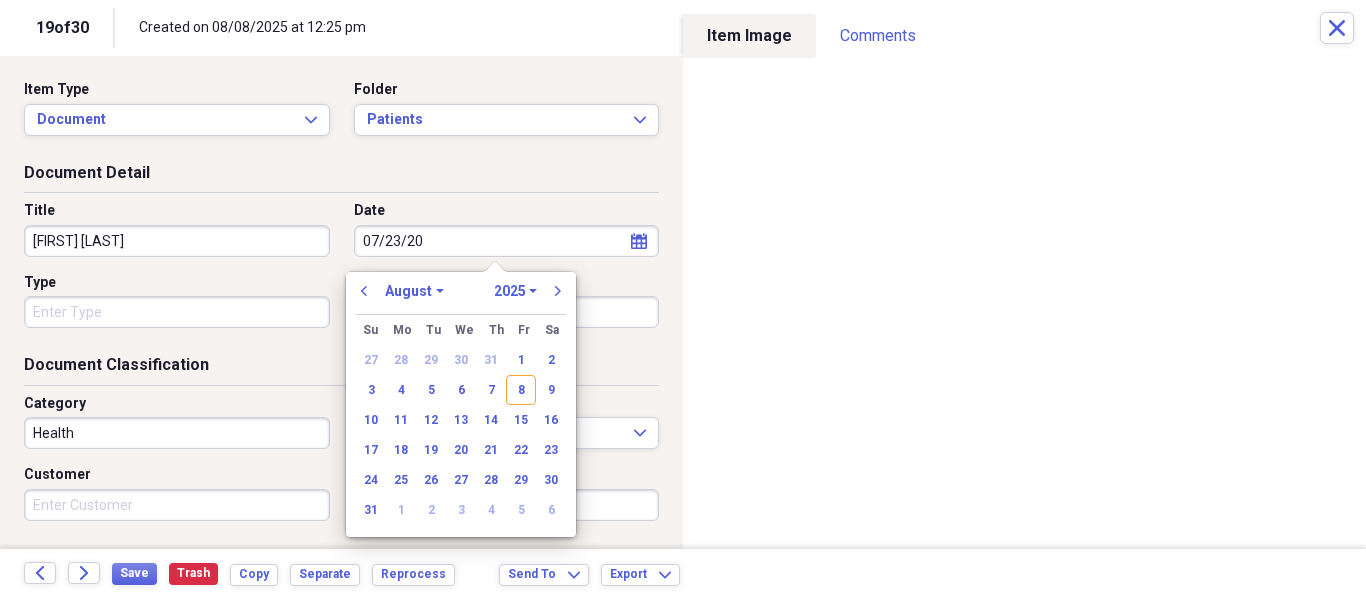 select on "6" 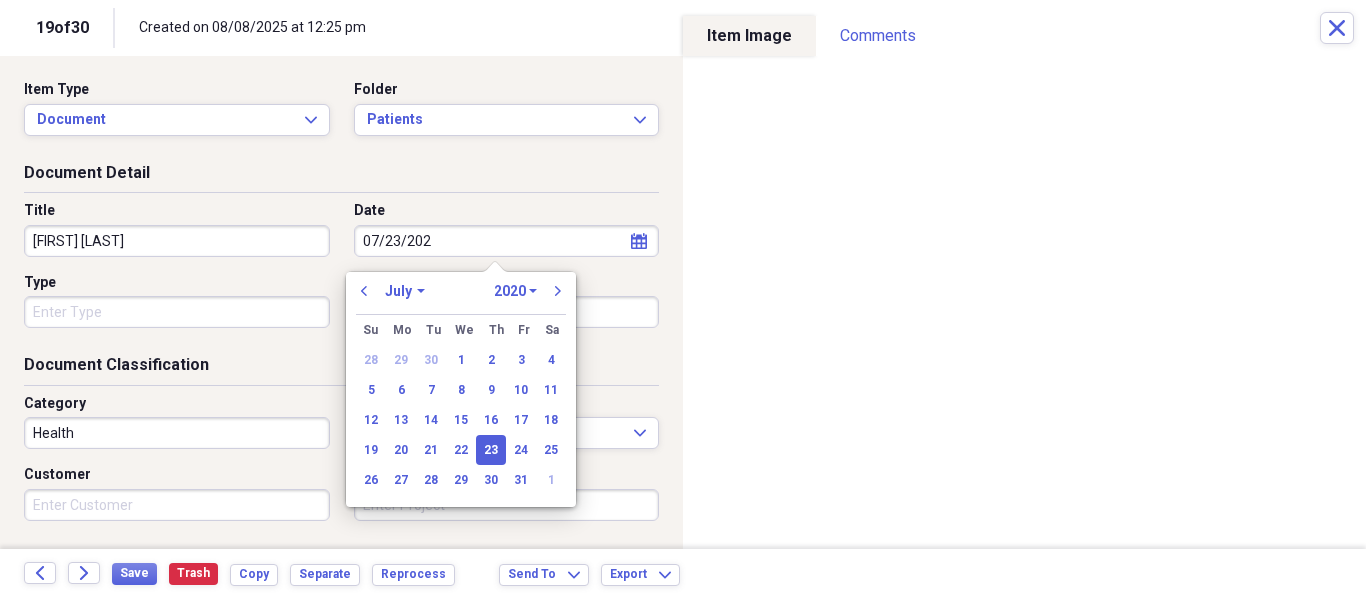 type on "07/23/2025" 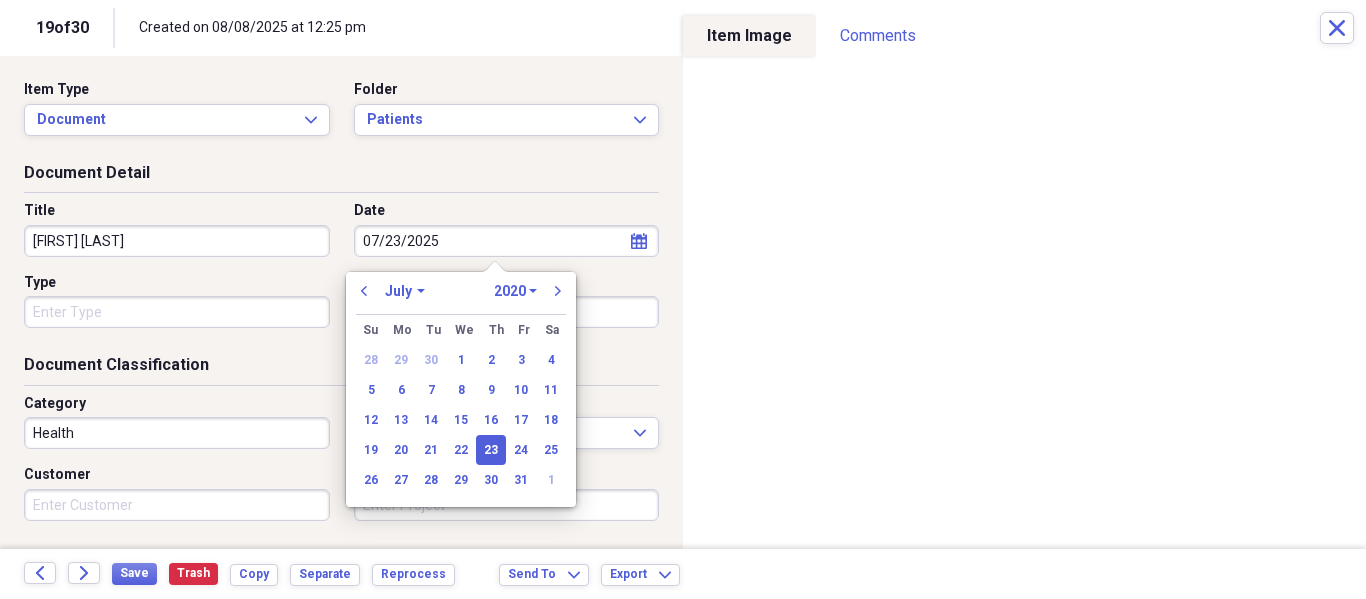 select on "2025" 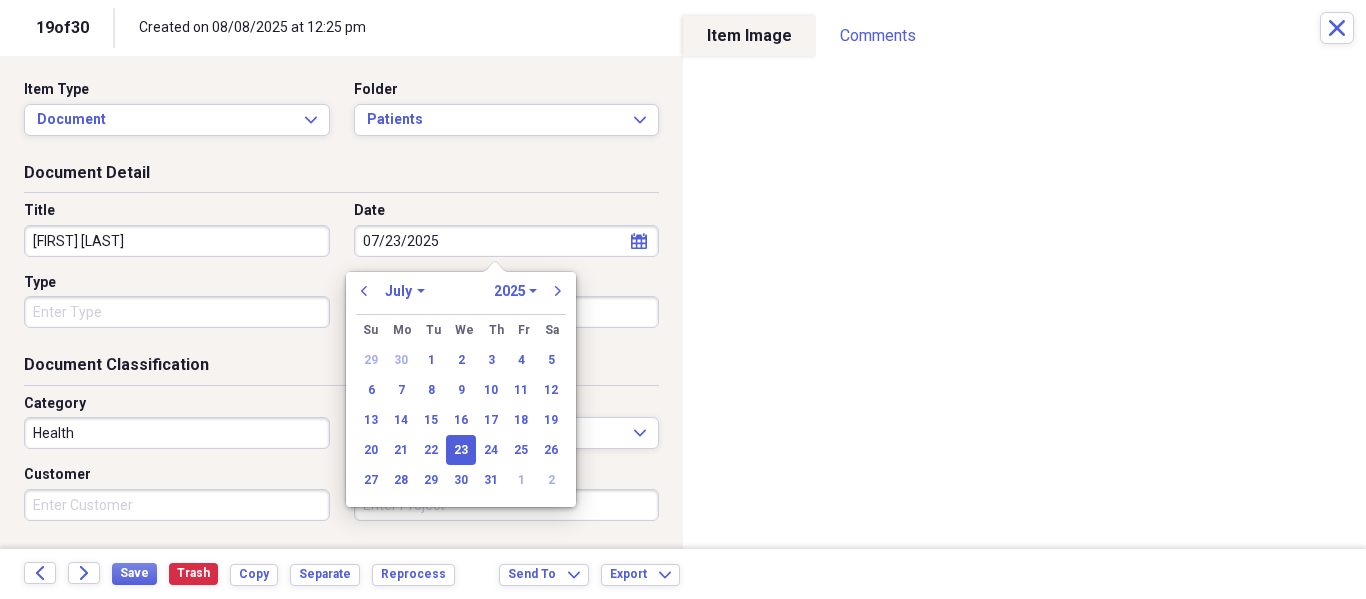 type on "07/23/2025" 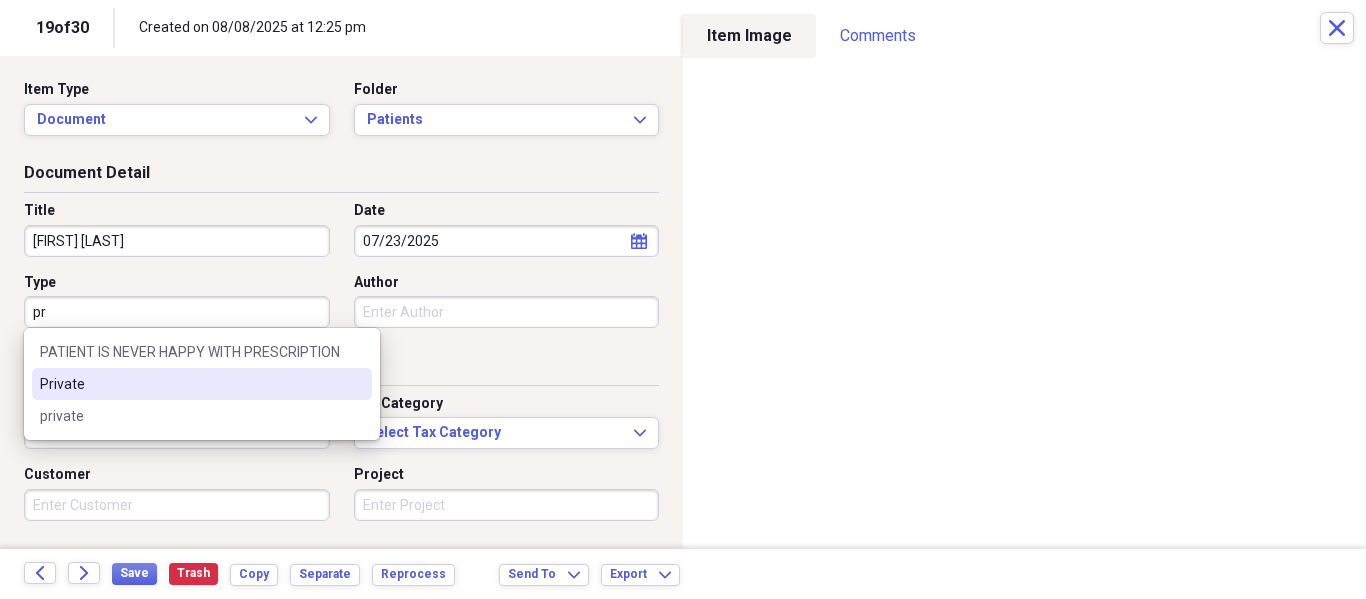 click on "Private" at bounding box center (202, 384) 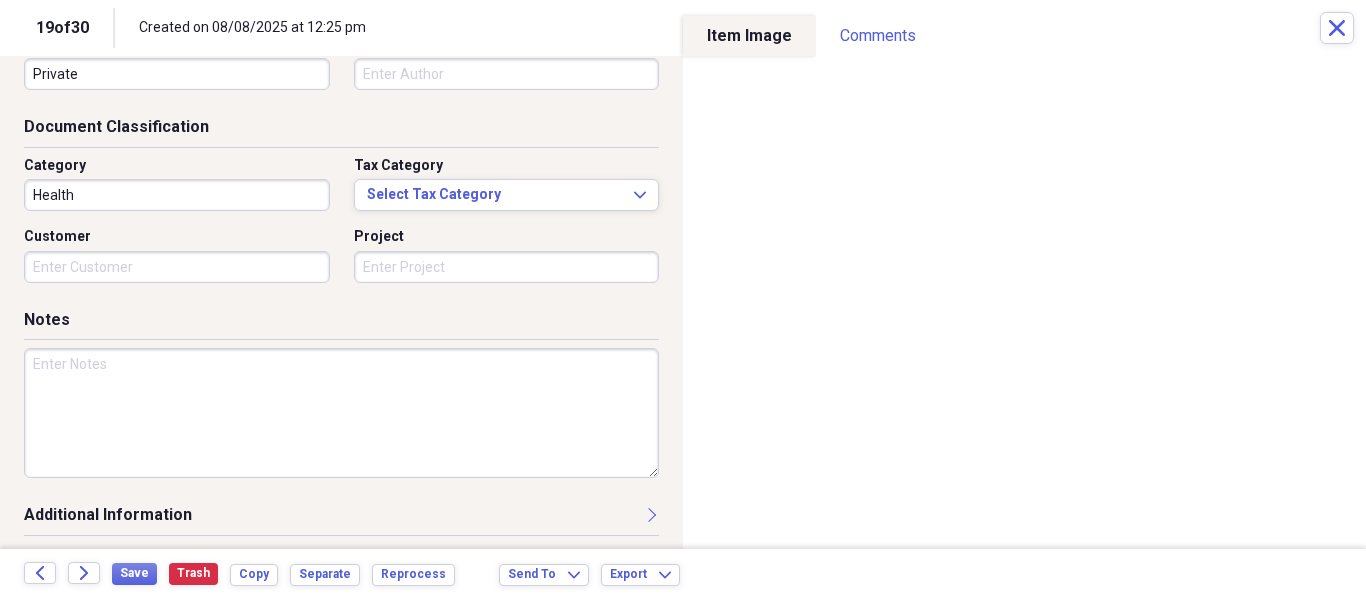 click at bounding box center (341, 413) 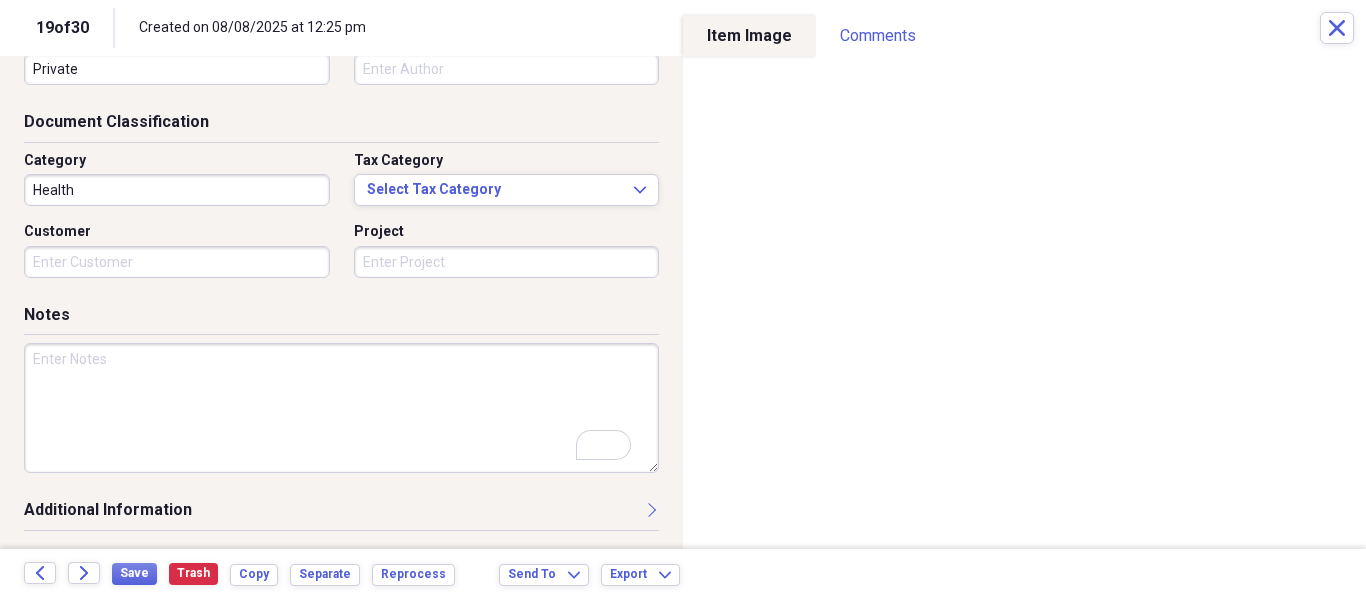 scroll, scrollTop: 243, scrollLeft: 0, axis: vertical 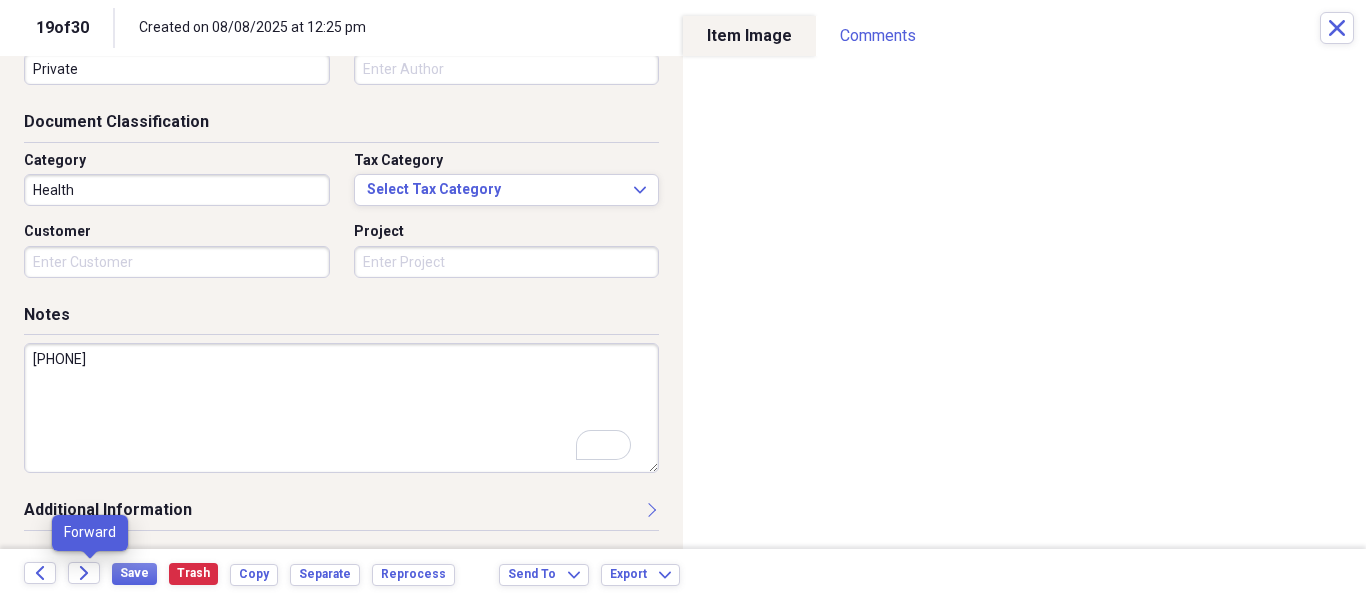 type on "786-340-8916" 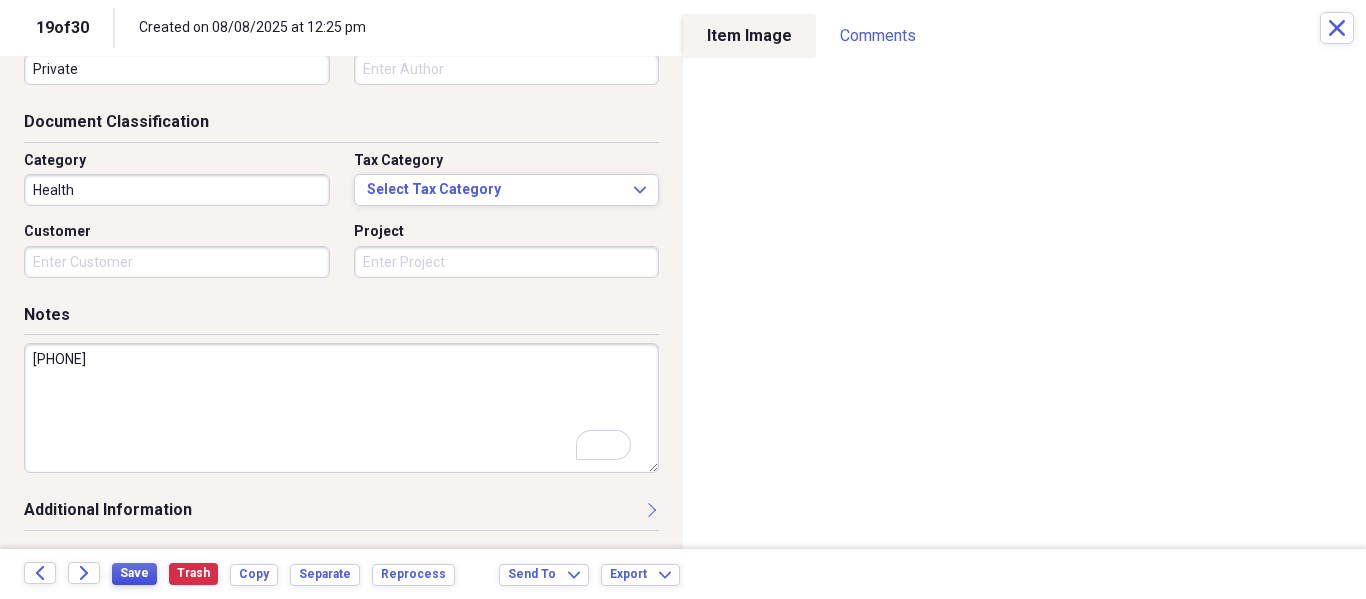 click on "Save" at bounding box center (134, 573) 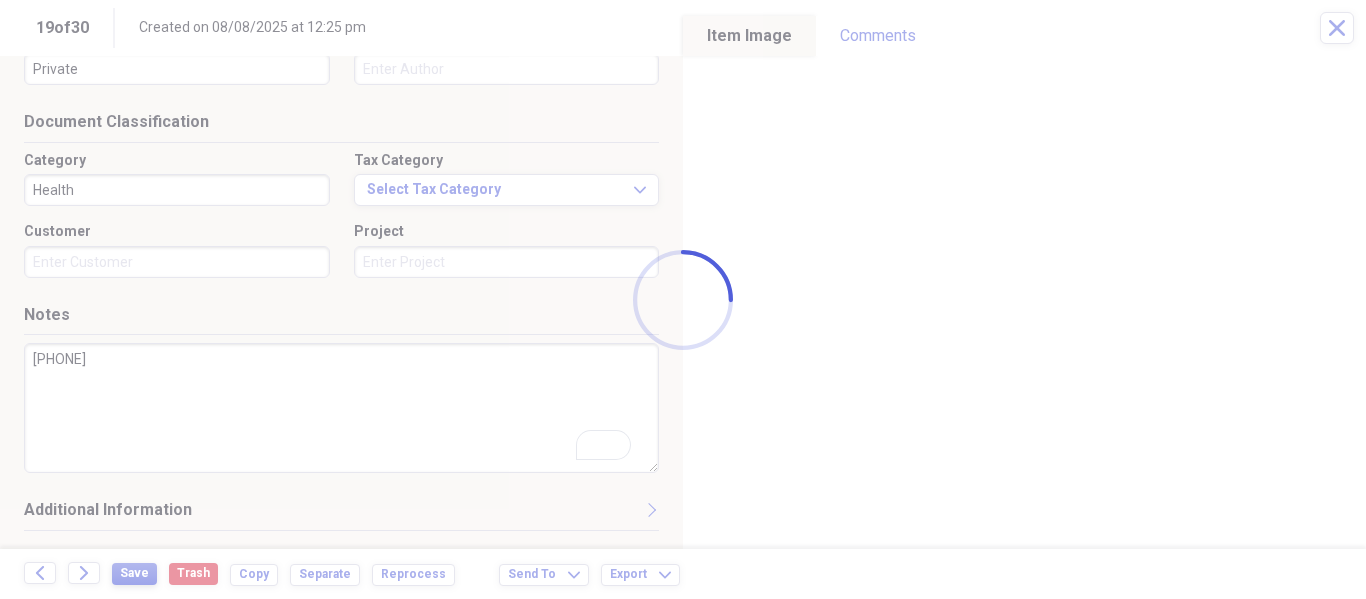type on "Maria Bravo" 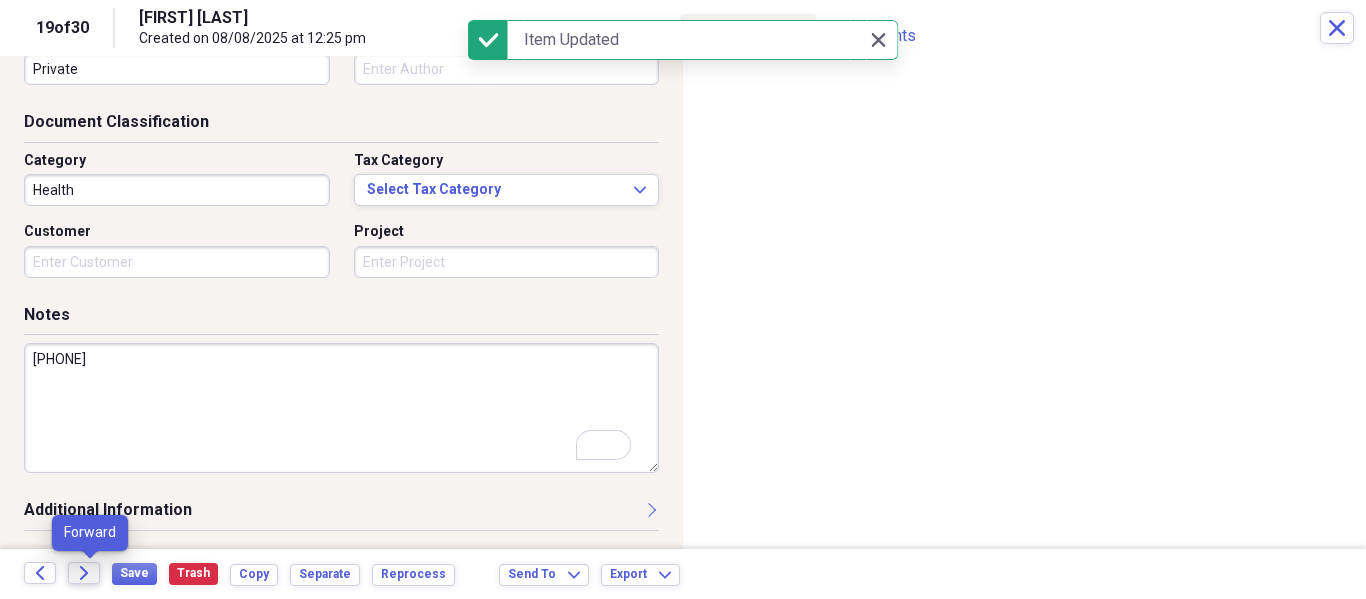 click on "Forward" at bounding box center [84, 573] 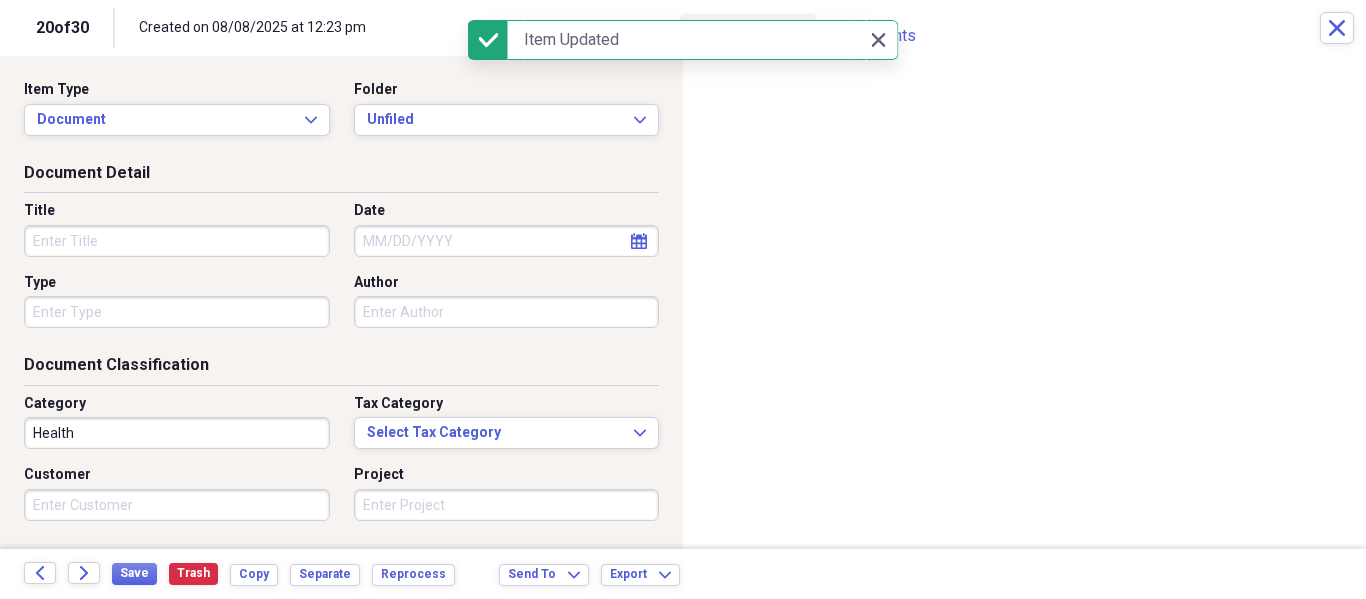 click on "Folder Unfiled Expand" at bounding box center (501, 108) 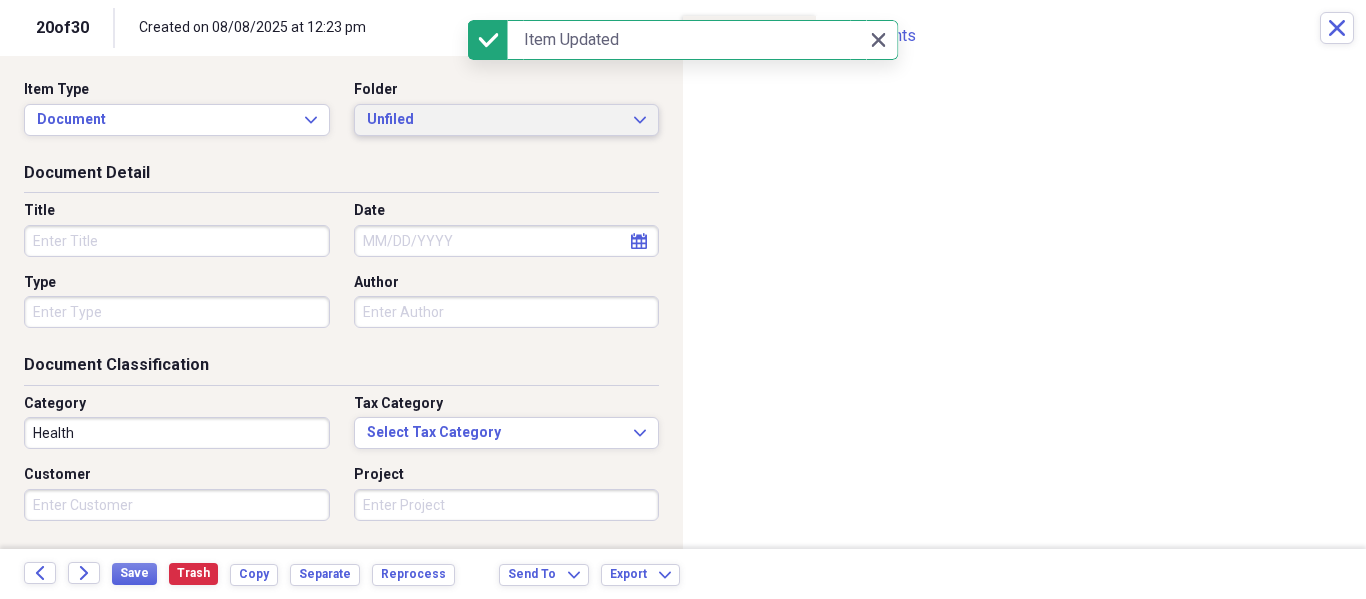 click on "Unfiled" at bounding box center (495, 120) 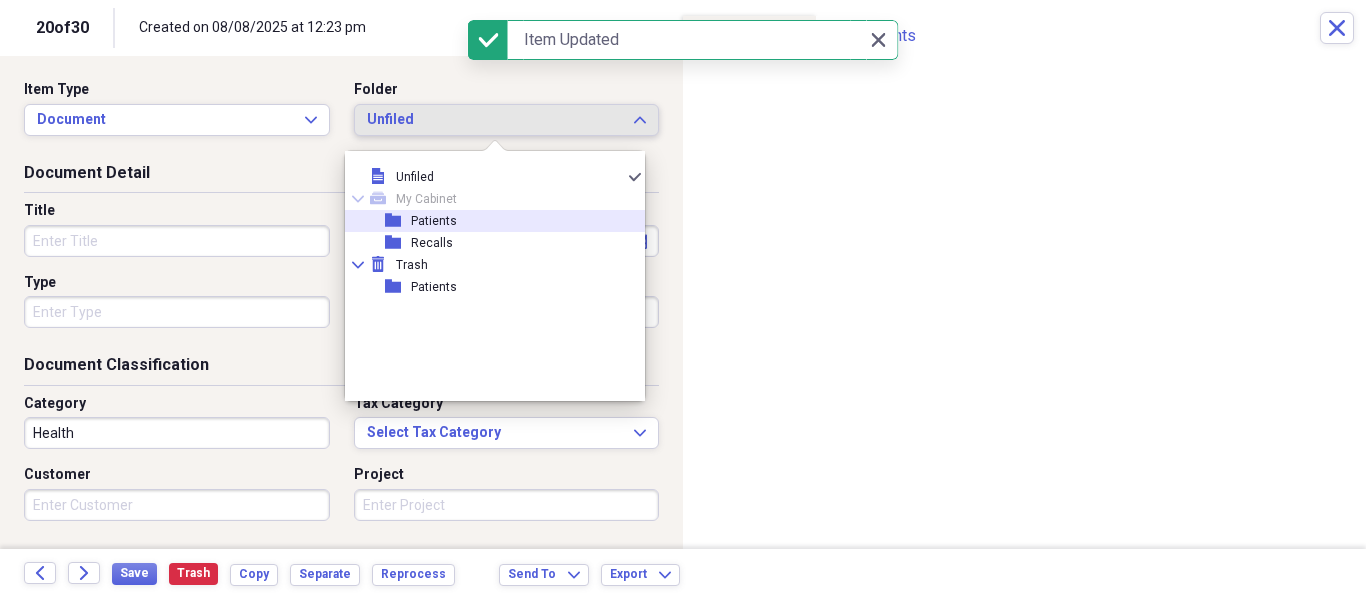 click on "folder Patients" at bounding box center [487, 221] 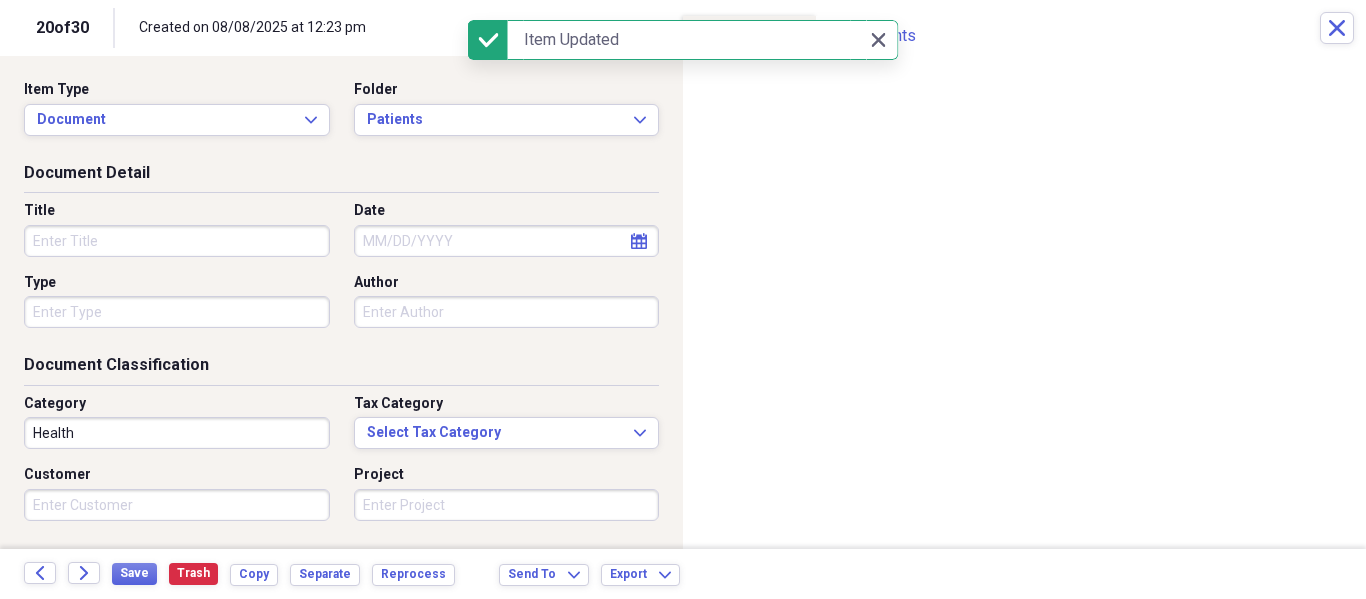 click on "Title" at bounding box center [177, 241] 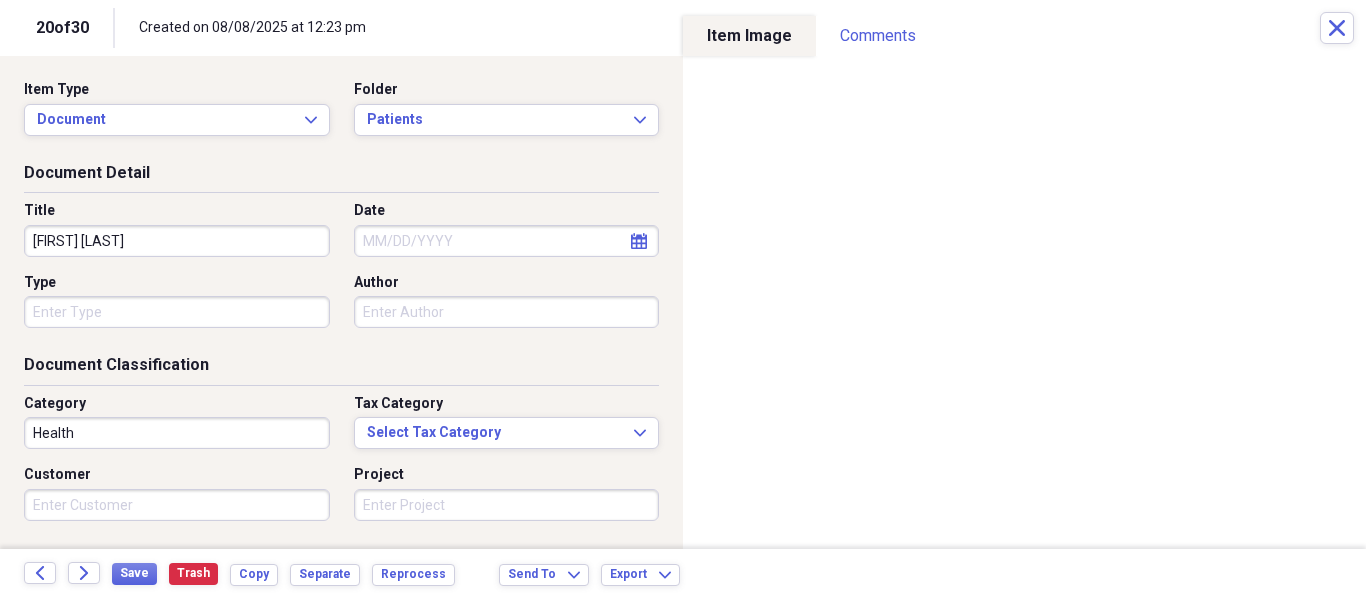 click on "DAvid Taylor" at bounding box center (177, 241) 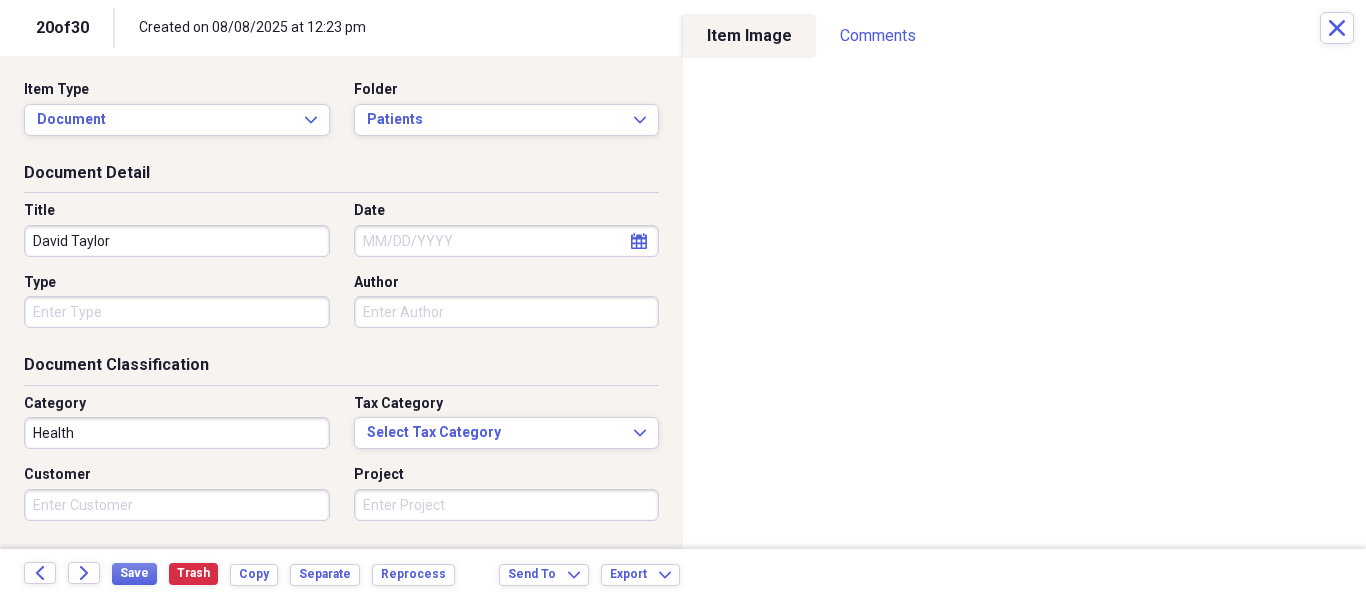 type on "David Taylor" 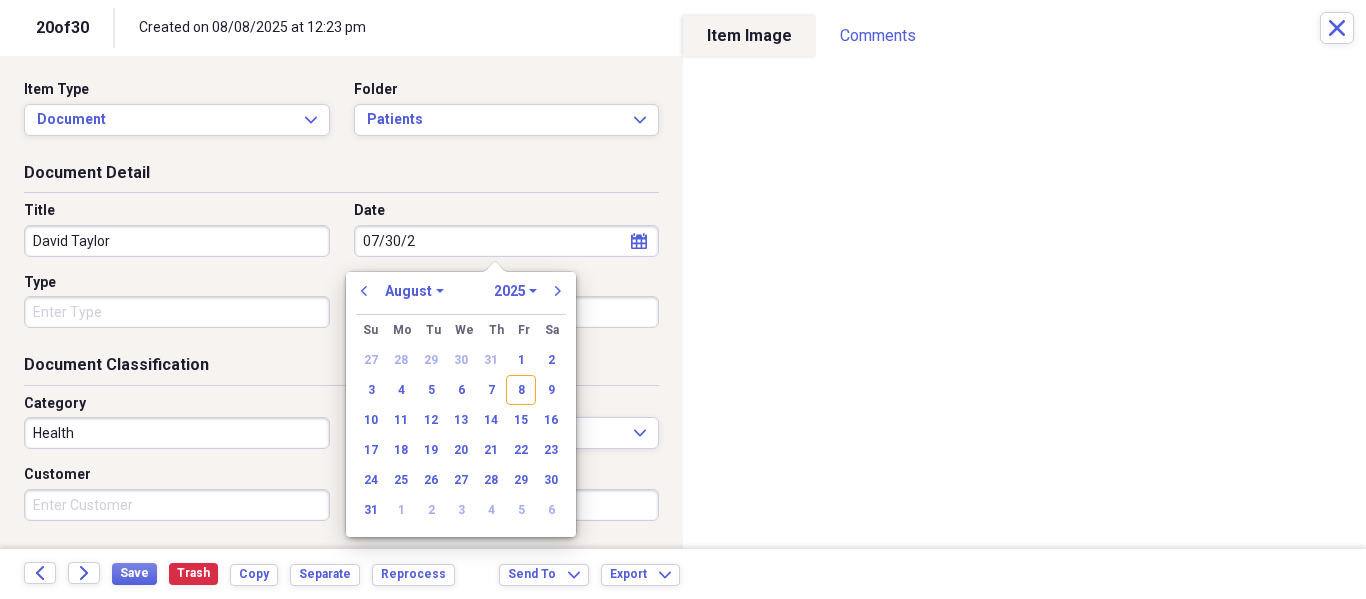 type on "07/30/20" 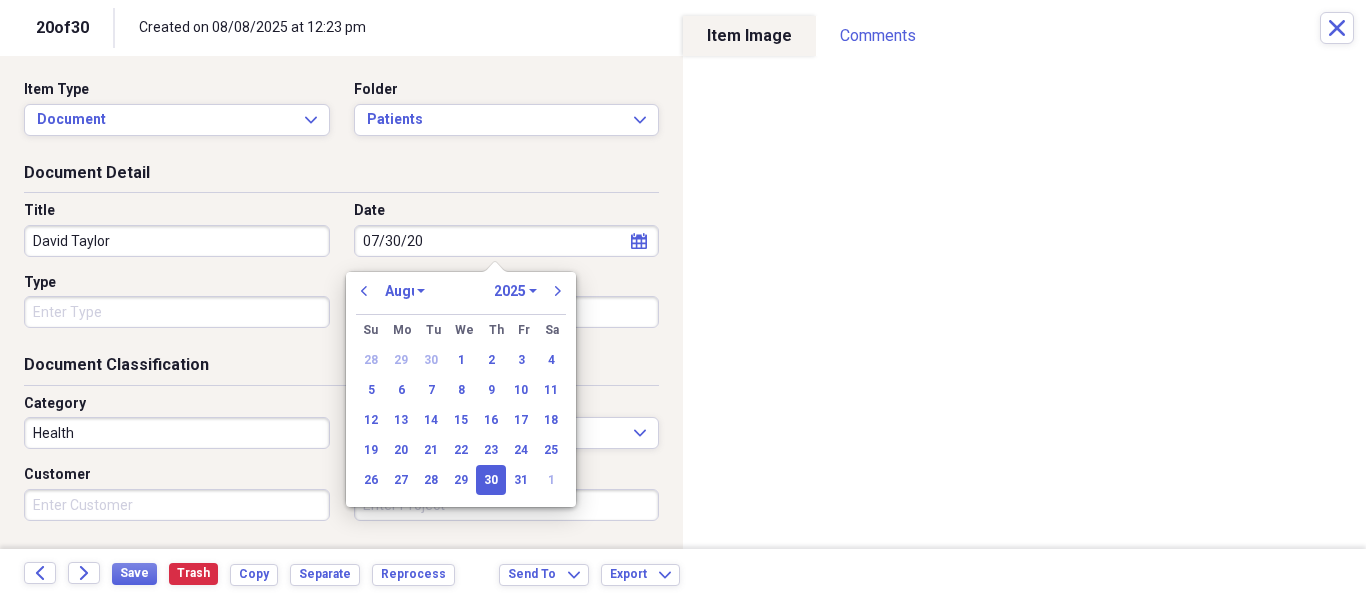 select on "6" 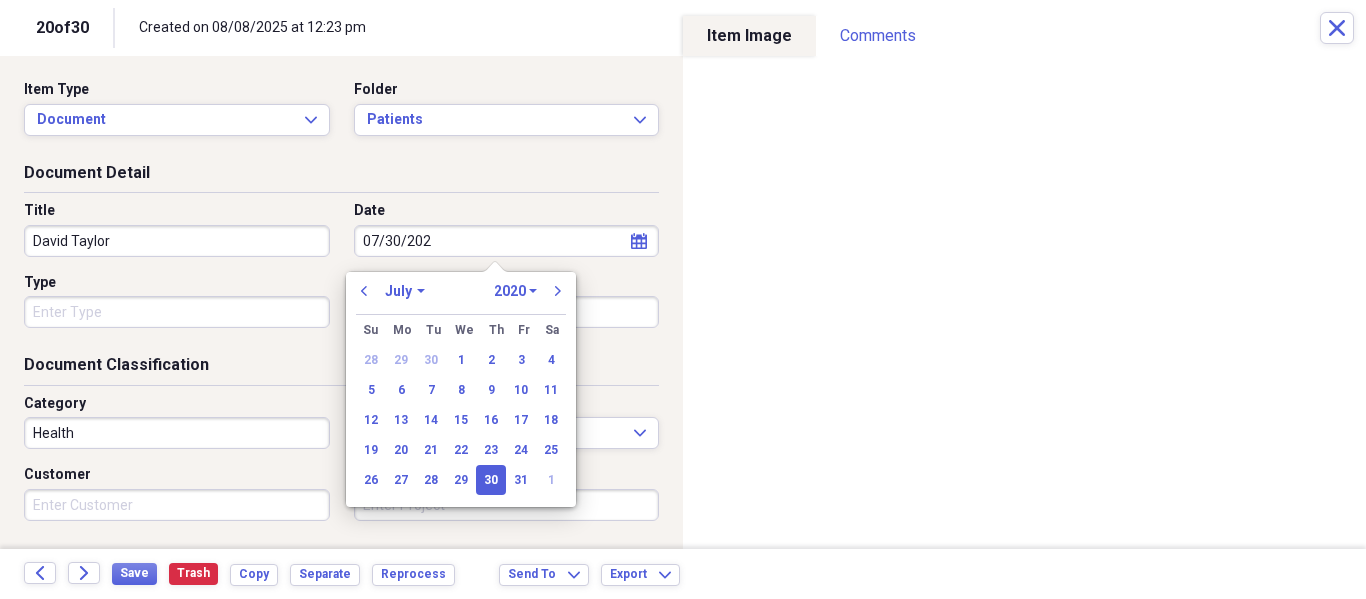 type on "07/30/2025" 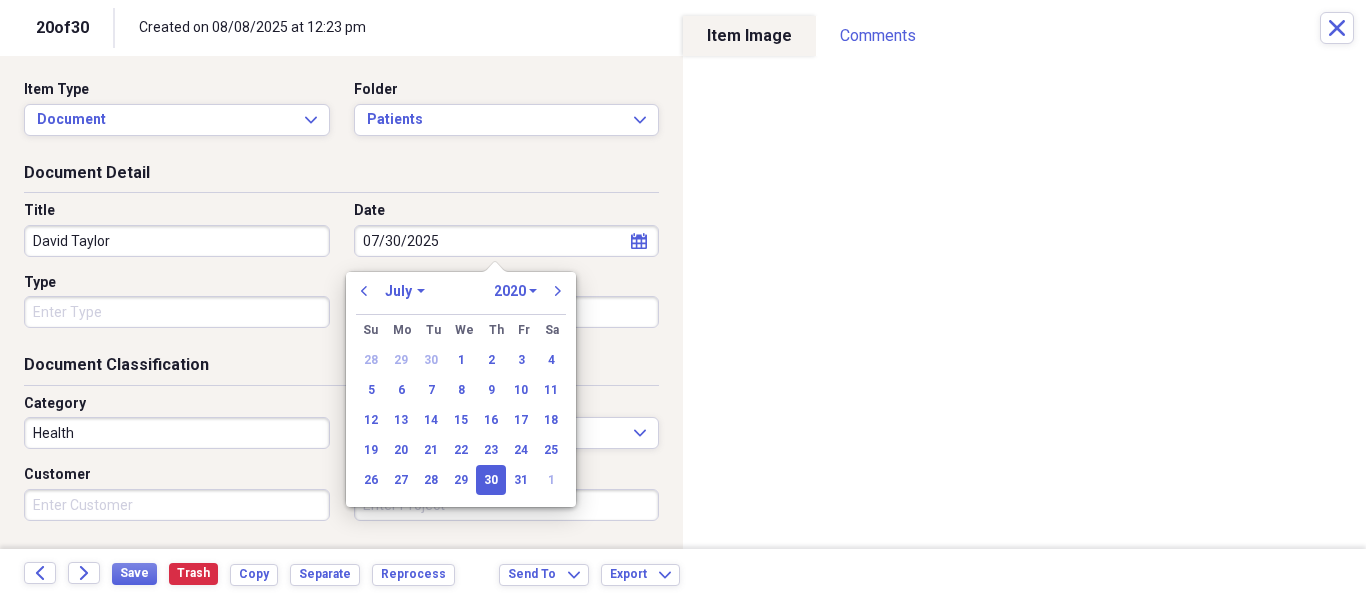 select on "2025" 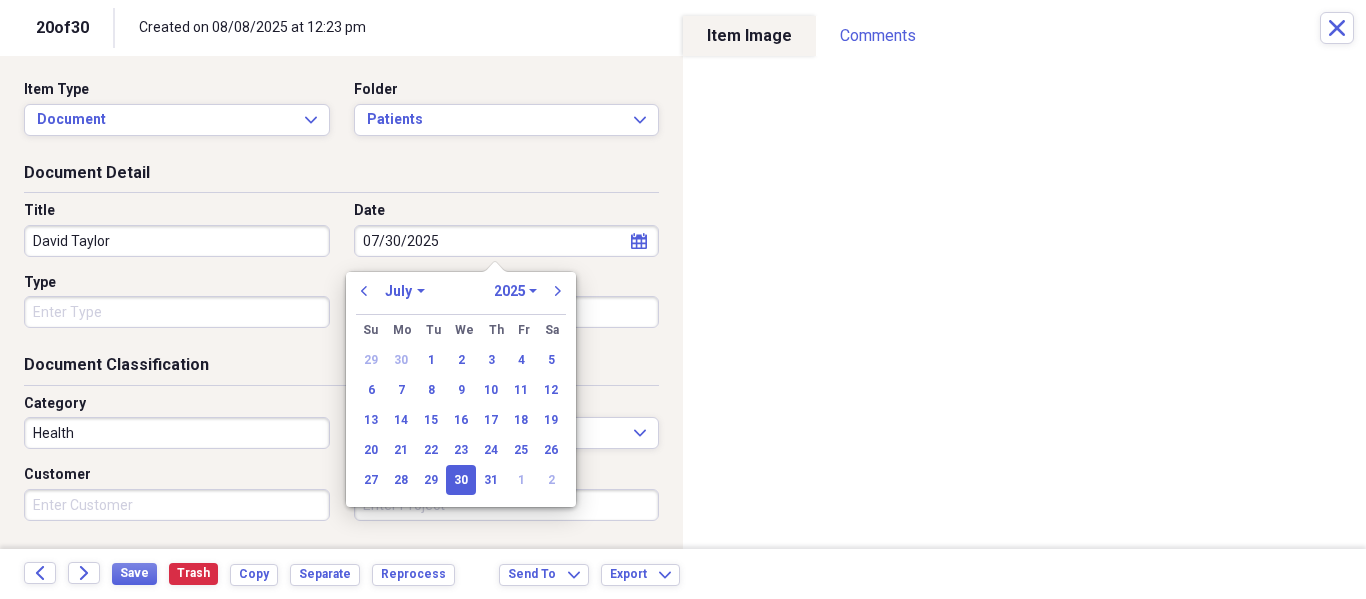 type on "07/30/2025" 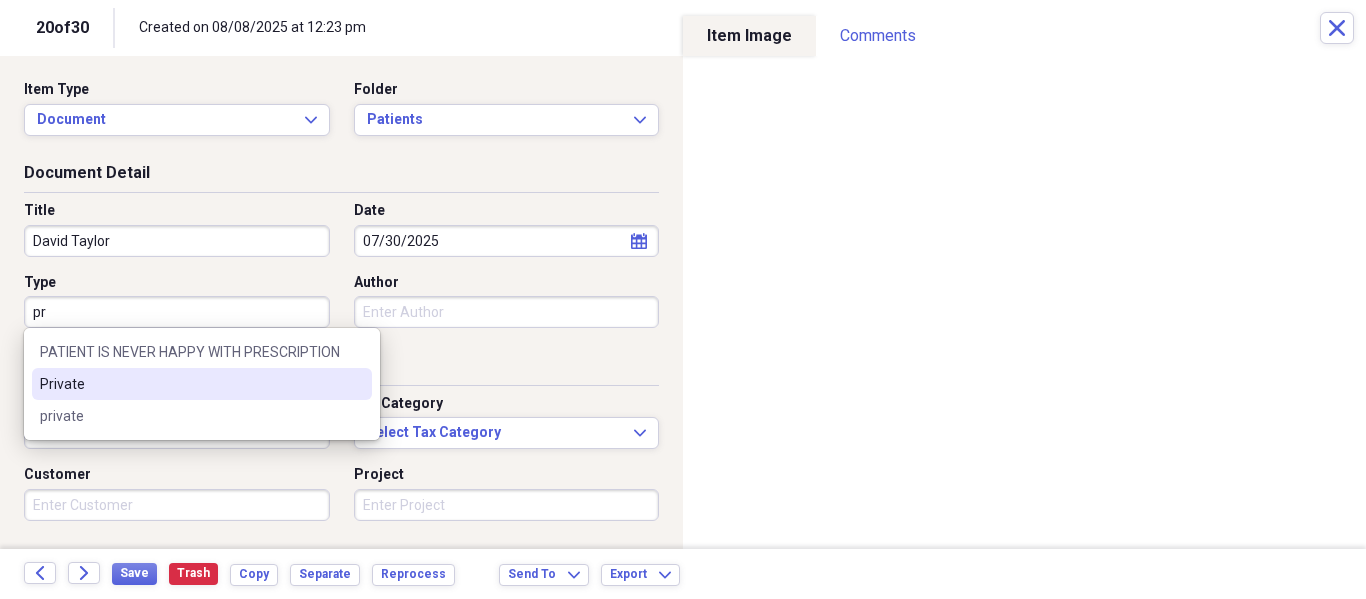 click on "Private" at bounding box center [202, 384] 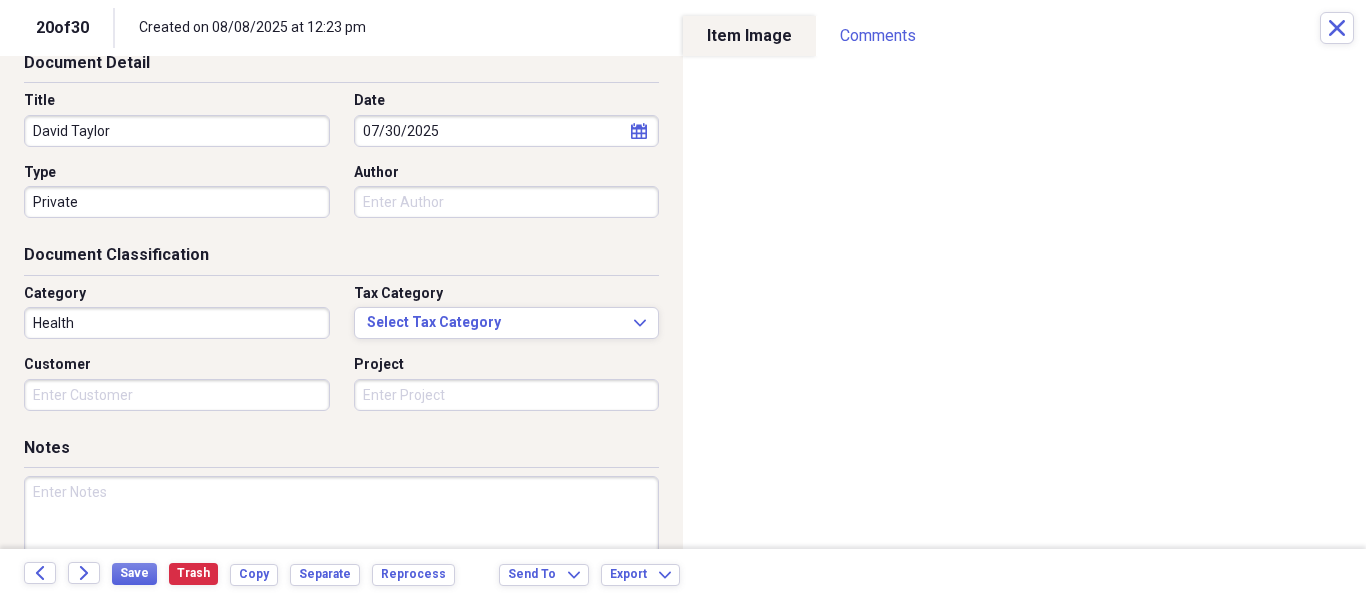 scroll, scrollTop: 243, scrollLeft: 0, axis: vertical 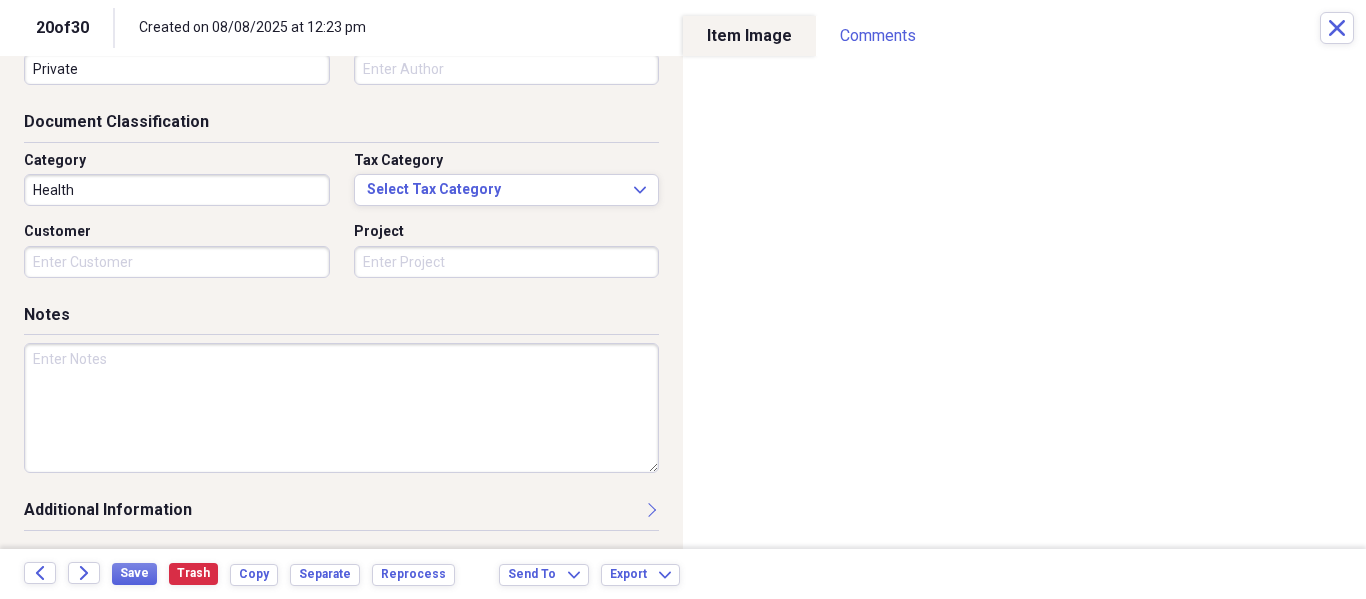 click at bounding box center (341, 408) 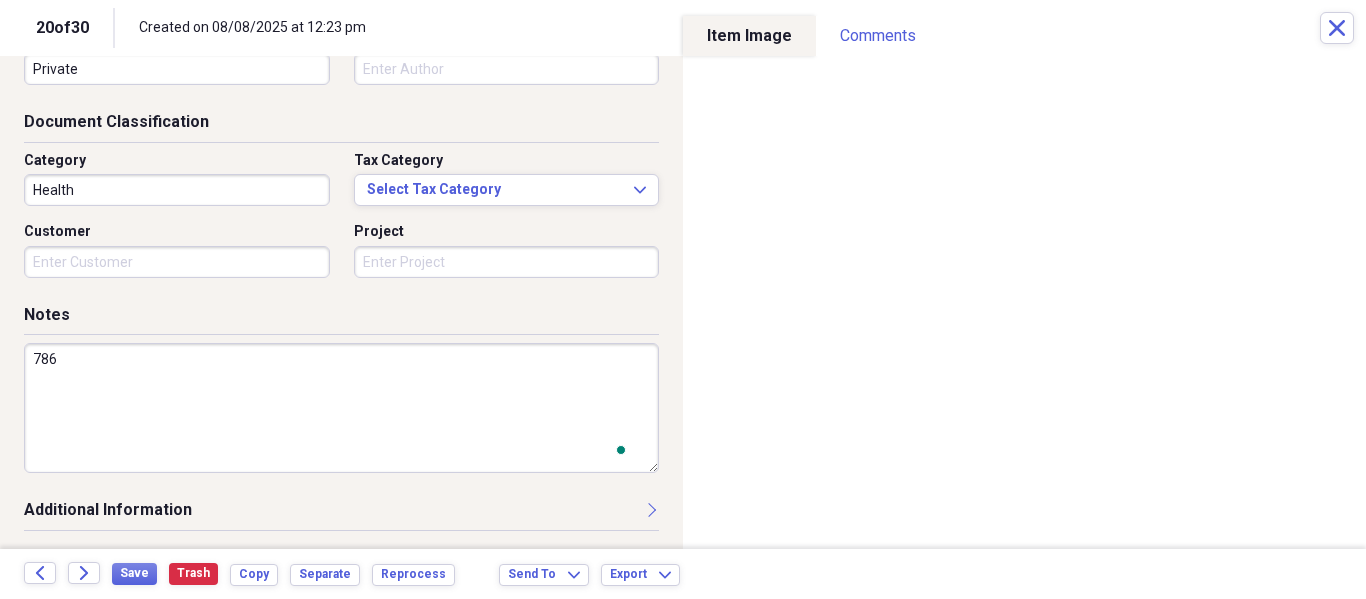 scroll, scrollTop: 243, scrollLeft: 0, axis: vertical 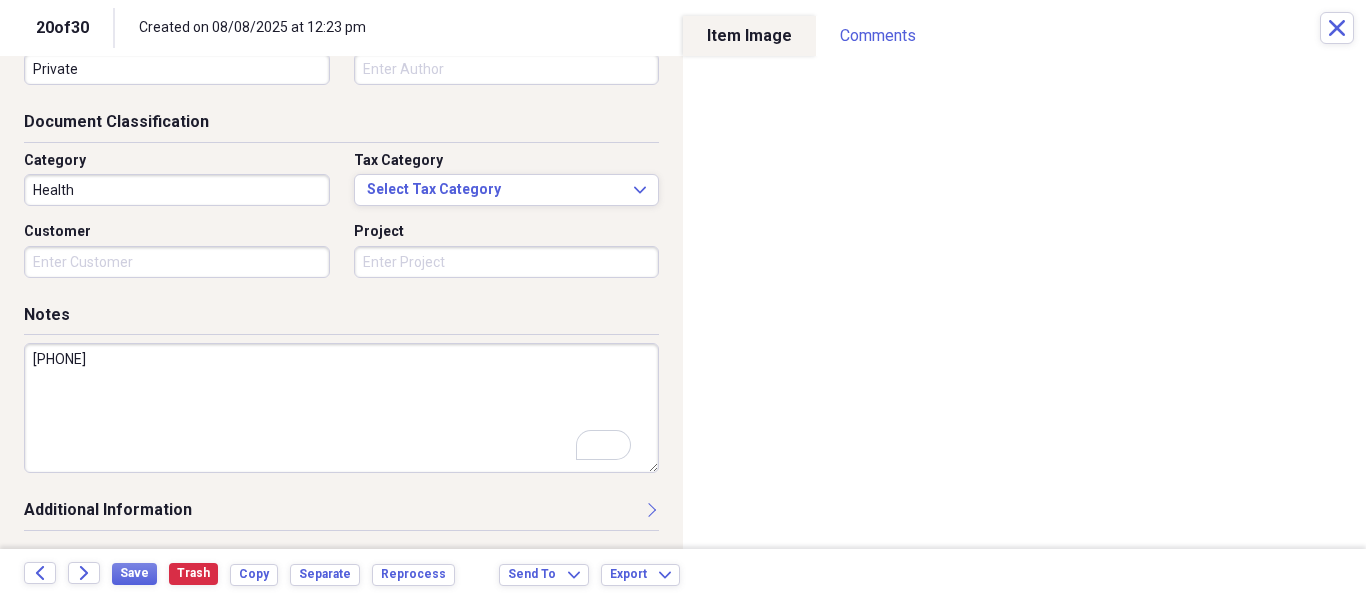 type on "786-879-5863" 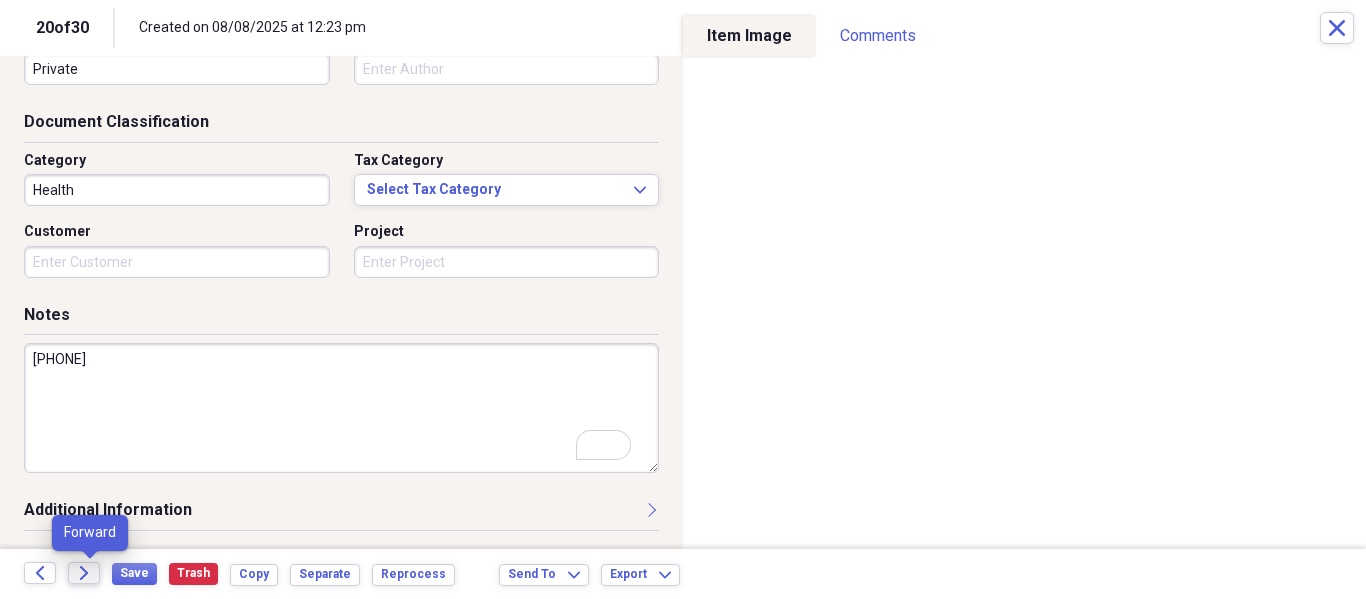 click on "Forward" at bounding box center [84, 573] 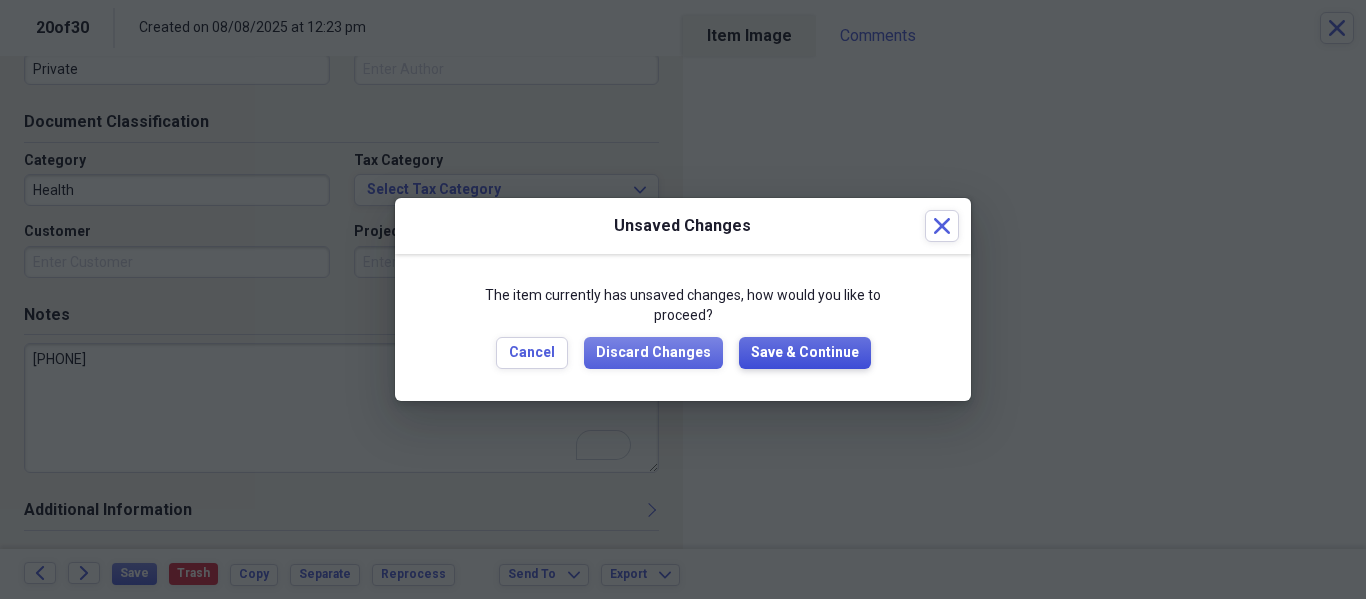 click on "Save & Continue" at bounding box center (805, 353) 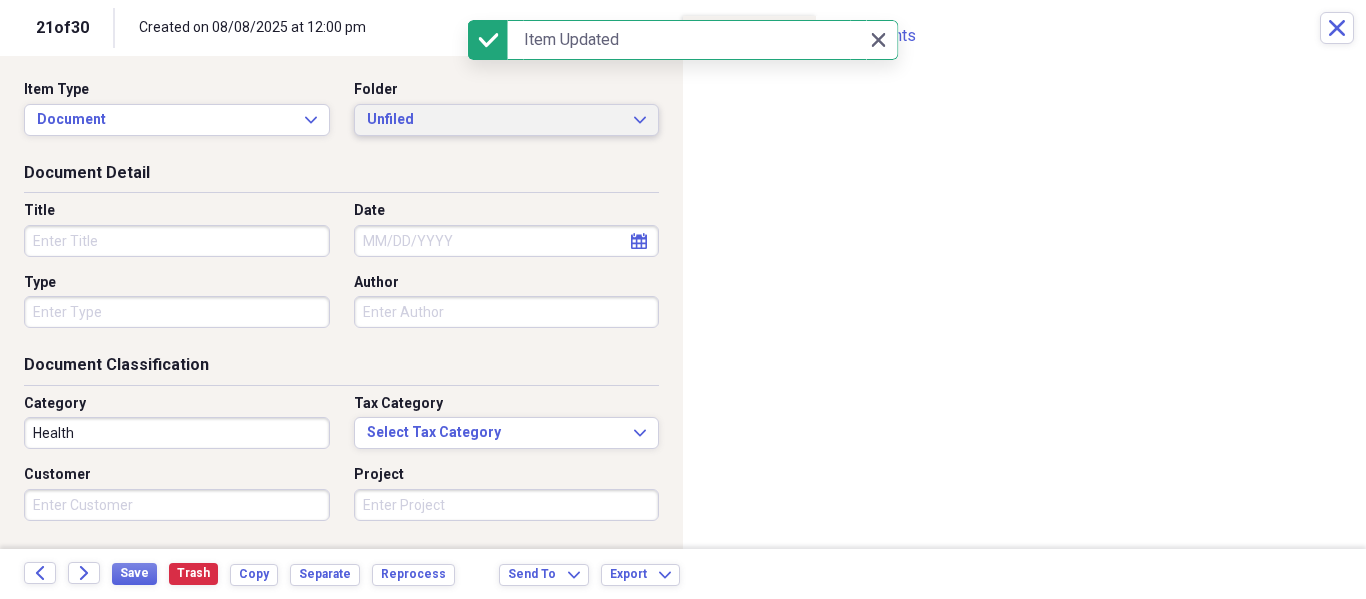click on "Unfiled" at bounding box center (495, 120) 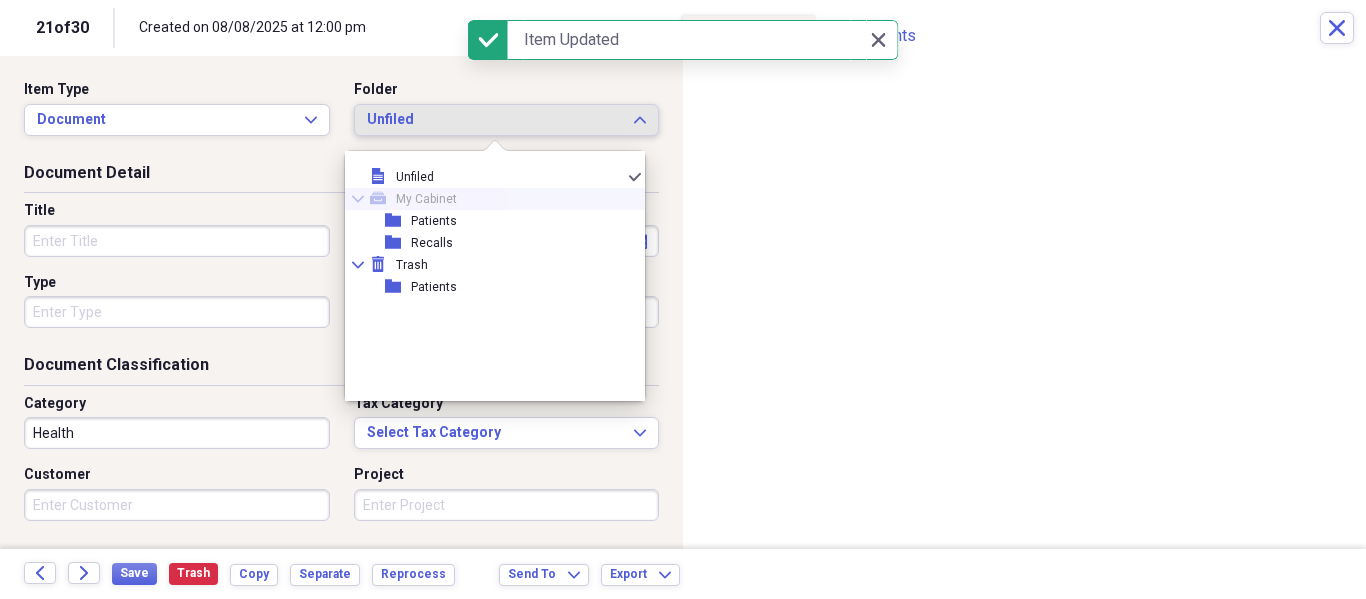 click on "Collapse mycabinet My Cabinet" at bounding box center (487, 199) 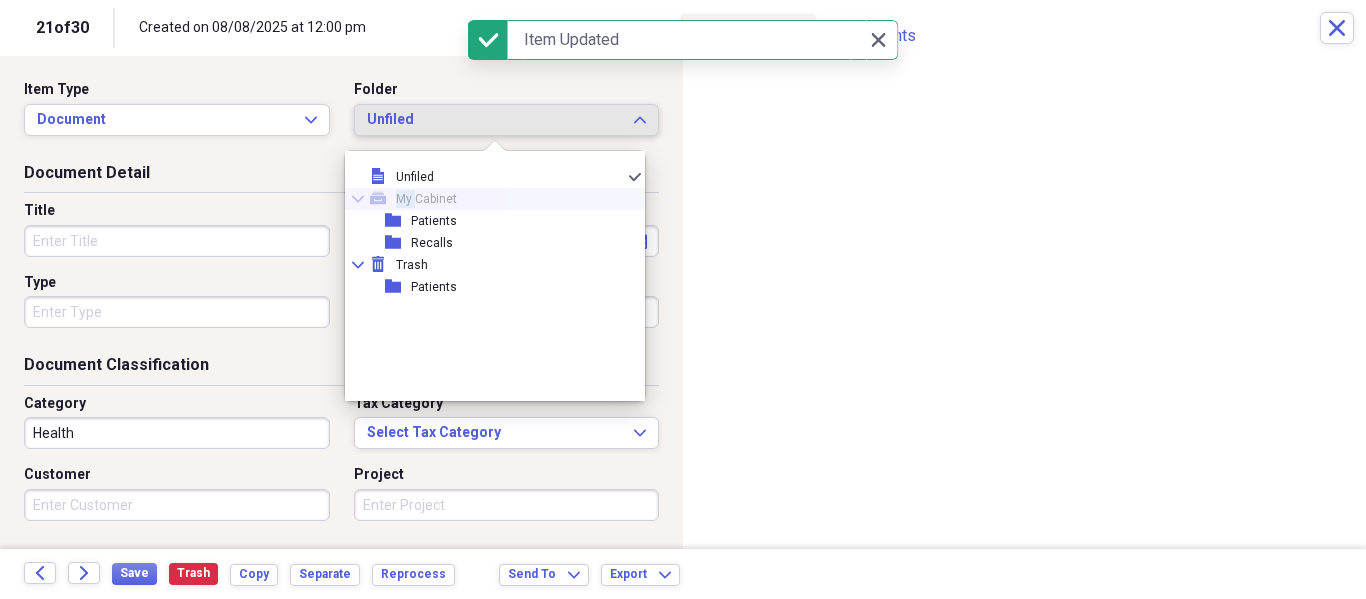 click on "Collapse mycabinet My Cabinet" at bounding box center (487, 199) 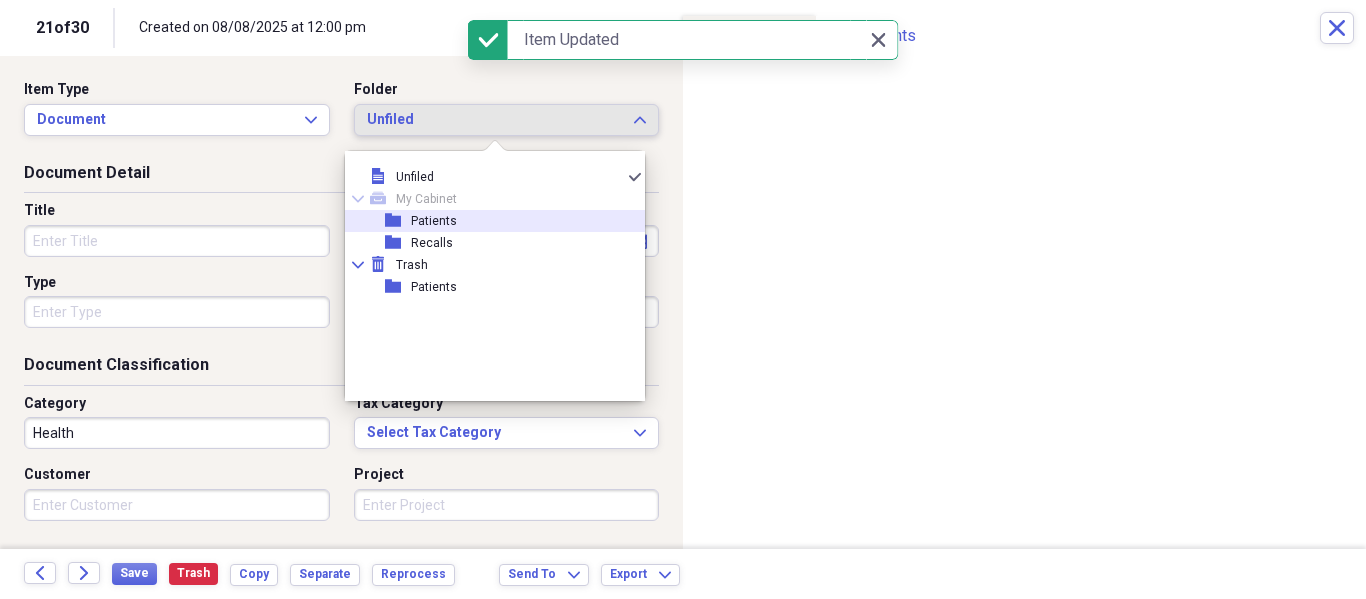 click 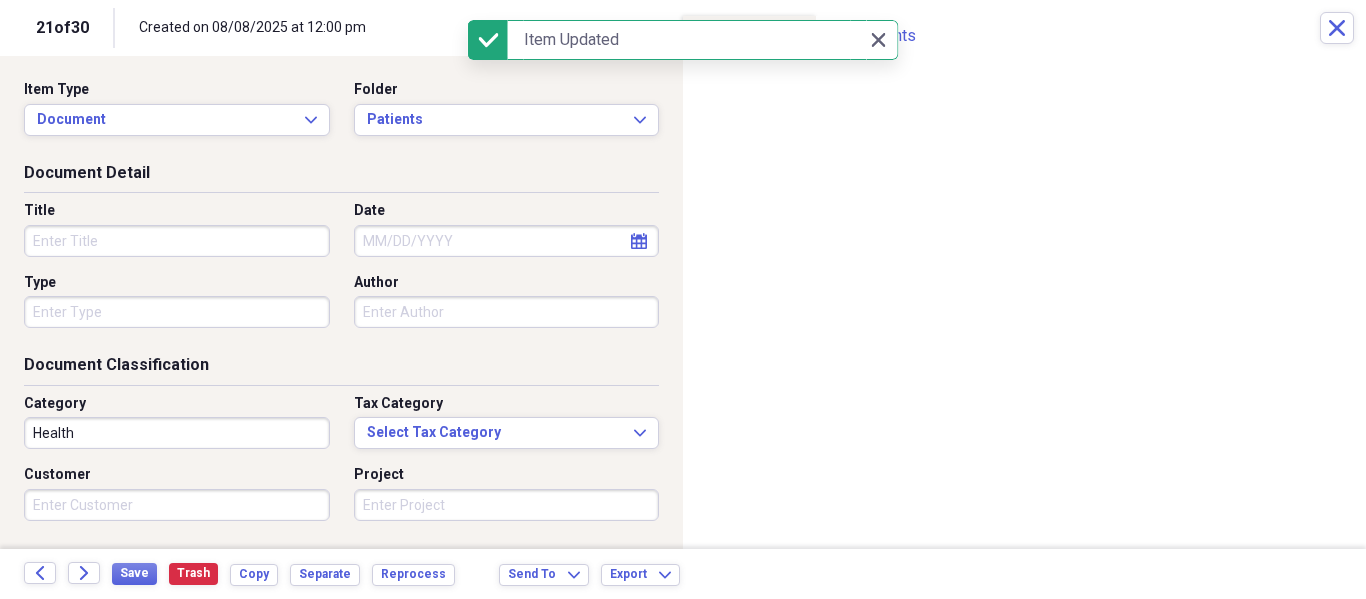click on "Title" at bounding box center [177, 241] 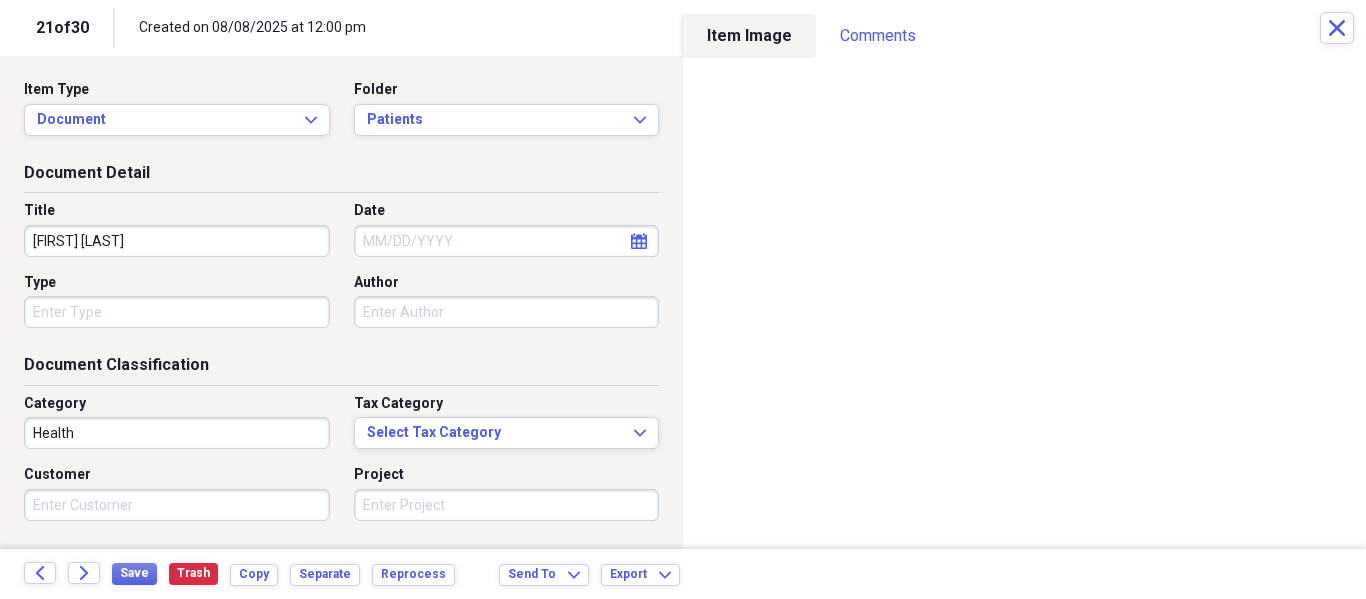 type on "Madison Marrero" 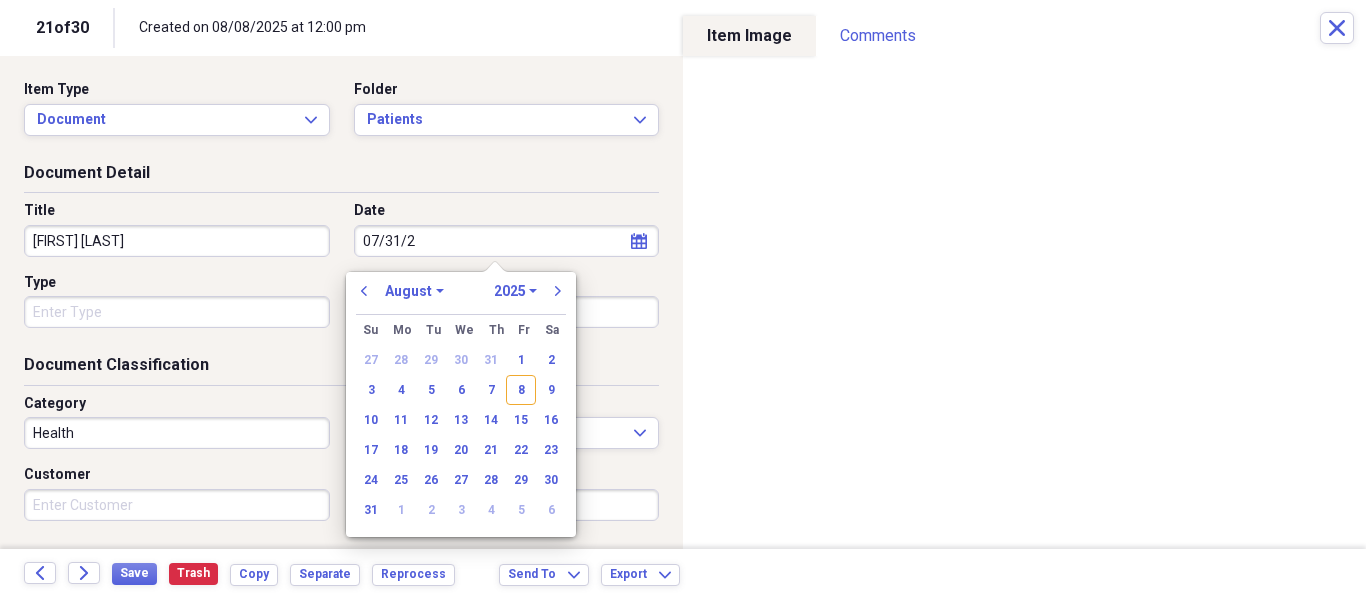 type on "07/31/20" 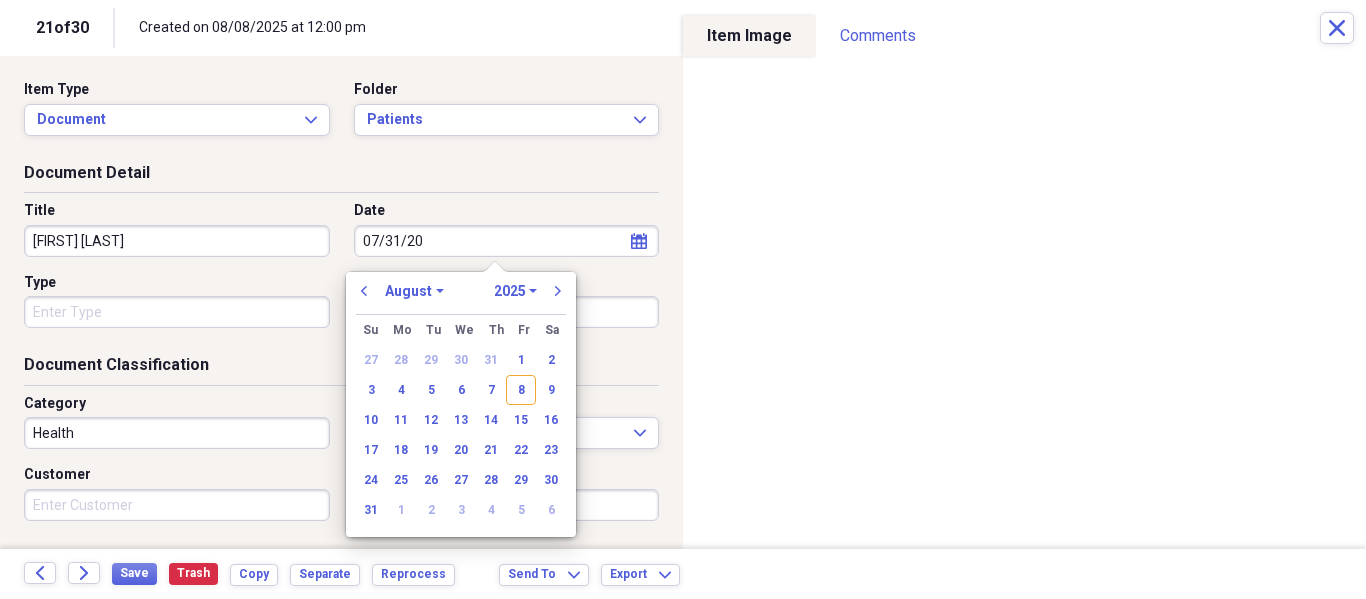 select on "6" 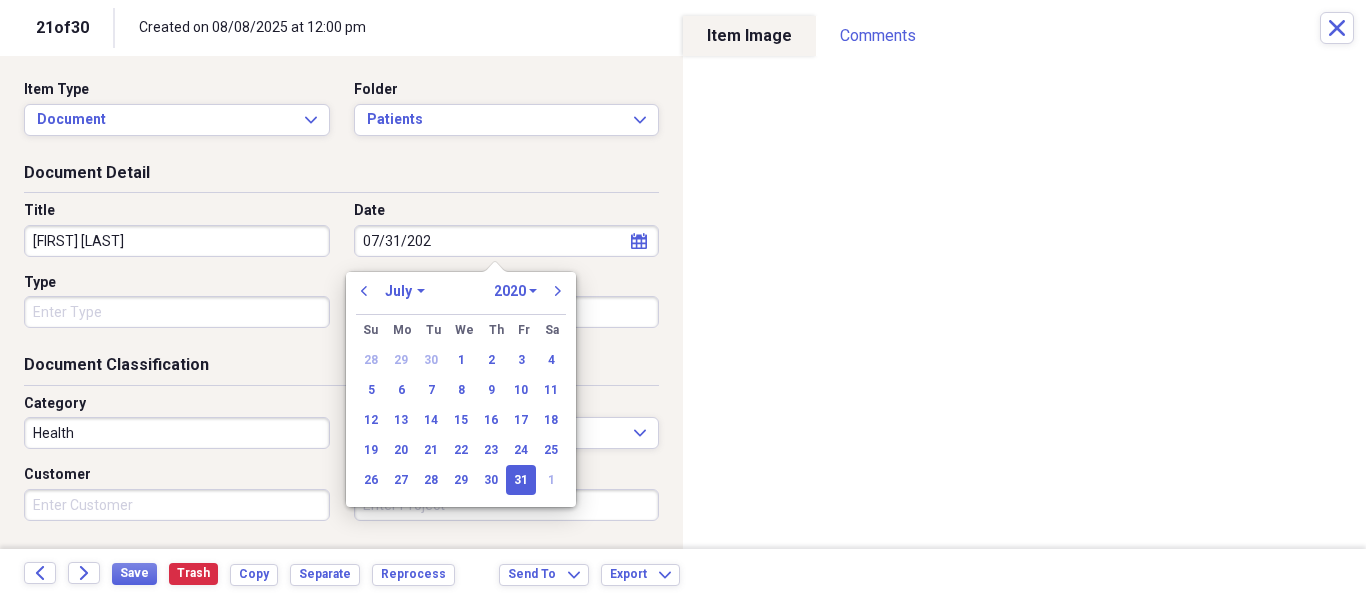 type on "07/31/2025" 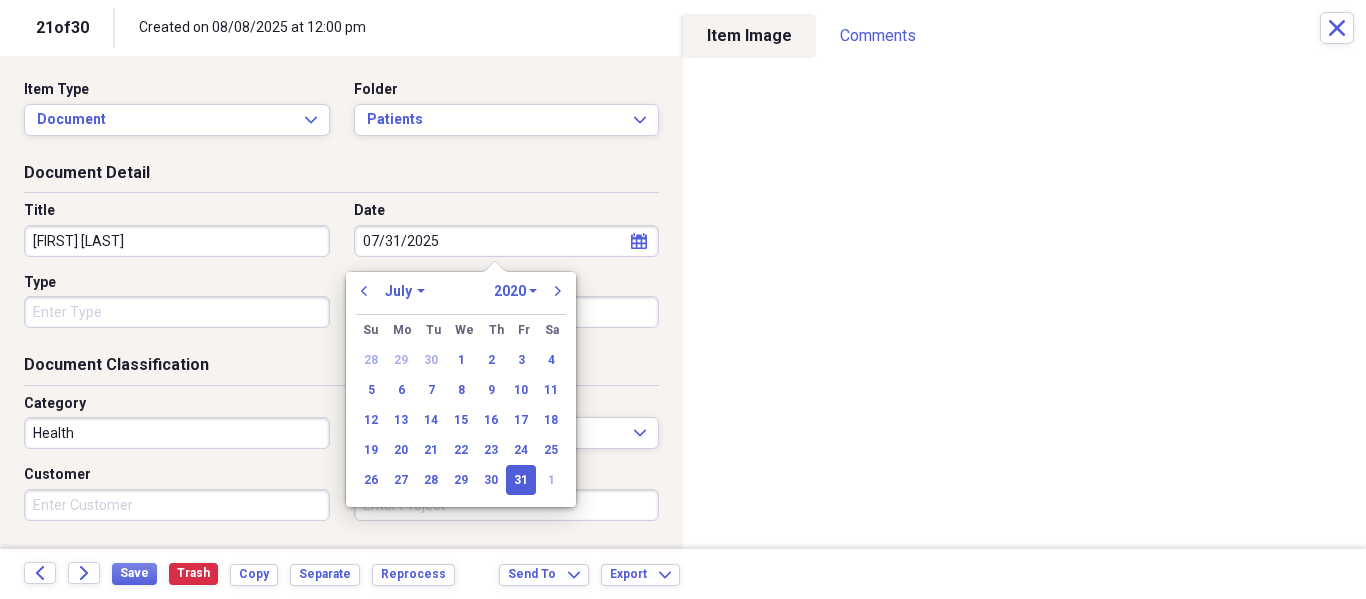 select on "2025" 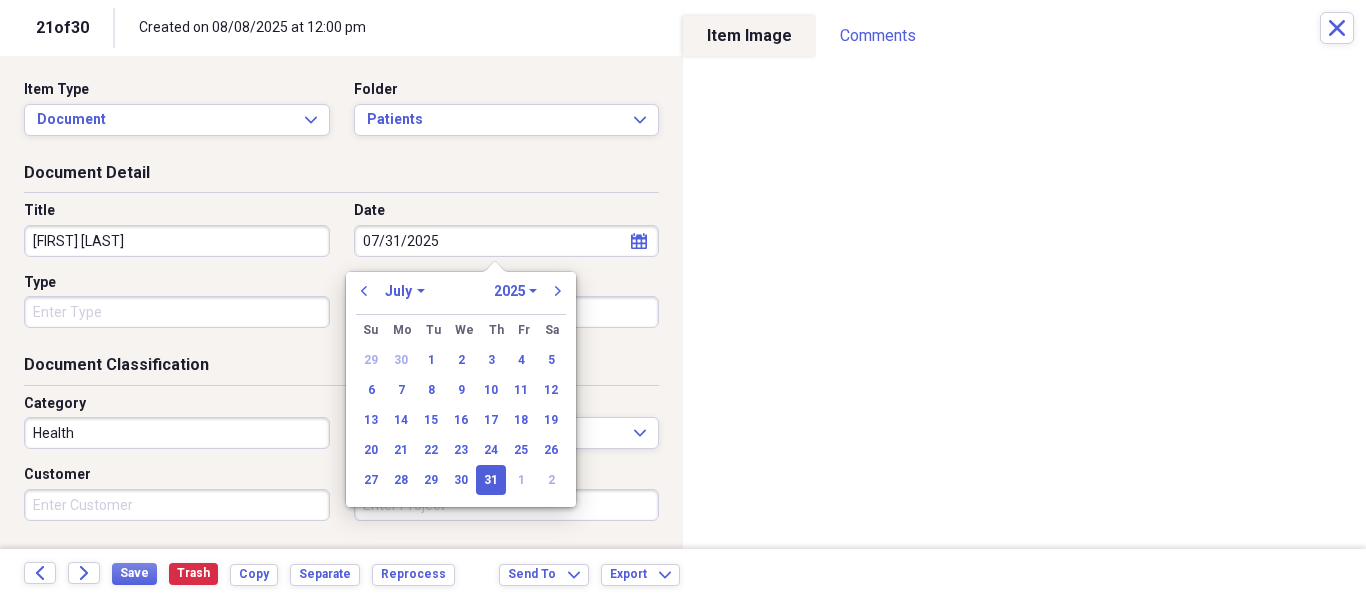 type on "07/31/2025" 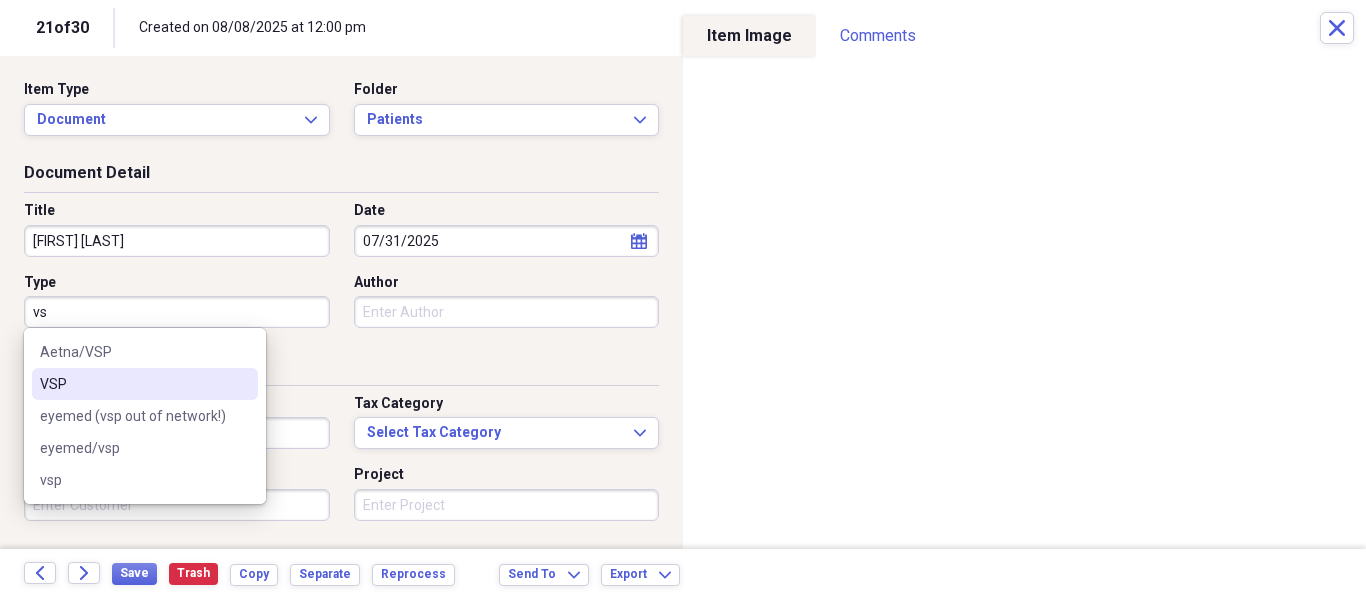 click on "VSP" at bounding box center [145, 384] 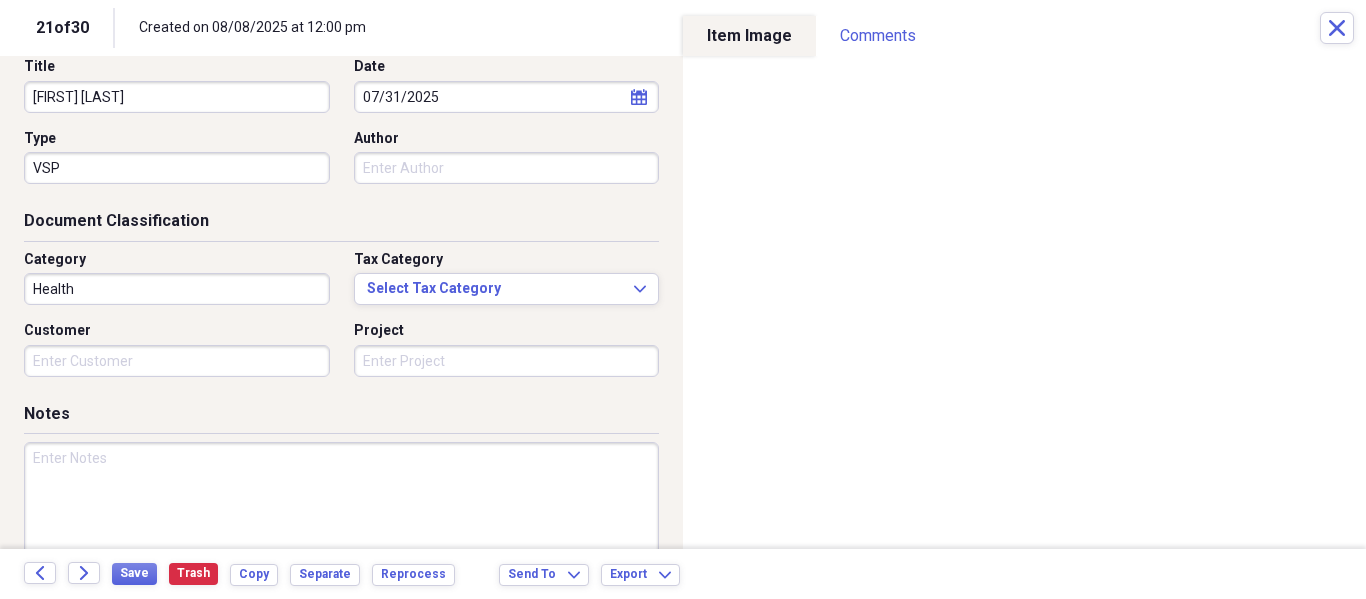scroll, scrollTop: 243, scrollLeft: 0, axis: vertical 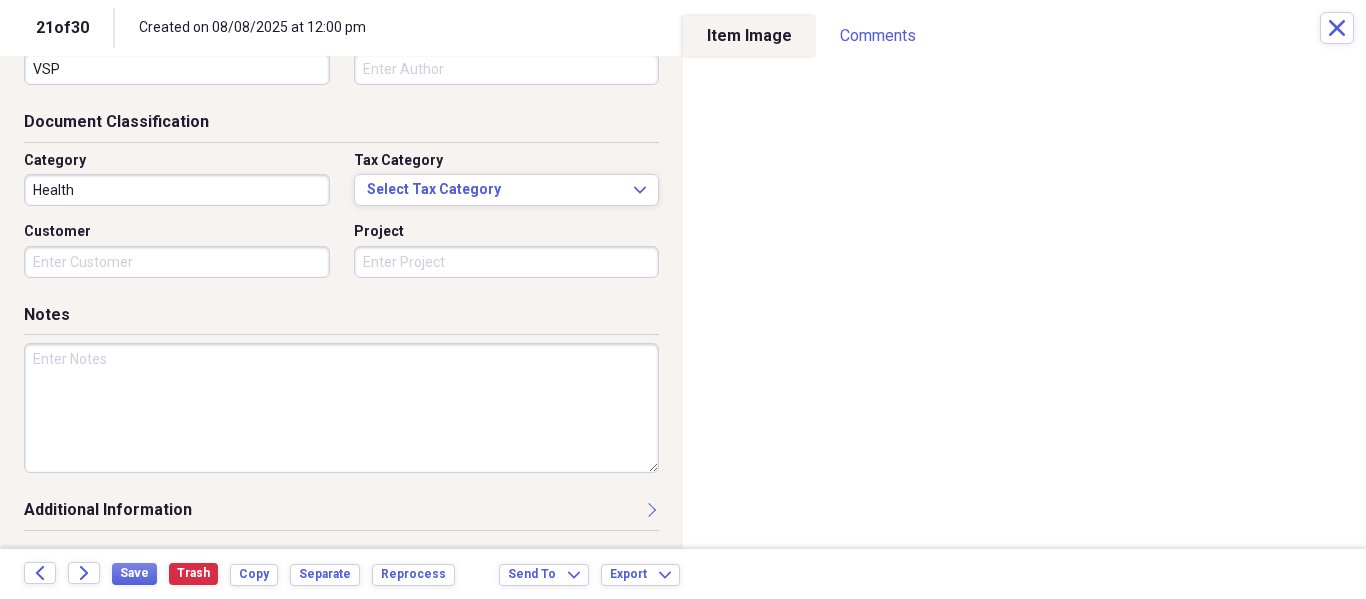 click at bounding box center [341, 408] 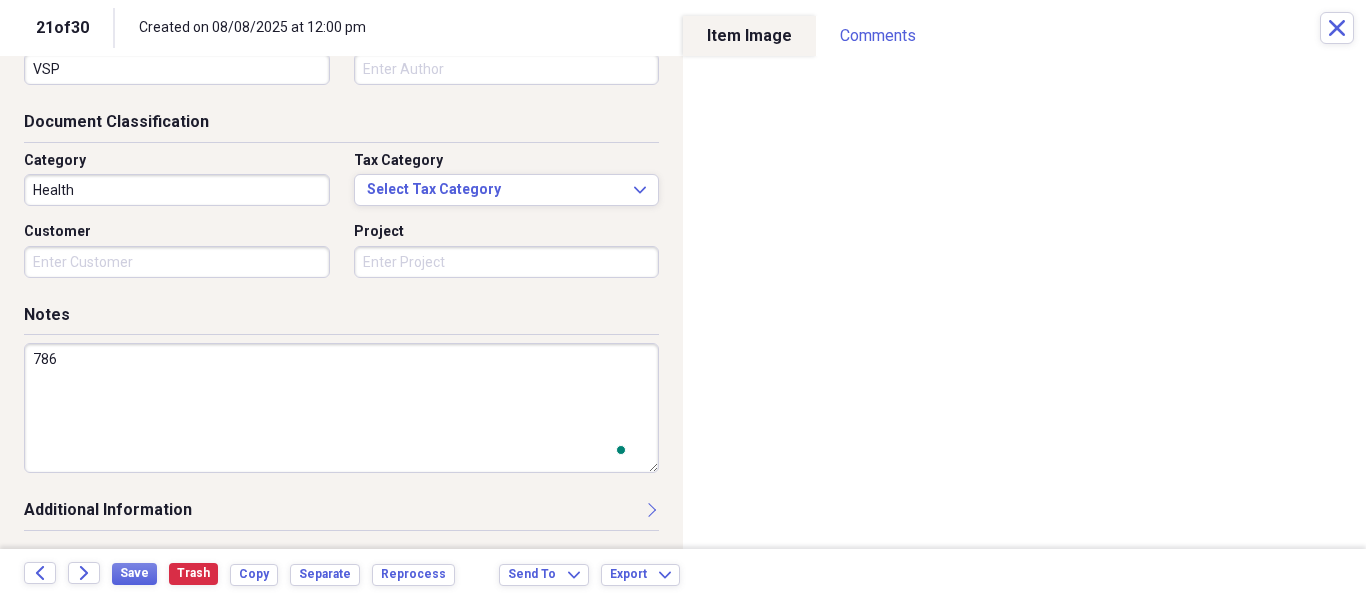 scroll, scrollTop: 243, scrollLeft: 0, axis: vertical 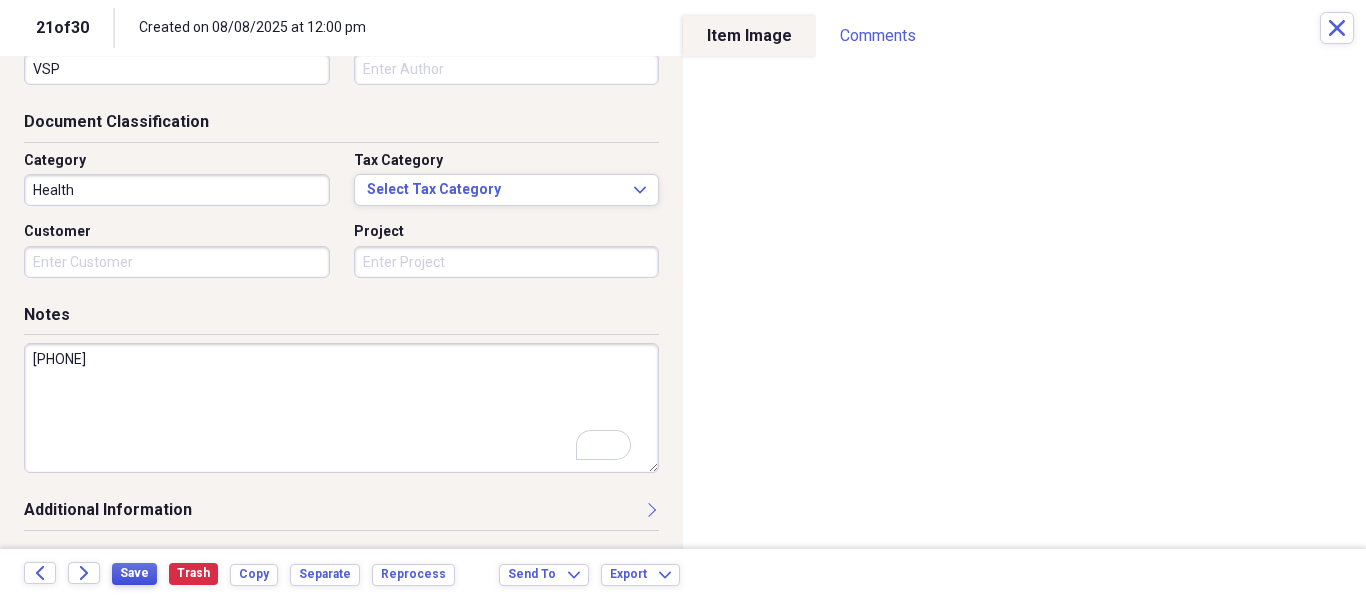 type on "786-566-0111" 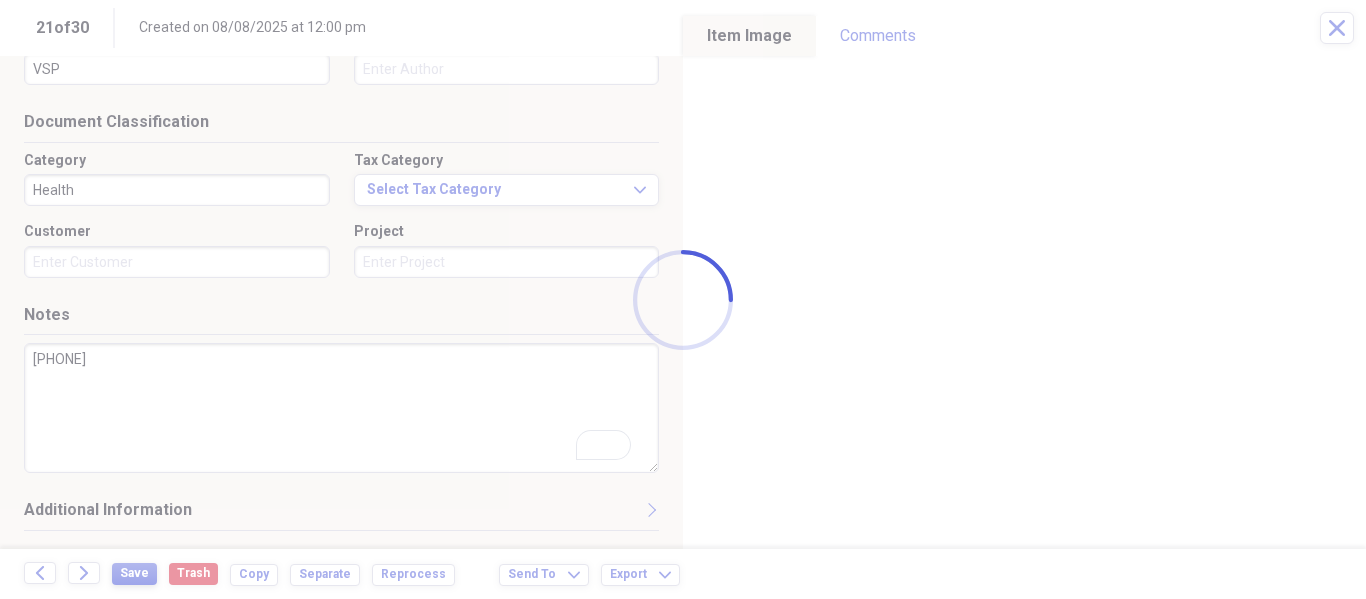 type on "Madison Marrero" 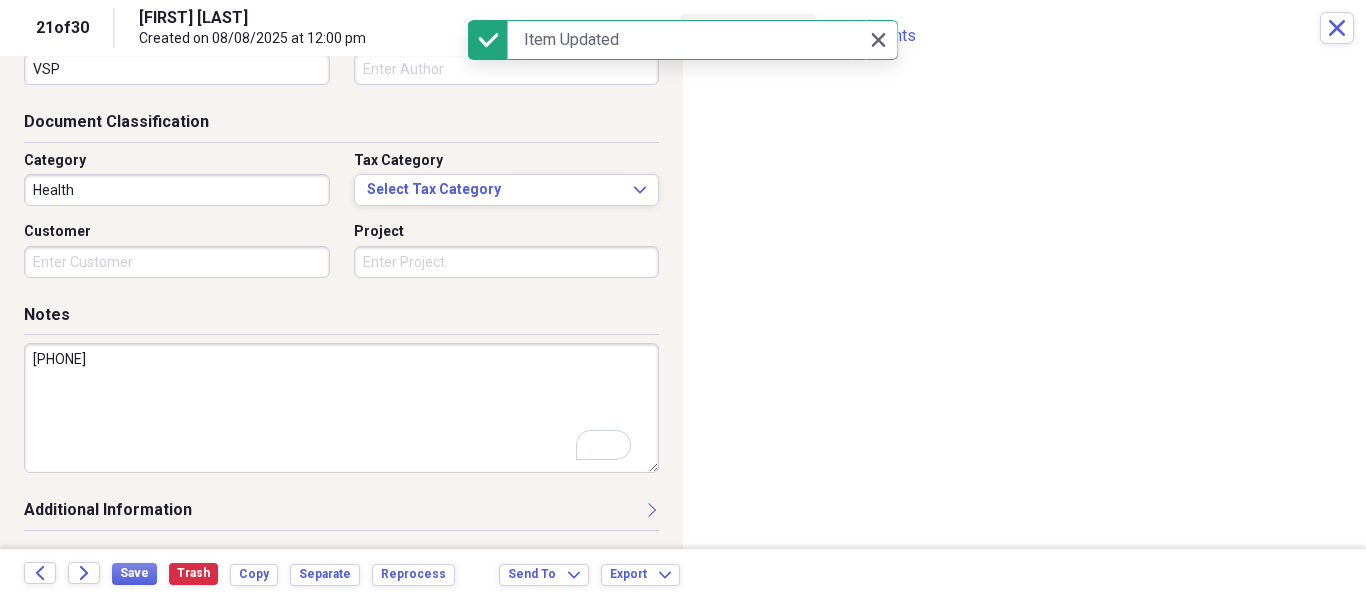 click on "21  of  30 Madison Marrero Created on 08/08/2025 at 12:00 pm Close" at bounding box center (683, 28) 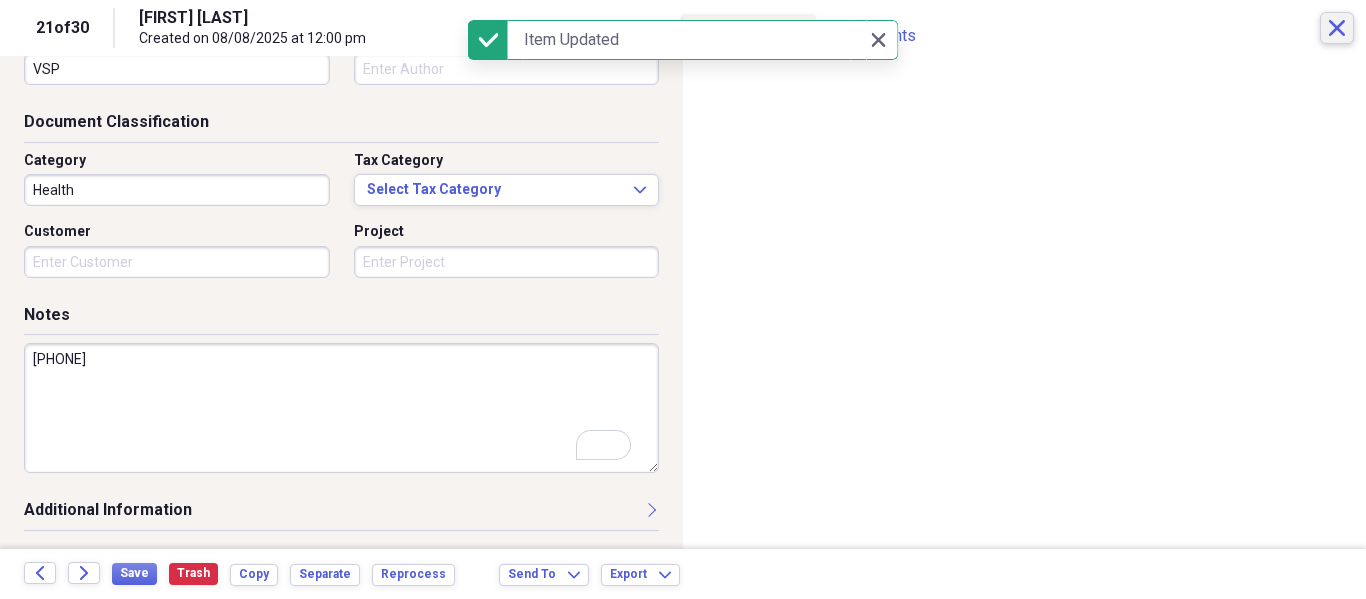 click on "Close" at bounding box center (1337, 28) 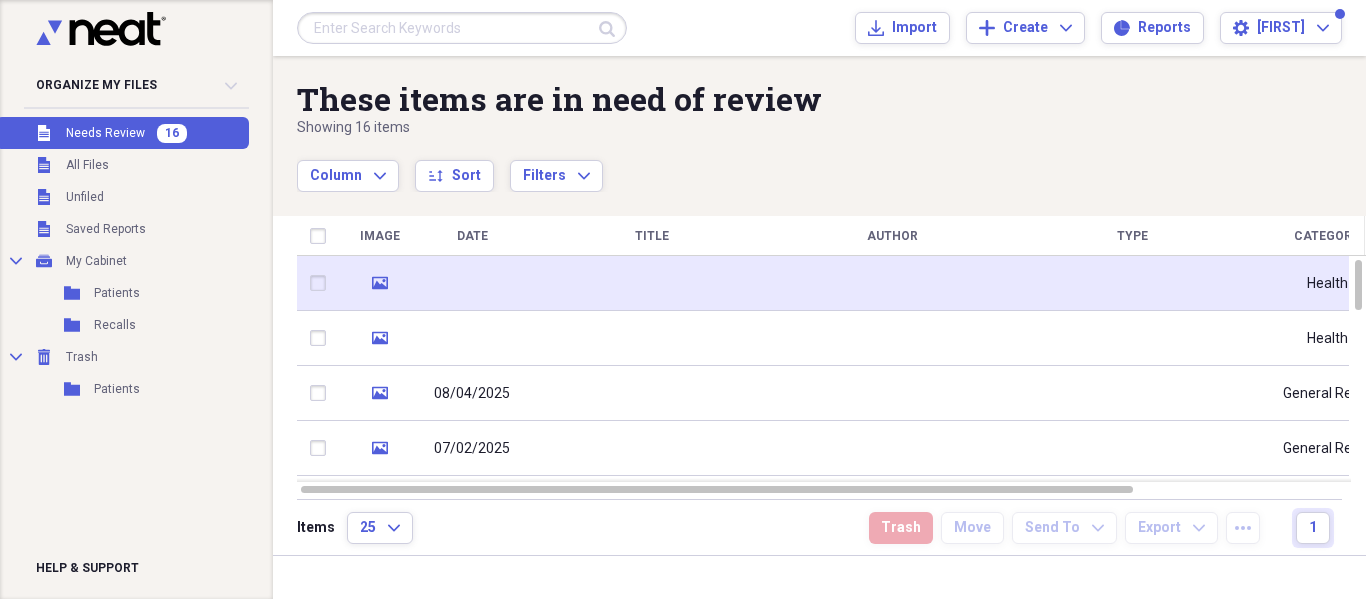 click at bounding box center [652, 283] 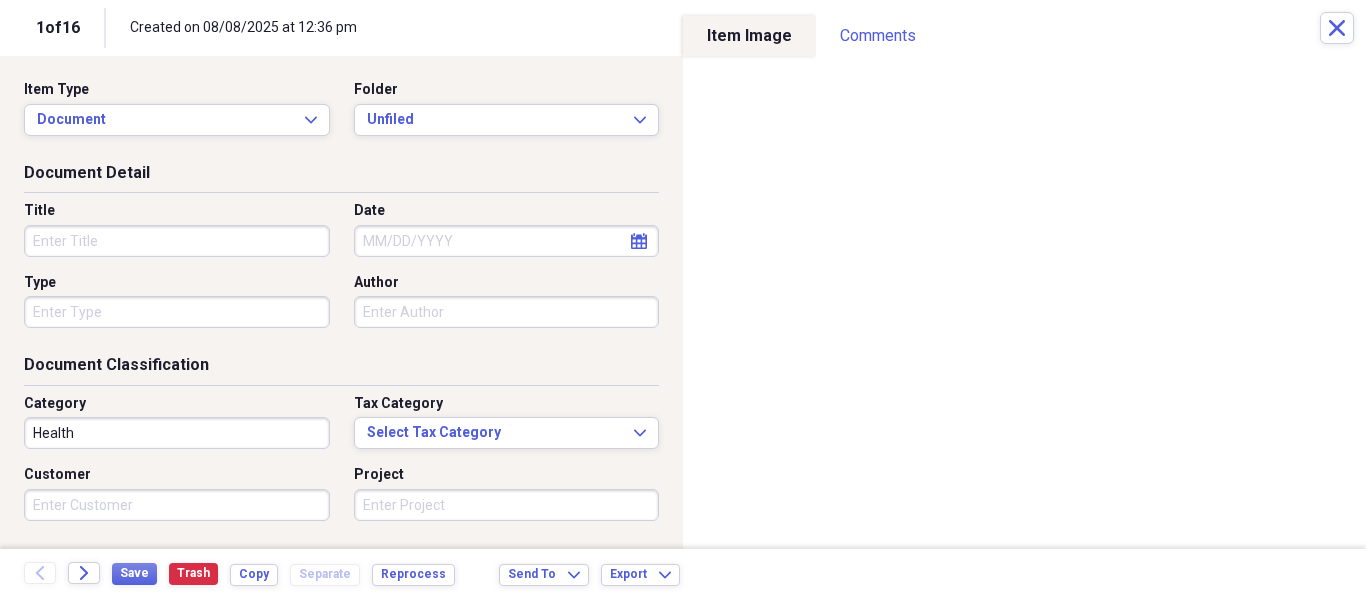 click on "Item Type Document Expand Folder Unfiled Expand" at bounding box center [341, 121] 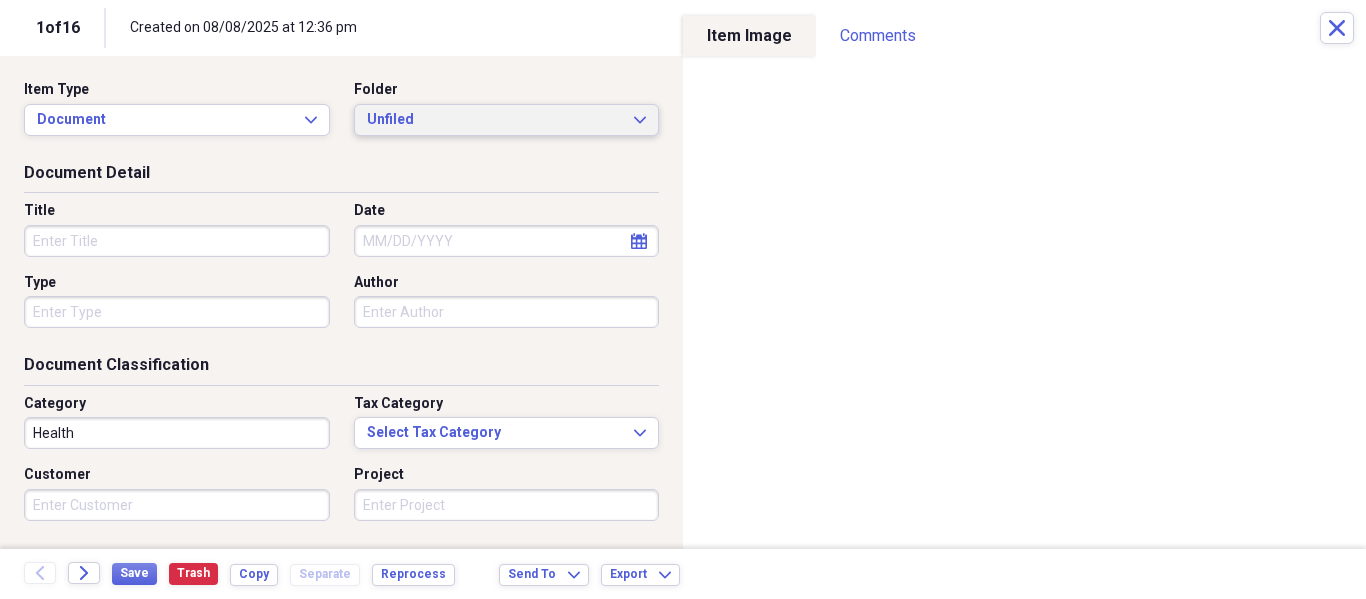 click on "Unfiled Expand" at bounding box center [507, 120] 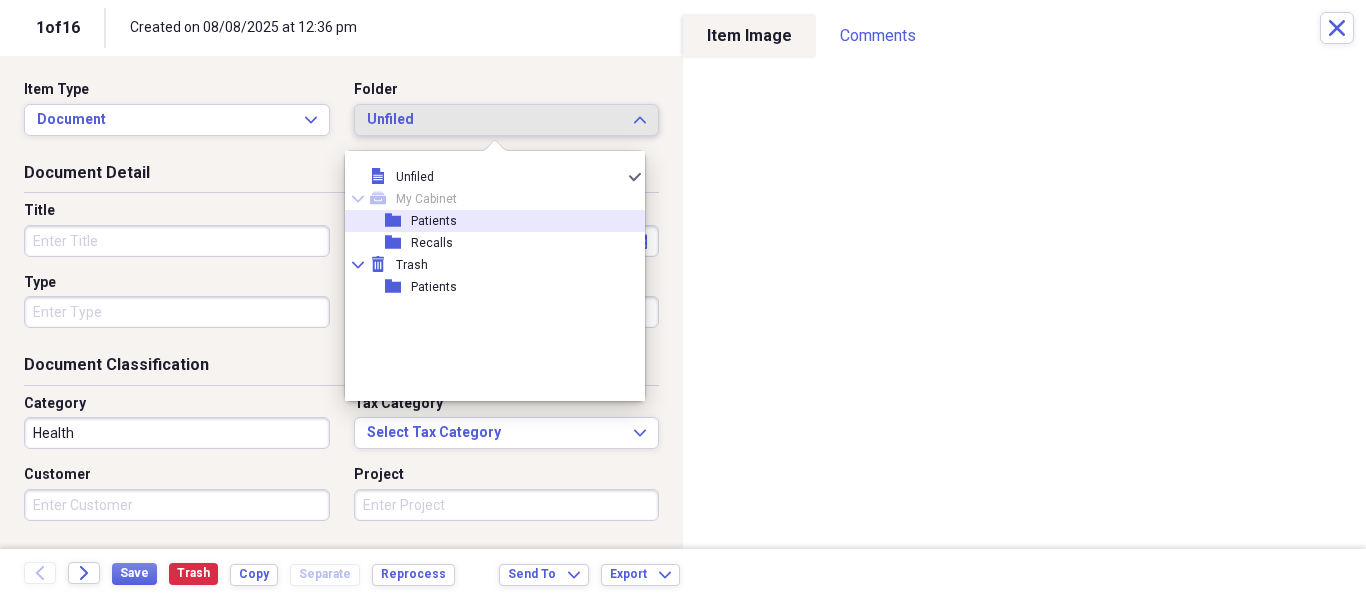 click on "folder Patients" at bounding box center (487, 221) 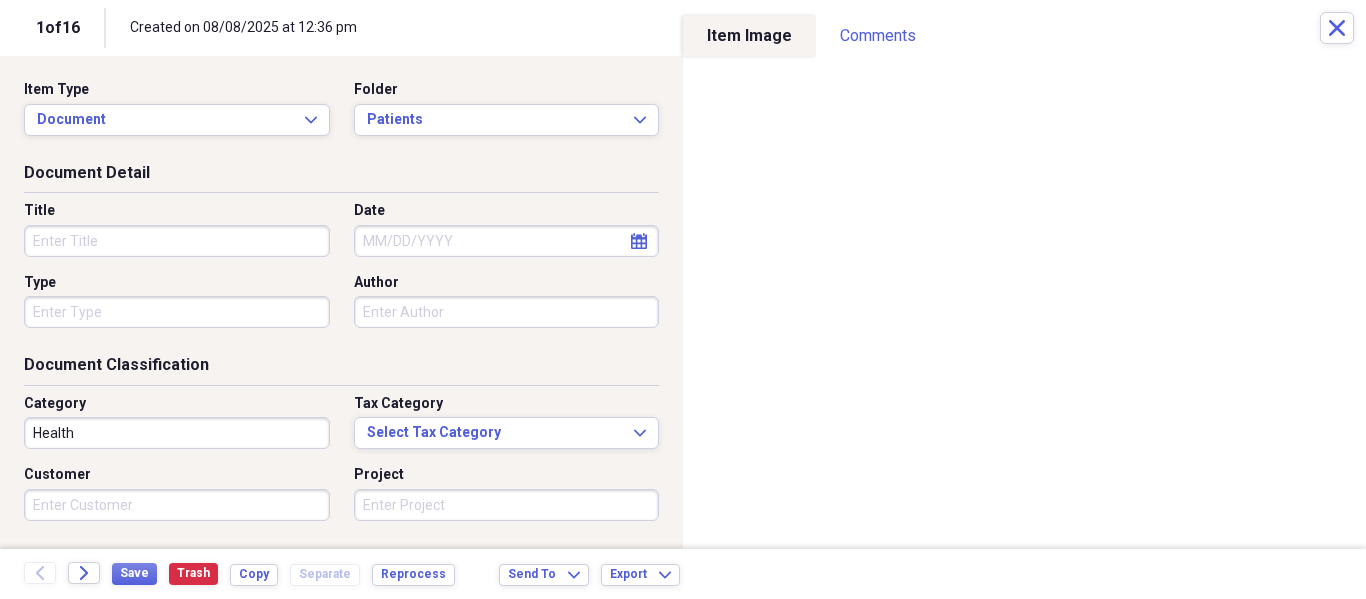 click on "Title" at bounding box center [177, 241] 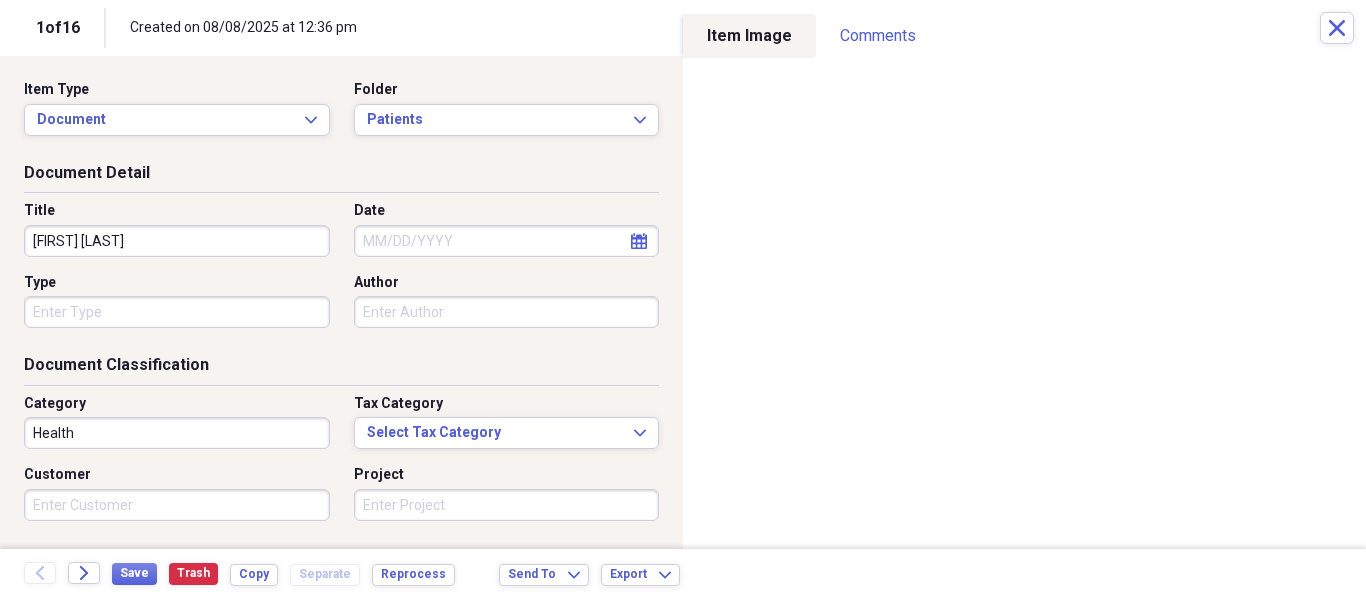 type on "Jane Thomas" 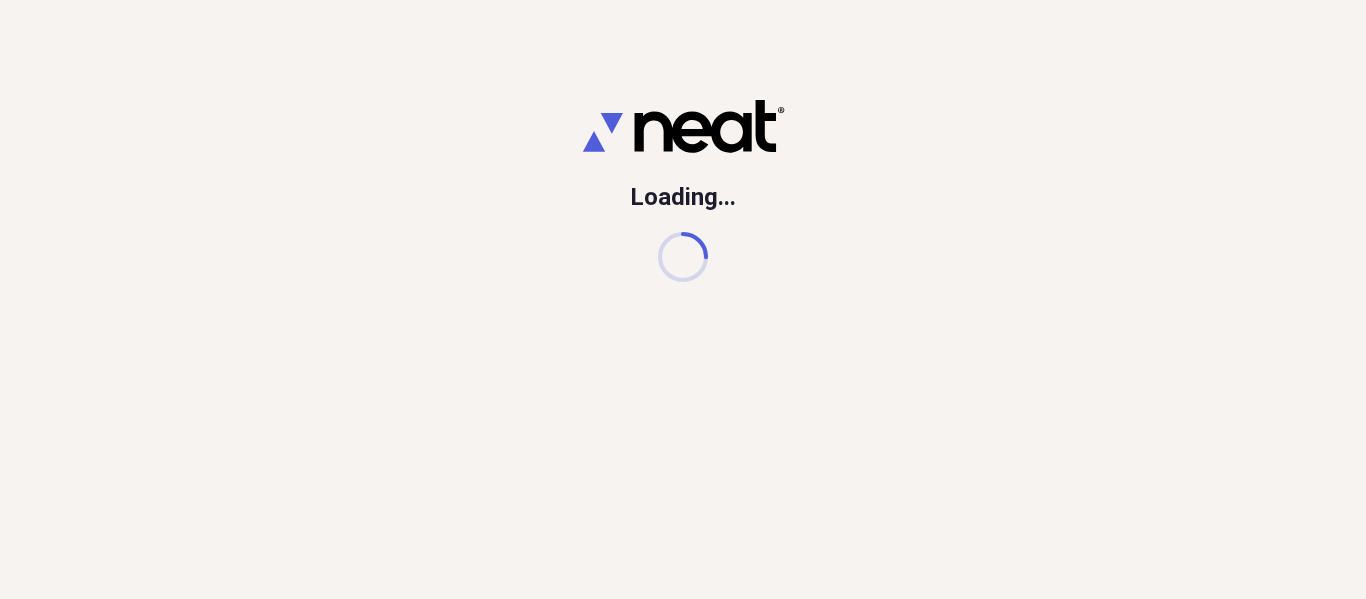 scroll, scrollTop: 0, scrollLeft: 0, axis: both 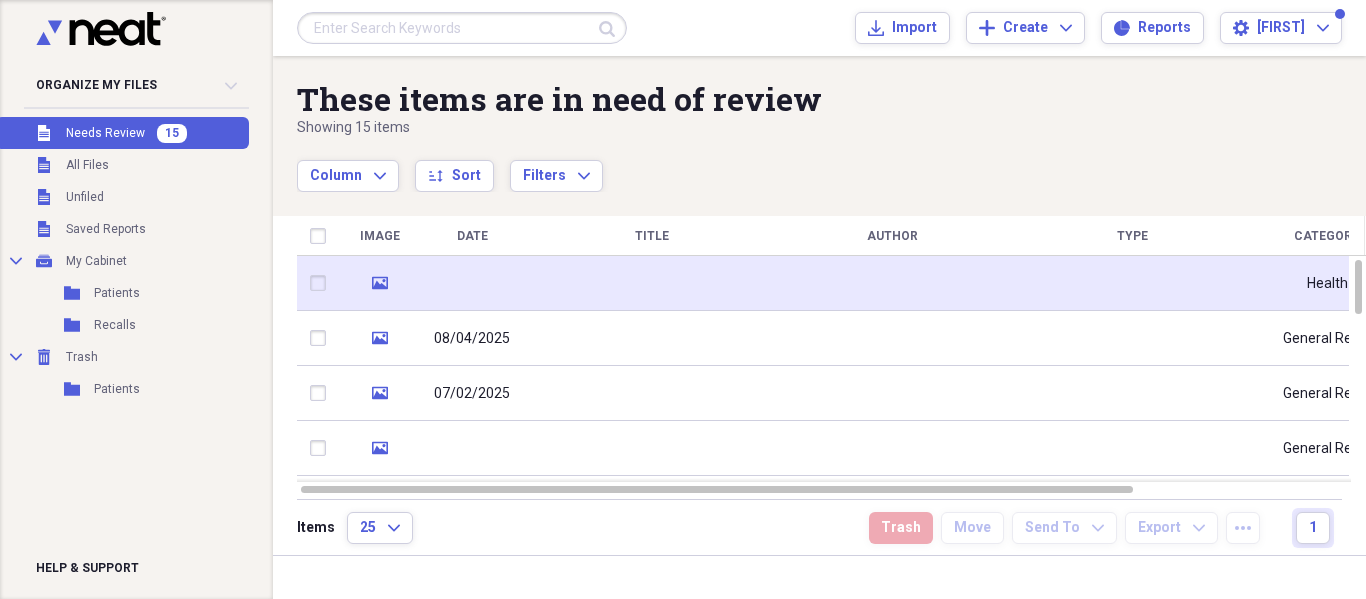 click at bounding box center [652, 283] 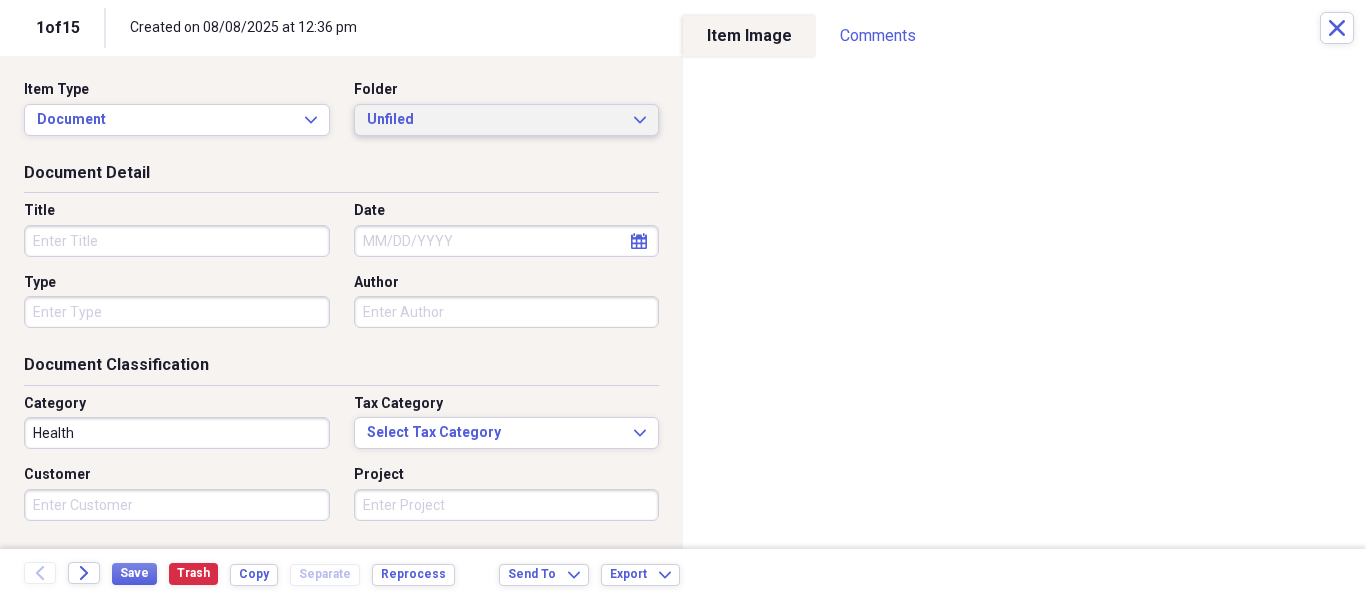 click on "Unfiled Expand" at bounding box center [507, 120] 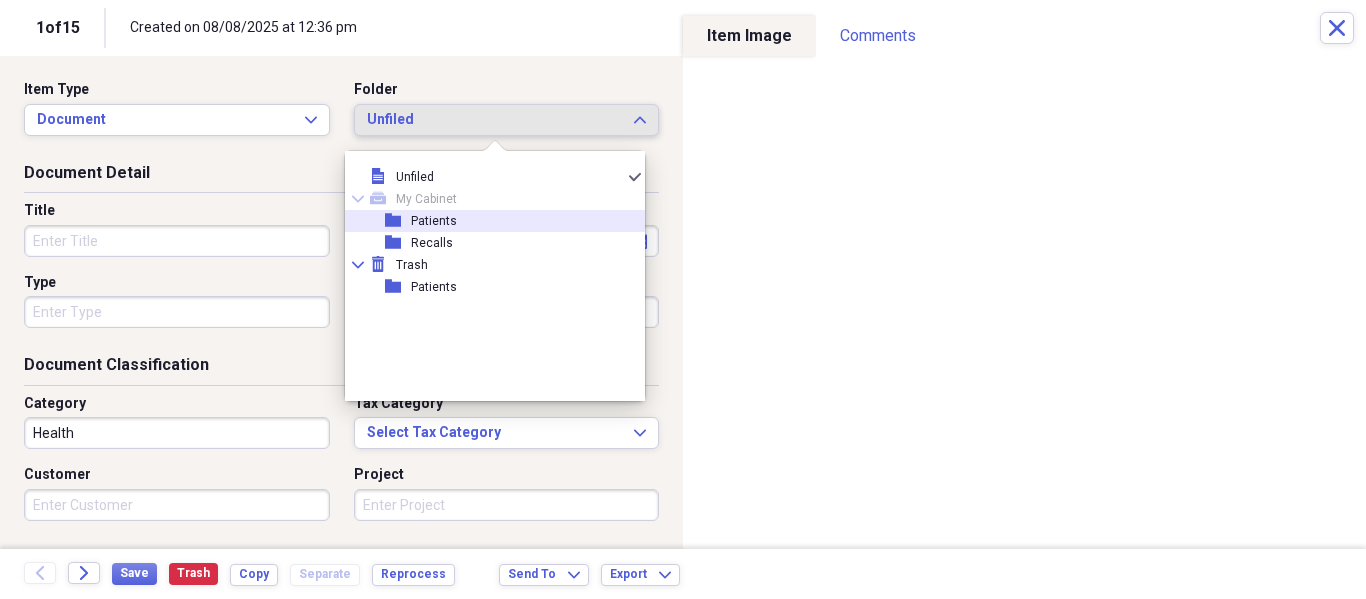click on "folder Patients" at bounding box center (487, 221) 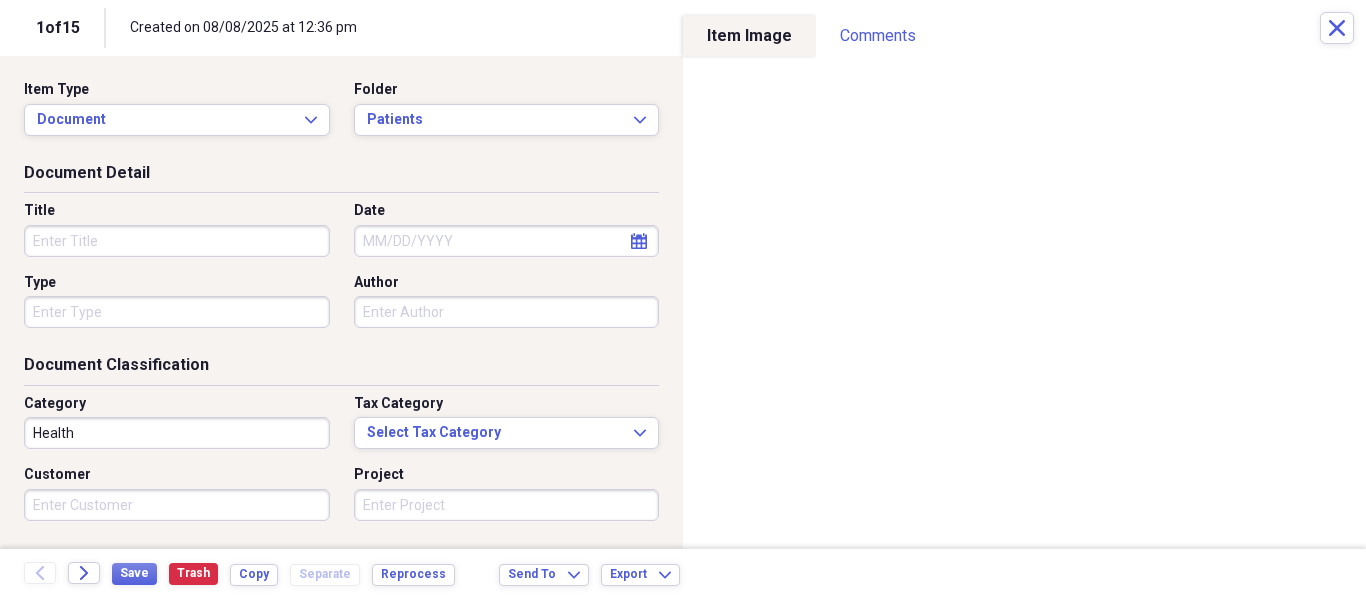 click on "Title" at bounding box center [177, 211] 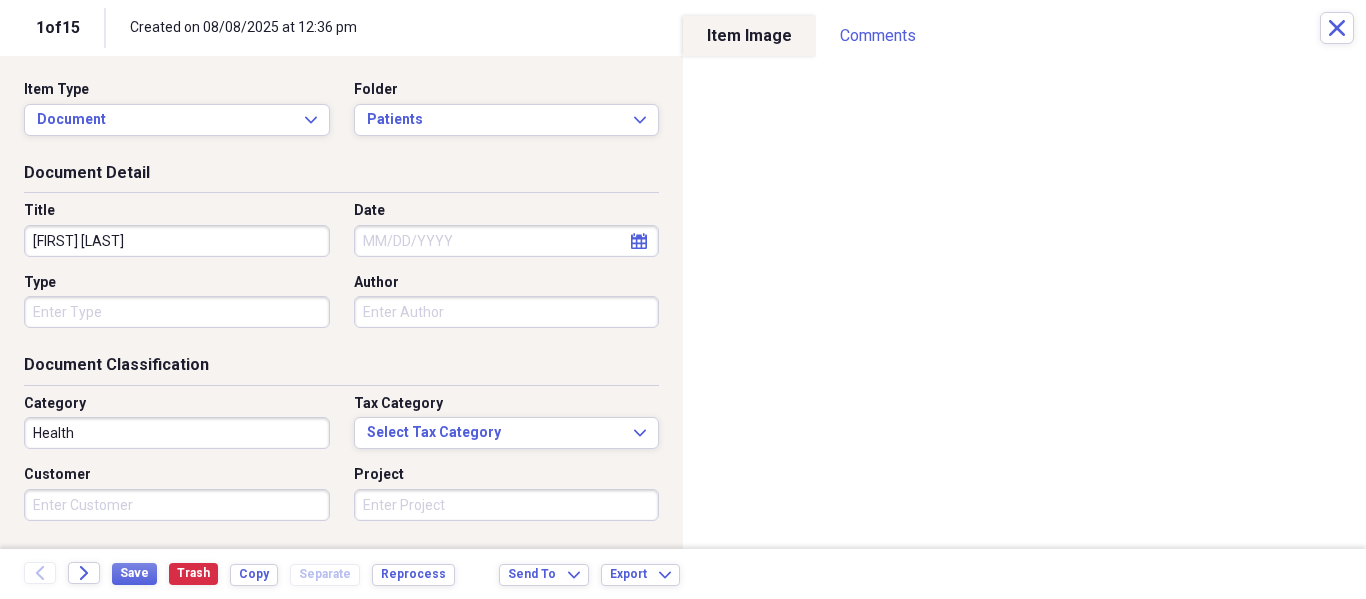 type on "[FIRST] [LAST]" 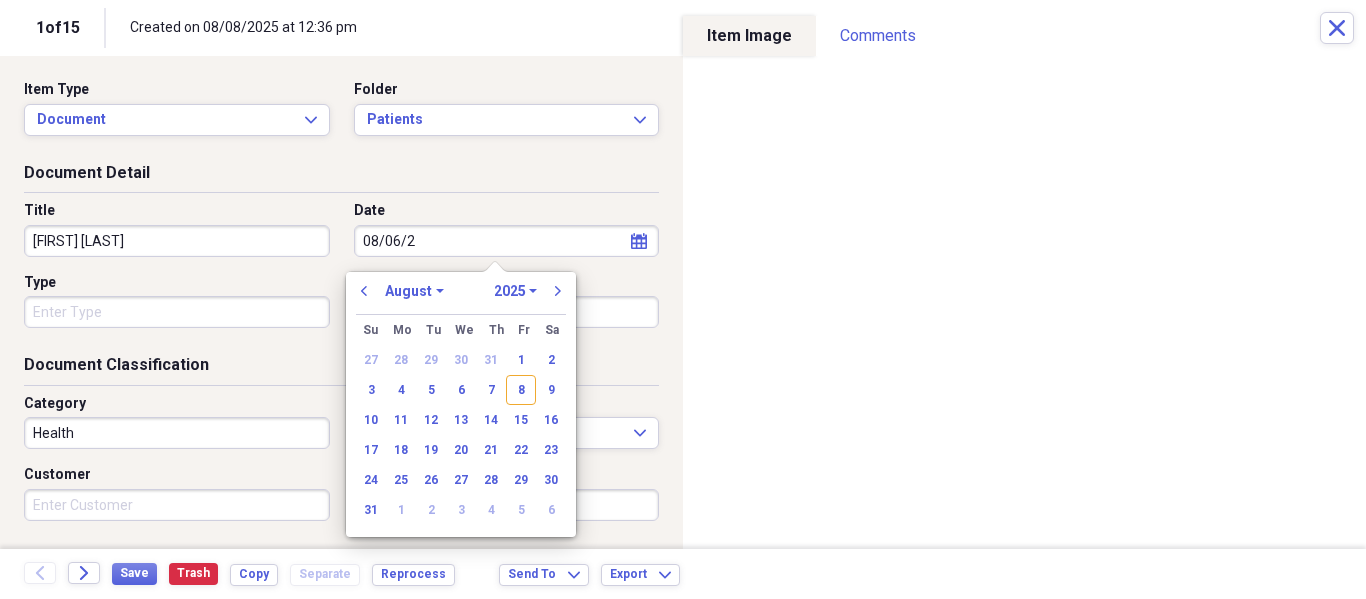 type on "08/06/20" 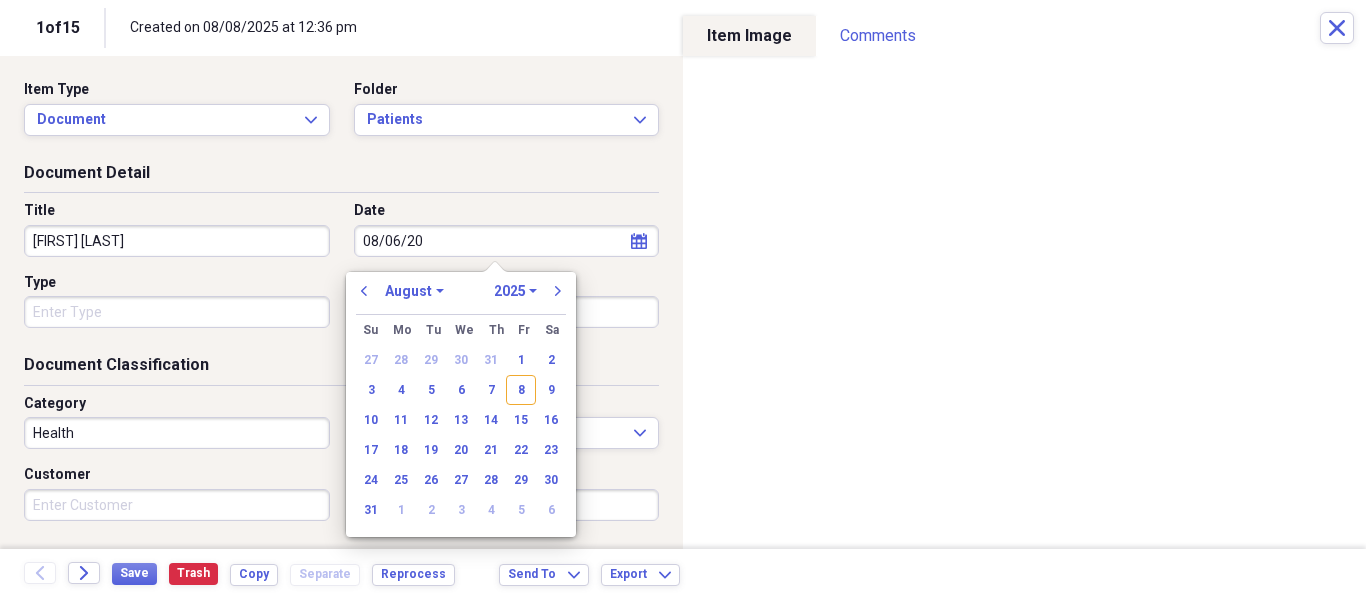 select on "2020" 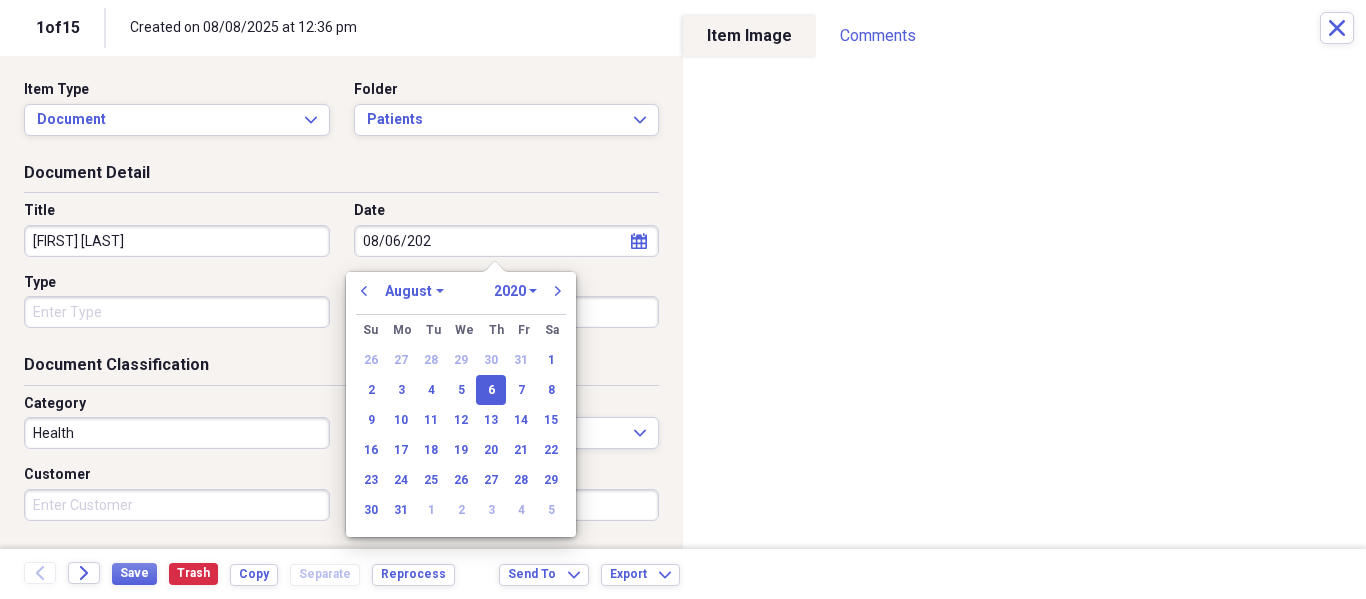 type on "08/06/2025" 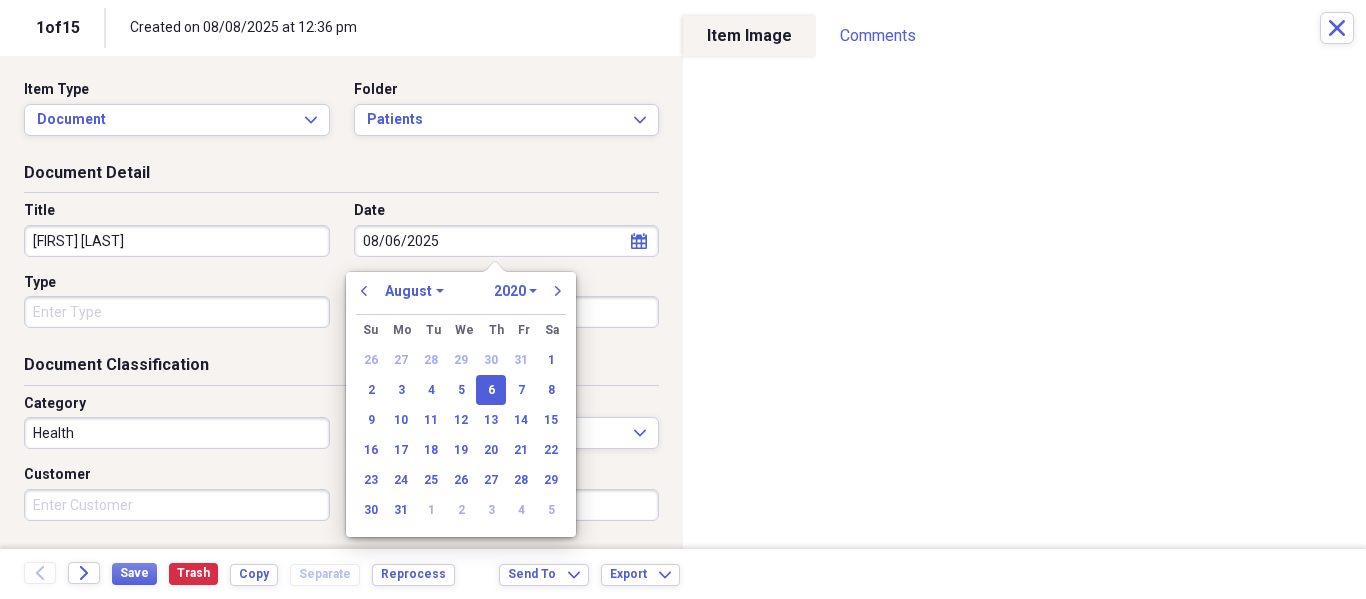 select on "2025" 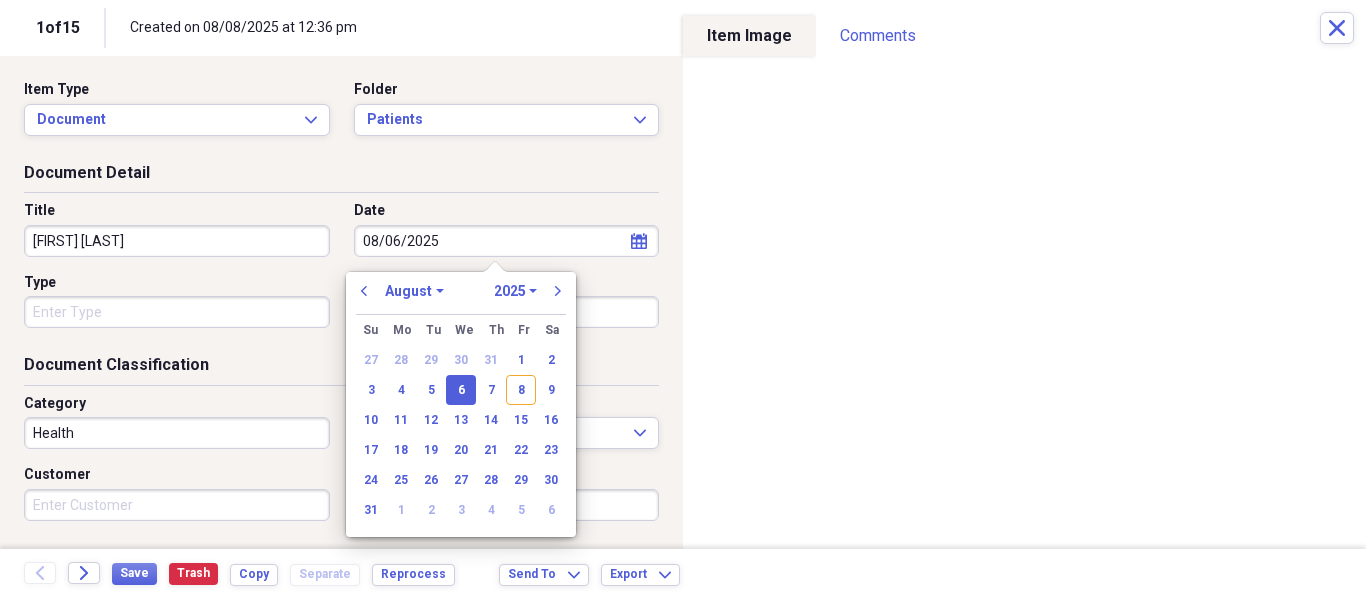 type on "08/06/2025" 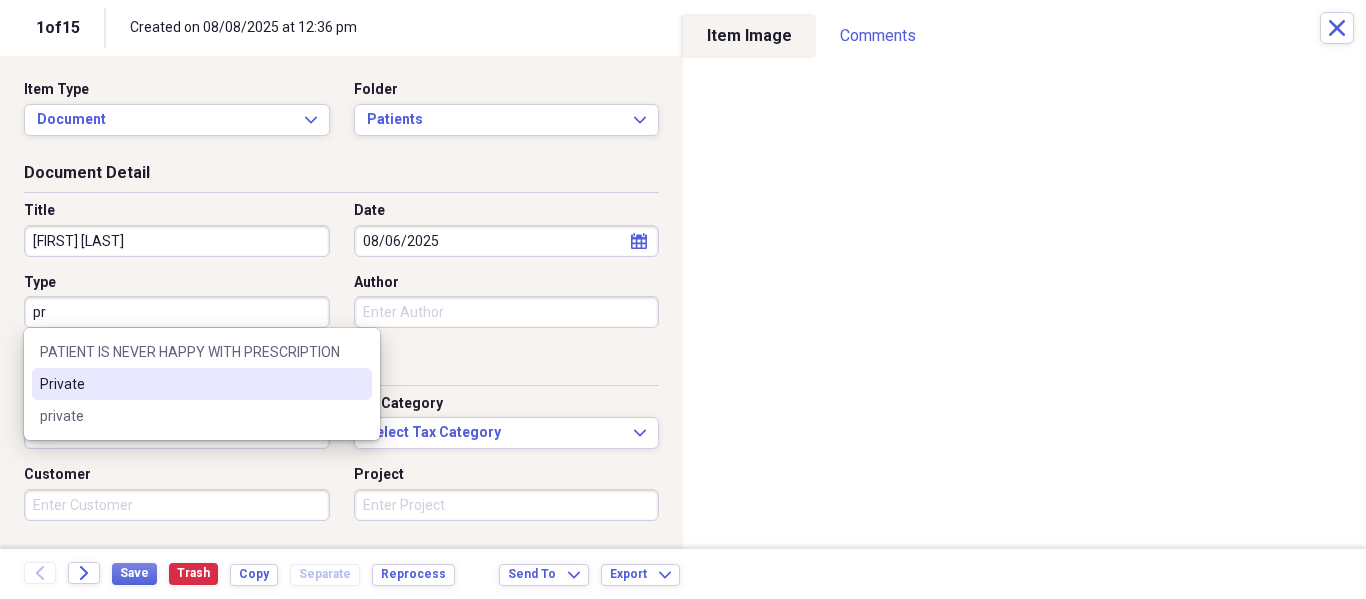 click on "Private" at bounding box center (202, 384) 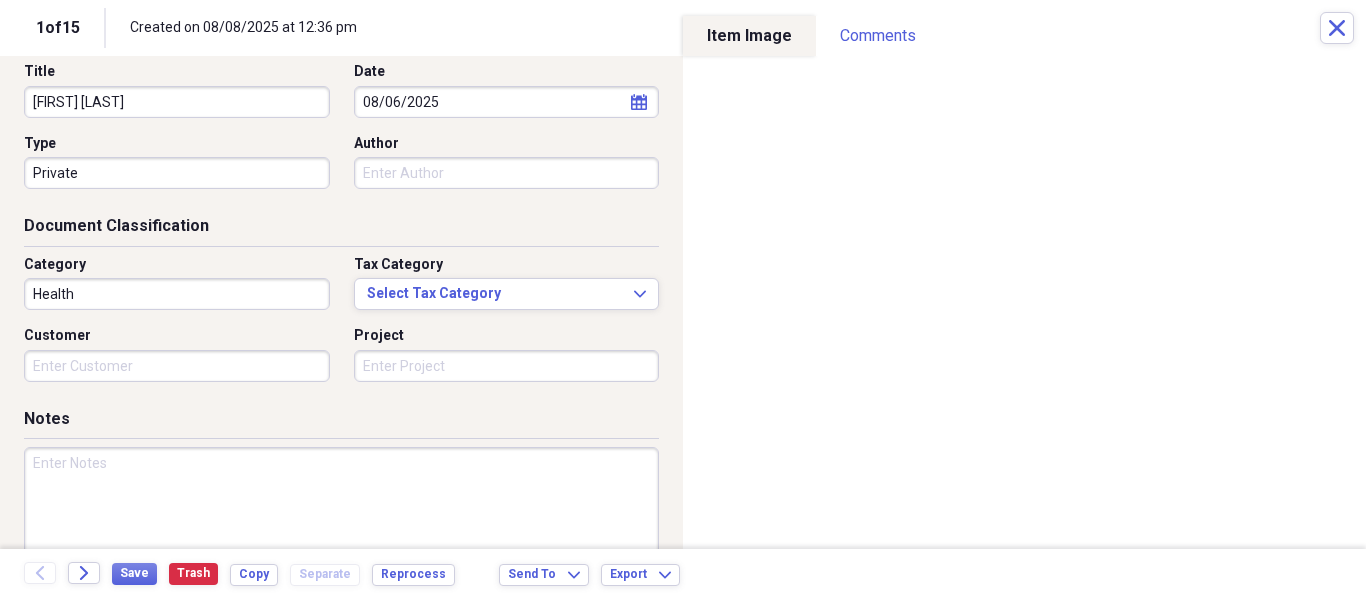 scroll, scrollTop: 243, scrollLeft: 0, axis: vertical 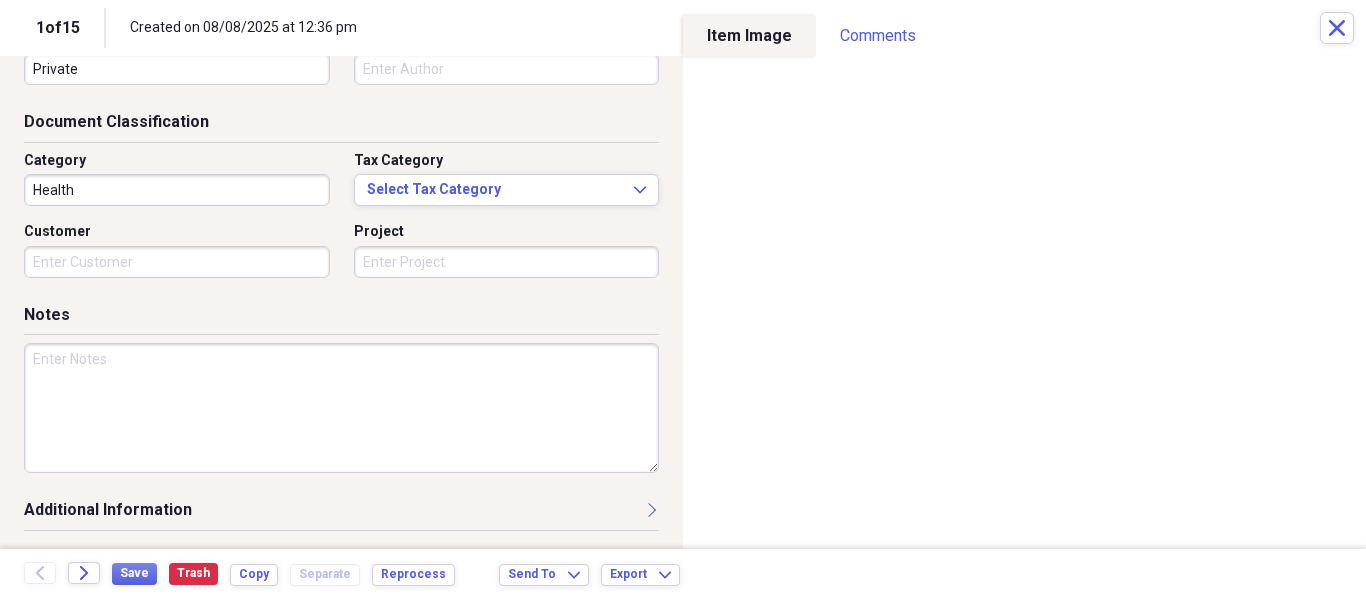 drag, startPoint x: 173, startPoint y: 396, endPoint x: 196, endPoint y: 355, distance: 47.010635 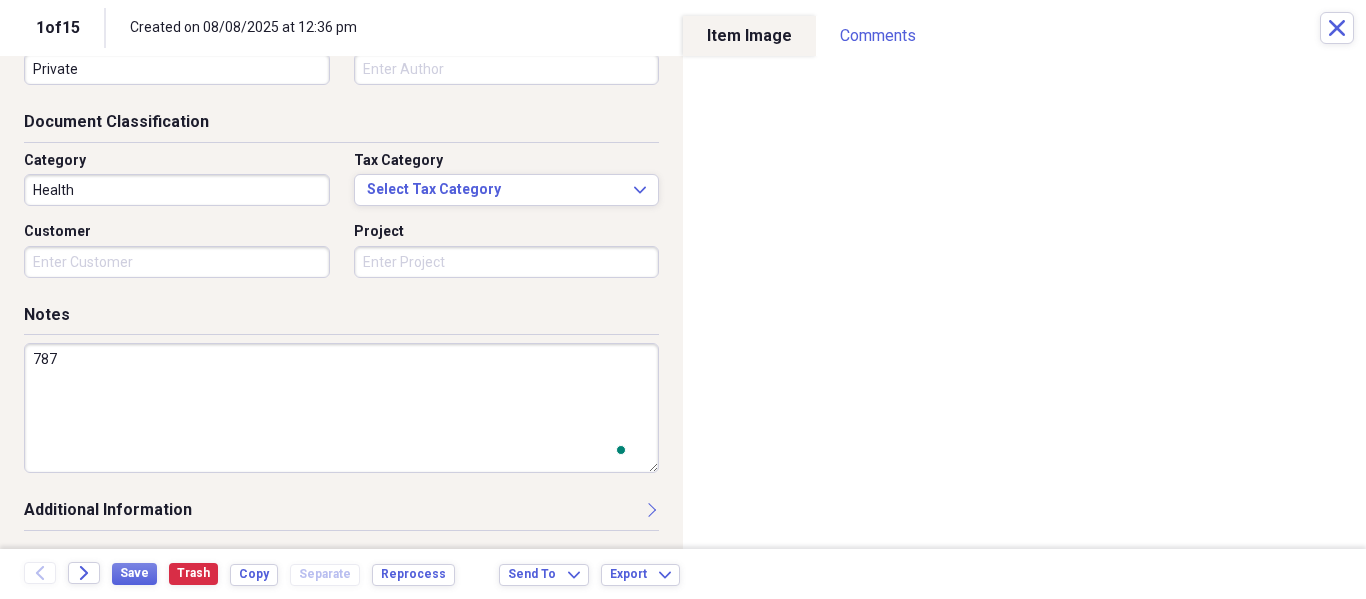scroll, scrollTop: 243, scrollLeft: 0, axis: vertical 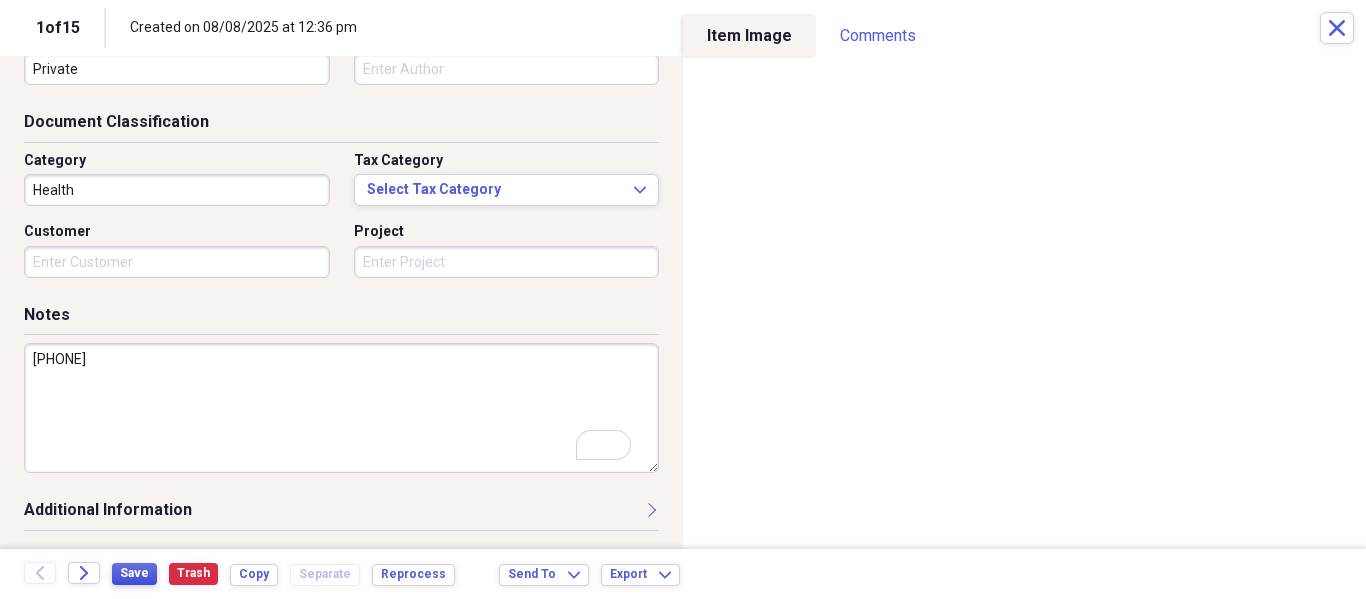 type on "[PHONE]" 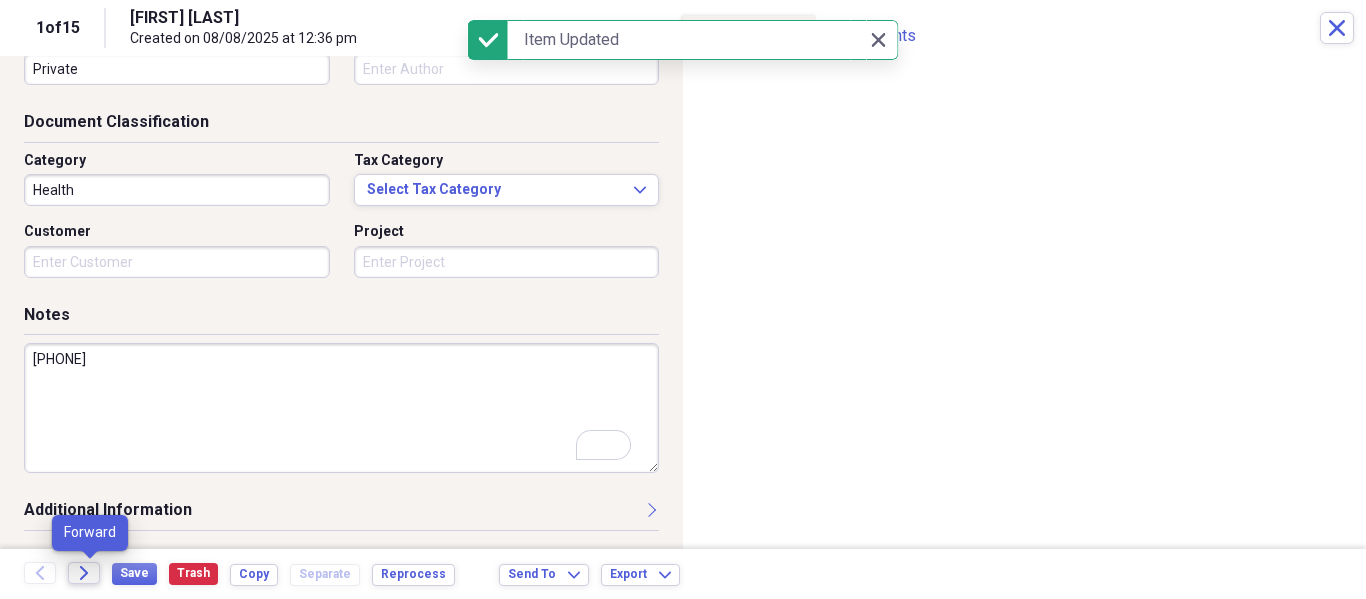 click on "Forward" at bounding box center (84, 573) 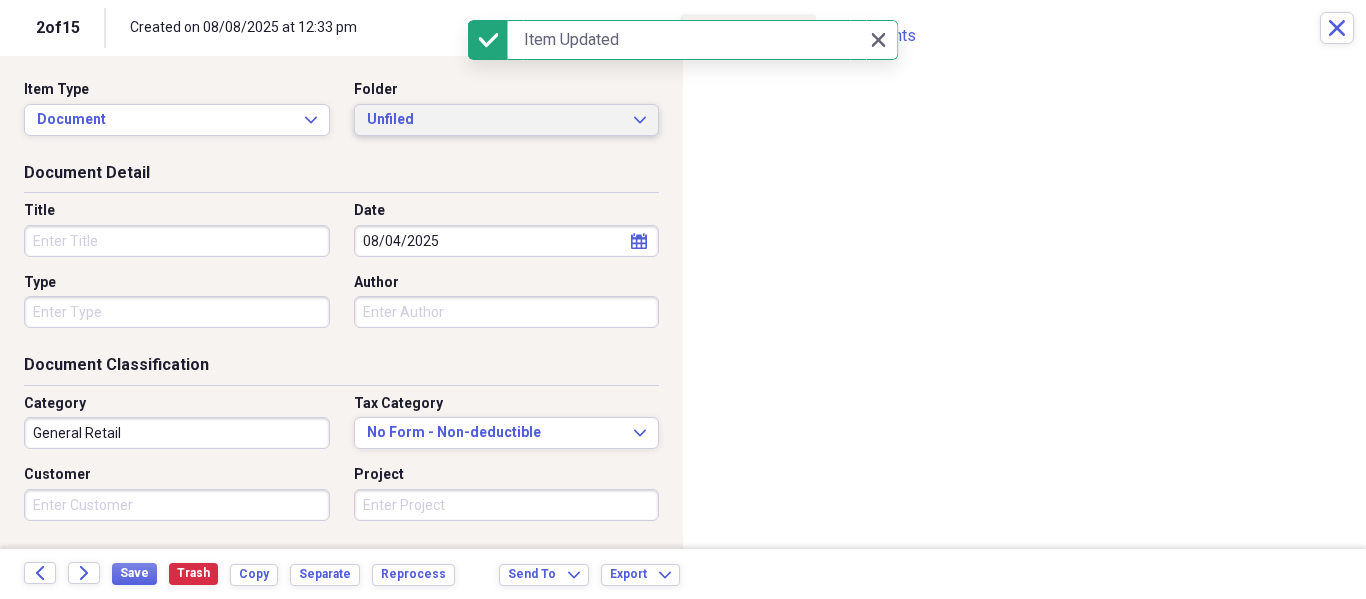 click on "Unfiled Expand" at bounding box center [507, 120] 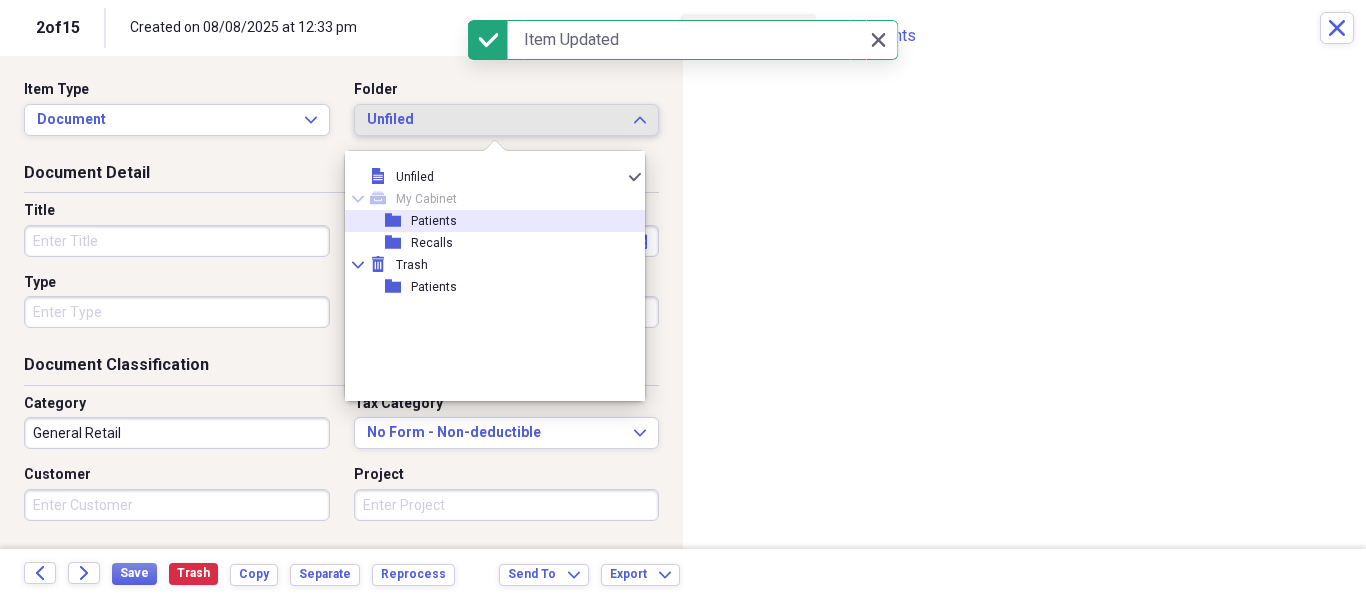 click on "folder Patients" at bounding box center [487, 221] 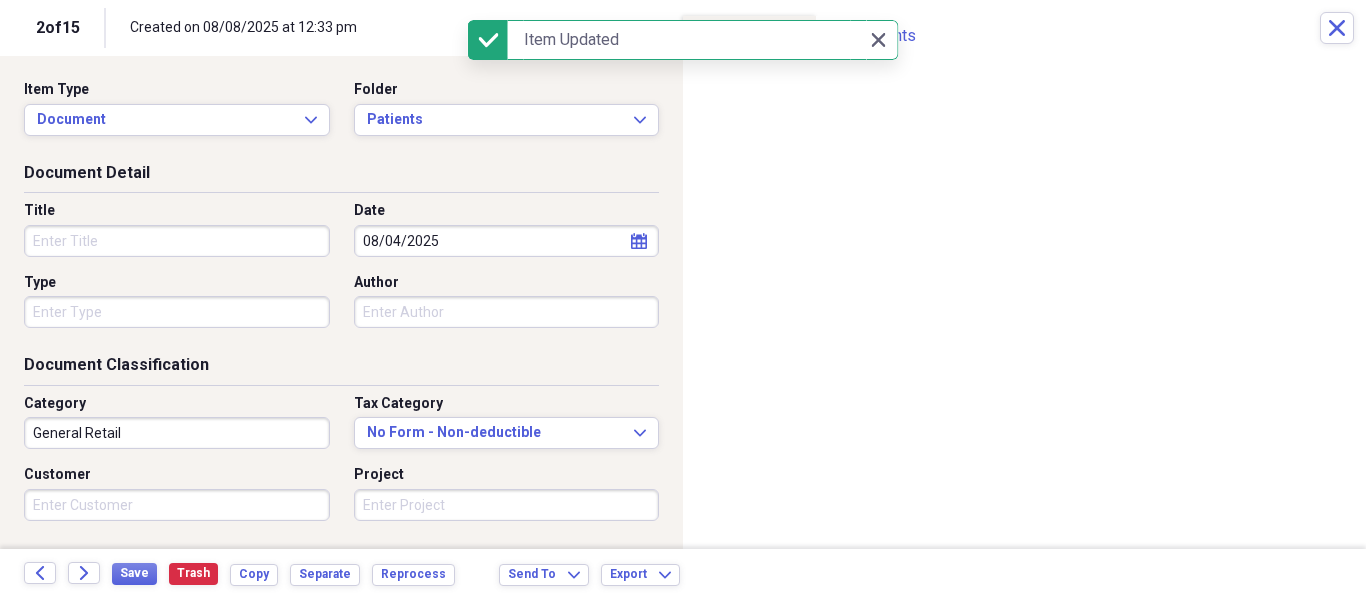 click on "Title Date 08/04/2025 calendar Calendar Type Author" at bounding box center (341, 272) 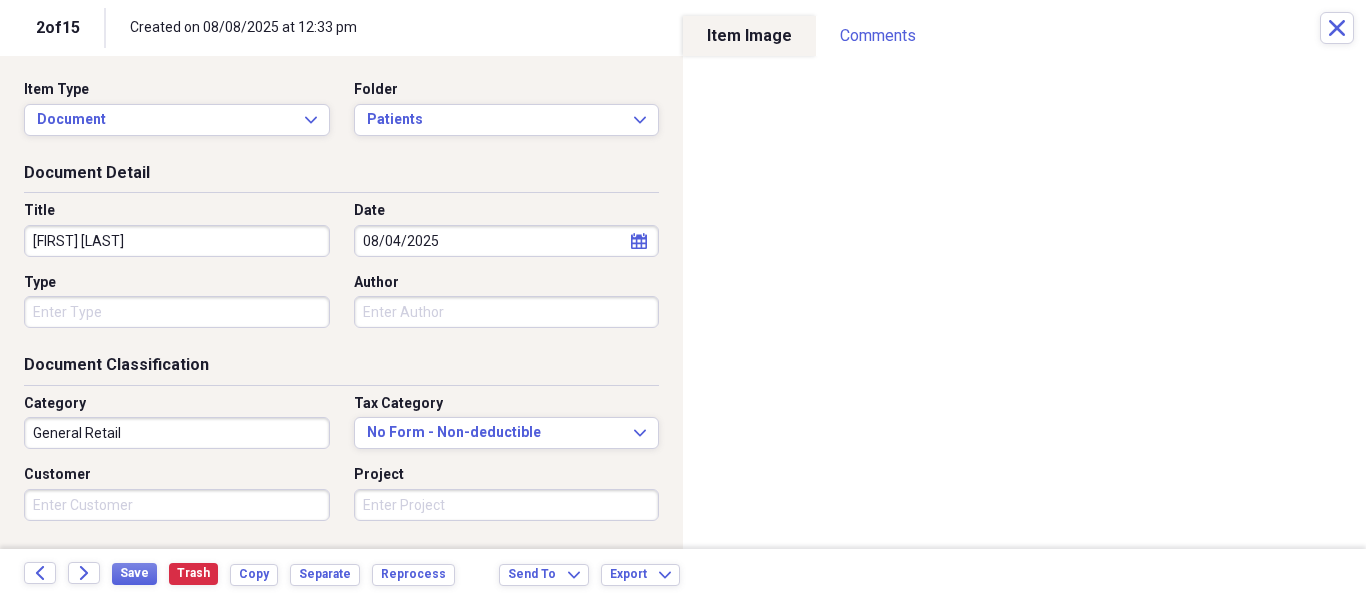 type on "[FIRST] [LAST]" 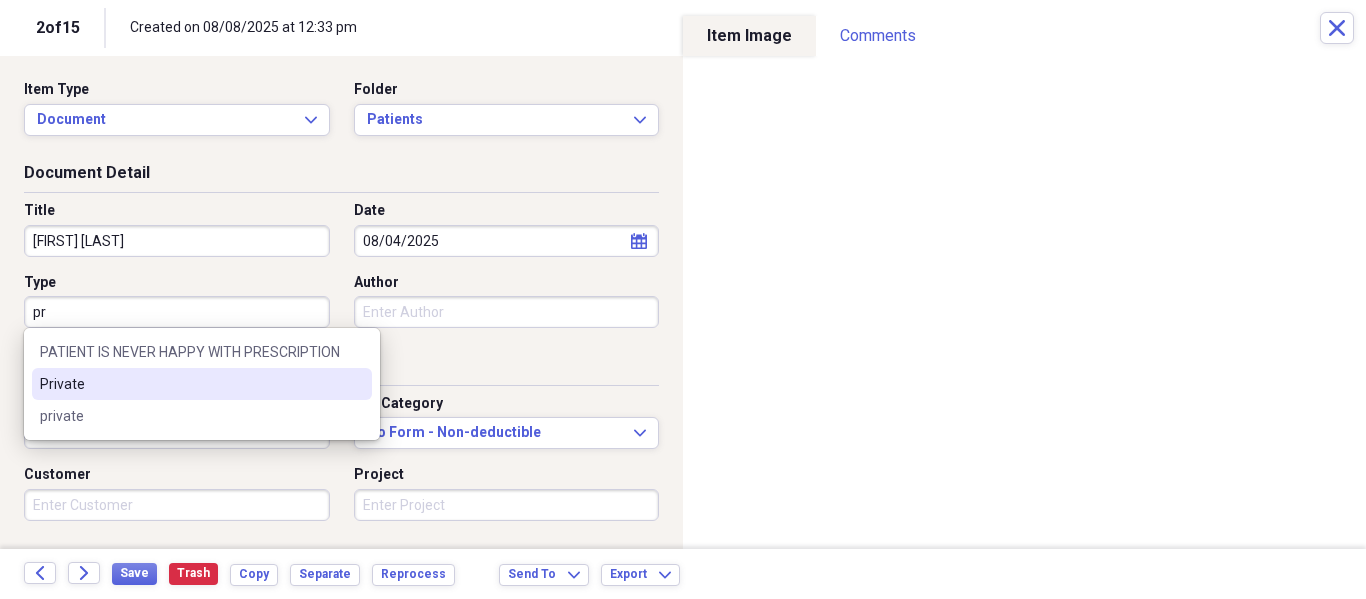 click on "Private" at bounding box center (190, 384) 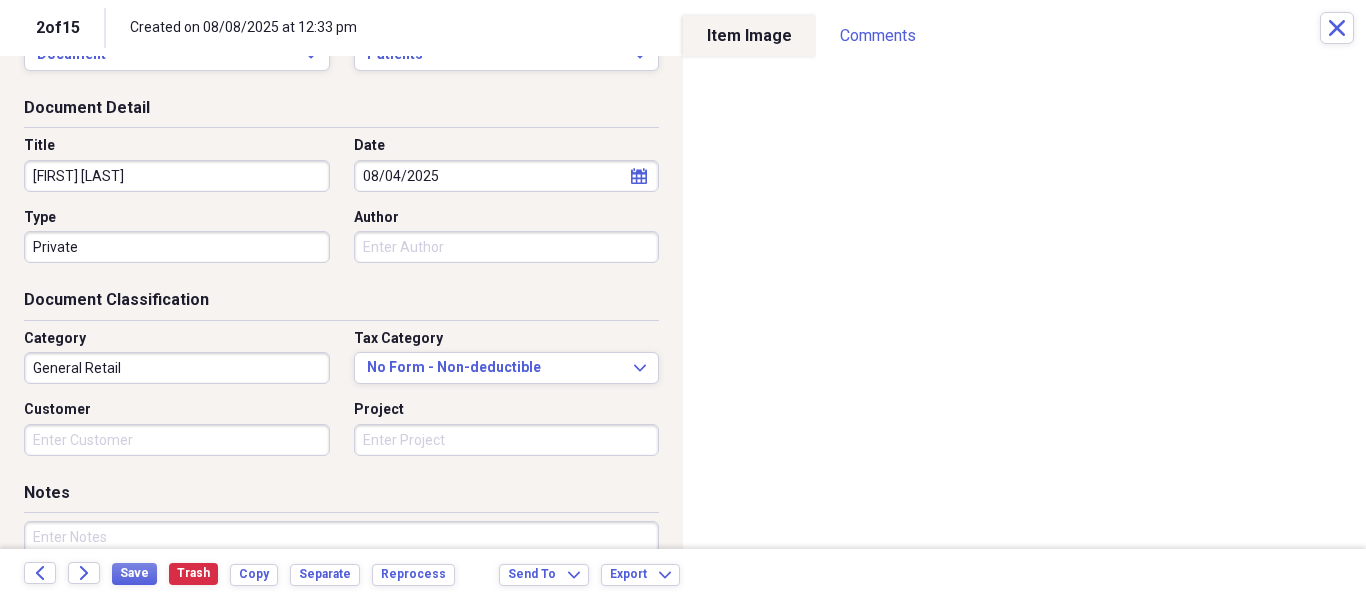 scroll, scrollTop: 243, scrollLeft: 0, axis: vertical 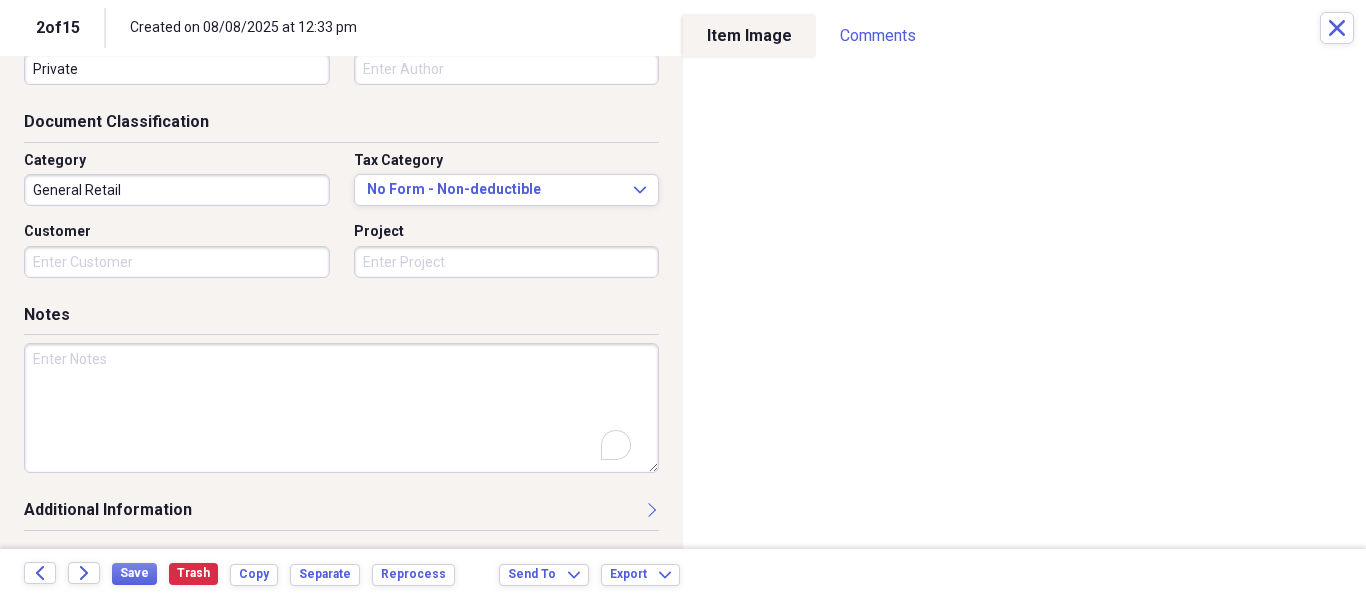 click at bounding box center [341, 408] 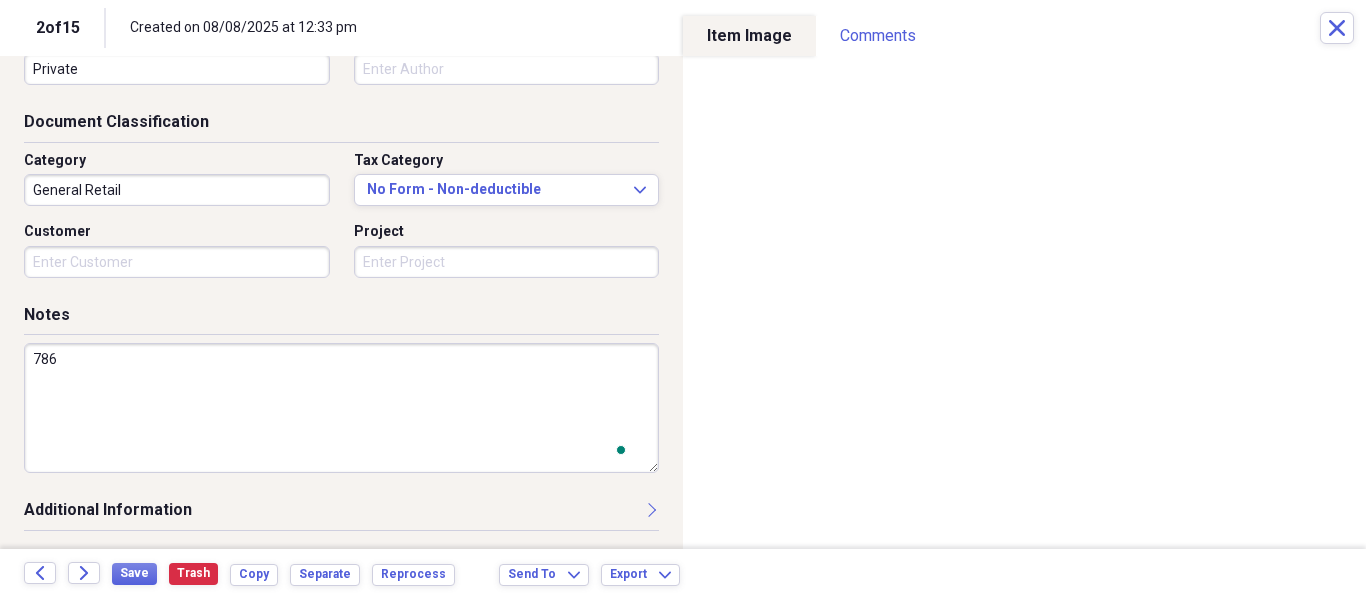 scroll, scrollTop: 243, scrollLeft: 0, axis: vertical 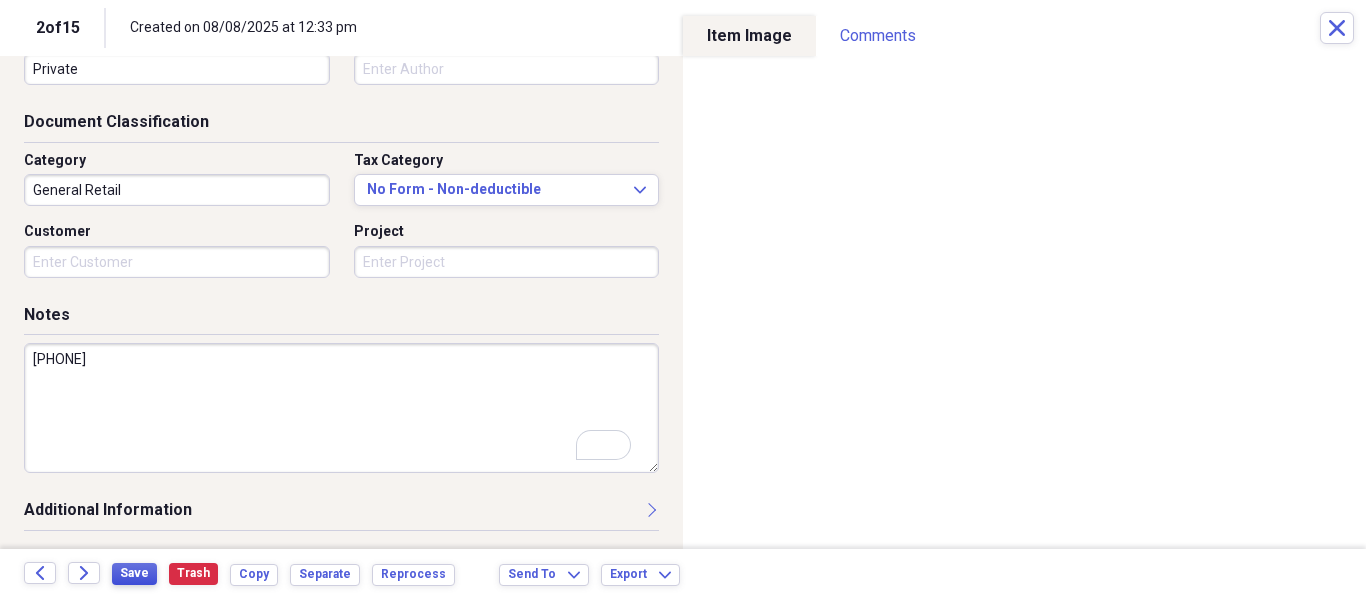 type on "[PHONE]" 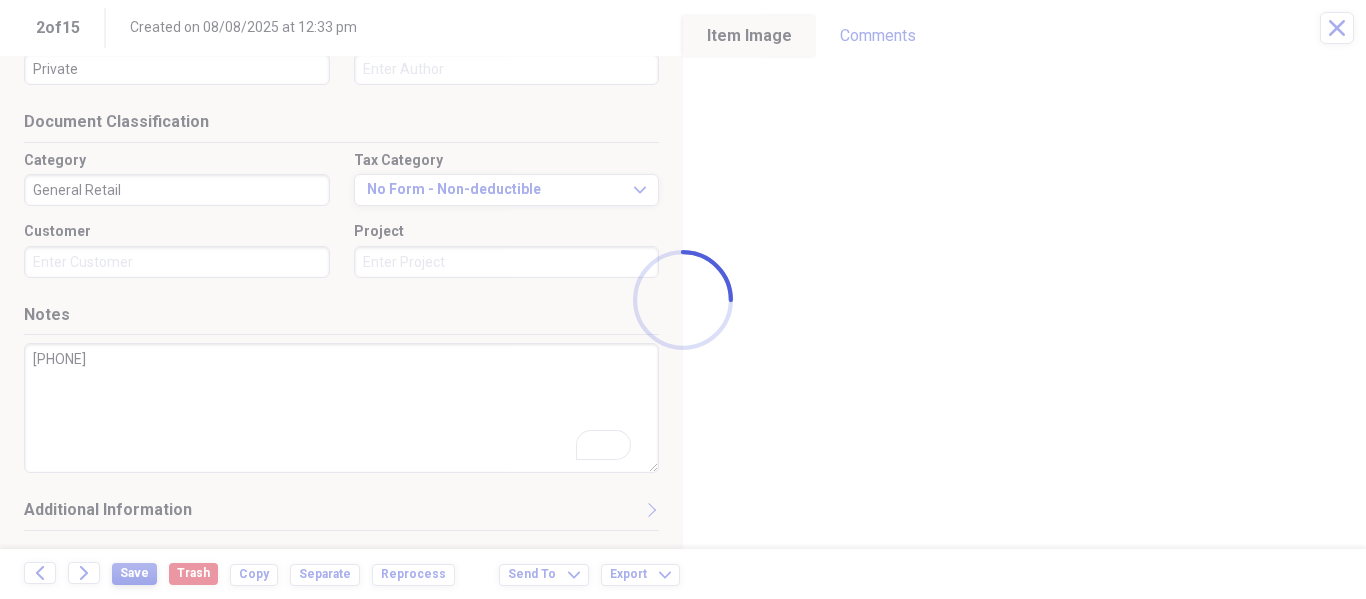 type on "[FIRST] [LAST]" 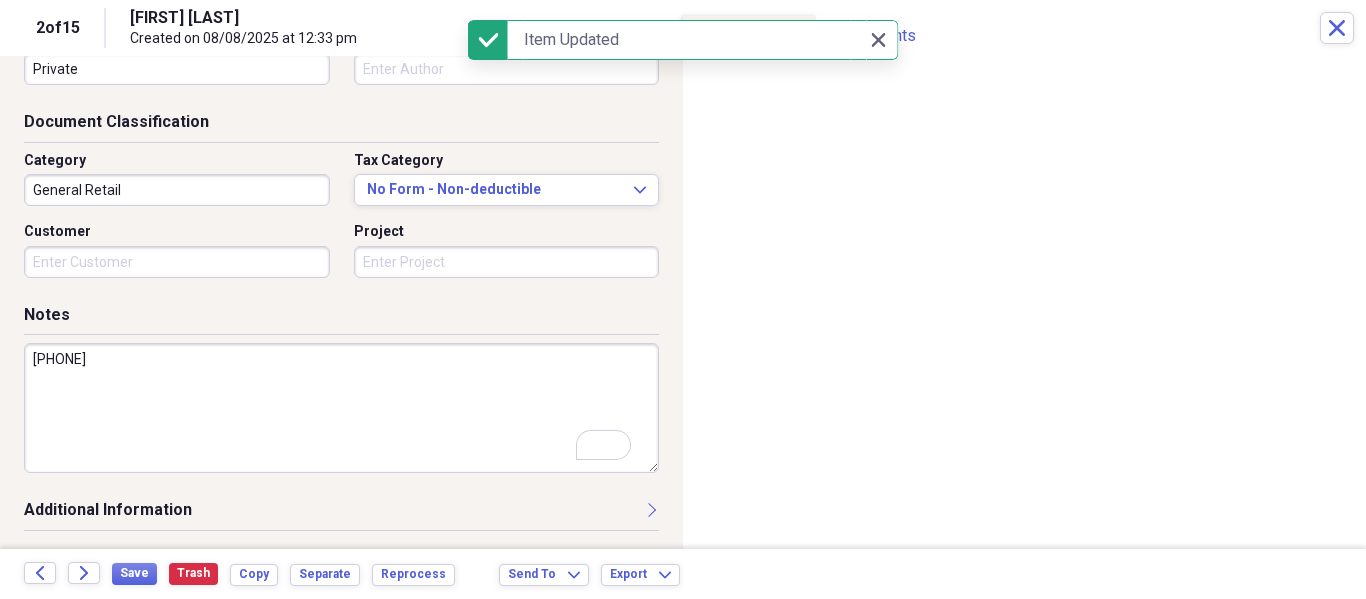 click on "Back Forward Save Trash Copy Separate Reprocess Send To Expand Export Expand" at bounding box center (683, 574) 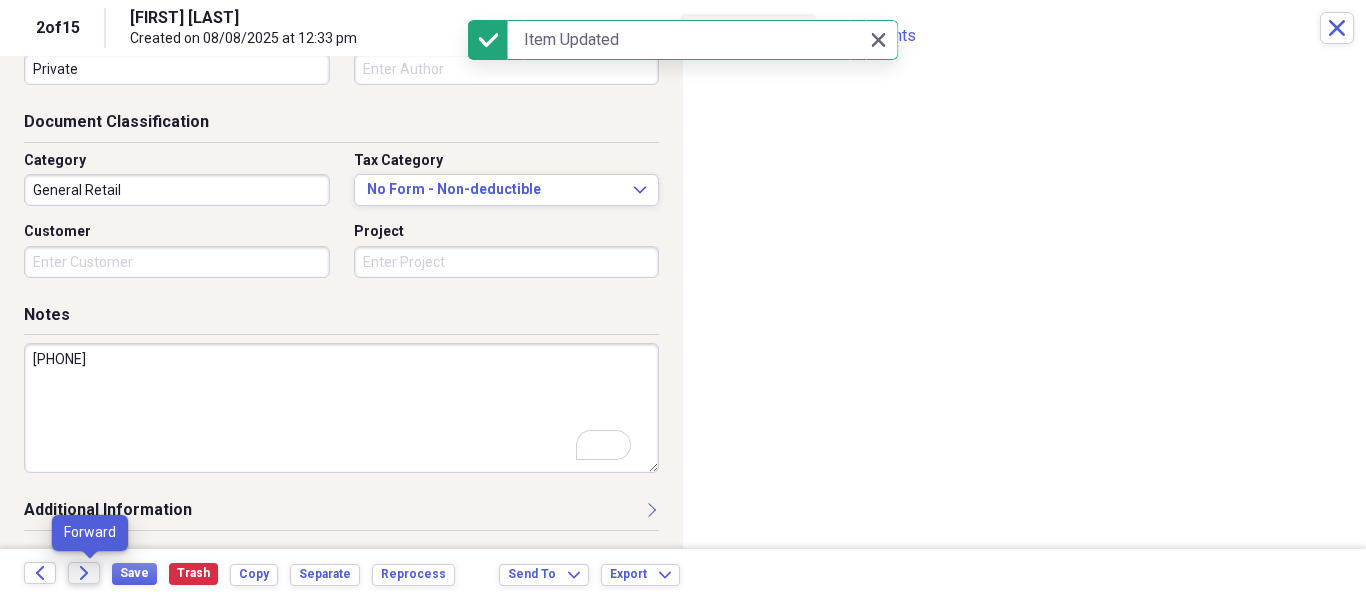 click on "Forward" 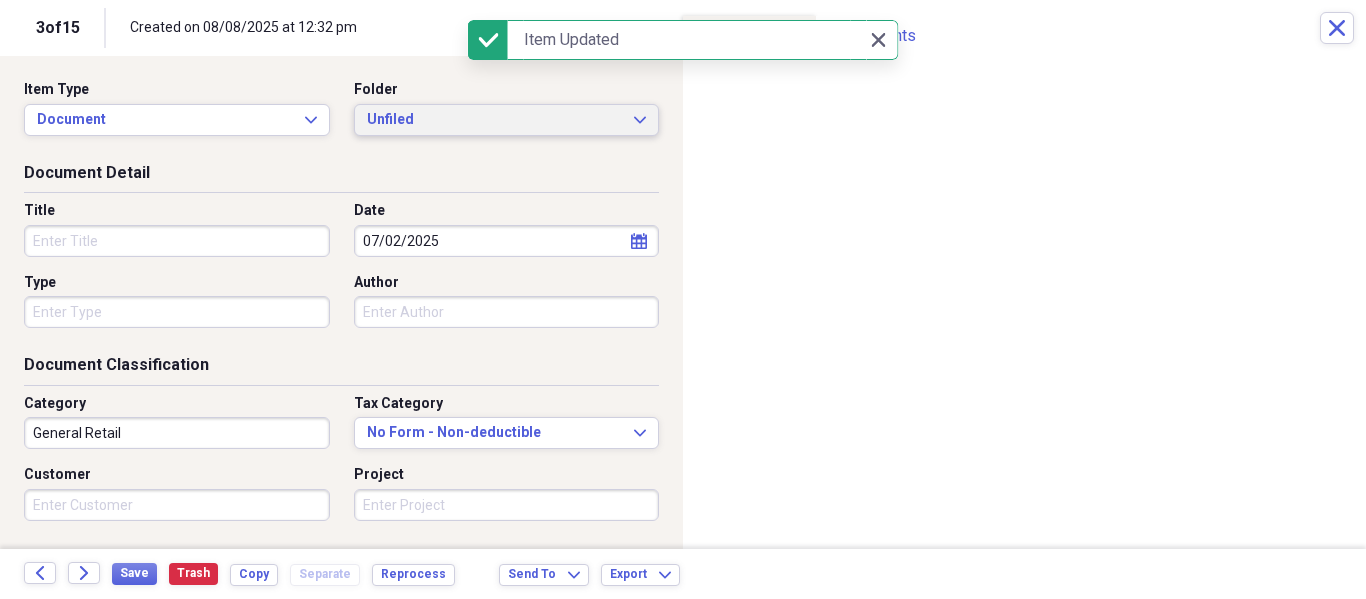 click on "Unfiled" at bounding box center [495, 120] 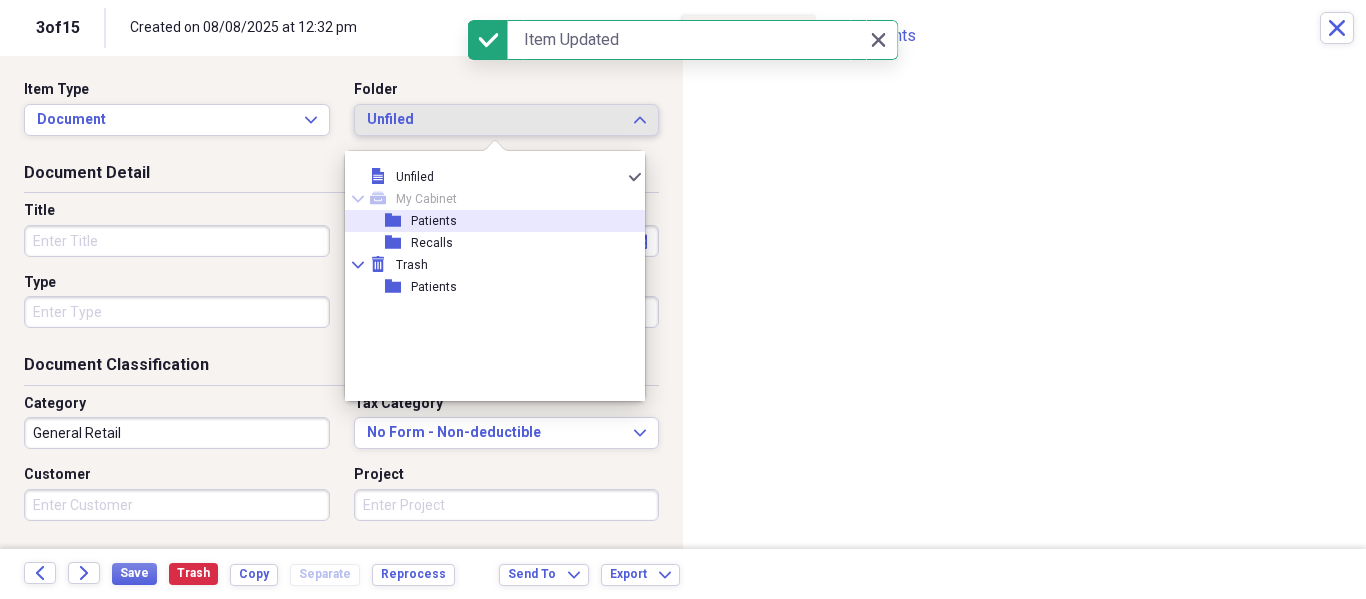 click on "folder" at bounding box center [398, 221] 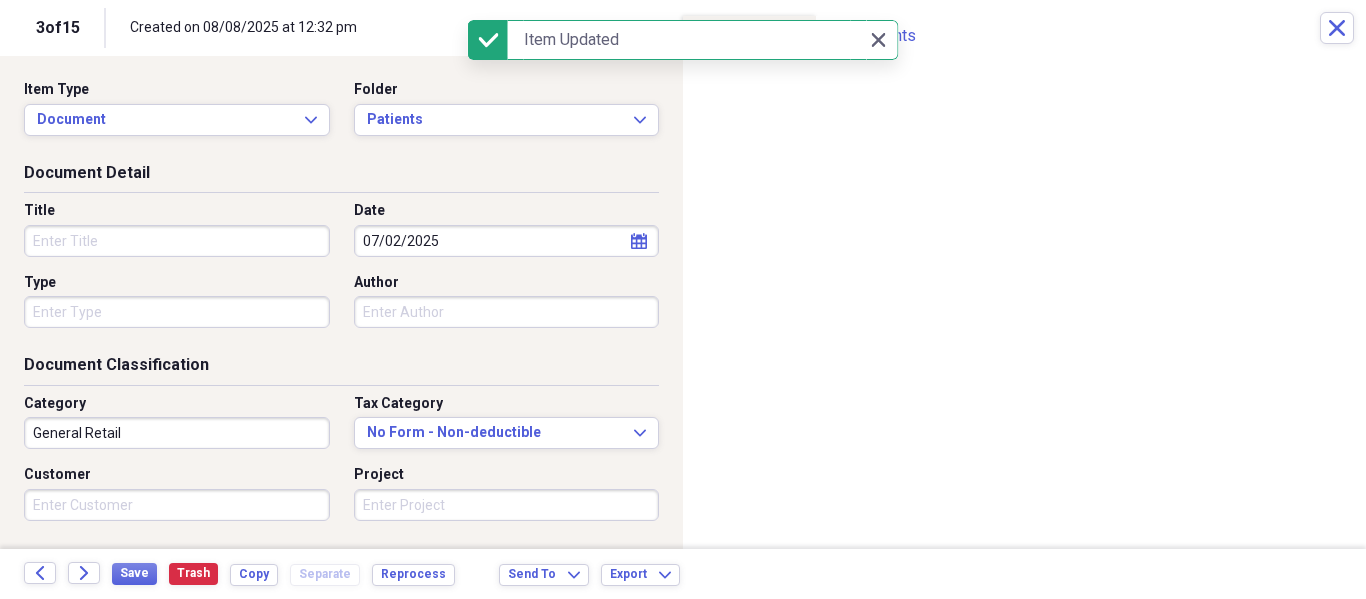 click on "Title" at bounding box center [177, 241] 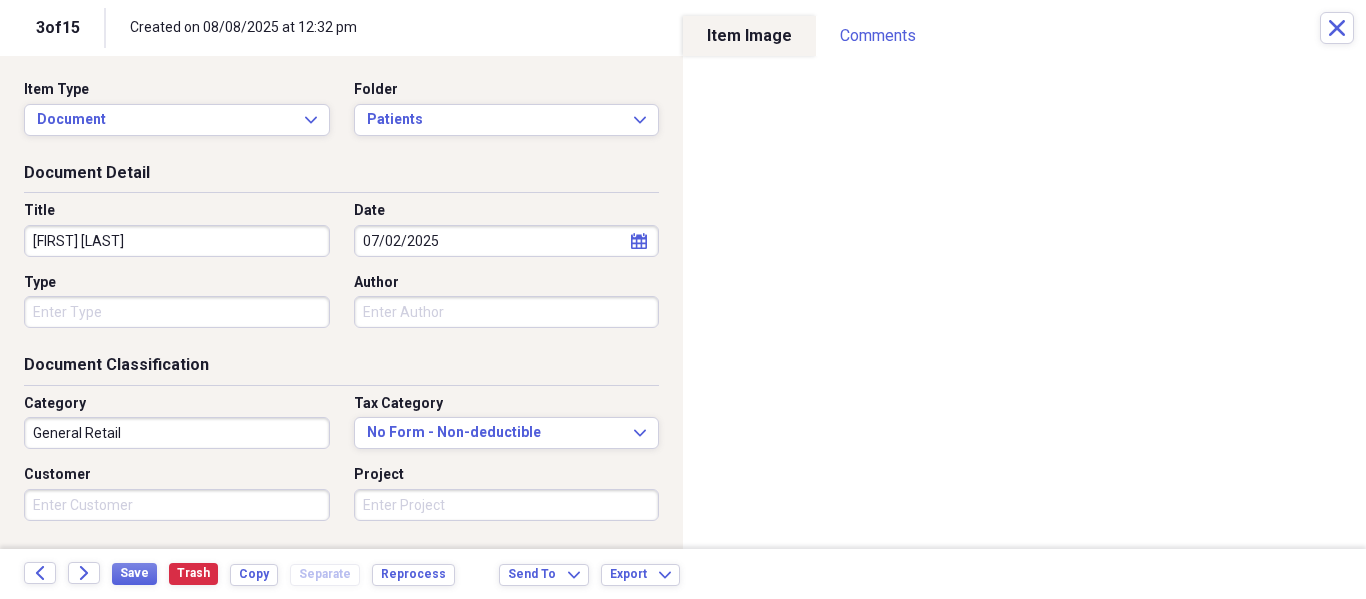 type on "[FIRST] [LAST]" 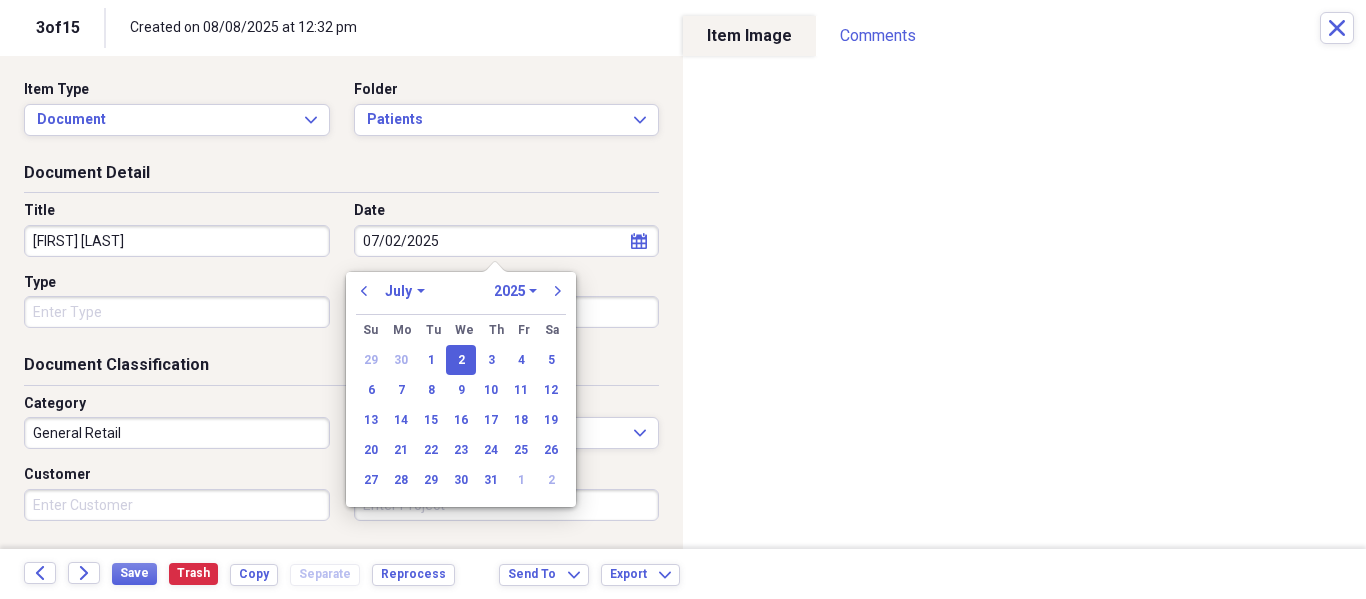 click on "07/02/2025" at bounding box center [507, 241] 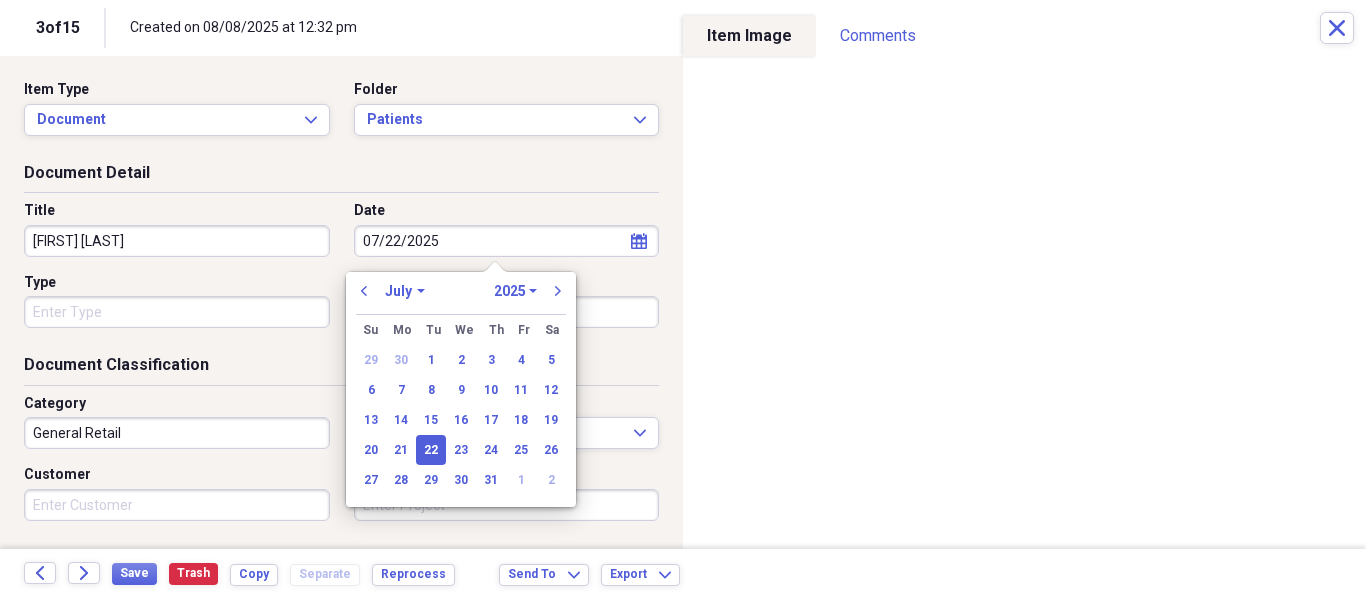 type on "07/22/2025" 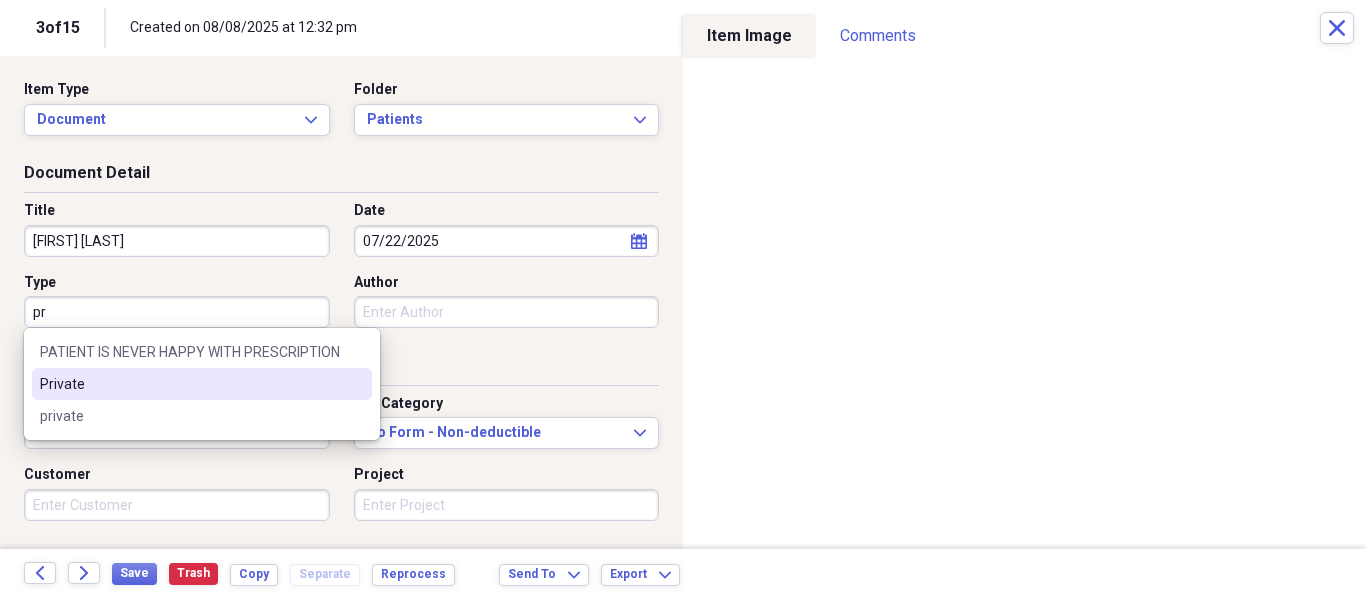 click on "Private" at bounding box center (190, 384) 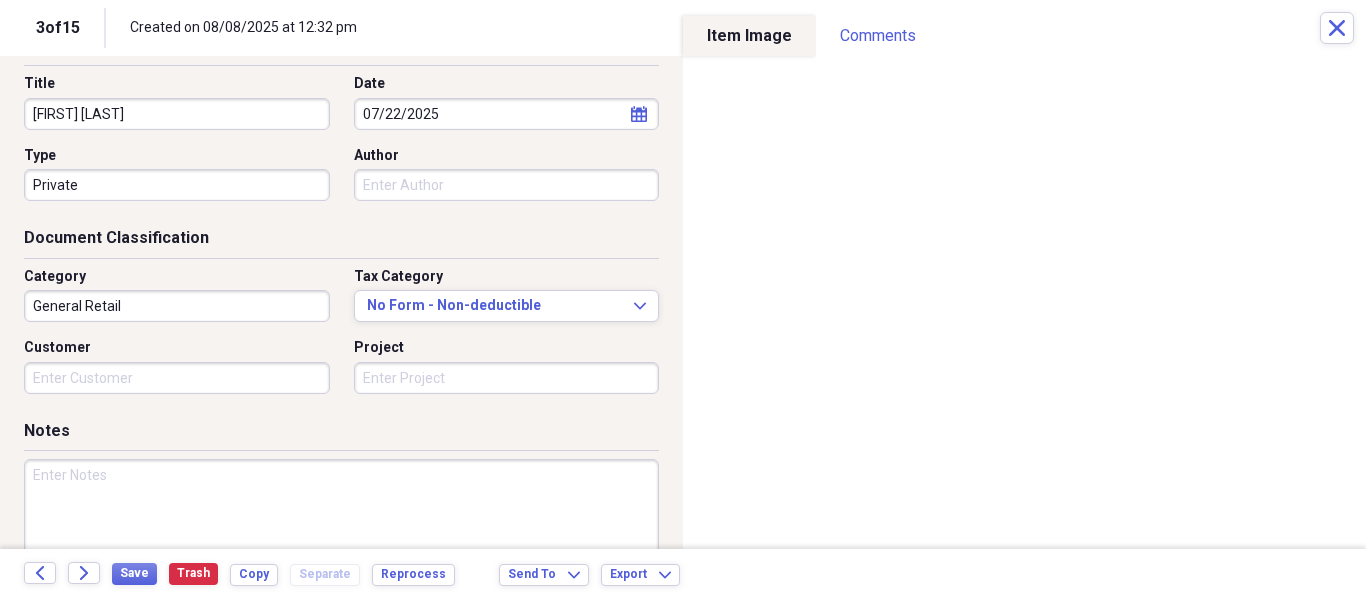 scroll, scrollTop: 243, scrollLeft: 0, axis: vertical 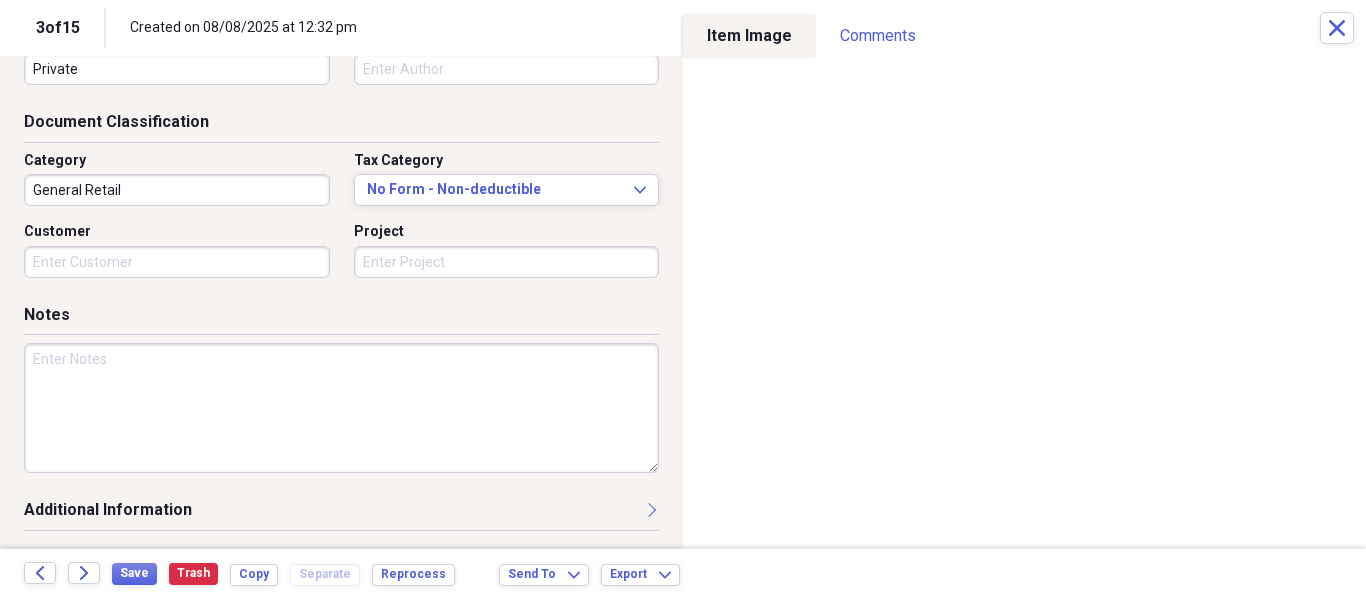 click at bounding box center [341, 408] 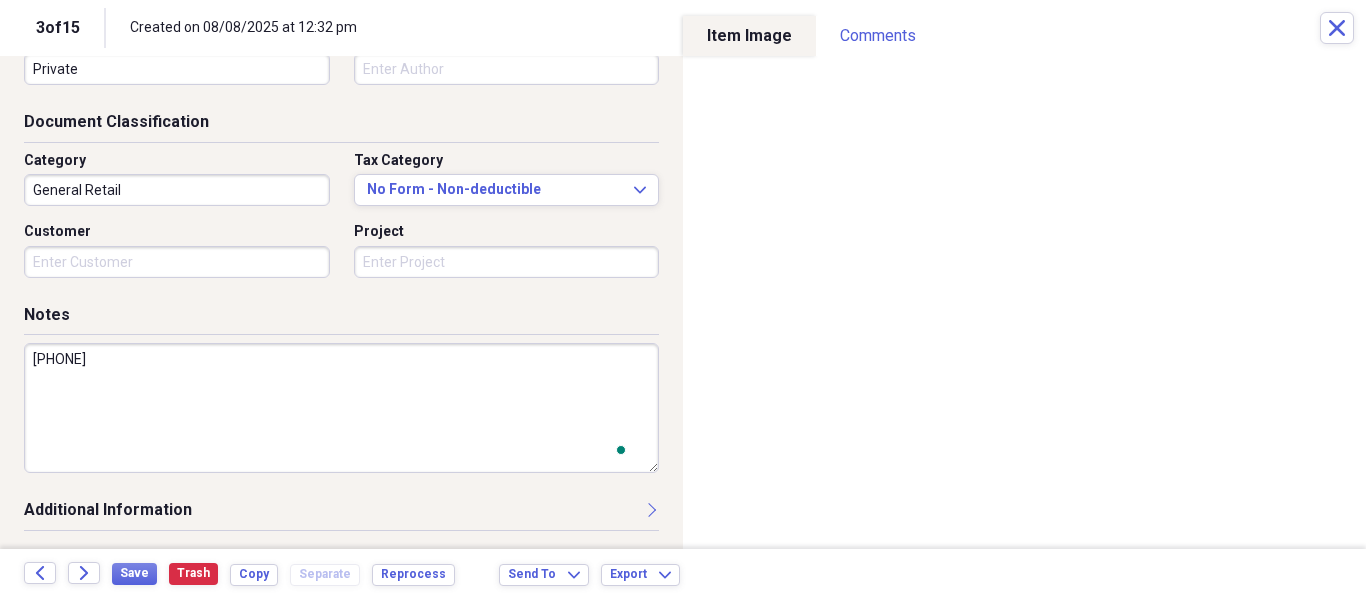 scroll, scrollTop: 243, scrollLeft: 0, axis: vertical 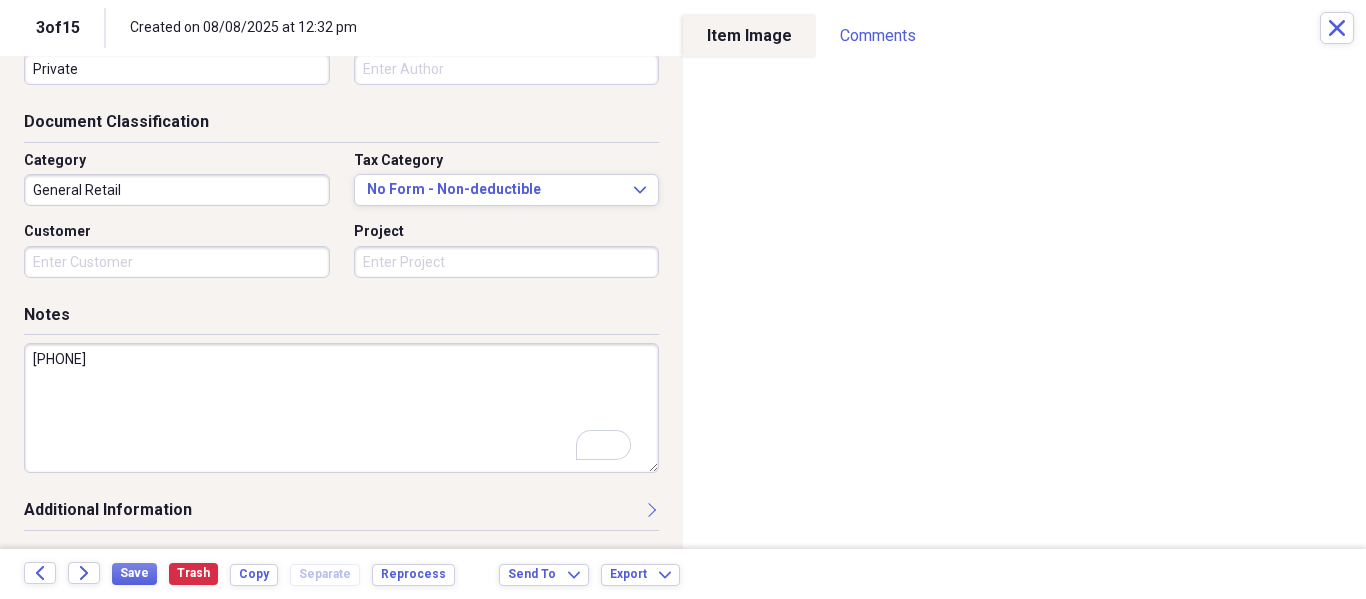 type on "[PHONE]" 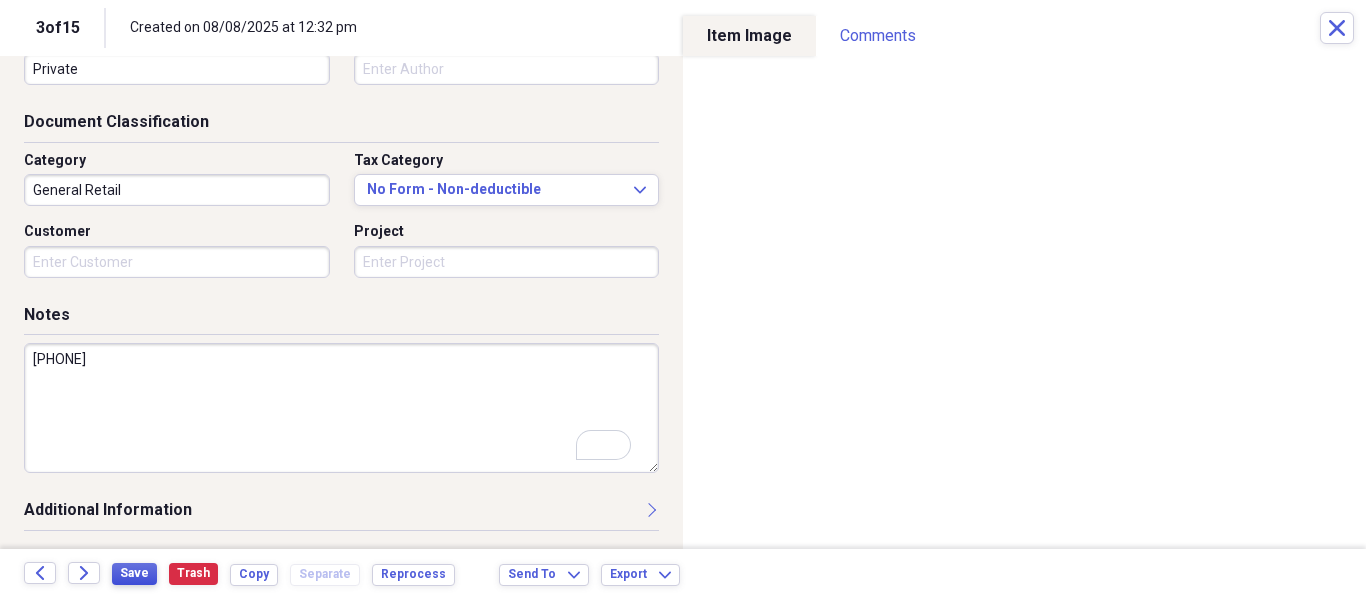 click on "Save" at bounding box center (134, 574) 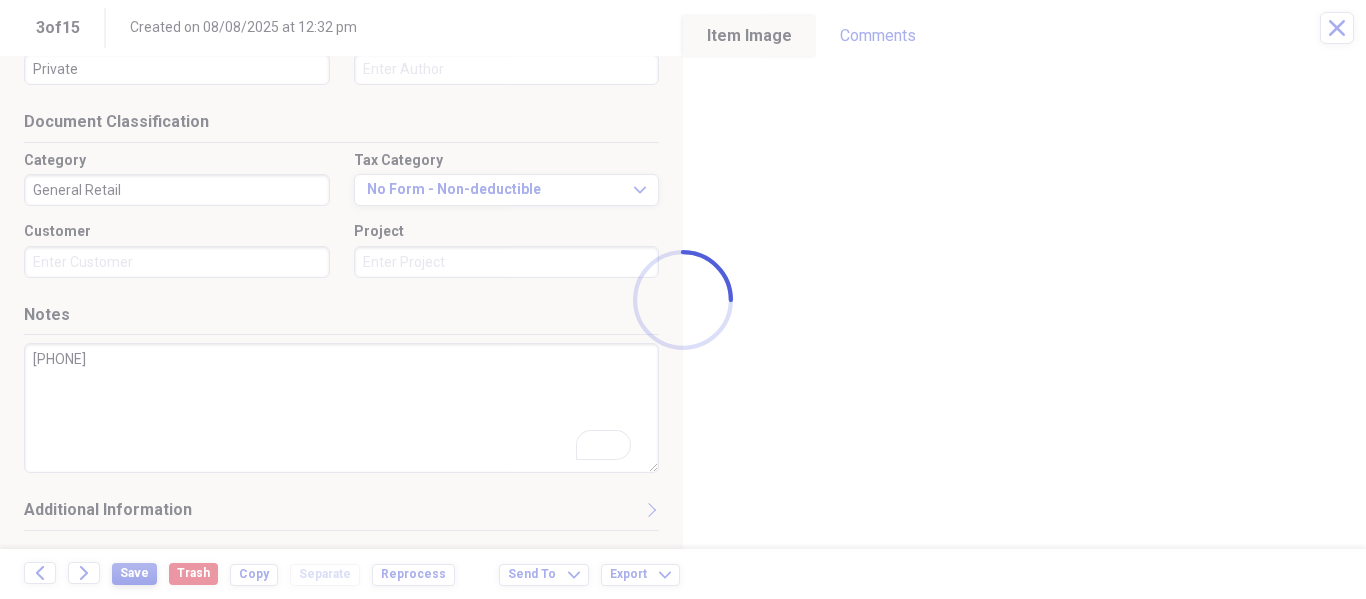 type on "Cristal Garcia" 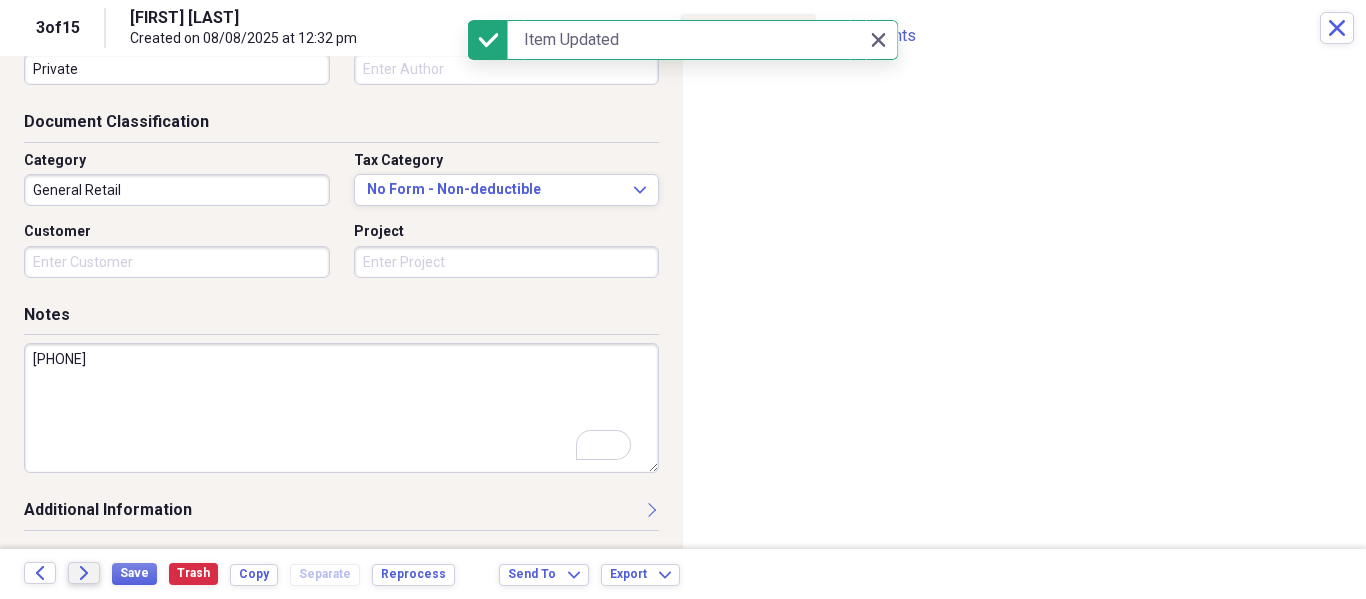 click on "Forward" at bounding box center [84, 573] 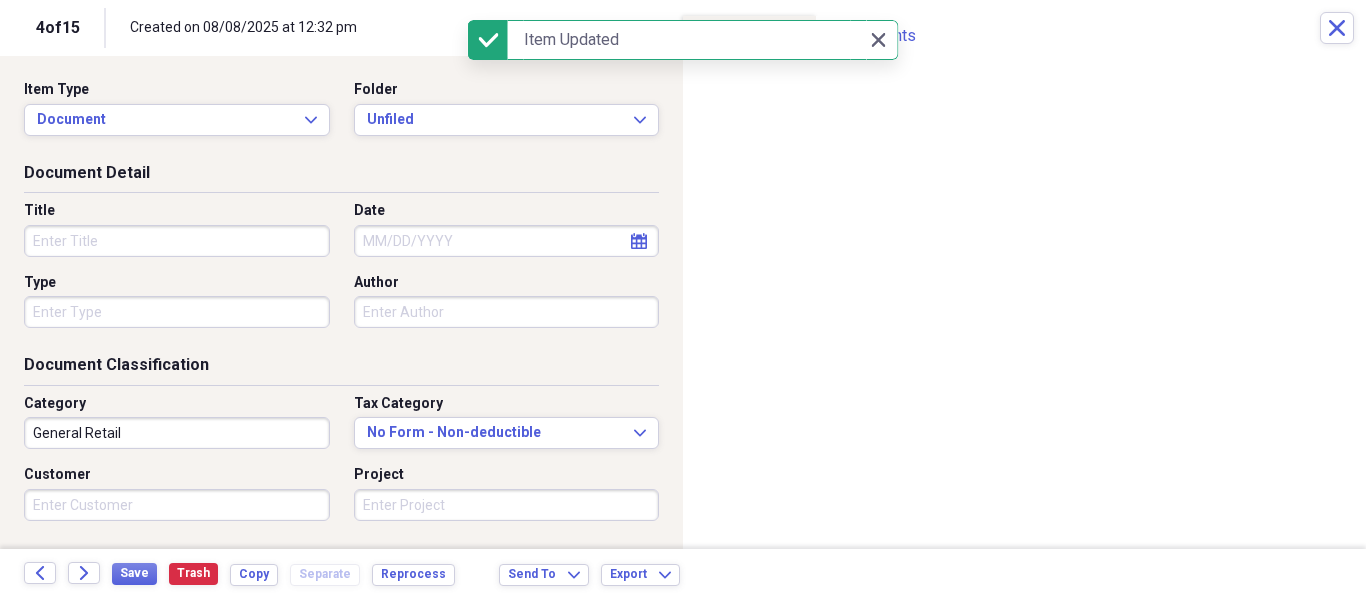 click on "Folder Unfiled Expand" at bounding box center [501, 108] 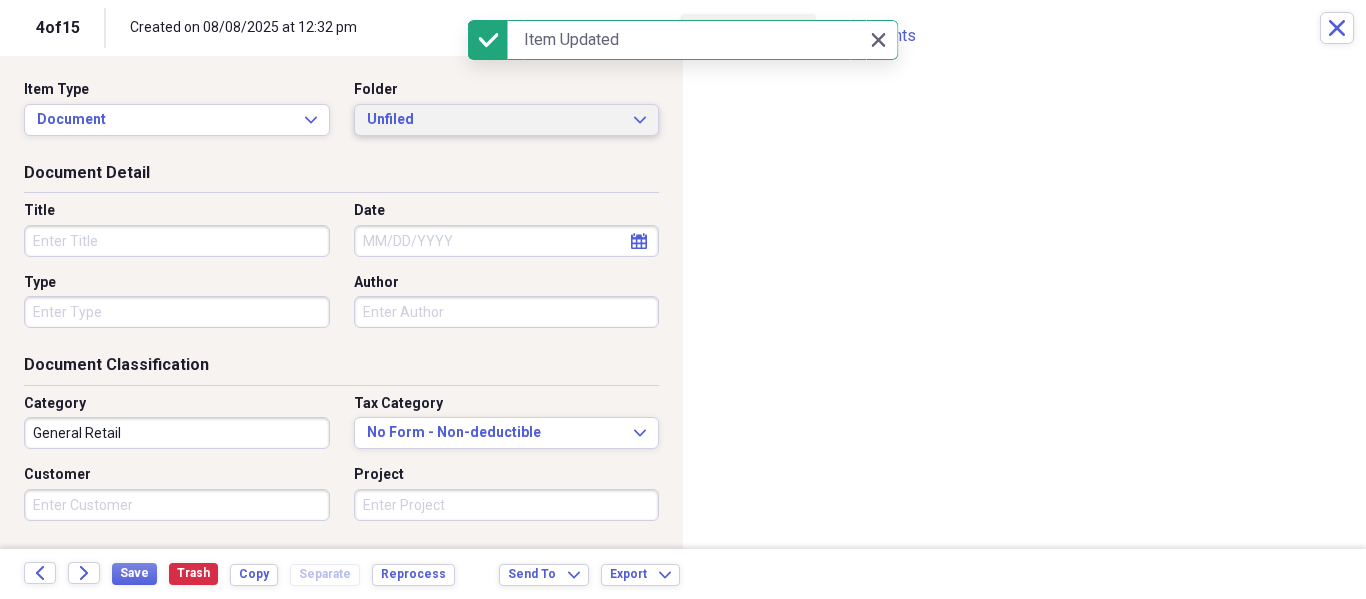 click on "Unfiled" at bounding box center (495, 120) 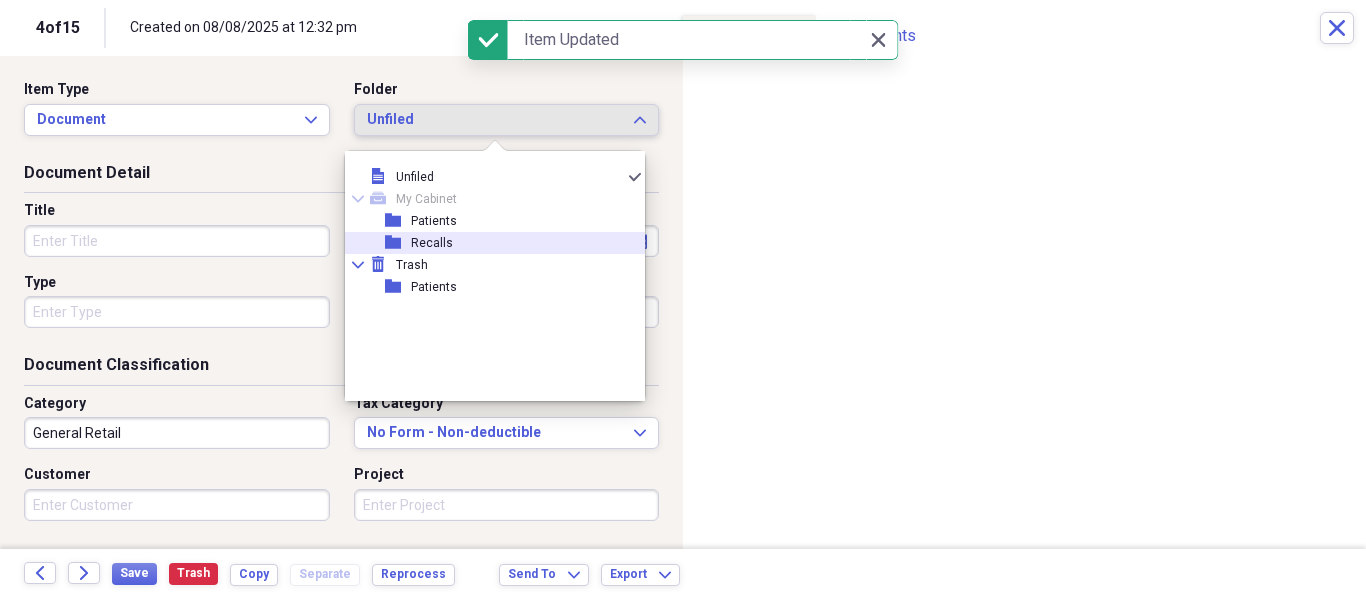 click on "folder" at bounding box center (398, 243) 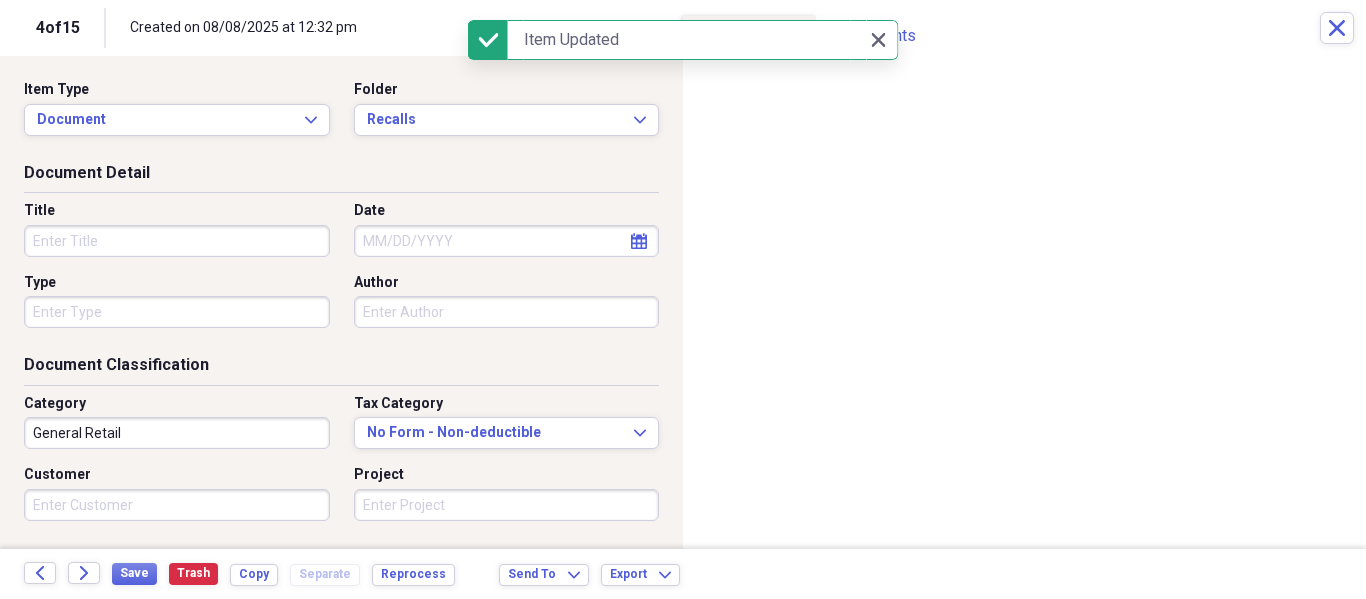 click on "Item Type Document Expand Folder Recalls Expand" at bounding box center [341, 116] 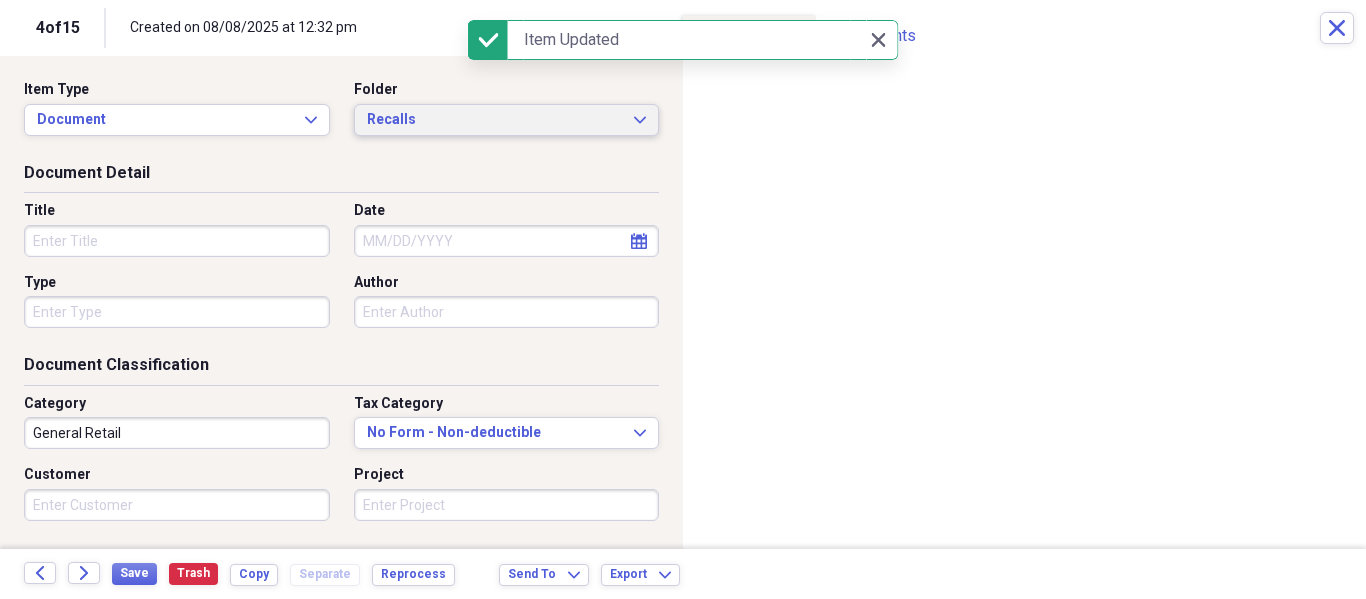 click on "Recalls" at bounding box center (495, 120) 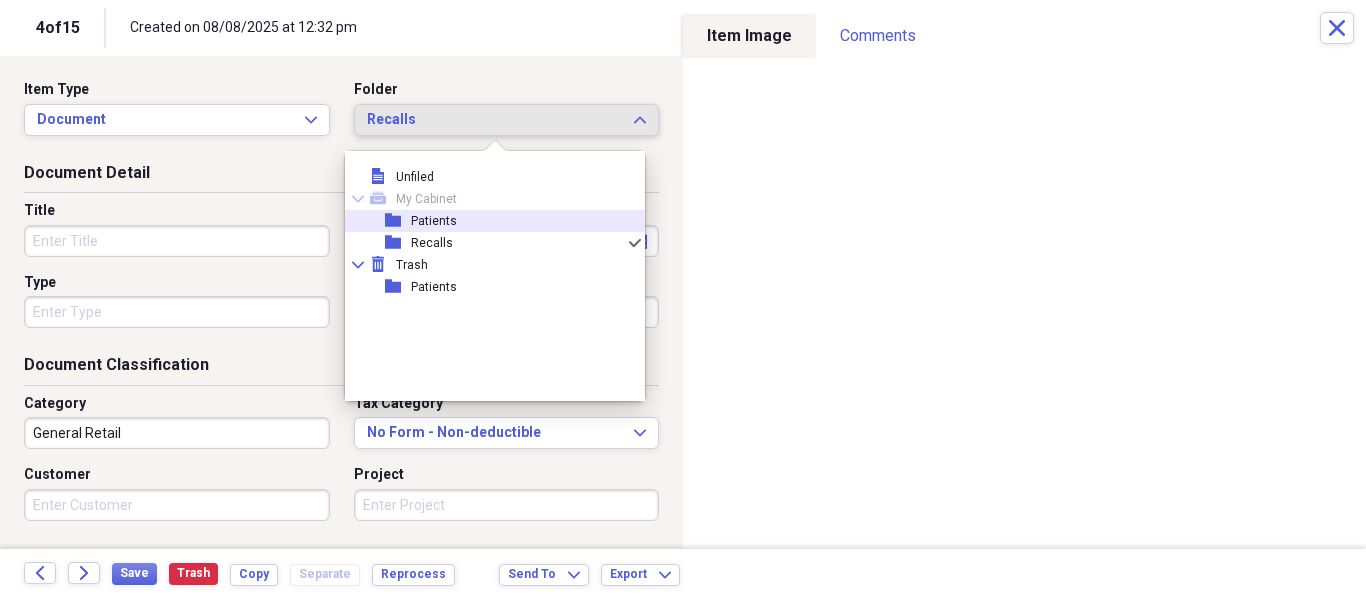 drag, startPoint x: 419, startPoint y: 219, endPoint x: 301, endPoint y: 230, distance: 118.511604 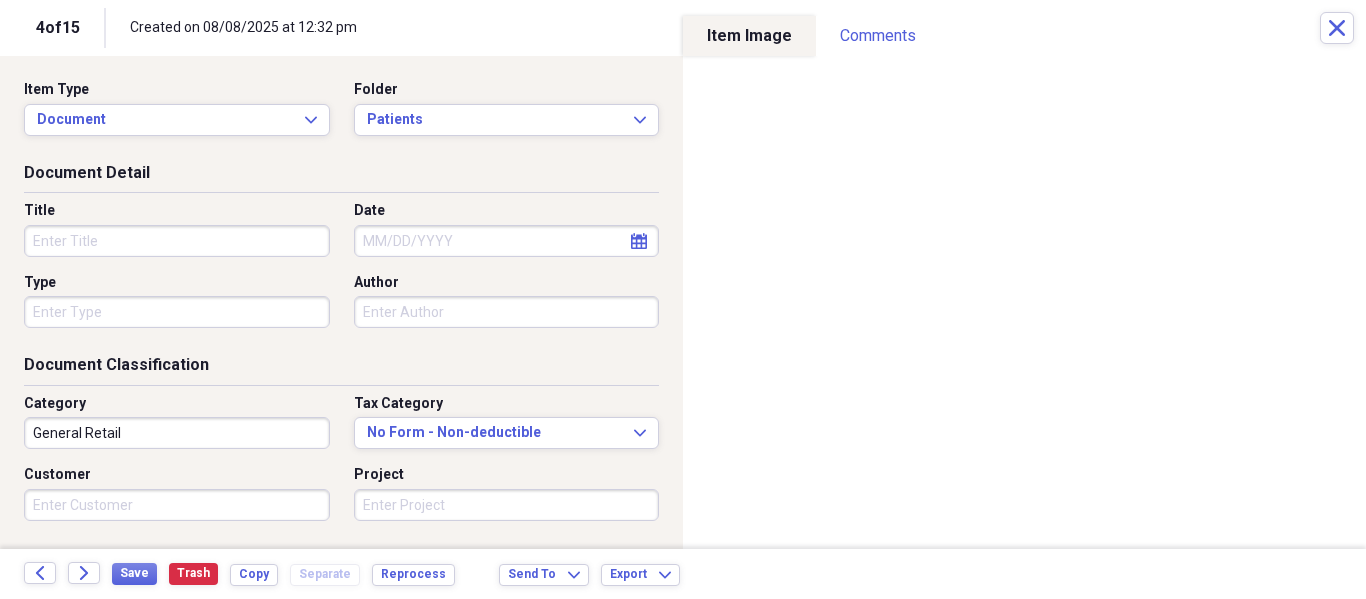 click on "Title" at bounding box center (177, 241) 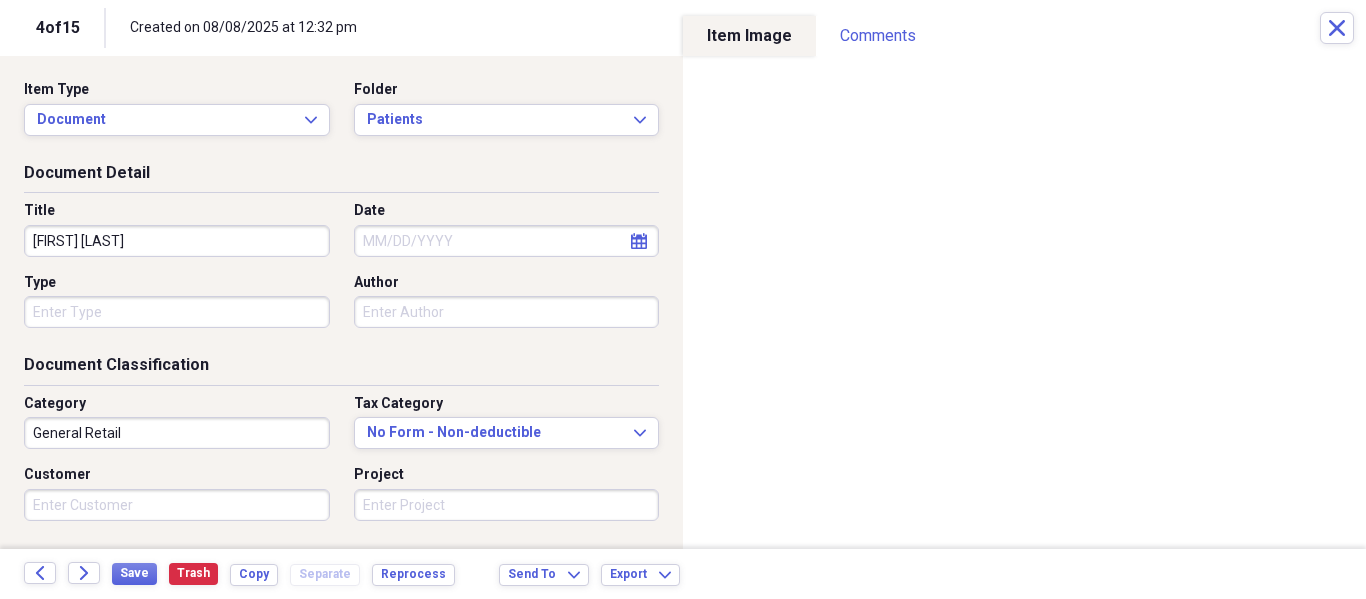 type on "Elian Gonzalez" 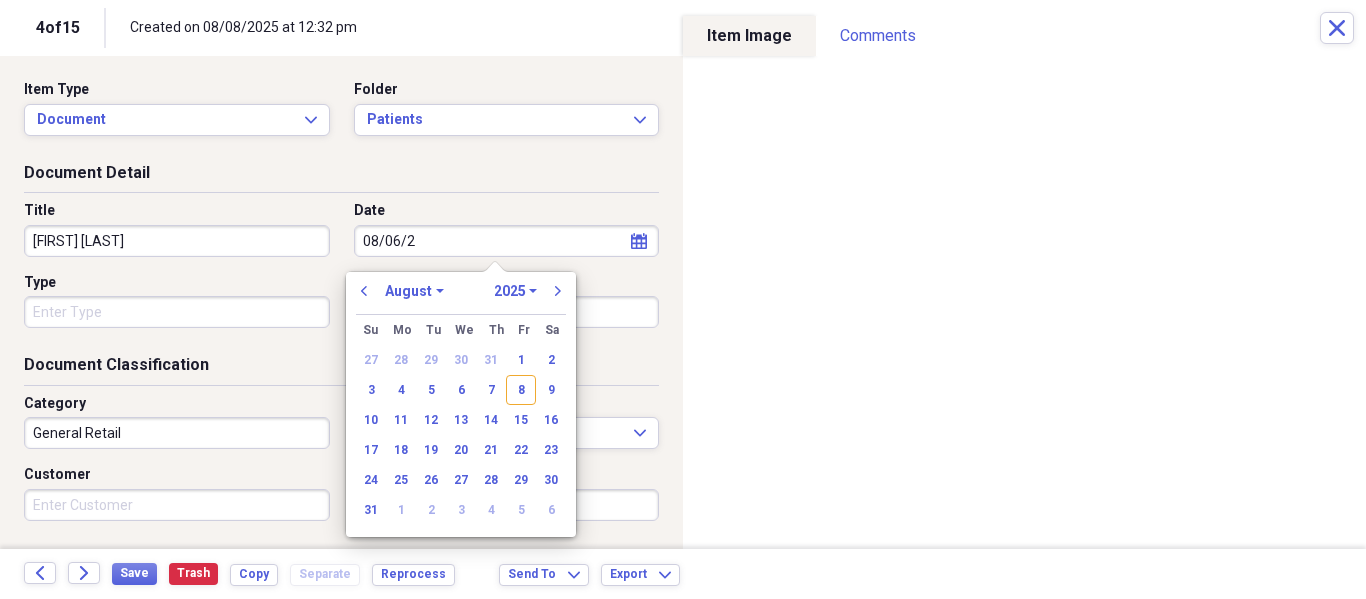 type on "08/06/20" 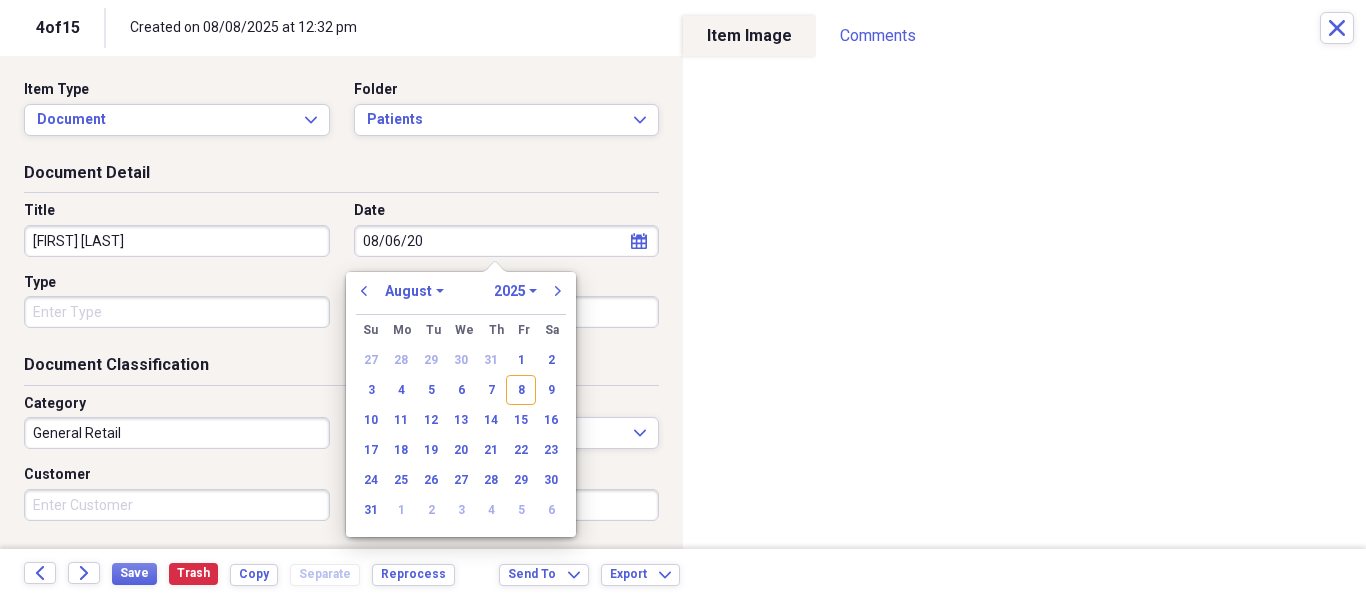 select on "2020" 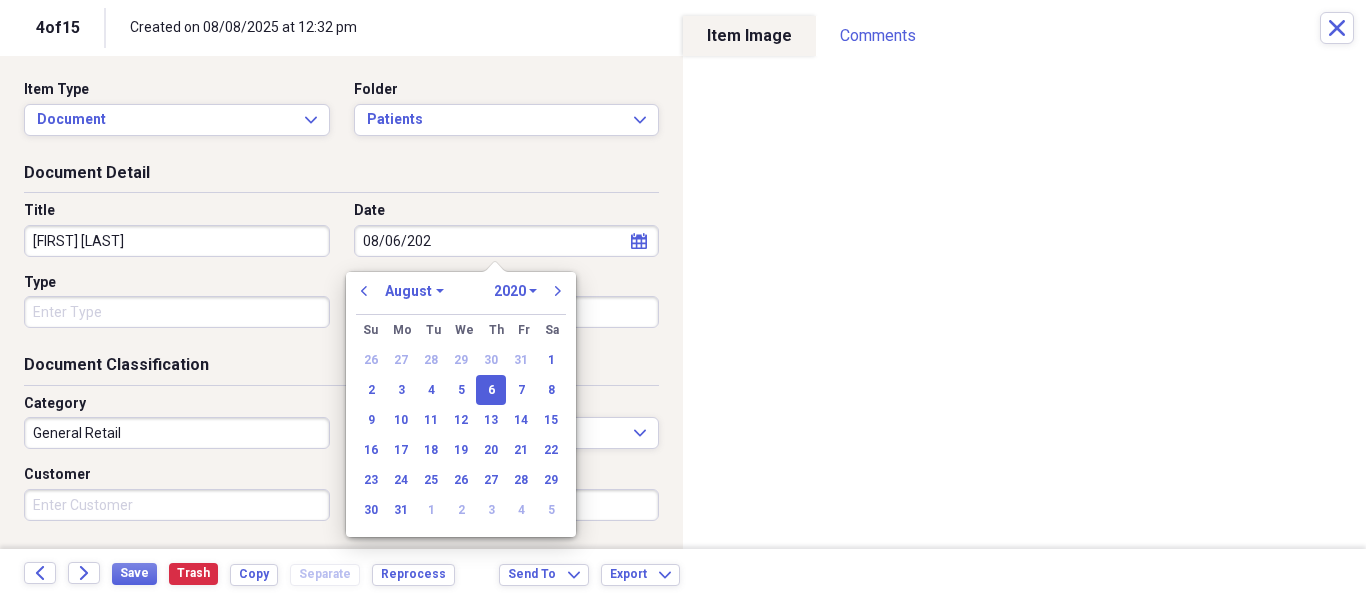 type on "08/06/2025" 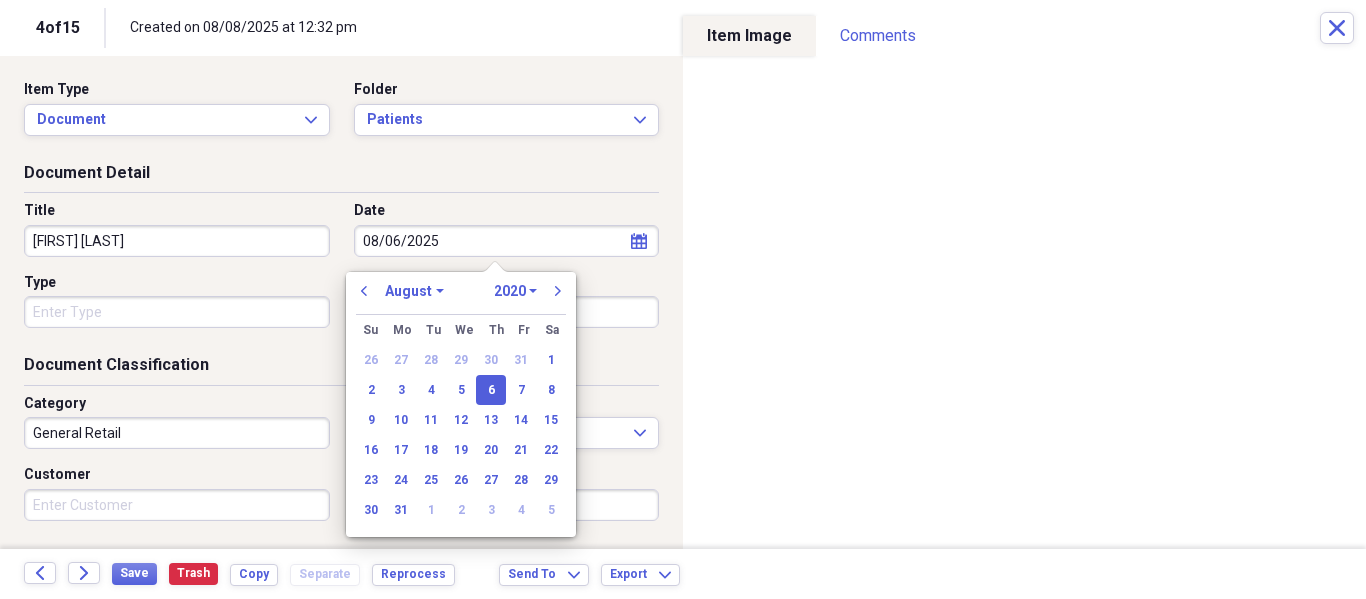 select on "2025" 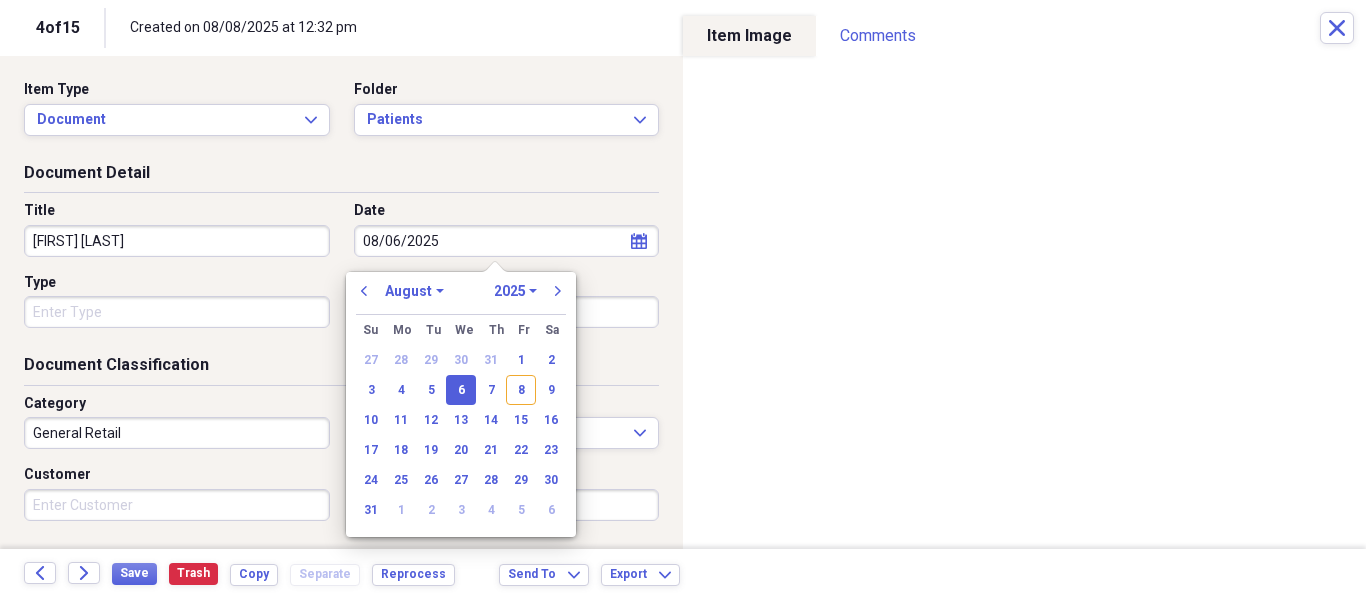 type on "08/06/2025" 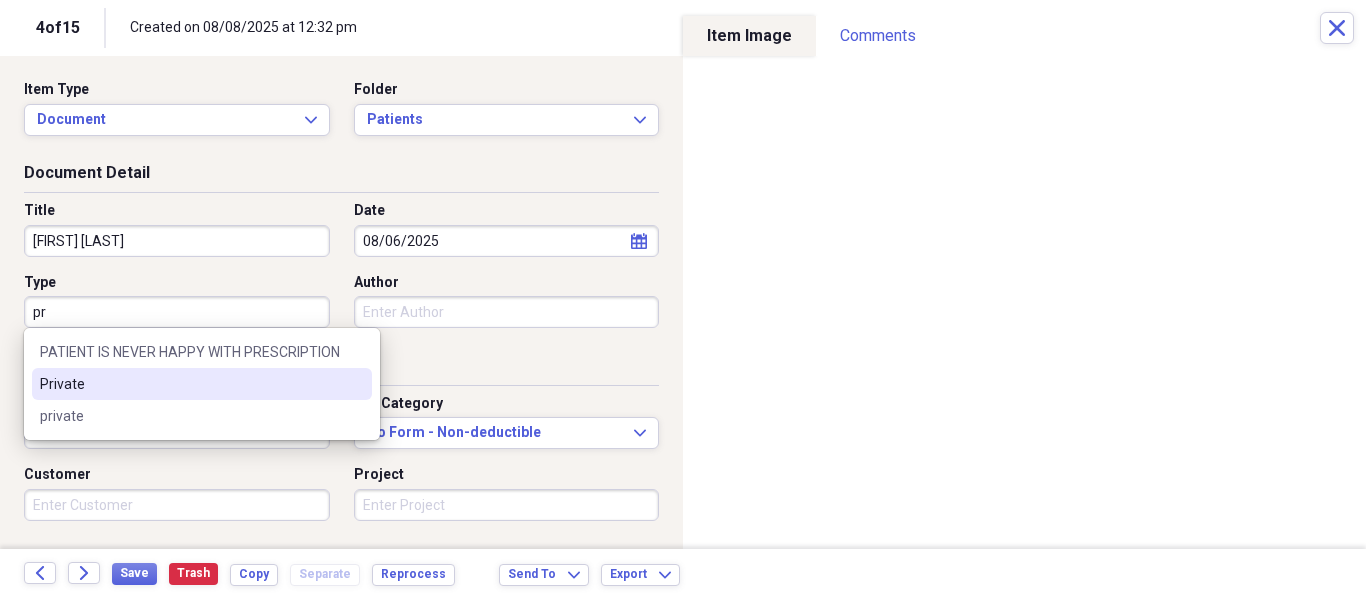 click on "Private" at bounding box center [190, 384] 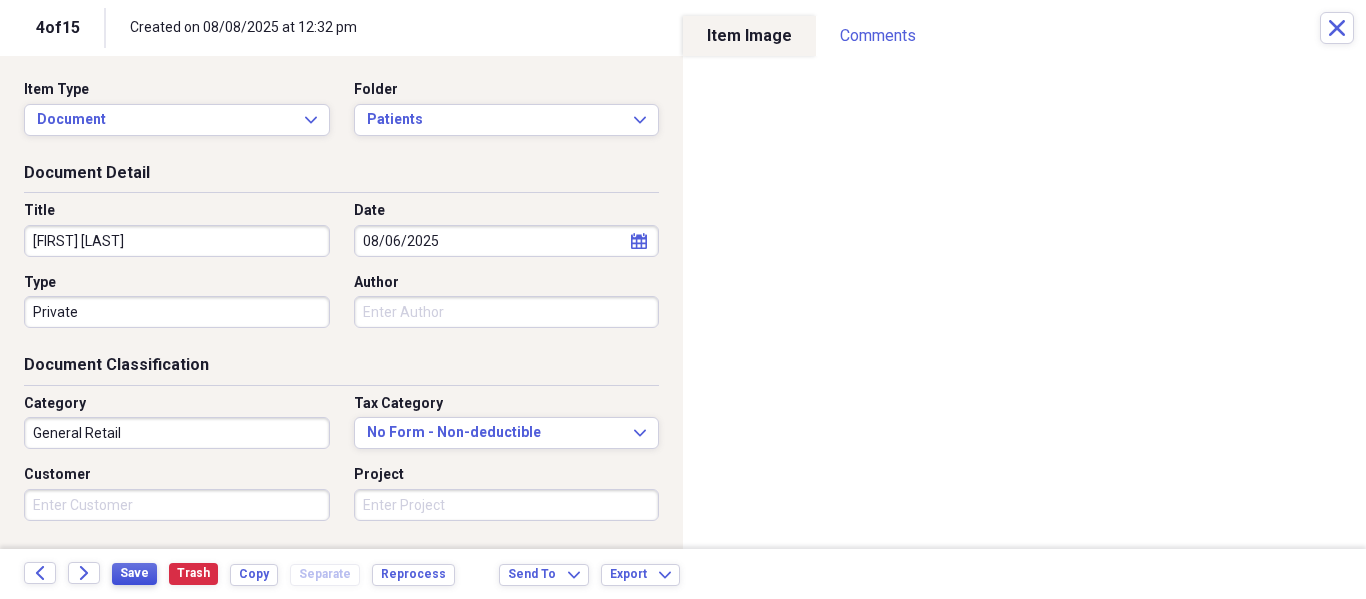 click on "Save" at bounding box center [134, 573] 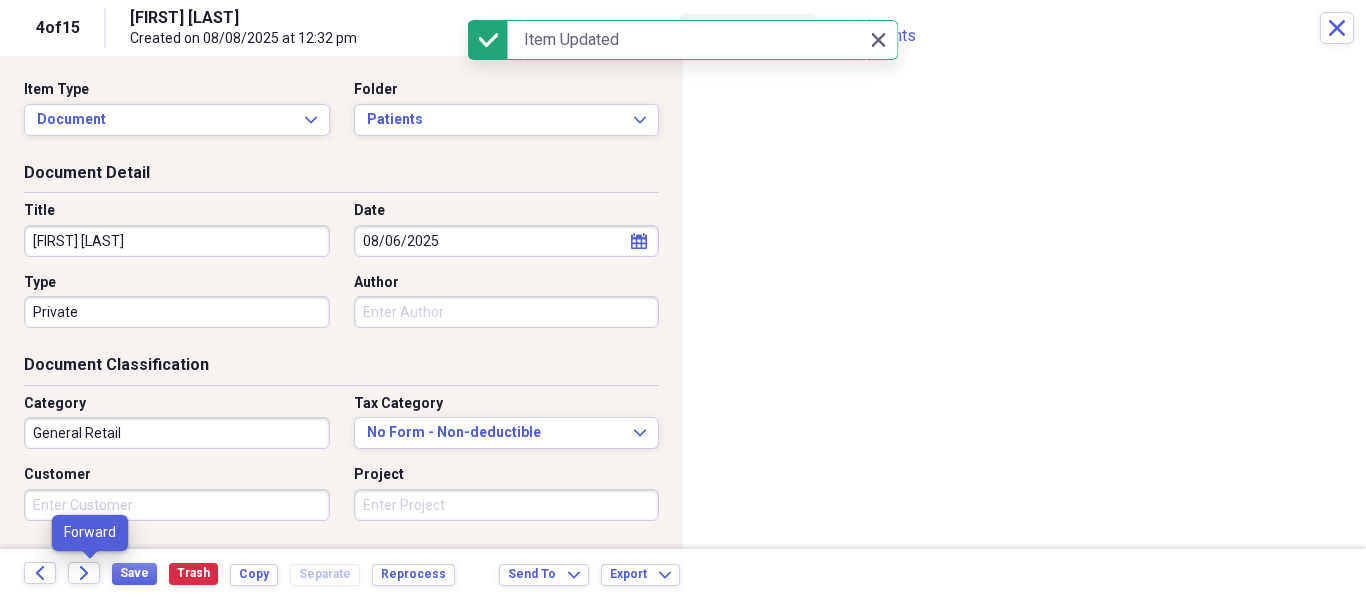 click on "Forward" at bounding box center [90, 574] 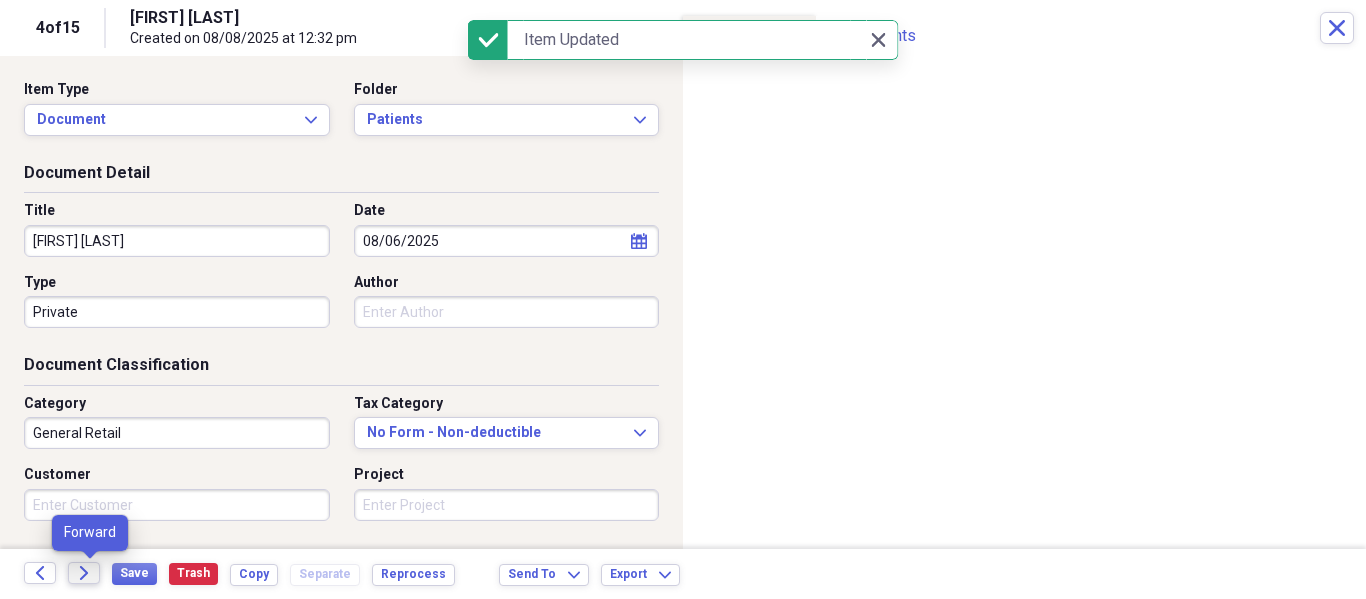 click on "Forward" at bounding box center (84, 573) 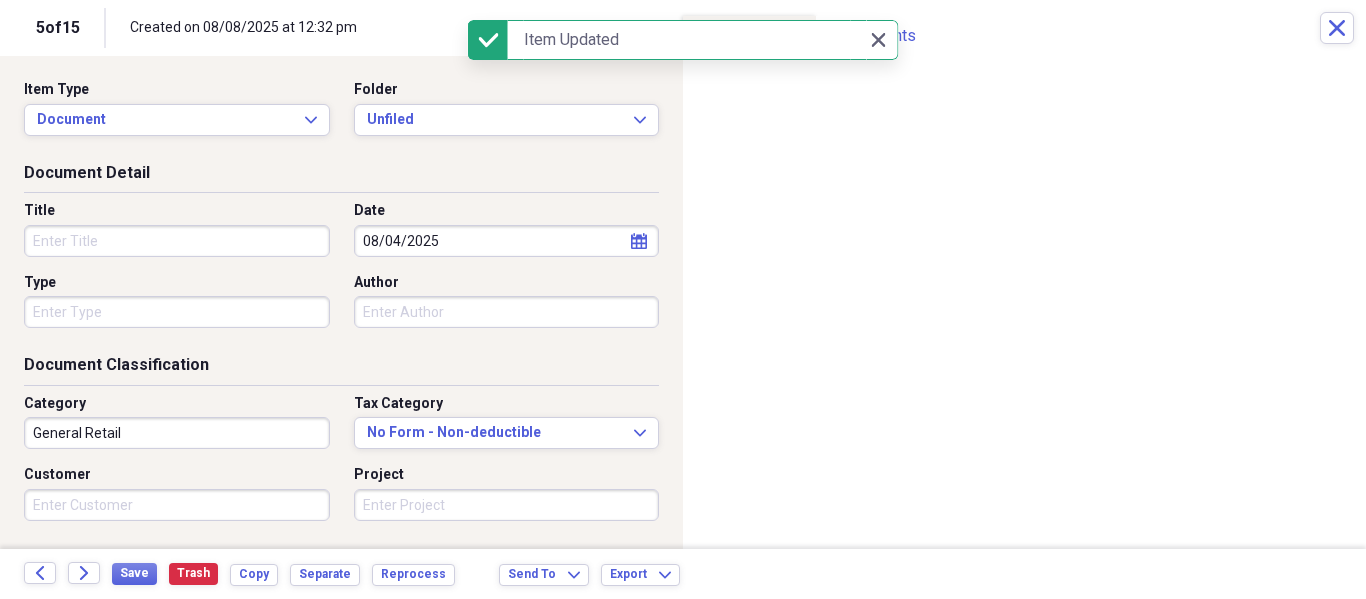 click on "Item Type Document Expand Folder Unfiled Expand" at bounding box center (341, 116) 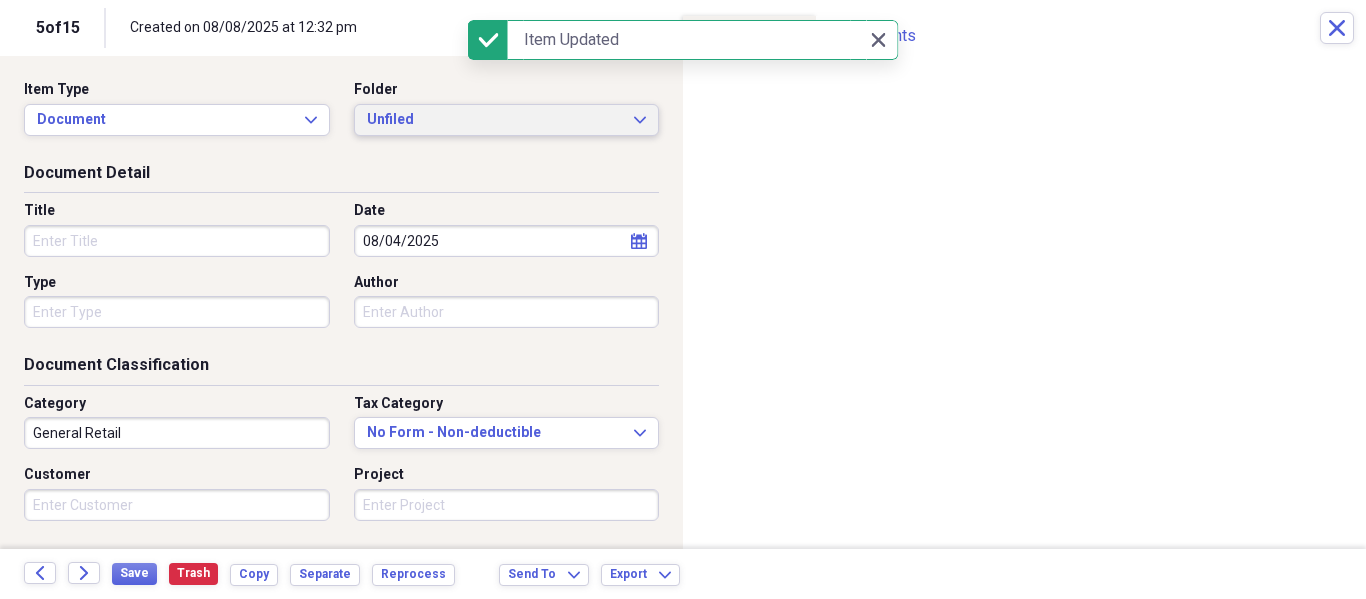 click on "Unfiled" at bounding box center (495, 120) 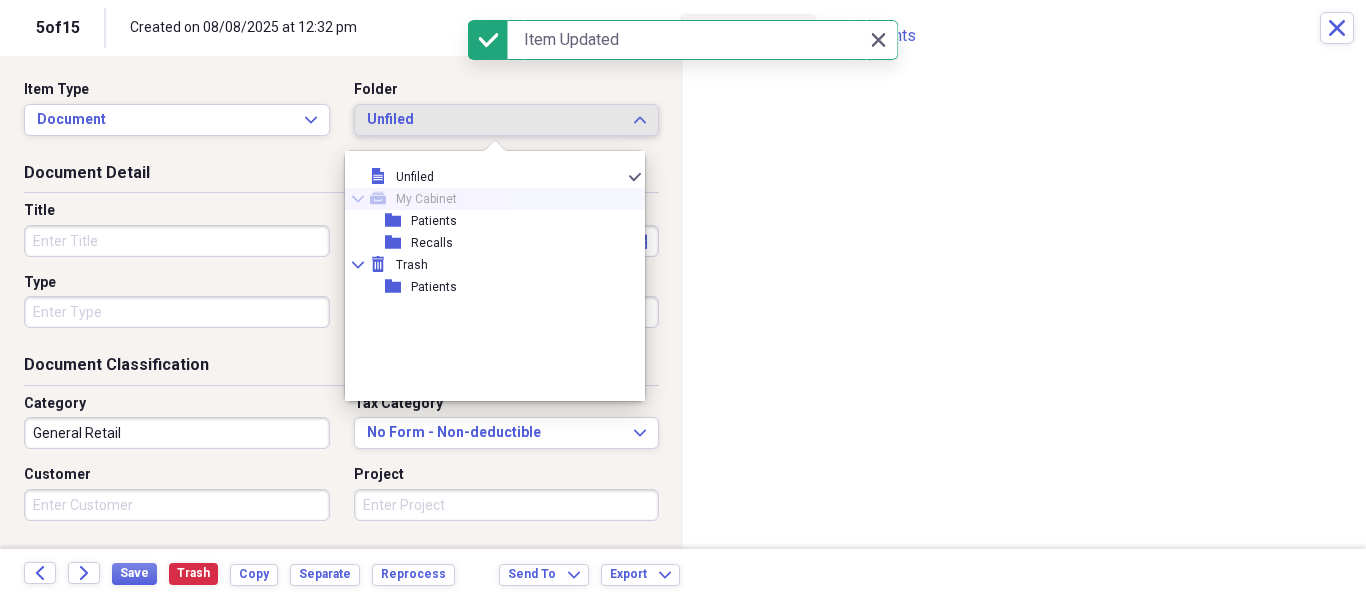 click on "folder Patients" at bounding box center (487, 221) 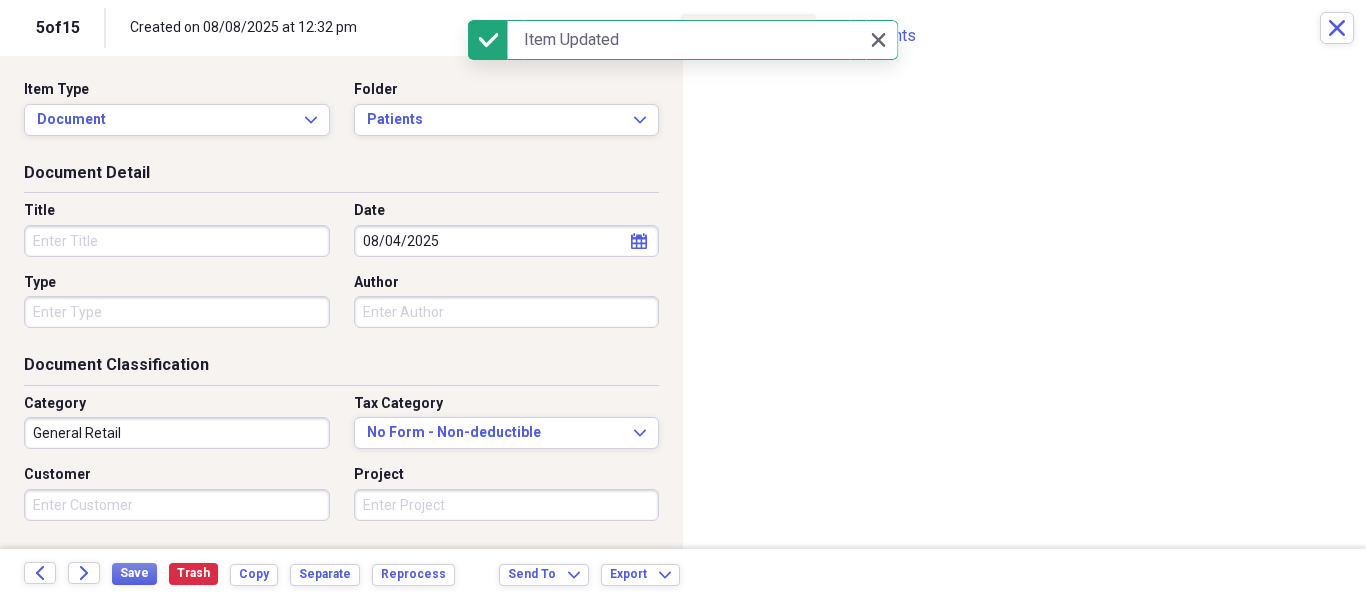click on "Title" at bounding box center [177, 241] 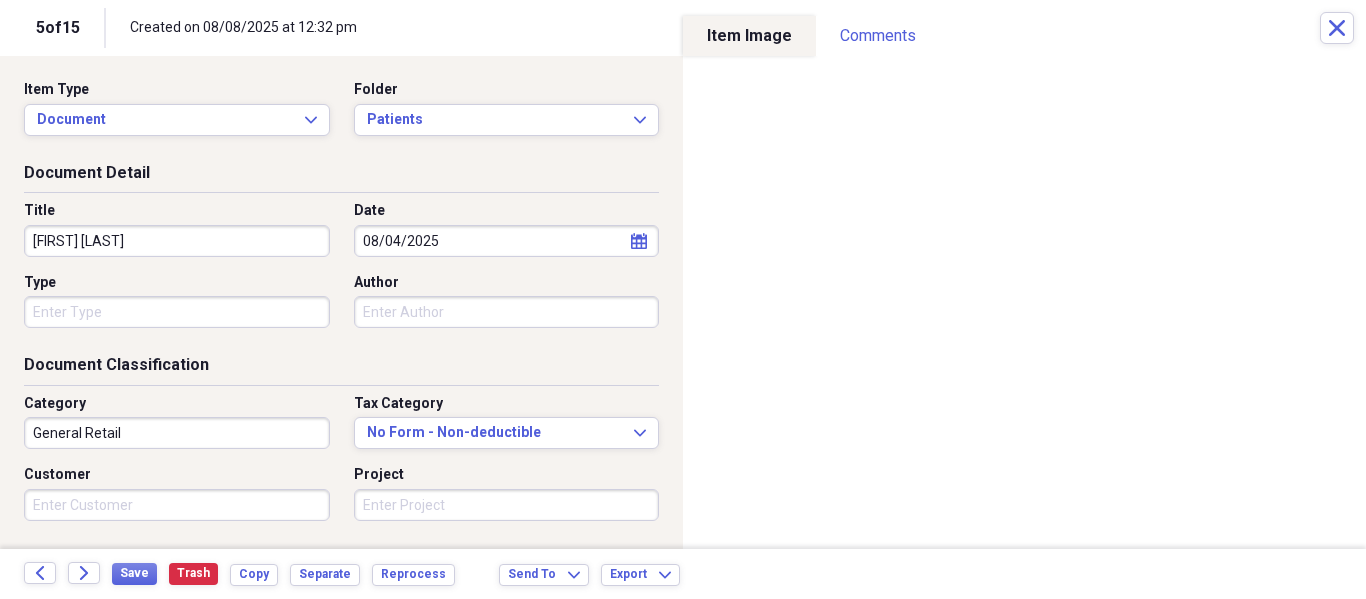 type on "Mabel Barrios" 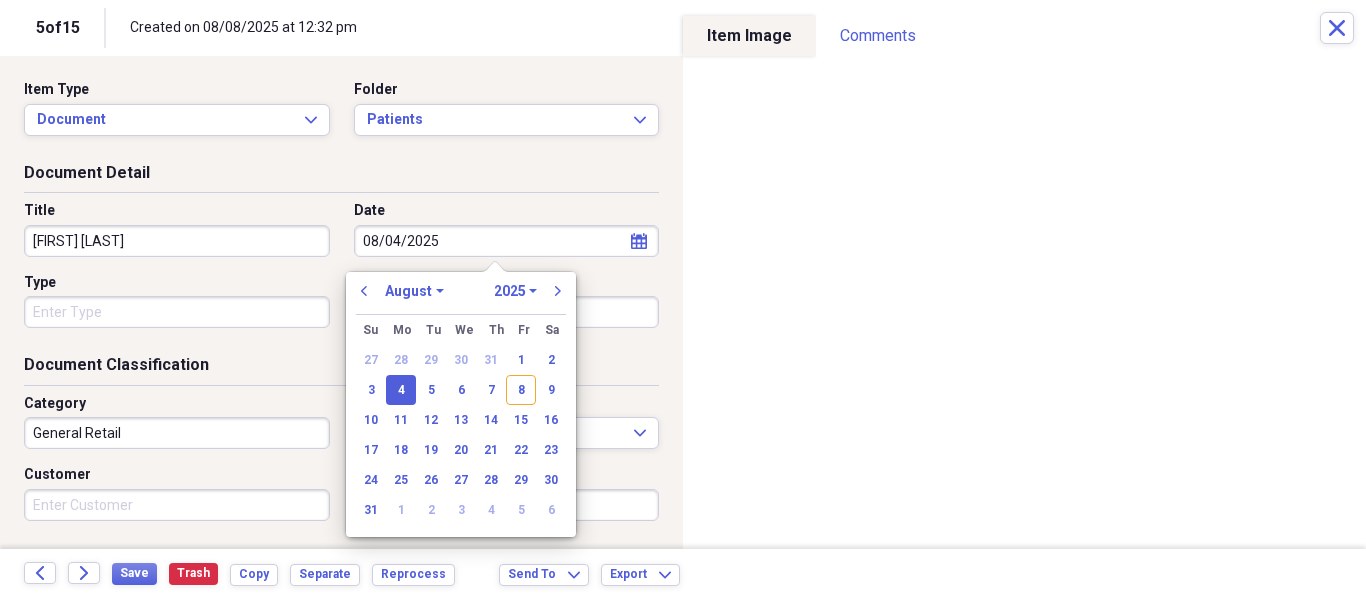 click on "Organize My Files 10 Collapse Unfiled Needs Review 10 Unfiled All Files Unfiled Unfiled Unfiled Saved Reports Collapse My Cabinet My Cabinet Add Folder Folder Patients Add Folder Folder Recalls Add Folder Collapse Trash Trash Folder Patients Help & Support Submit Import Import Add Create Expand Reports Reports Settings Philip Expand These items are in need of review Showing 15 items Column Expand sort Sort Filters  Expand Create Item Expand Image Date Title Author Type Category Source Folder media 08/06/2025 Andres Gonzalez Private Health NeatConnect Patients media 08/04/2025 Sofia Capin Private General Retail NeatConnect Patients media 07/22/2025 Cristal Garcia Private General Retail NeatConnect Patients media 08/06/2025 Elian Gonzalez Private General Retail NeatConnect Patients media 08/04/2025 General Retail NeatConnect Unfiled media Health NeatConnect Unfiled media Health NeatConnect Unfiled media Health NeatConnect Unfiled Items 25 Expand Trash Move Send To Expand Export Expand more 1 5  of  15 Close To" at bounding box center [683, 299] 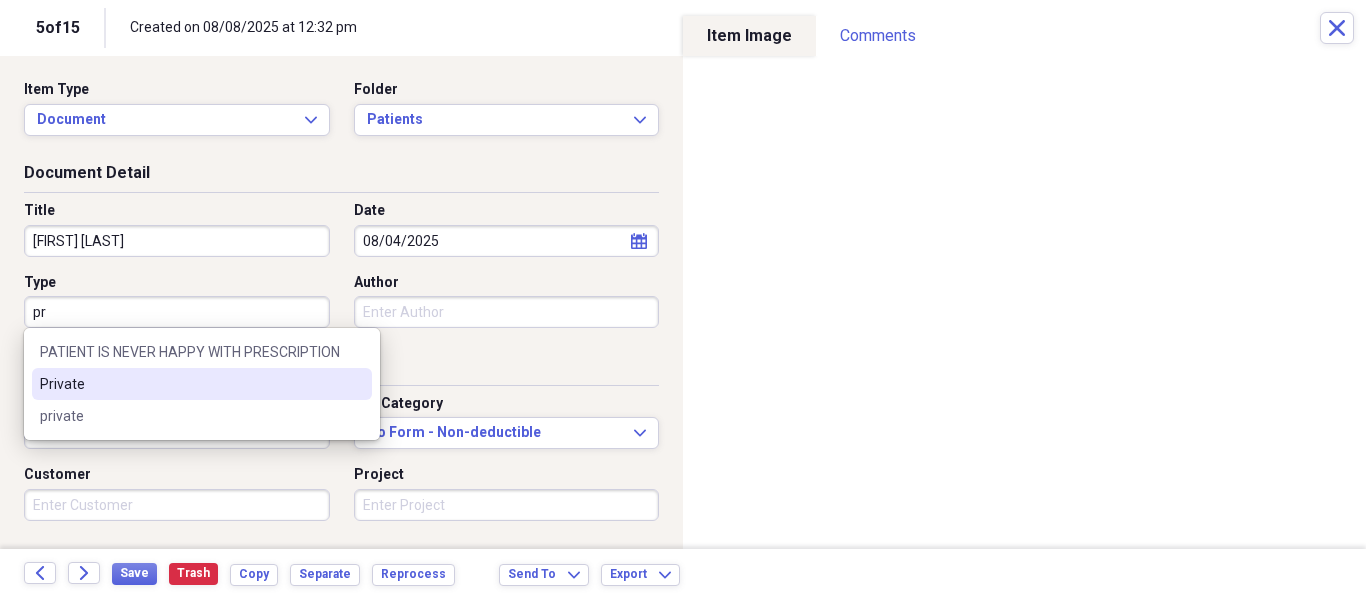 click on "Private" at bounding box center [190, 384] 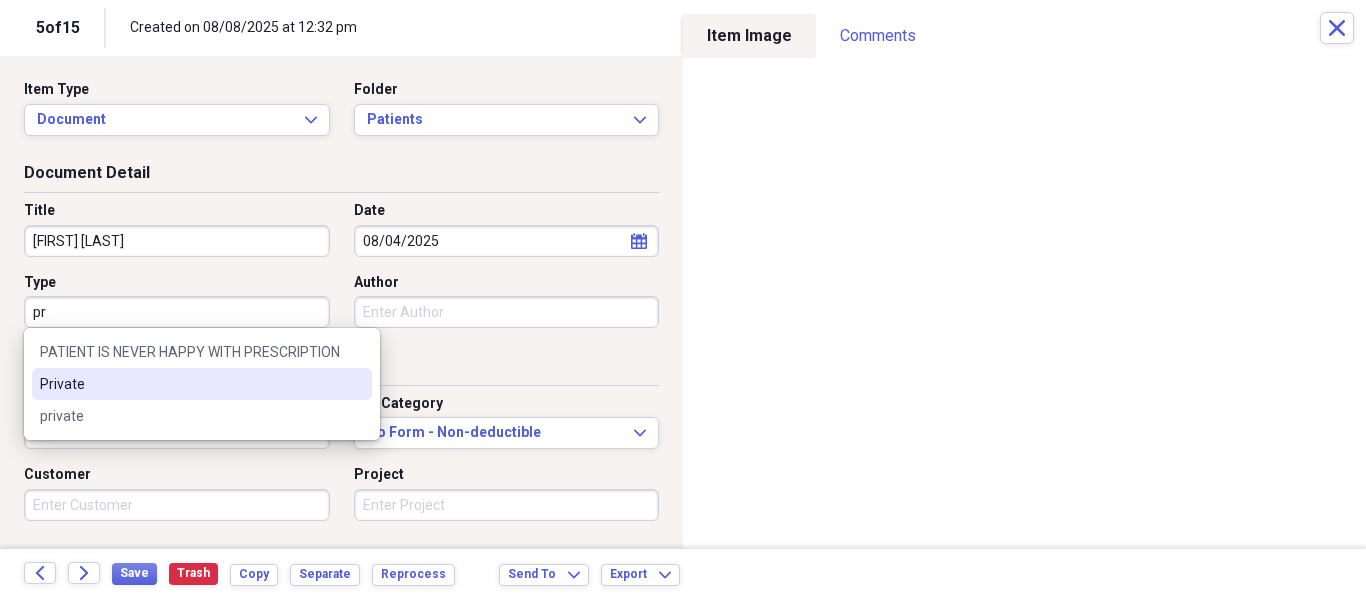 type on "Private" 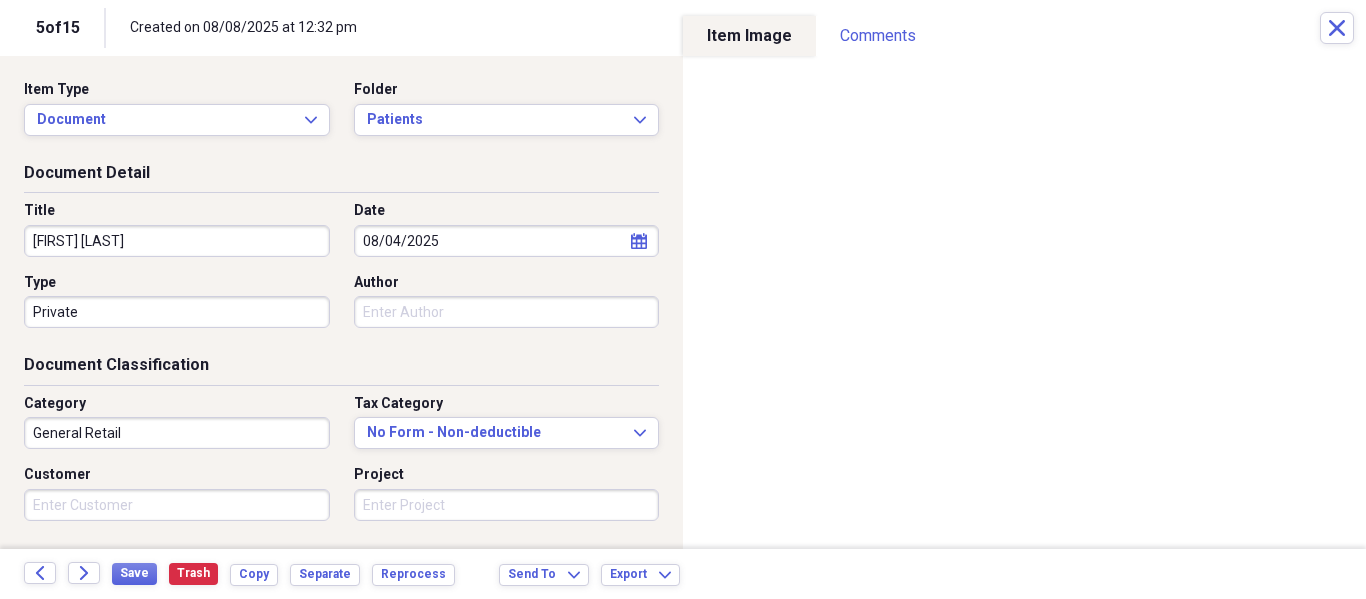 scroll, scrollTop: 243, scrollLeft: 0, axis: vertical 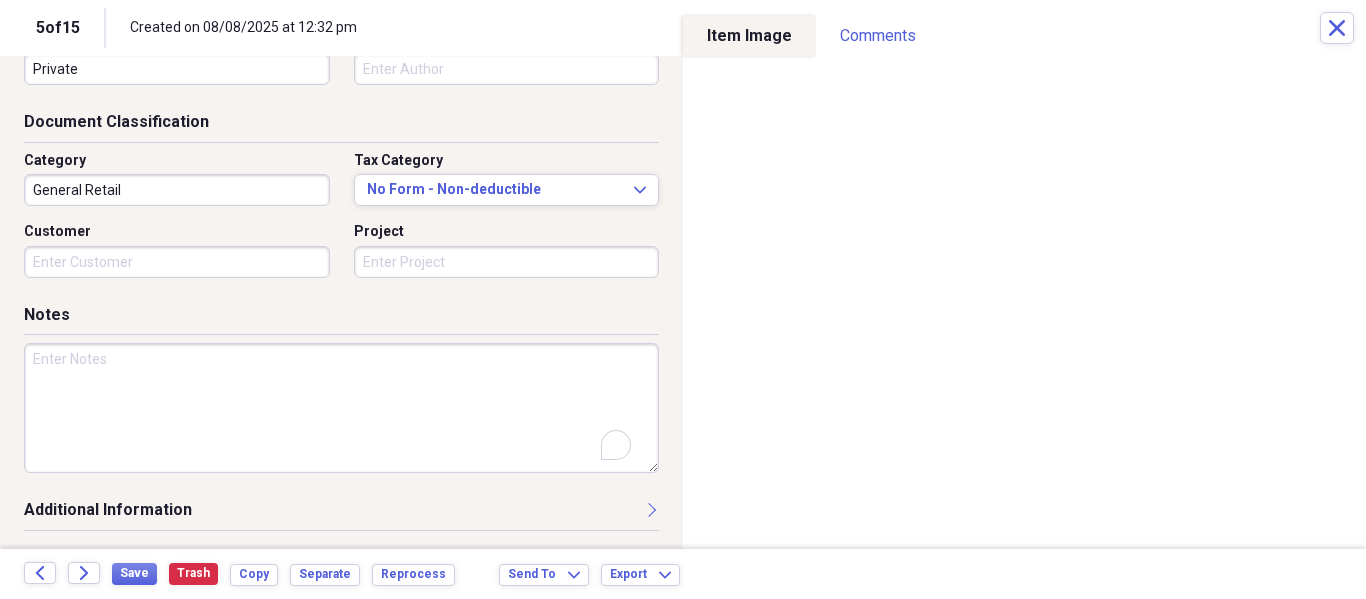 click at bounding box center (341, 408) 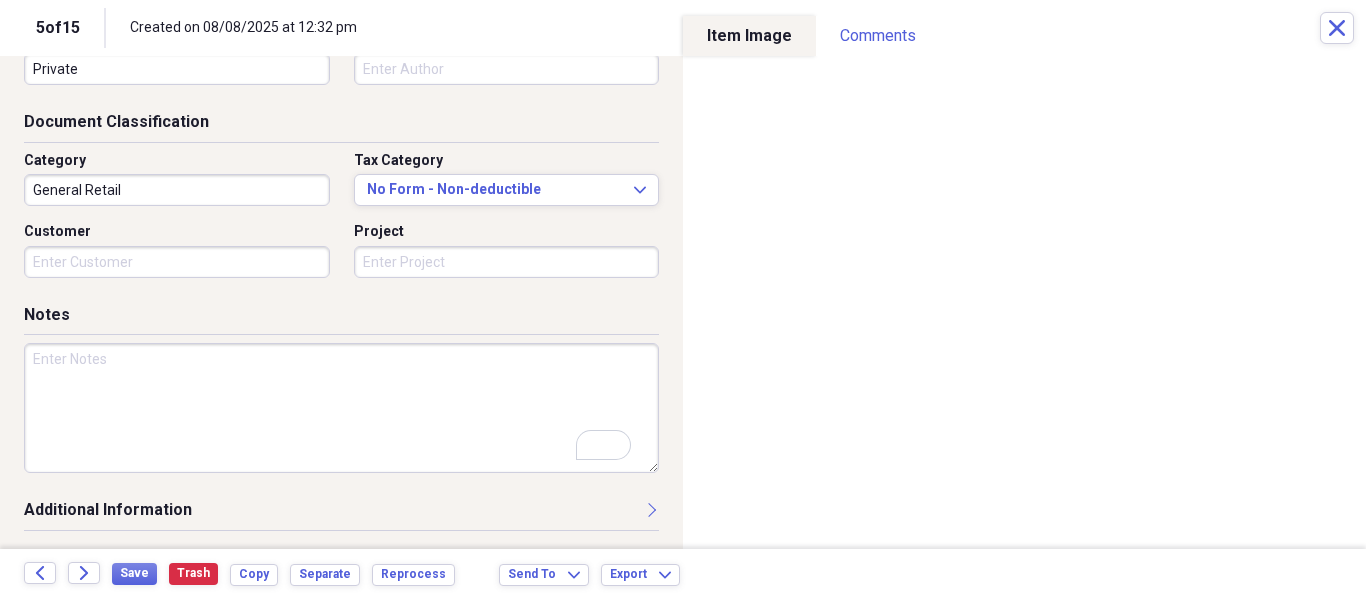 scroll, scrollTop: 243, scrollLeft: 0, axis: vertical 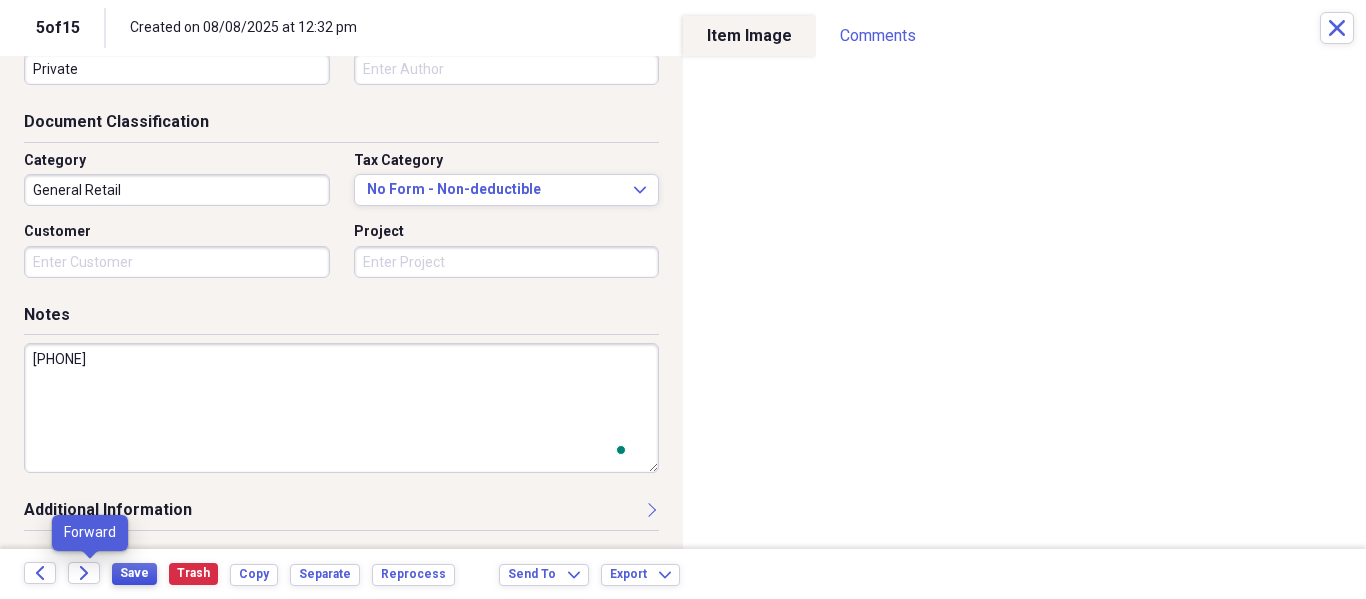 type on "305-213-0002" 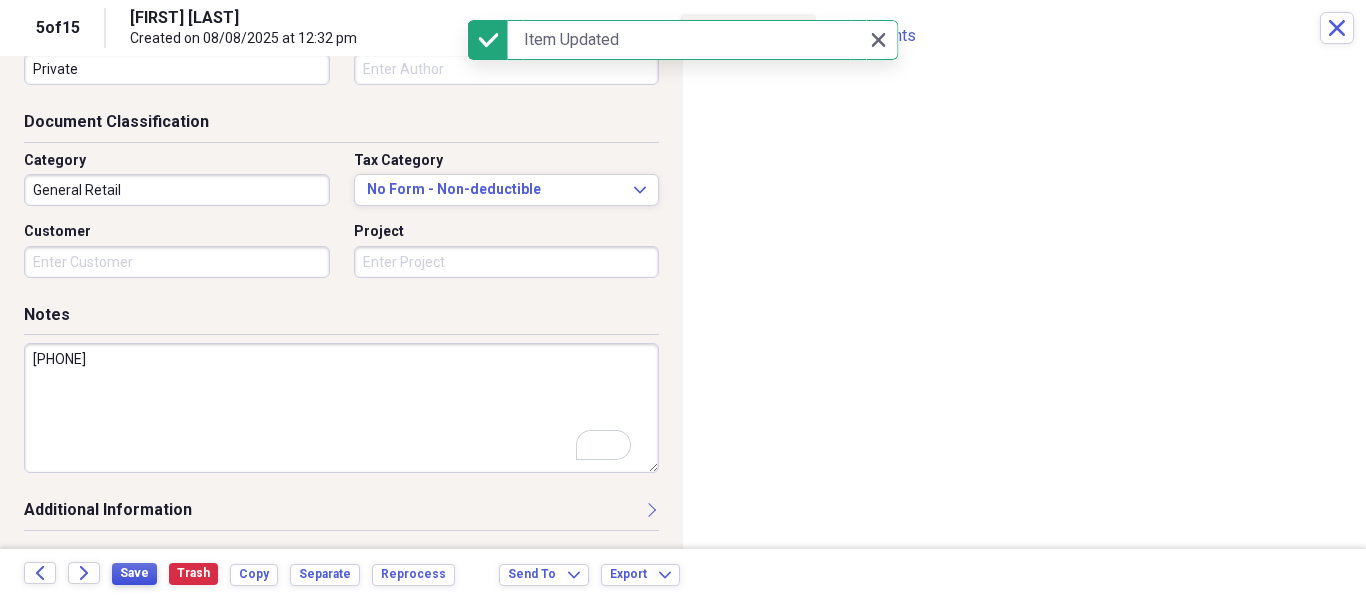type on "Mabel Barrios" 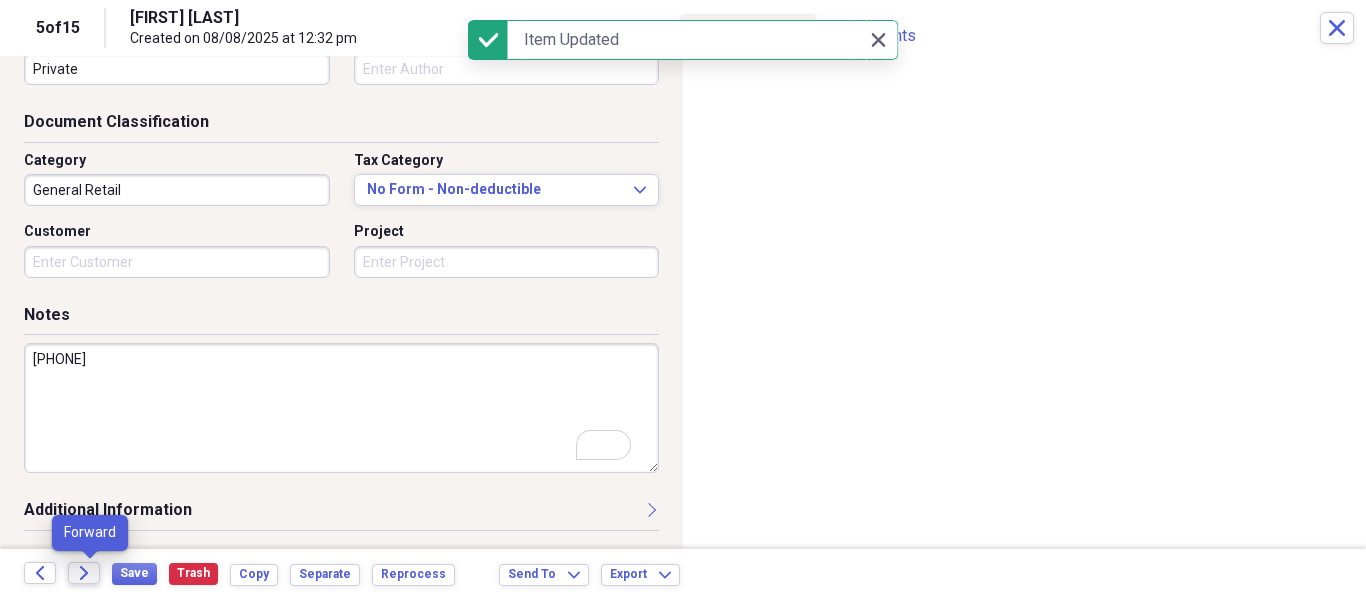 click on "Forward" 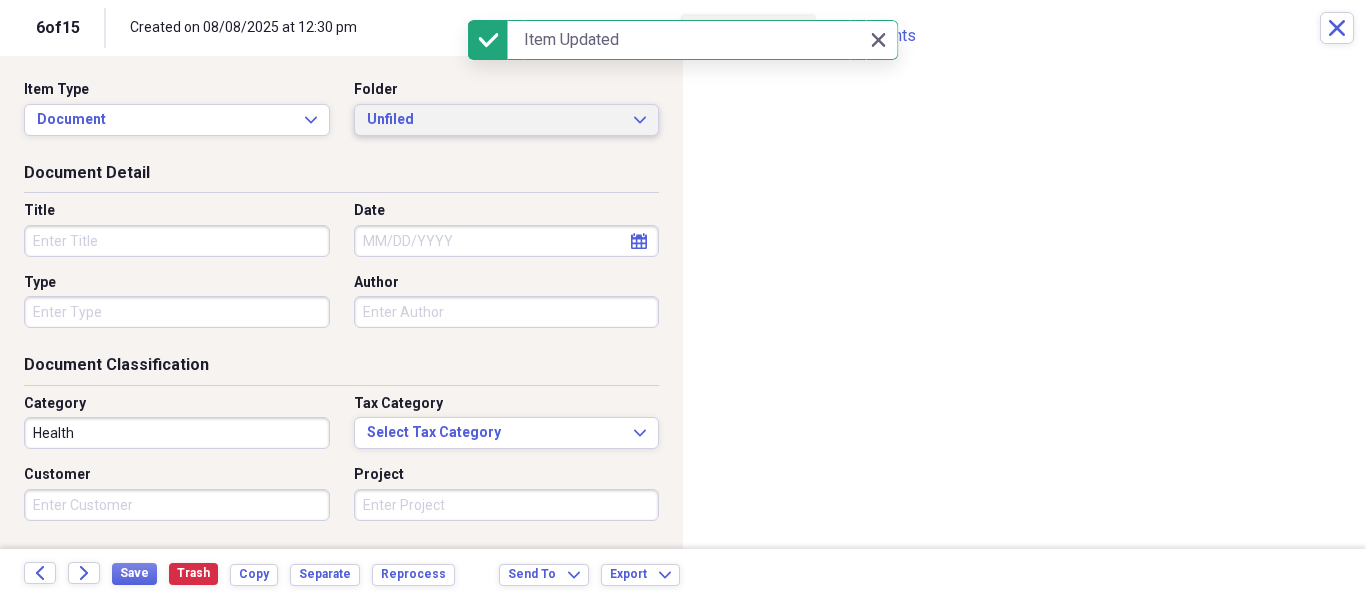 click on "Unfiled" at bounding box center [495, 120] 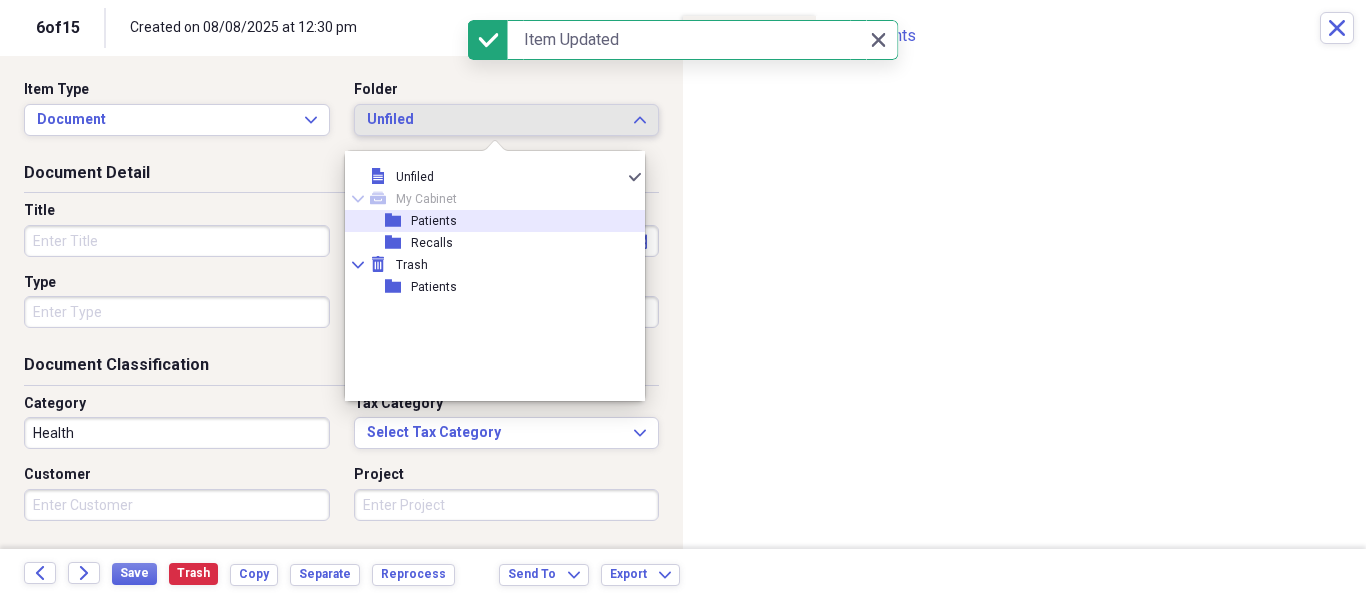 click on "Patients" at bounding box center (434, 221) 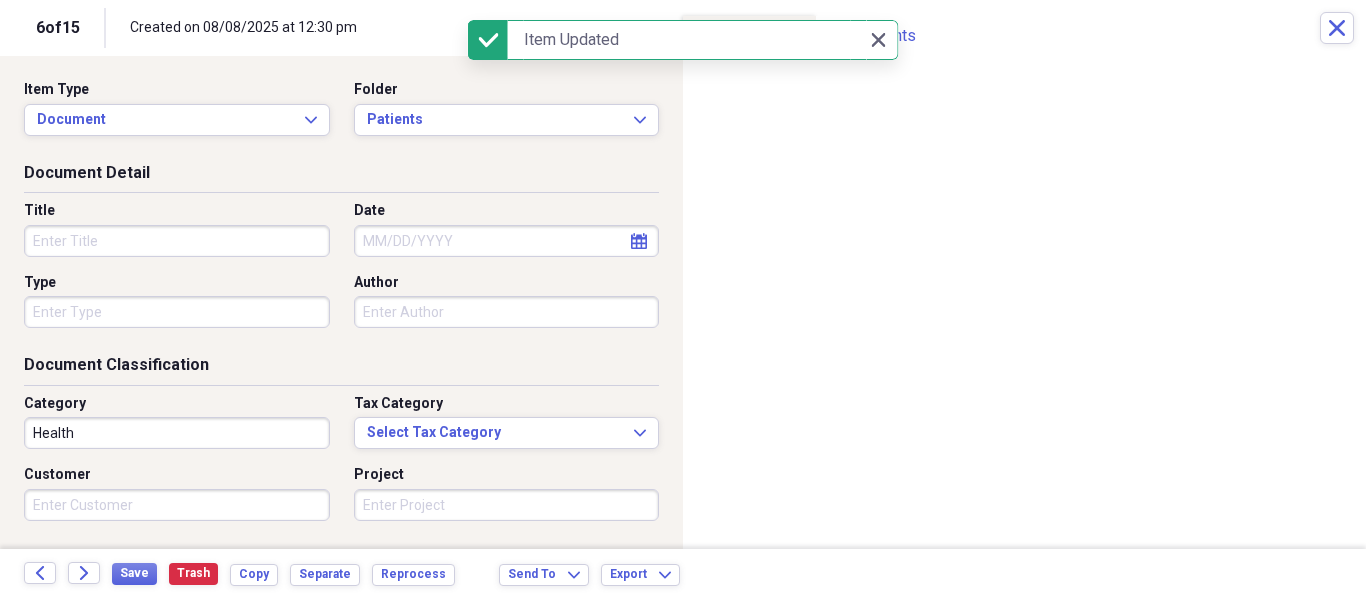 click on "Title" at bounding box center [177, 241] 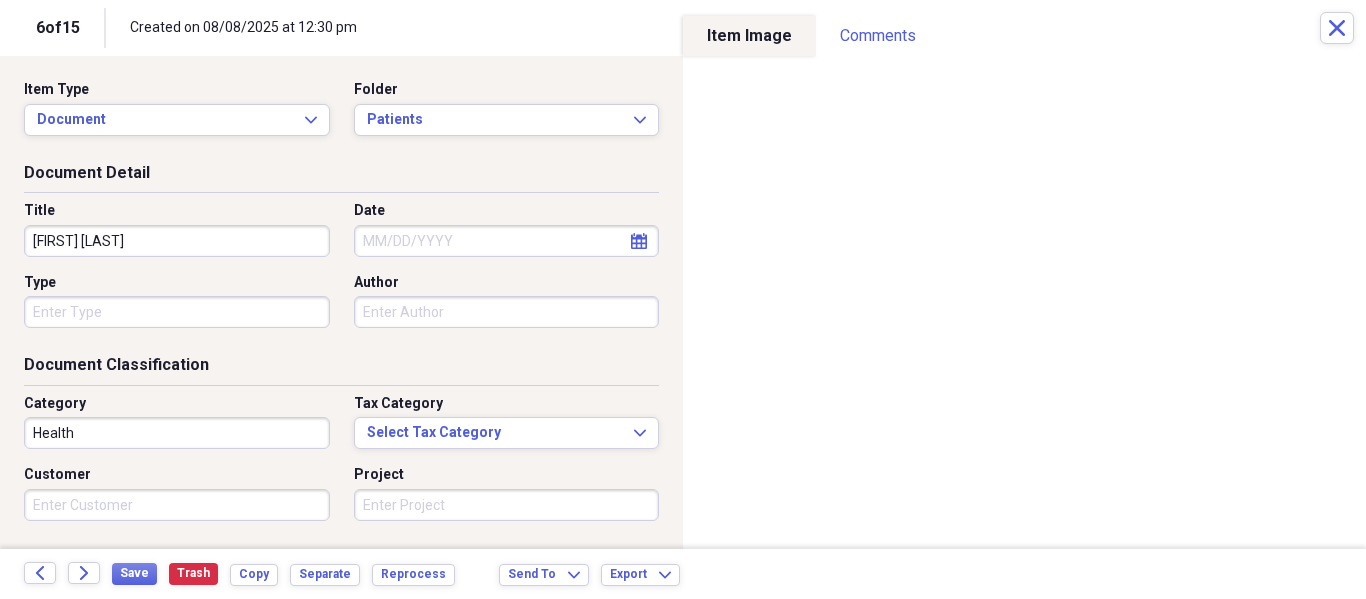 type on "Aliah Garcia" 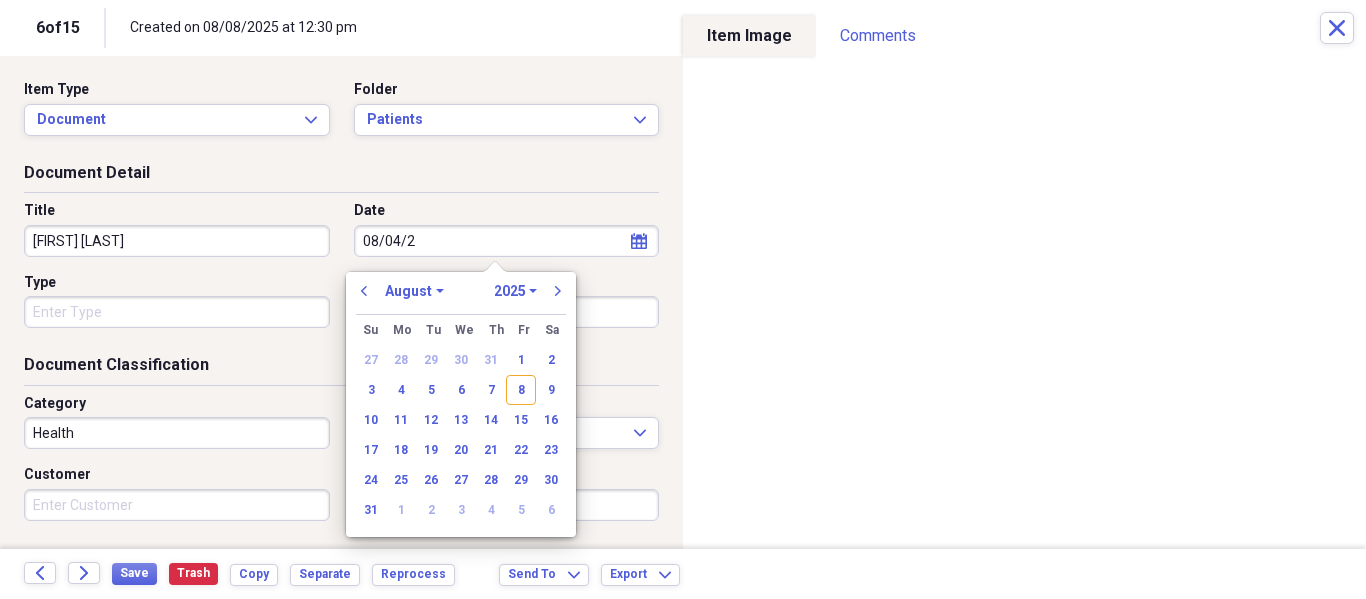 type on "08/04/20" 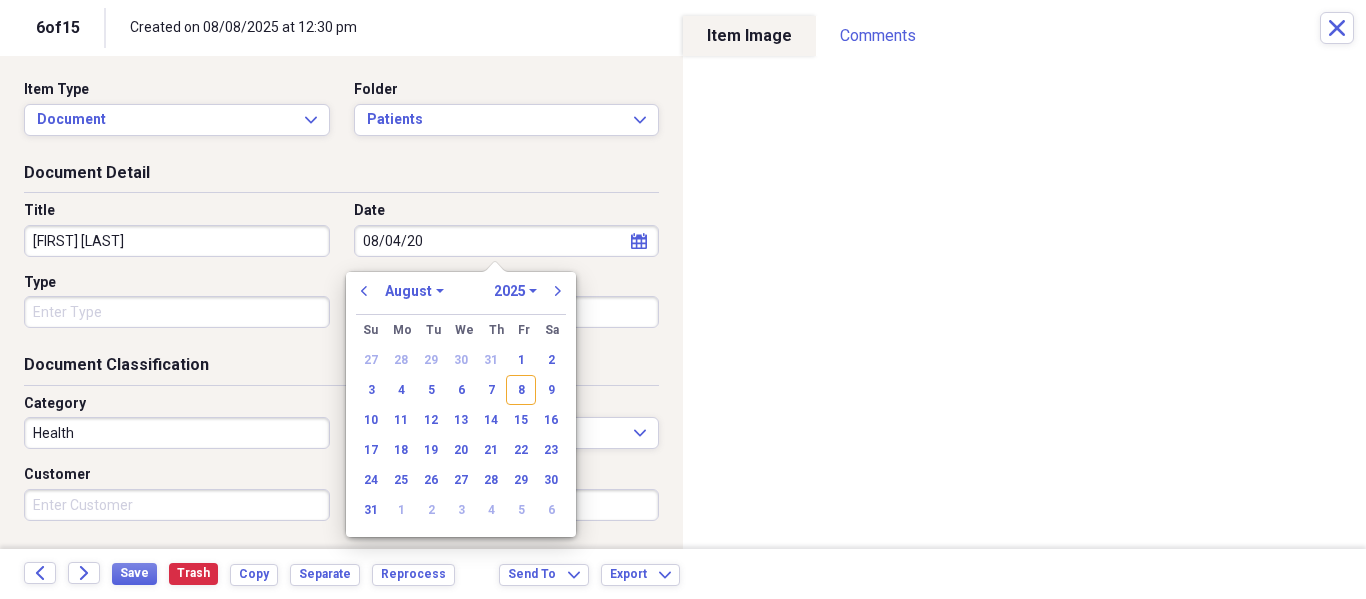 select on "2020" 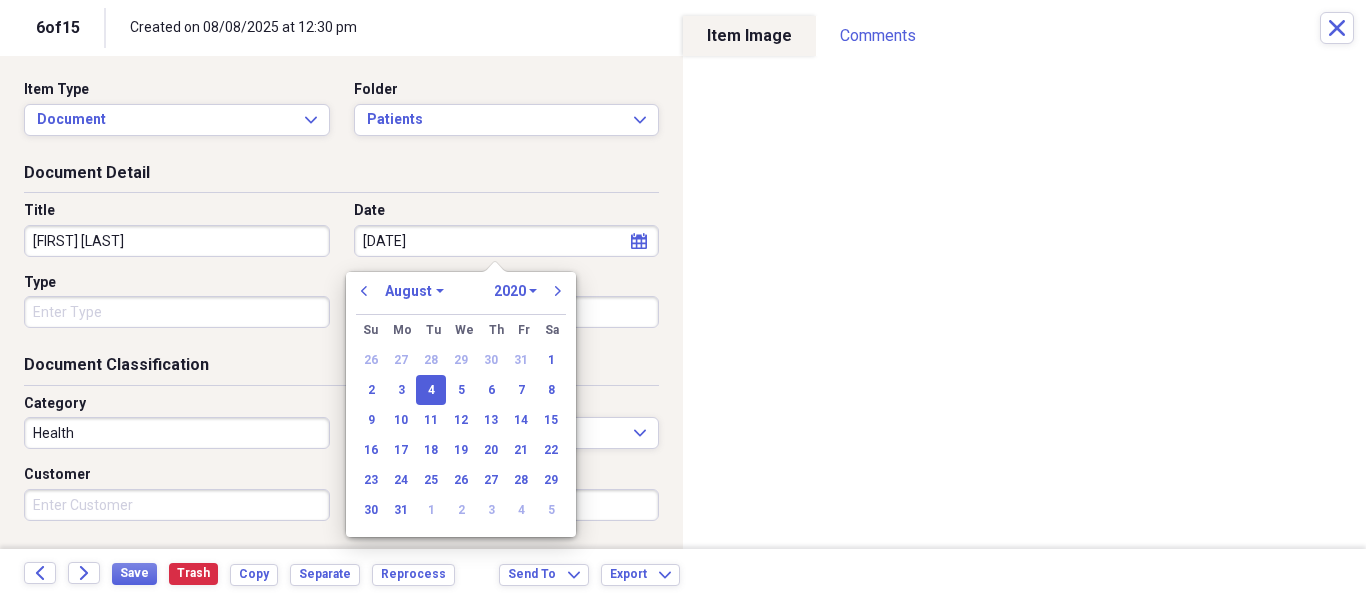 type on "08/04/2025" 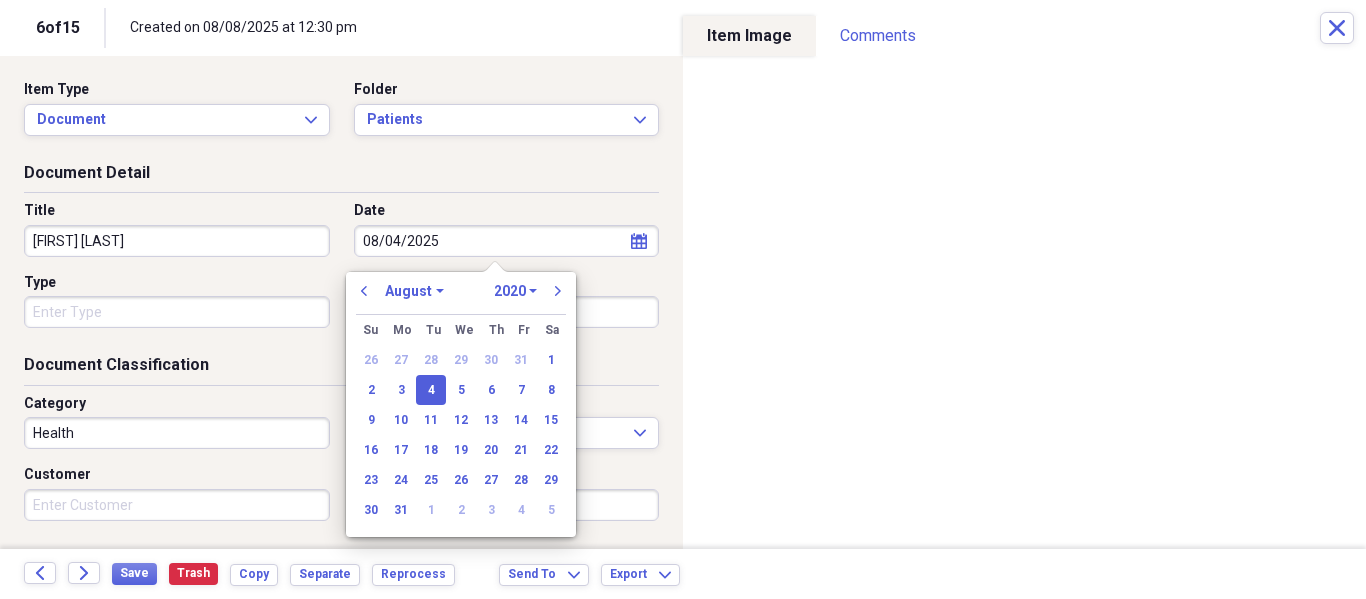 select on "2025" 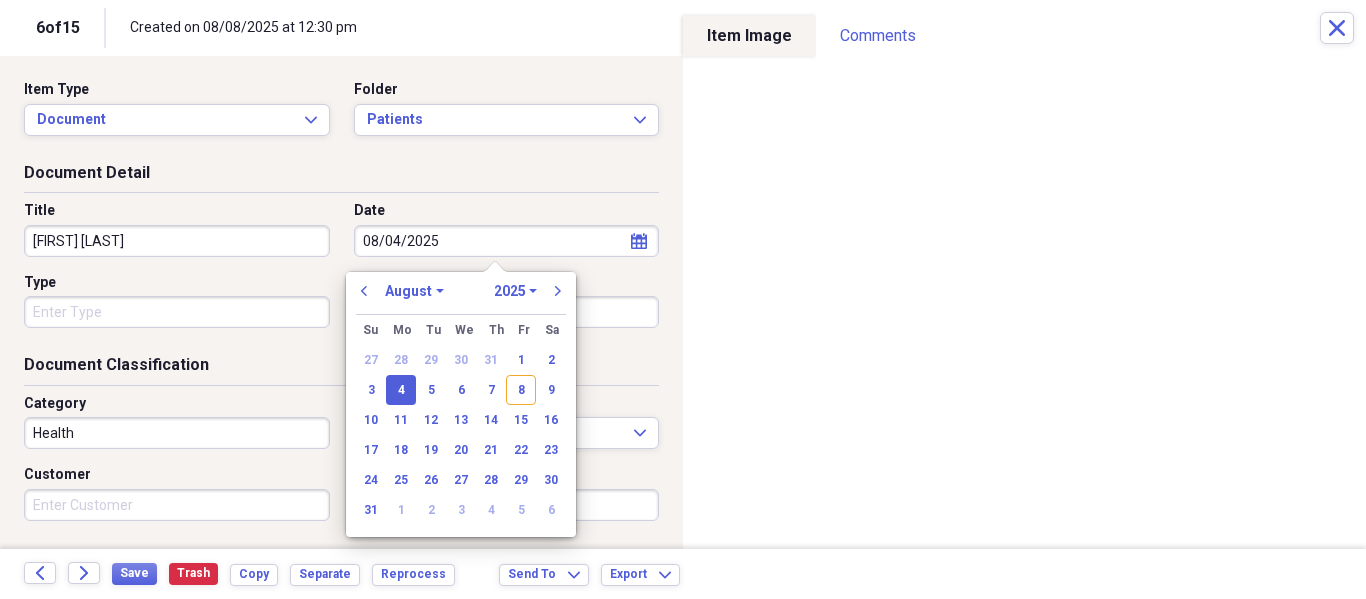 type on "08/04/2025" 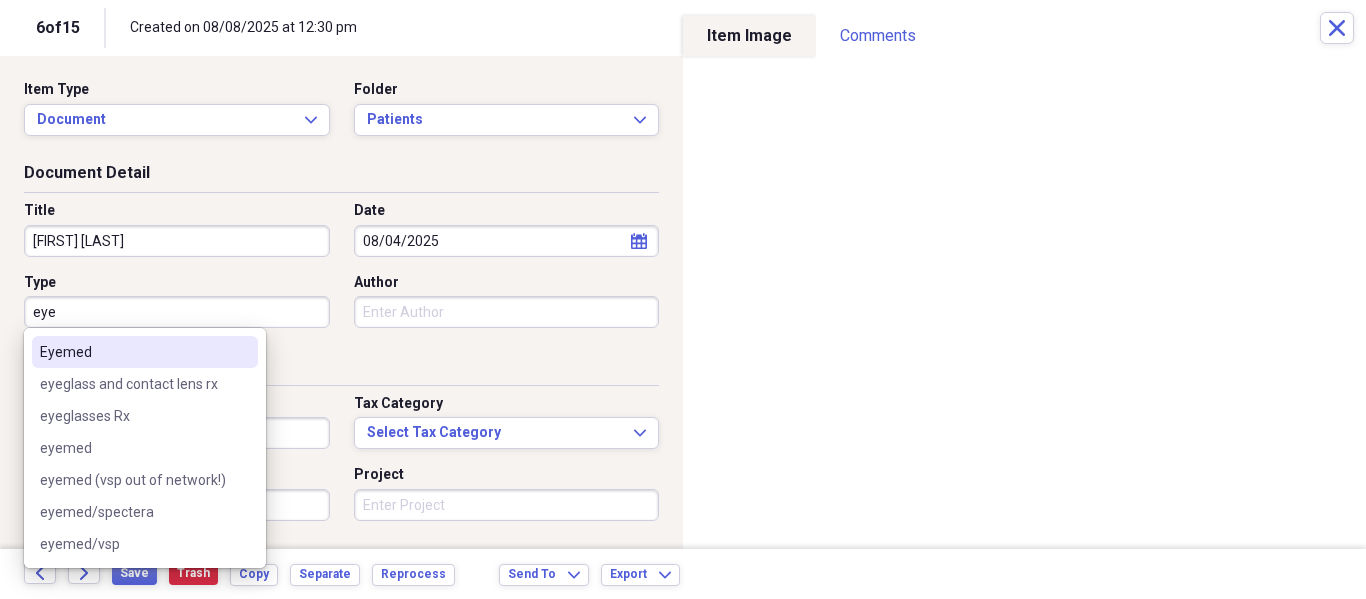 click on "Eyemed" at bounding box center (133, 352) 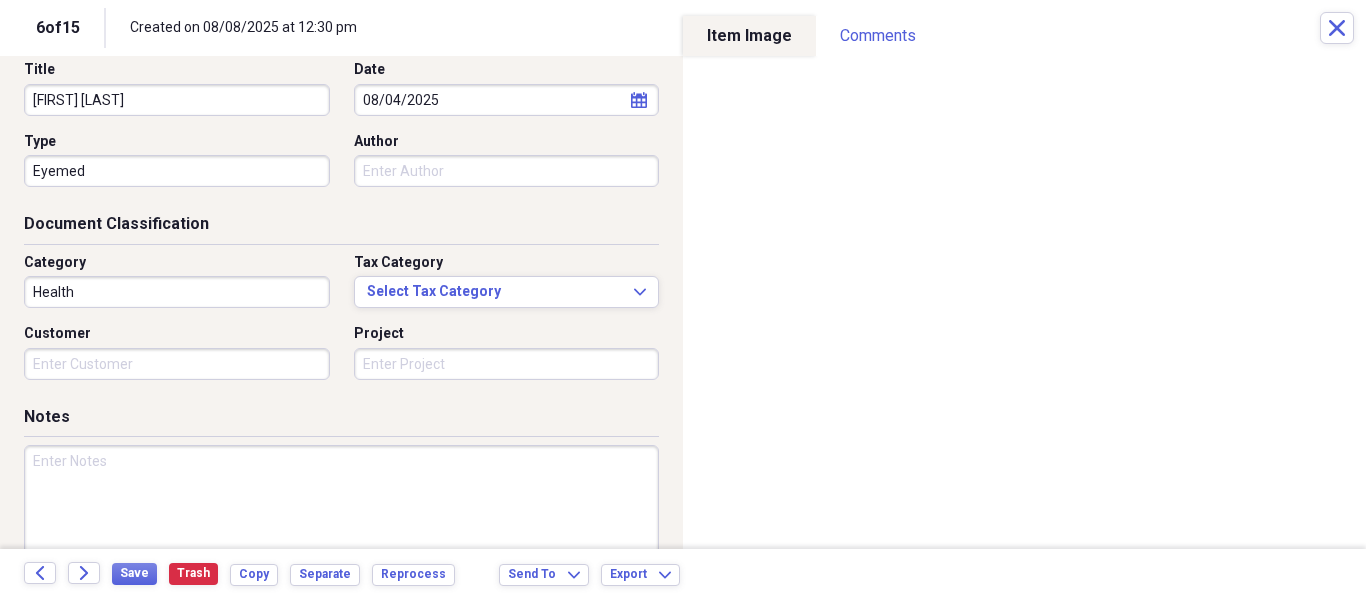 scroll, scrollTop: 243, scrollLeft: 0, axis: vertical 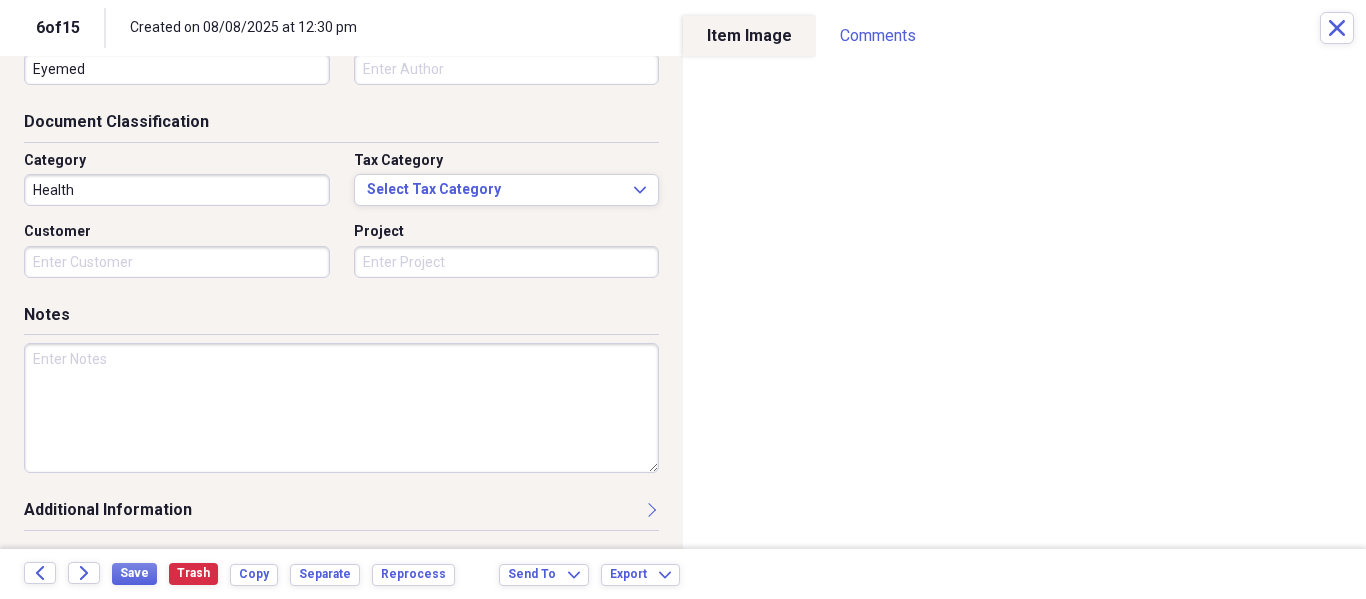 drag, startPoint x: 169, startPoint y: 384, endPoint x: 413, endPoint y: 399, distance: 244.46063 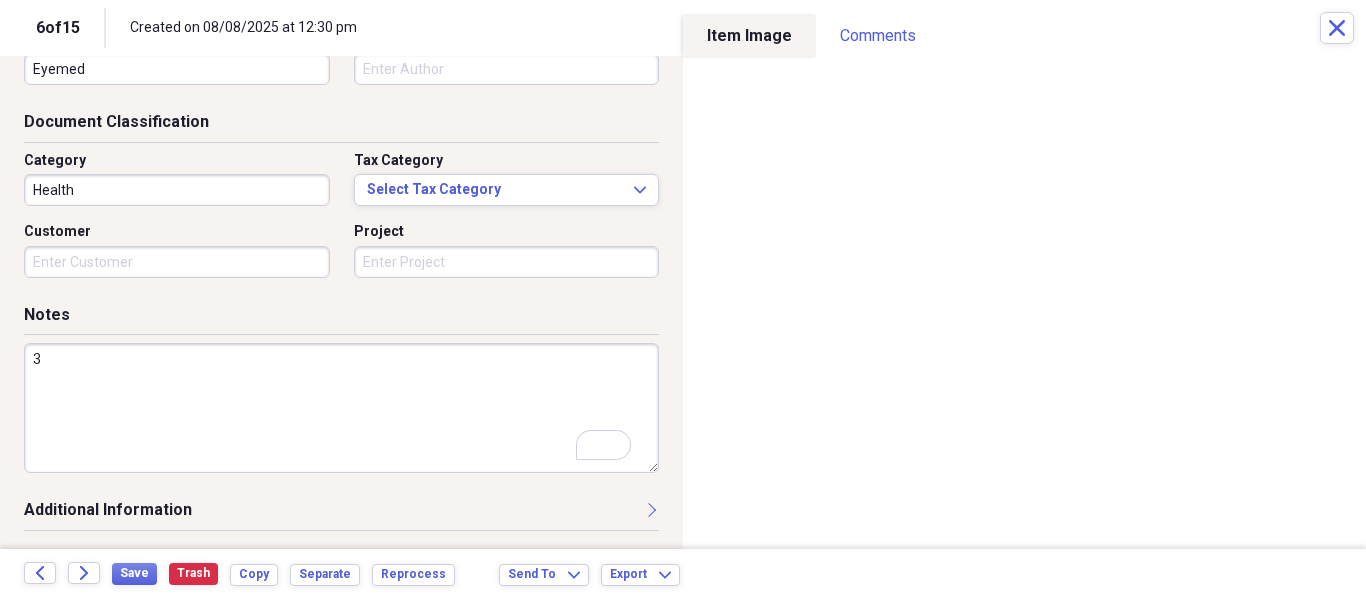 scroll, scrollTop: 243, scrollLeft: 0, axis: vertical 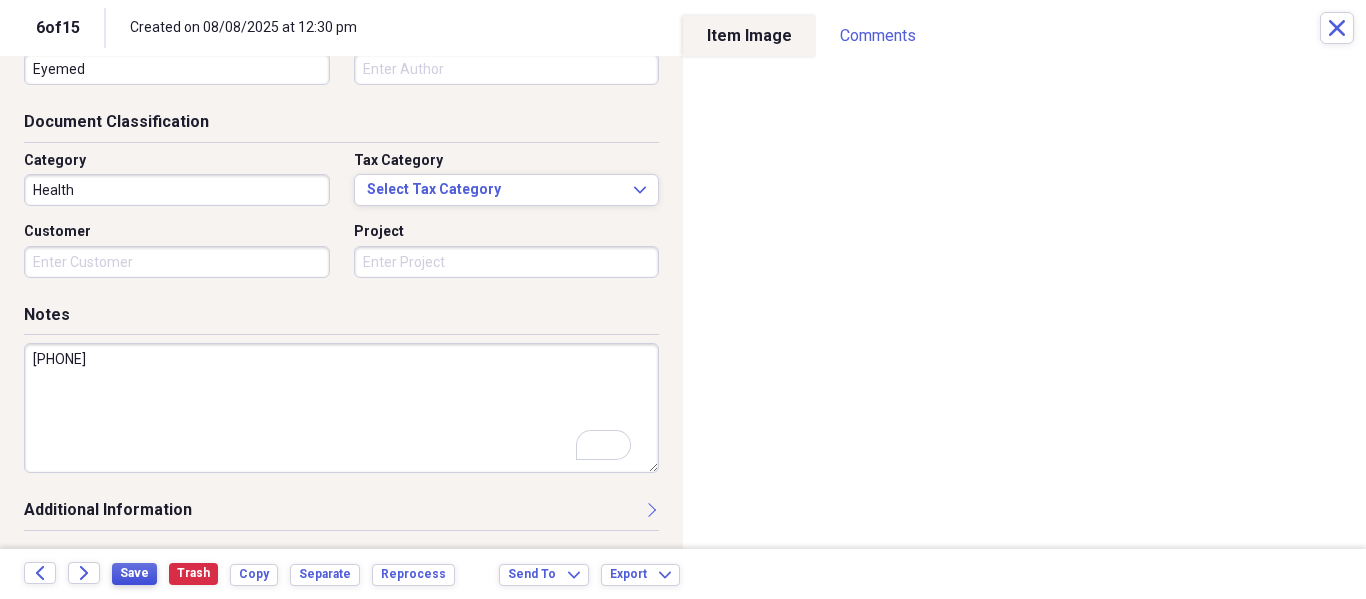 type on "305-321-0134" 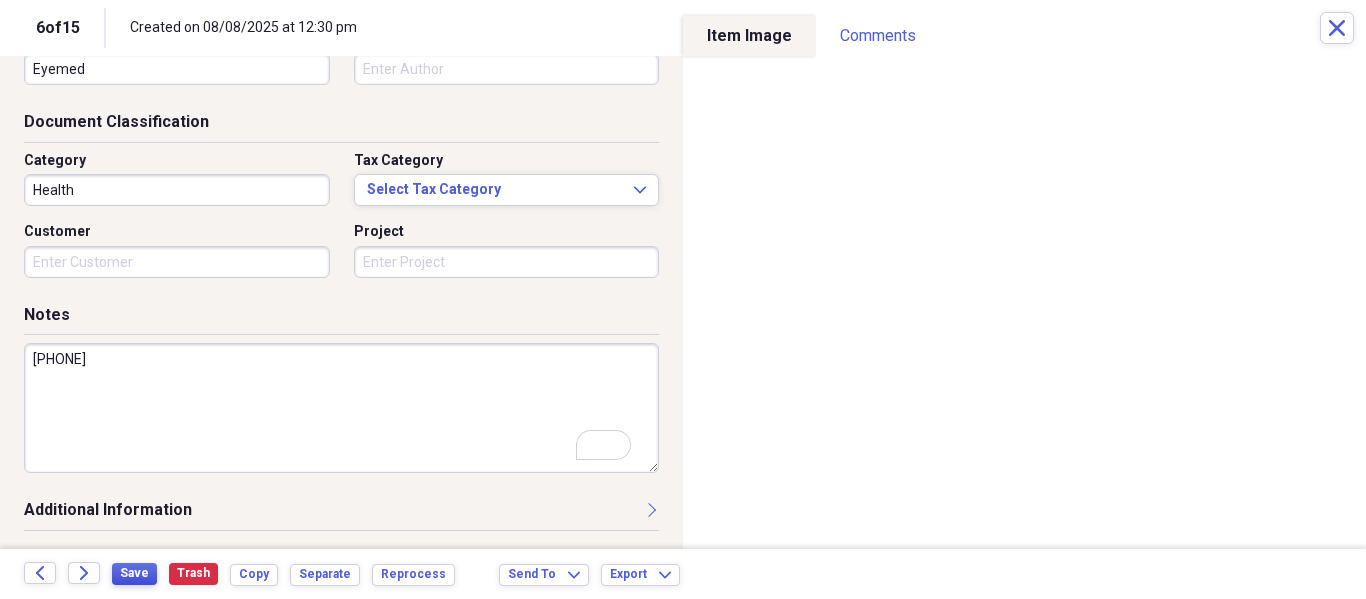 click on "Save" at bounding box center (134, 574) 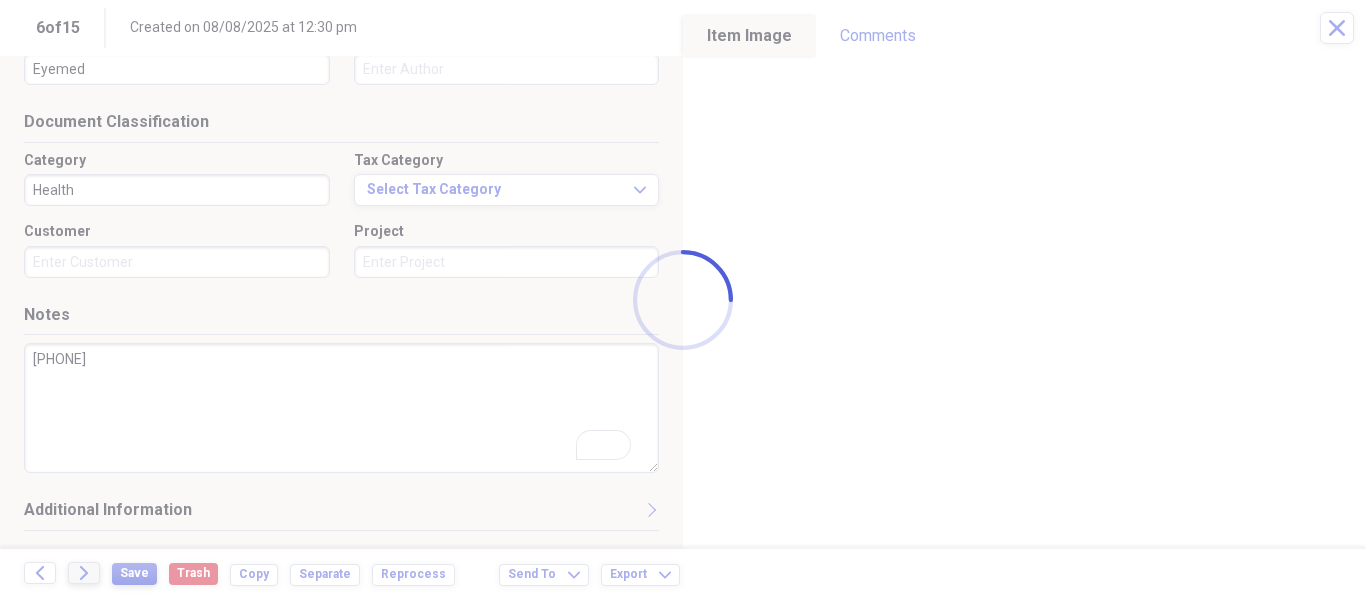 type on "Aliah Garcia" 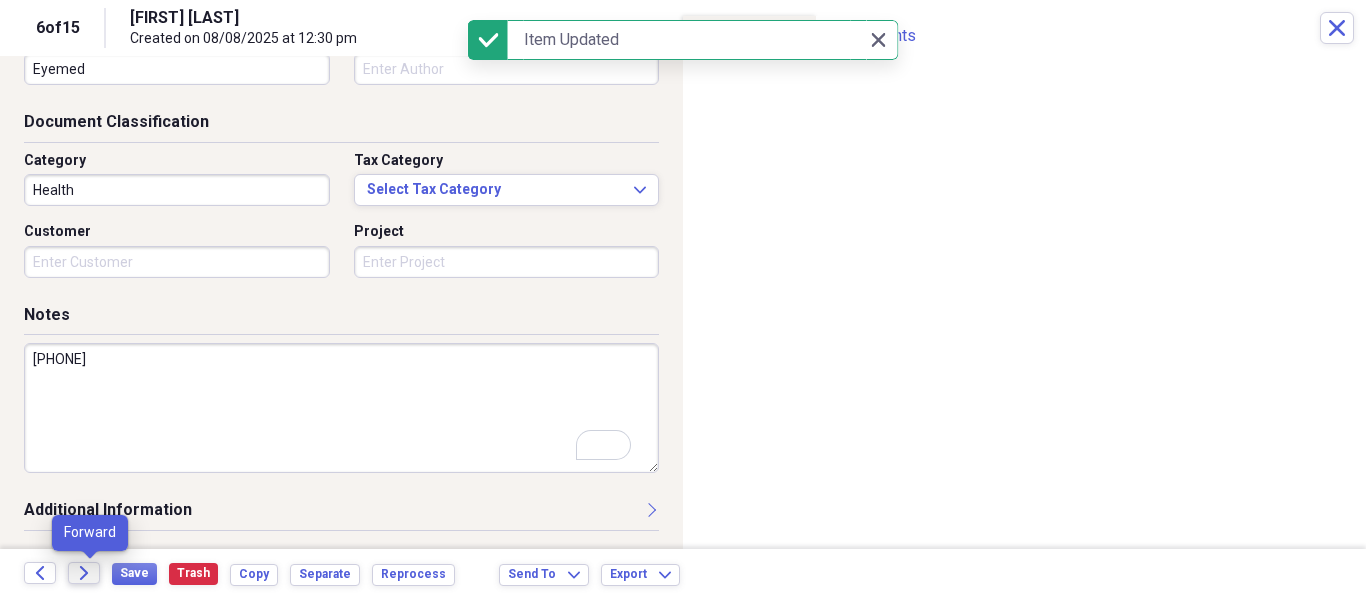 click 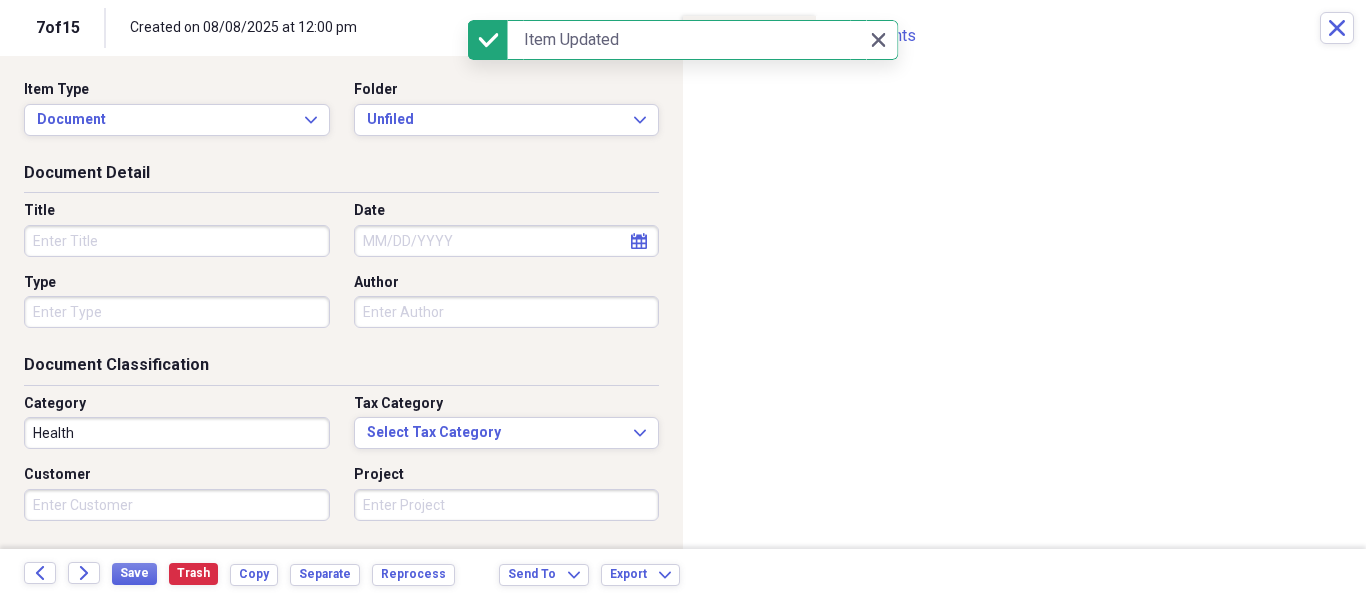 click on "Folder" at bounding box center [376, 90] 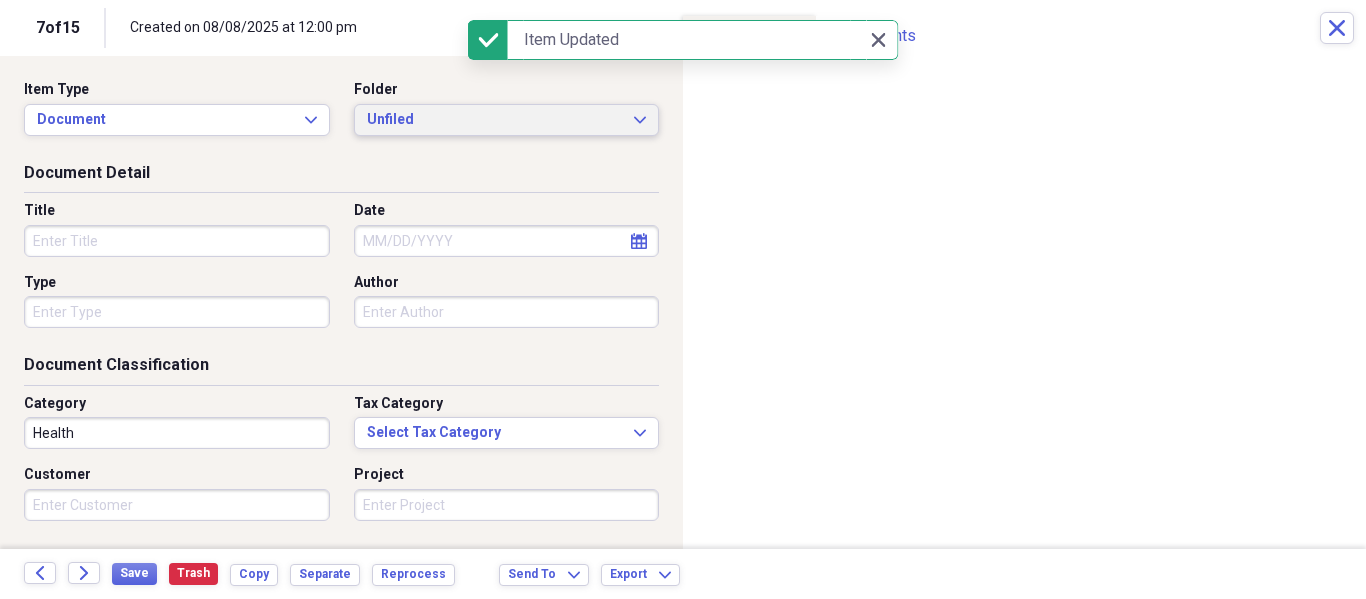 click on "Unfiled Expand" at bounding box center (507, 120) 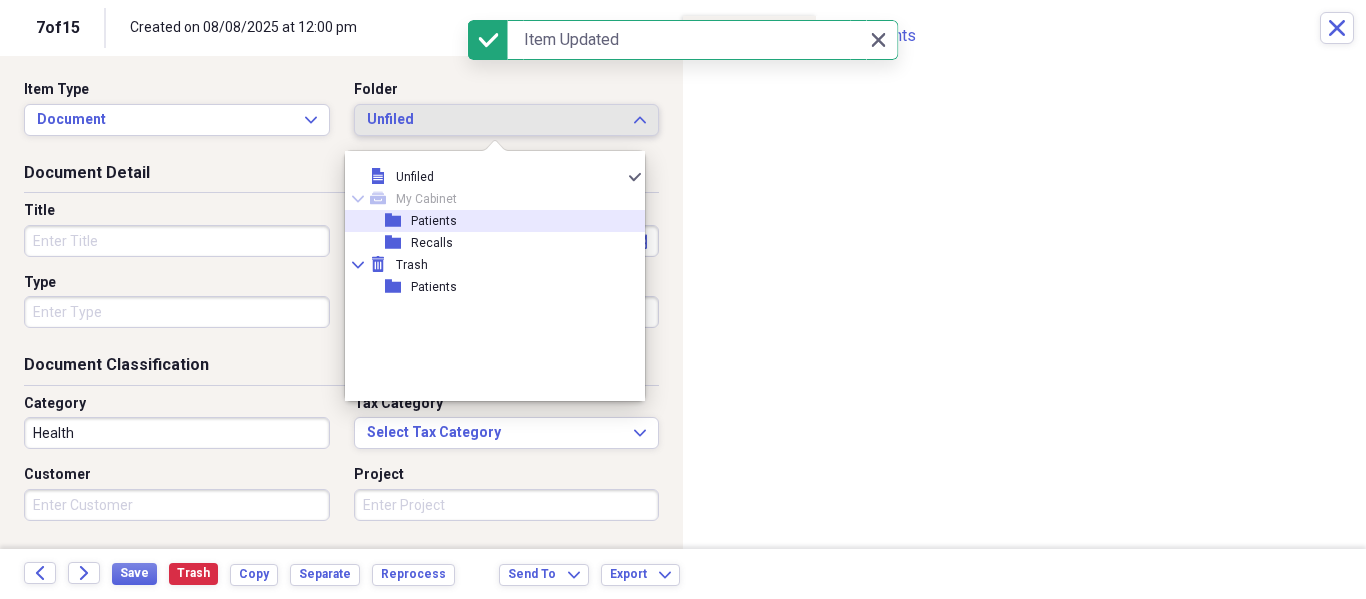 drag, startPoint x: 403, startPoint y: 217, endPoint x: 200, endPoint y: 212, distance: 203.06157 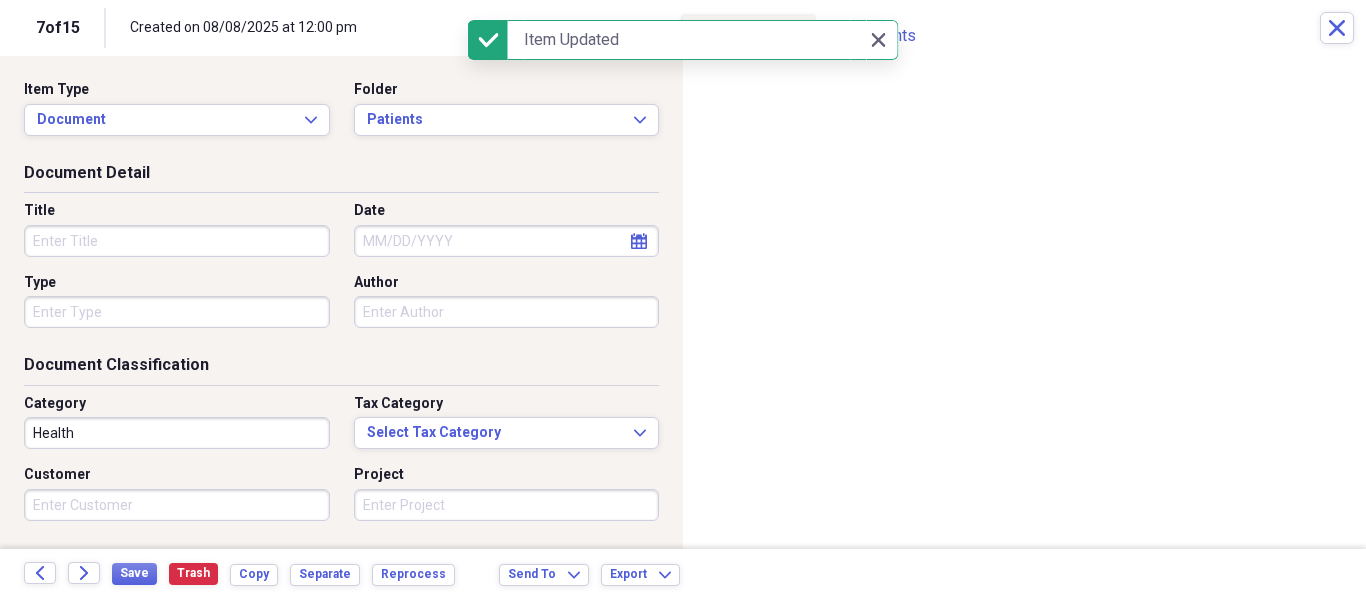 click on "Title" at bounding box center (177, 211) 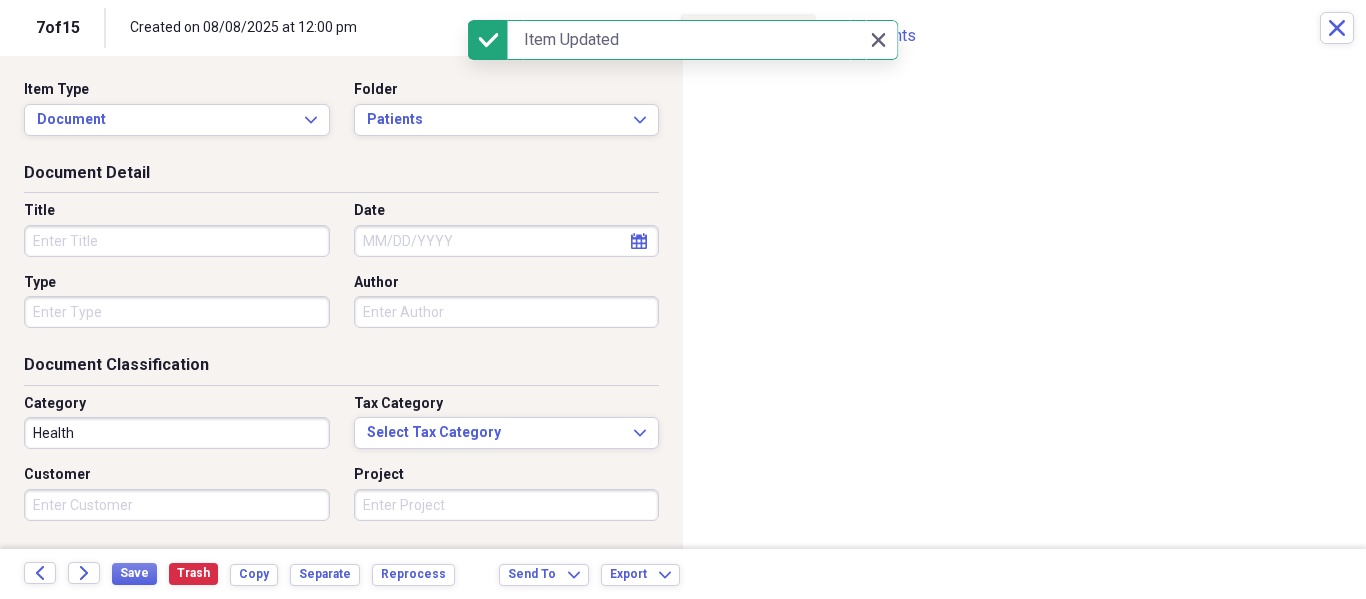 click on "Title" at bounding box center (177, 241) 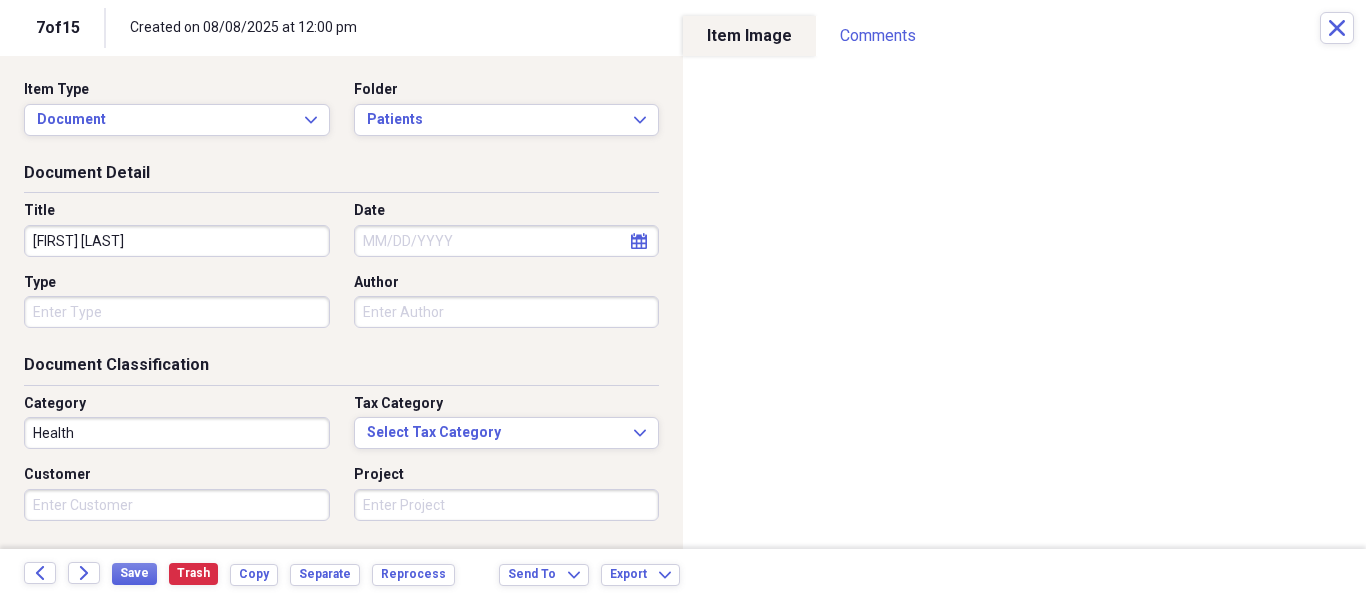 type on "Lori Goldberg" 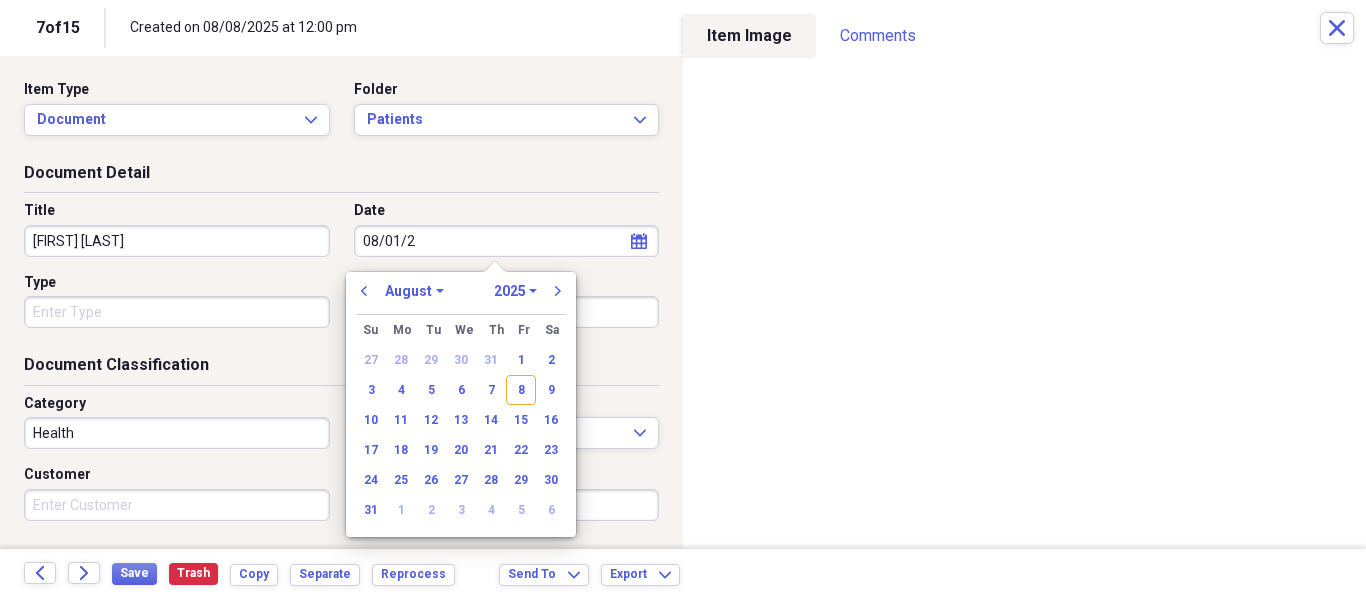 type on "08/01/20" 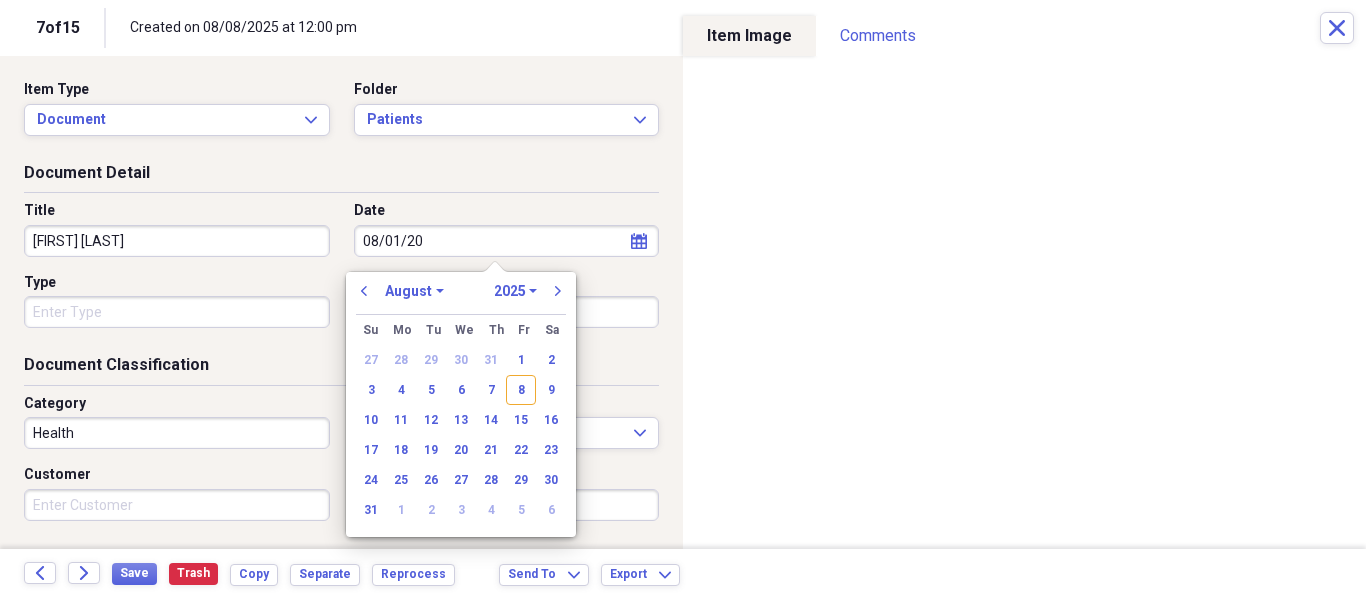 select on "2020" 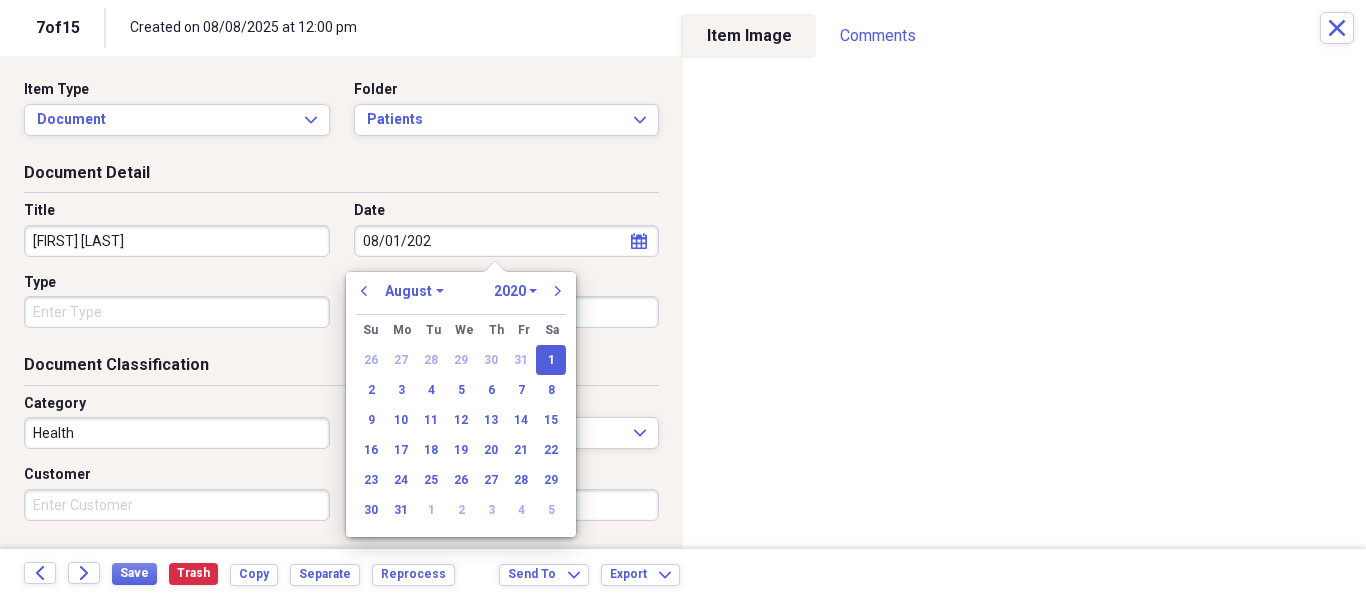 type on "08/01/2025" 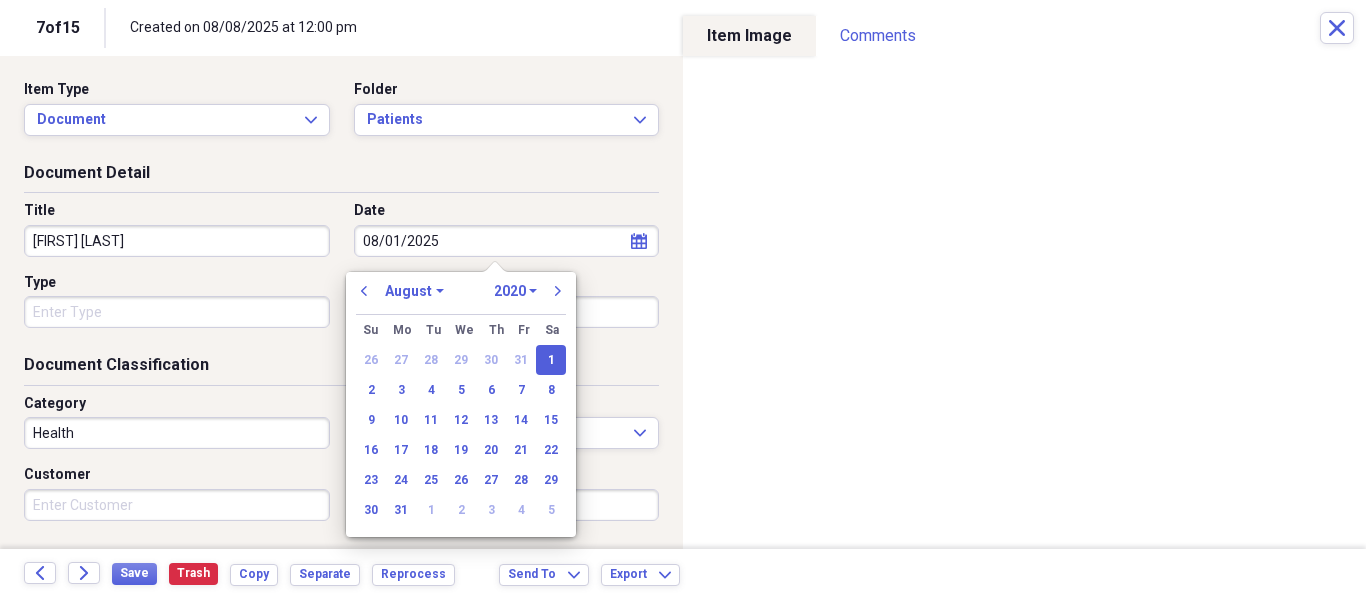select on "2025" 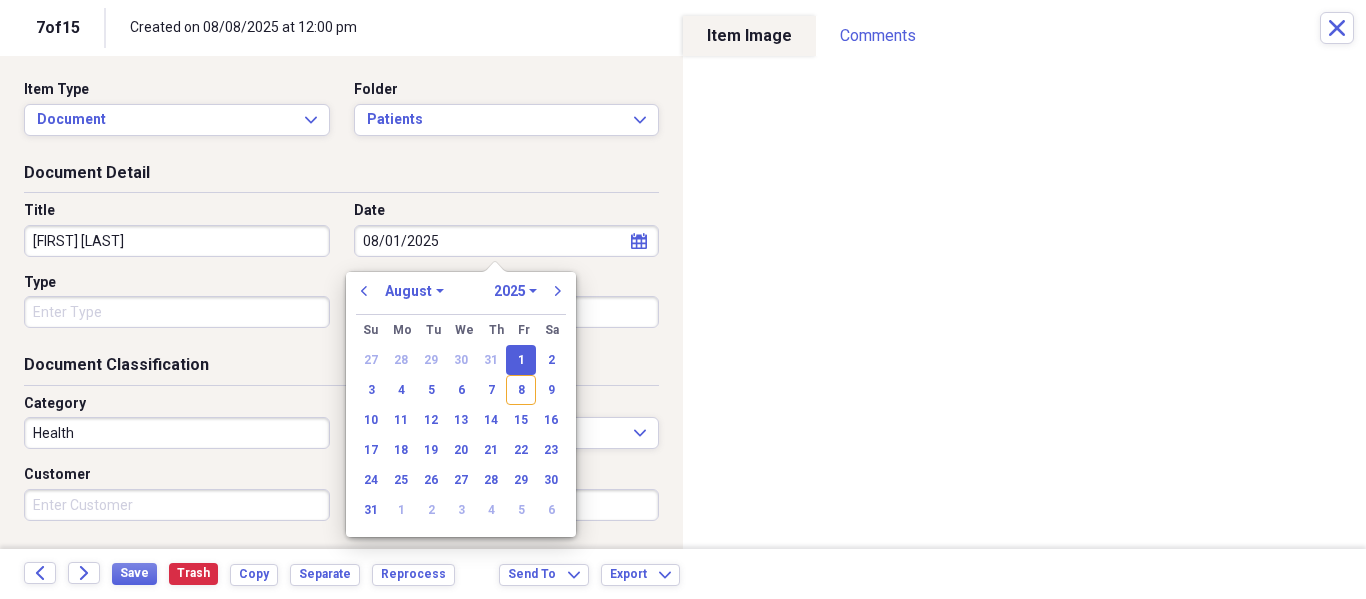 type on "08/01/2025" 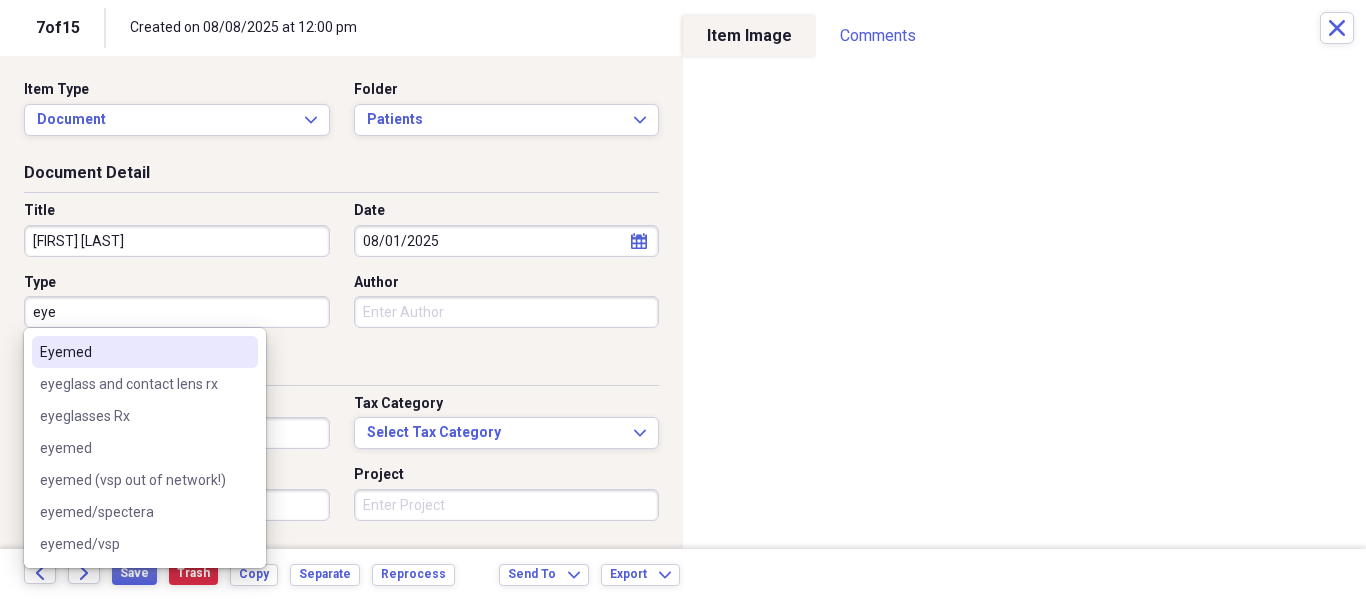 click on "Eyemed" at bounding box center (133, 352) 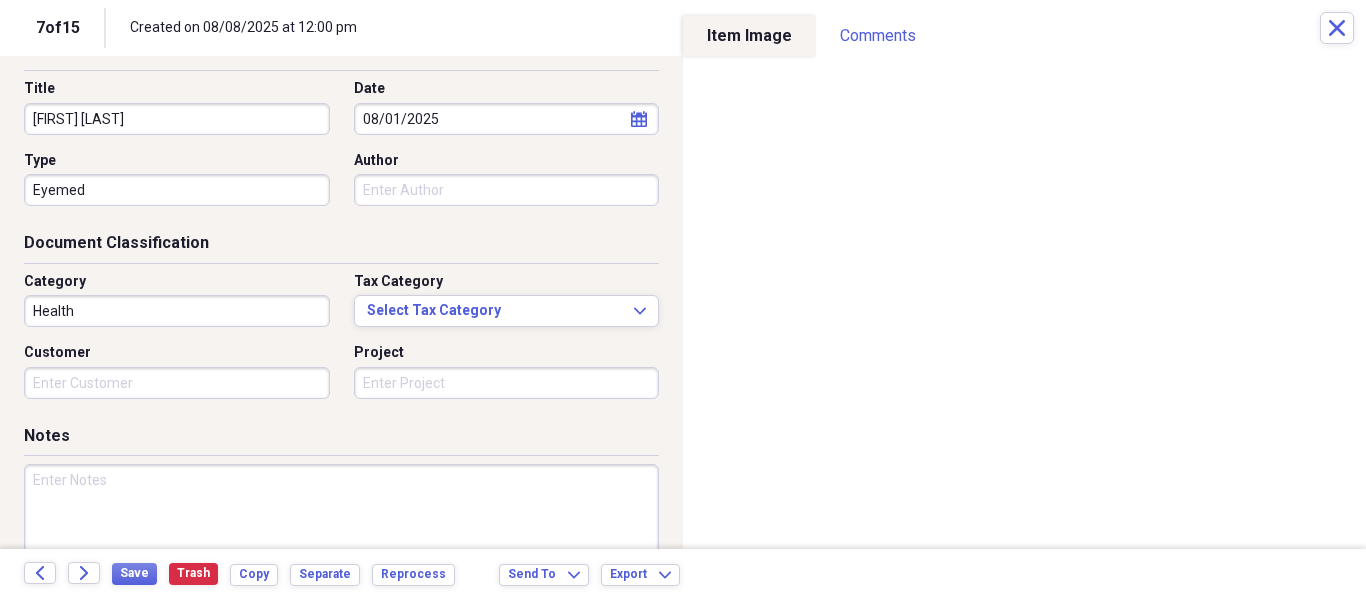 scroll, scrollTop: 243, scrollLeft: 0, axis: vertical 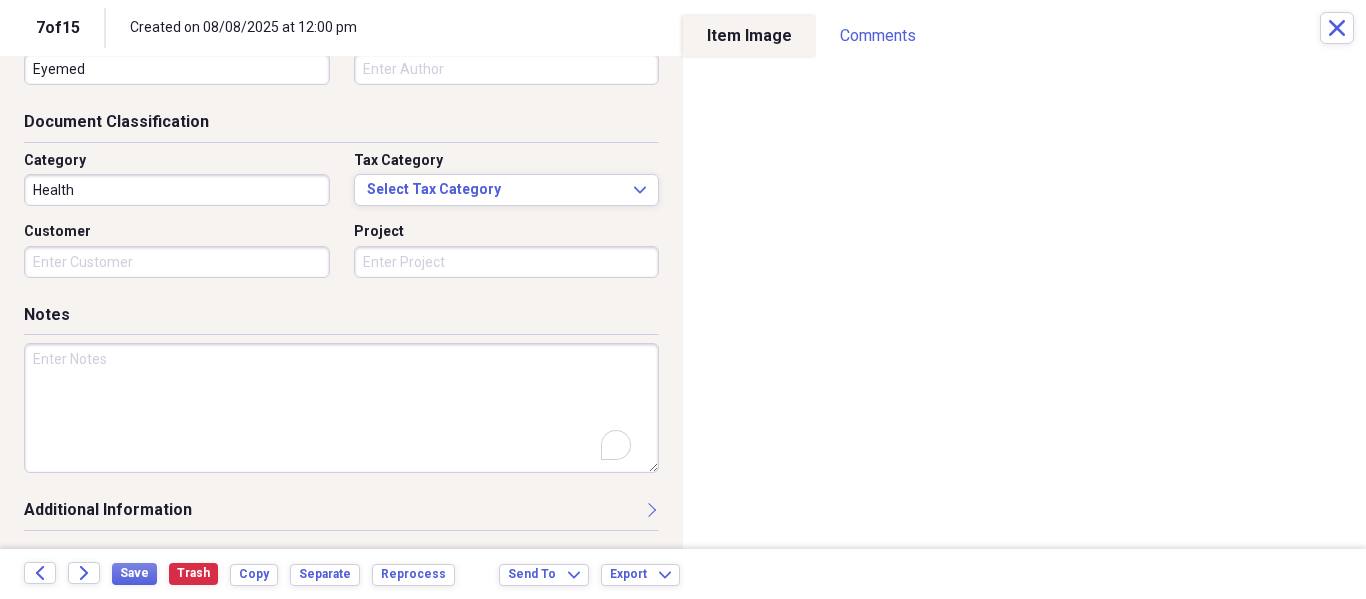 click at bounding box center [341, 408] 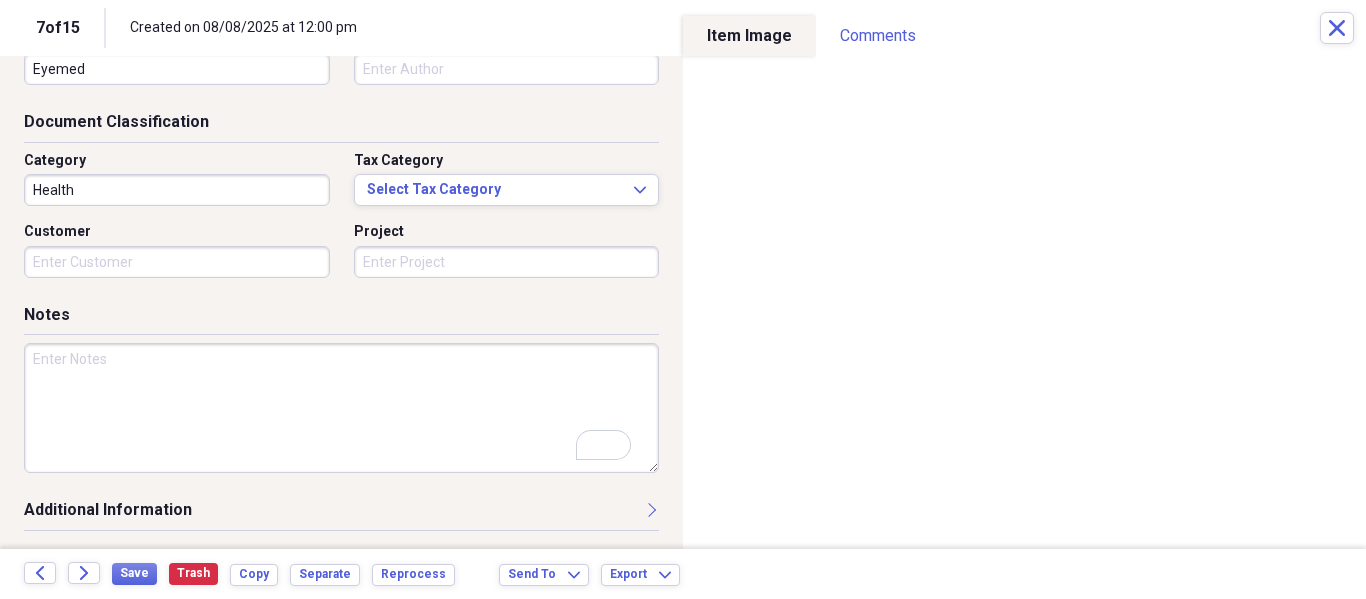 scroll, scrollTop: 243, scrollLeft: 0, axis: vertical 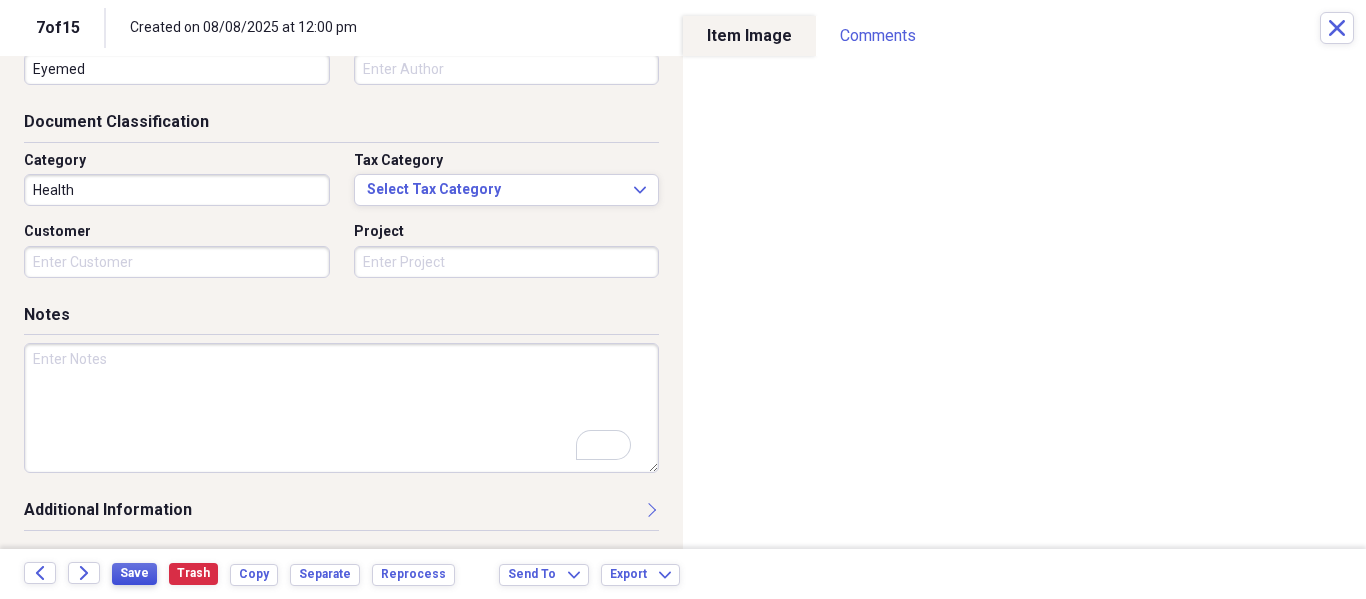 click on "Save" at bounding box center [134, 574] 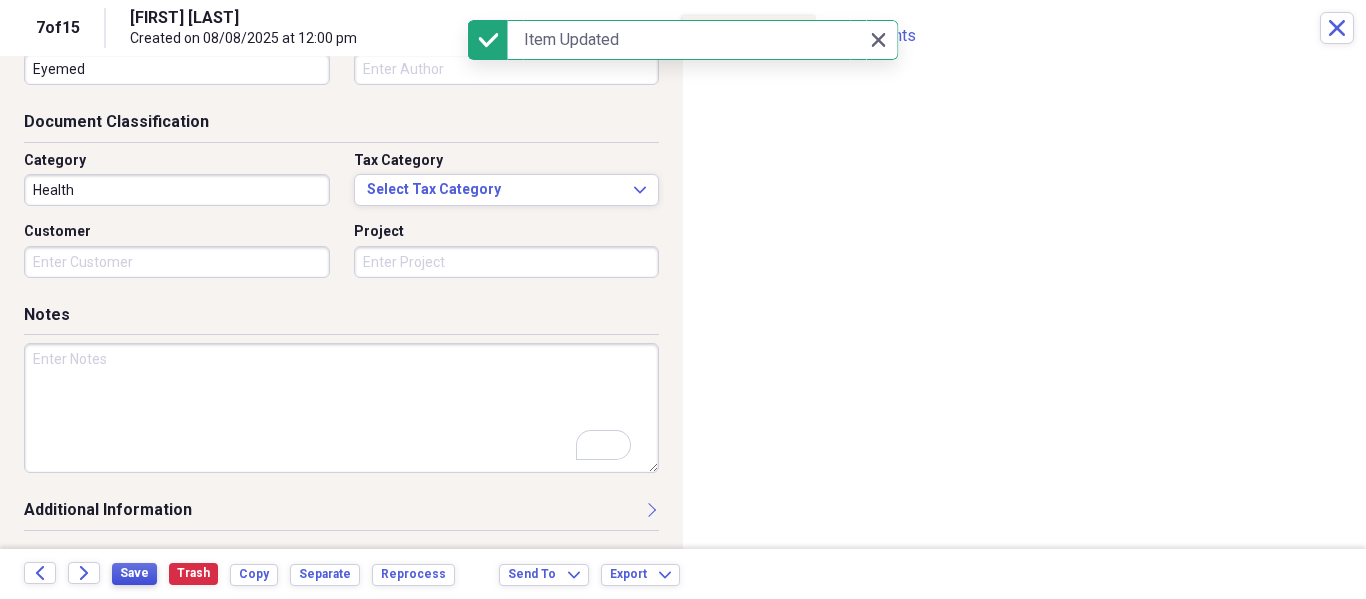 type on "Lori Goldberg" 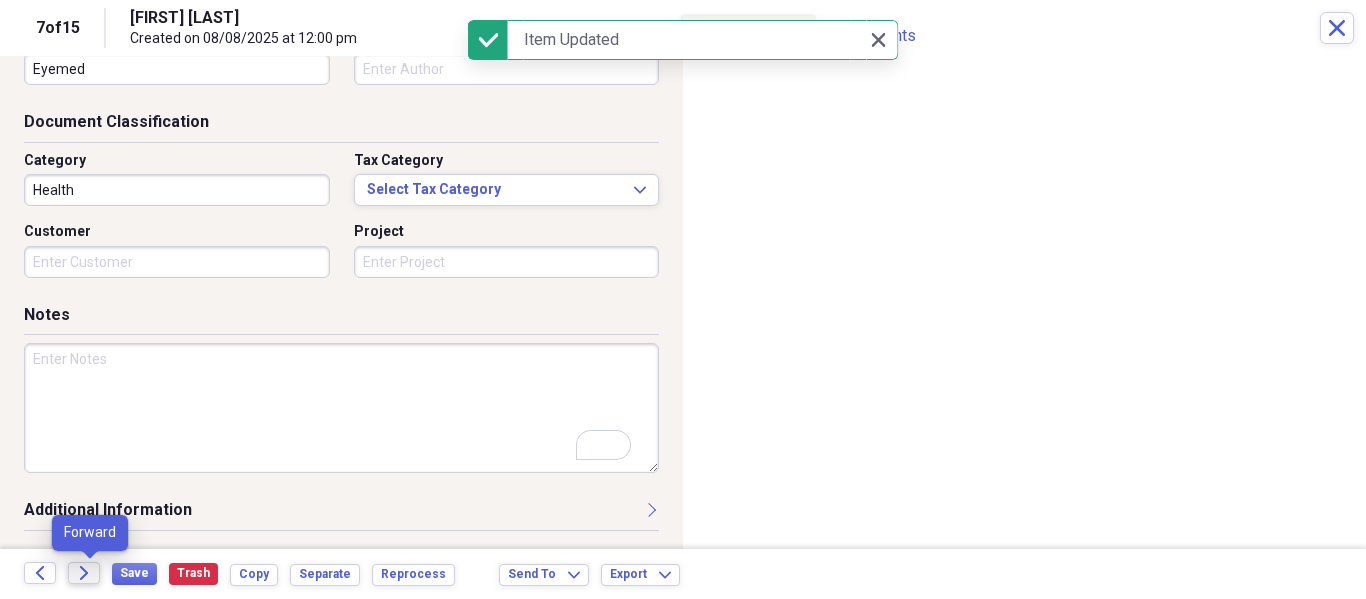 click on "Forward" 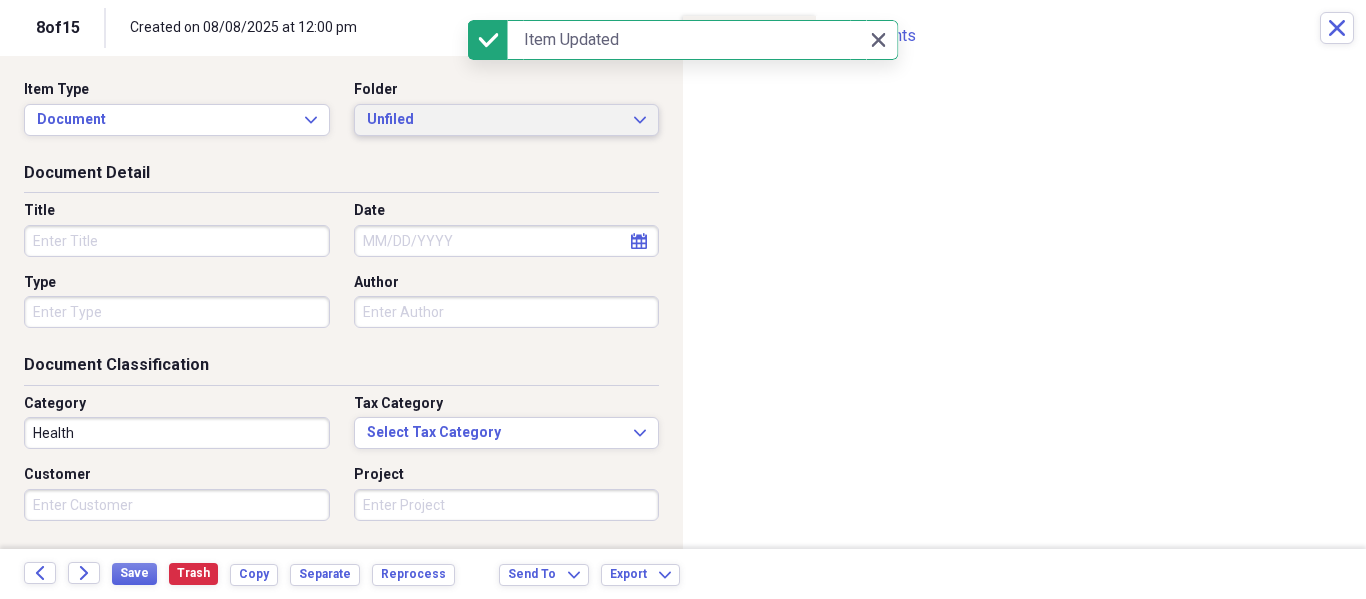 click on "Unfiled Expand" at bounding box center (507, 120) 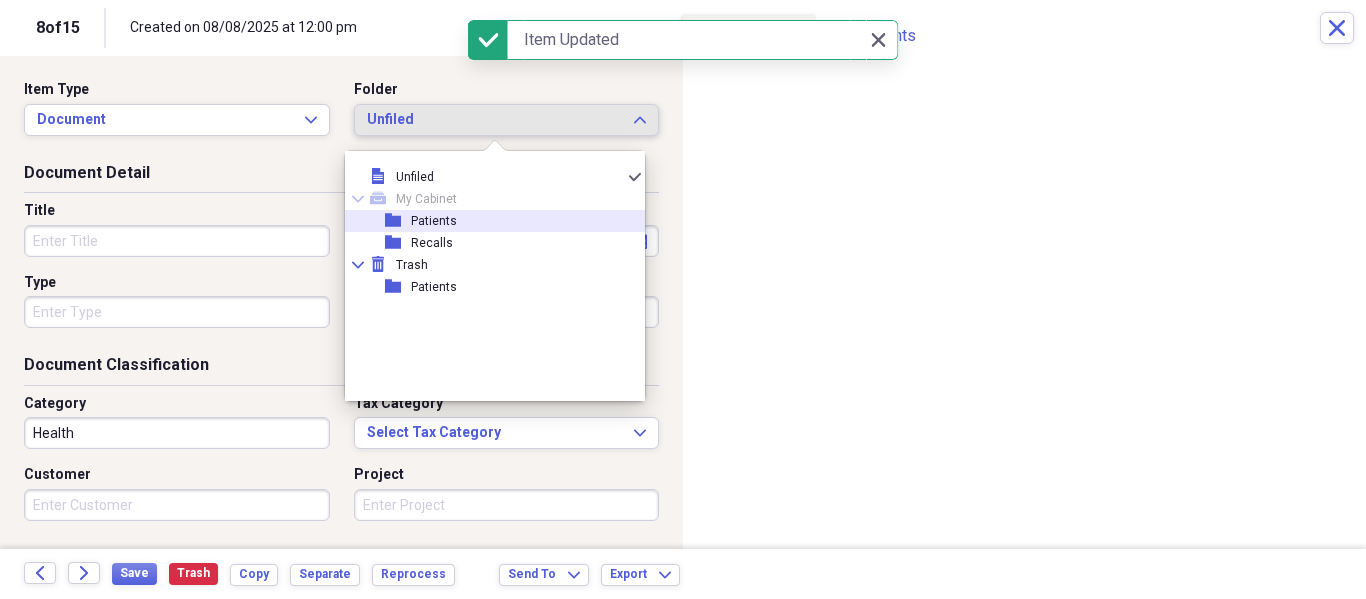 click on "folder Patients" at bounding box center [487, 221] 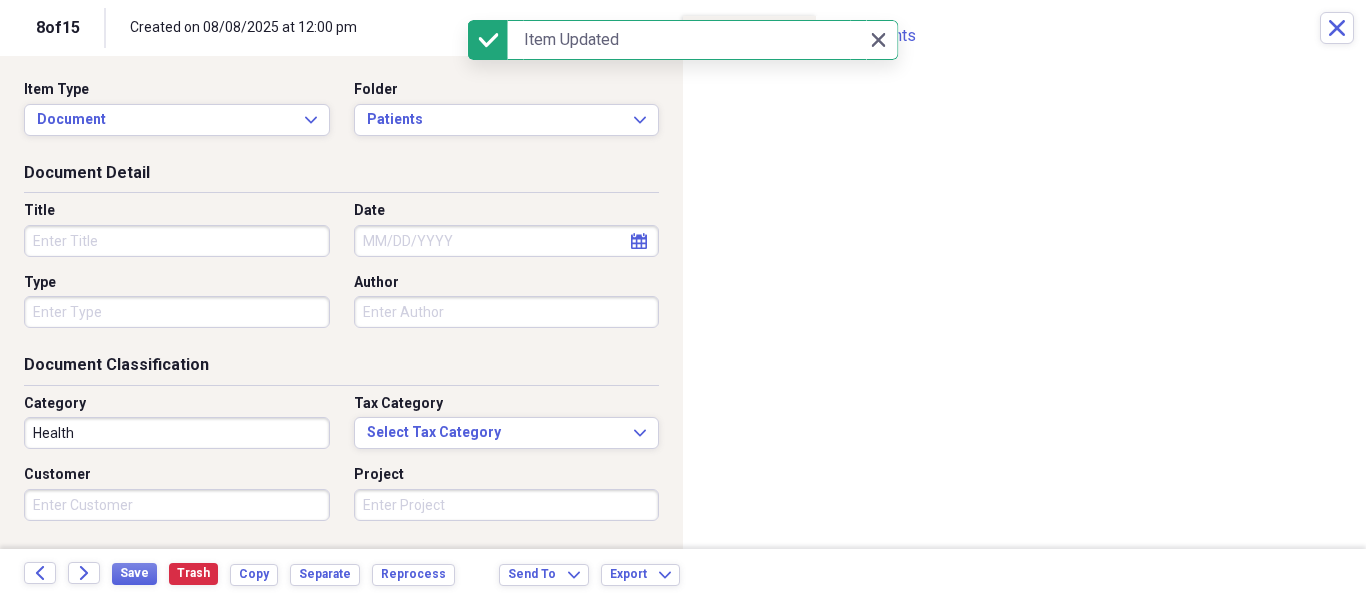 click on "Title Date calendar Calendar Type Author" at bounding box center [341, 272] 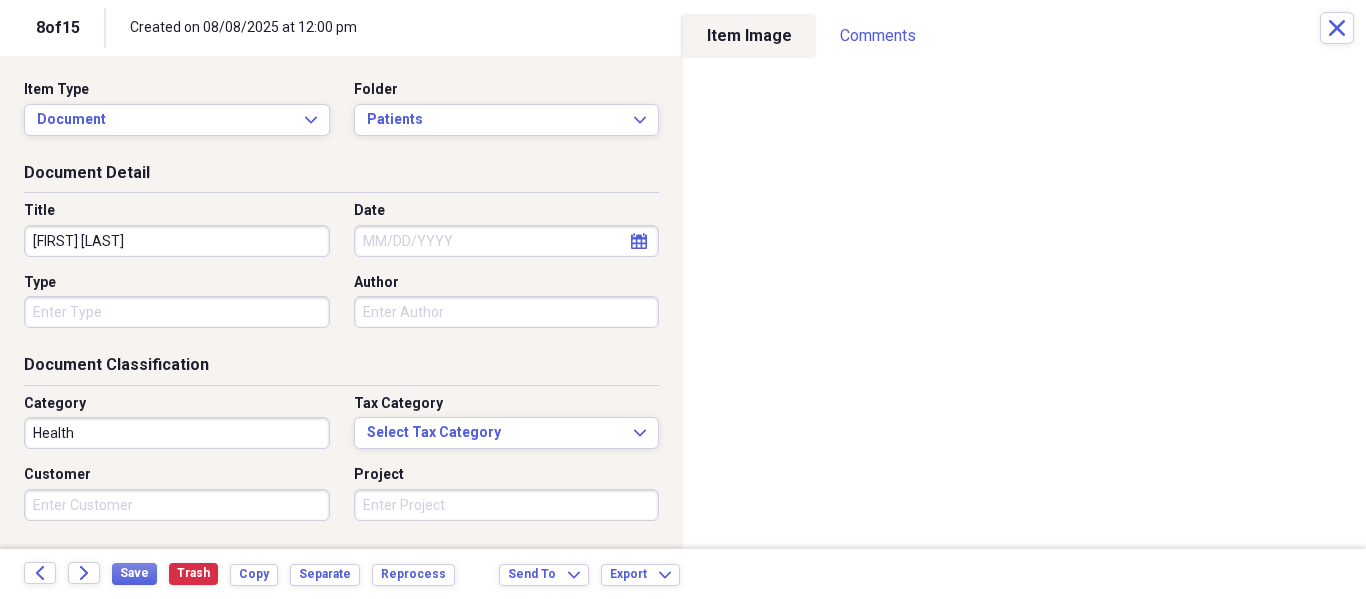type on "Hoxssanna Iglesias" 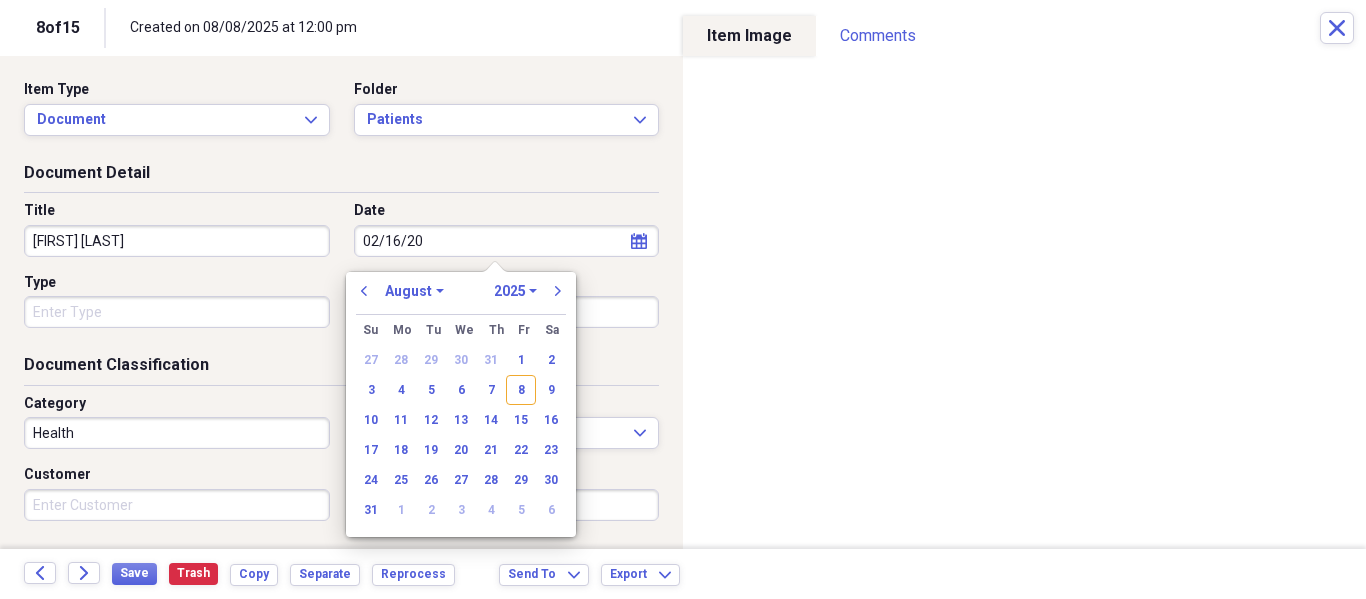 type on "02/16/202" 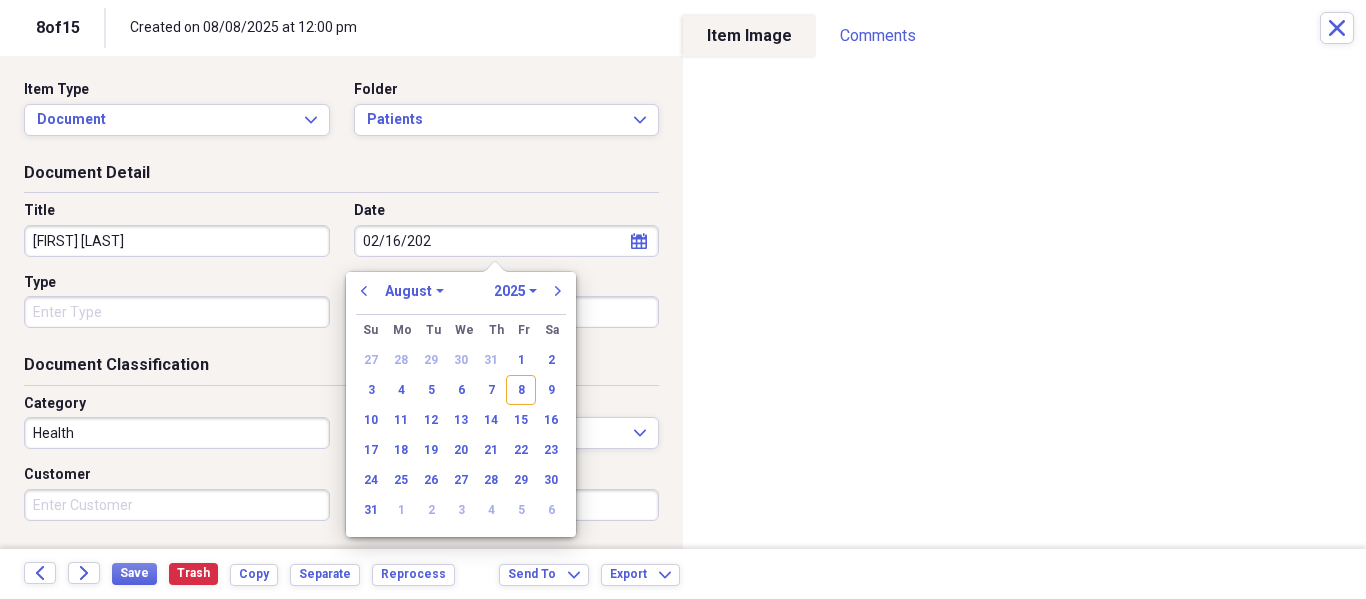 select on "1" 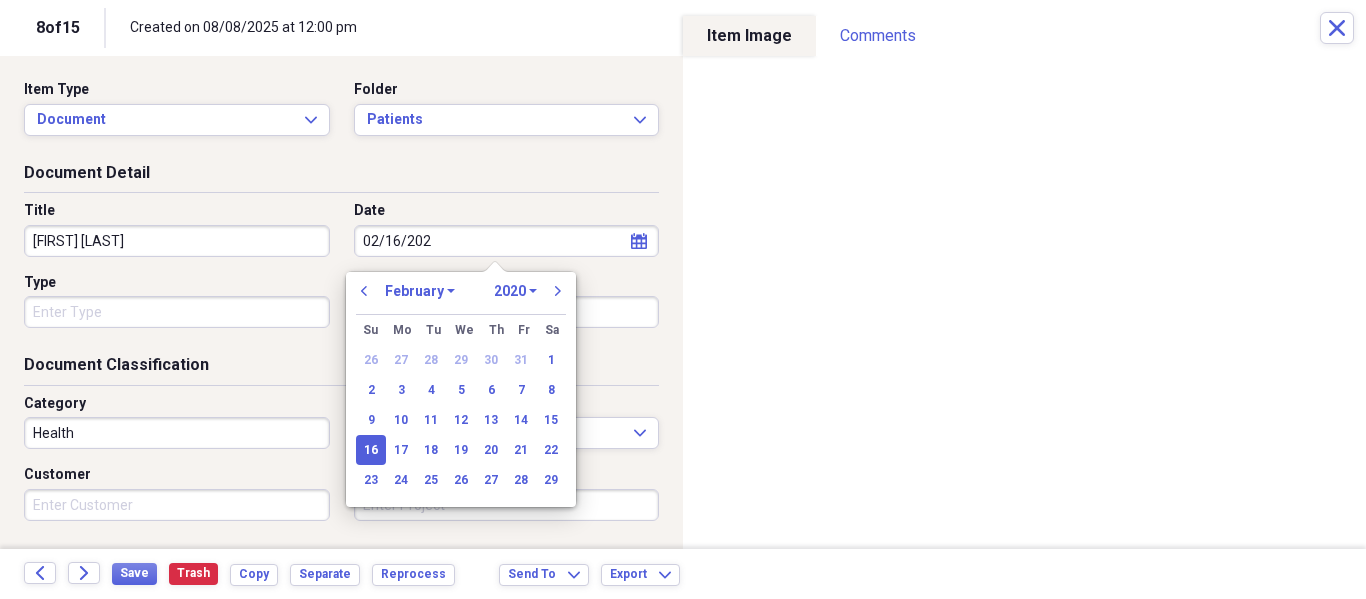 type on "02/16/2025" 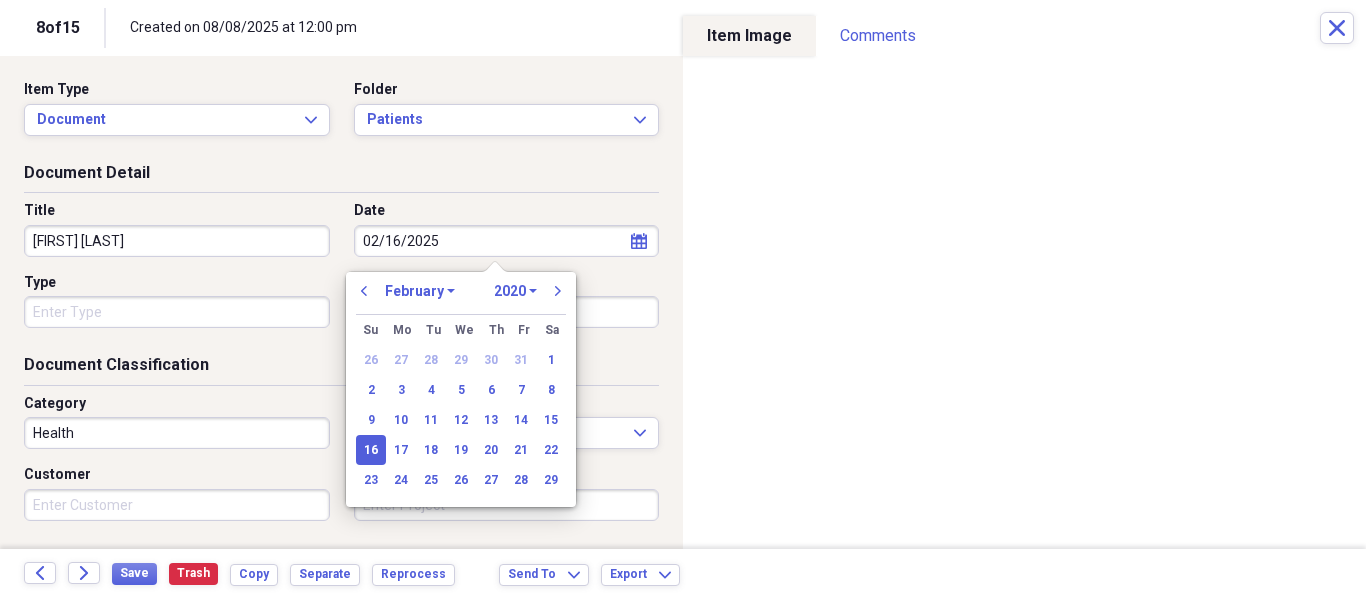 select on "2025" 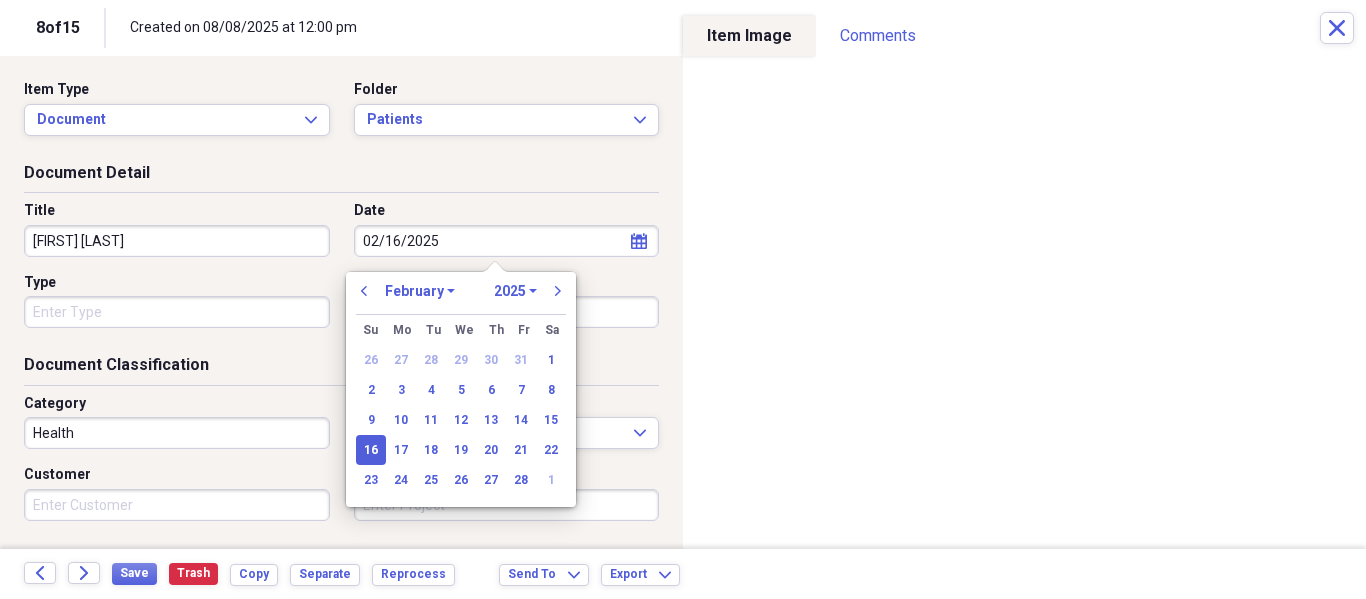 type on "02/16/2025" 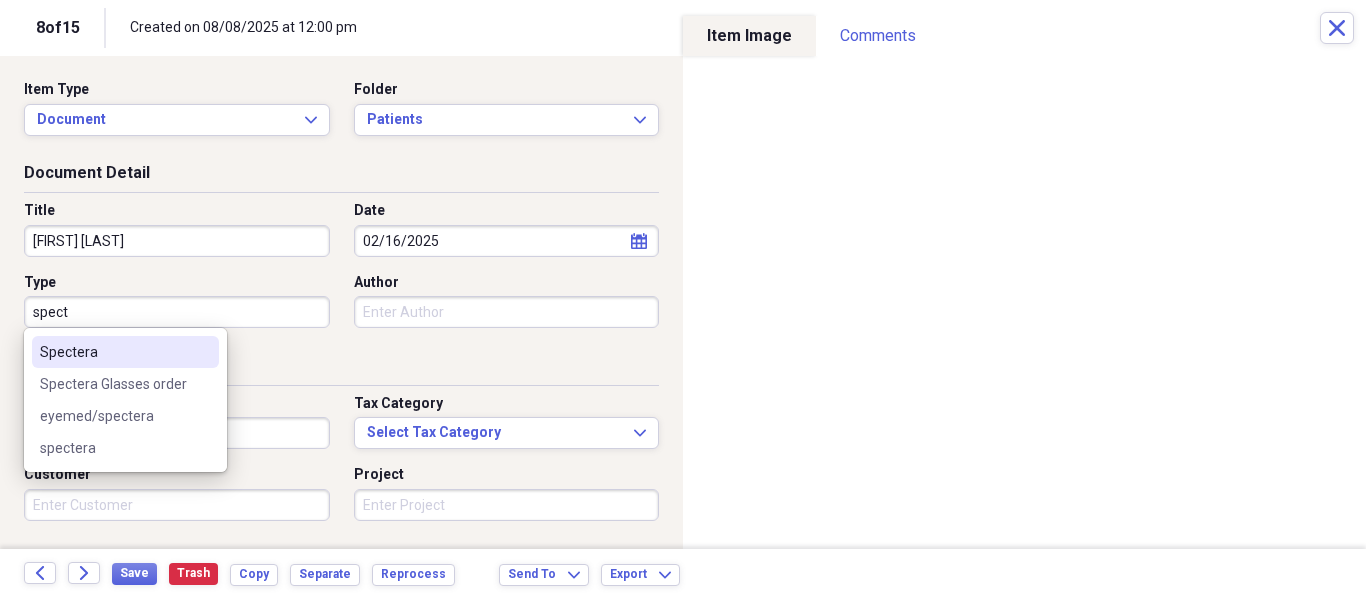 click on "Spectera" at bounding box center (125, 352) 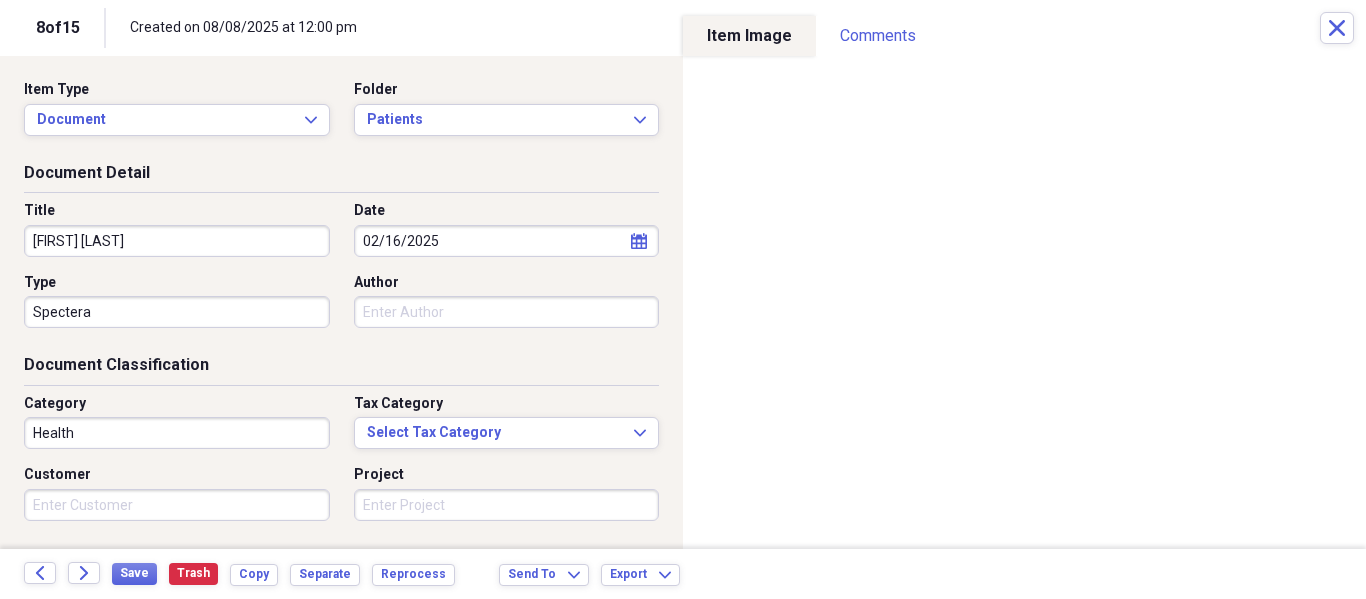 scroll, scrollTop: 243, scrollLeft: 0, axis: vertical 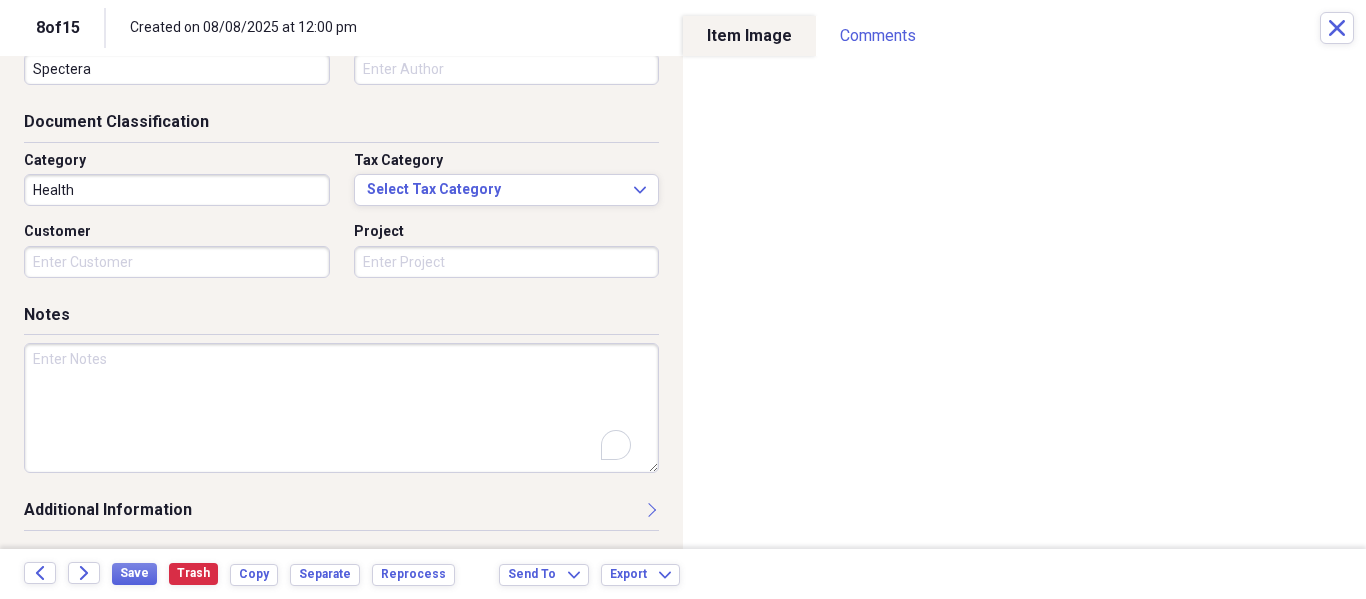 click at bounding box center [341, 408] 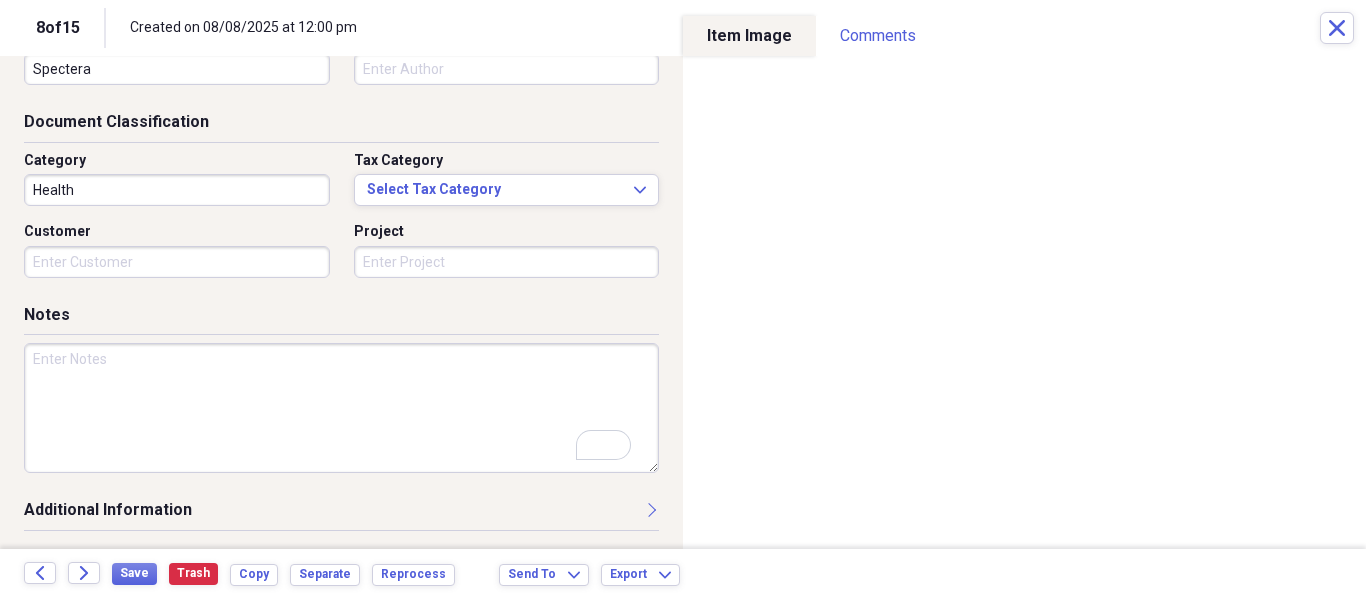 scroll, scrollTop: 243, scrollLeft: 0, axis: vertical 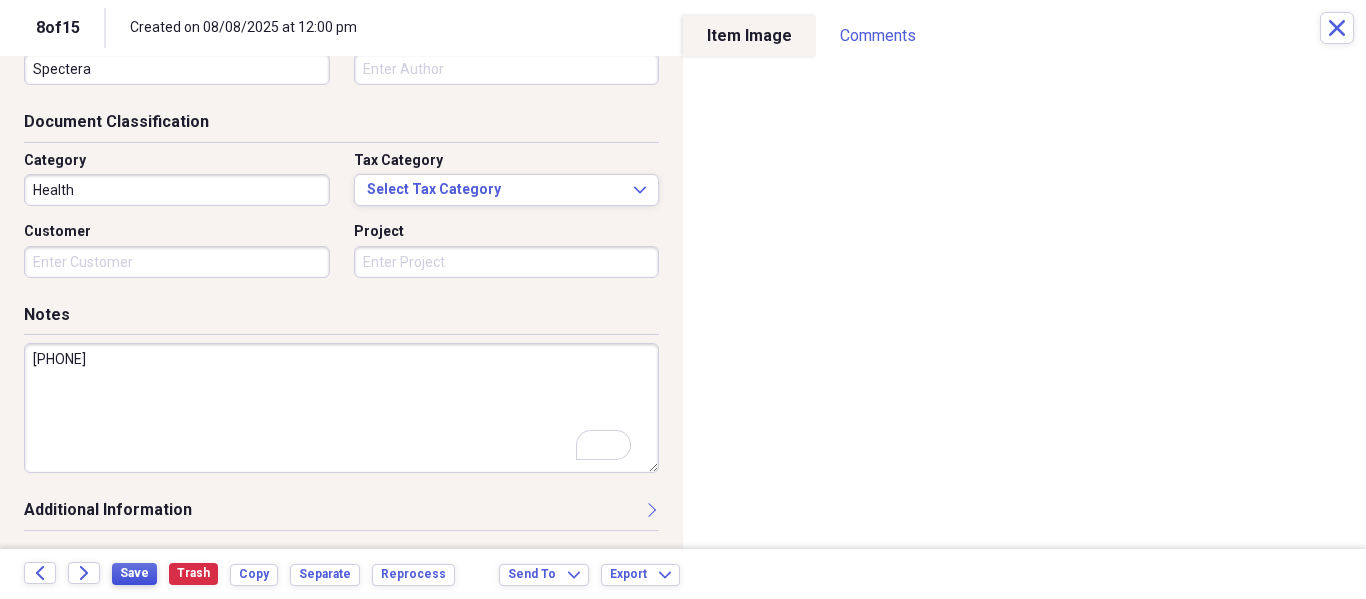 type on "786-715-3962" 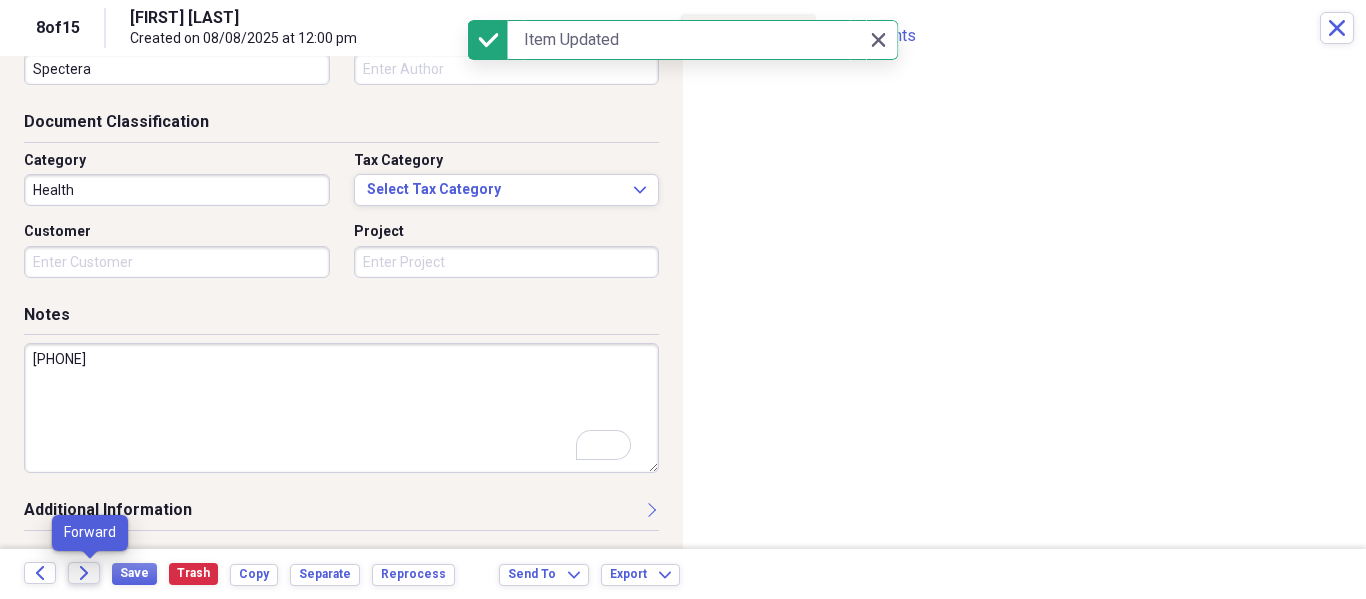 click 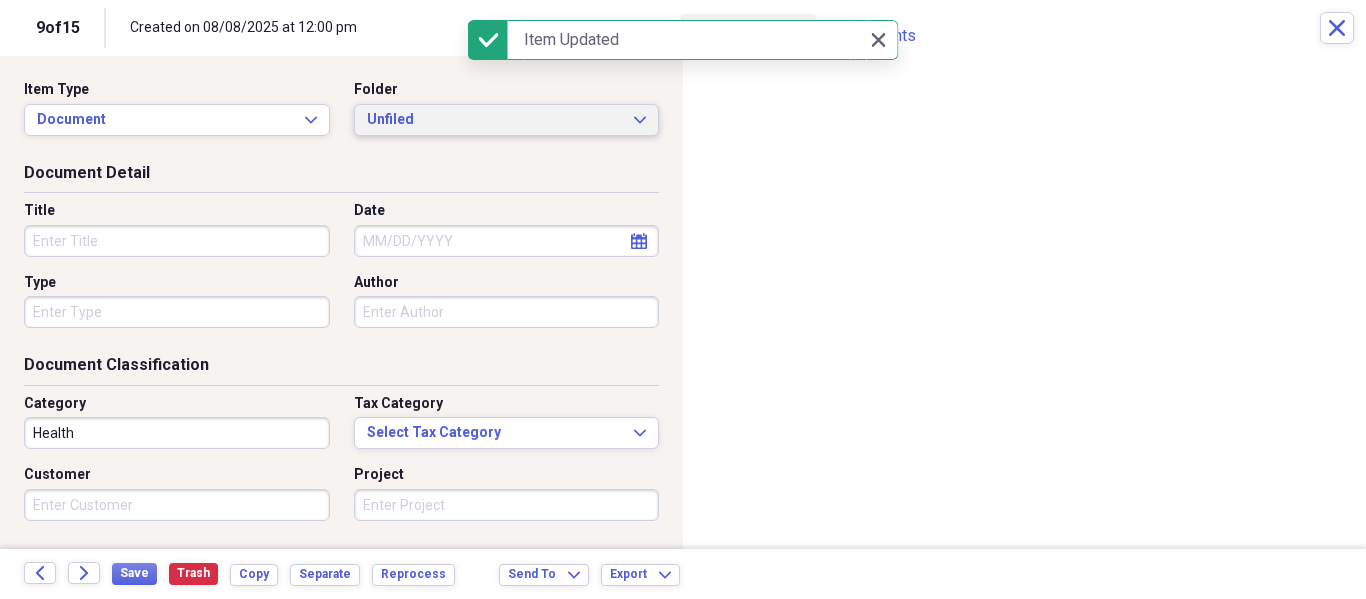 click on "Unfiled Expand" at bounding box center (507, 120) 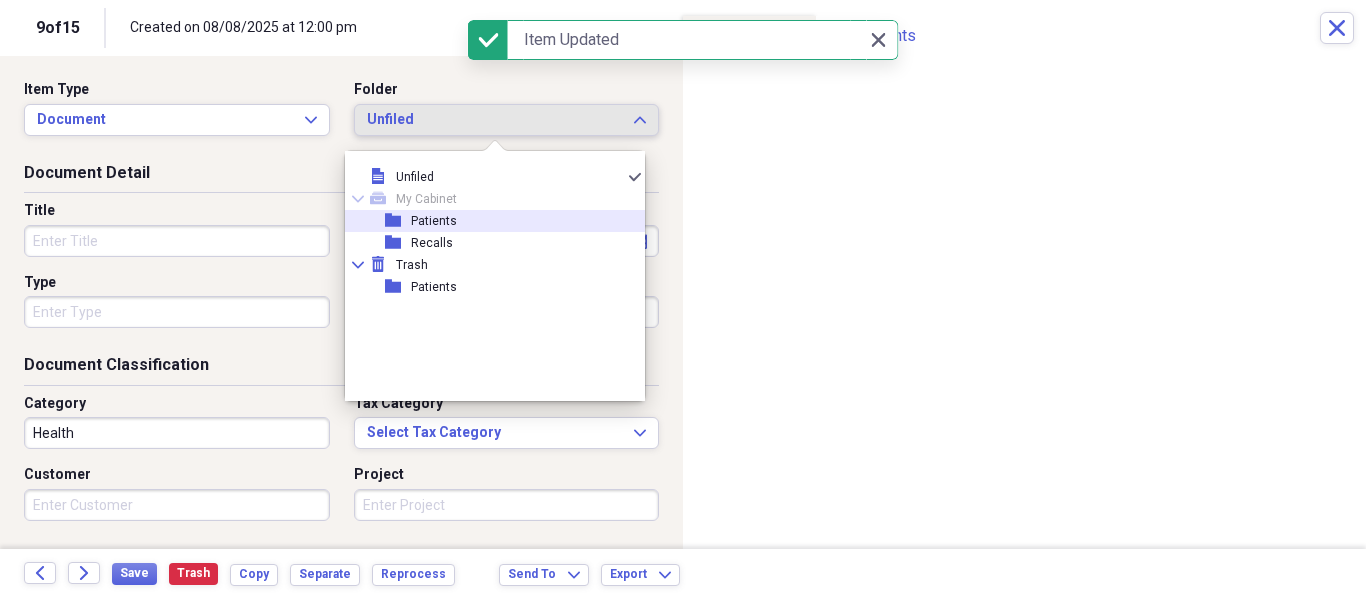 click on "folder" 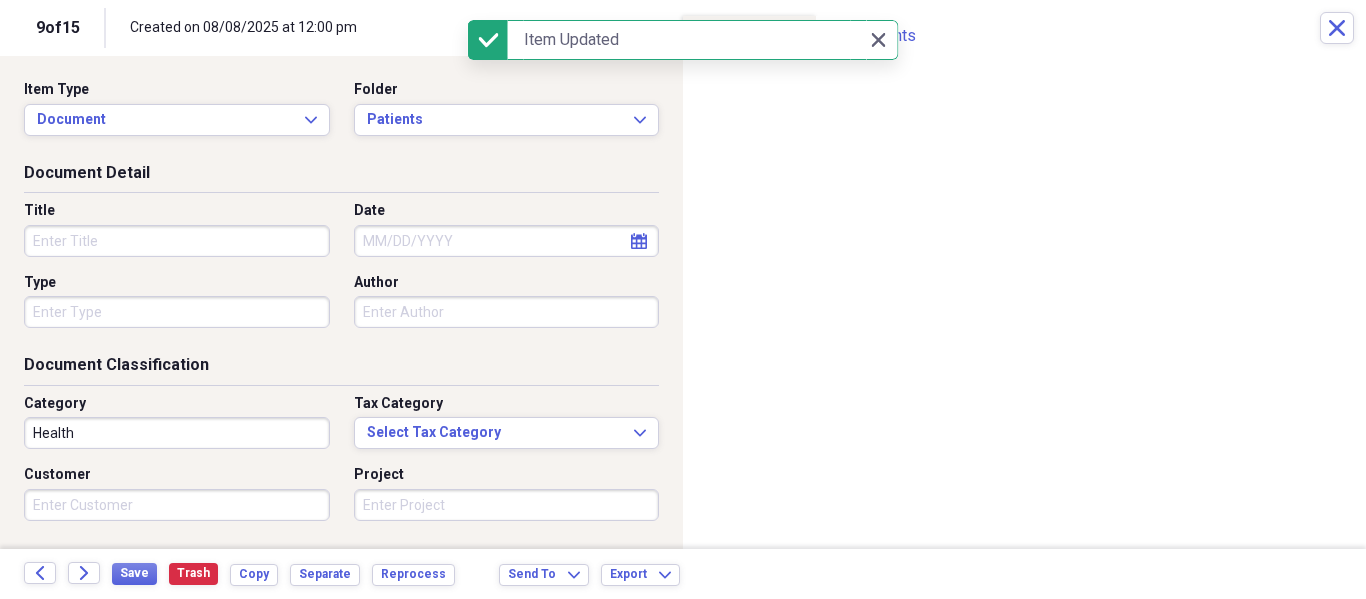 click on "Title" at bounding box center [177, 241] 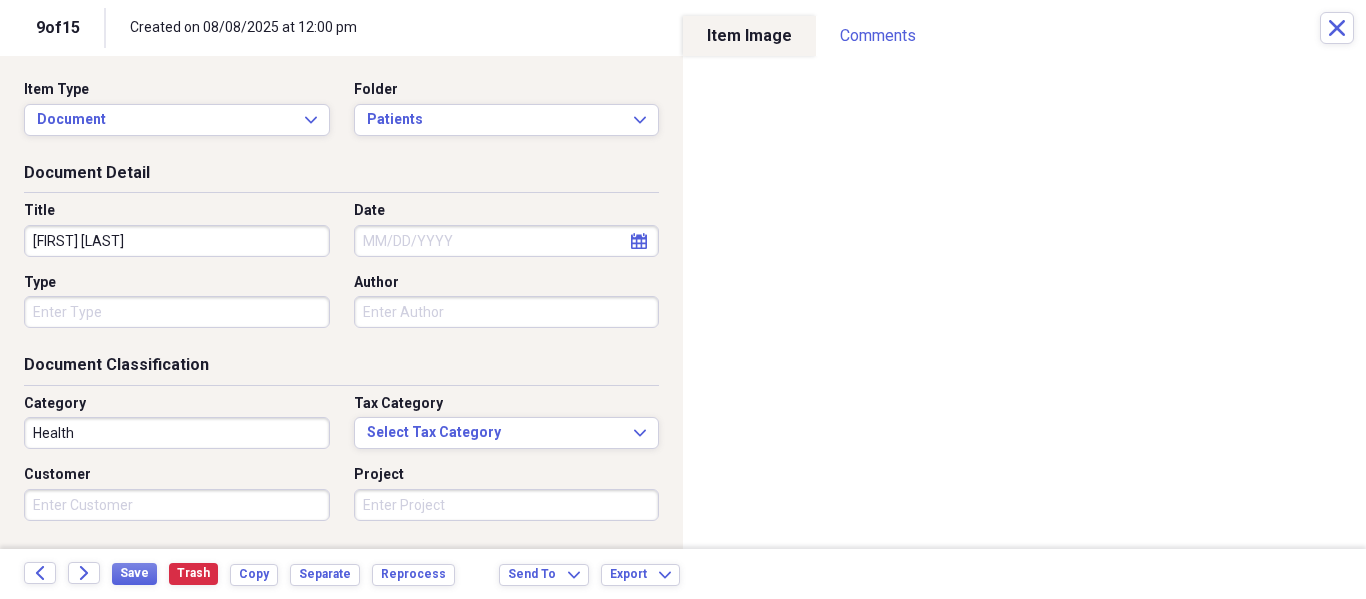 type on "Michael Masciale" 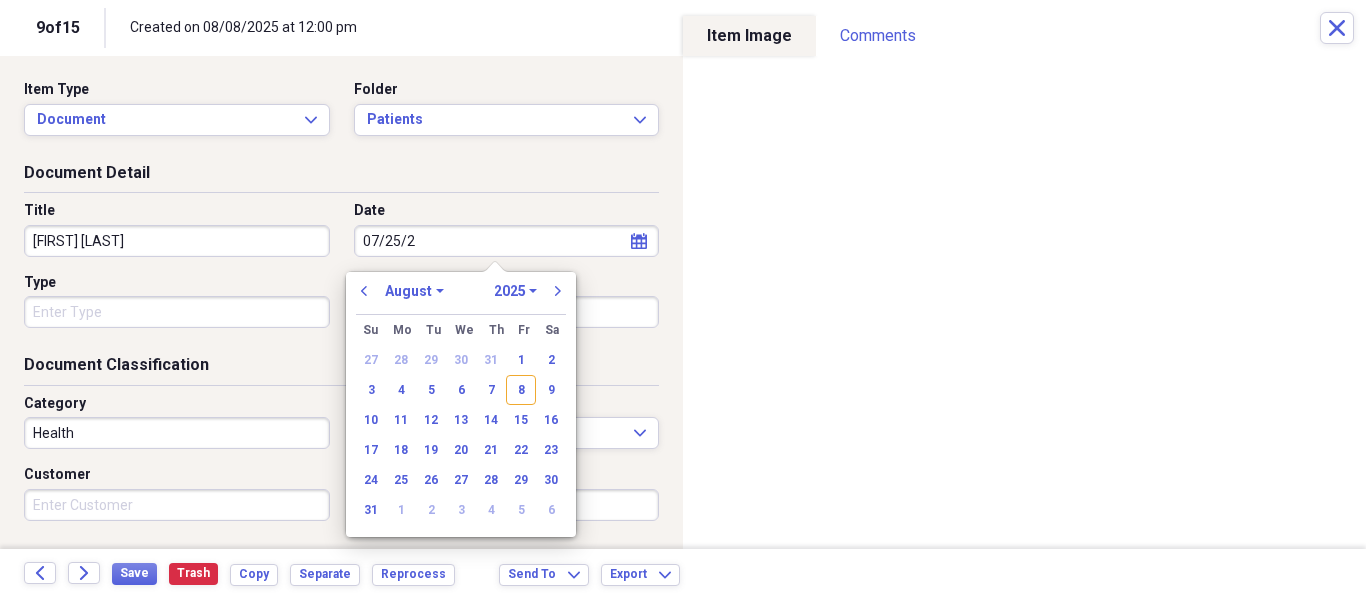 type on "07/25/20" 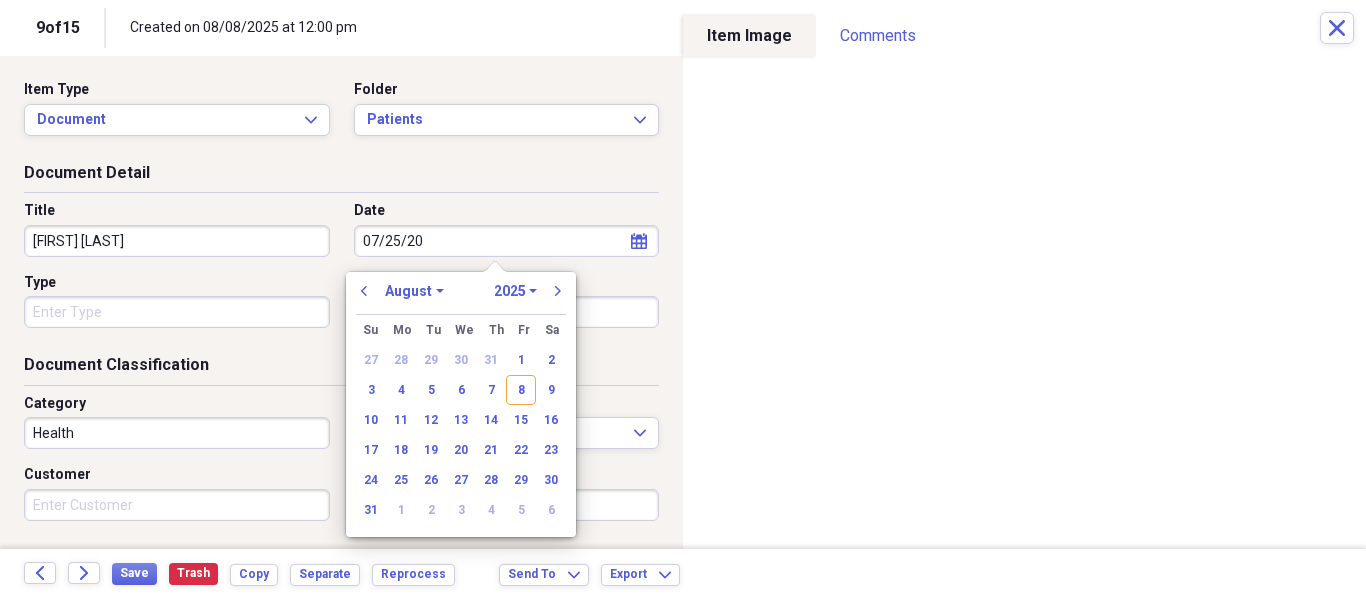 select on "6" 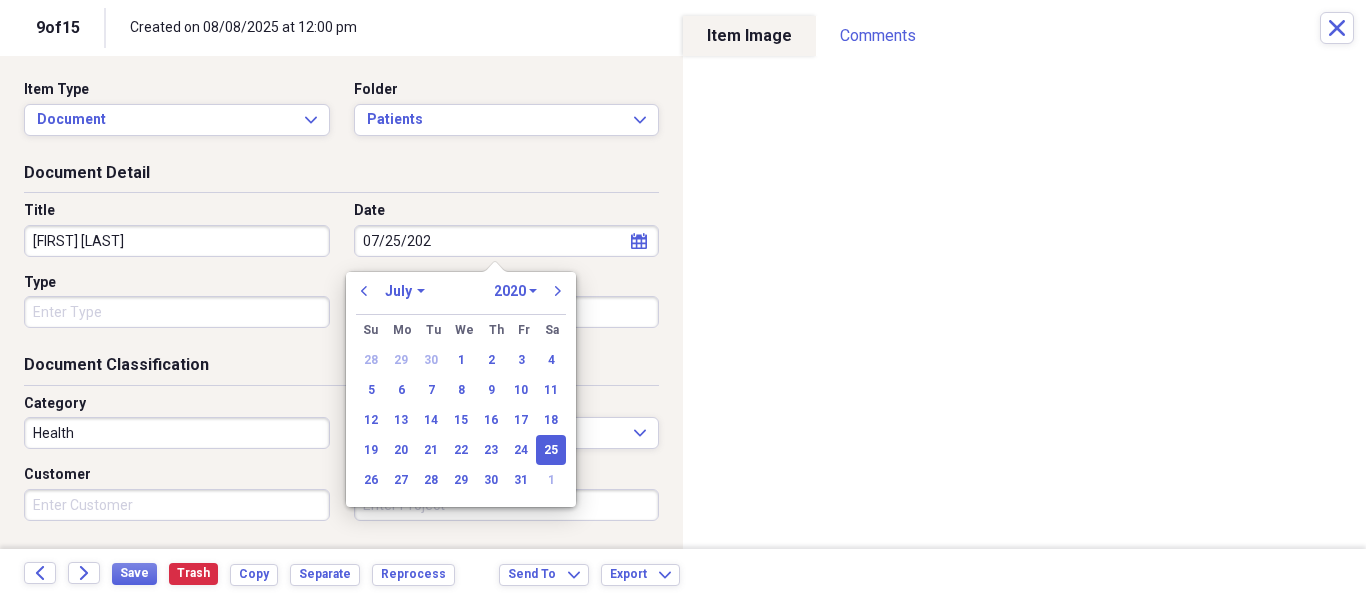 type on "07/25/2025" 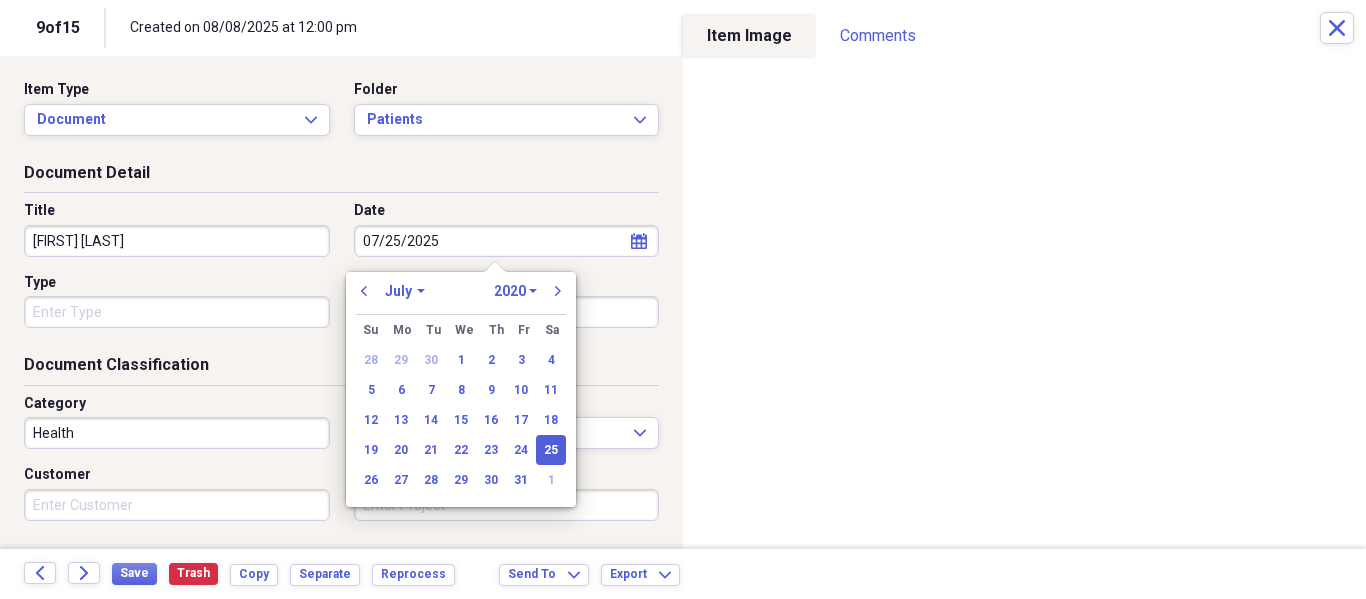 select on "2025" 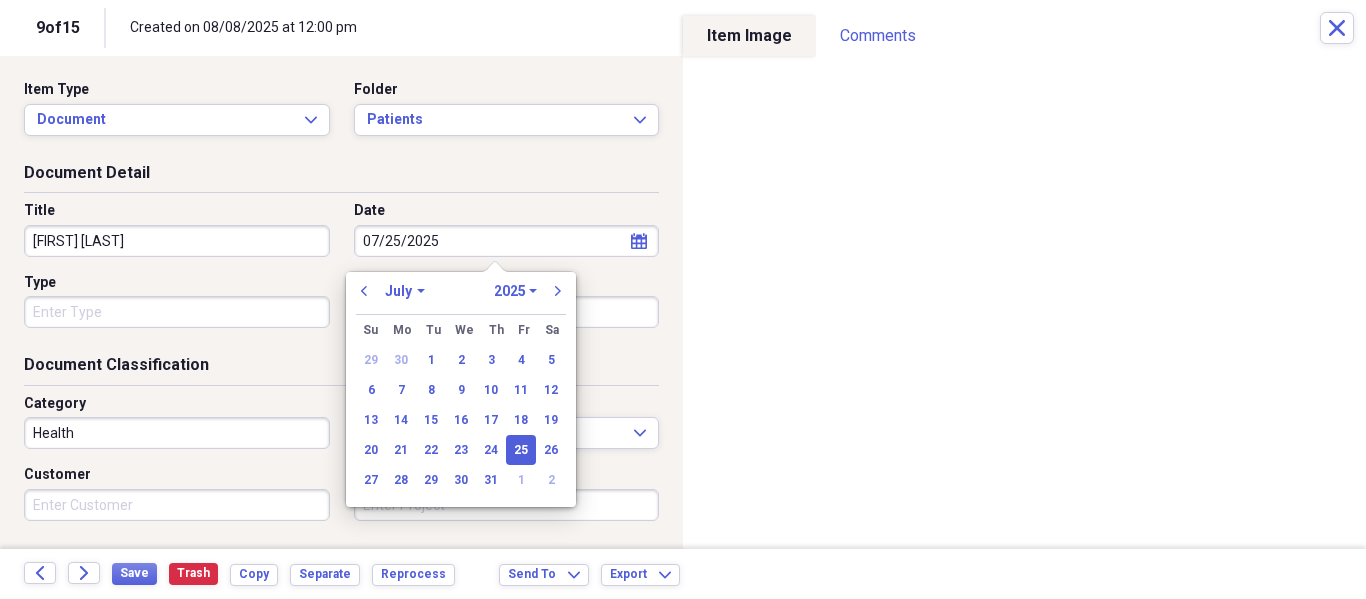 type on "07/25/2025" 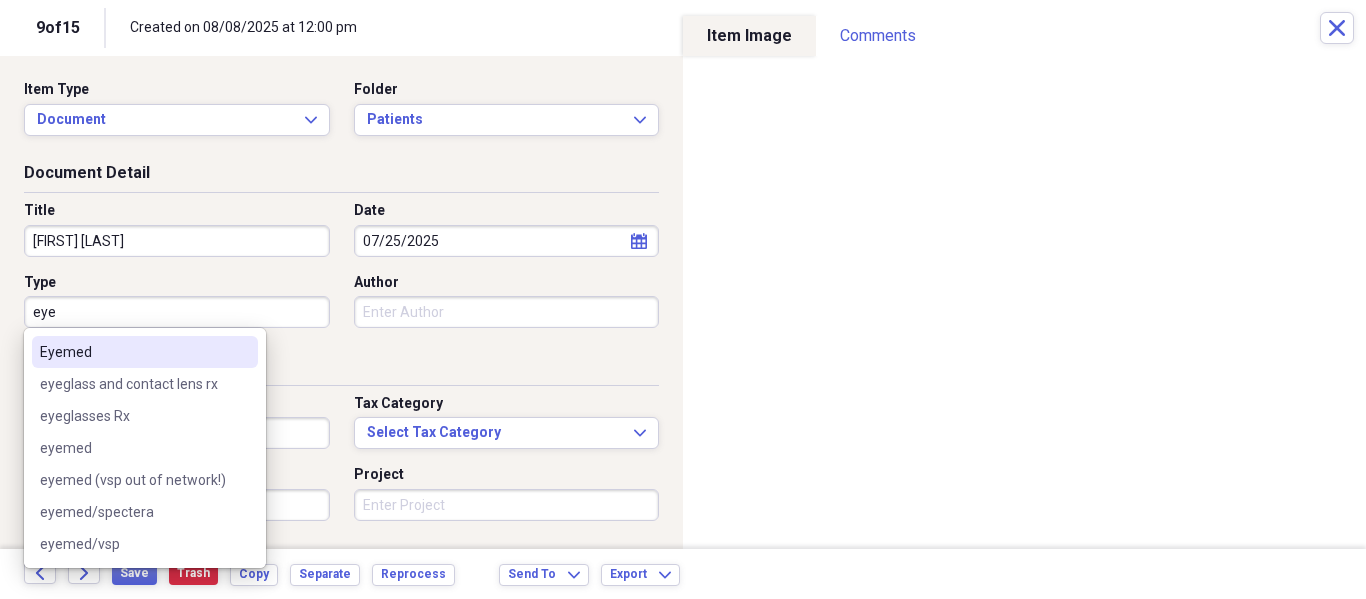 click on "Eyemed" at bounding box center (145, 352) 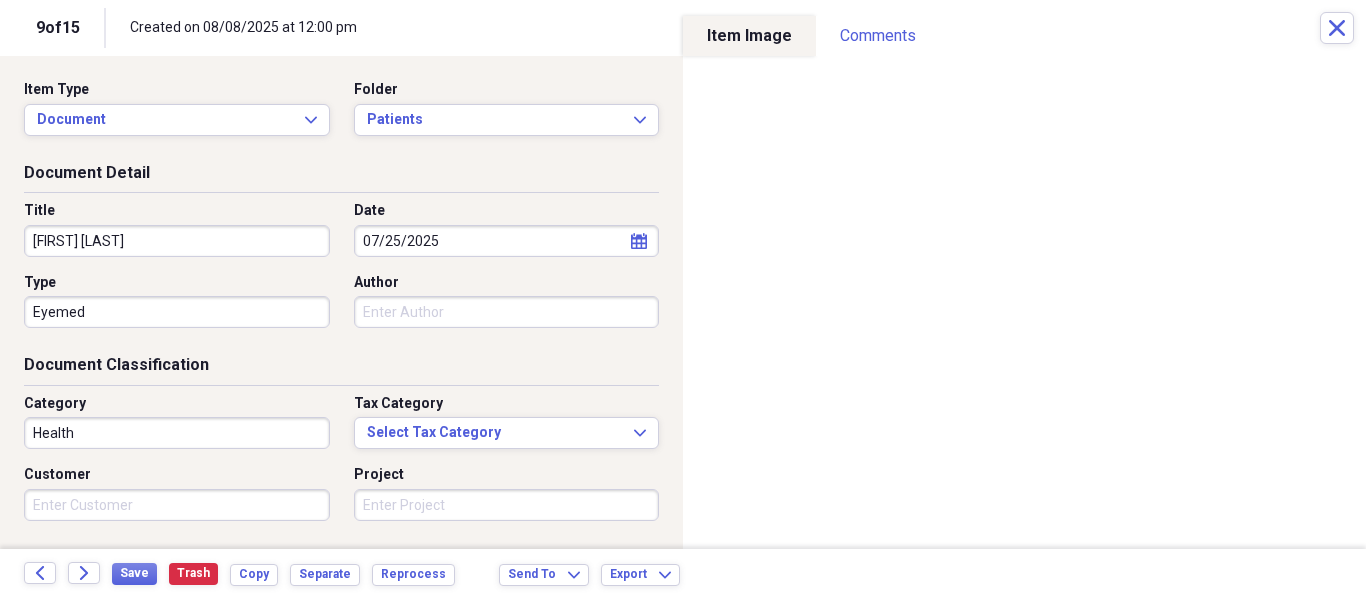 scroll, scrollTop: 243, scrollLeft: 0, axis: vertical 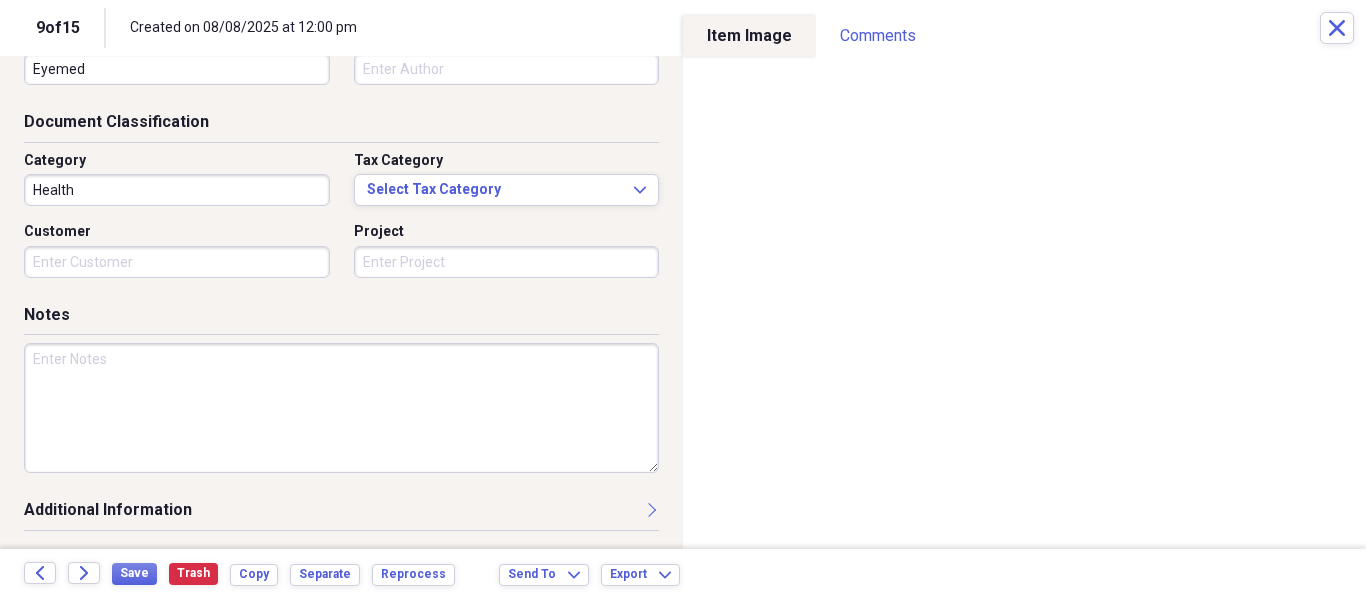 click at bounding box center [341, 408] 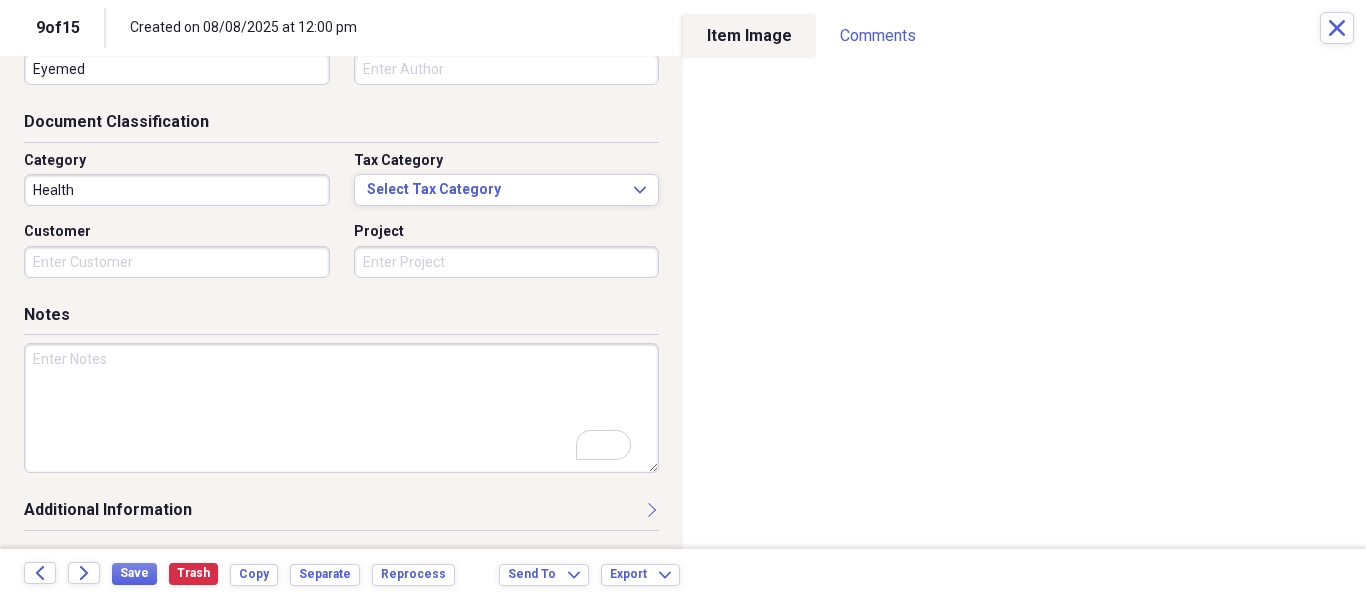 scroll, scrollTop: 243, scrollLeft: 0, axis: vertical 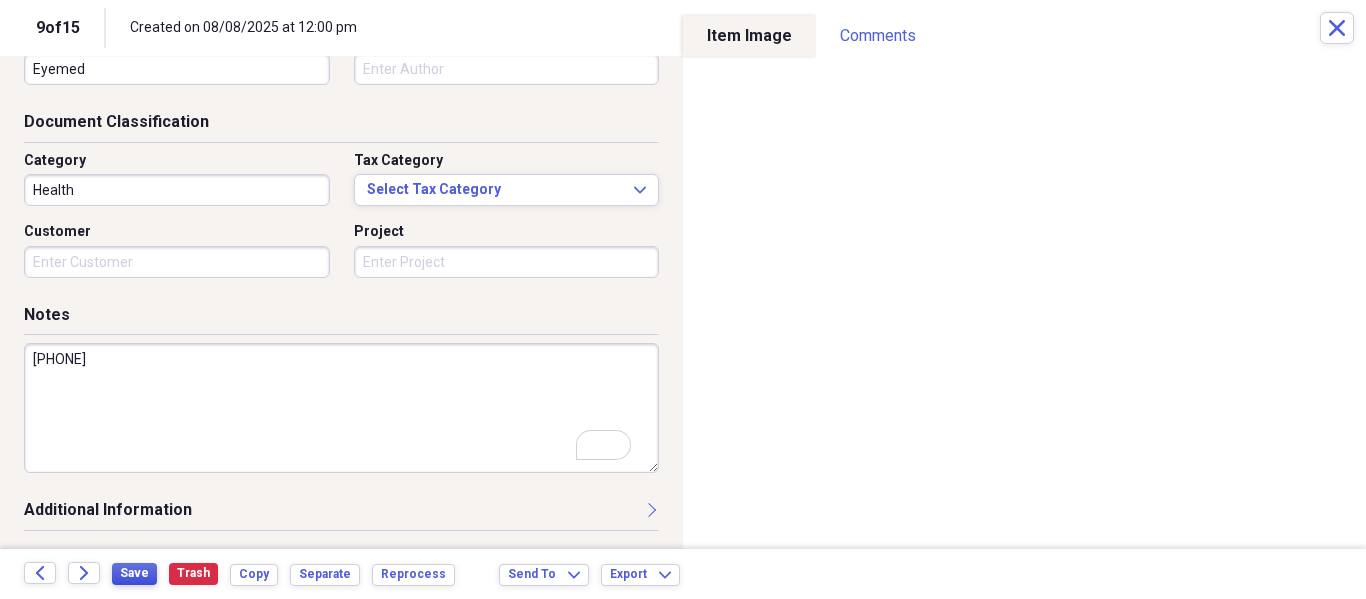 type on "631-766-3663" 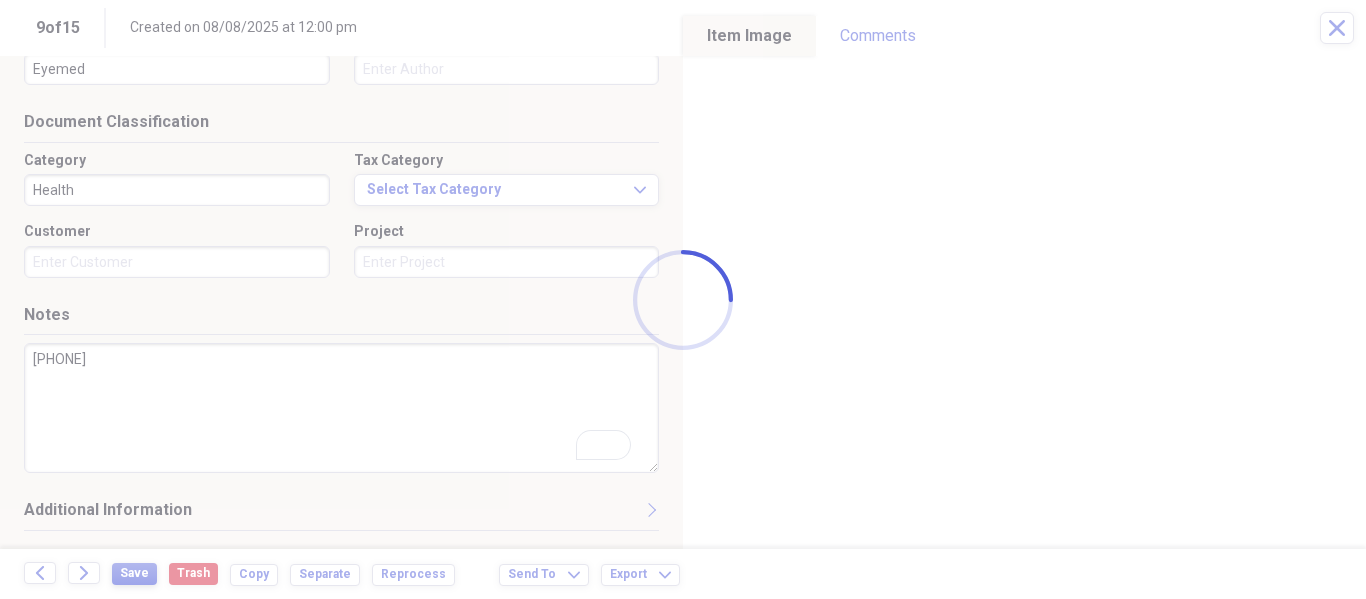type on "Michael Masciale" 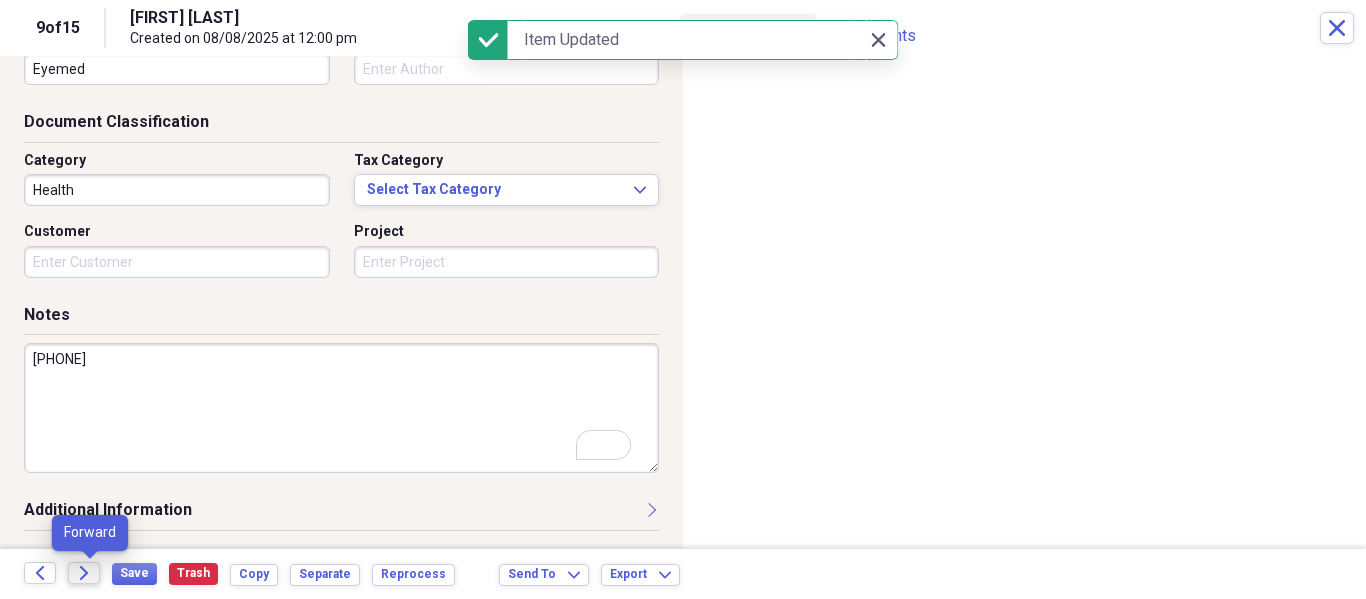 click on "Forward" 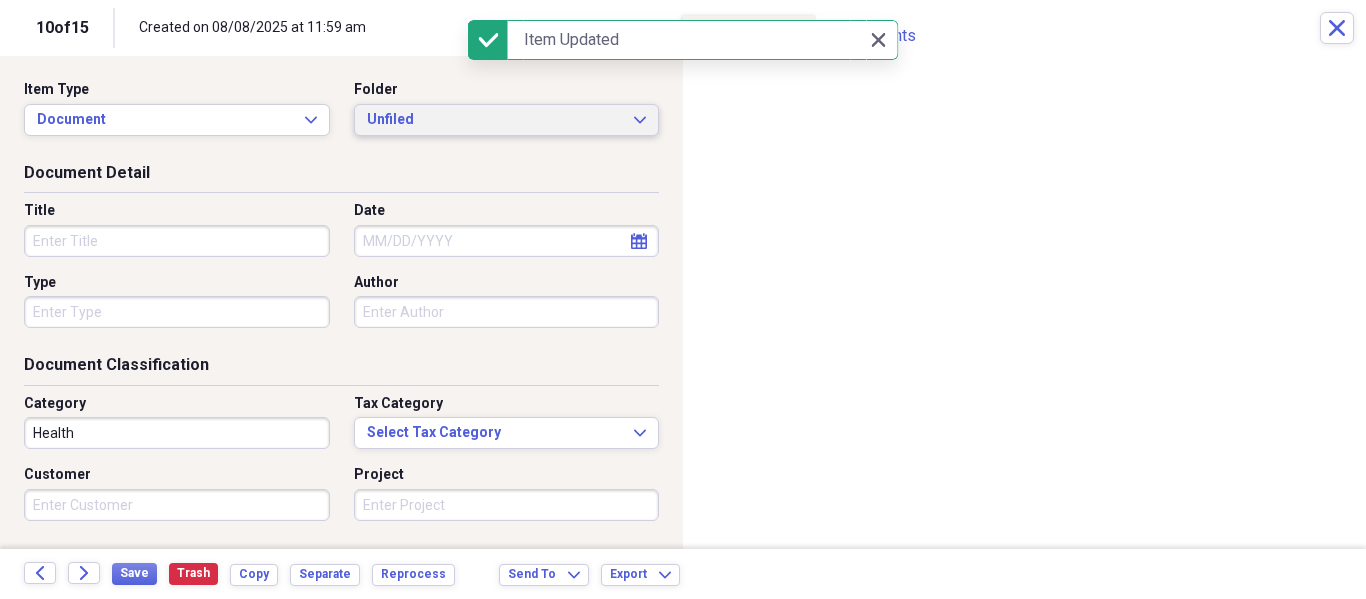 click on "Unfiled" at bounding box center (495, 120) 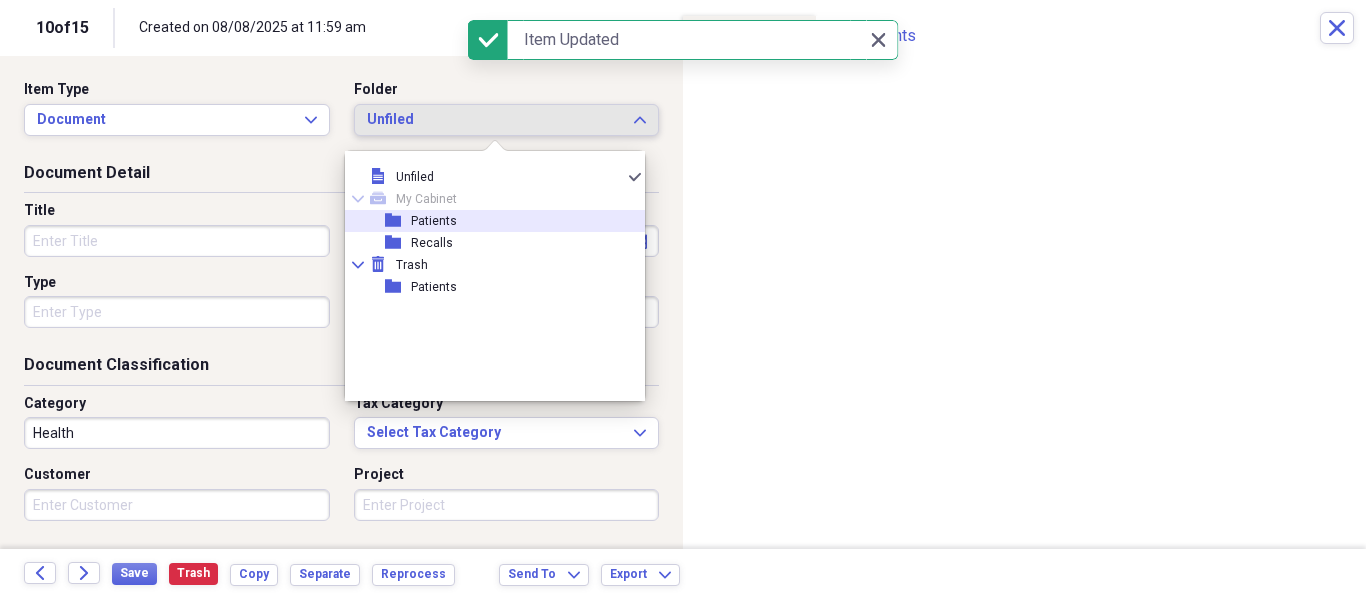 click on "Patients" at bounding box center [434, 221] 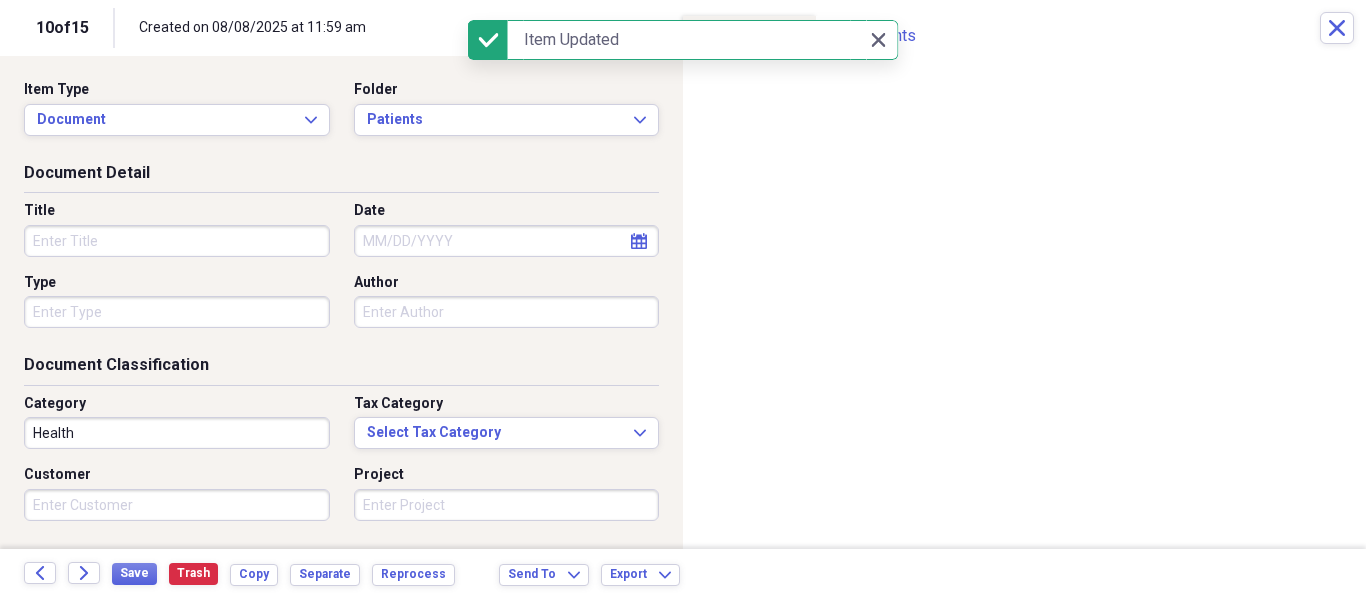 click on "Title" at bounding box center [177, 241] 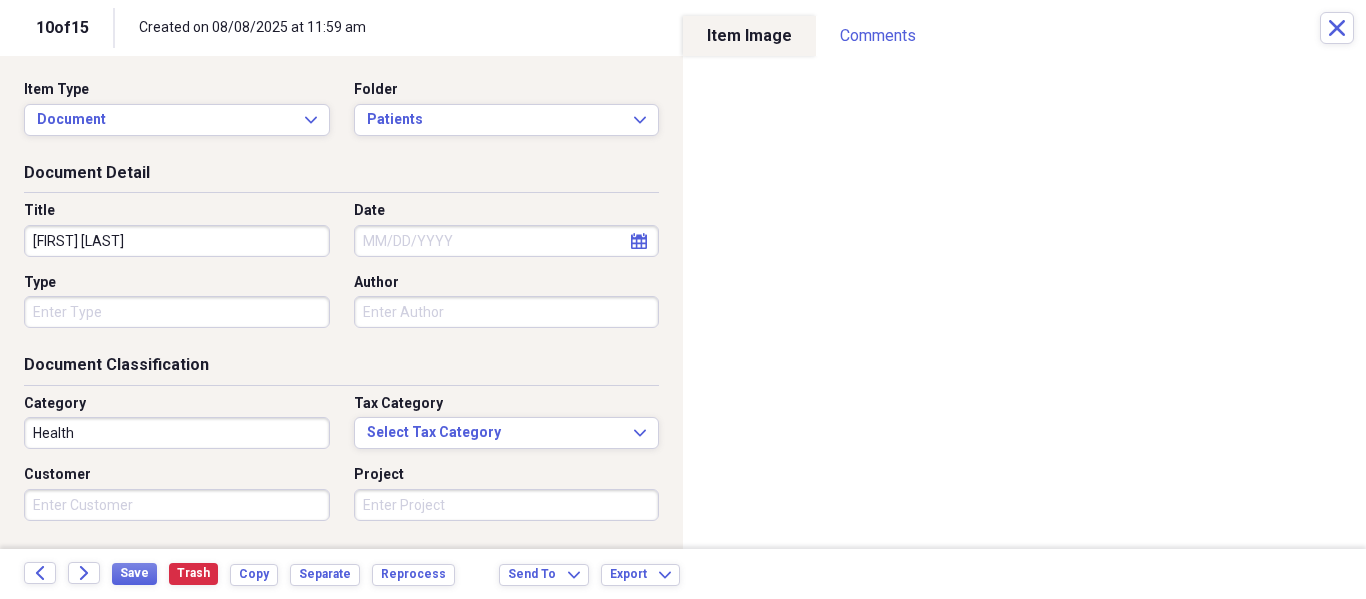 type on "Nathaporn Diep" 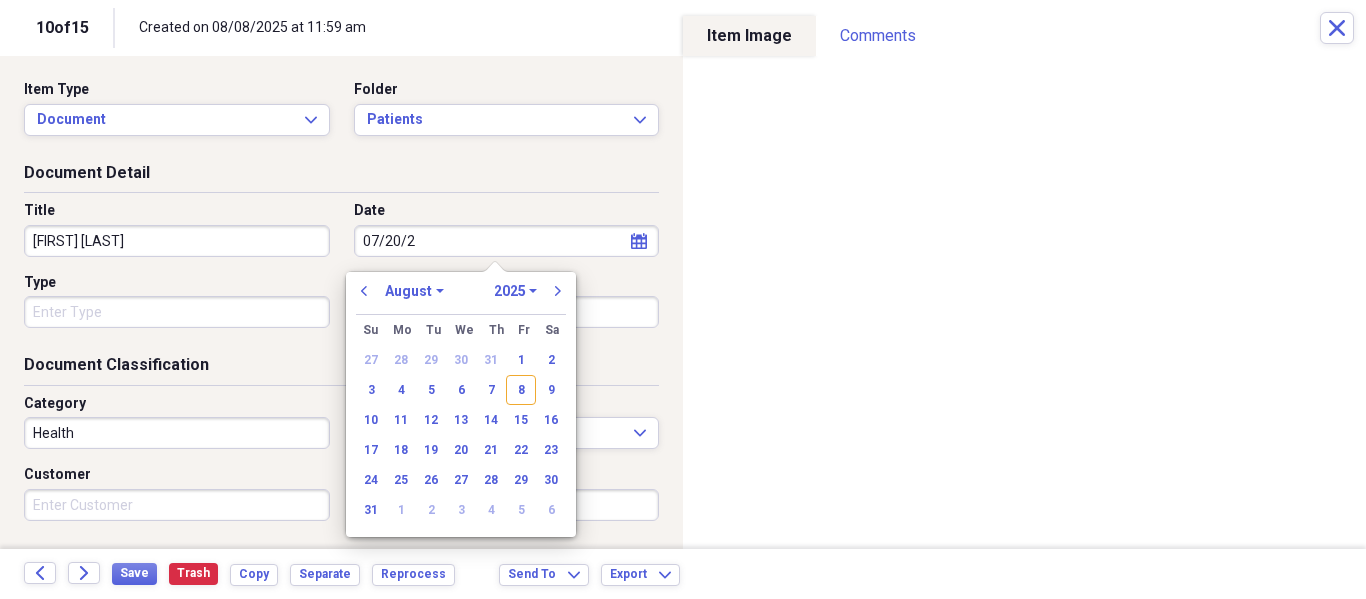 type on "07/20/20" 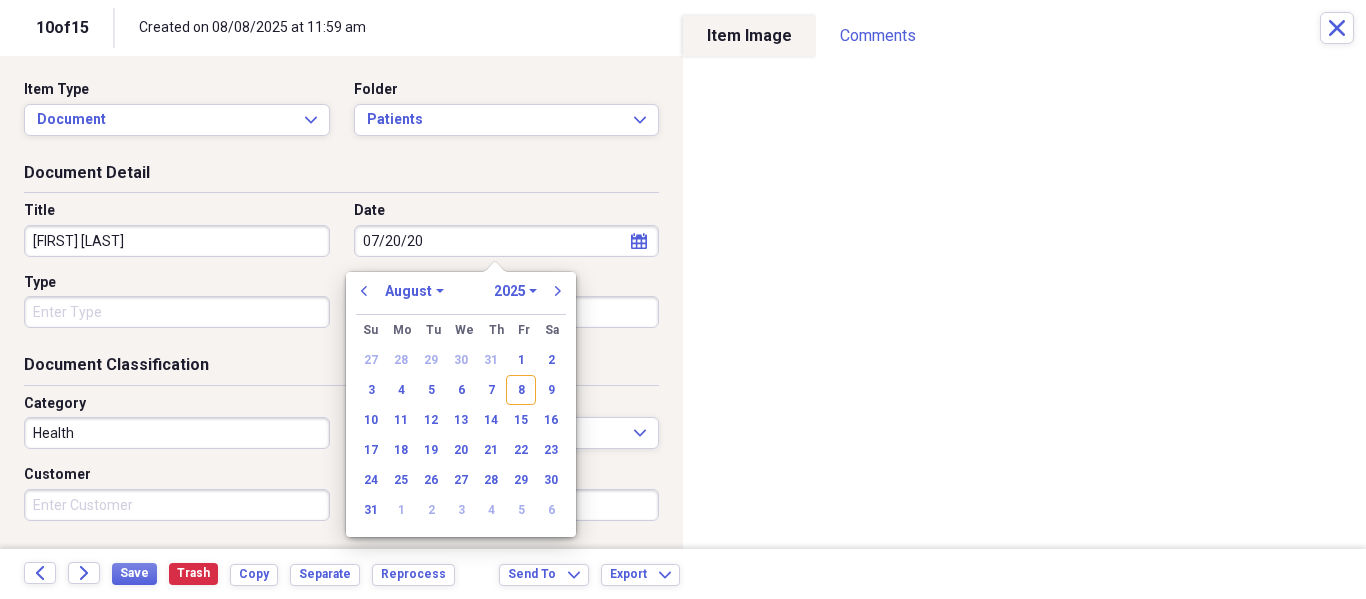 select on "6" 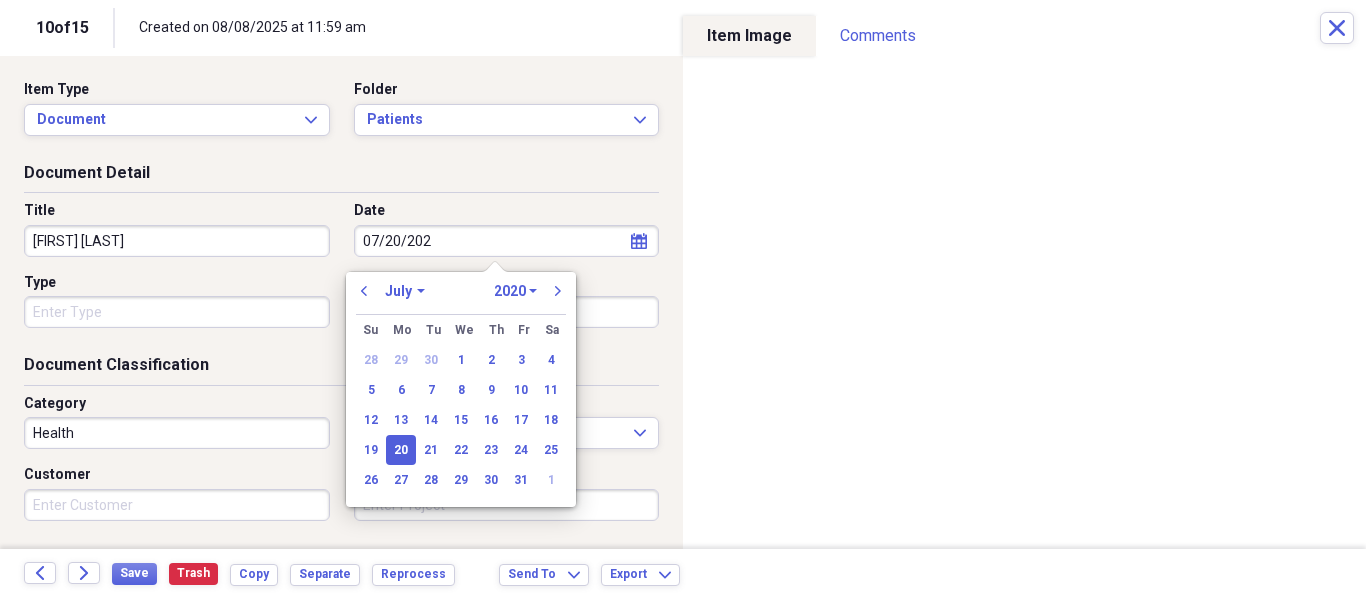 type on "07/20/2025" 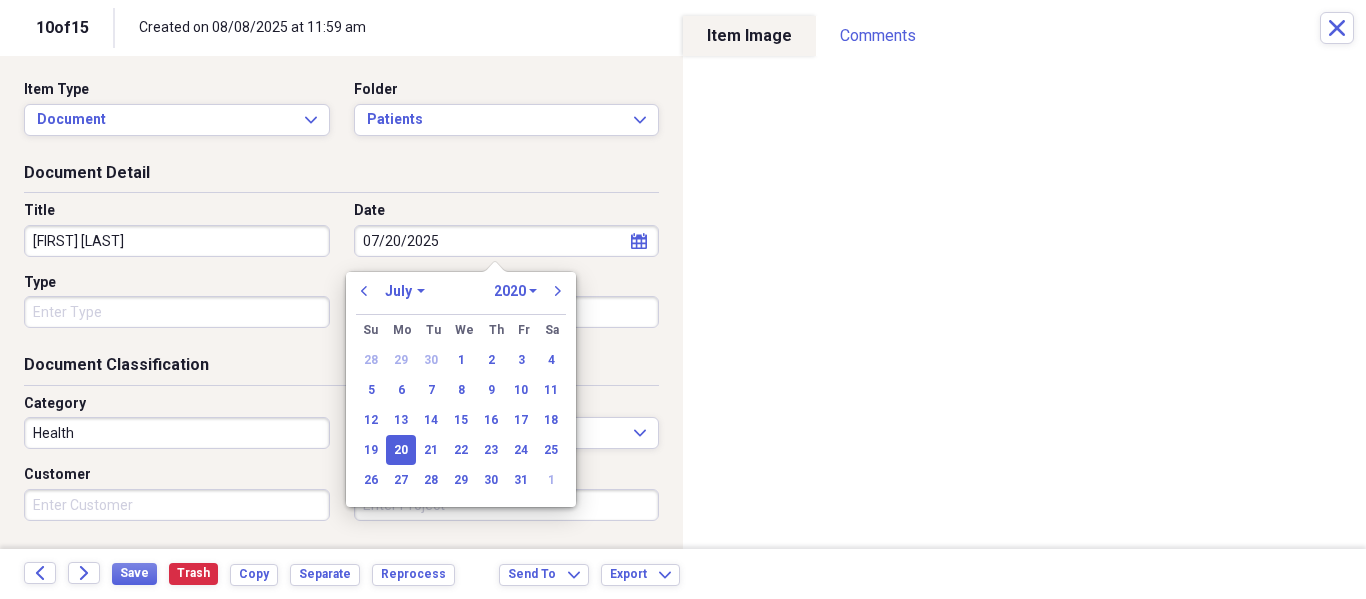 select on "2025" 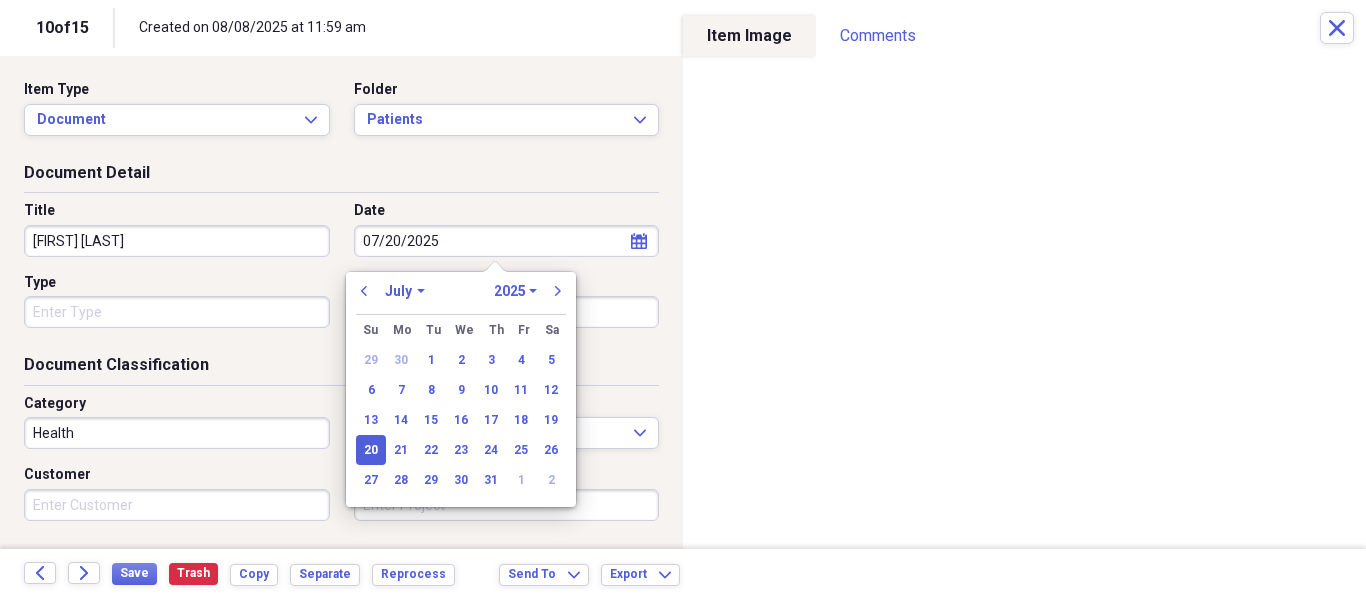 type on "07/20/2025" 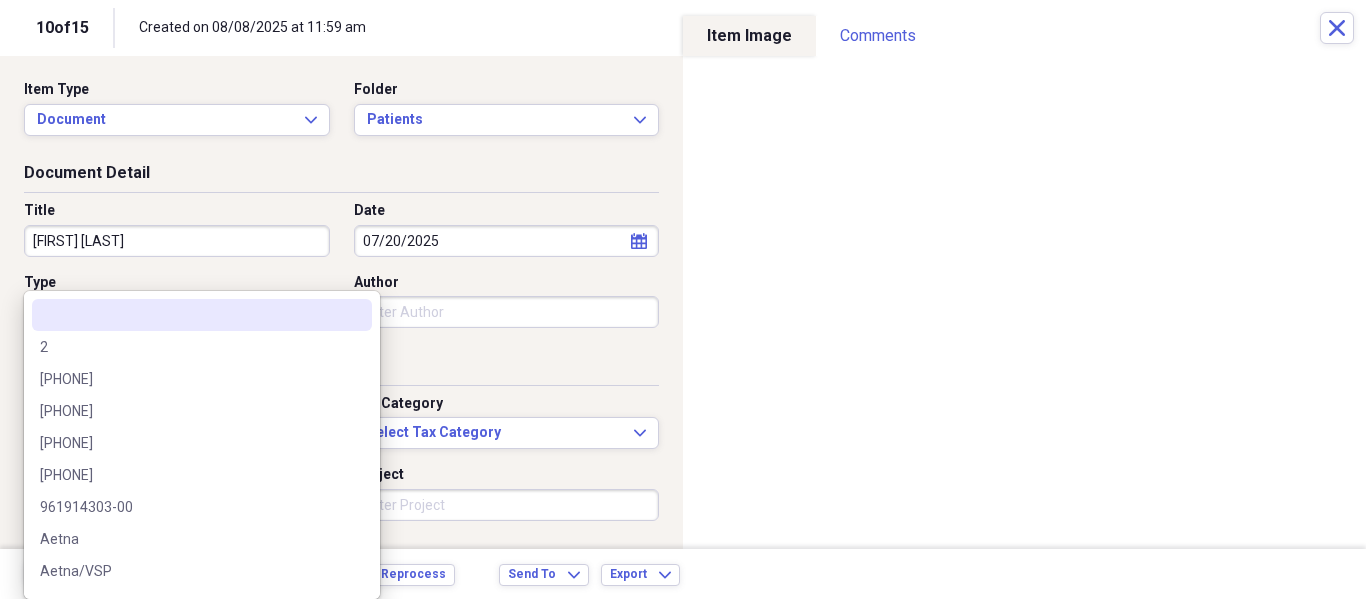 click on "Organize My Files 5 Collapse Unfiled Needs Review 5 Unfiled All Files Unfiled Unfiled Unfiled Saved Reports Collapse My Cabinet My Cabinet Add Folder Folder Patients Add Folder Folder Recalls Add Folder Collapse Trash Trash Folder Patients Help & Support Submit Import Import Add Create Expand Reports Reports Settings Philip Expand These items are in need of review Showing 15 items Column Expand sort Sort Filters  Expand Create Item Expand Image Date Title Author Type Category Source Folder media 08/06/2025 Andres Gonzalez Private Health NeatConnect Patients media 08/04/2025 Sofia Capin Private General Retail NeatConnect Patients media 07/22/2025 Cristal Garcia Private General Retail NeatConnect Patients media 08/06/2025 Elian Gonzalez Private General Retail NeatConnect Patients media 08/04/2025 Mabel Barrios Private General Retail NeatConnect Patients media 08/04/2025 Aliah Garcia Eyemed Health NeatConnect Patients media 08/01/2025 Lori Goldberg Eyemed Health NeatConnect Patients media 02/16/2025 Spectera 25" at bounding box center [683, 299] 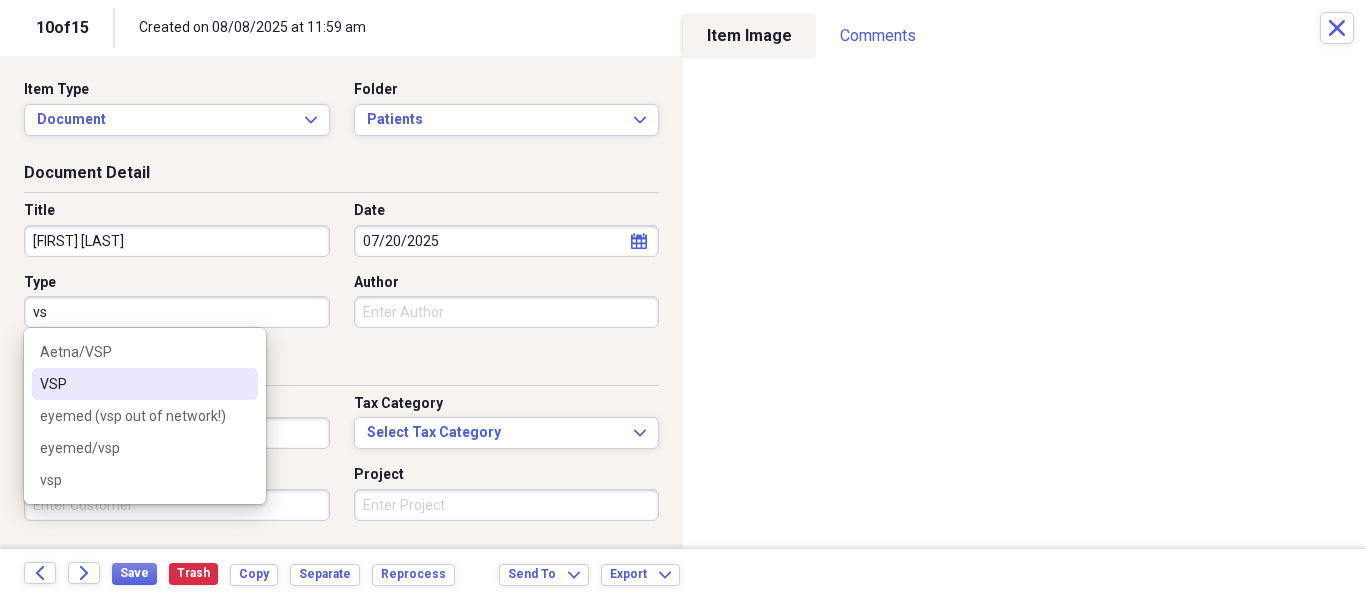 click on "VSP" at bounding box center [133, 384] 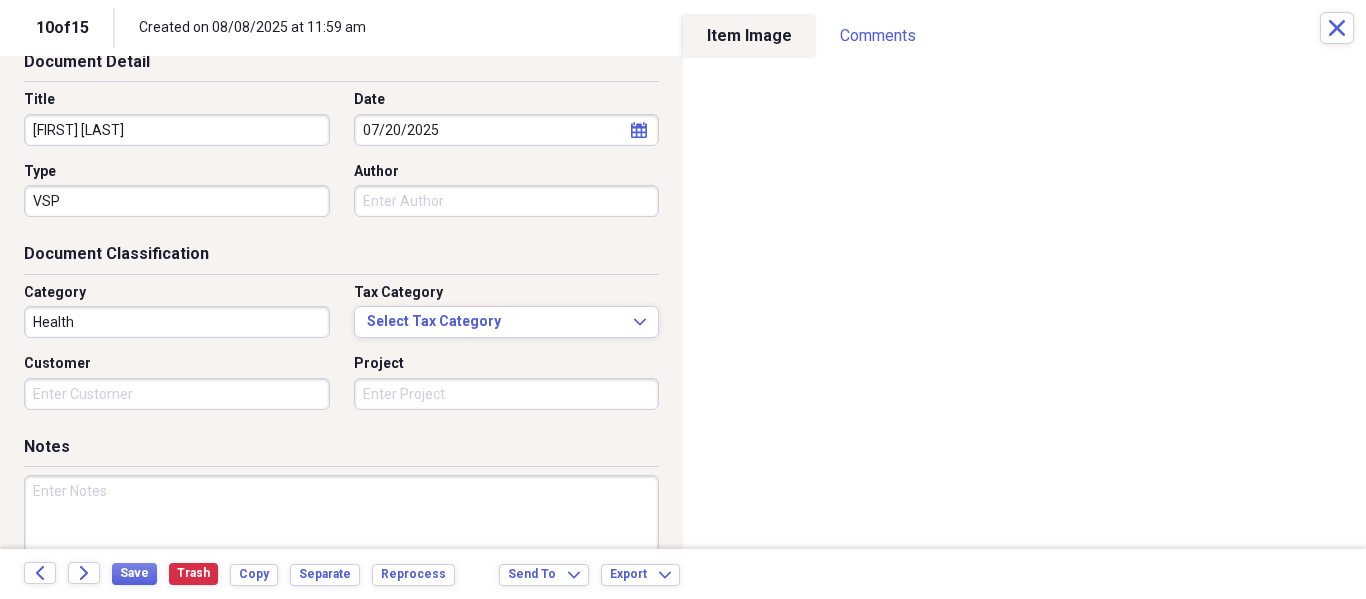 scroll, scrollTop: 243, scrollLeft: 0, axis: vertical 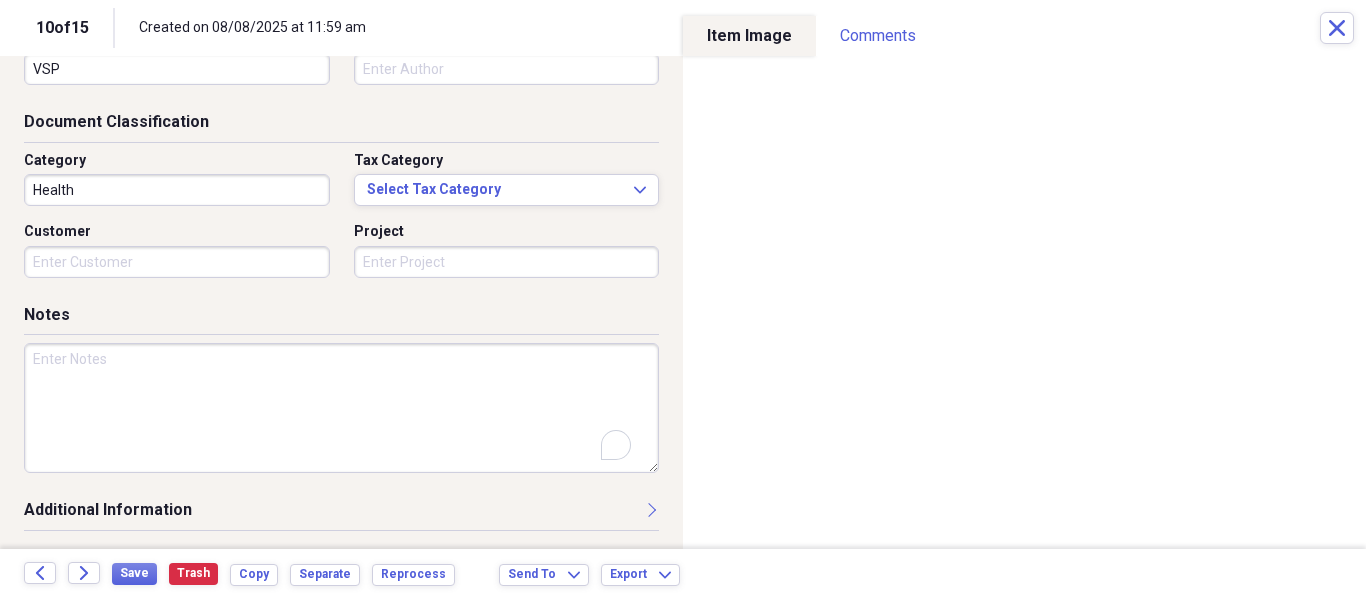 click at bounding box center [341, 408] 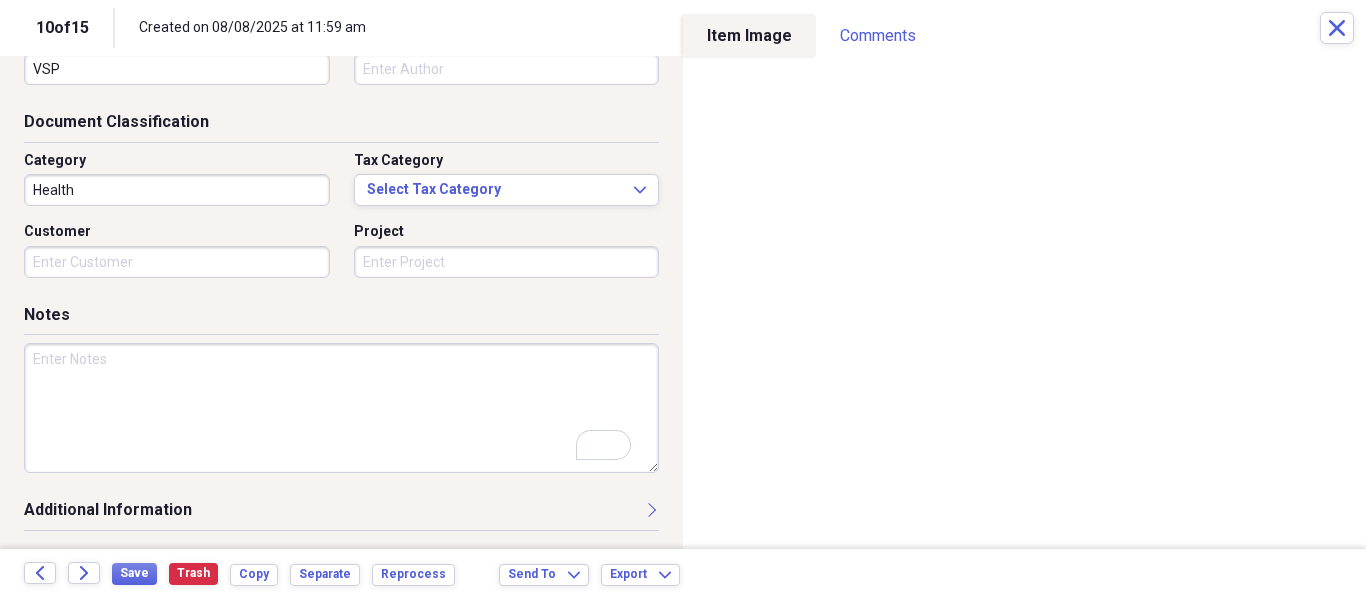 scroll, scrollTop: 243, scrollLeft: 0, axis: vertical 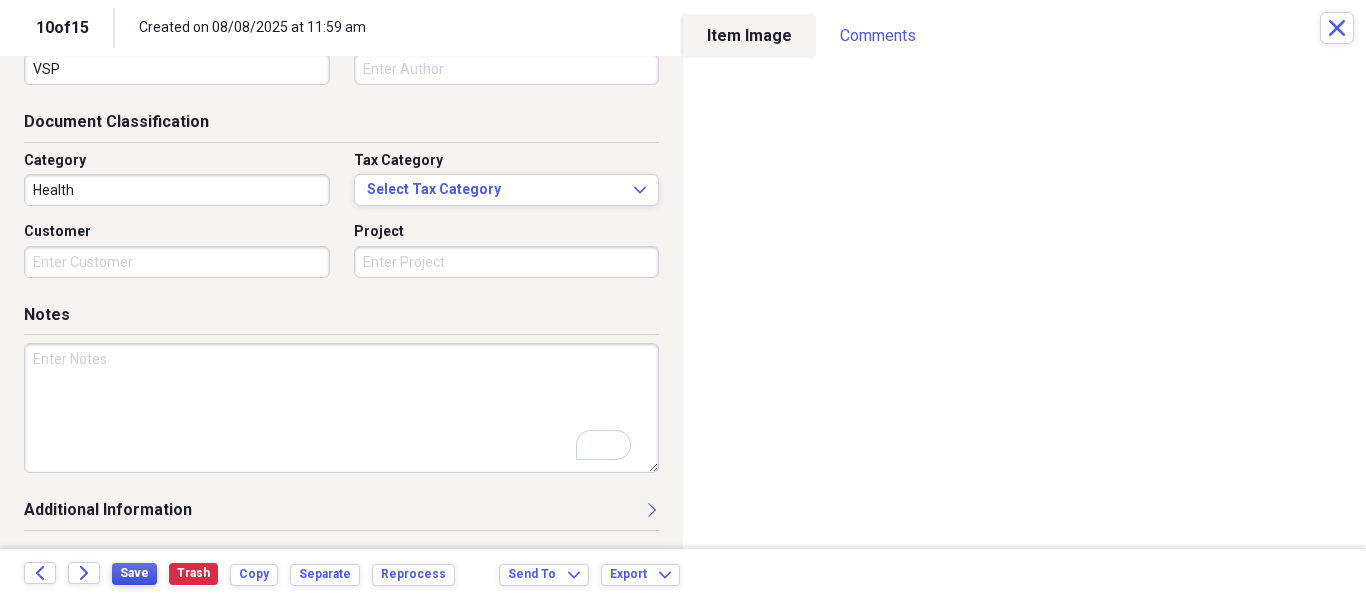 click on "Save" at bounding box center (134, 573) 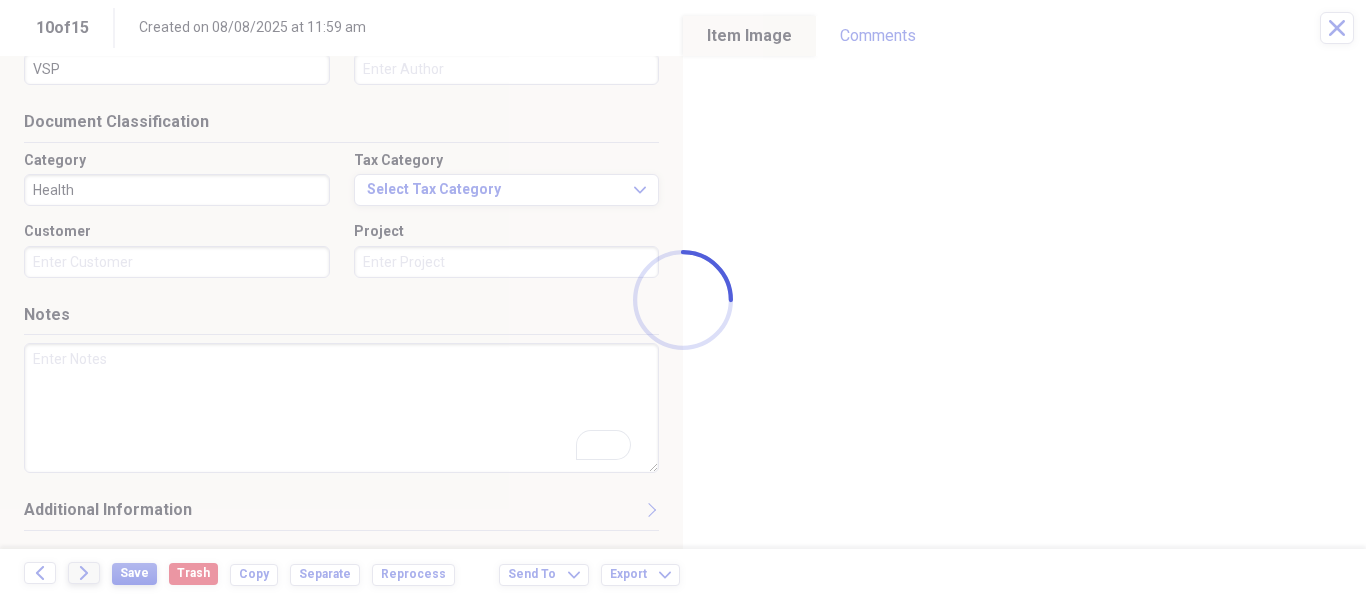 type on "Nathaporn Diep" 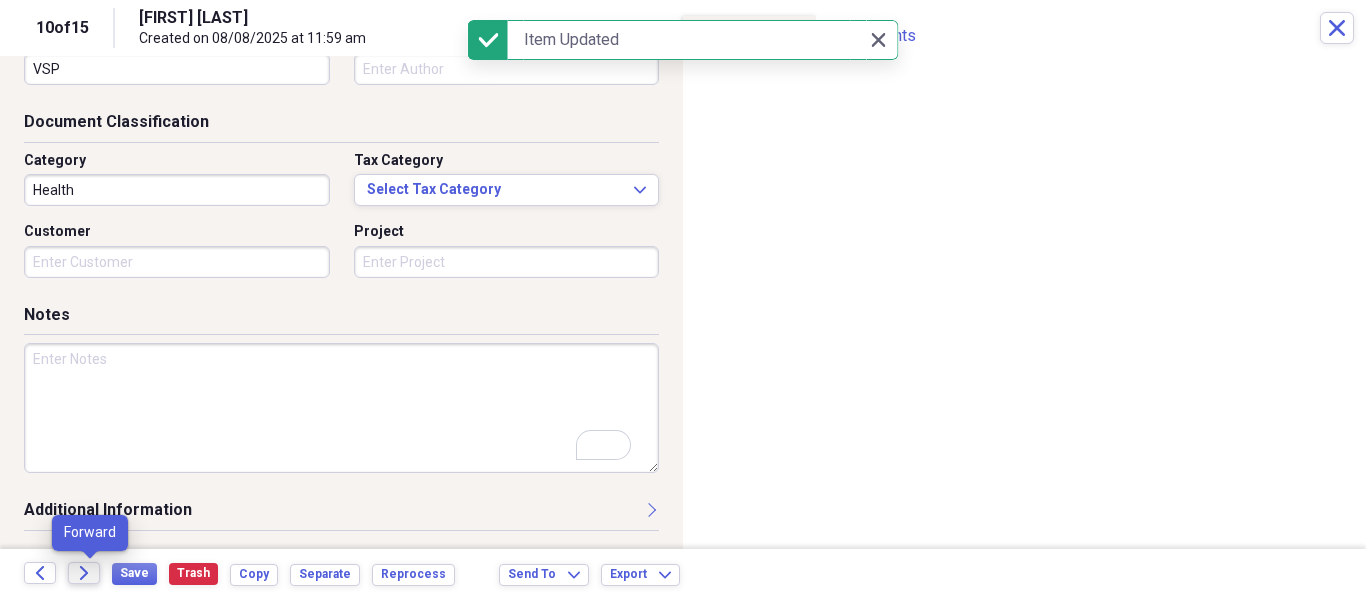 click 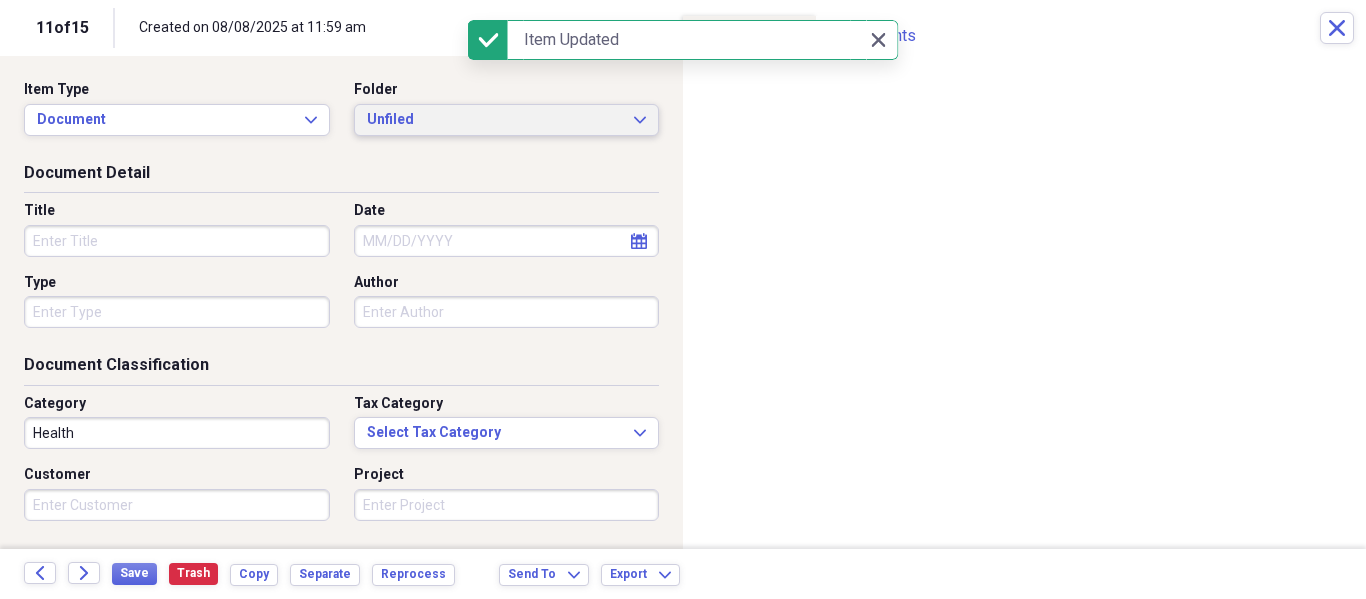 click on "Unfiled" at bounding box center (495, 120) 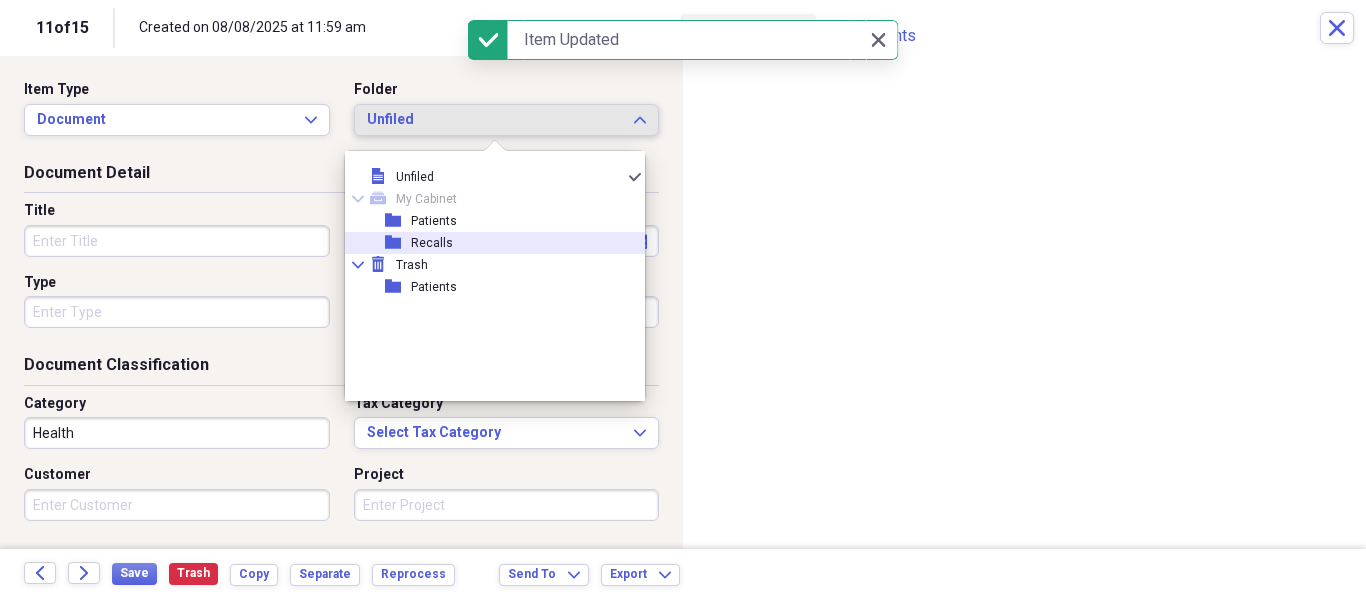 click on "folder Recalls" at bounding box center [487, 243] 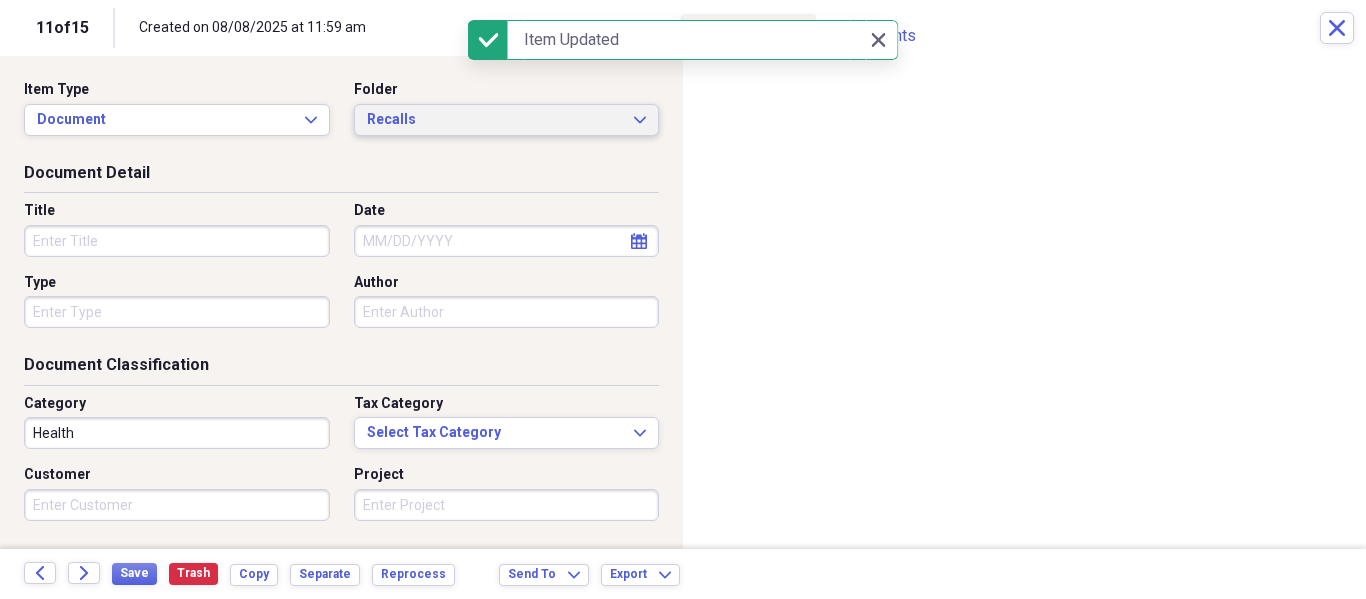click on "Recalls" at bounding box center (495, 120) 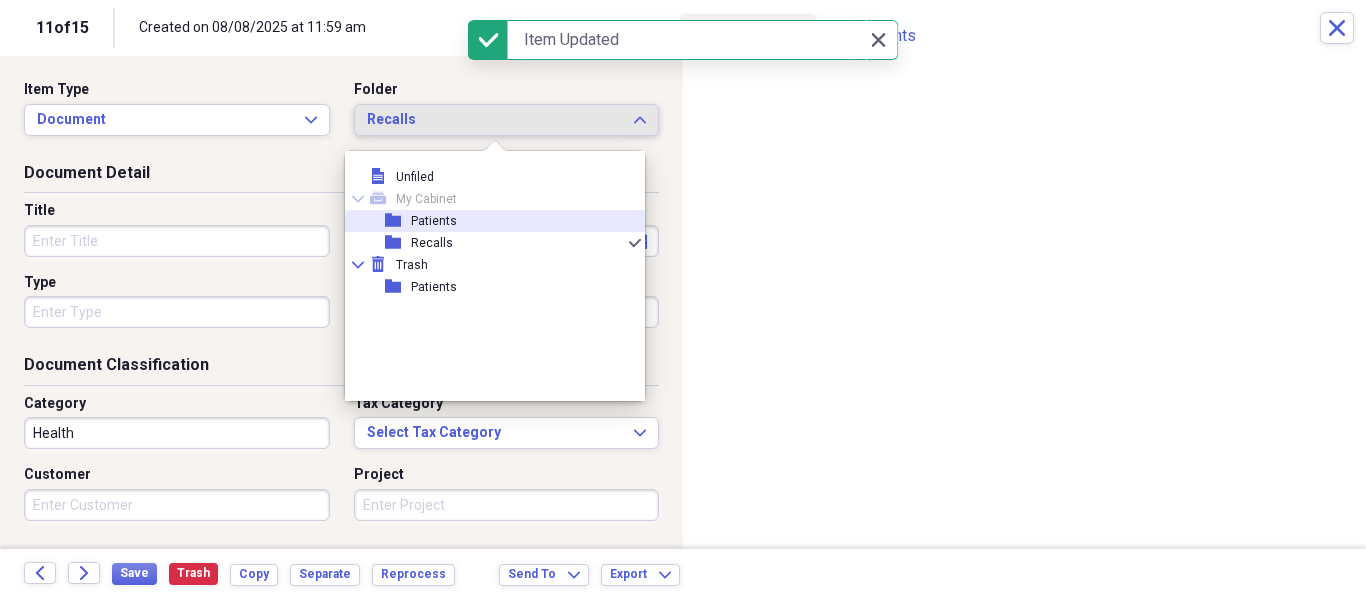 click on "Patients" at bounding box center (434, 221) 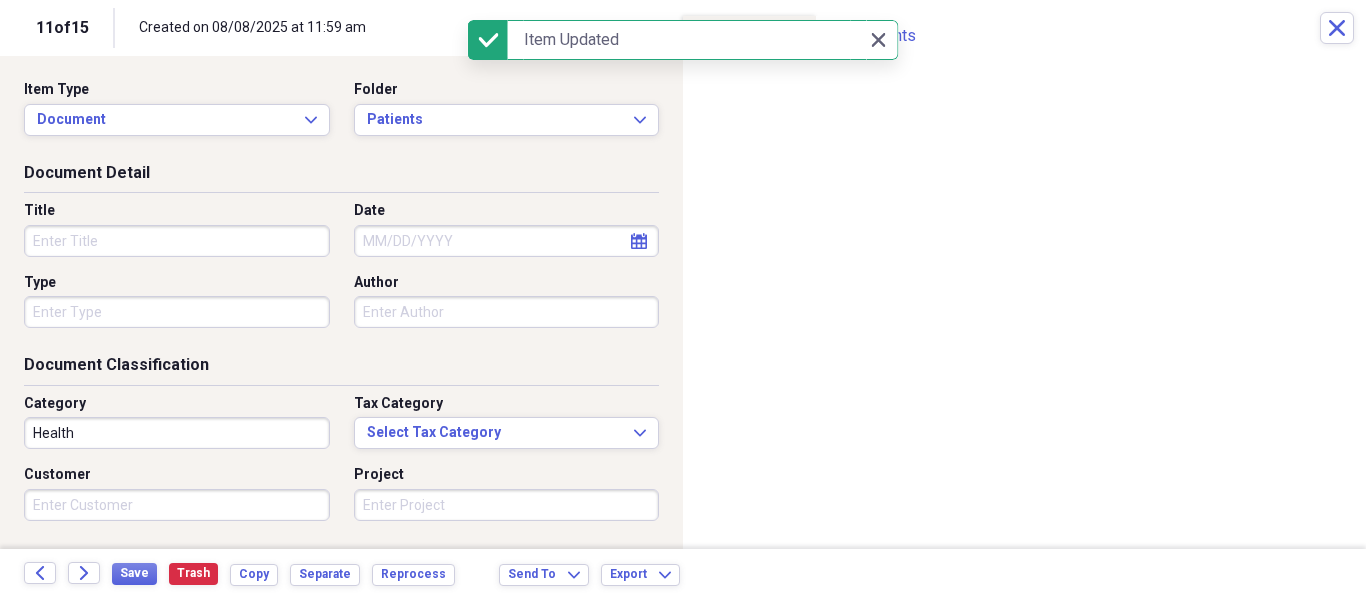 click on "Title" at bounding box center [177, 241] 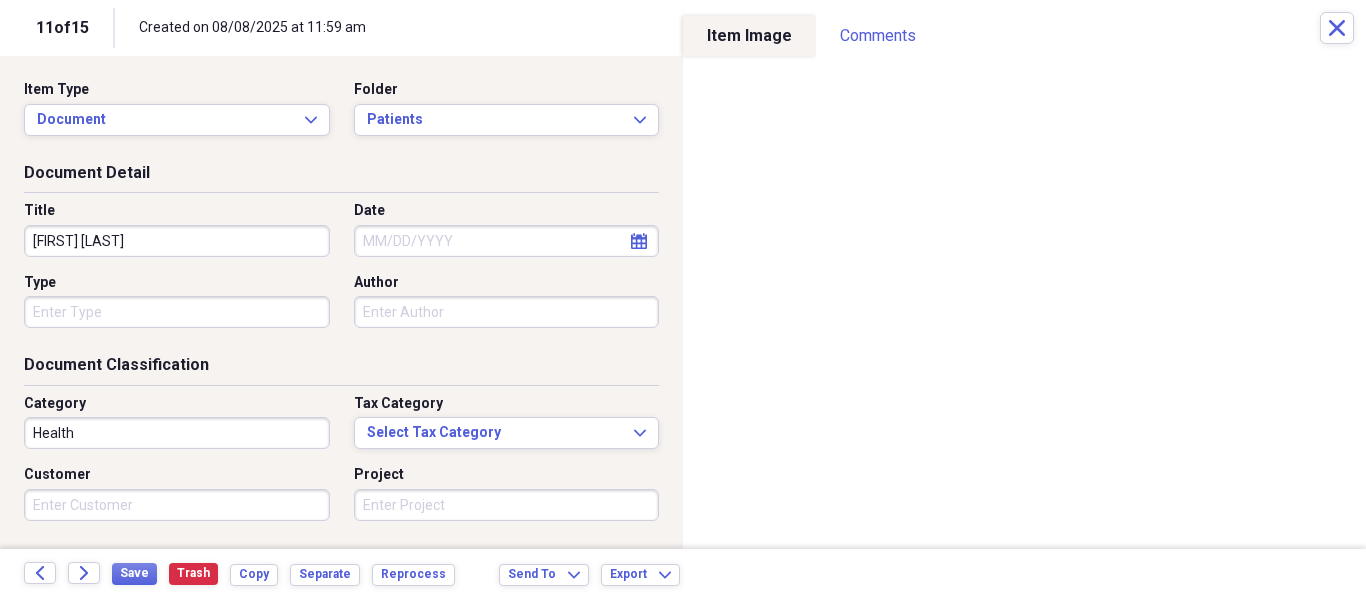 type on "Lani Diep" 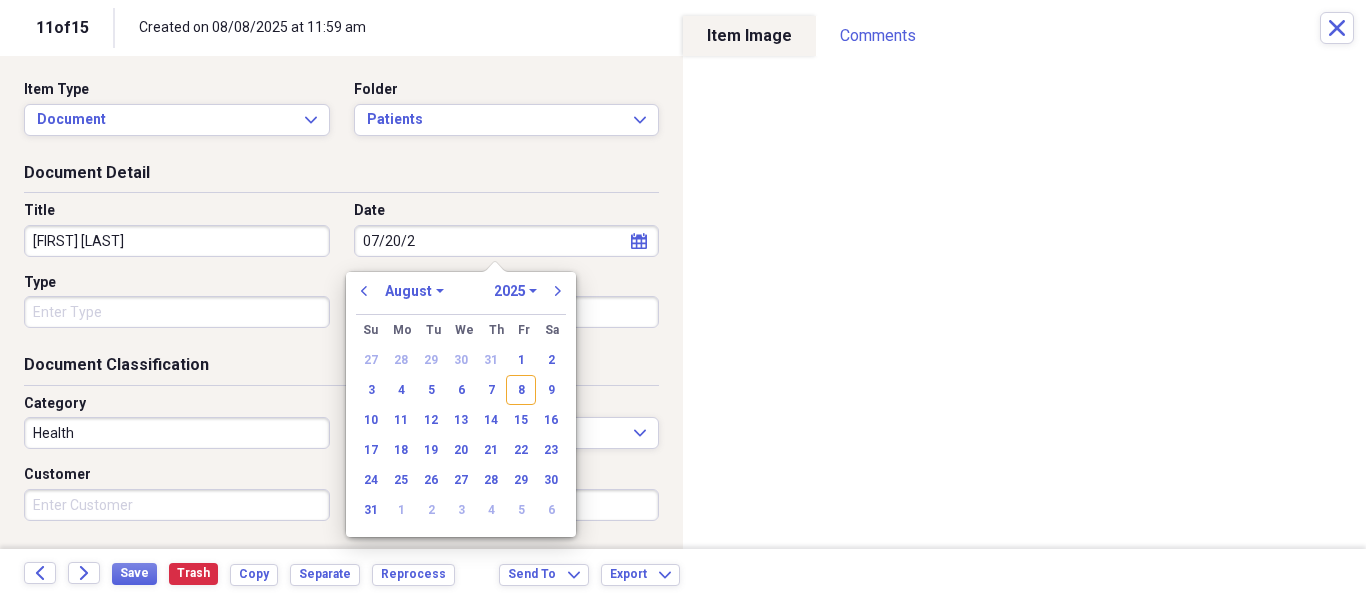 type on "07/20/20" 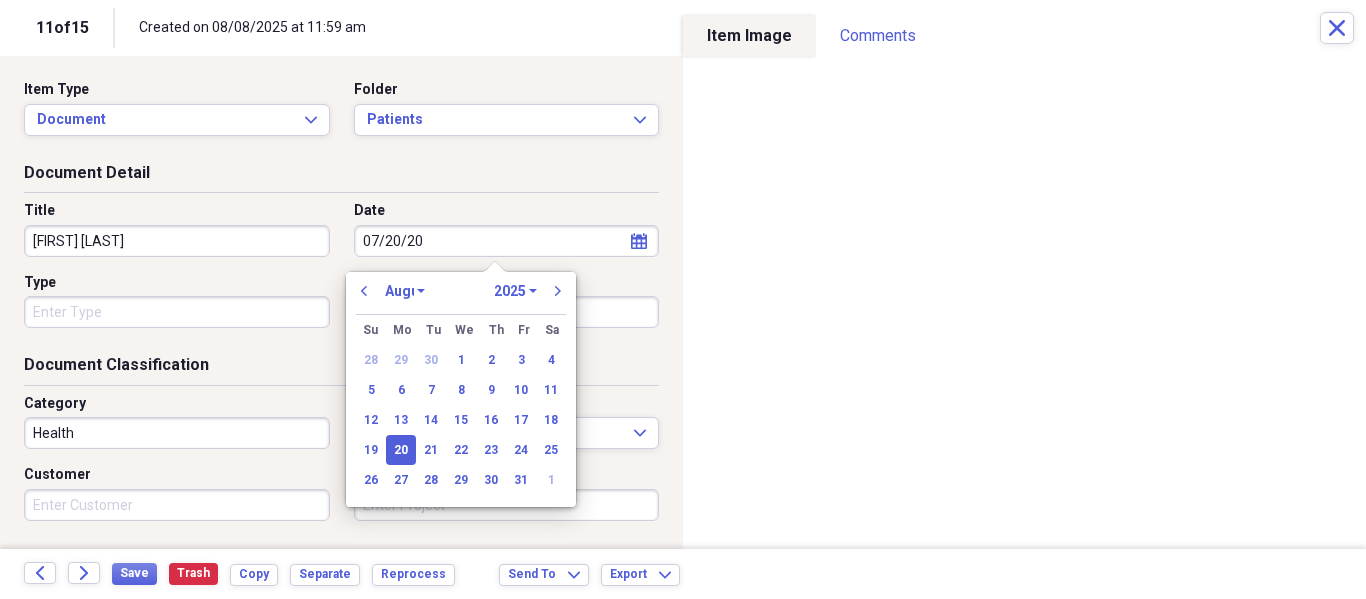 select on "6" 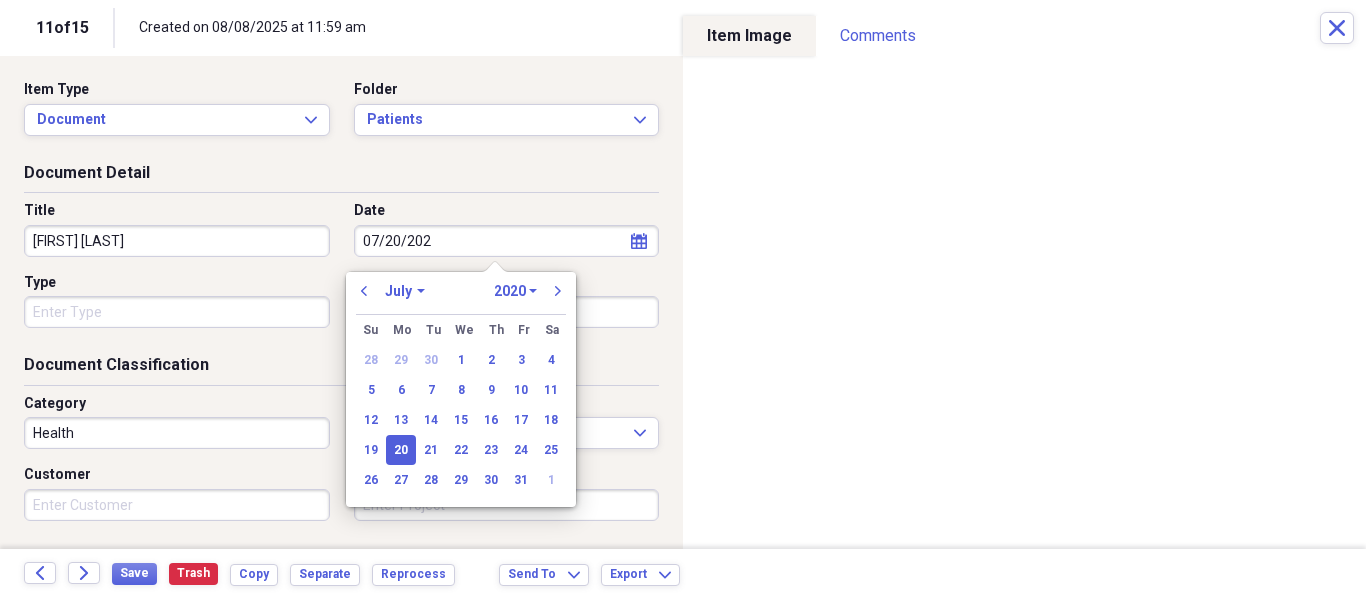 type on "07/20/2025" 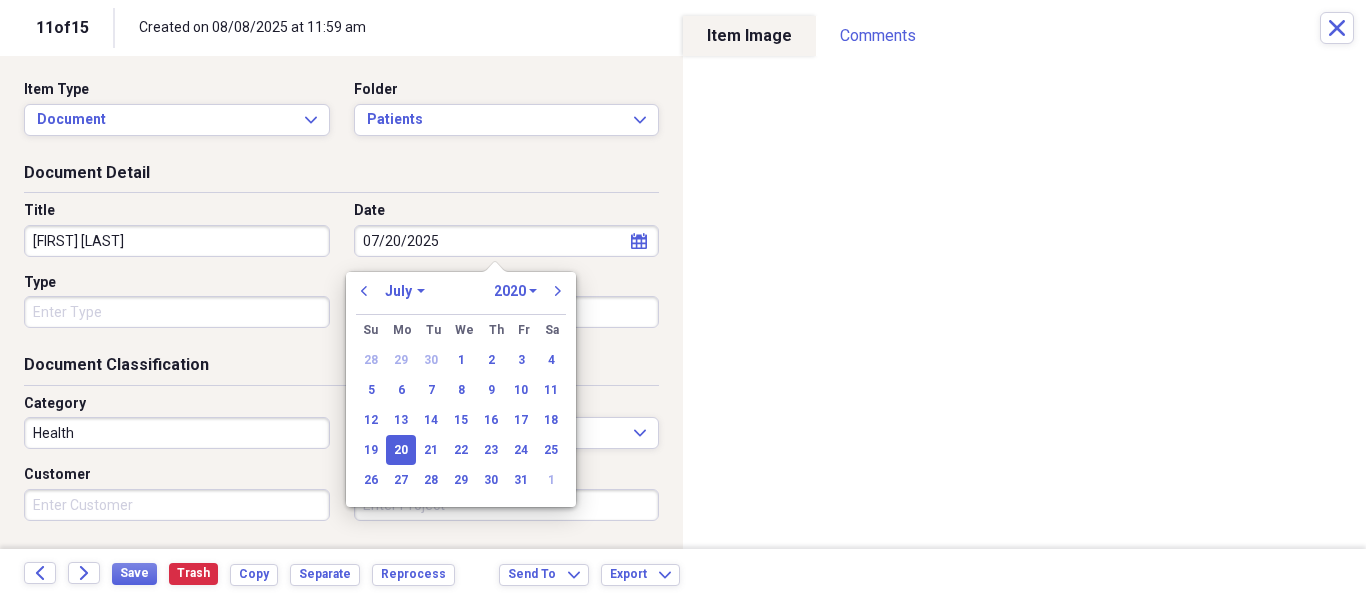select on "2025" 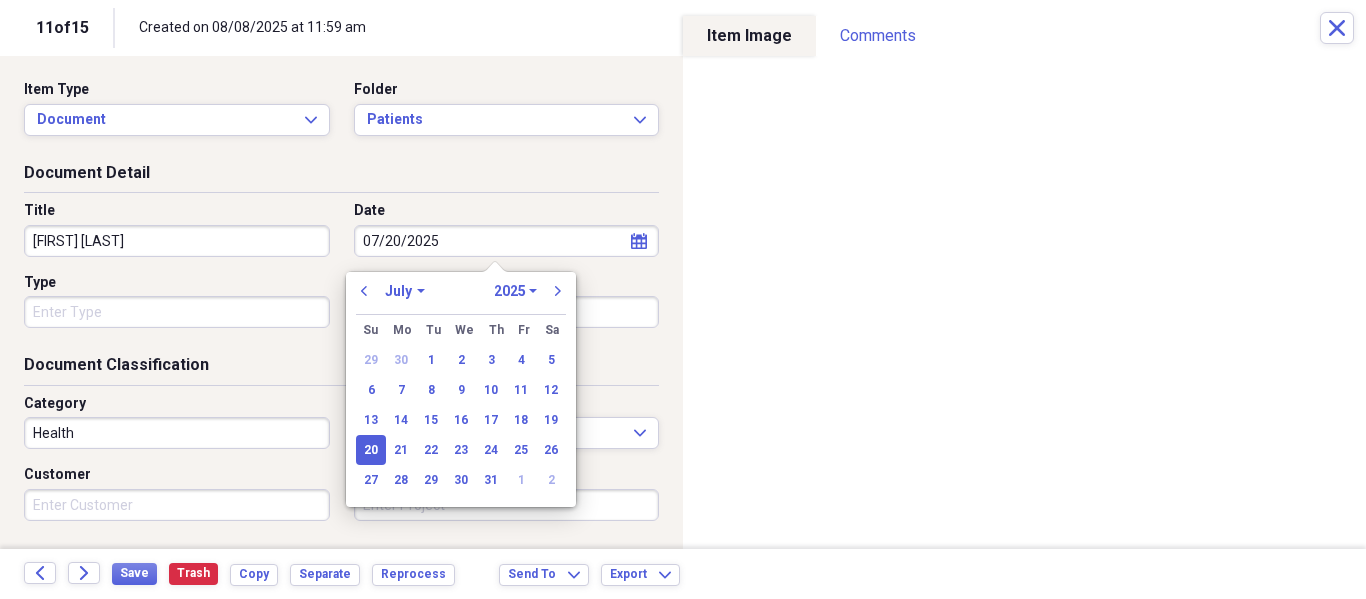 type on "07/20/2025" 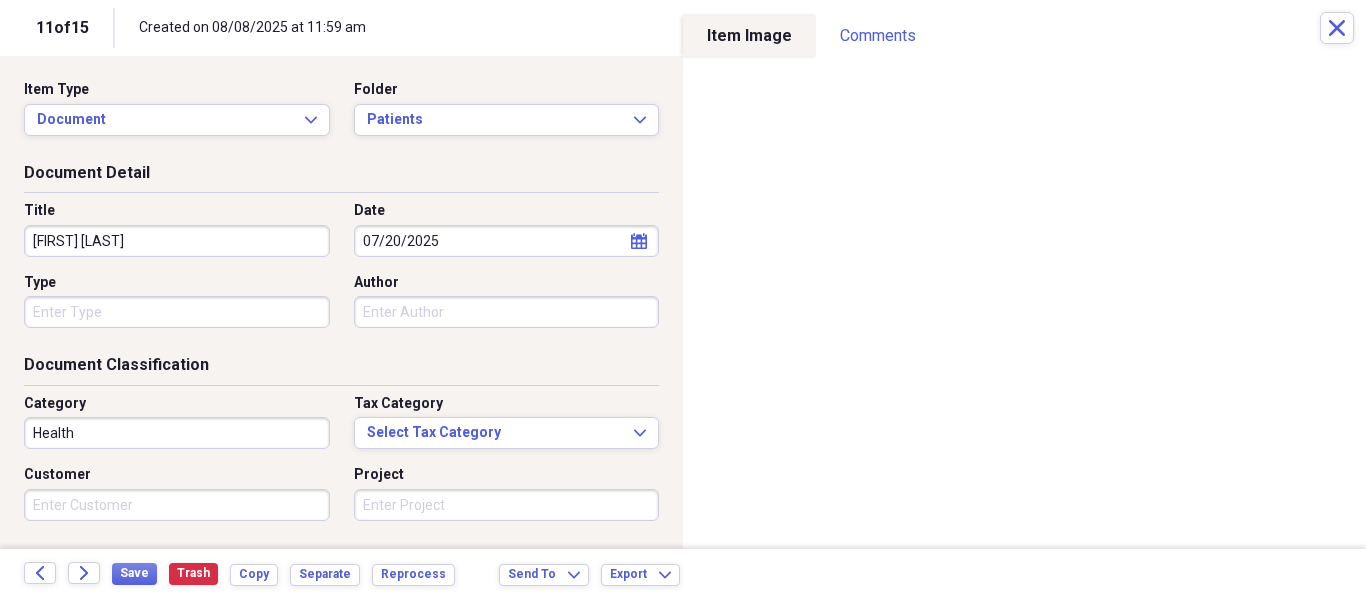 click on "Type" at bounding box center [177, 283] 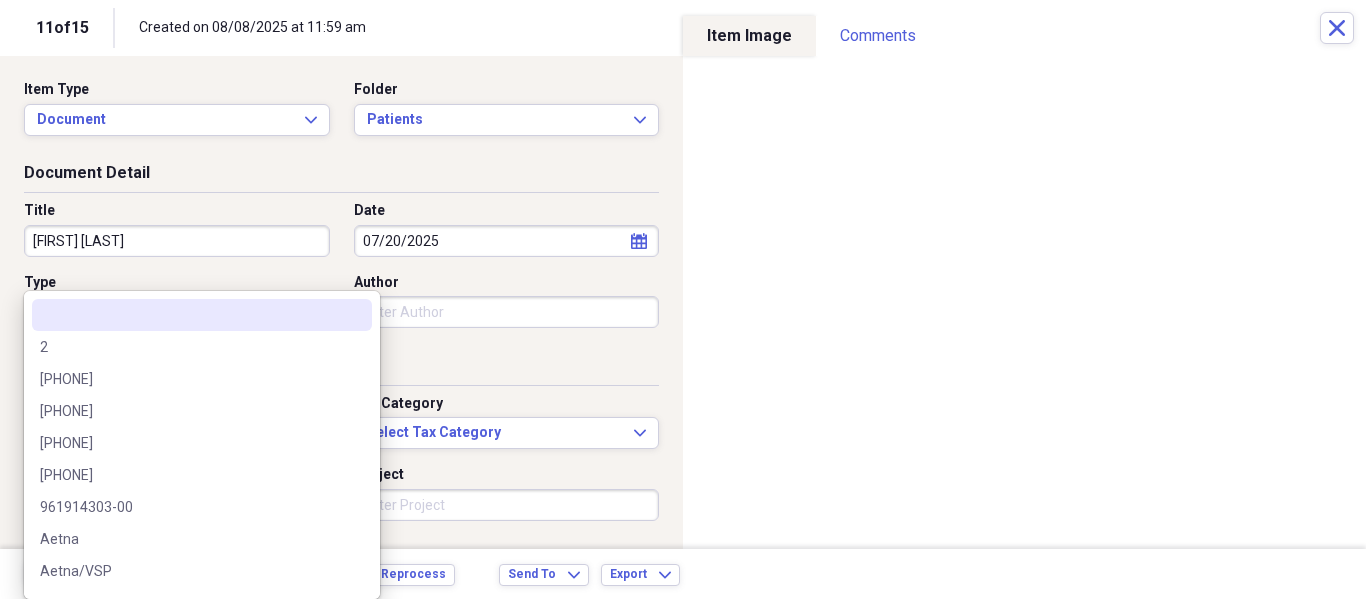 click on "Organize My Files 4 Collapse Unfiled Needs Review 4 Unfiled All Files Unfiled Unfiled Unfiled Saved Reports Collapse My Cabinet My Cabinet Add Folder Folder Patients Add Folder Folder Recalls Add Folder Collapse Trash Trash Folder Patients Help & Support Submit Import Import Add Create Expand Reports Reports Settings Philip Expand These items are in need of review Showing 15 items Column Expand sort Sort Filters  Expand Create Item Expand Image Date Title Author Type Category Source Folder media 08/06/2025 Andres Gonzalez Private Health NeatConnect Patients media 08/04/2025 Sofia Capin Private General Retail NeatConnect Patients media 07/22/2025 Cristal Garcia Private General Retail NeatConnect Patients media 08/06/2025 Elian Gonzalez Private General Retail NeatConnect Patients media 08/04/2025 Mabel Barrios Private General Retail NeatConnect Patients media 08/04/2025 Aliah Garcia Eyemed Health NeatConnect Patients media 08/01/2025 Lori Goldberg Eyemed Health NeatConnect Patients media 02/16/2025 Spectera 25" at bounding box center (683, 299) 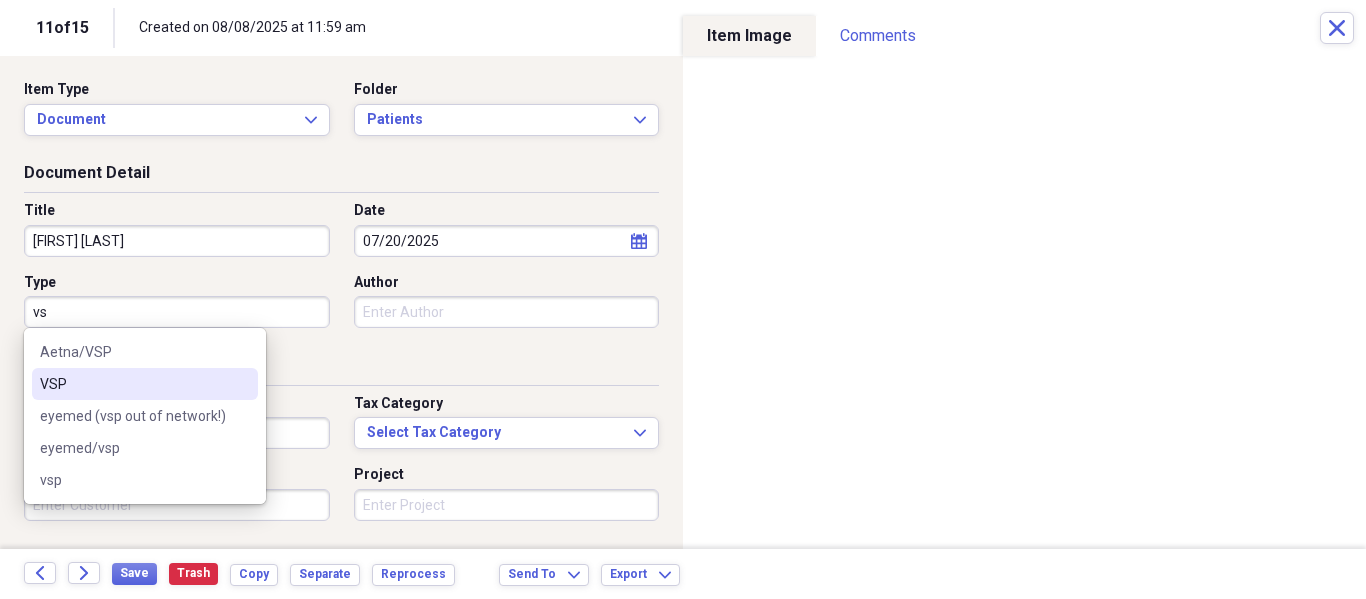 click on "VSP" at bounding box center [133, 384] 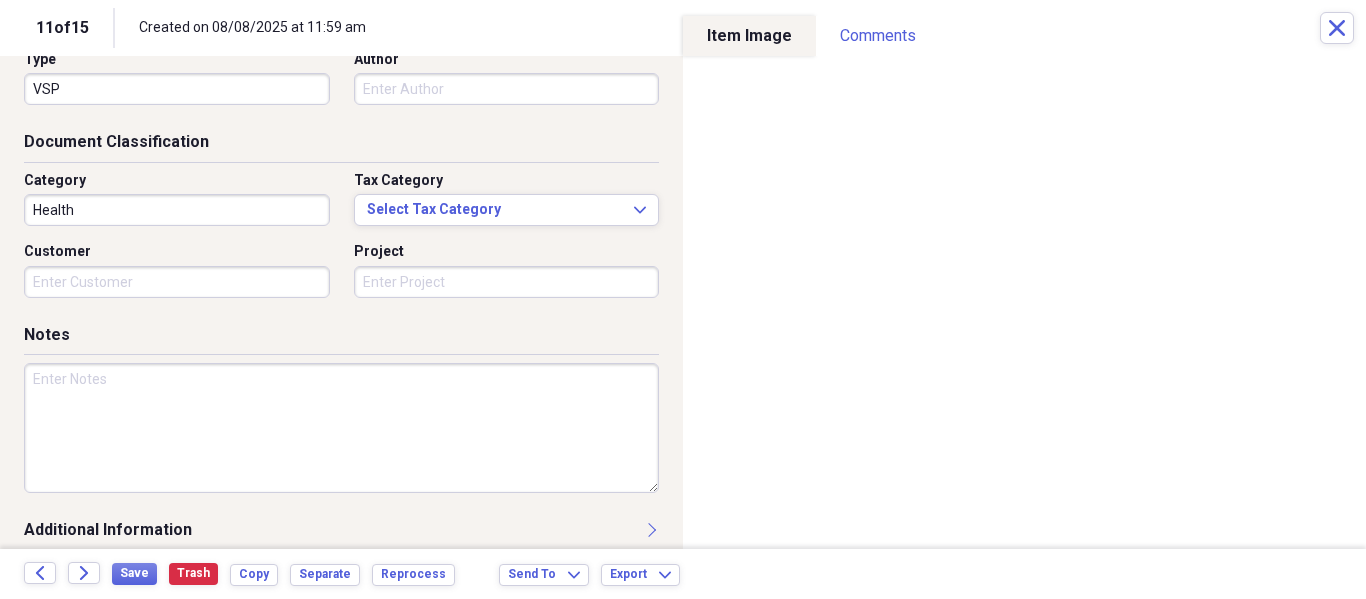 scroll, scrollTop: 243, scrollLeft: 0, axis: vertical 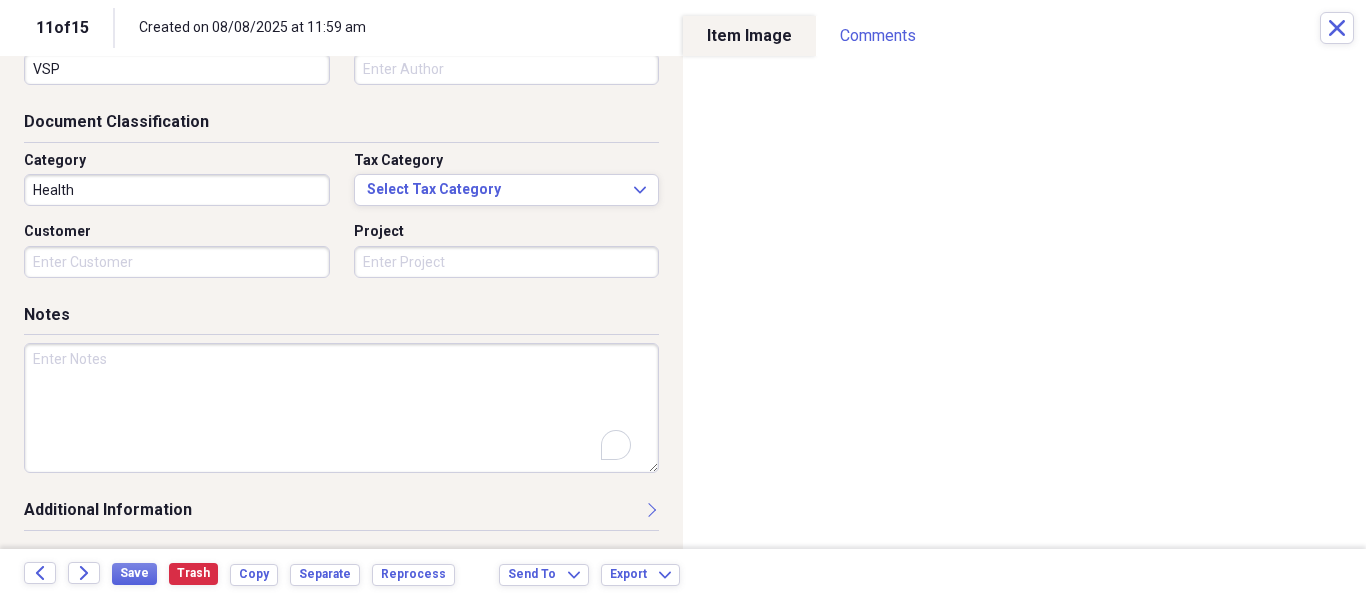click at bounding box center [341, 408] 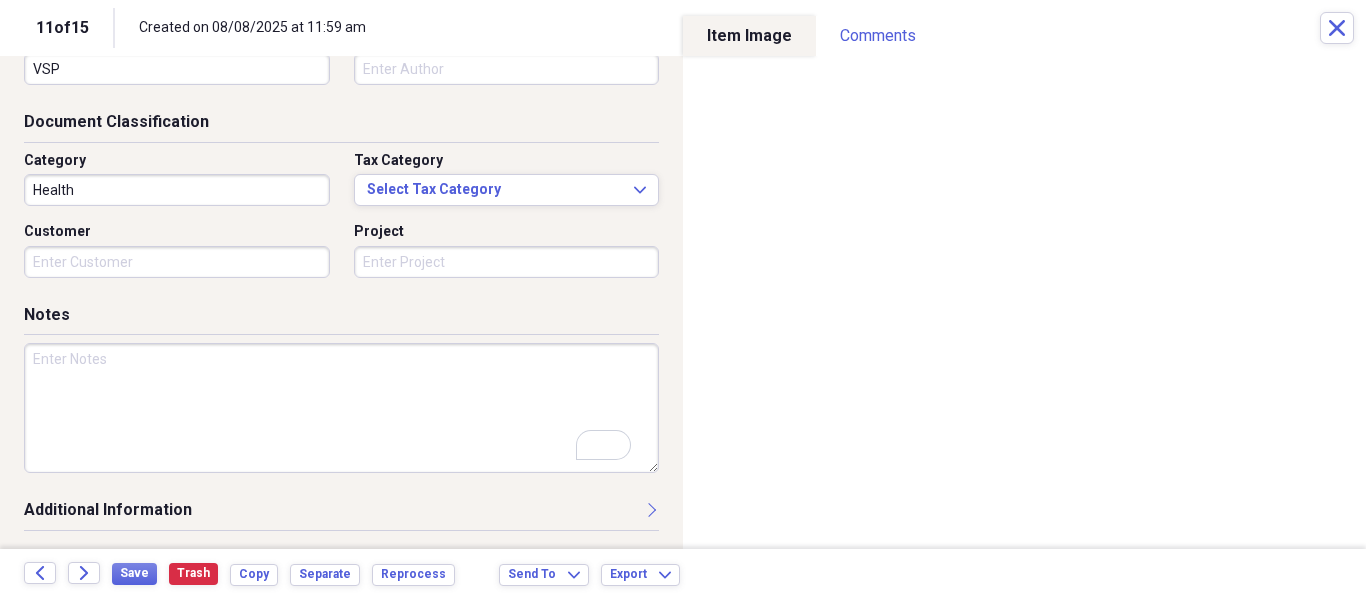 scroll, scrollTop: 243, scrollLeft: 0, axis: vertical 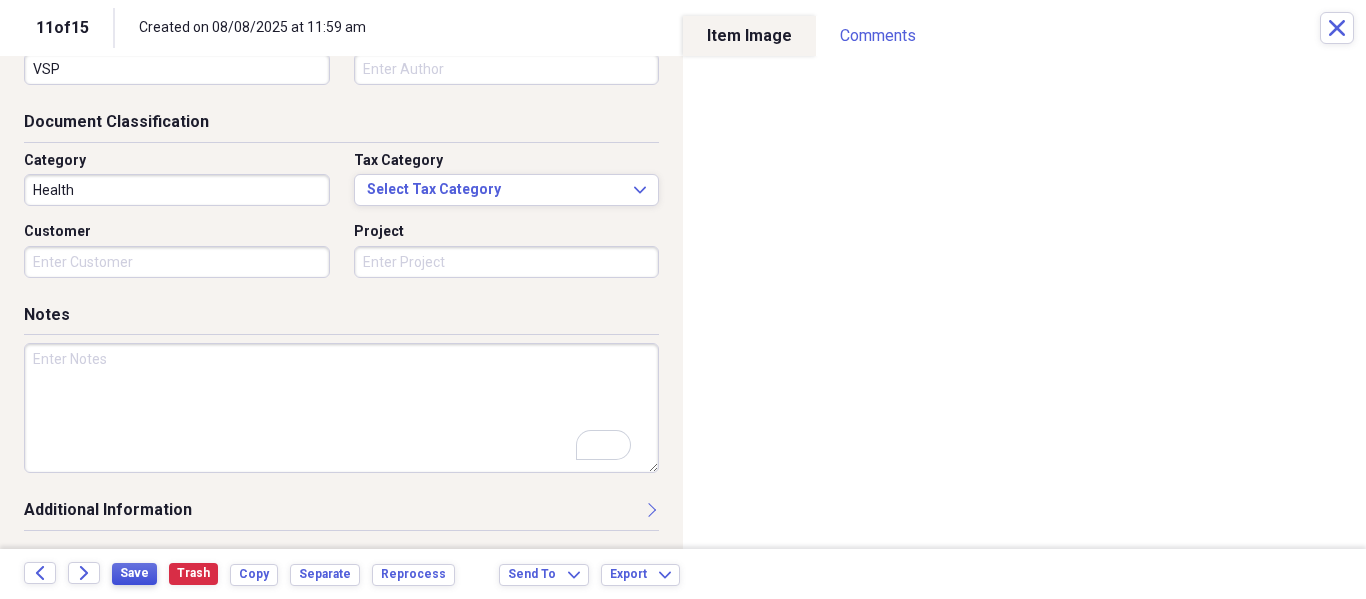 click on "Save" at bounding box center (134, 574) 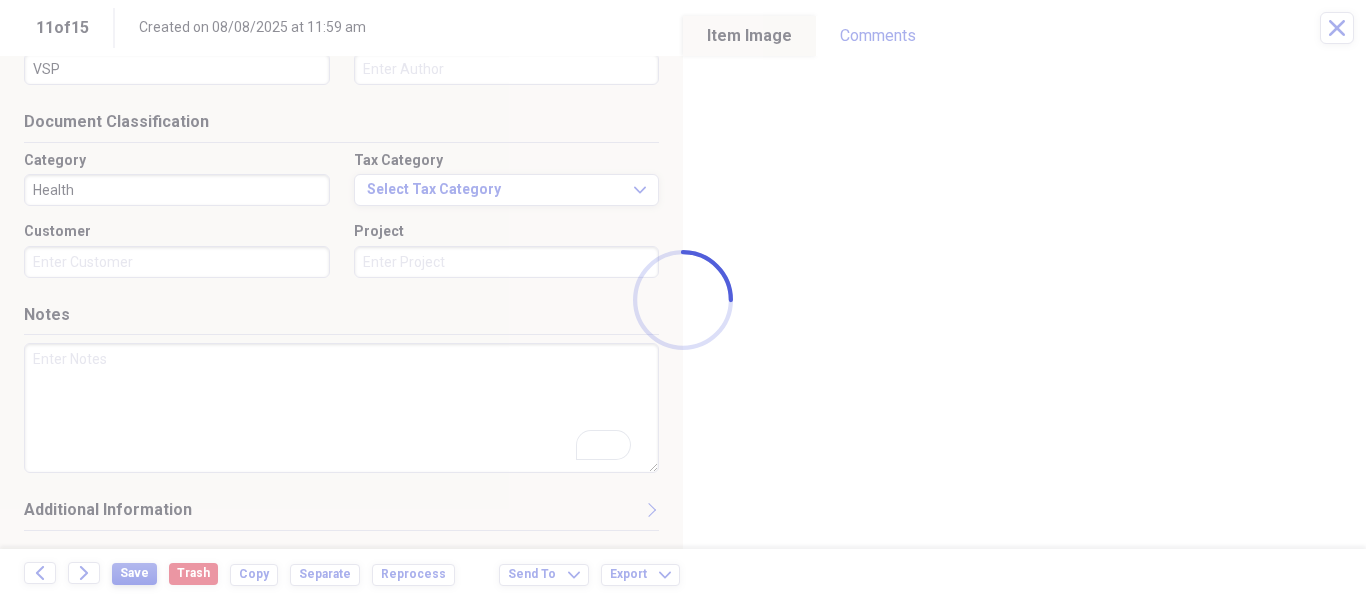 type on "Lani Diep" 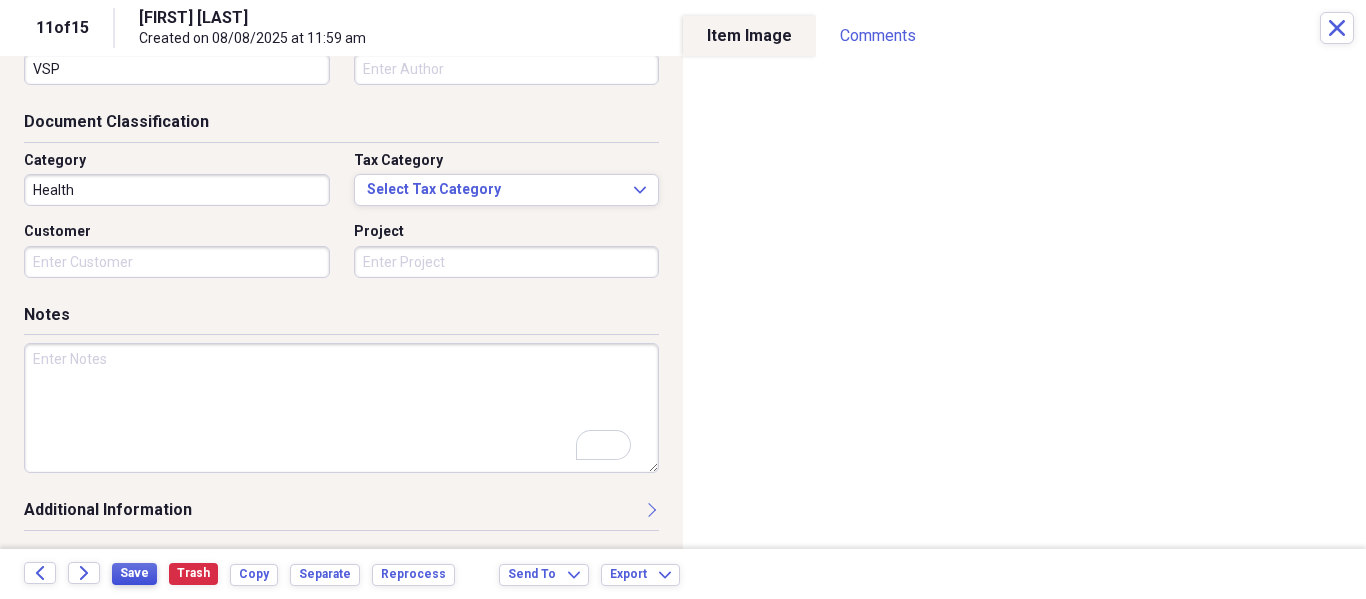 click on "Save" at bounding box center (134, 574) 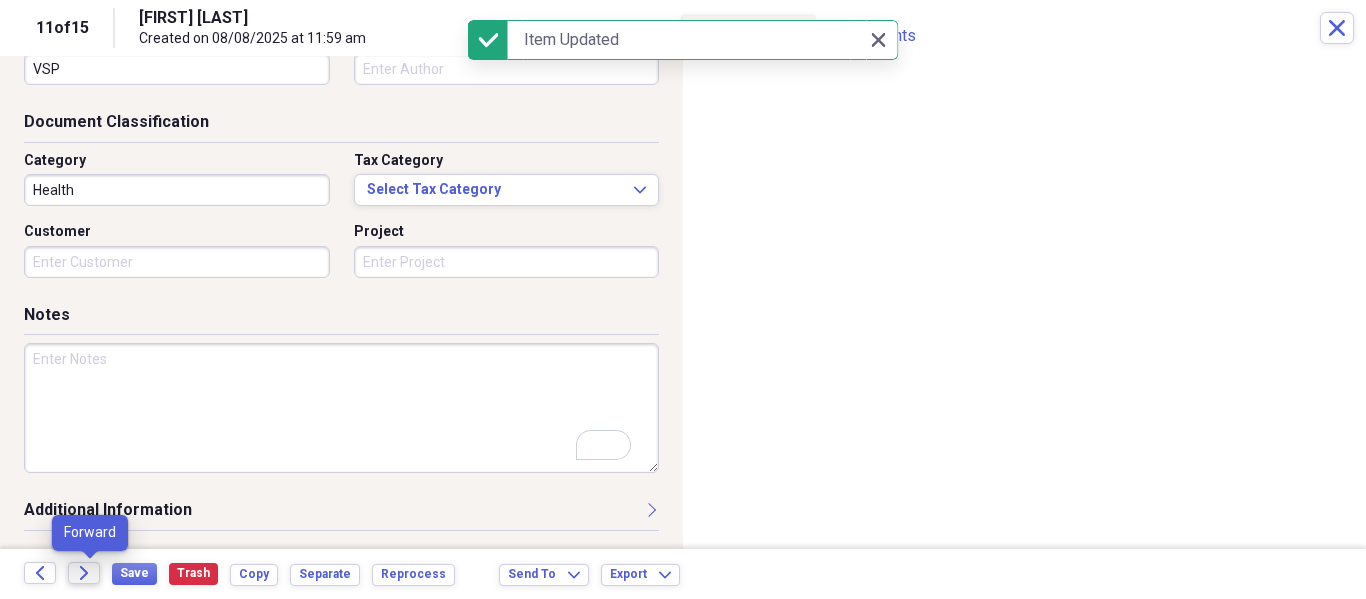 click on "Forward" at bounding box center (84, 573) 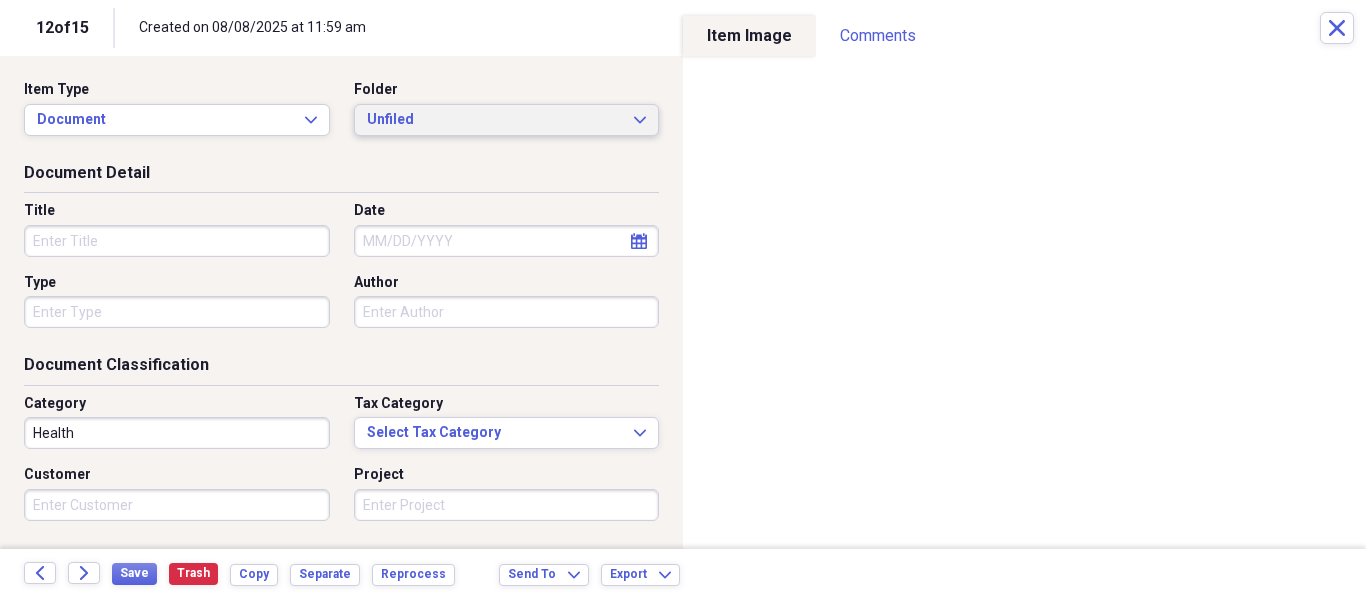 click on "Unfiled Expand" at bounding box center (507, 120) 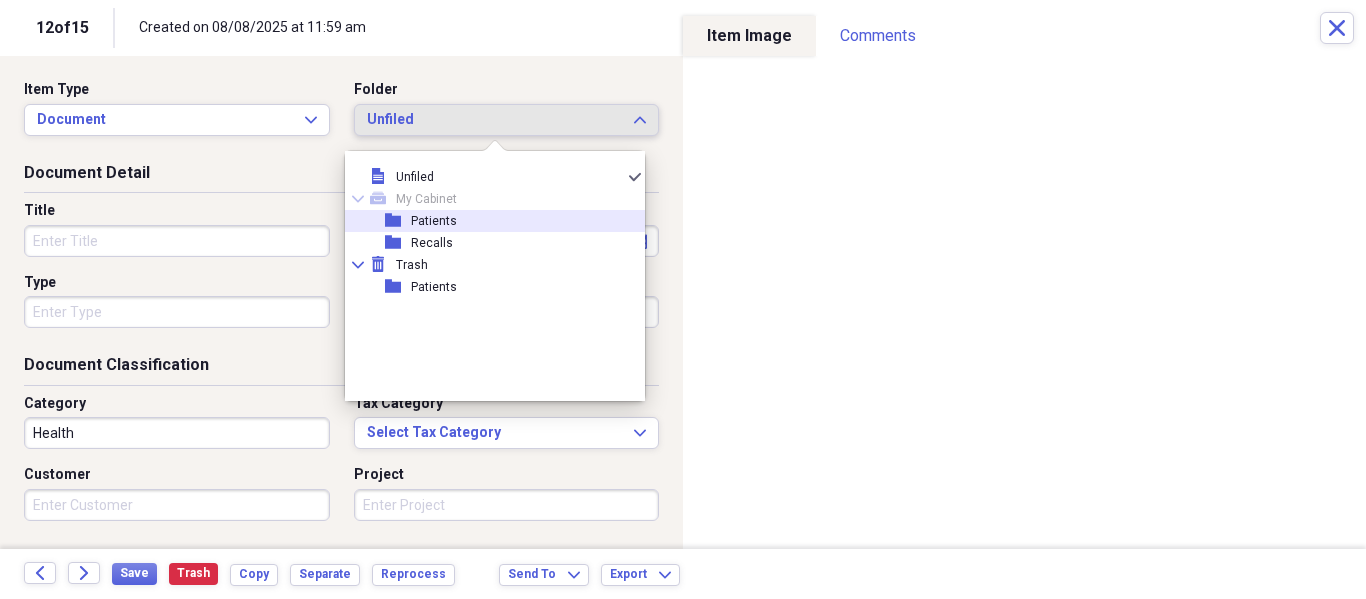 click on "Patients" at bounding box center [434, 221] 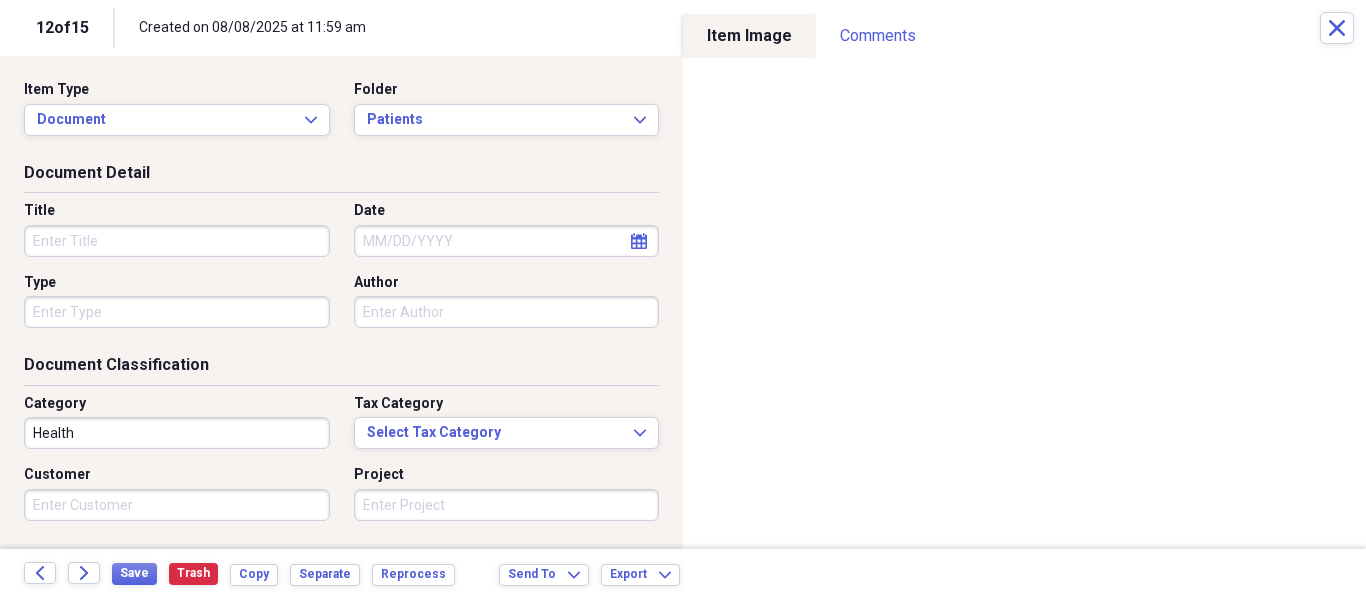 click on "Title" at bounding box center (177, 241) 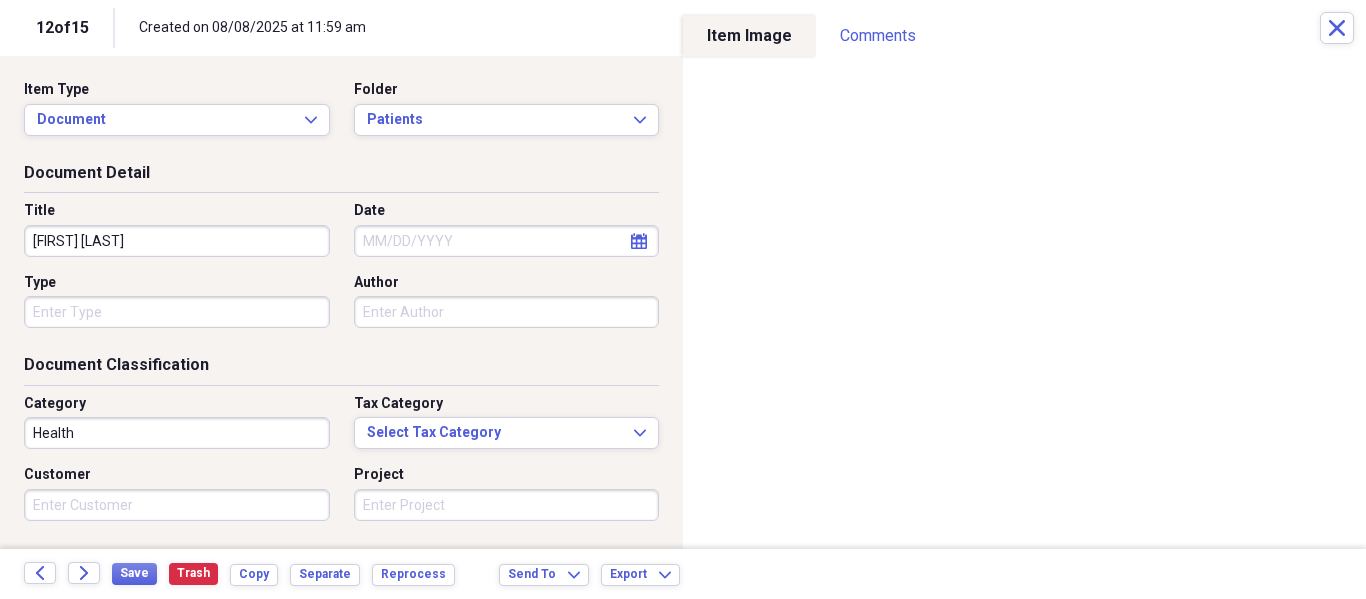 type on "Katina Birts Perry" 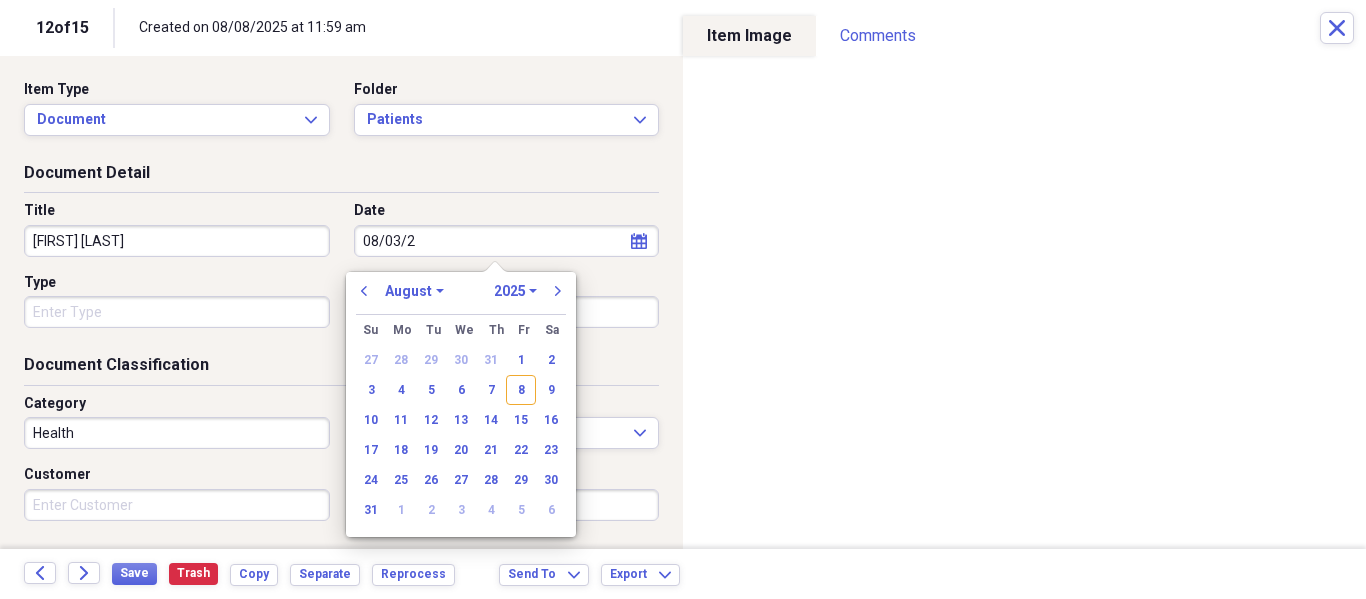 type on "08/03/20" 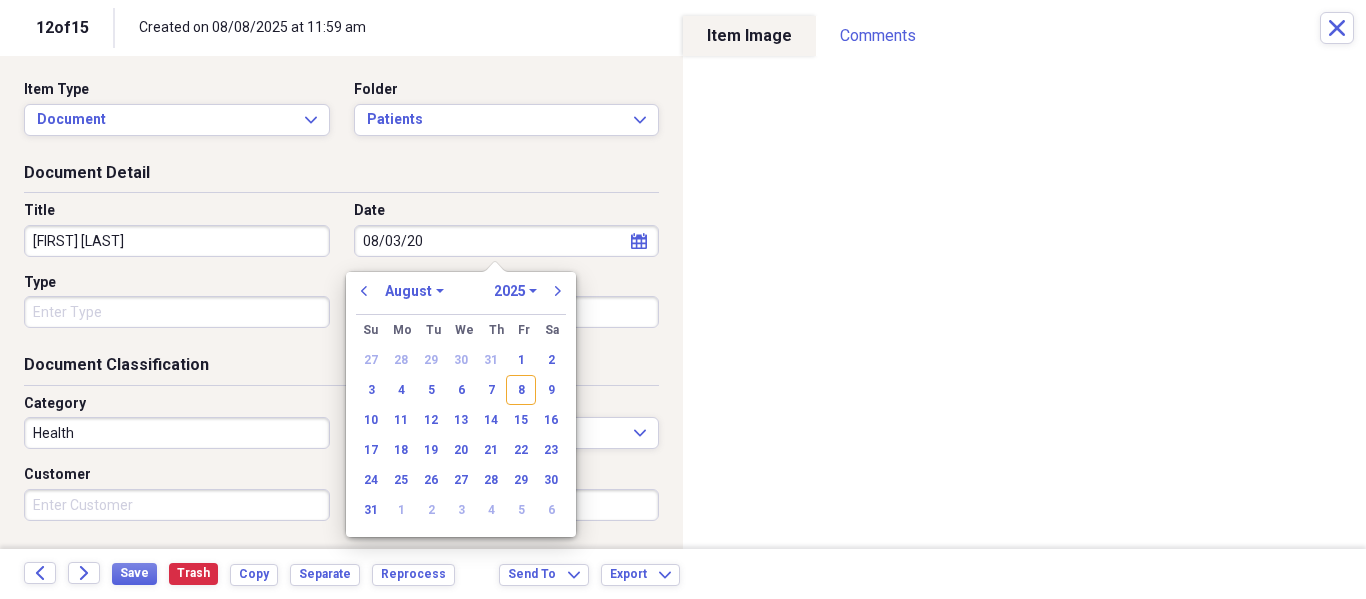 select on "2020" 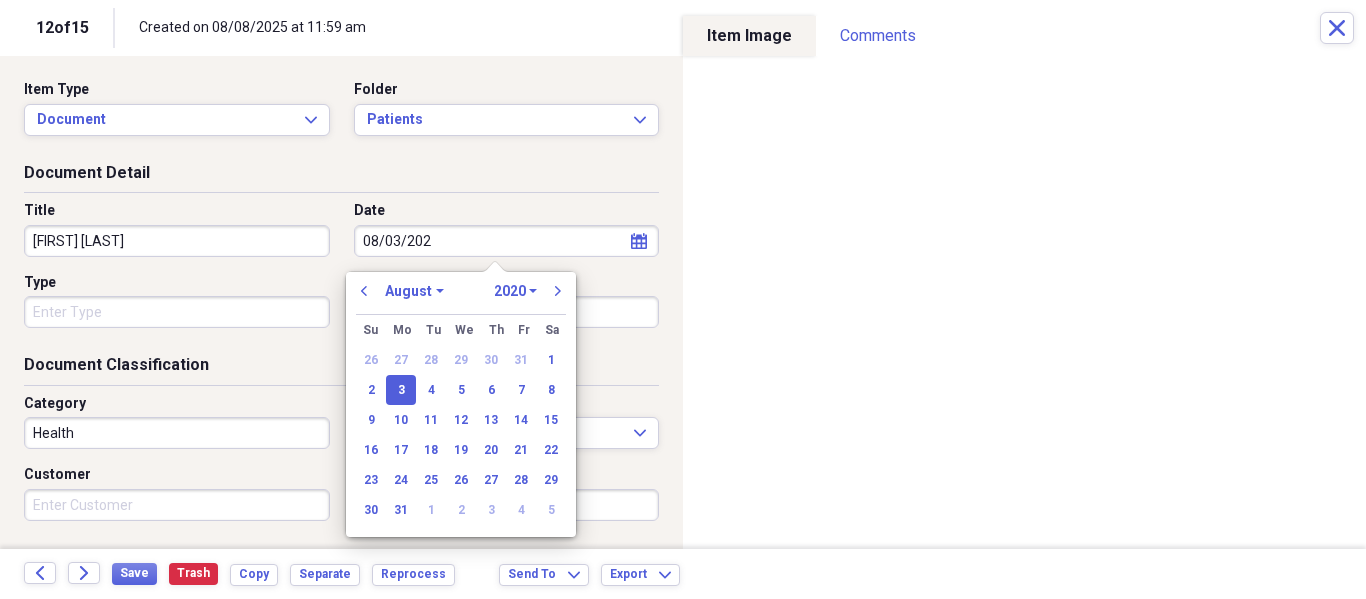 type on "08/03/2025" 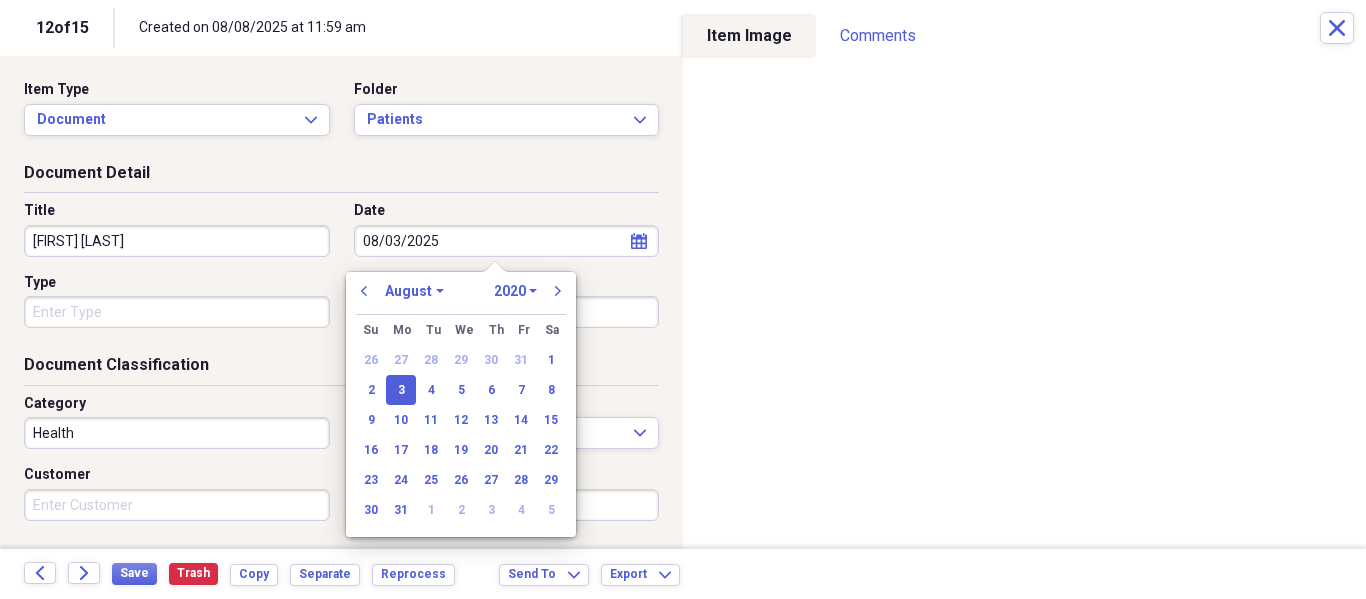 select on "2025" 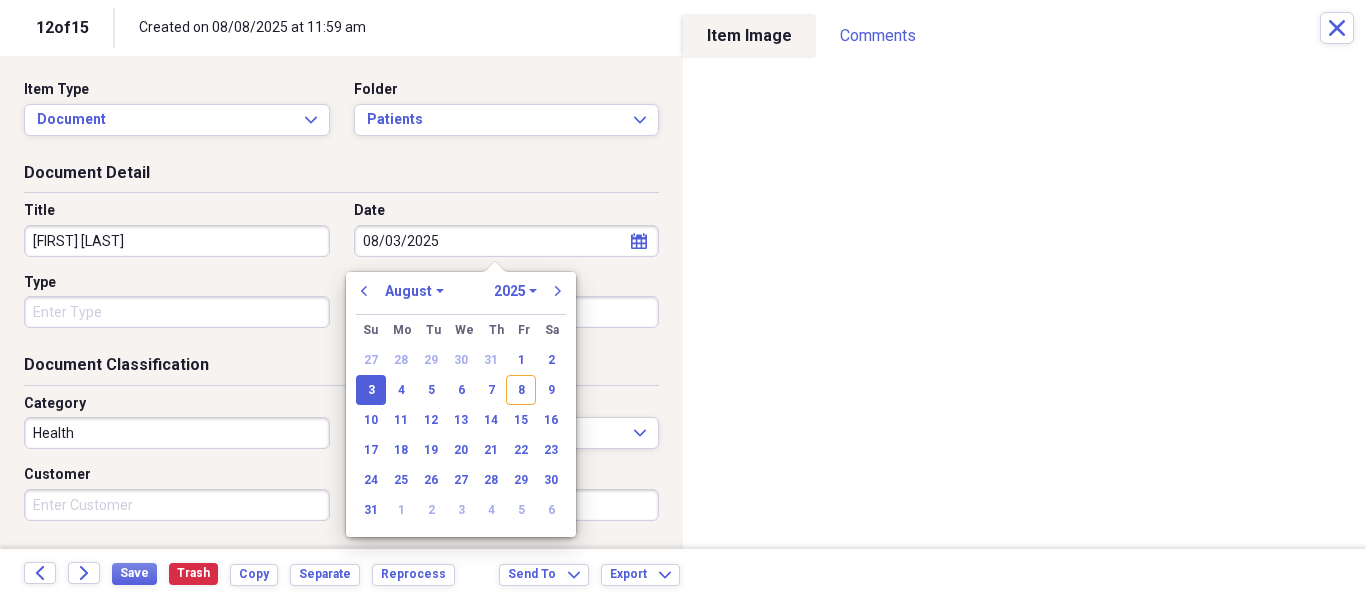 type on "08/03/2025" 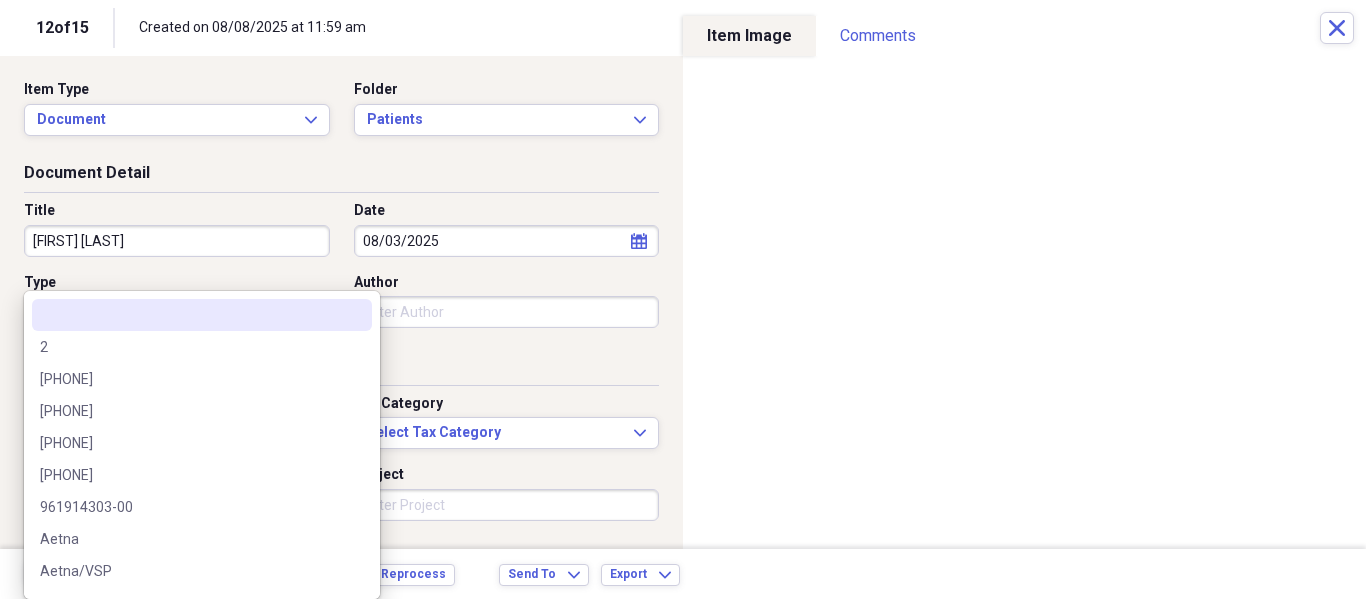 click on "Organize My Files 3 Collapse Unfiled Needs Review 3 Unfiled All Files Unfiled Unfiled Unfiled Saved Reports Collapse My Cabinet My Cabinet Add Folder Folder Patients Add Folder Folder Recalls Add Folder Collapse Trash Trash Folder Patients Help & Support Submit Import Import Add Create Expand Reports Reports Settings Philip Expand These items are in need of review Showing 15 items Column Expand sort Sort Filters  Expand Create Item Expand Image Date Title Author Type Category Source Folder media 08/06/2025 Andres Gonzalez Private Health NeatConnect Patients media 08/04/2025 Sofia Capin Private General Retail NeatConnect Patients media 07/22/2025 Cristal Garcia Private General Retail NeatConnect Patients media 08/06/2025 Elian Gonzalez Private General Retail NeatConnect Patients media 08/04/2025 Mabel Barrios Private General Retail NeatConnect Patients media 08/04/2025 Aliah Garcia Eyemed Health NeatConnect Patients media 08/01/2025 Lori Goldberg Eyemed Health NeatConnect Patients media 02/16/2025 Spectera 25" at bounding box center [683, 299] 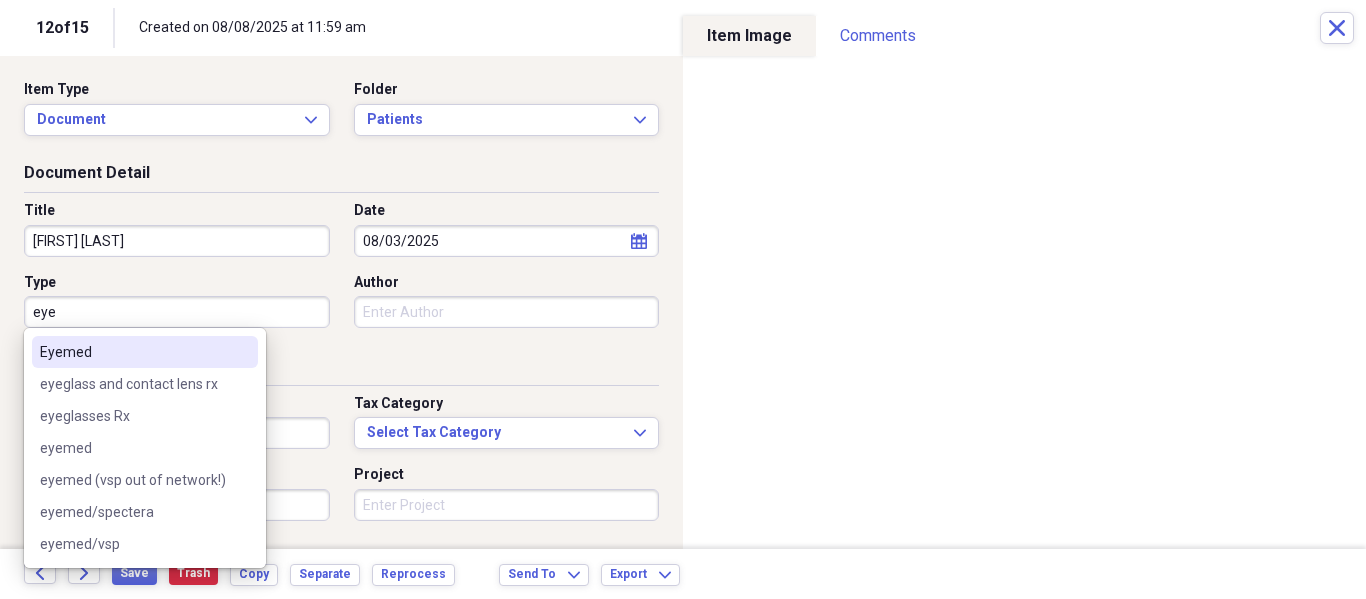 click on "Eyemed" at bounding box center (133, 352) 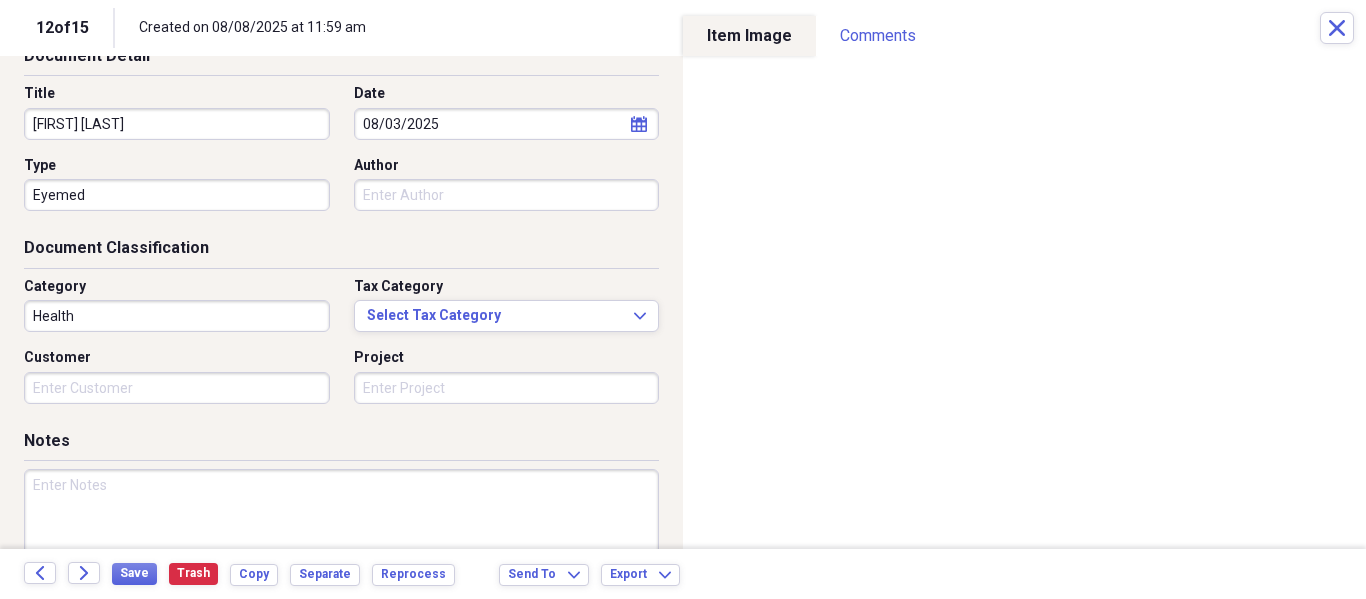 scroll, scrollTop: 243, scrollLeft: 0, axis: vertical 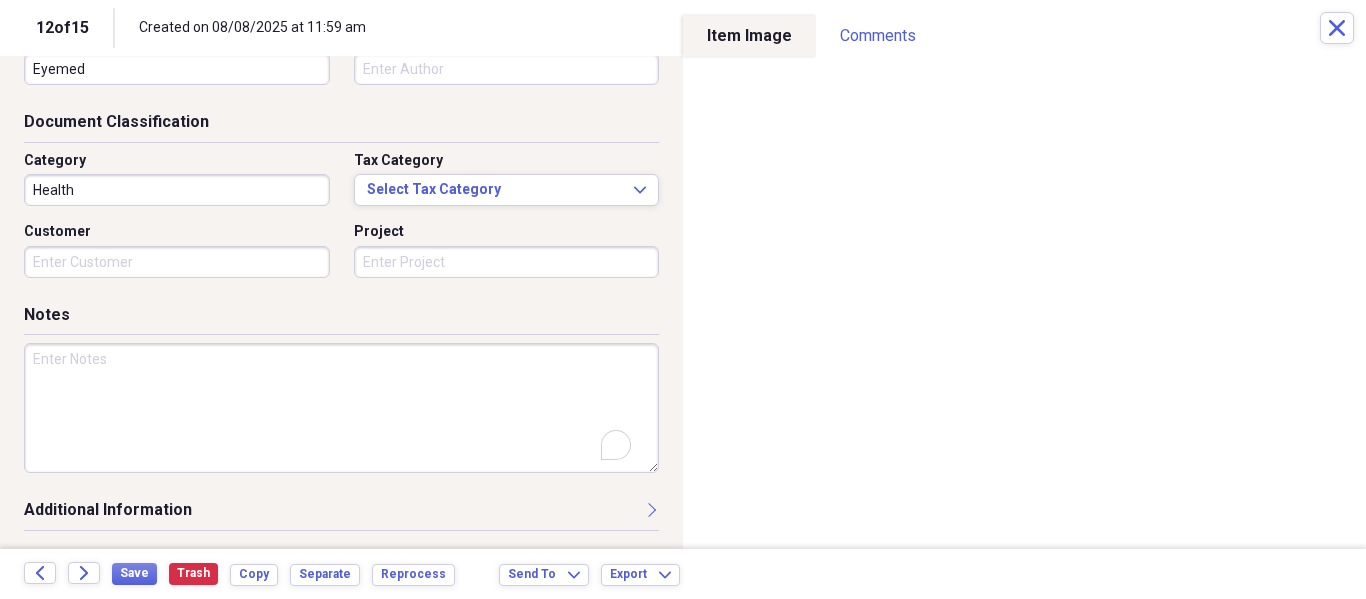 click at bounding box center [341, 408] 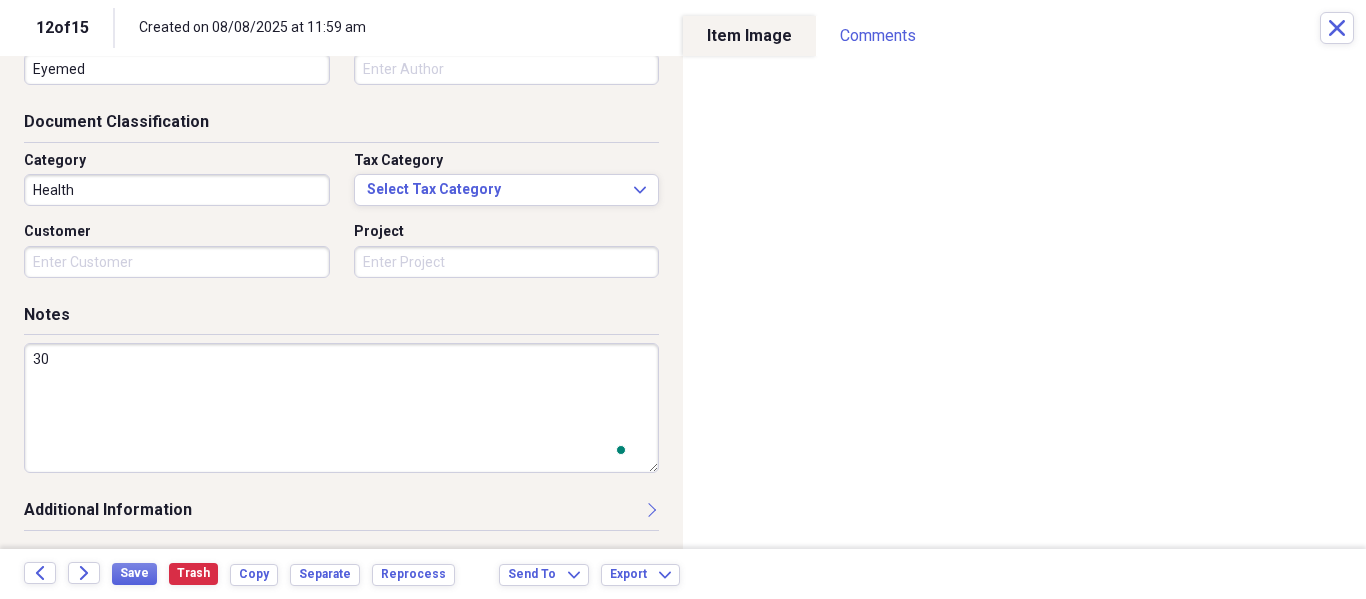 scroll, scrollTop: 243, scrollLeft: 0, axis: vertical 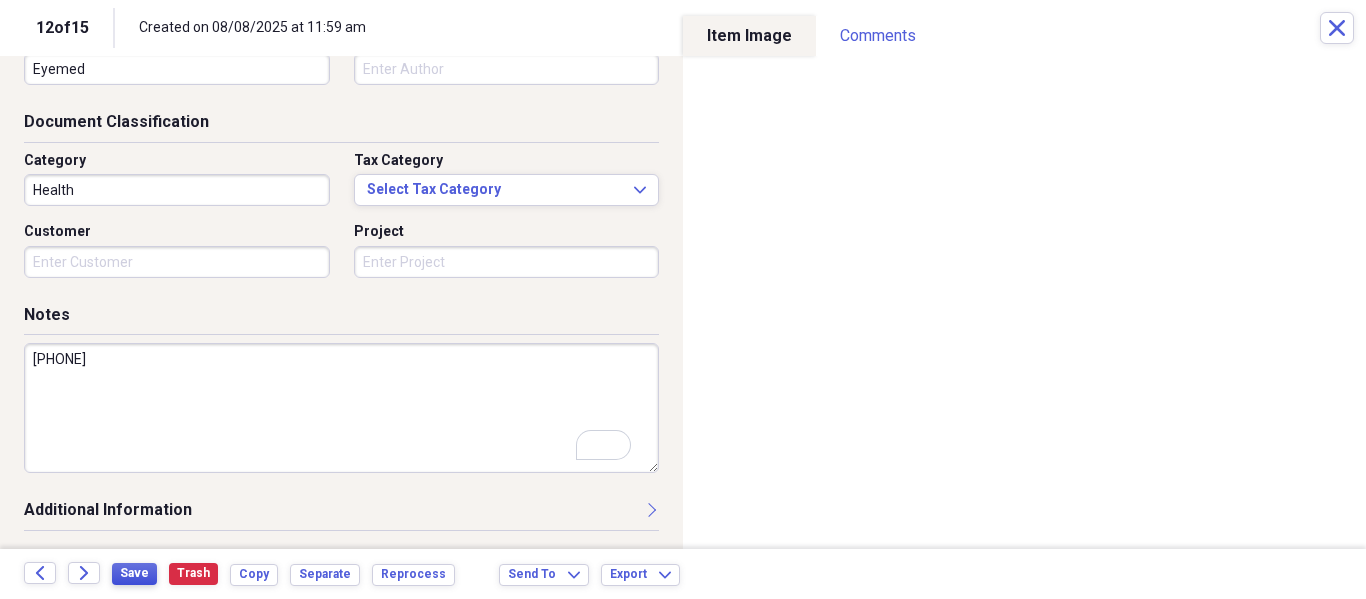 type on "305-321-8996" 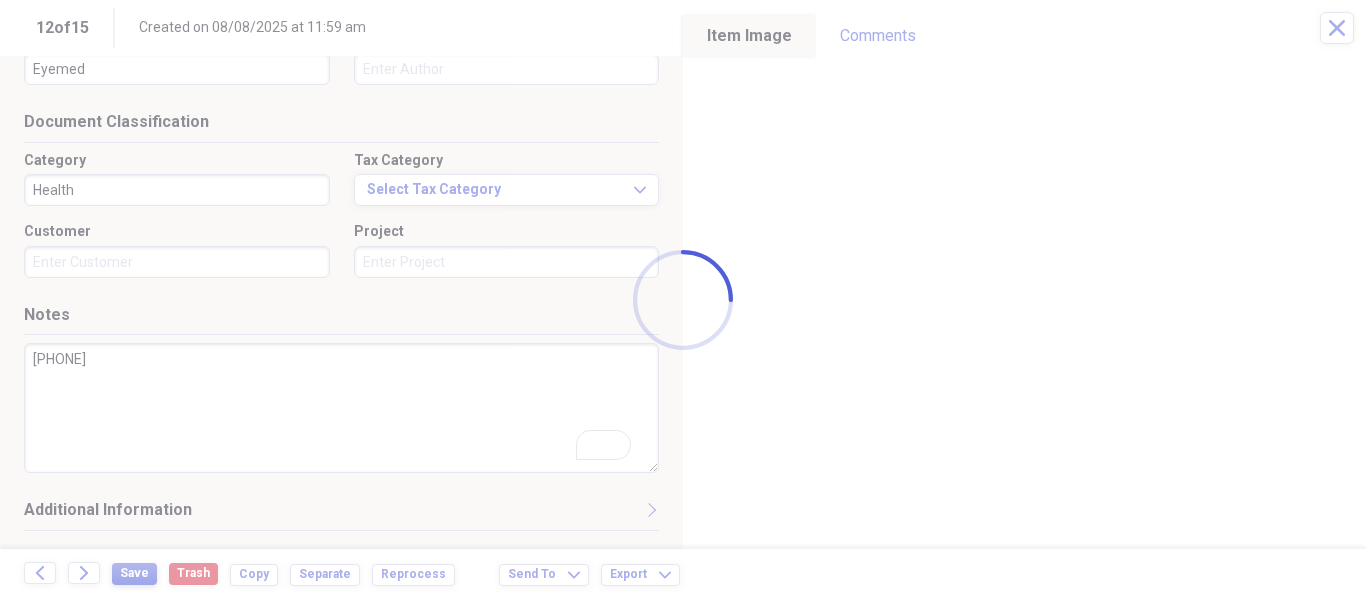 type on "Katina Birts Perry" 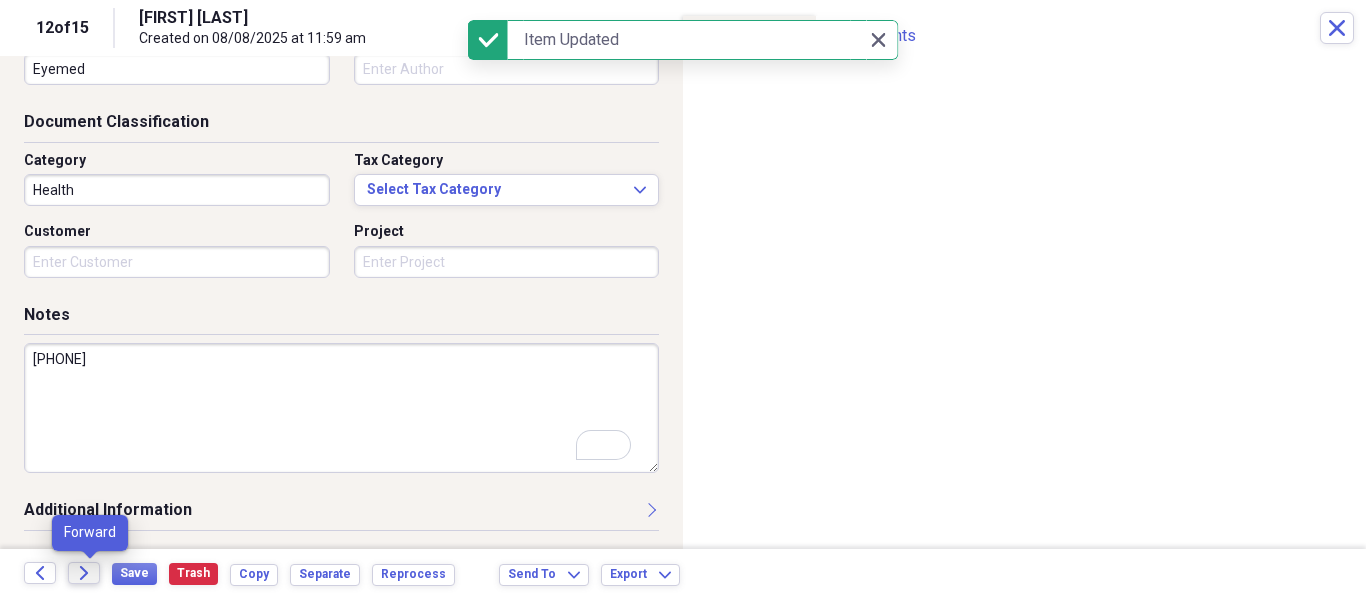 click on "Forward" at bounding box center [84, 573] 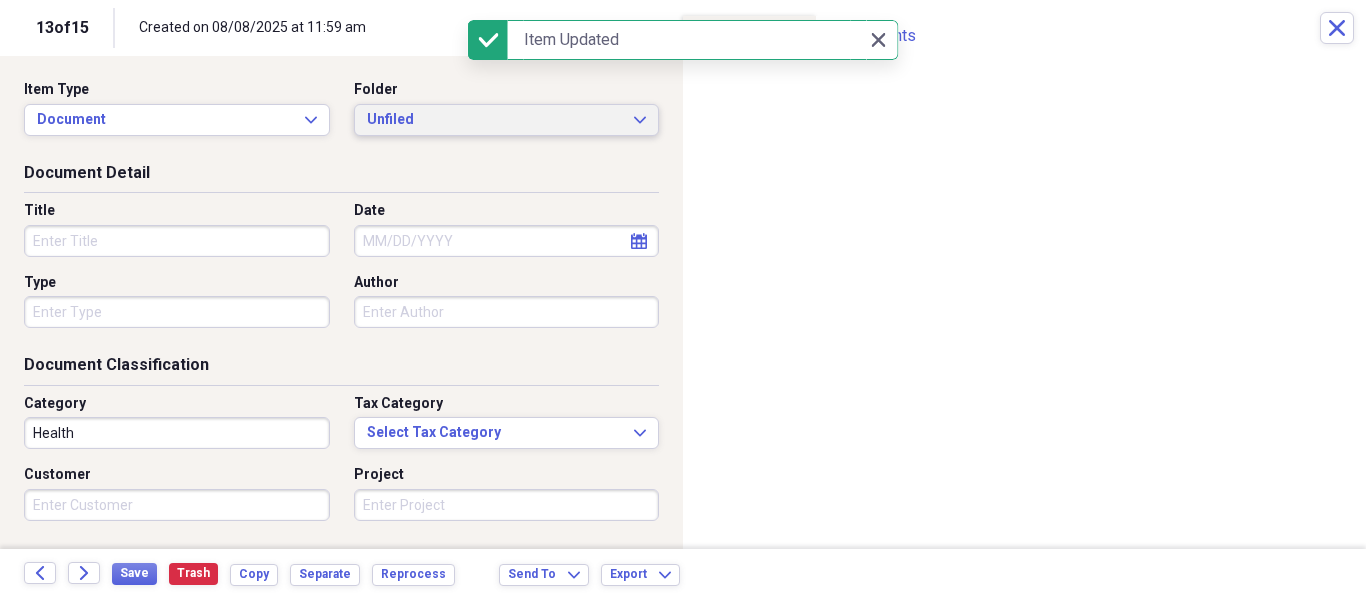 click on "Unfiled" at bounding box center [495, 120] 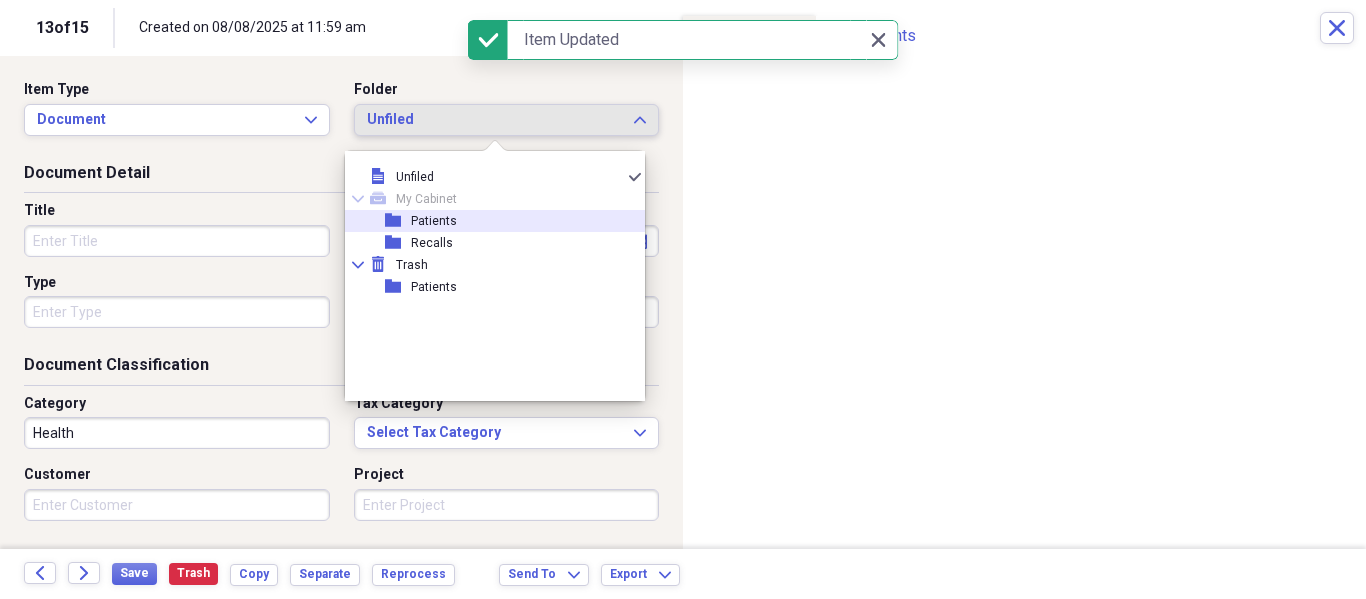 click on "folder Patients" at bounding box center (487, 221) 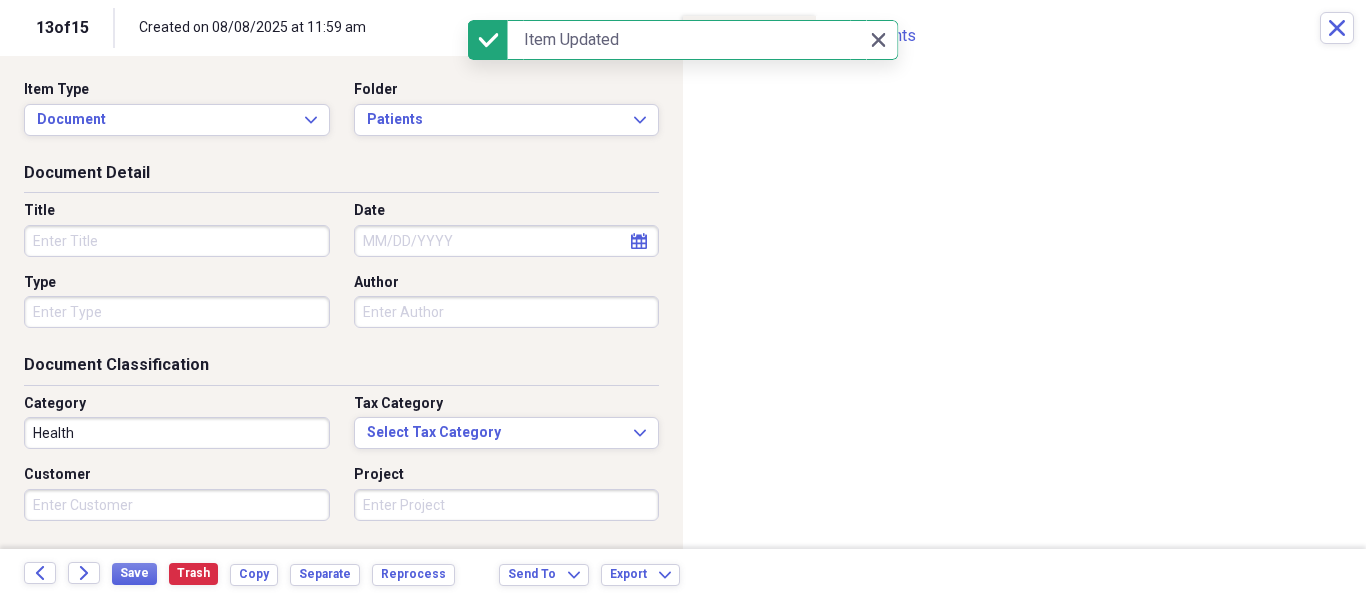 click on "Title" at bounding box center (177, 241) 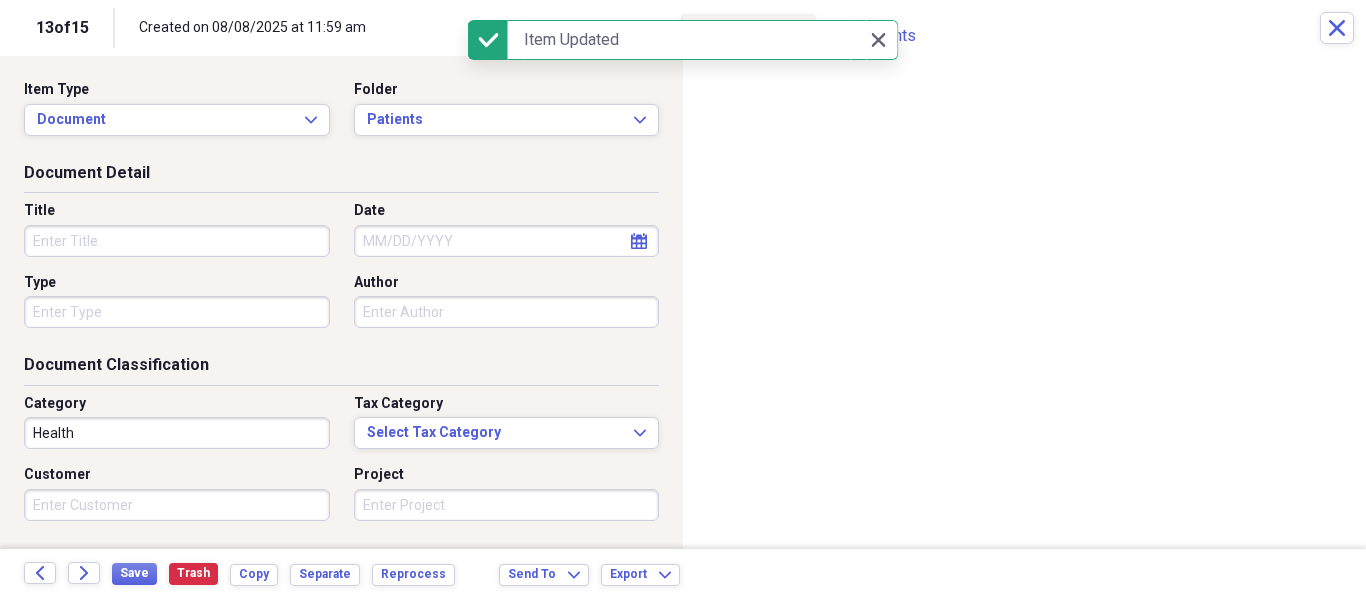 scroll, scrollTop: 0, scrollLeft: 0, axis: both 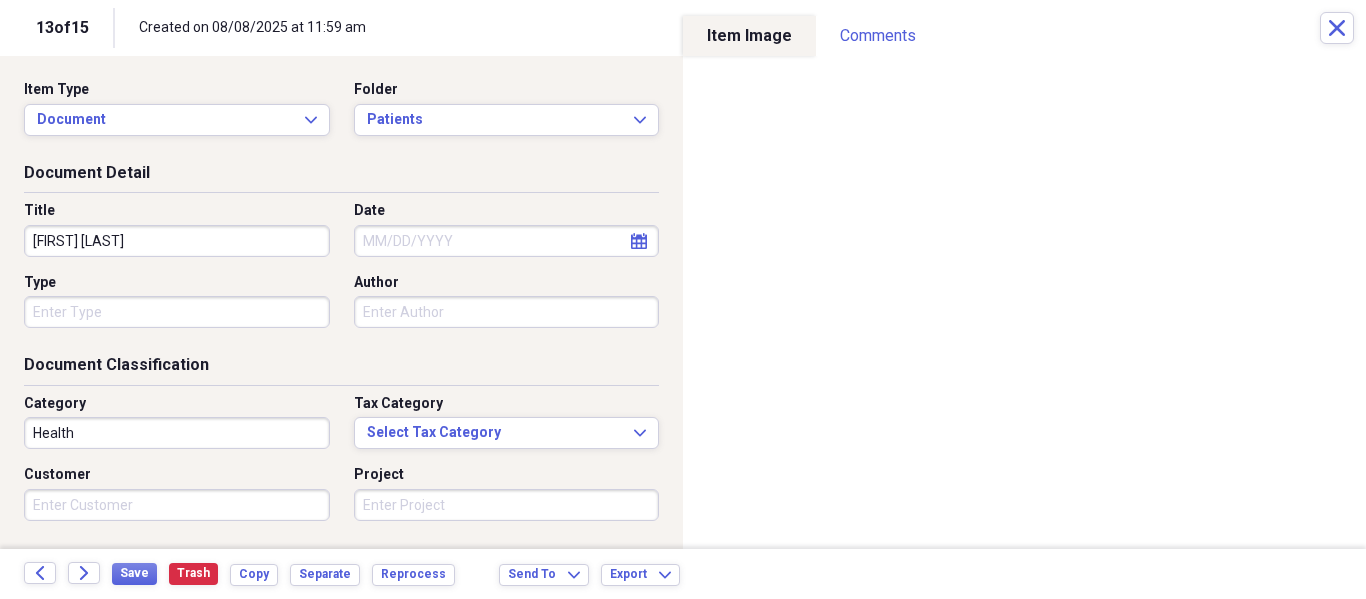 type on "Luis Gomez" 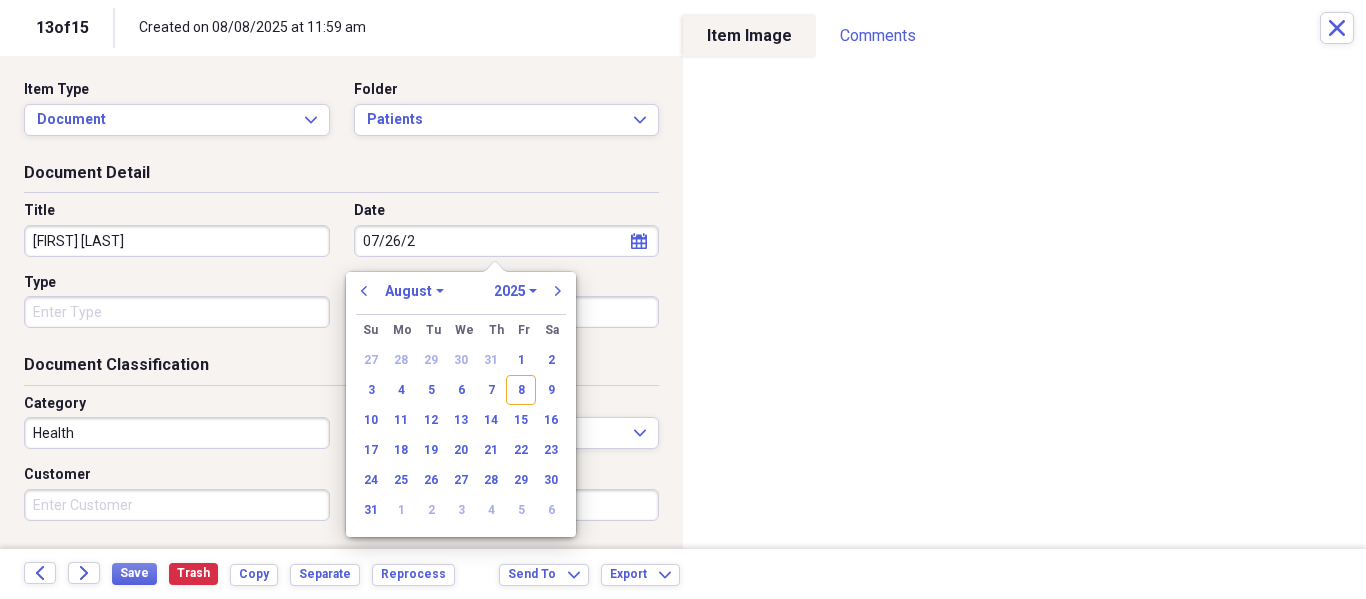 type on "07/26/20" 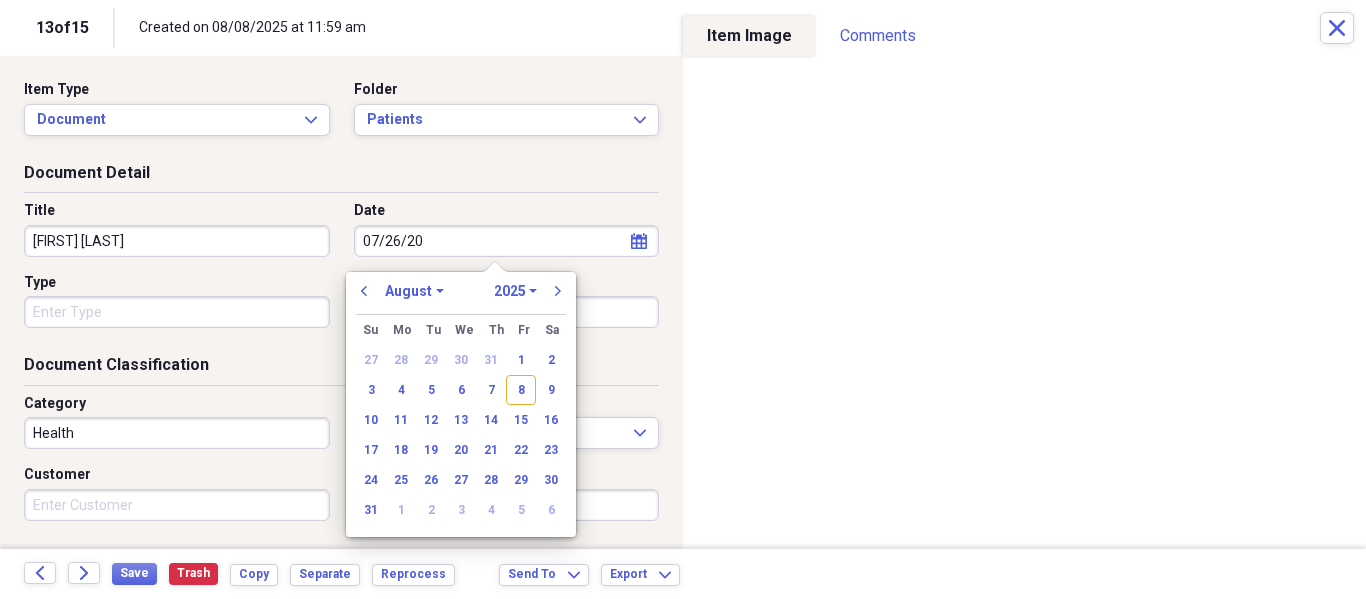 select on "6" 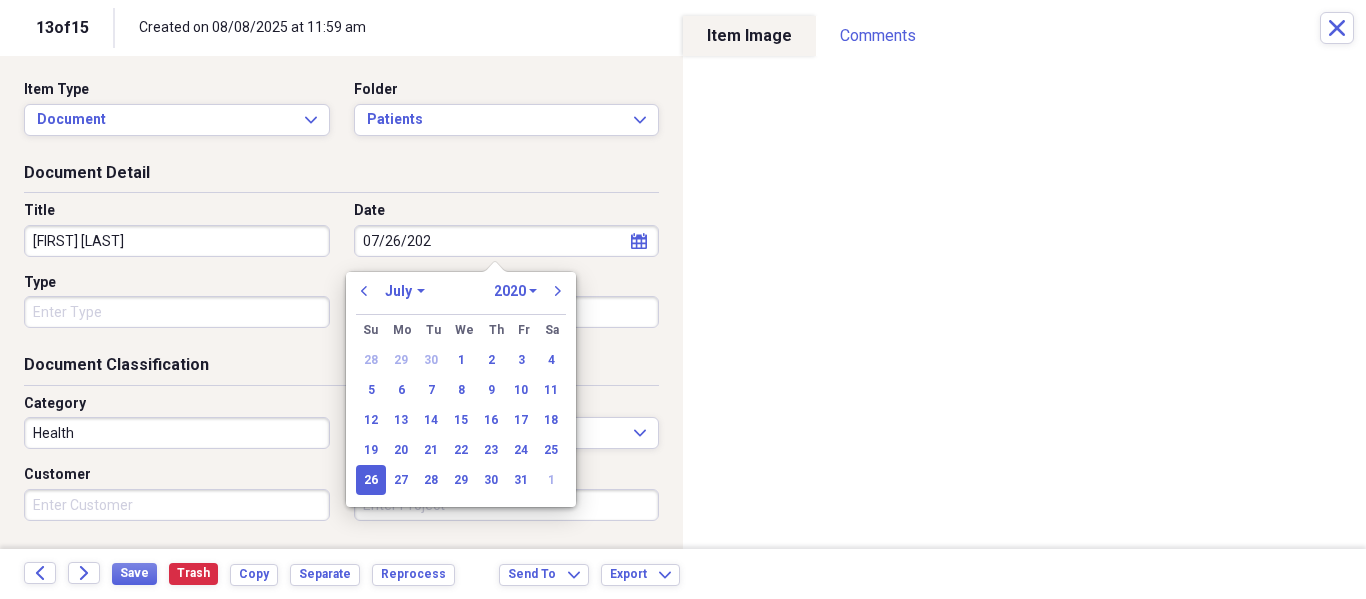 type on "07/26/2025" 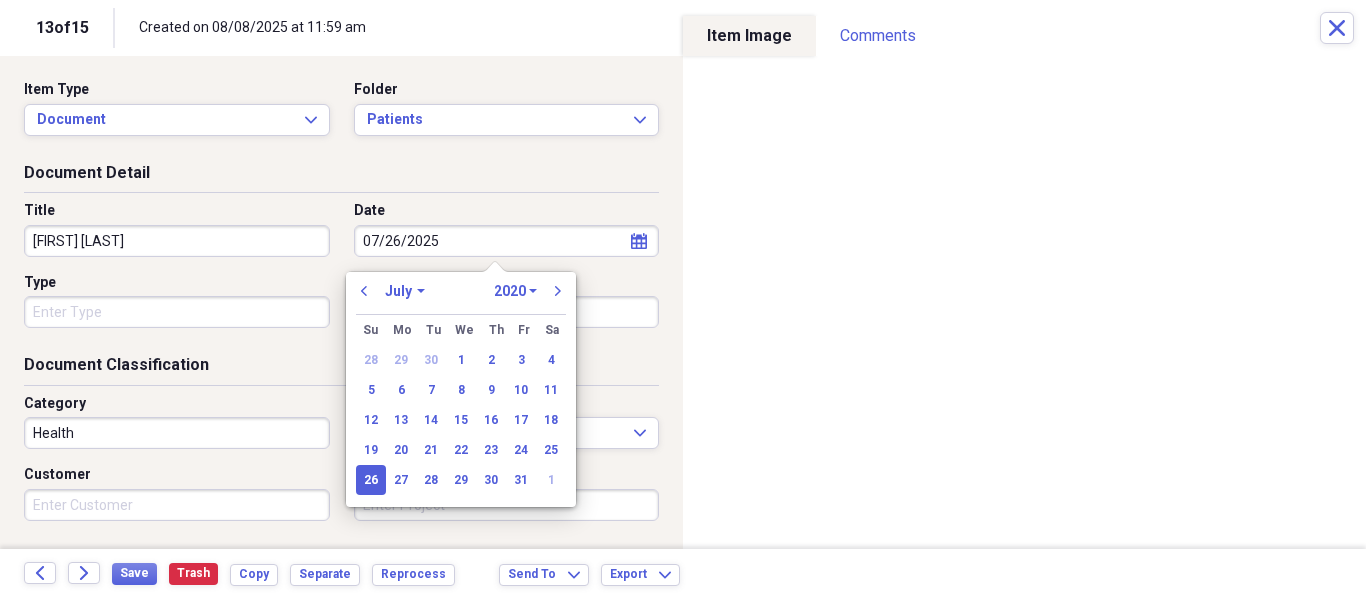 select on "2025" 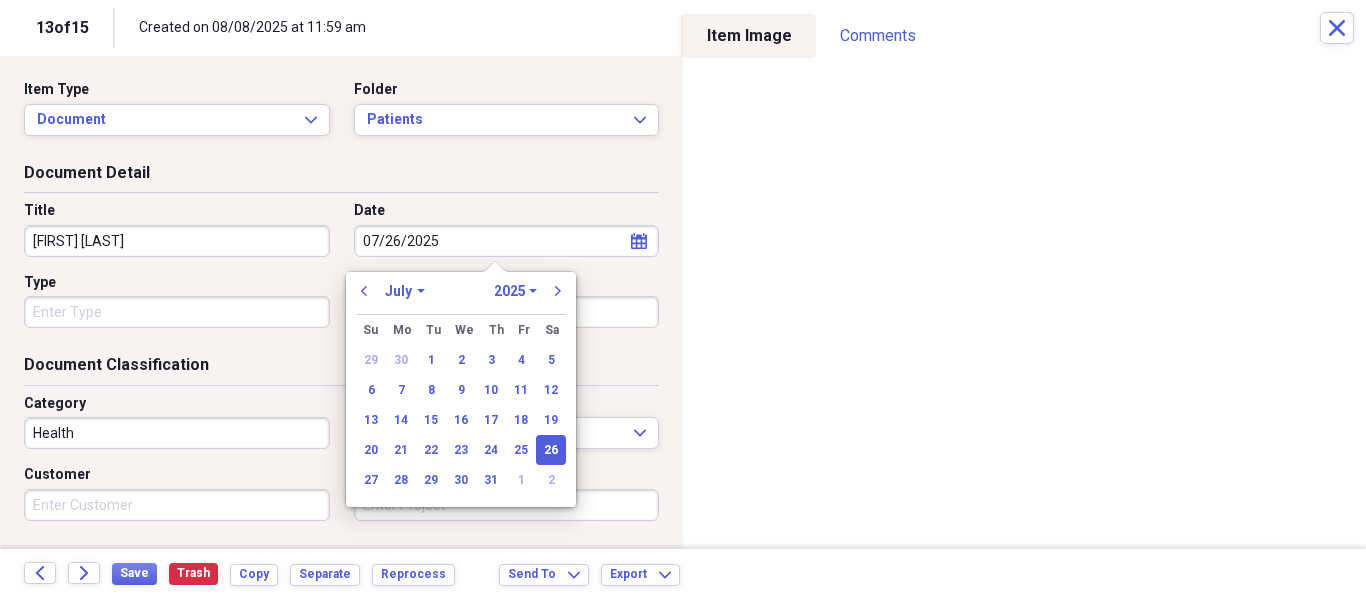 type on "07/26/2025" 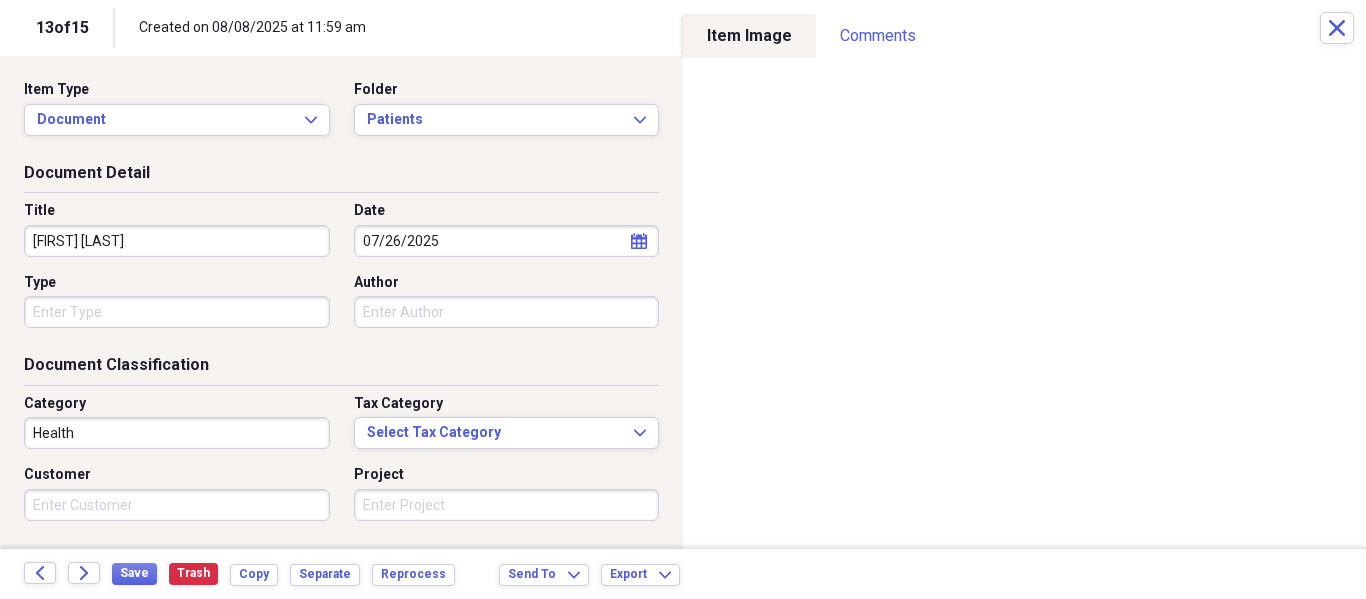 click on "Title Luis Gomez Date 07/26/2025 calendar Calendar Type Author" at bounding box center [341, 272] 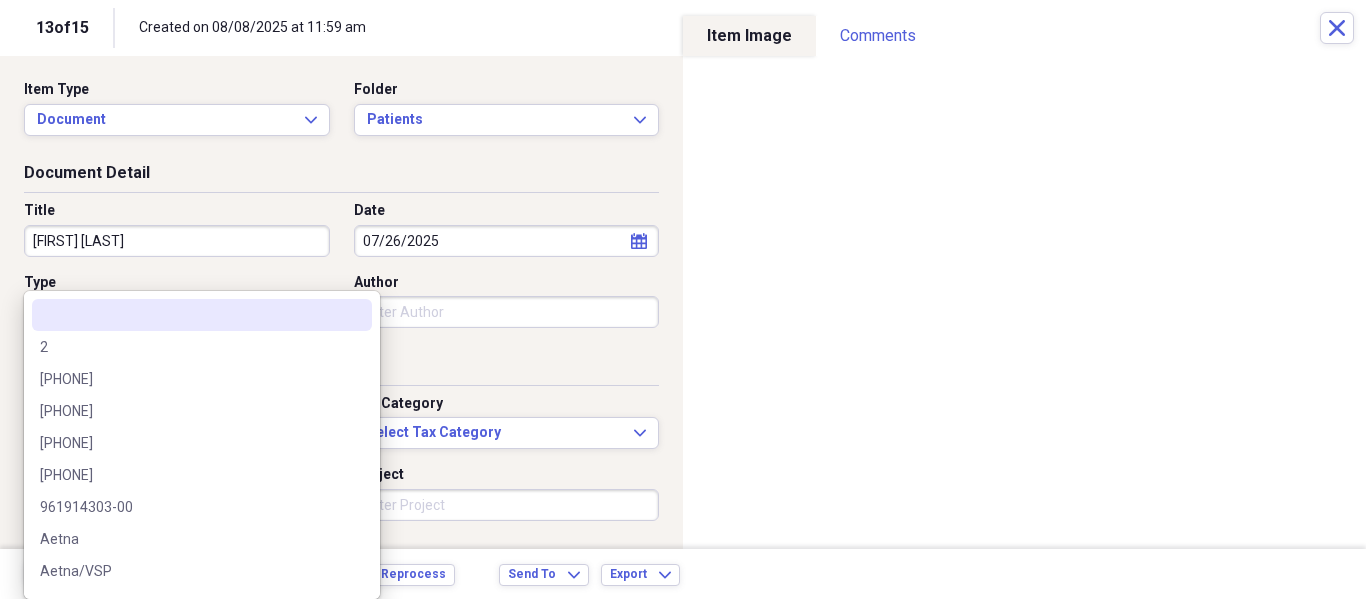 click on "Organize My Files 2 Collapse Unfiled Needs Review 2 Unfiled All Files Unfiled Unfiled Unfiled Saved Reports Collapse My Cabinet My Cabinet Add Folder Folder Patients Add Folder Folder Recalls Add Folder Collapse Trash Trash Folder Patients Help & Support Submit Import Import Add Create Expand Reports Reports Settings Philip Expand These items are in need of review Showing 15 items Column Expand sort Sort Filters  Expand Create Item Expand Image Date Title Author Type Category Source Folder media 08/06/2025 Andres Gonzalez Private Health NeatConnect Patients media 08/04/2025 Sofia Capin Private General Retail NeatConnect Patients media 07/22/2025 Cristal Garcia Private General Retail NeatConnect Patients media 08/06/2025 Elian Gonzalez Private General Retail NeatConnect Patients media 08/04/2025 Mabel Barrios Private General Retail NeatConnect Patients media 08/04/2025 Aliah Garcia Eyemed Health NeatConnect Patients media 08/01/2025 Lori Goldberg Eyemed Health NeatConnect Patients media 02/16/2025 Spectera 25" at bounding box center [683, 299] 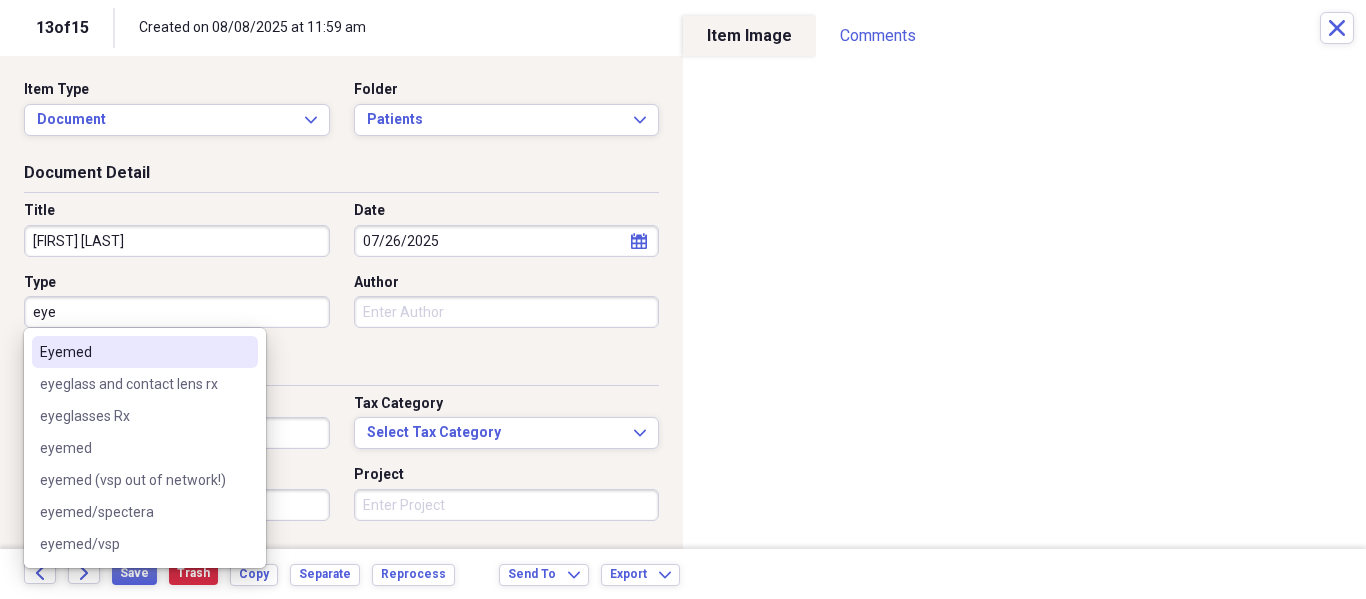 click on "Eyemed" at bounding box center (133, 352) 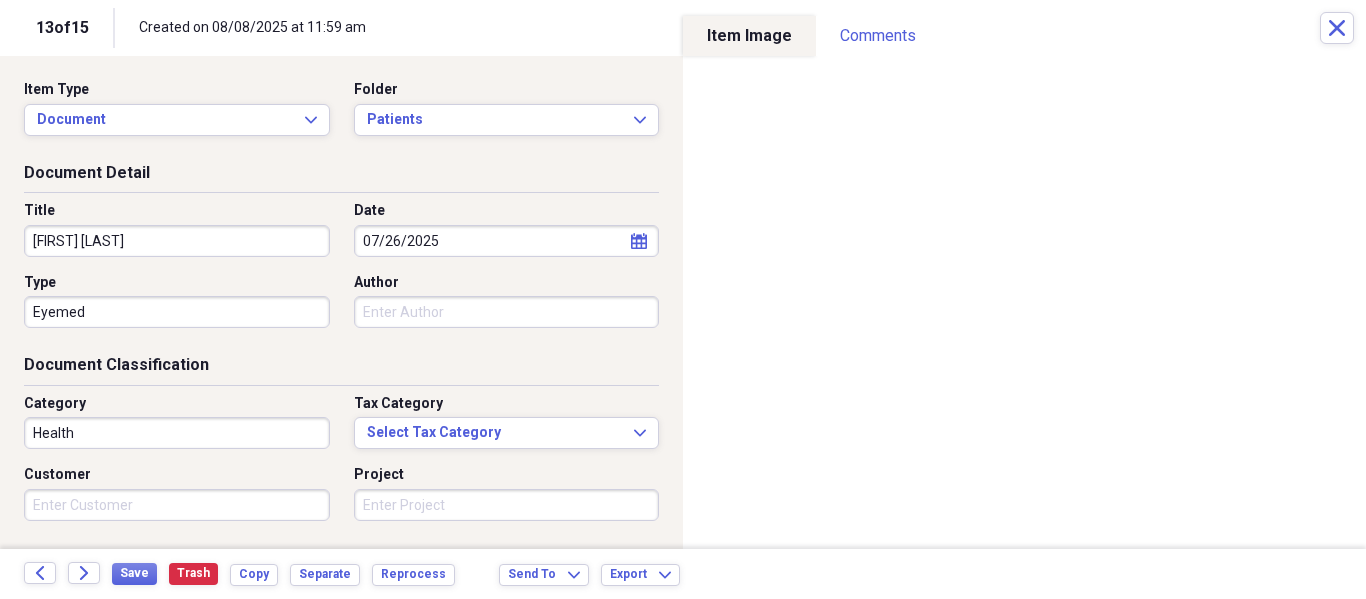 scroll, scrollTop: 243, scrollLeft: 0, axis: vertical 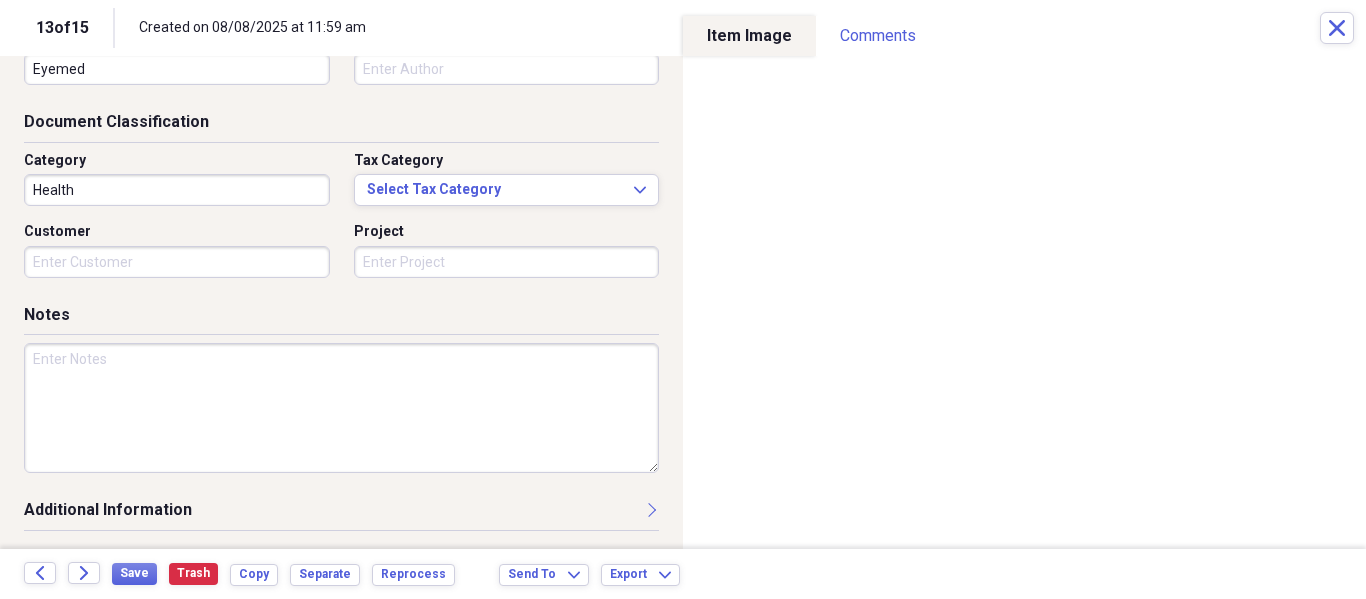 click at bounding box center [341, 408] 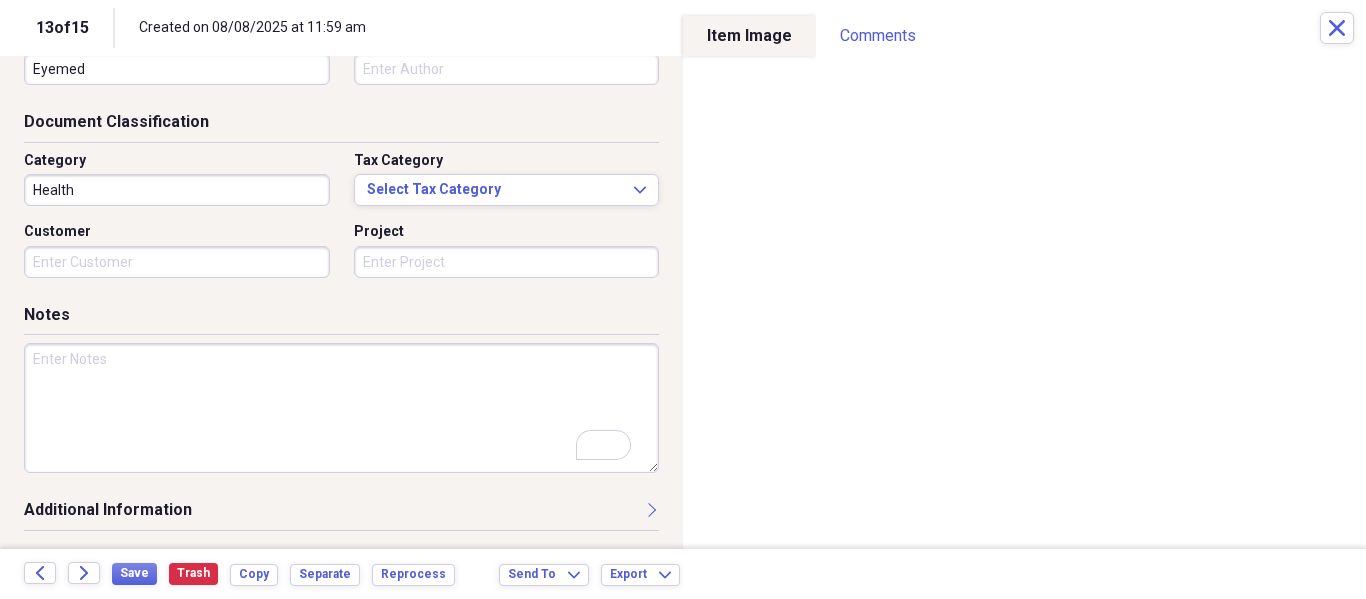 scroll, scrollTop: 243, scrollLeft: 0, axis: vertical 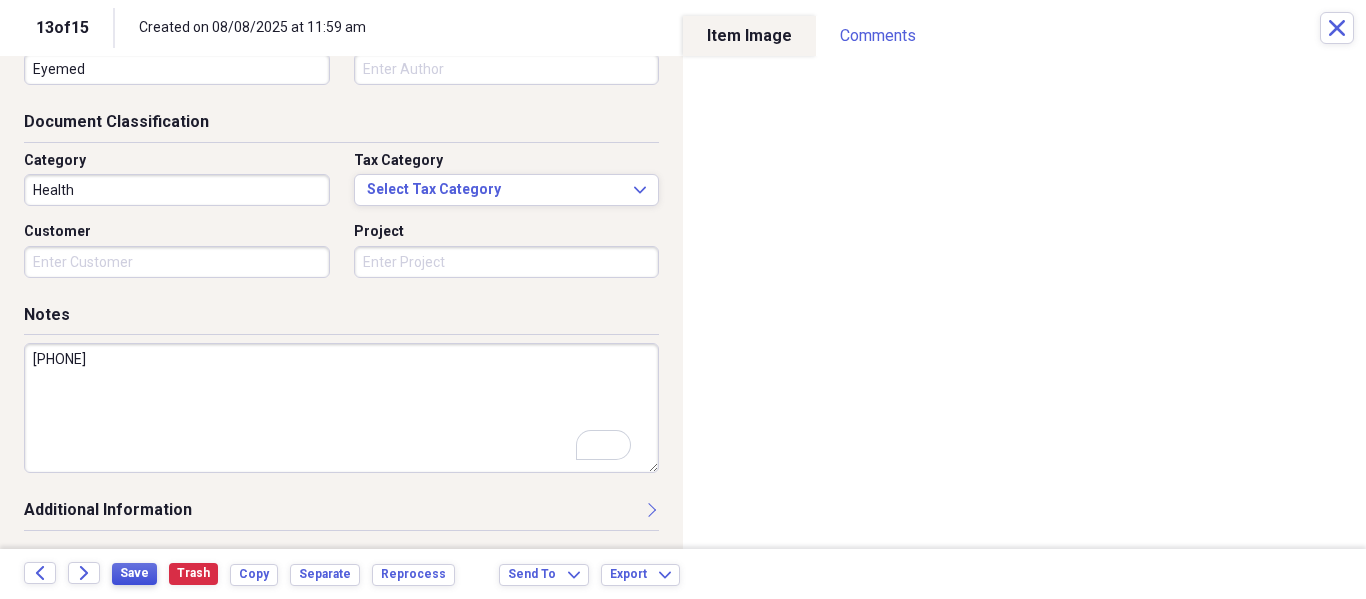type on "305-781-3276" 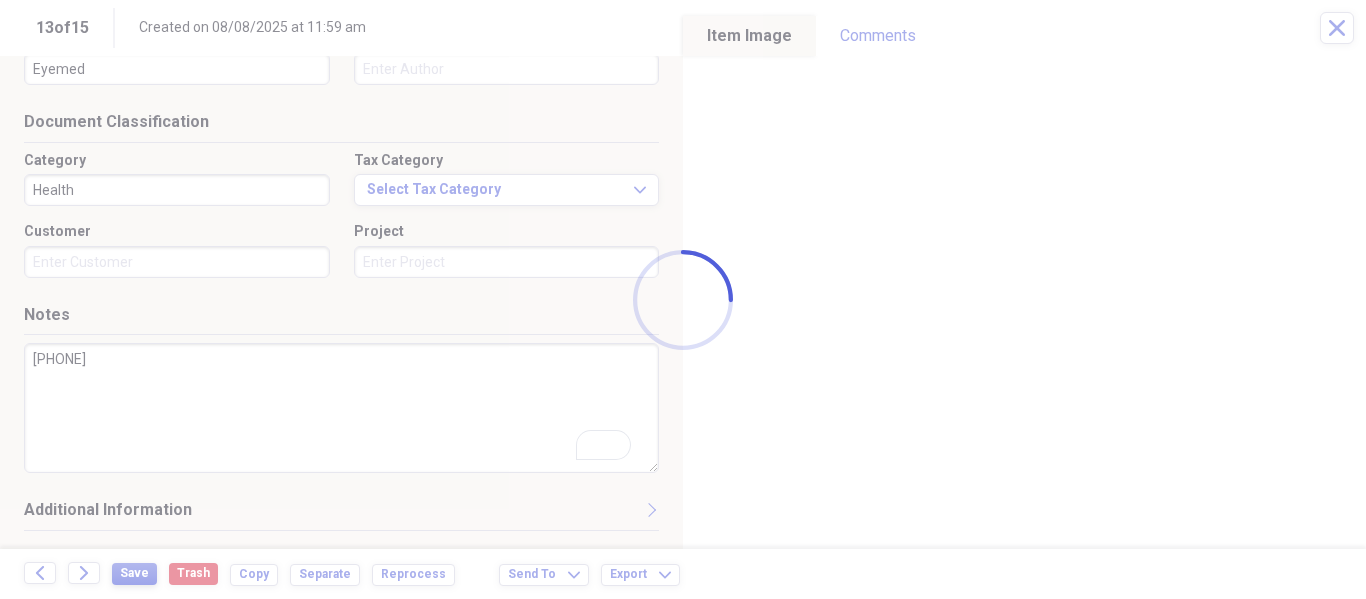 type on "Luis Gomez" 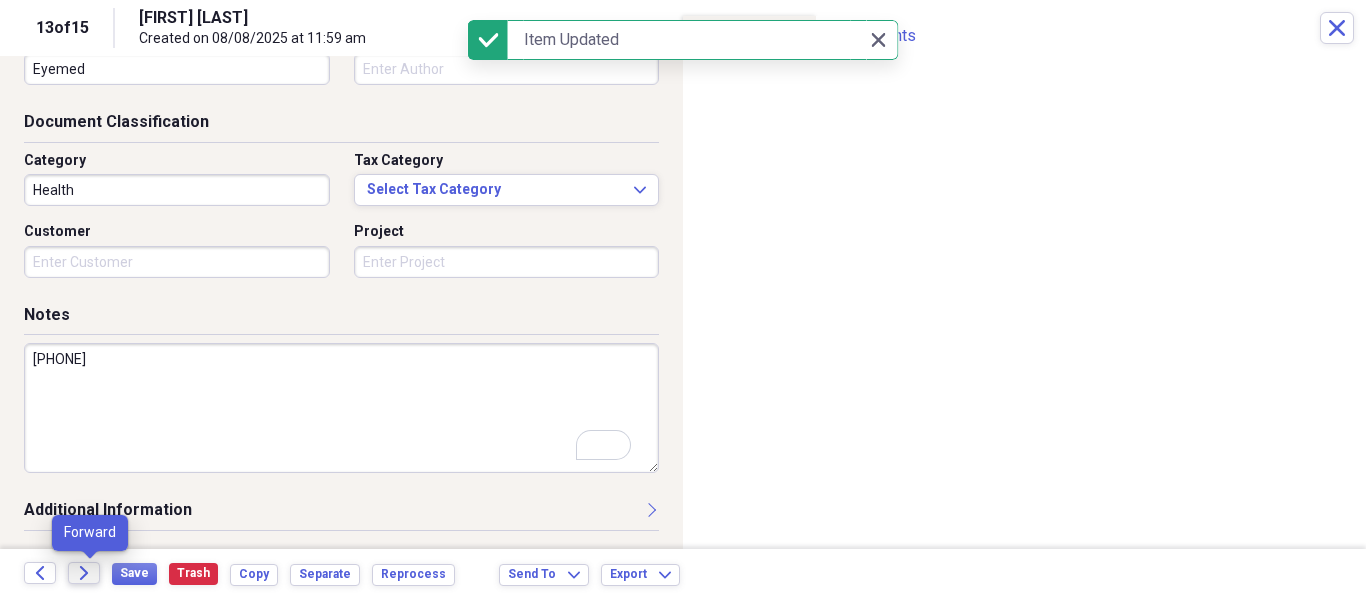 click 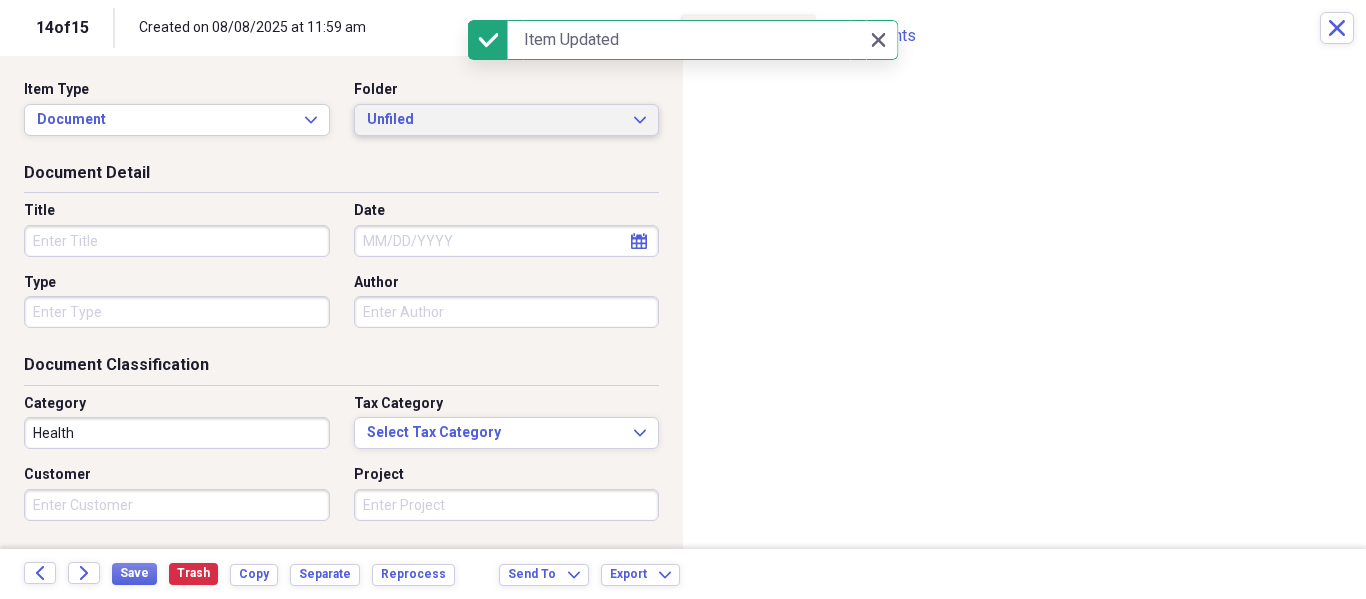 click on "Unfiled Expand" at bounding box center [507, 120] 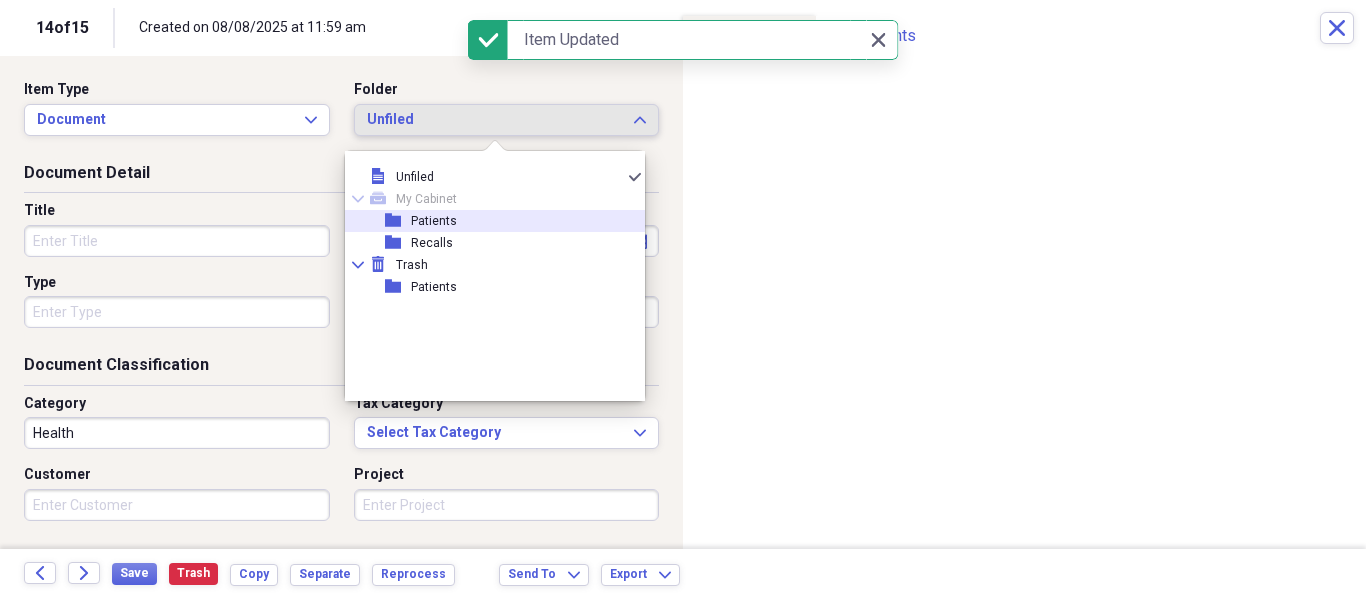 click on "folder Patients" at bounding box center (487, 221) 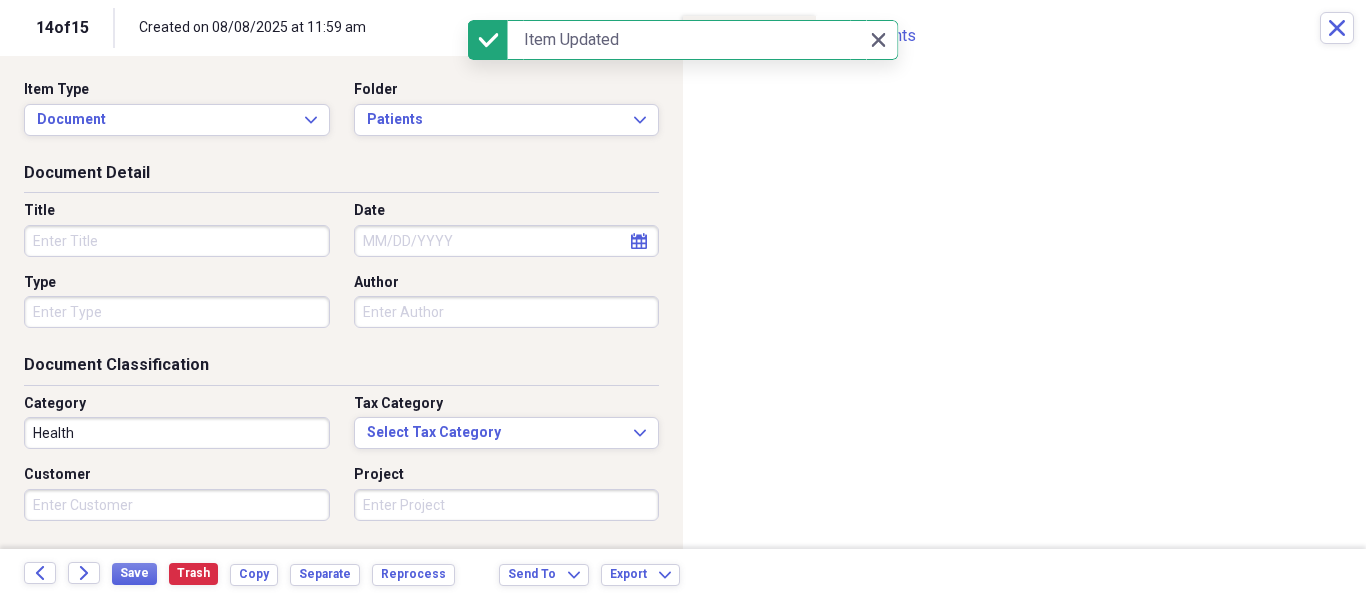 click on "Title" at bounding box center [177, 241] 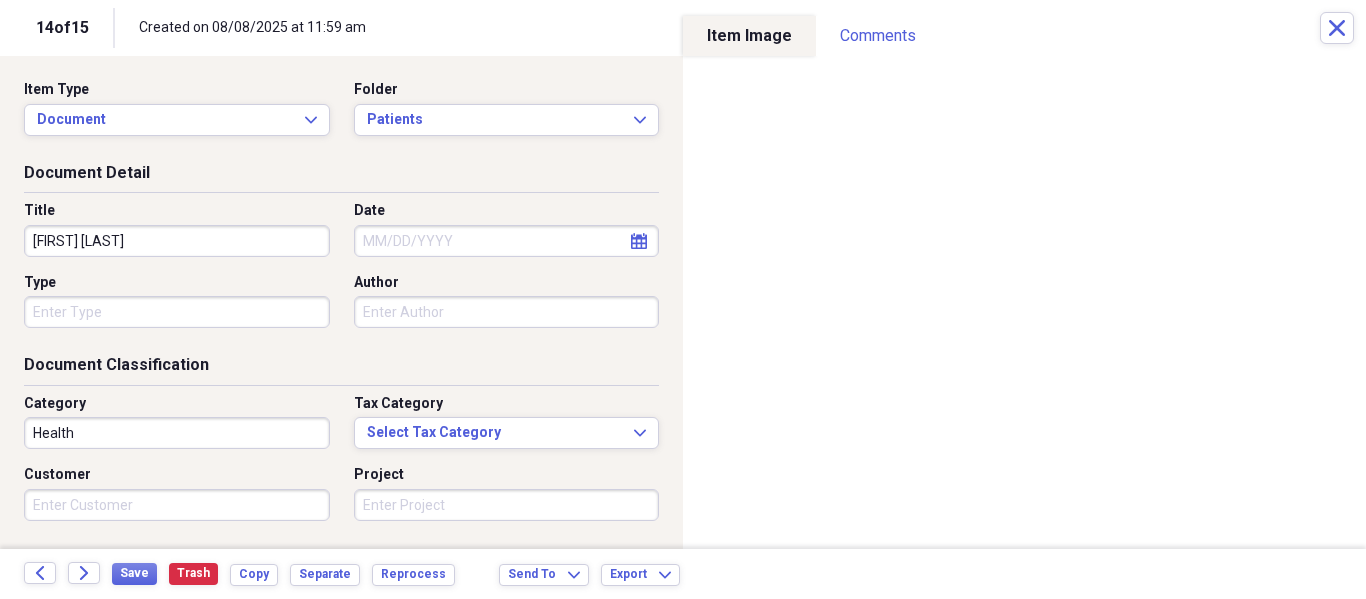 type on "Delia Benoit" 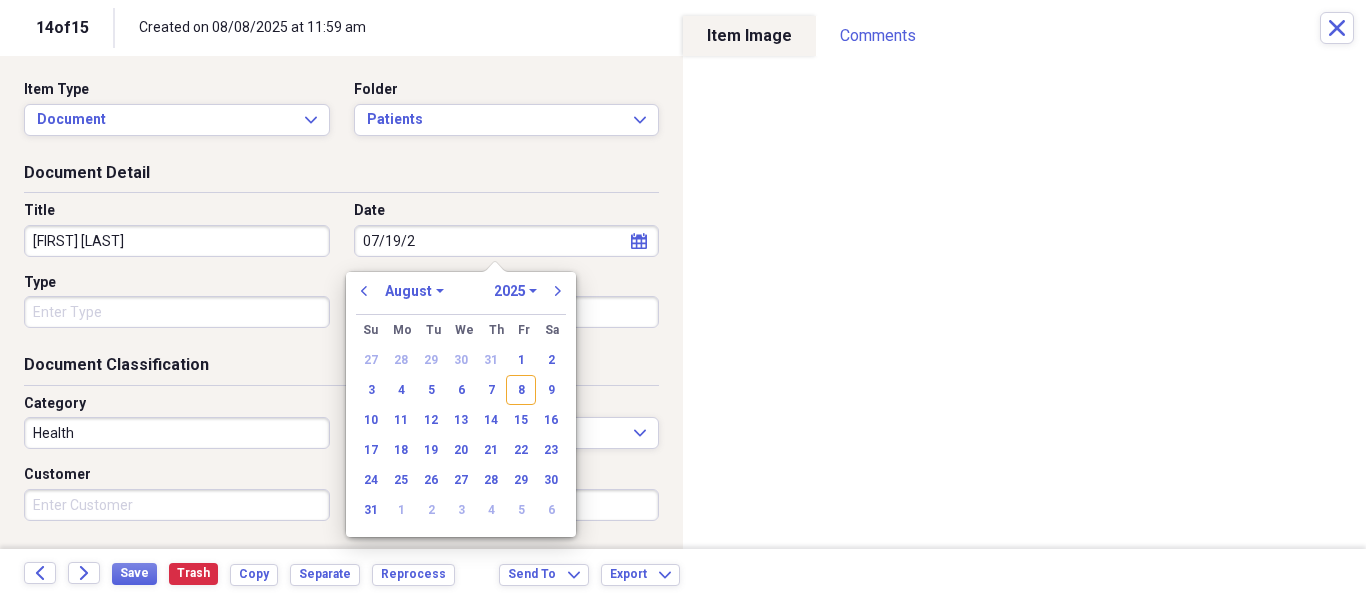type on "07/19/20" 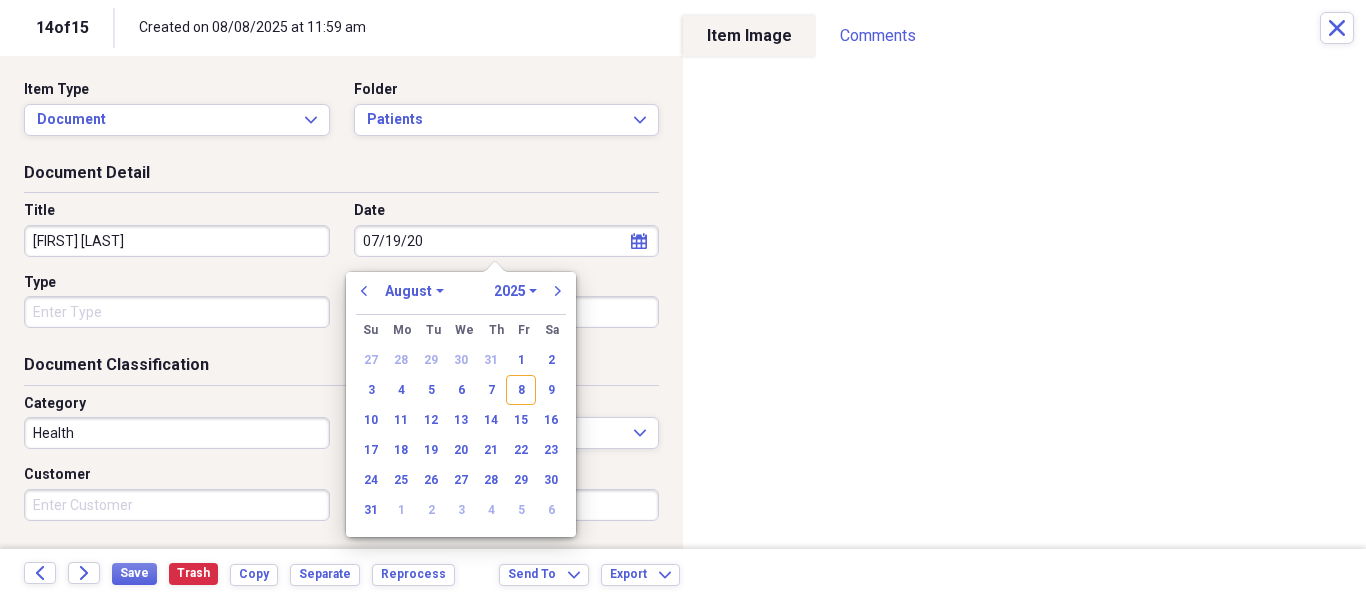 select on "6" 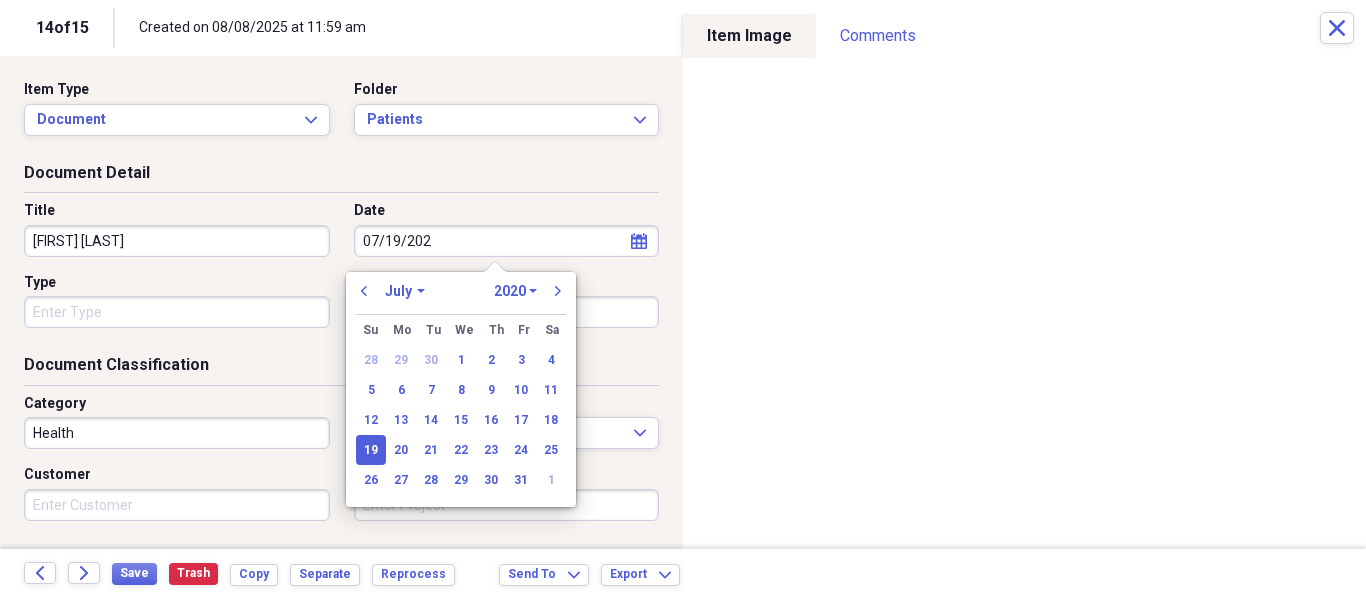 type on "07/19/2025" 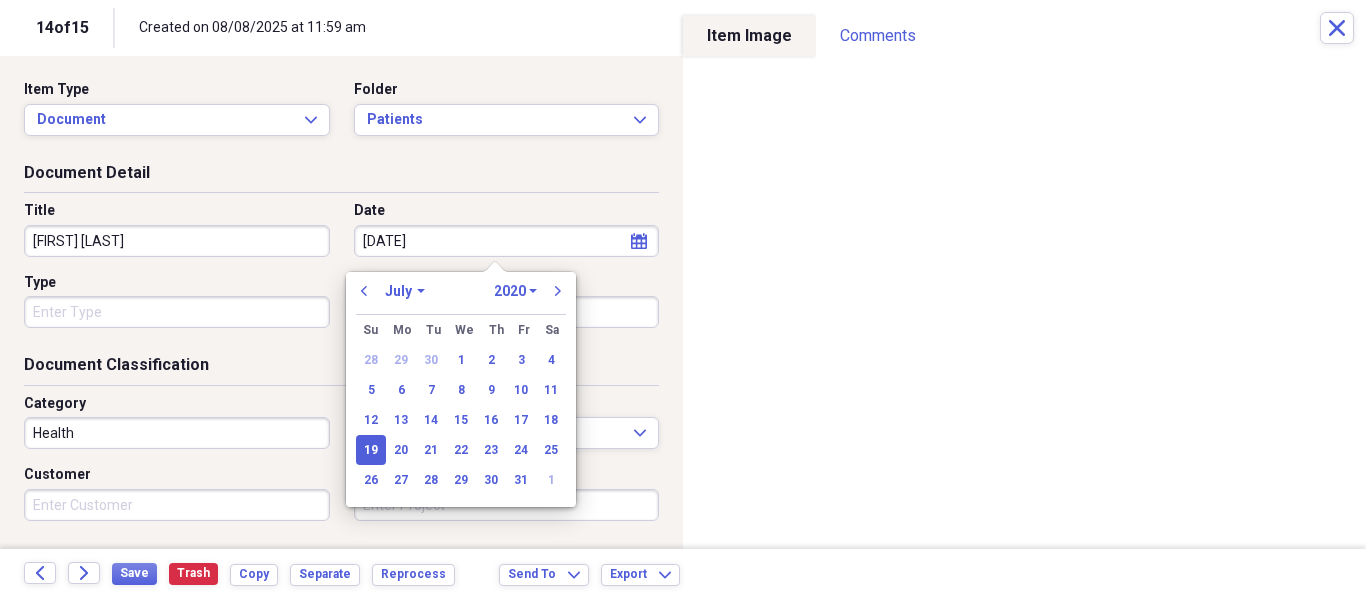 select on "2025" 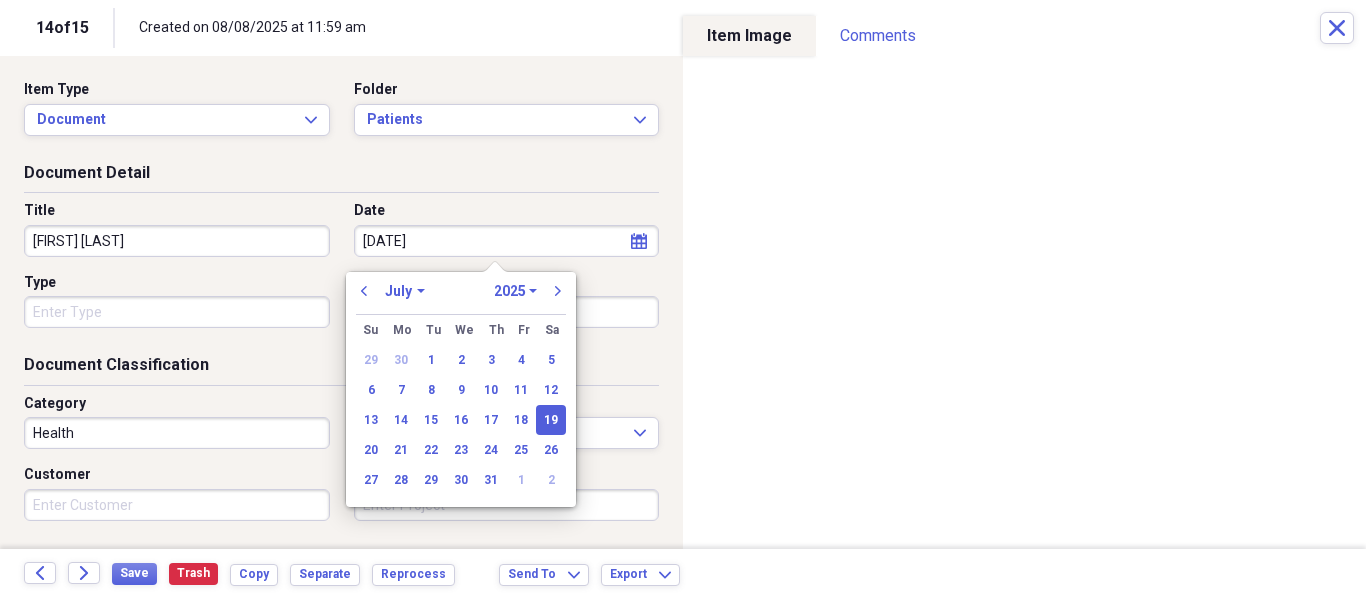 type on "07/19/2025" 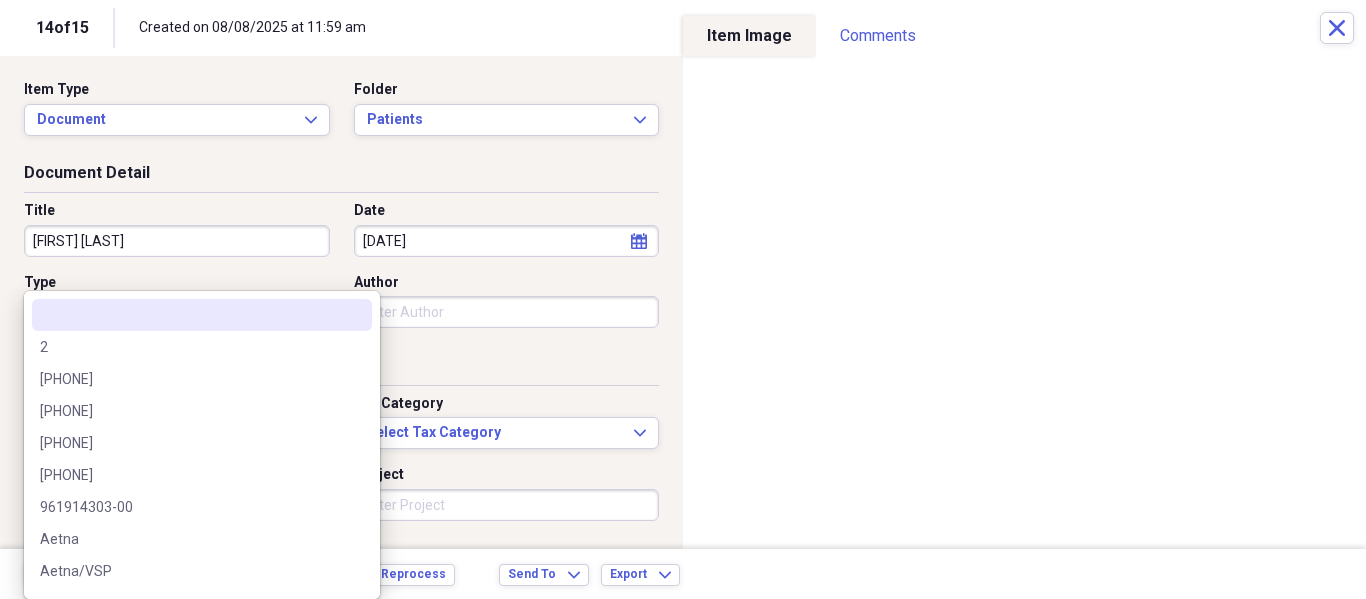 click on "Organize My Files 1 Collapse Unfiled Needs Review 1 Unfiled All Files Unfiled Unfiled Unfiled Saved Reports Collapse My Cabinet My Cabinet Add Folder Folder Patients Add Folder Folder Recalls Add Folder Collapse Trash Trash Folder Patients Help & Support Submit Import Import Add Create Expand Reports Reports Settings Philip Expand These items are in need of review Showing 15 items Column Expand sort Sort Filters  Expand Create Item Expand Image Date Title Author Type Category Source Folder media 08/06/2025 Andres Gonzalez Private Health NeatConnect Patients media 08/04/2025 Sofia Capin Private General Retail NeatConnect Patients media 07/22/2025 Cristal Garcia Private General Retail NeatConnect Patients media 08/06/2025 Elian Gonzalez Private General Retail NeatConnect Patients media 08/04/2025 Mabel Barrios Private General Retail NeatConnect Patients media 08/04/2025 Aliah Garcia Eyemed Health NeatConnect Patients media 08/01/2025 Lori Goldberg Eyemed Health NeatConnect Patients media 02/16/2025 Spectera 25" at bounding box center (683, 299) 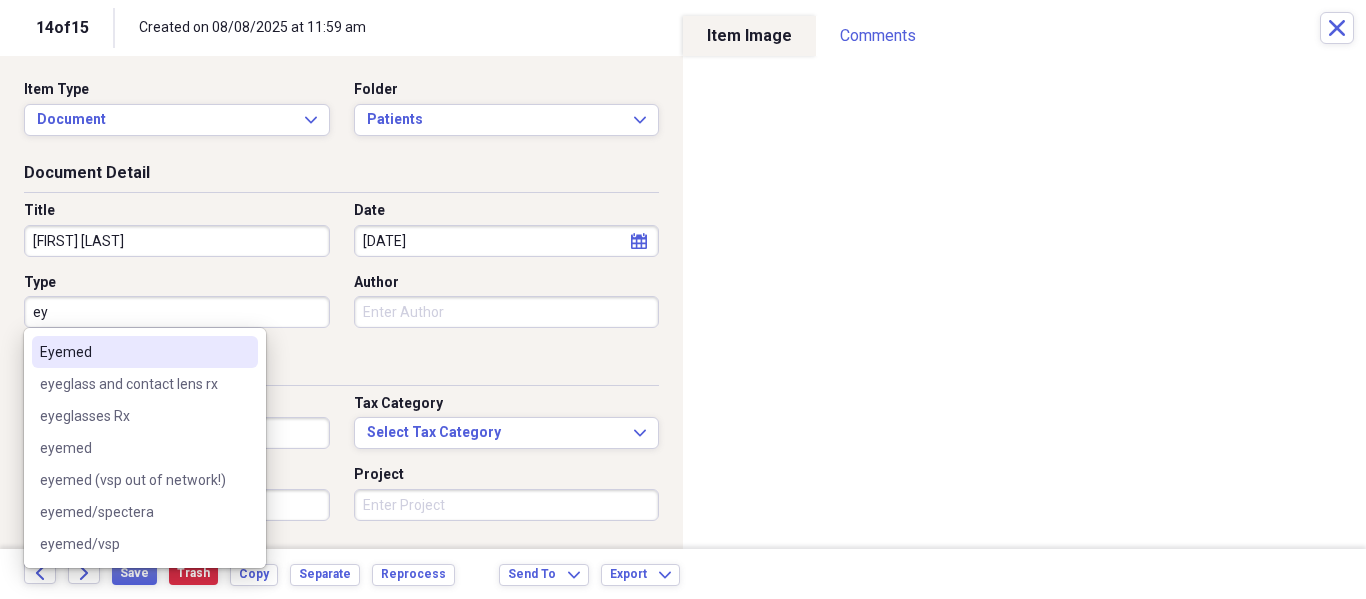 click on "Eyemed" at bounding box center (145, 352) 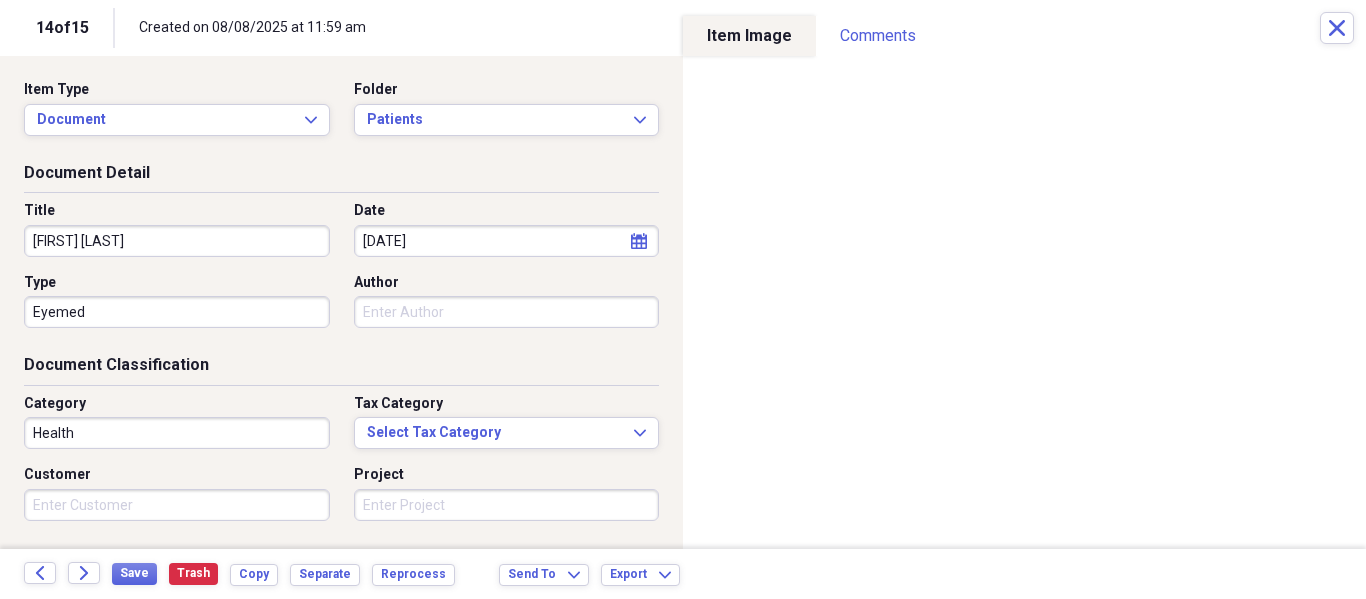 scroll, scrollTop: 243, scrollLeft: 0, axis: vertical 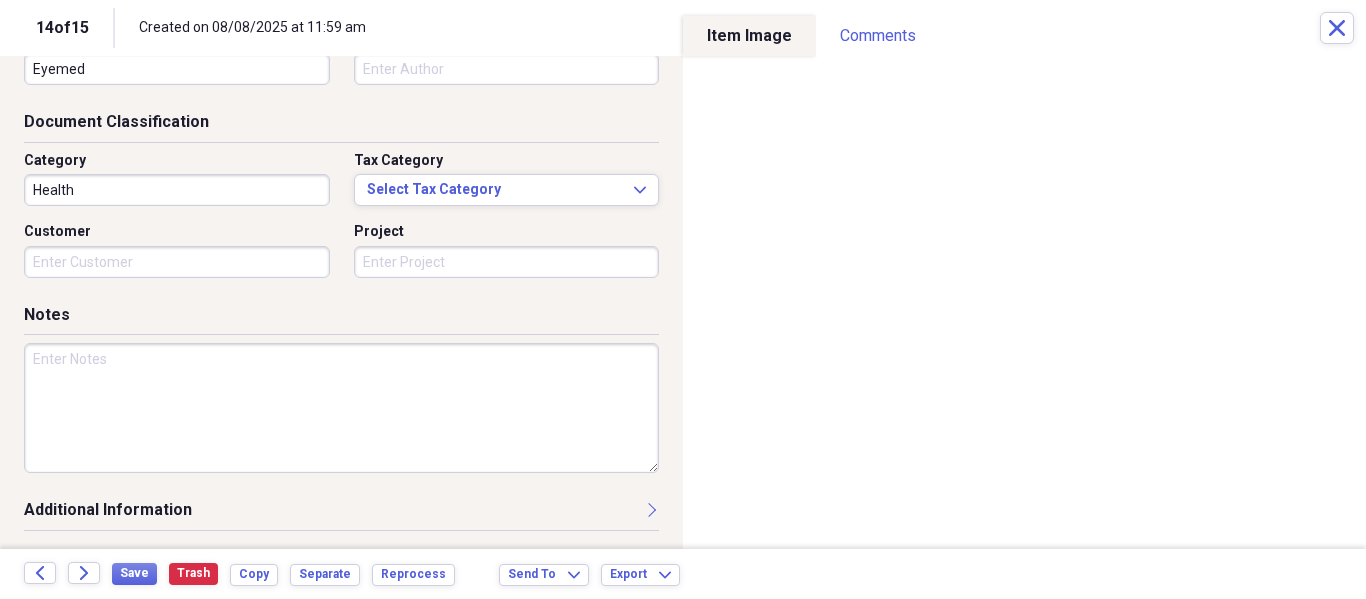 click at bounding box center [341, 408] 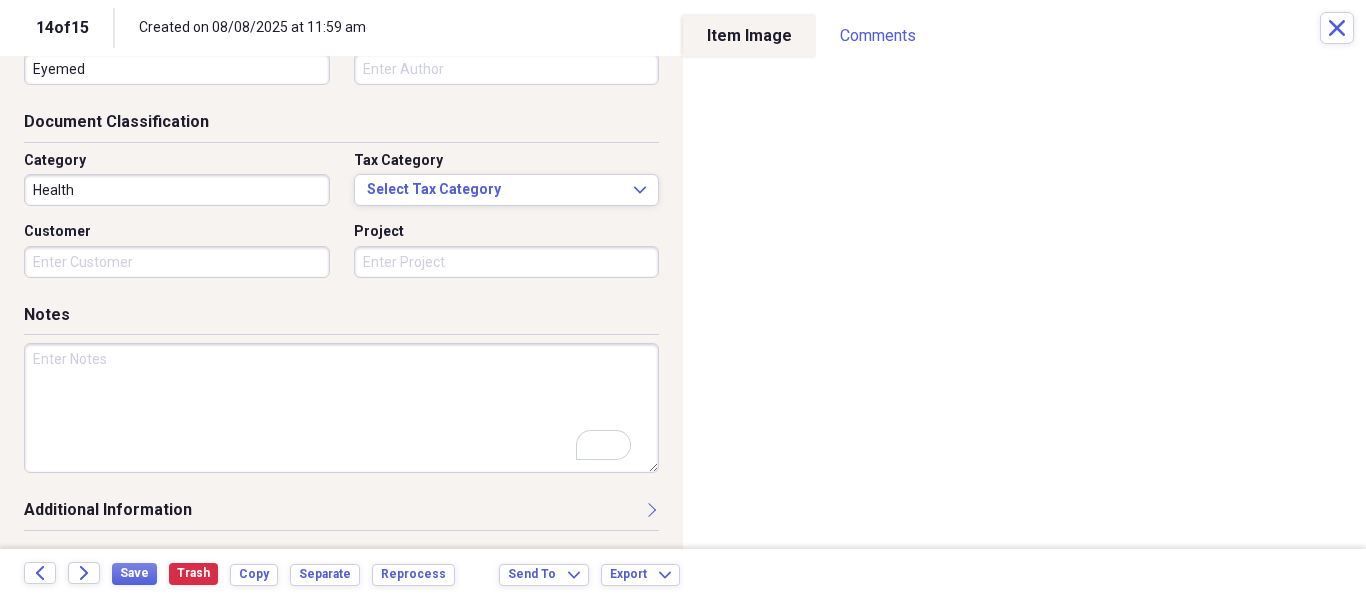 scroll, scrollTop: 243, scrollLeft: 0, axis: vertical 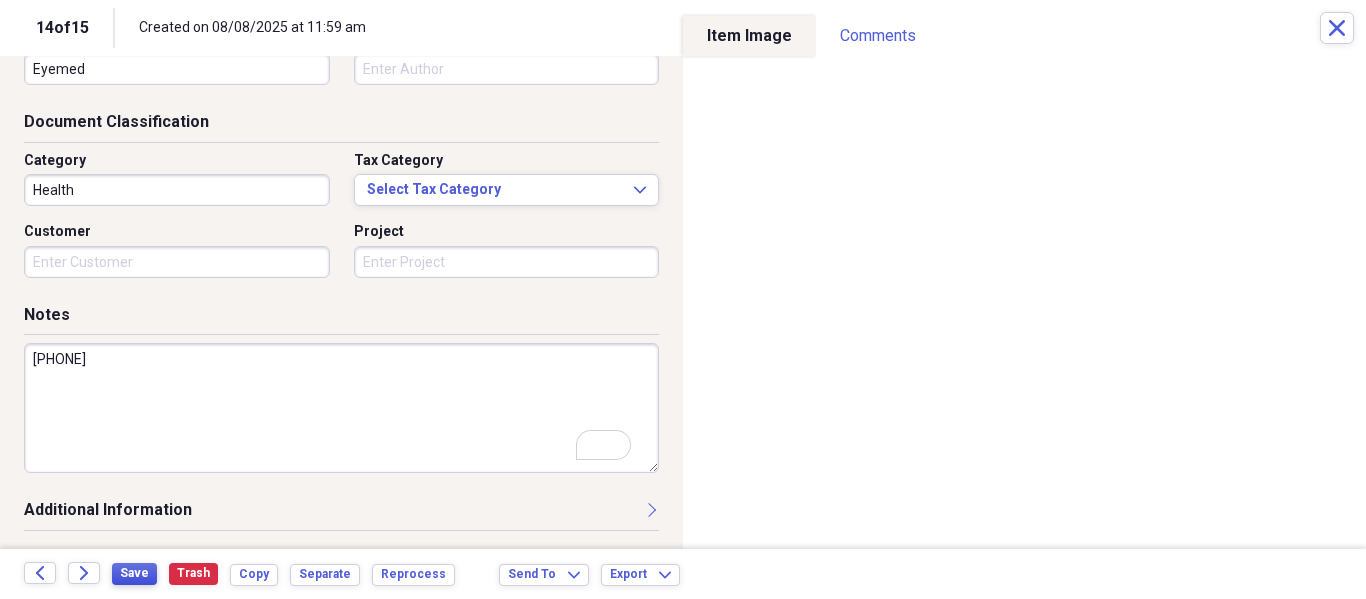 type on "305-926-6131" 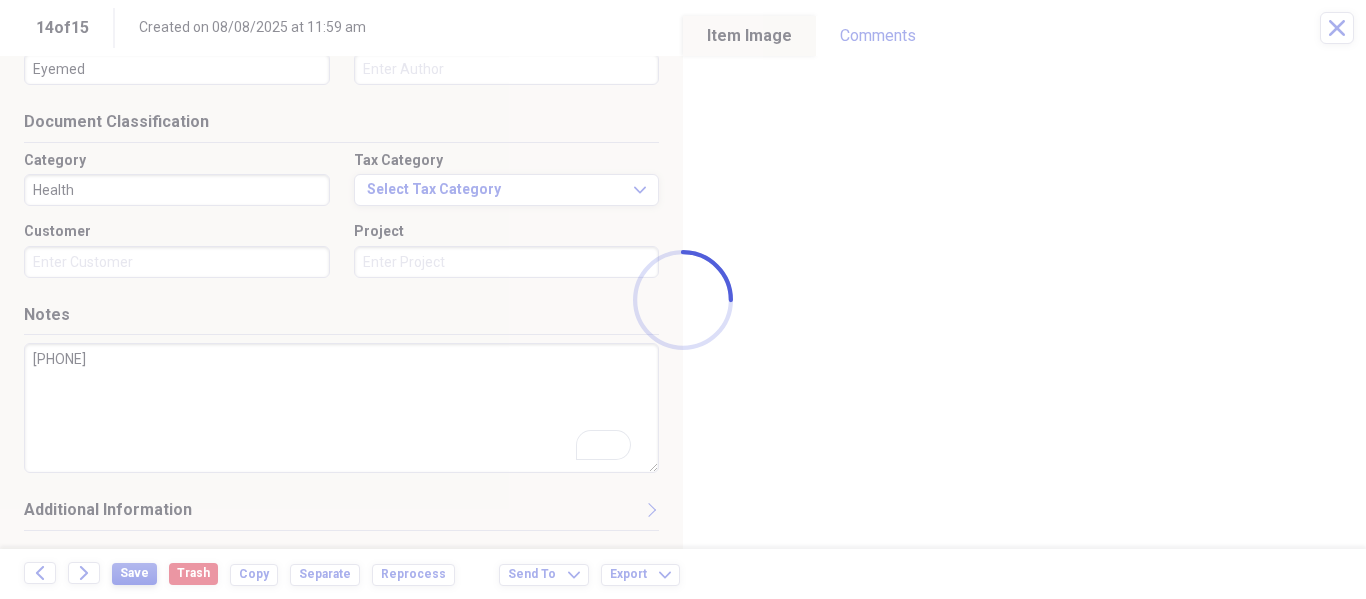 type on "Delia Benoit" 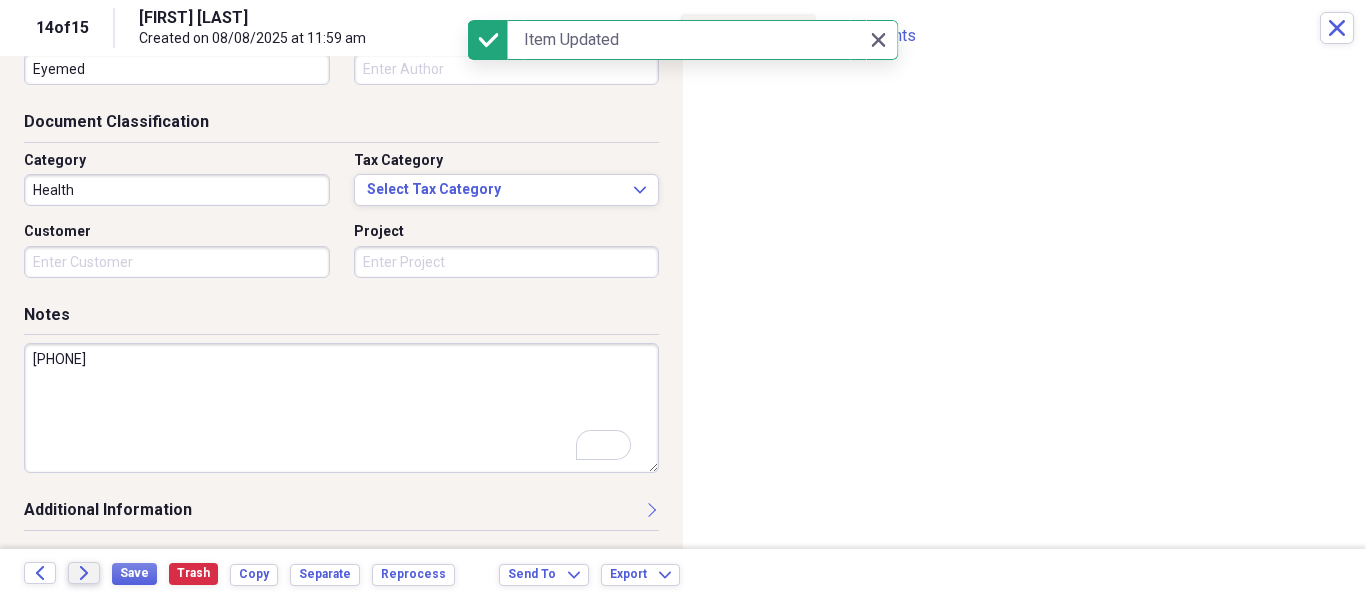 click on "Forward" at bounding box center (84, 573) 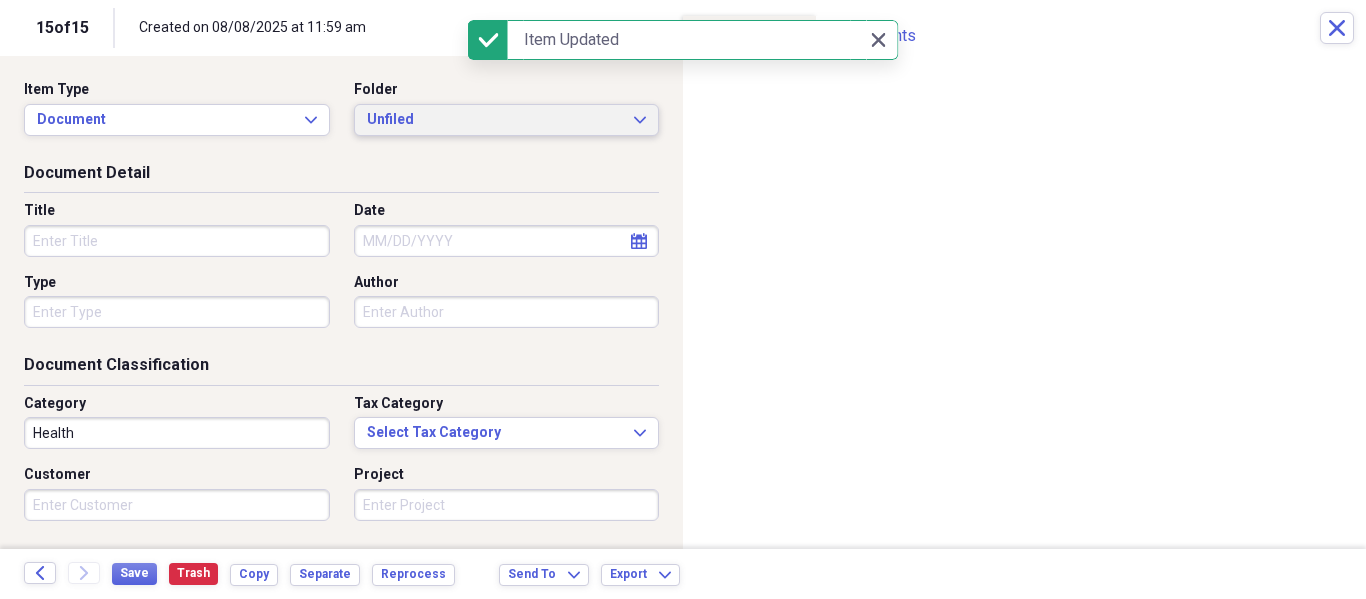 click on "Unfiled Expand" at bounding box center (507, 120) 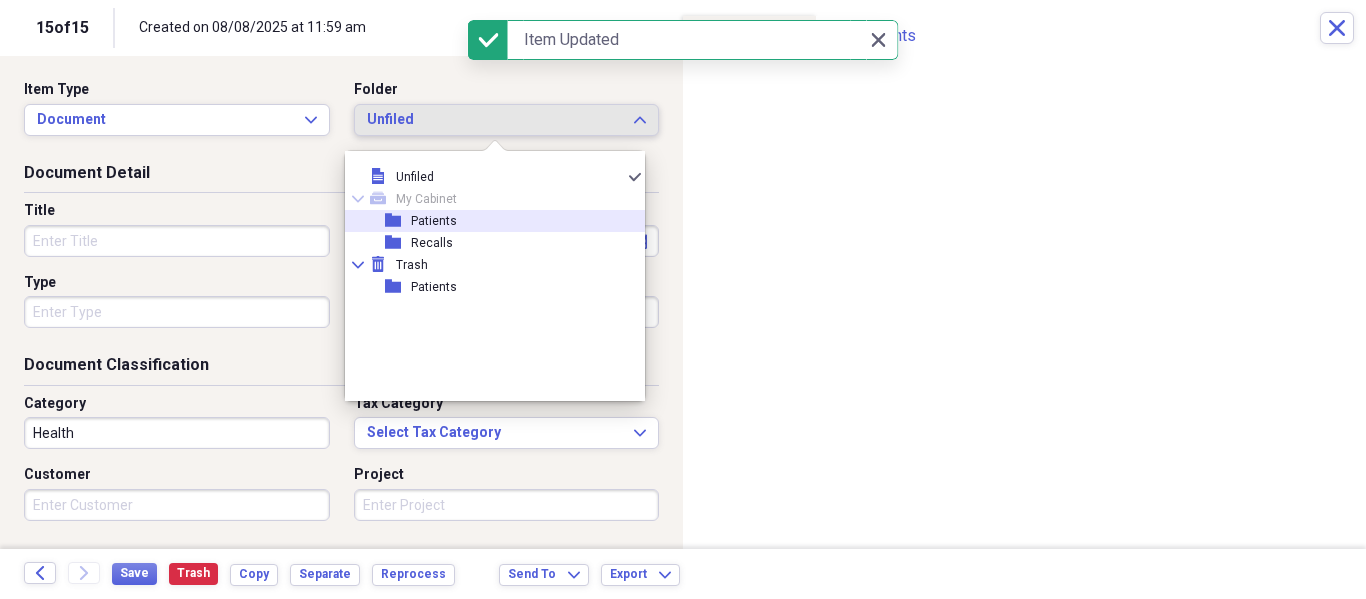 click on "Patients" at bounding box center (434, 221) 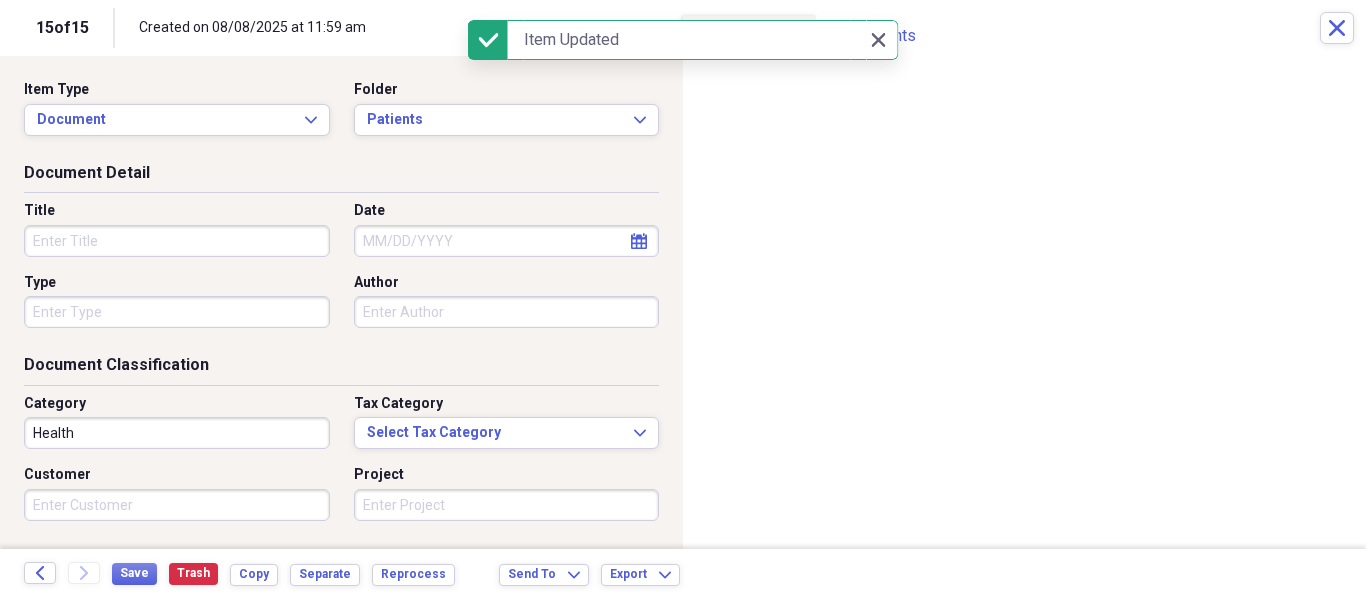 click on "Title" at bounding box center [177, 241] 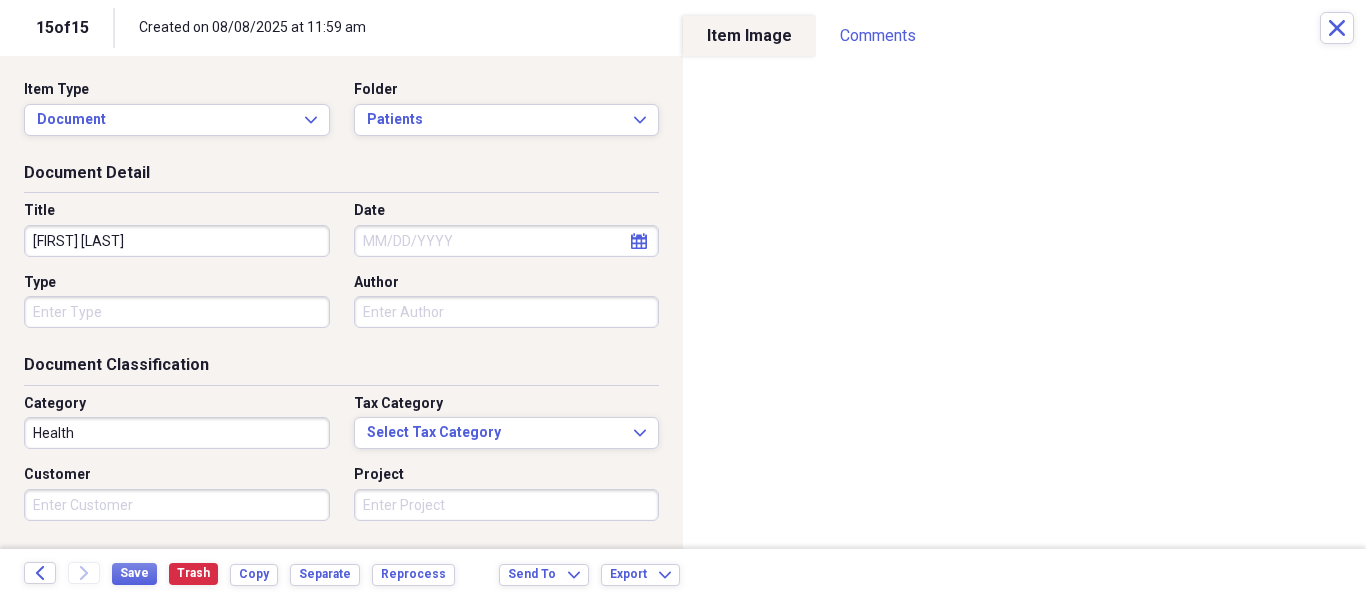 type on "Roxanne Alexander" 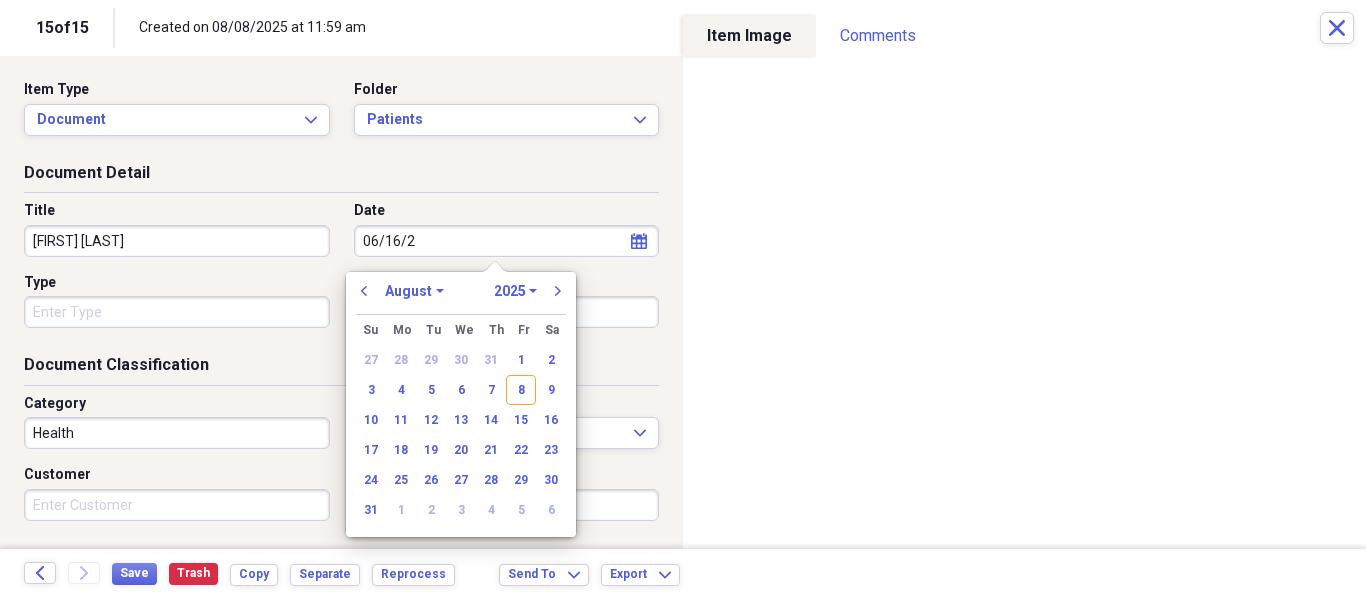 type on "06/16/20" 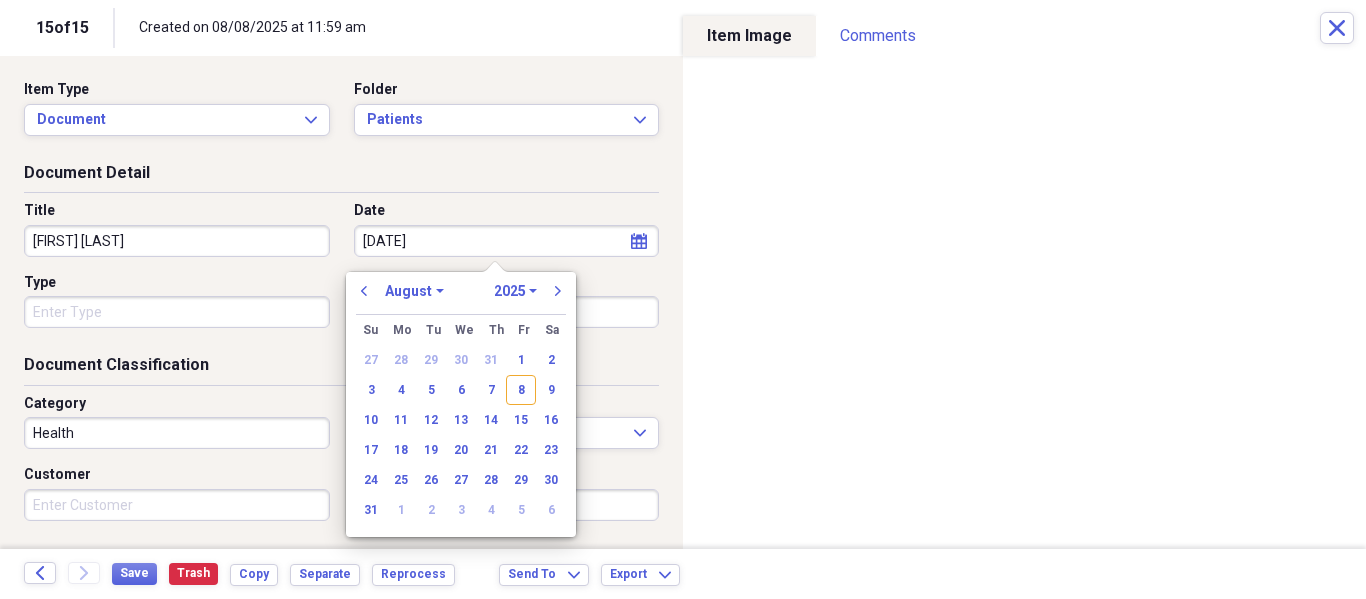 select on "5" 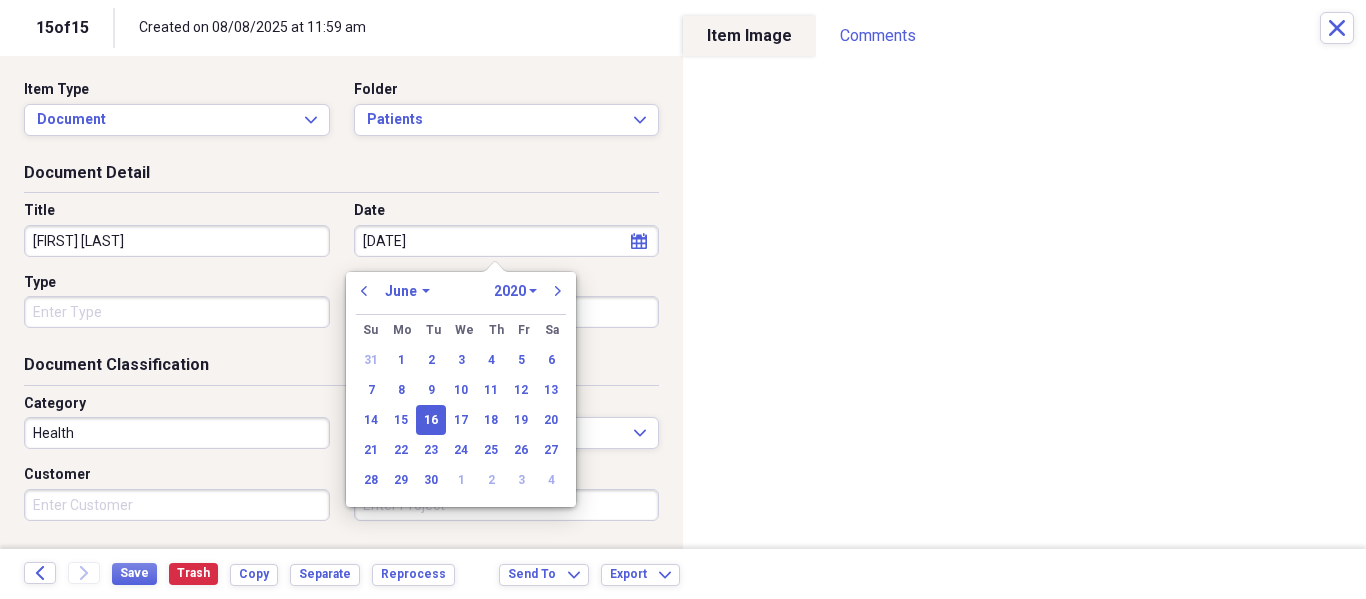 type on "06/16/2025" 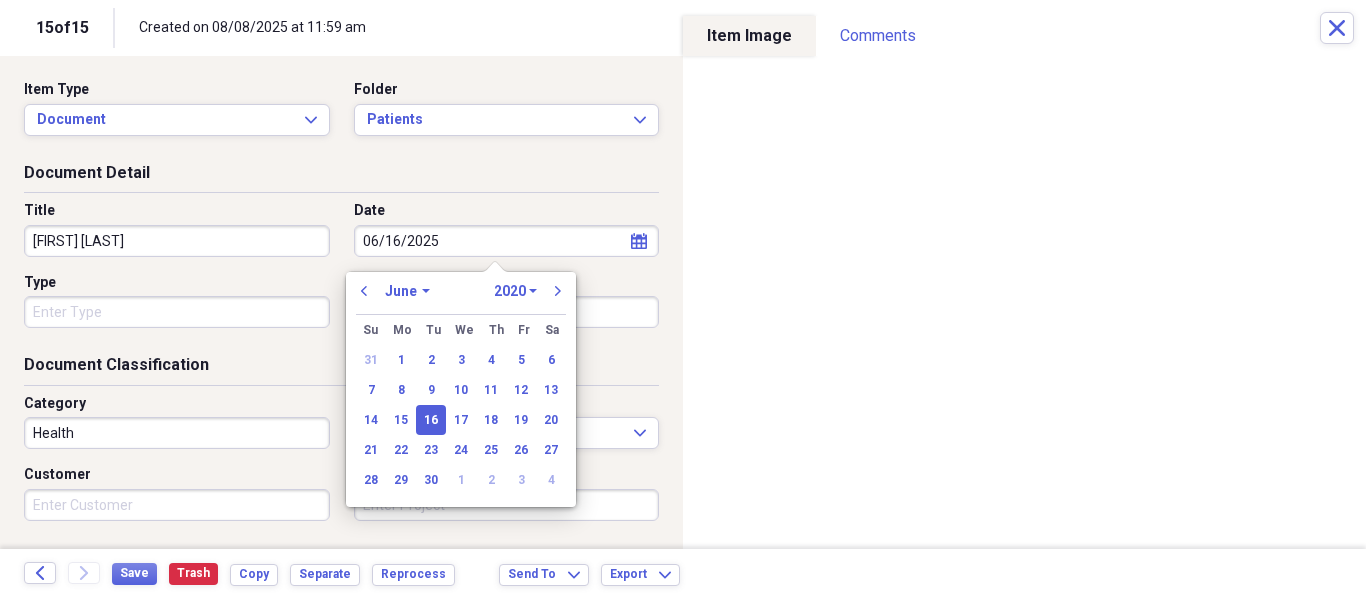 select on "2025" 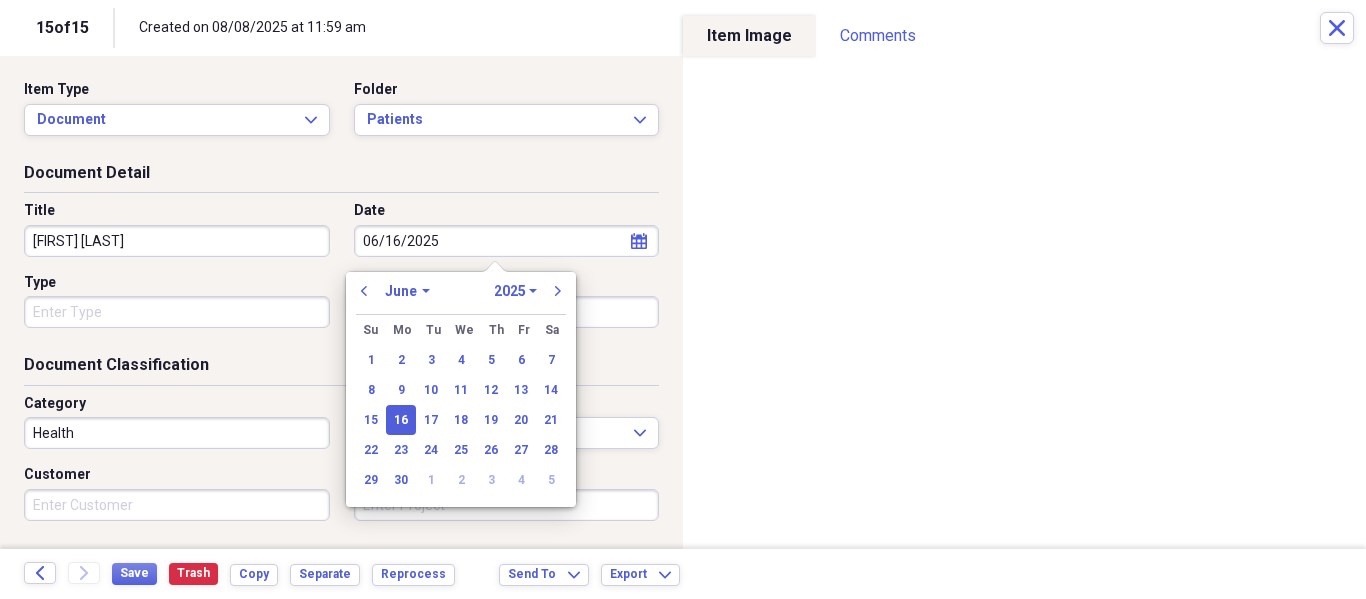 type on "06/16/2025" 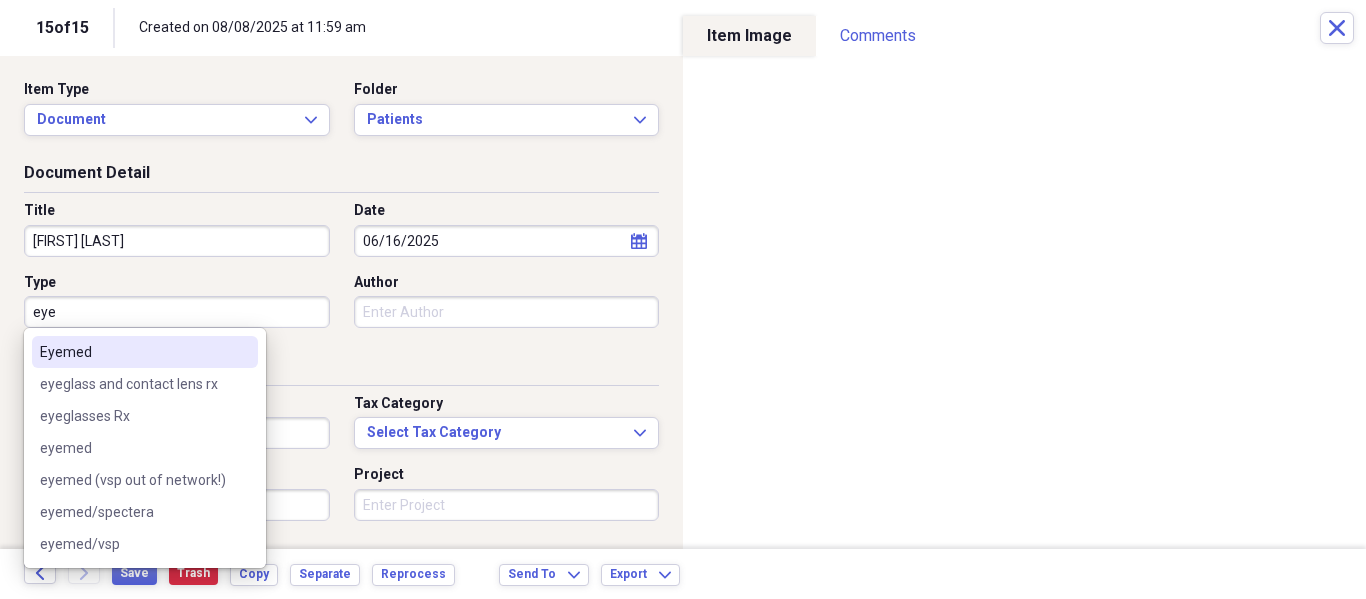 click on "Eyemed" at bounding box center (145, 352) 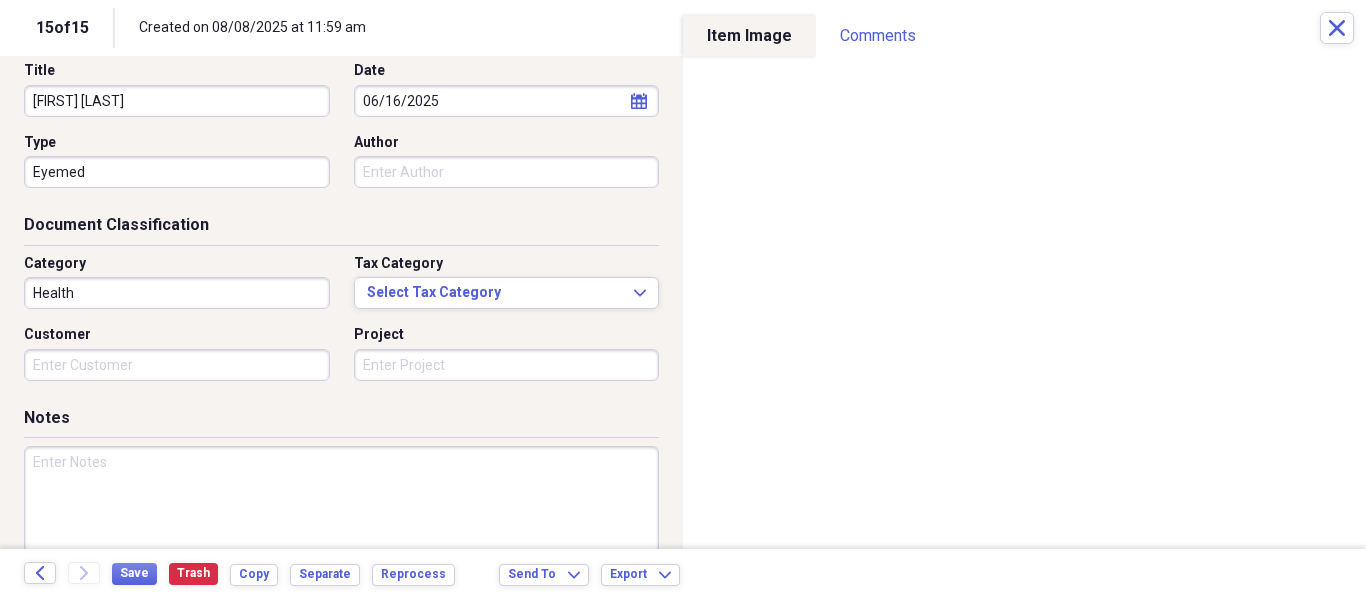 scroll, scrollTop: 243, scrollLeft: 0, axis: vertical 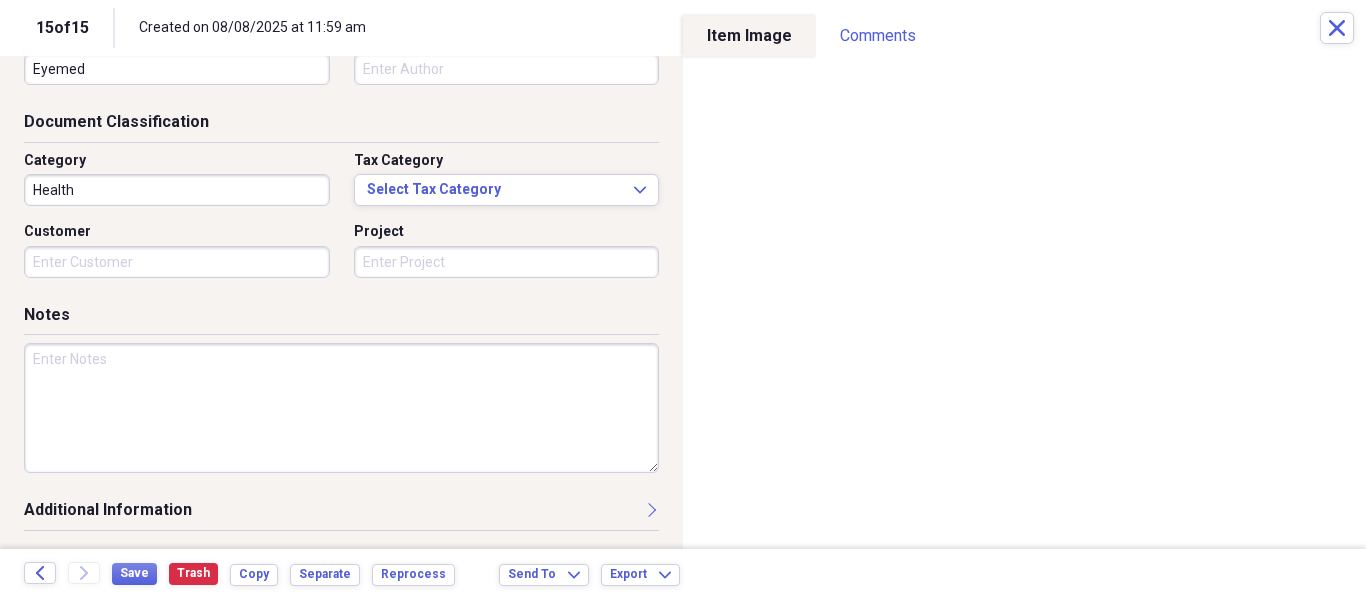 click at bounding box center (341, 408) 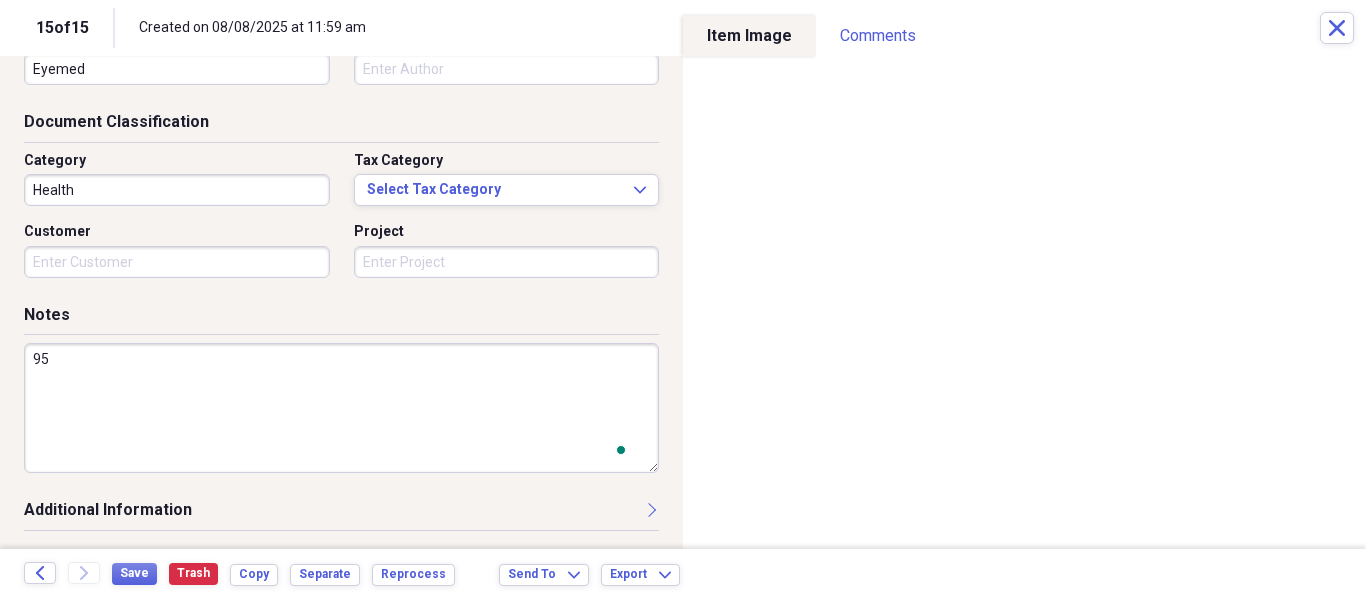 scroll, scrollTop: 243, scrollLeft: 0, axis: vertical 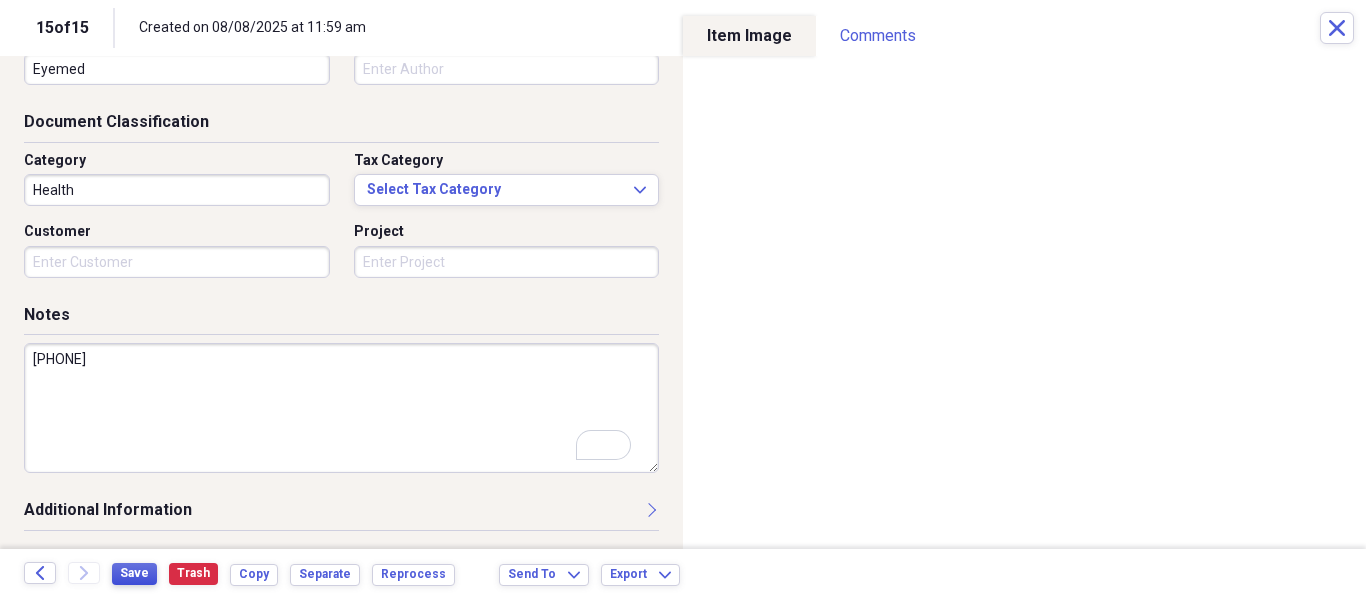 type on "954-655-8172" 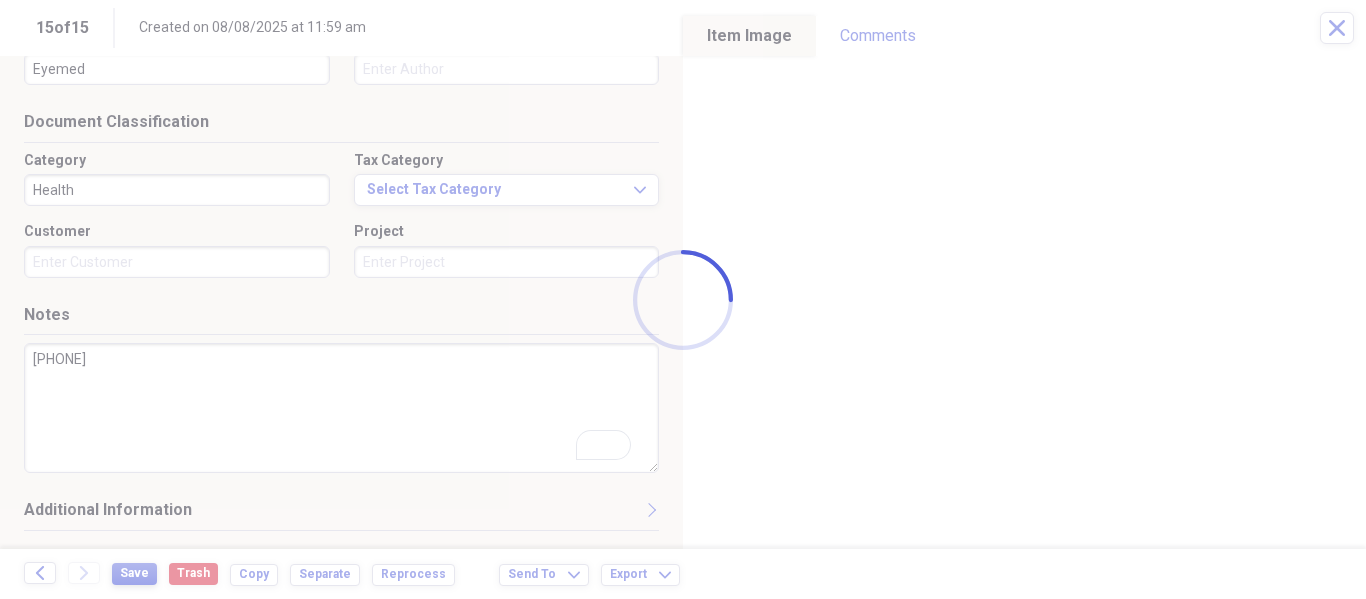 type on "Roxanne Alexander" 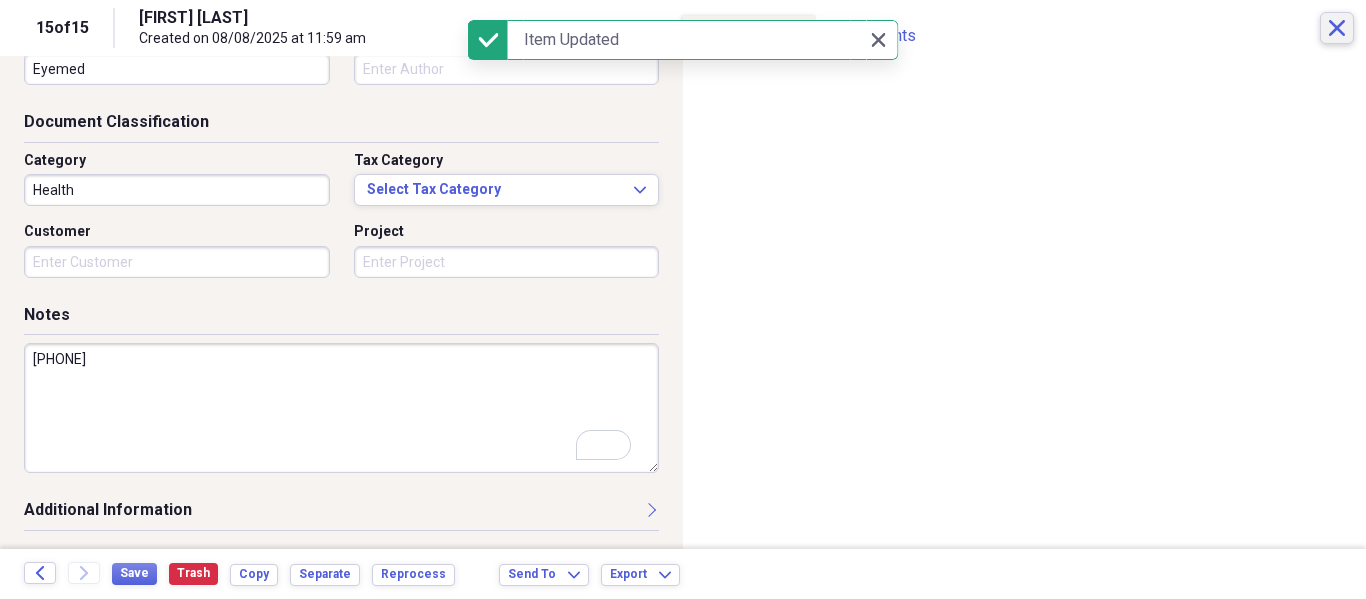 click 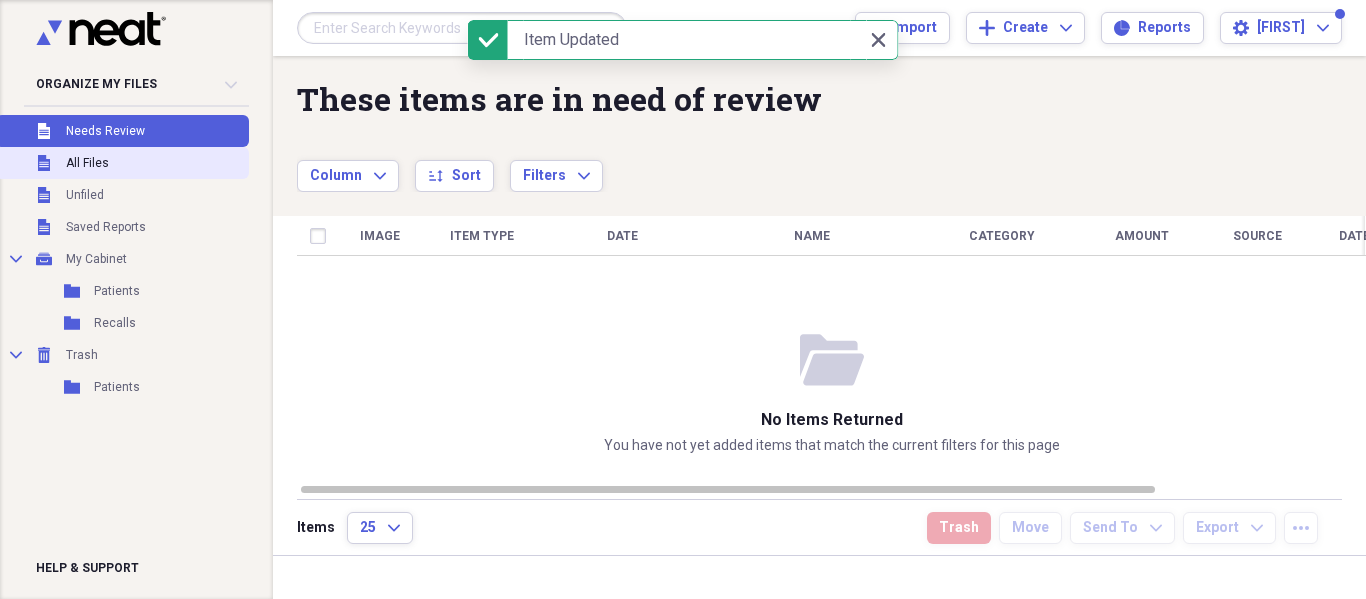 click on "Unfiled" 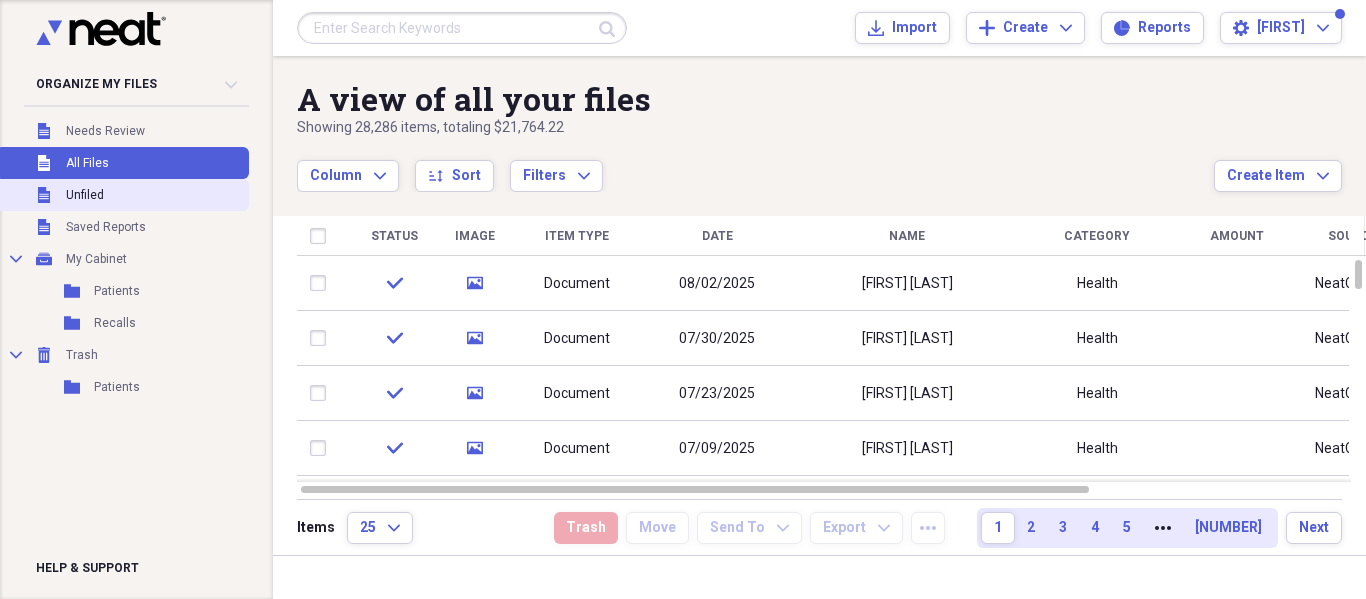 click on "Unfiled Unfiled" at bounding box center (122, 195) 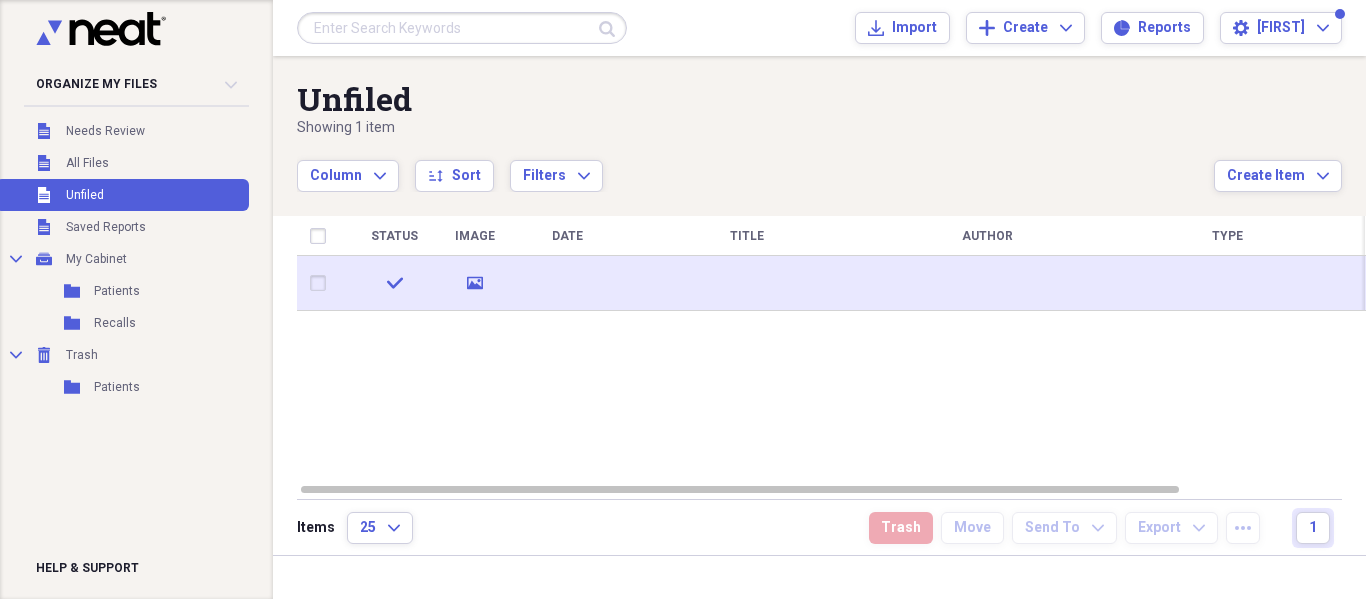 click on "media" at bounding box center [474, 283] 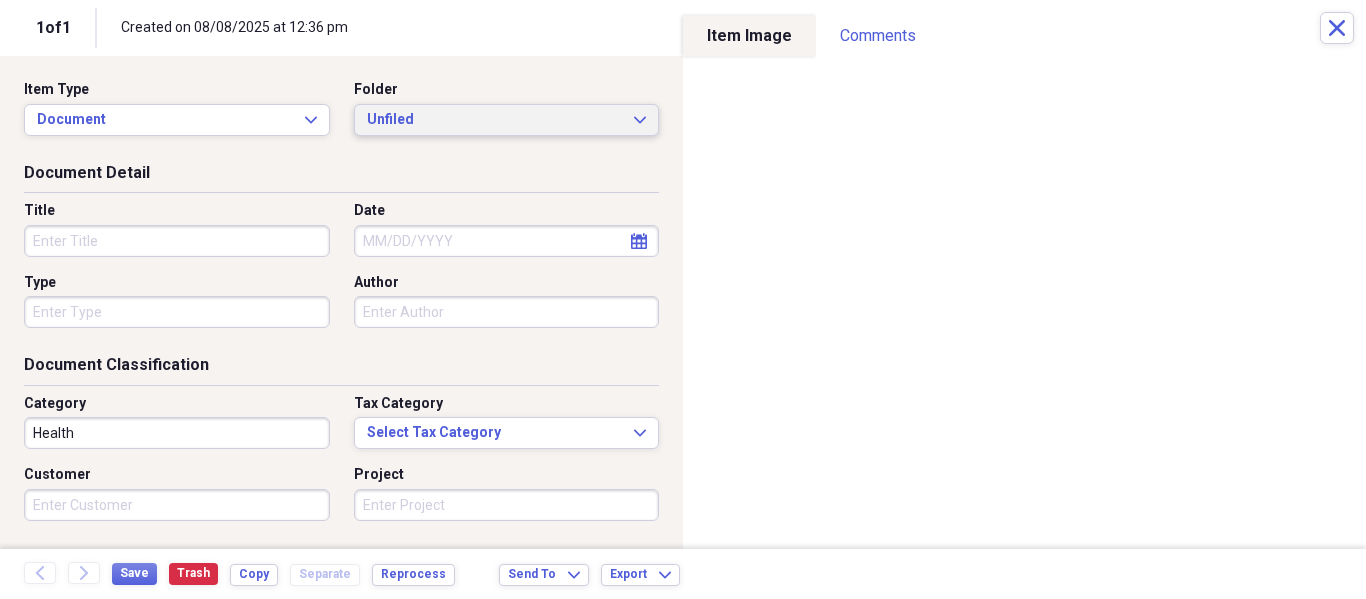 click on "Unfiled" at bounding box center [495, 120] 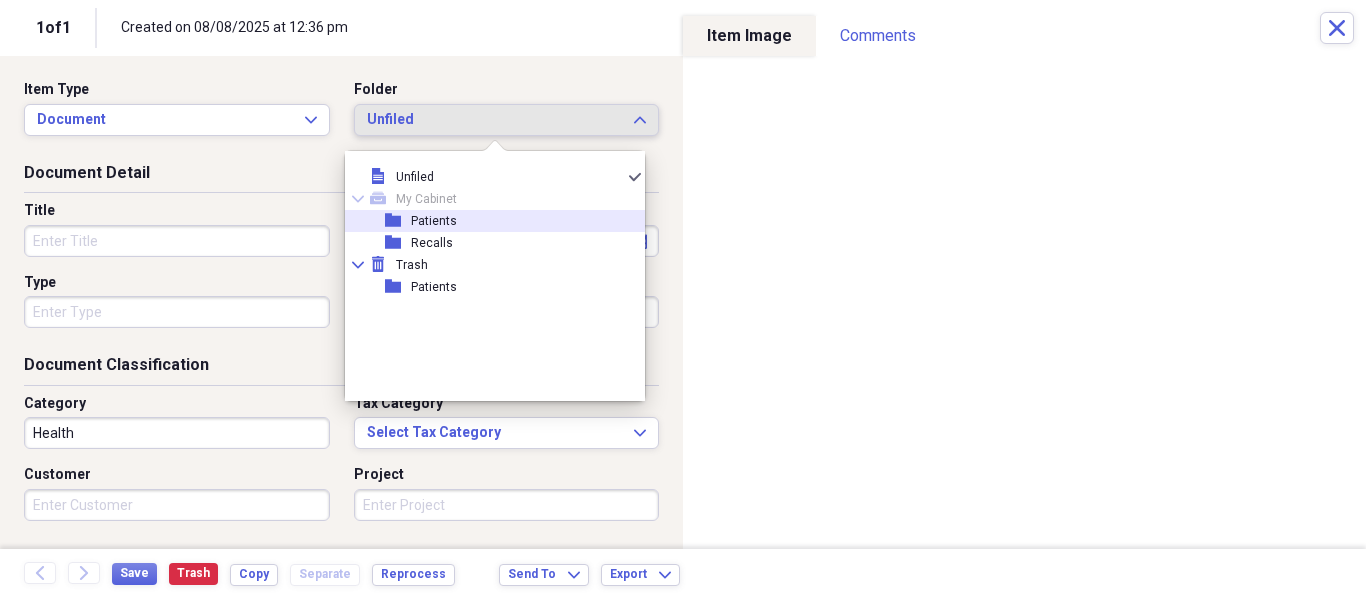 click on "Patients" at bounding box center (434, 221) 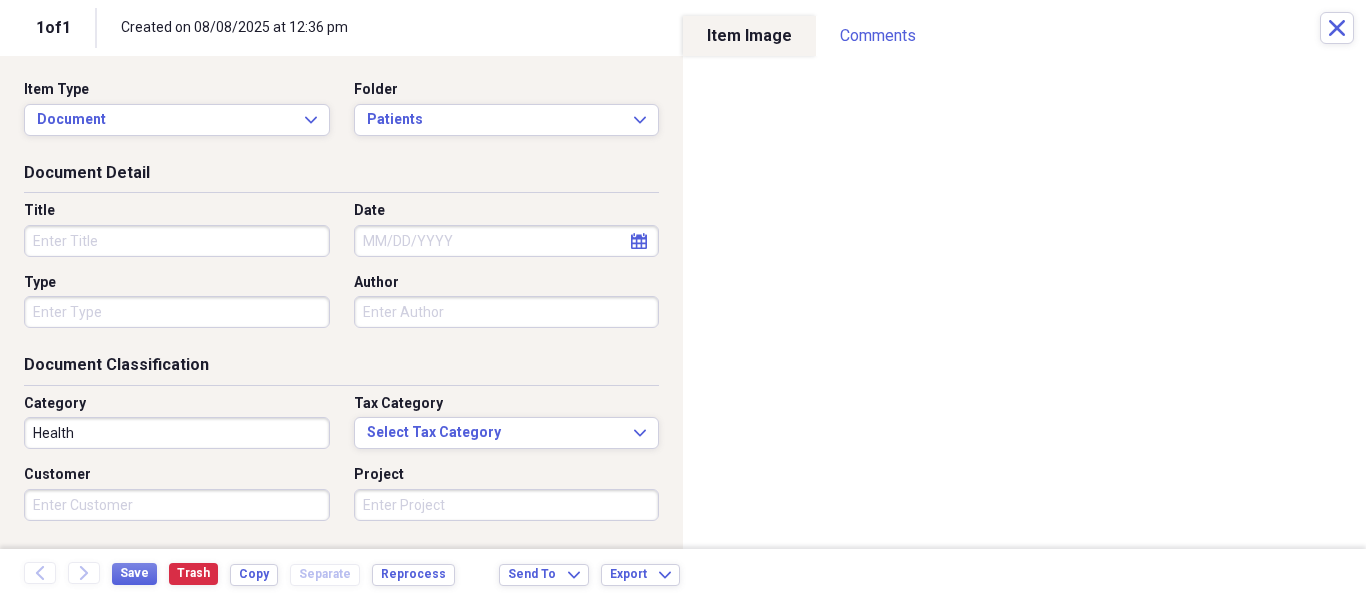 click on "Title" at bounding box center (177, 241) 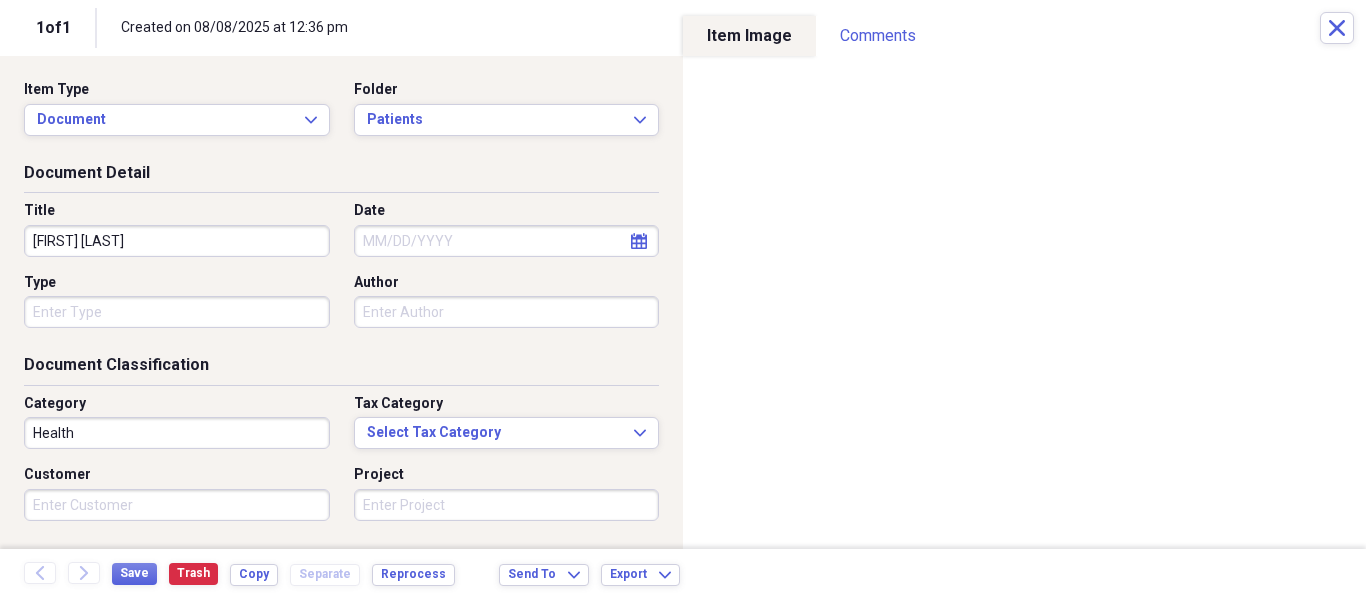 type on "Jane Thomas" 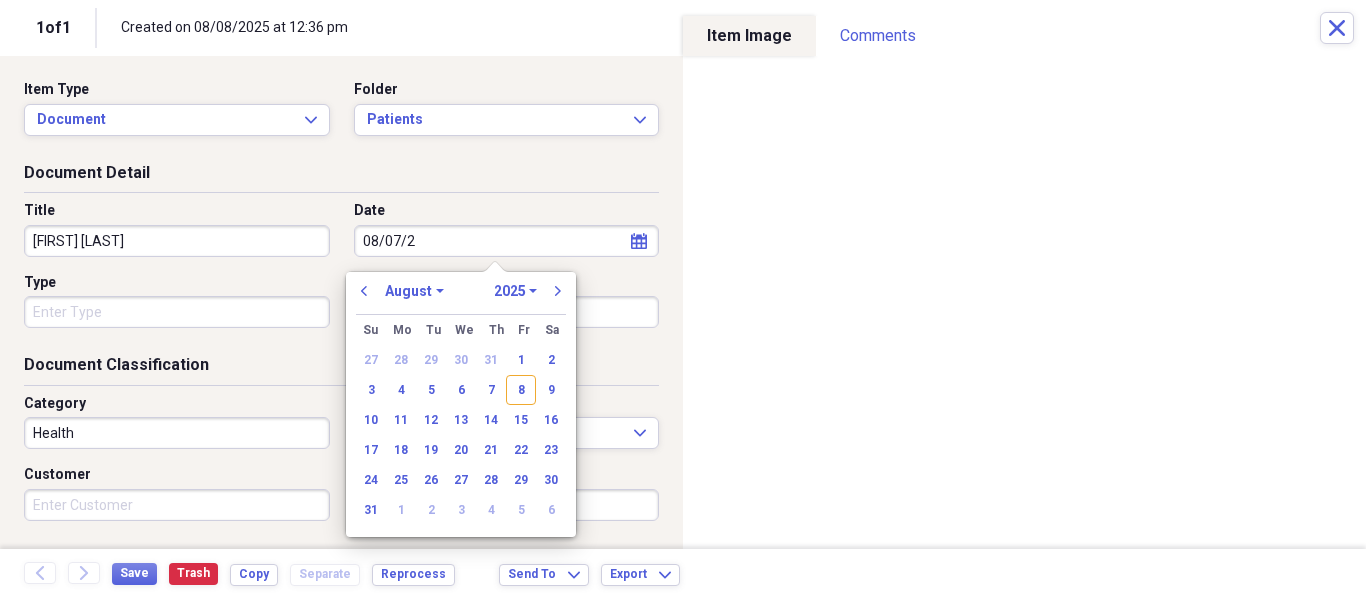 type on "08/07/20" 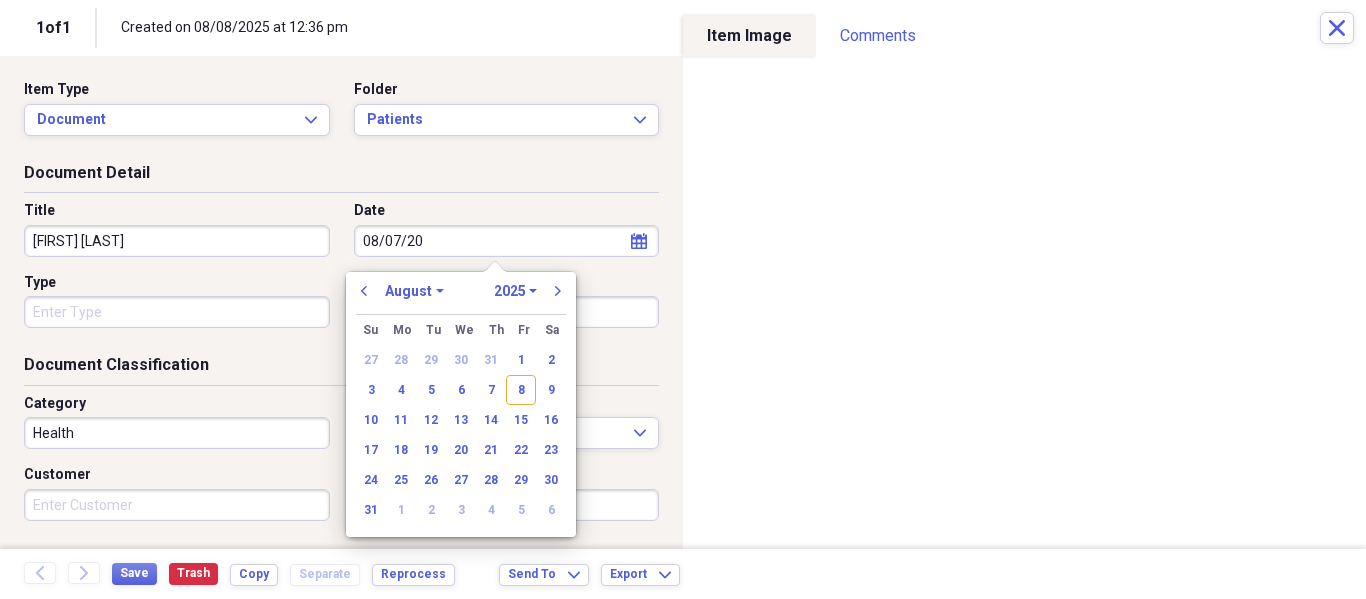 select on "2020" 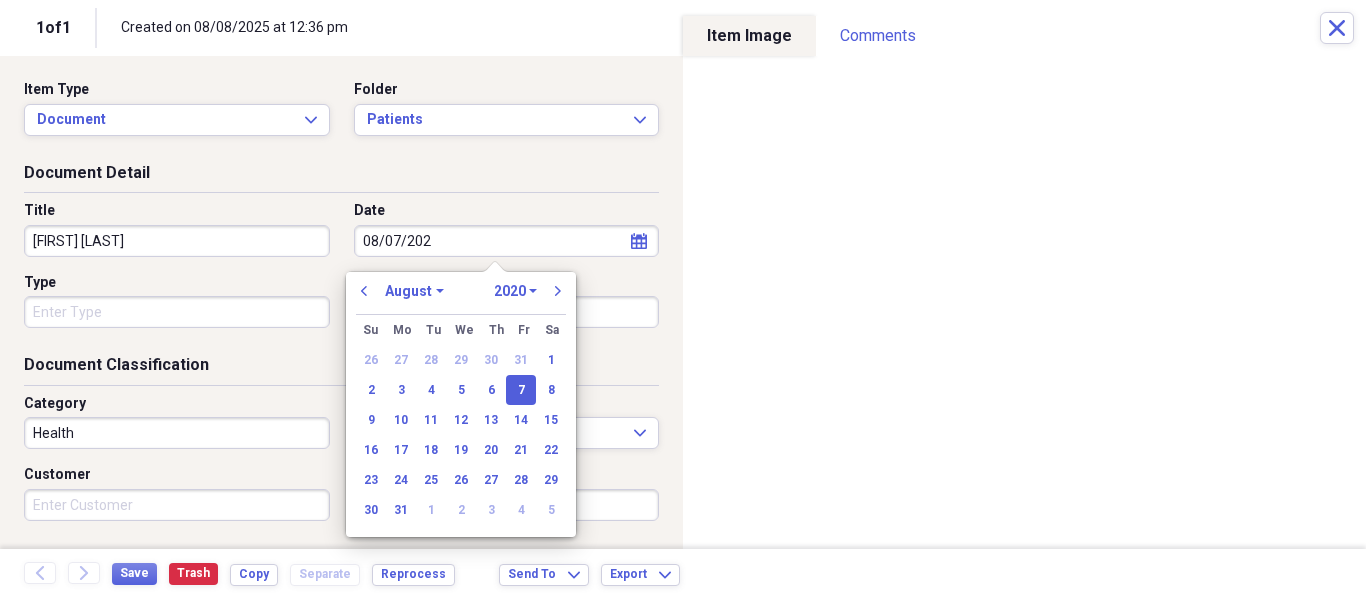 type on "08/07/2025" 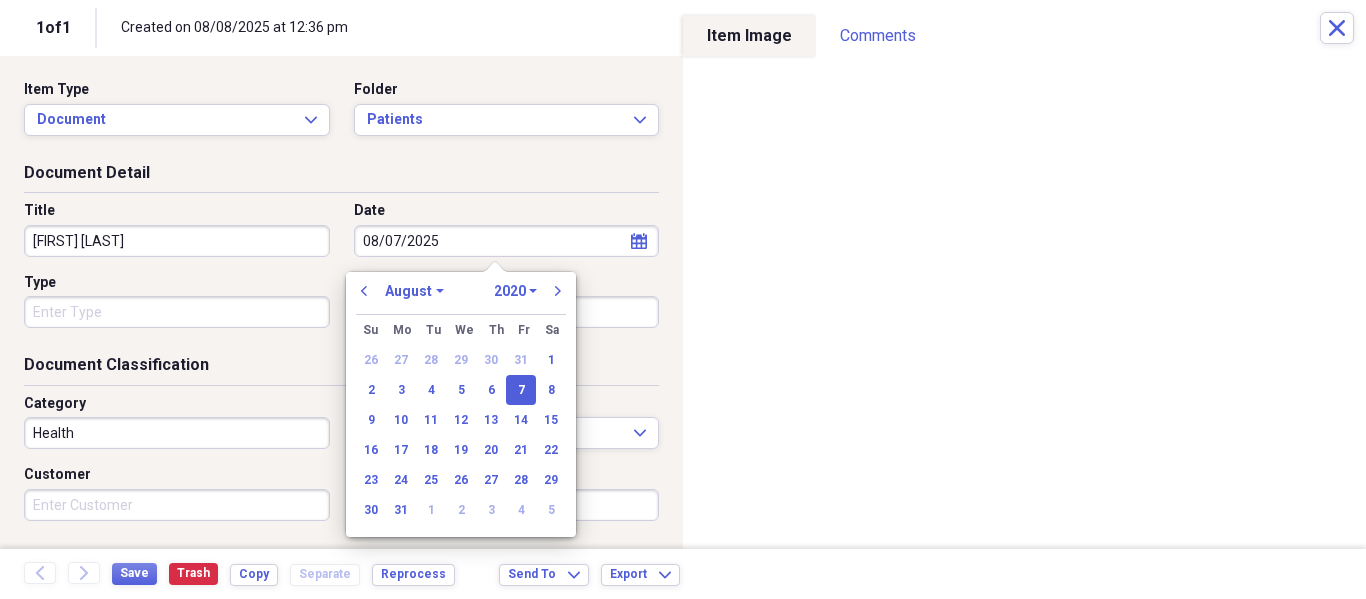 select on "2025" 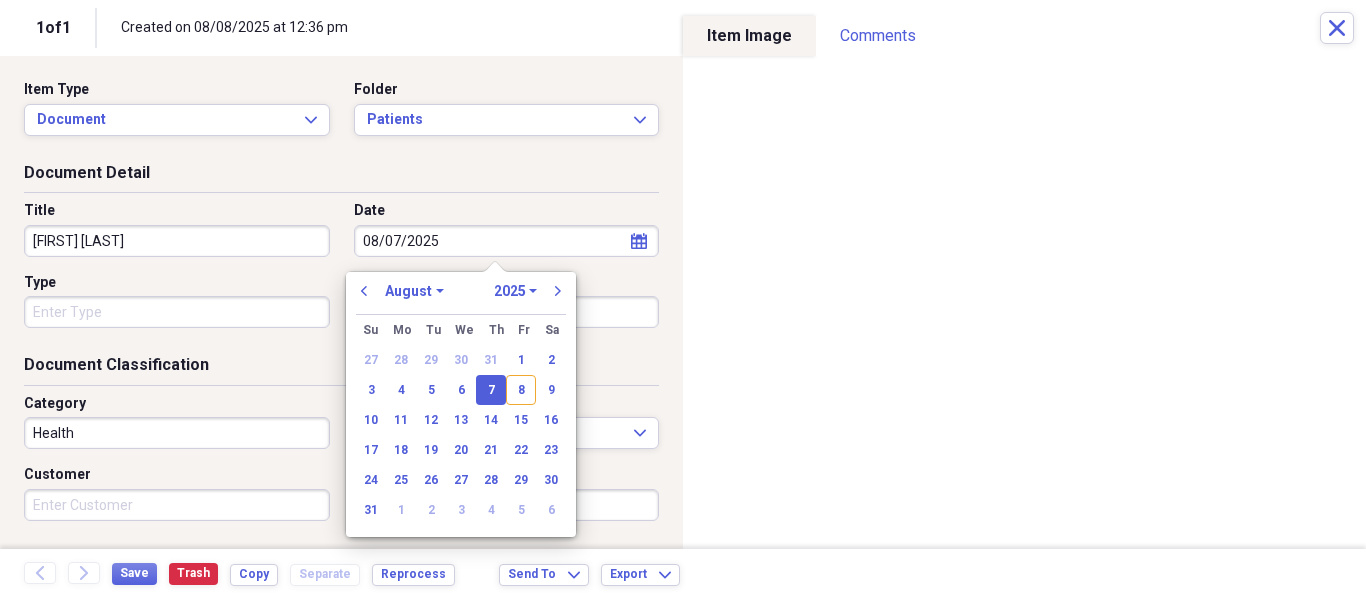 type on "08/07/2025" 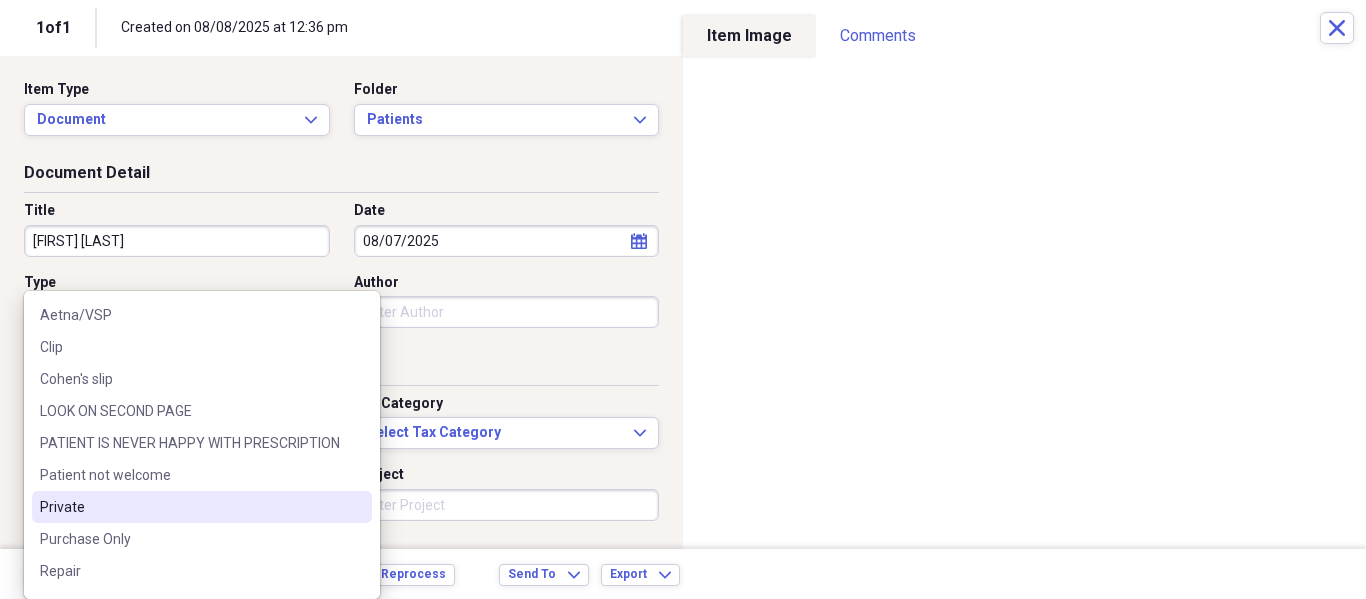 click on "Private" at bounding box center [202, 507] 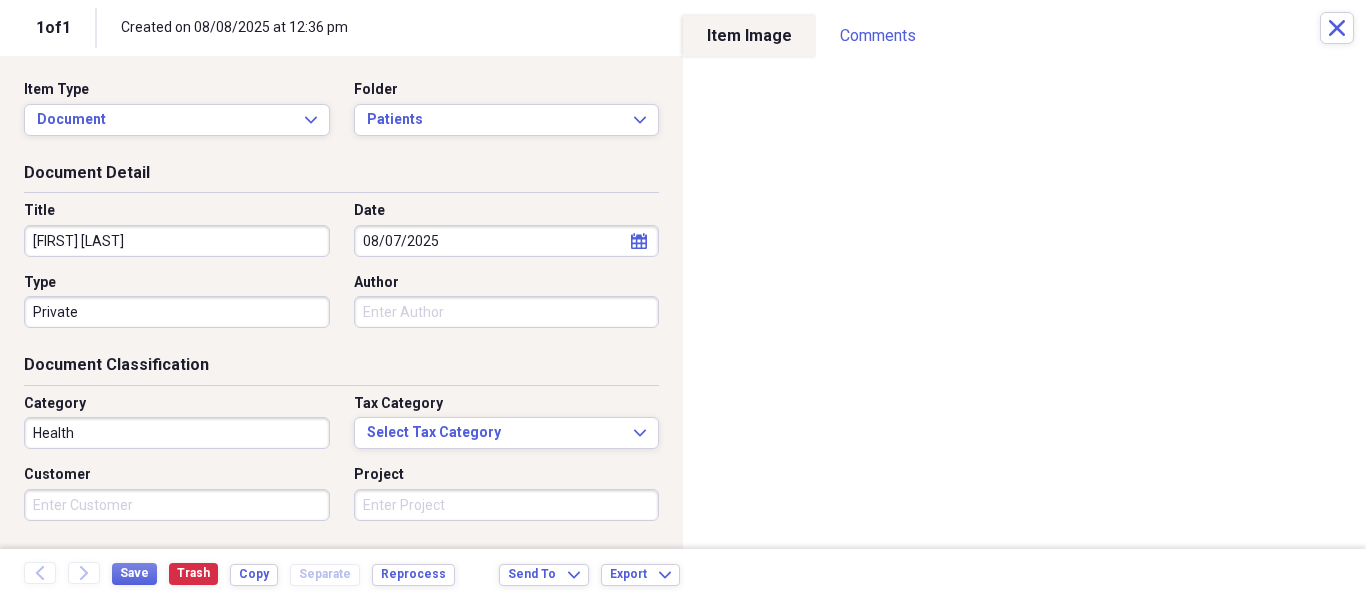 click on "Back Forward Save Trash Copy Separate Reprocess Send To Expand Export Expand" at bounding box center [683, 574] 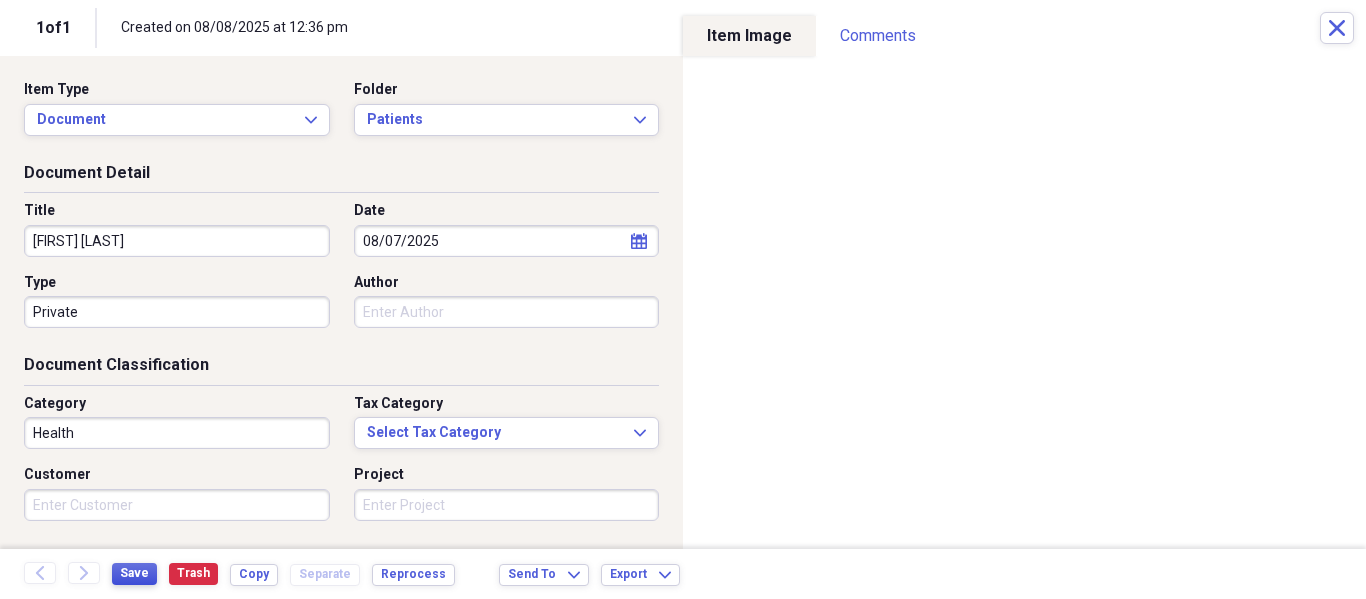 click on "Save" at bounding box center (134, 573) 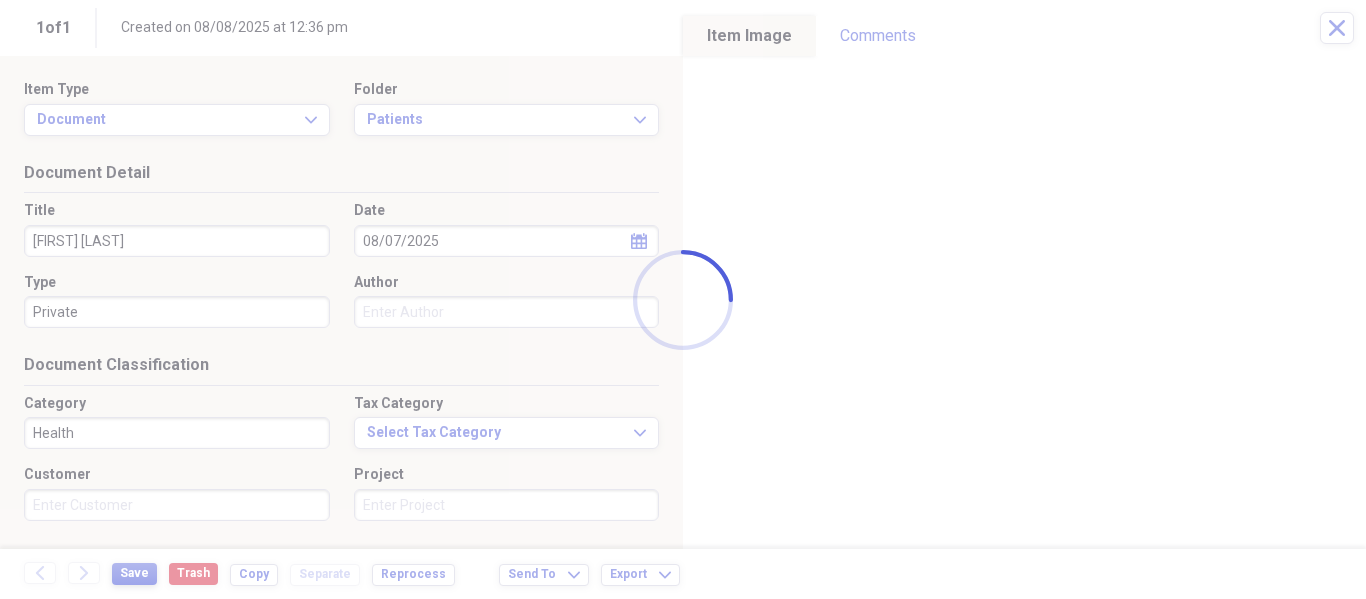 type on "Jane Thomas" 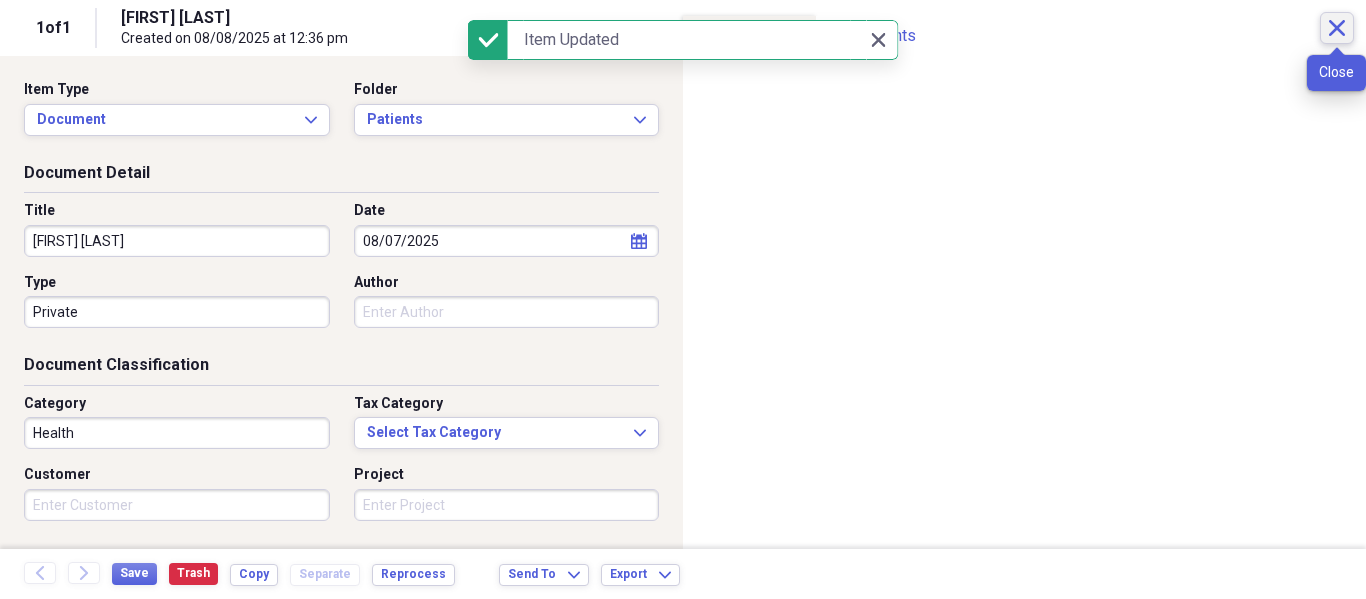 click on "Close" 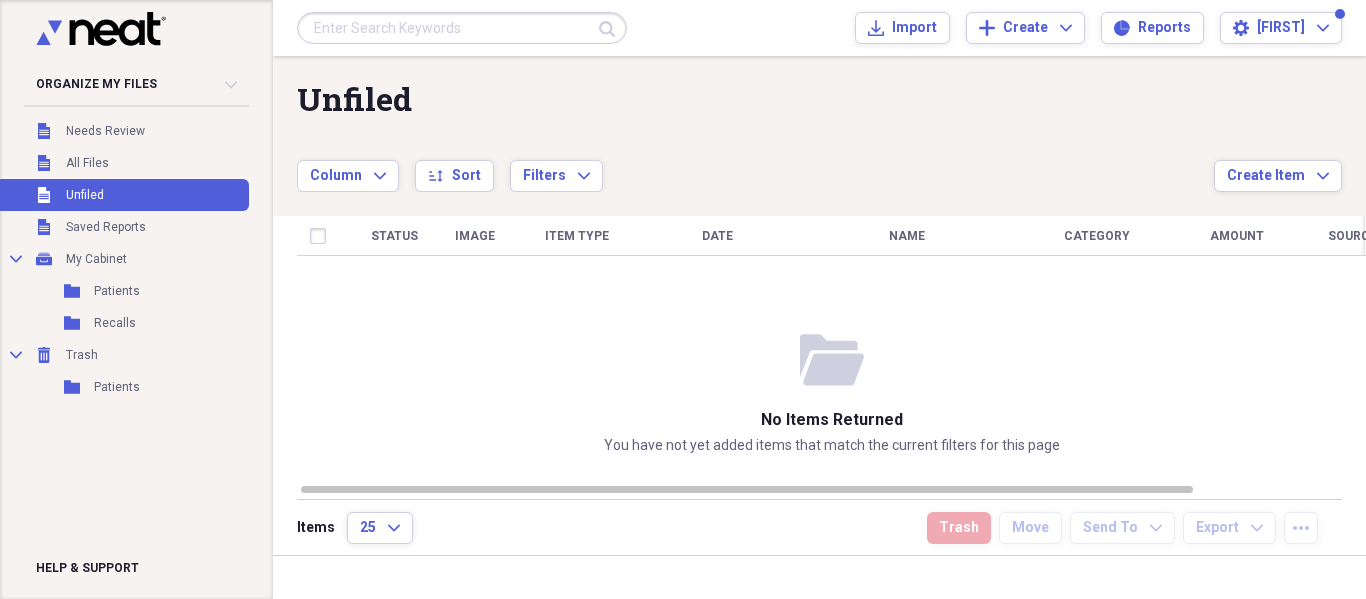 click at bounding box center (462, 28) 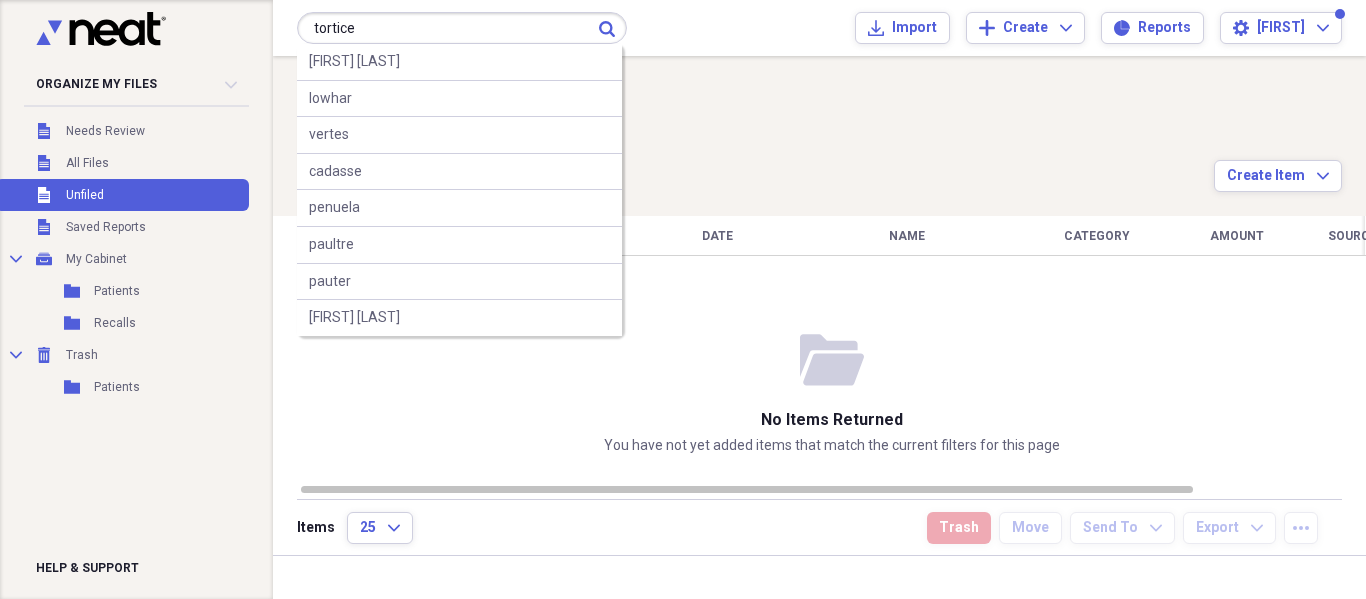 type on "tortice" 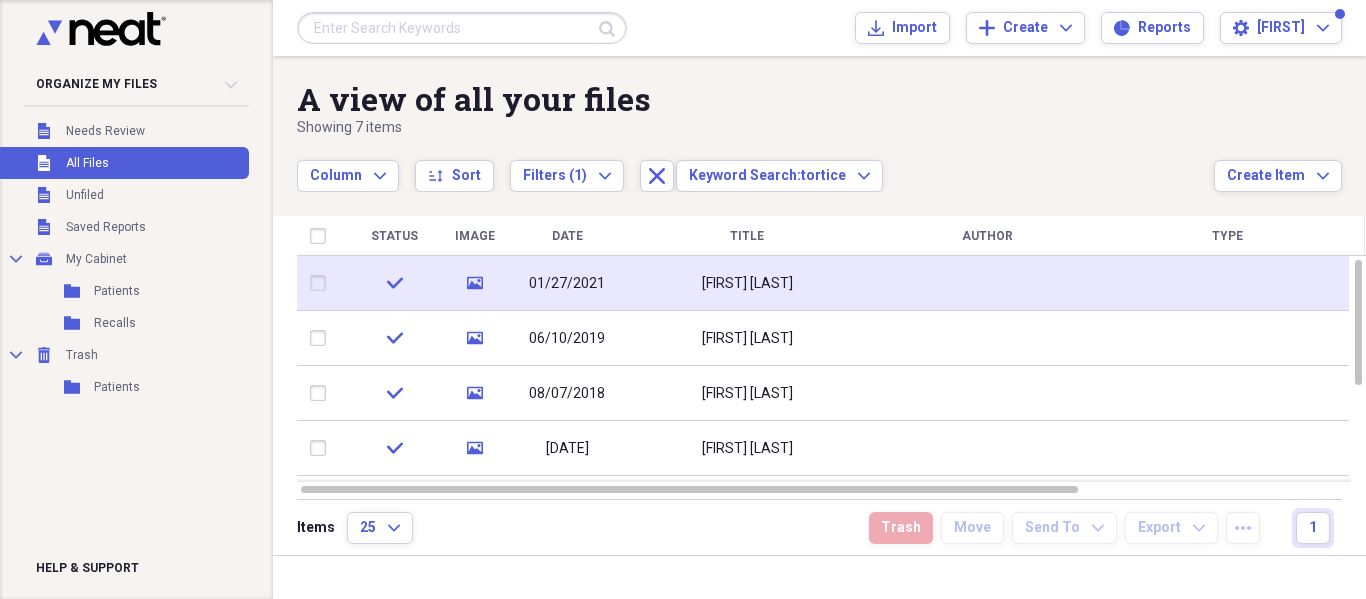 click on "Margie Tortice" at bounding box center (747, 283) 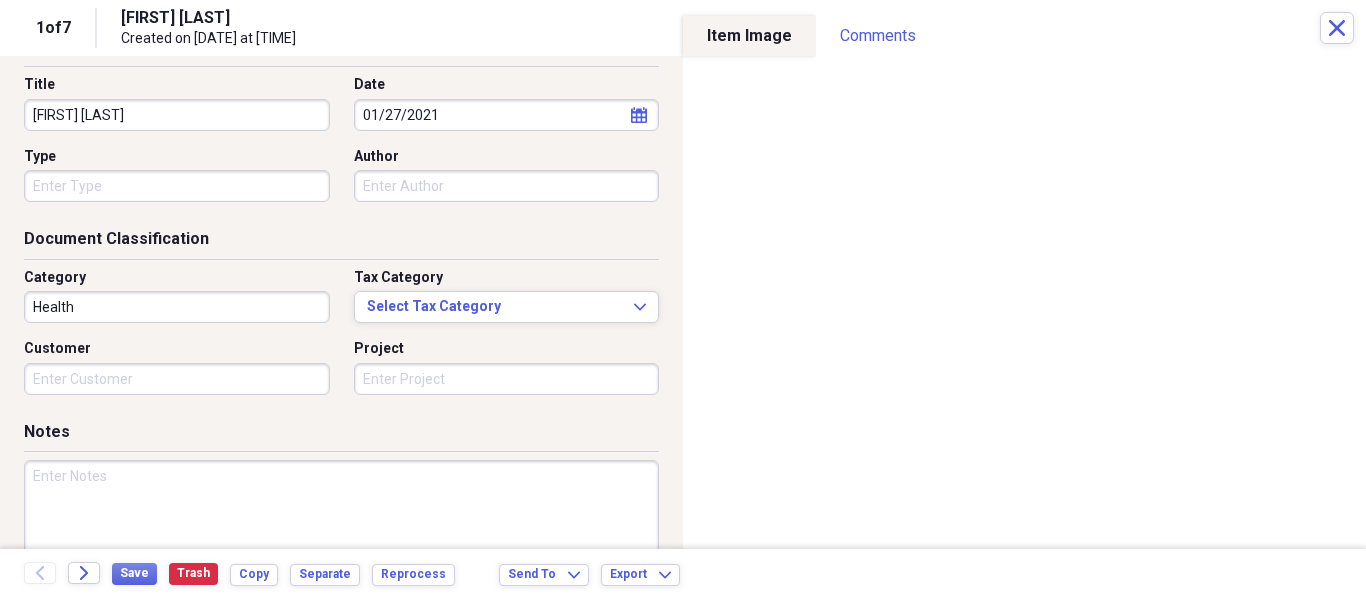scroll, scrollTop: 243, scrollLeft: 0, axis: vertical 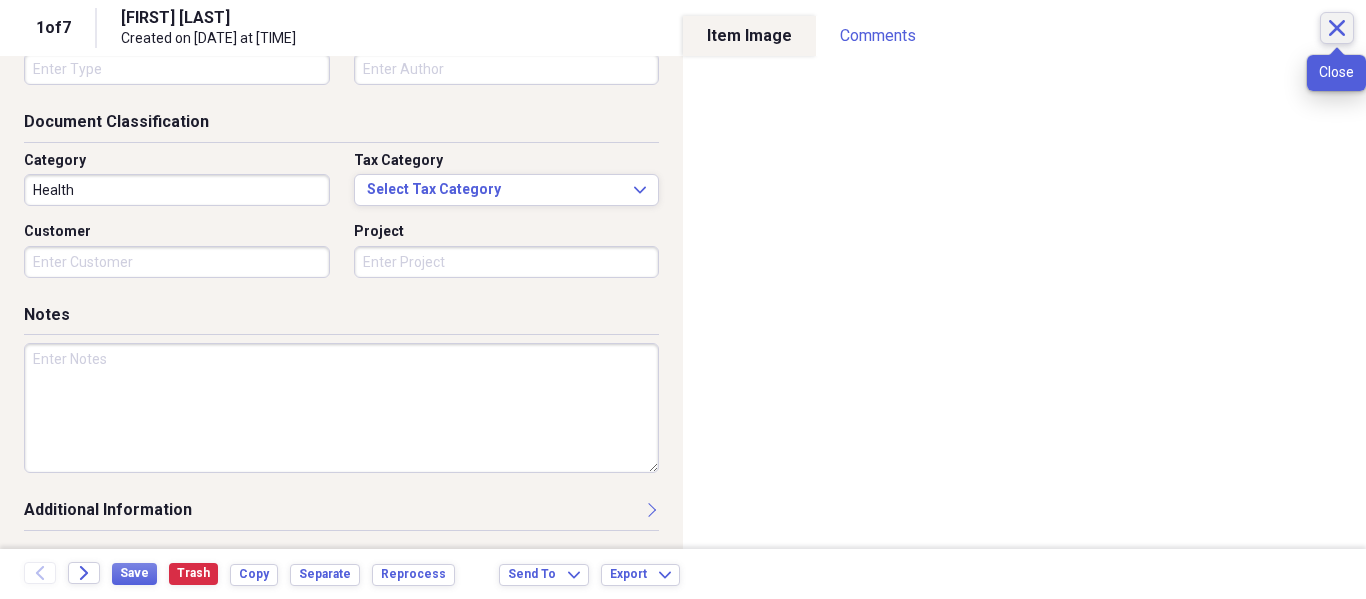 click on "Close" at bounding box center (1337, 28) 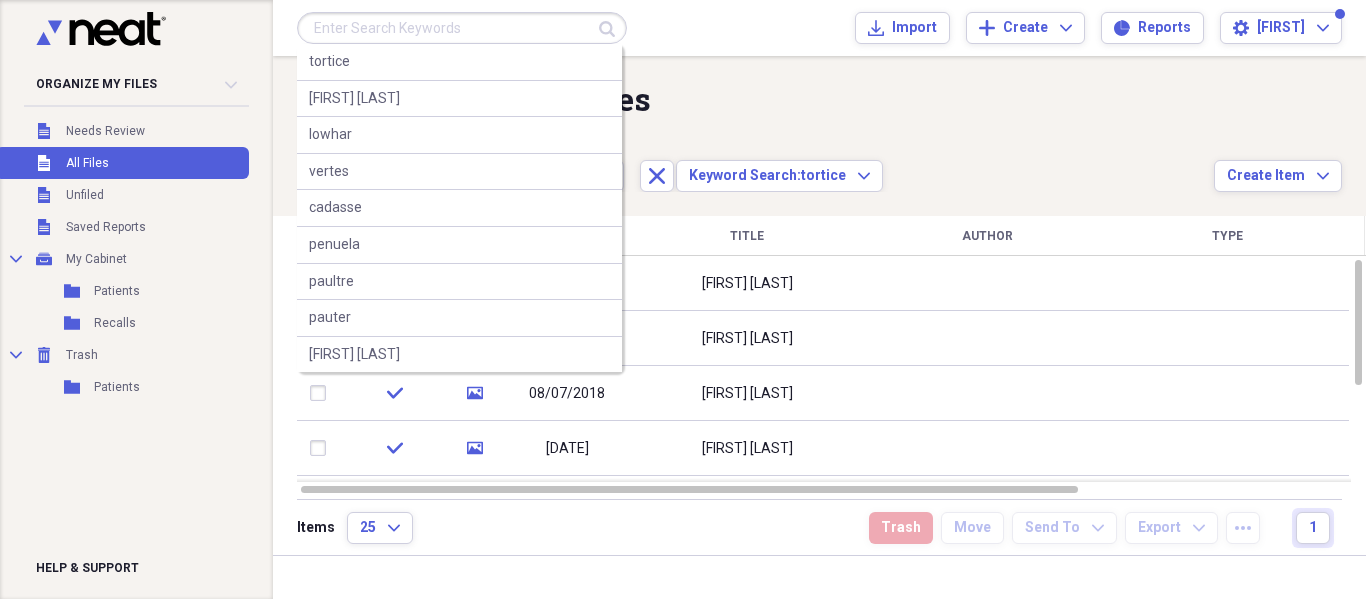 click at bounding box center (462, 28) 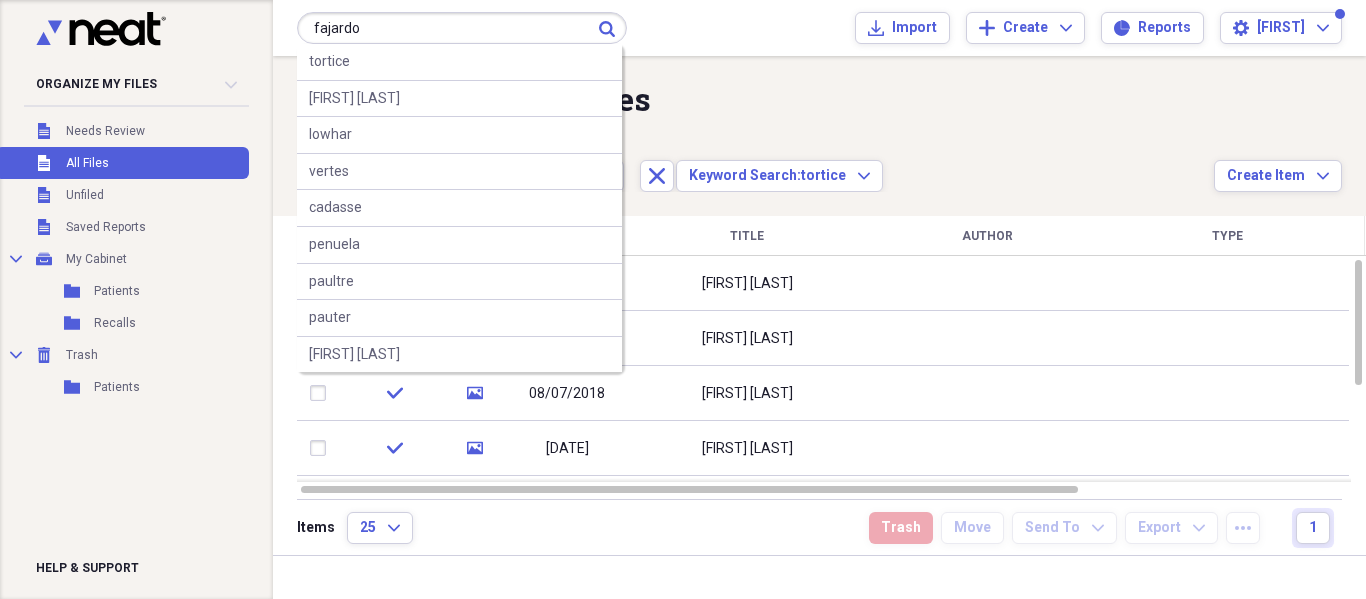 type on "fajardo" 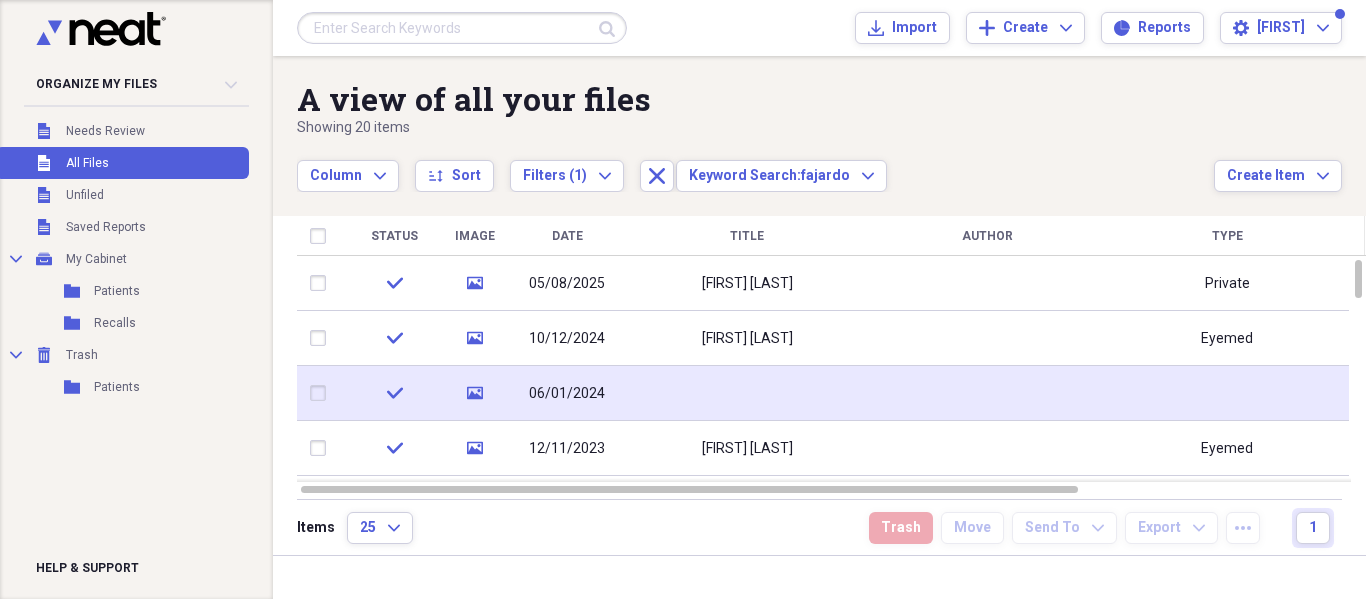 click at bounding box center [747, 393] 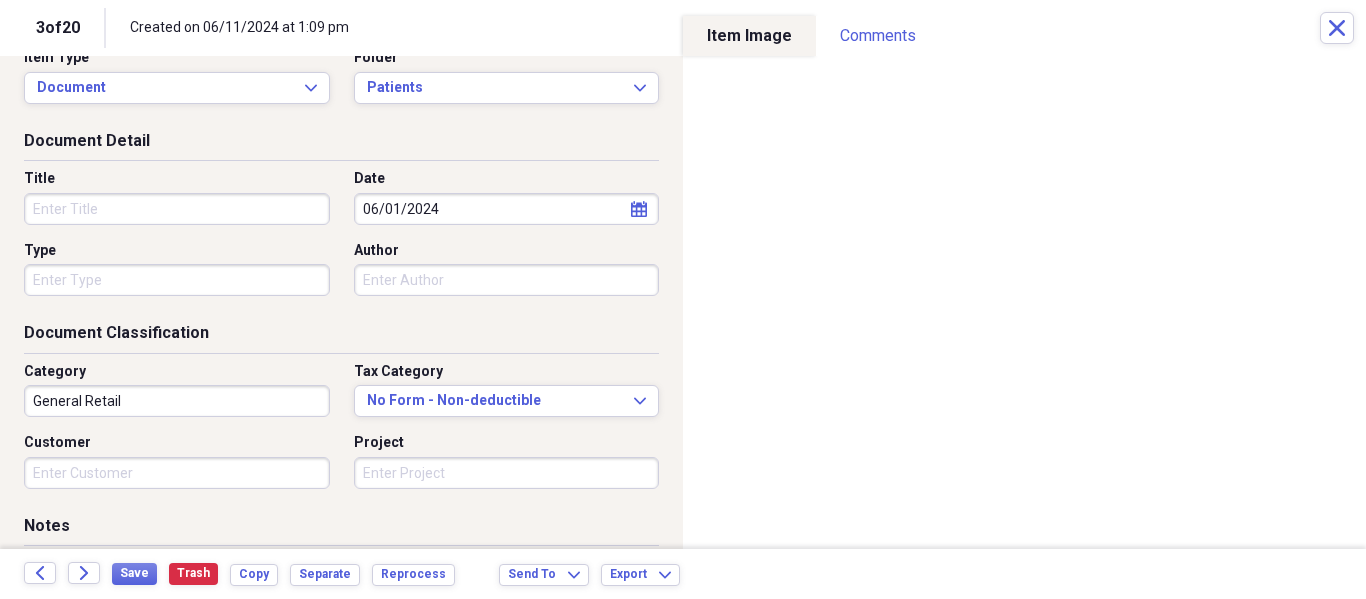 scroll, scrollTop: 0, scrollLeft: 0, axis: both 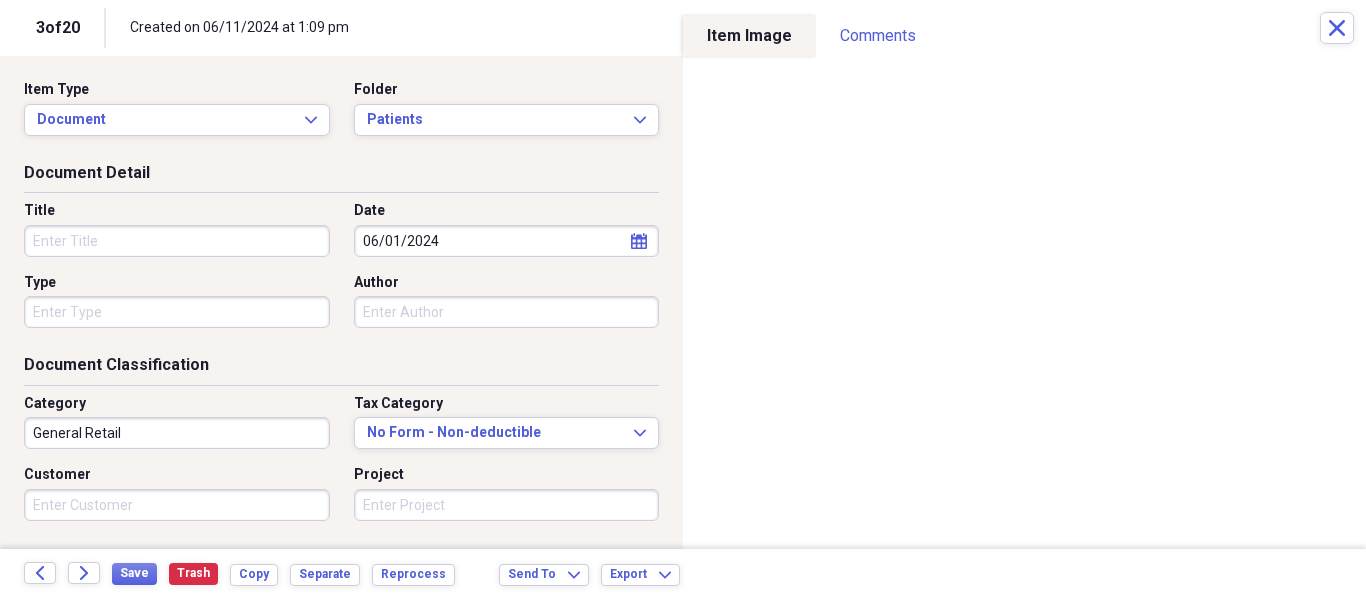 click on "Title" at bounding box center [177, 241] 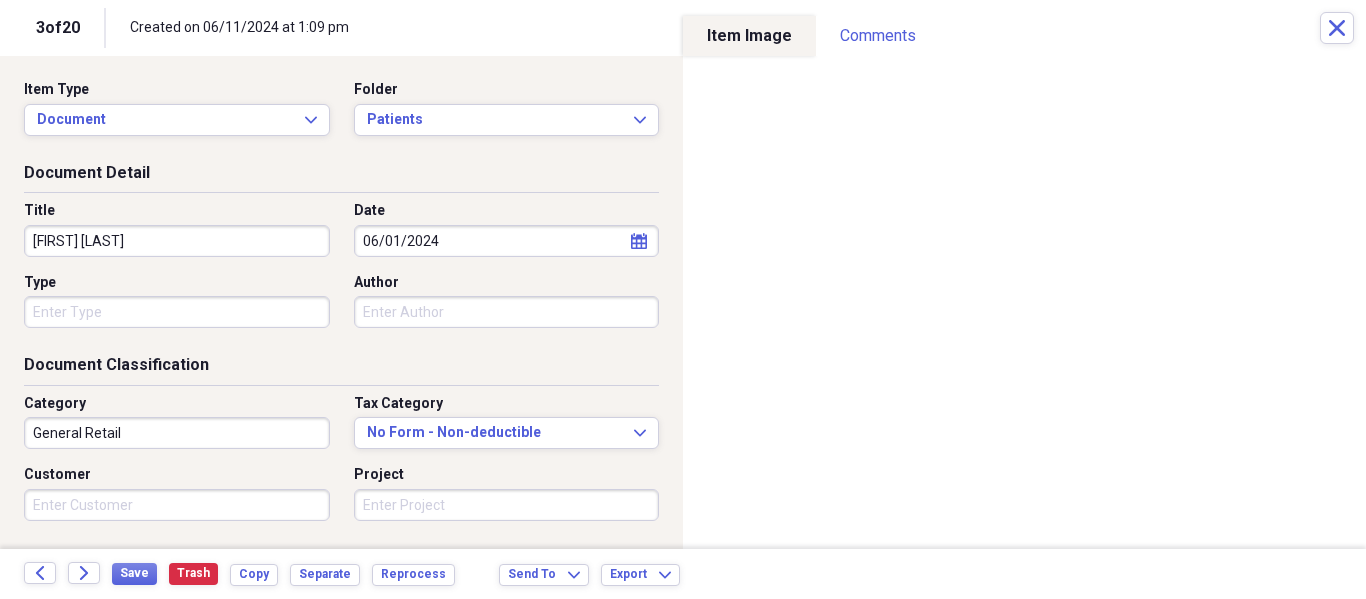 click on "Joanne Fajardo" at bounding box center (177, 241) 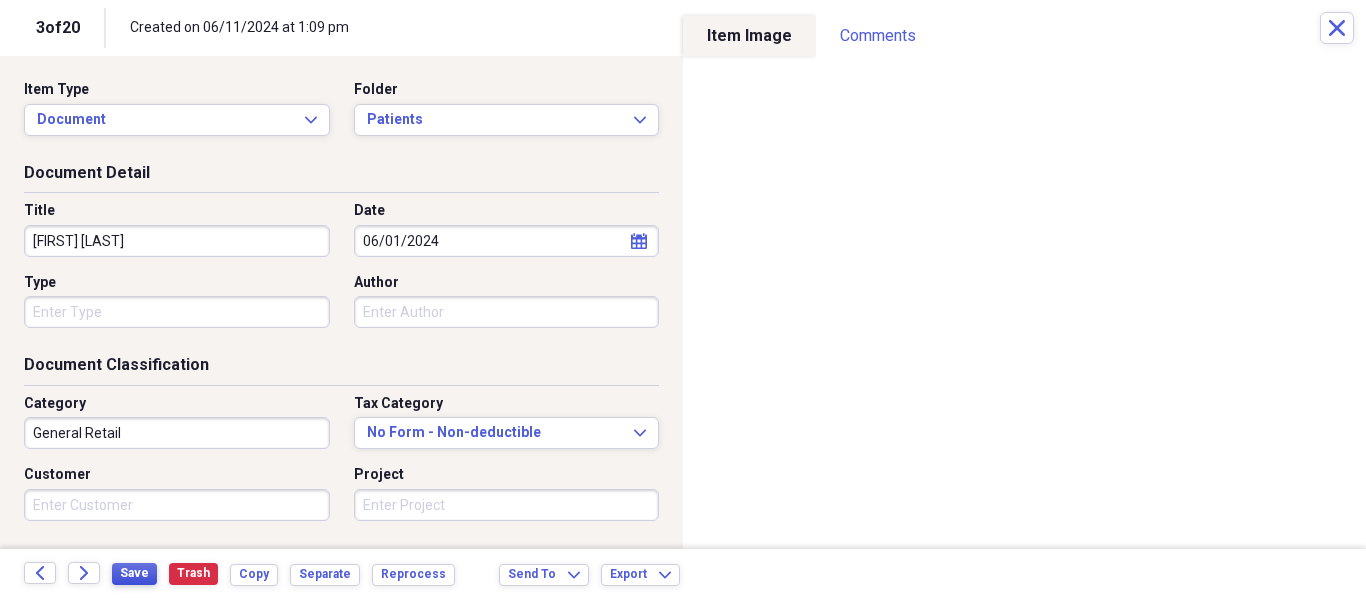 type on "Joanne Fajardo" 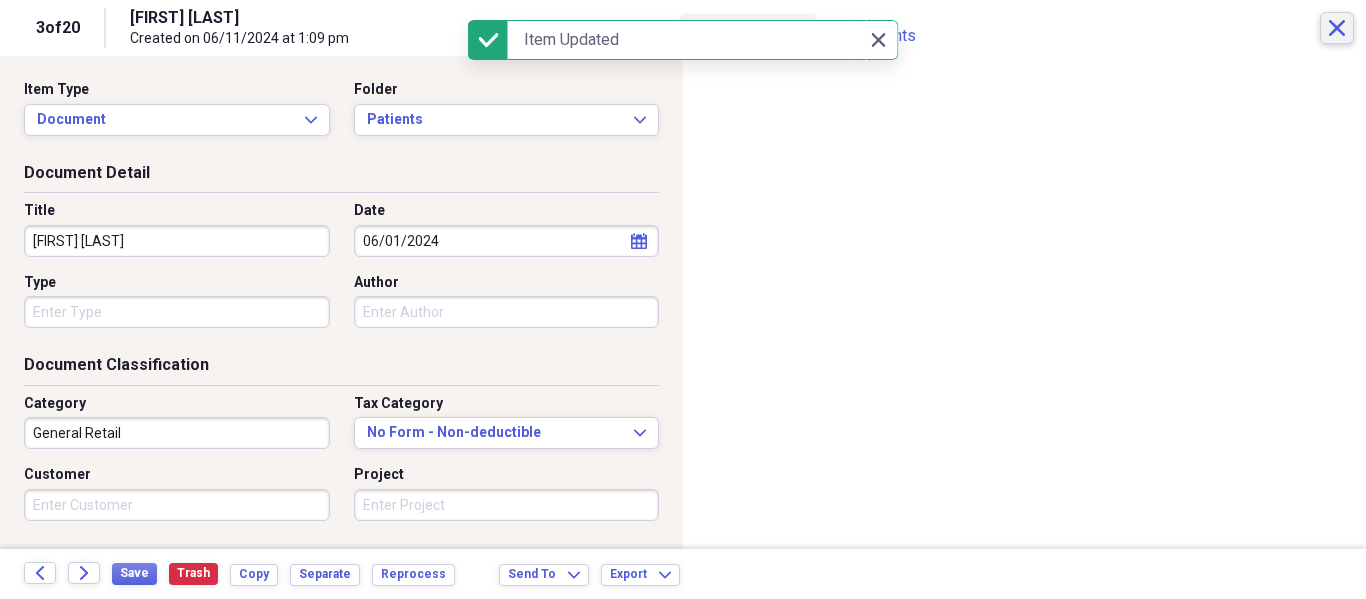 click on "Close" 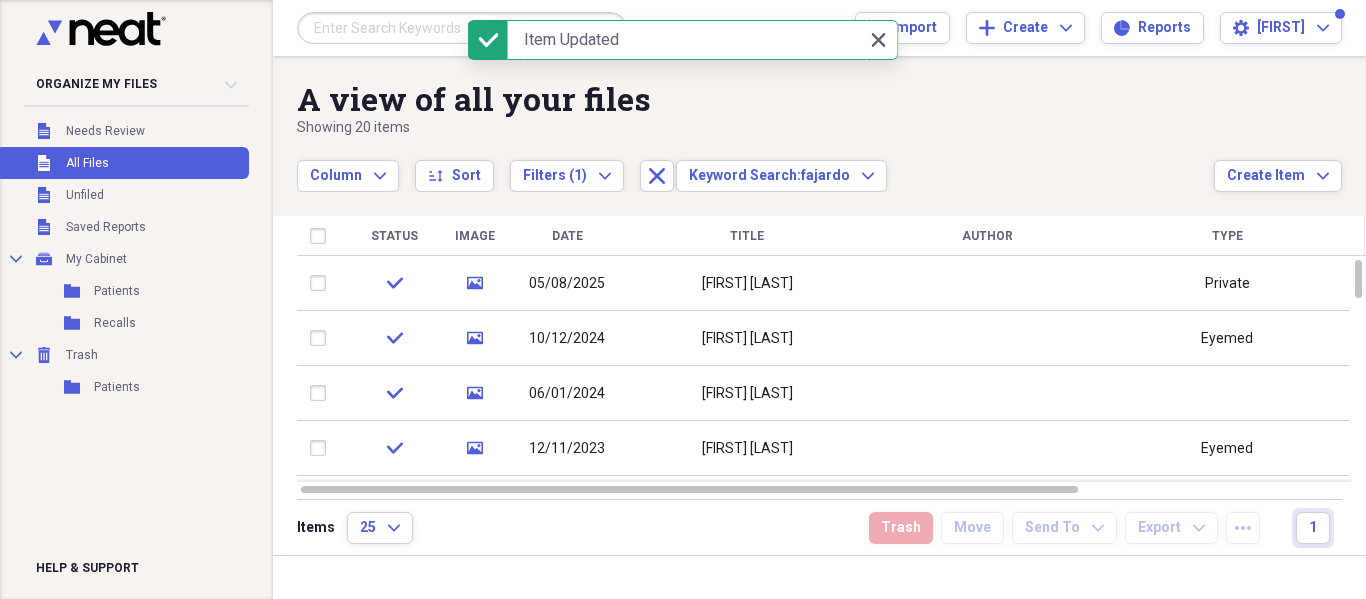 click at bounding box center (462, 28) 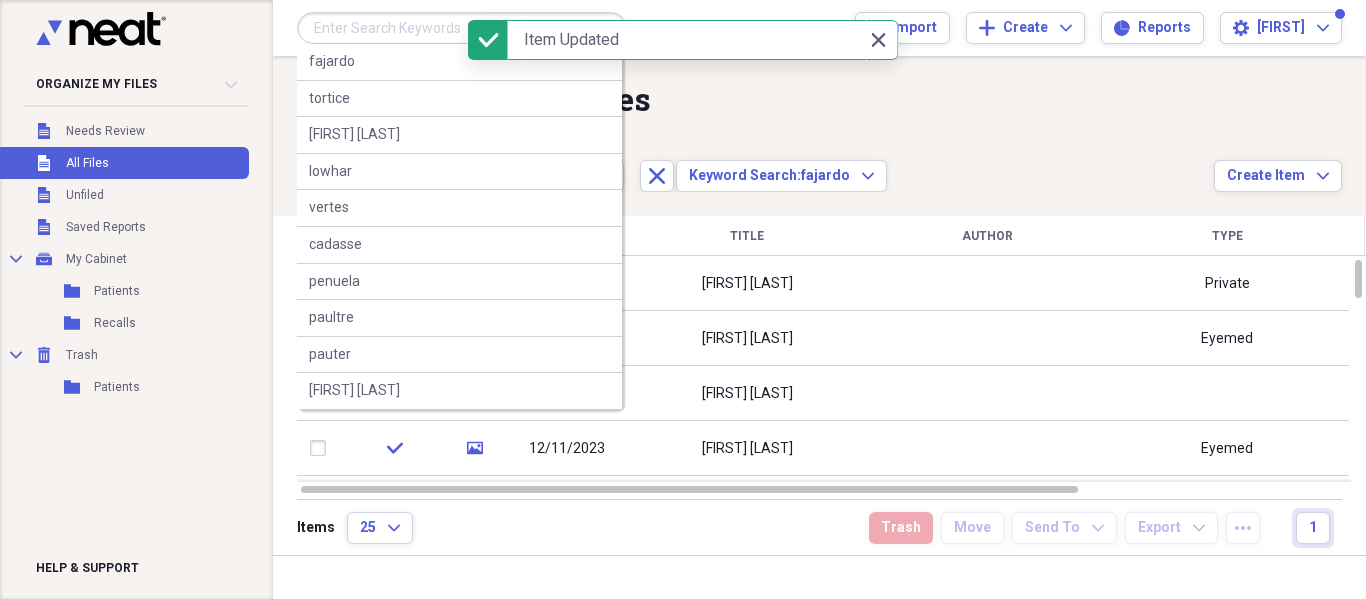 paste on "Joanne Fajardo" 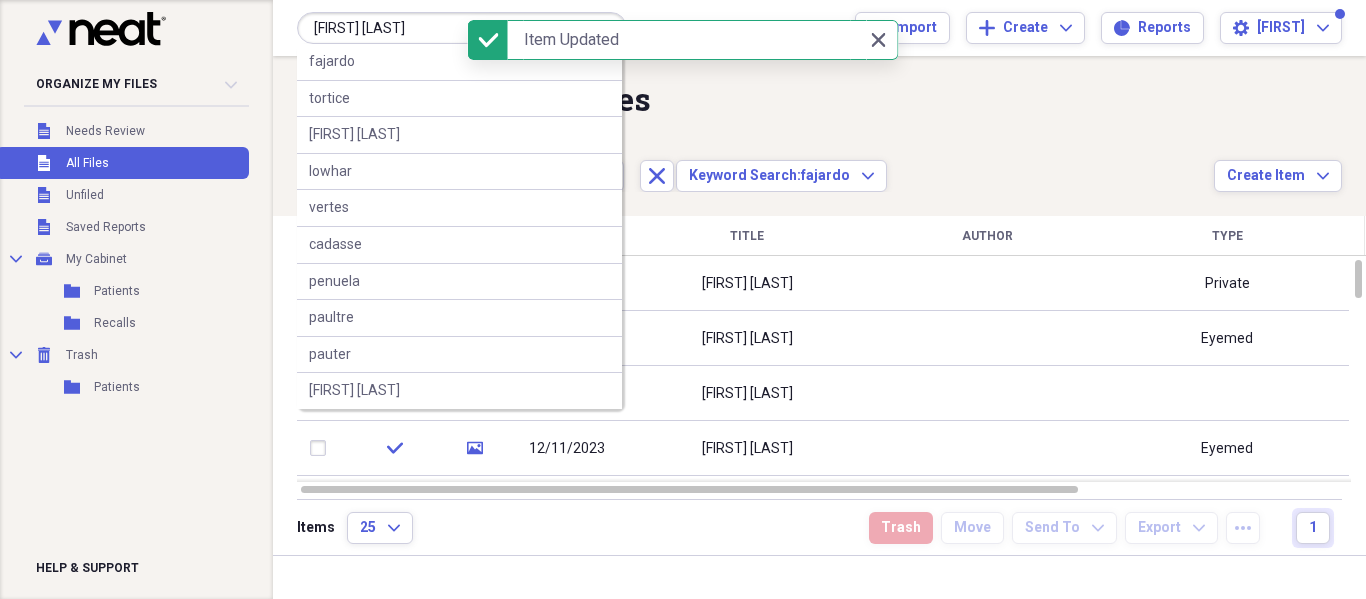 type on "Joanne Fajardo" 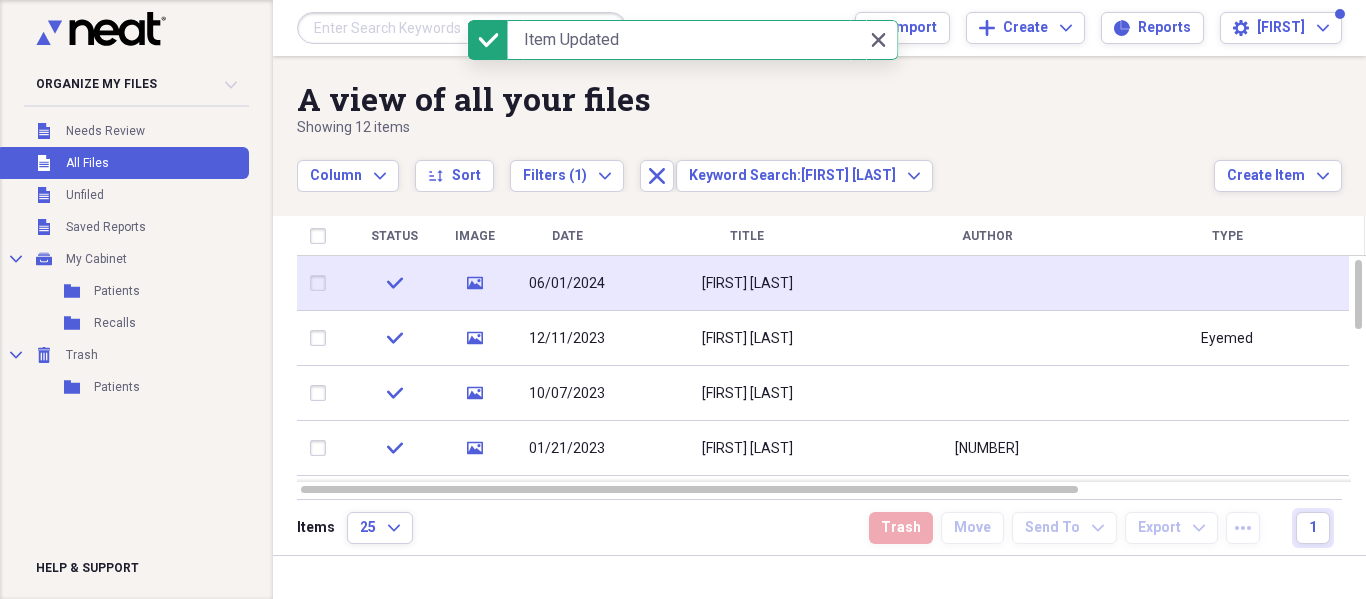 click on "Joanne Fajardo" at bounding box center [747, 283] 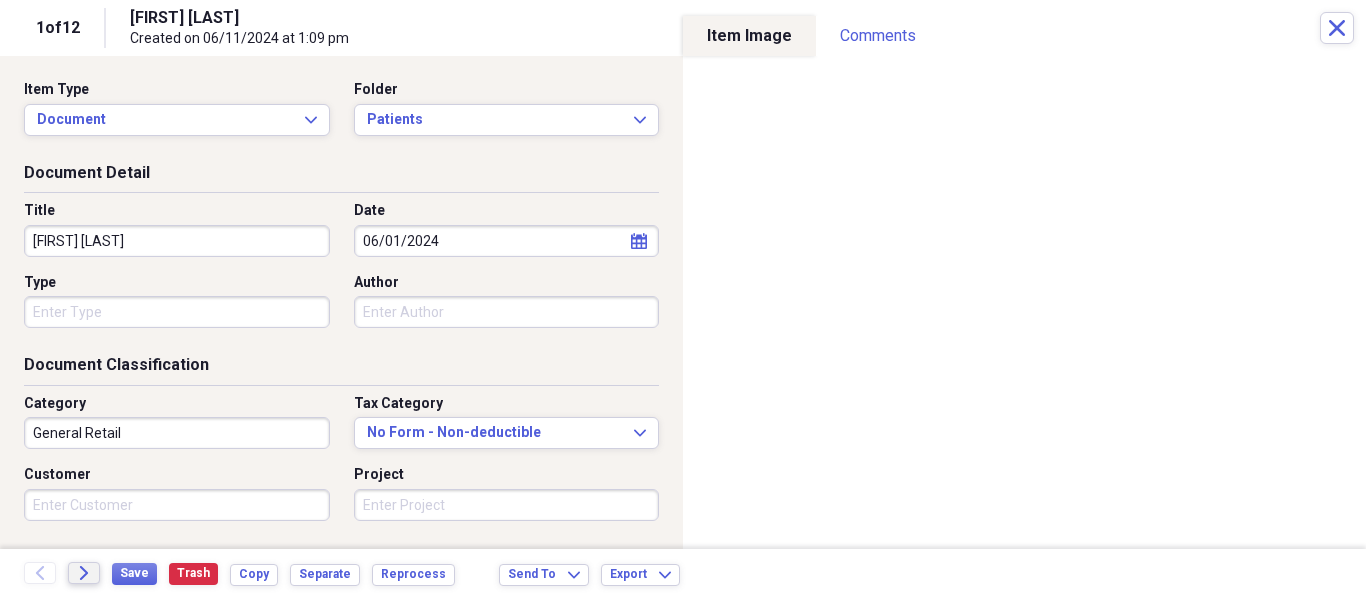 click on "Forward" 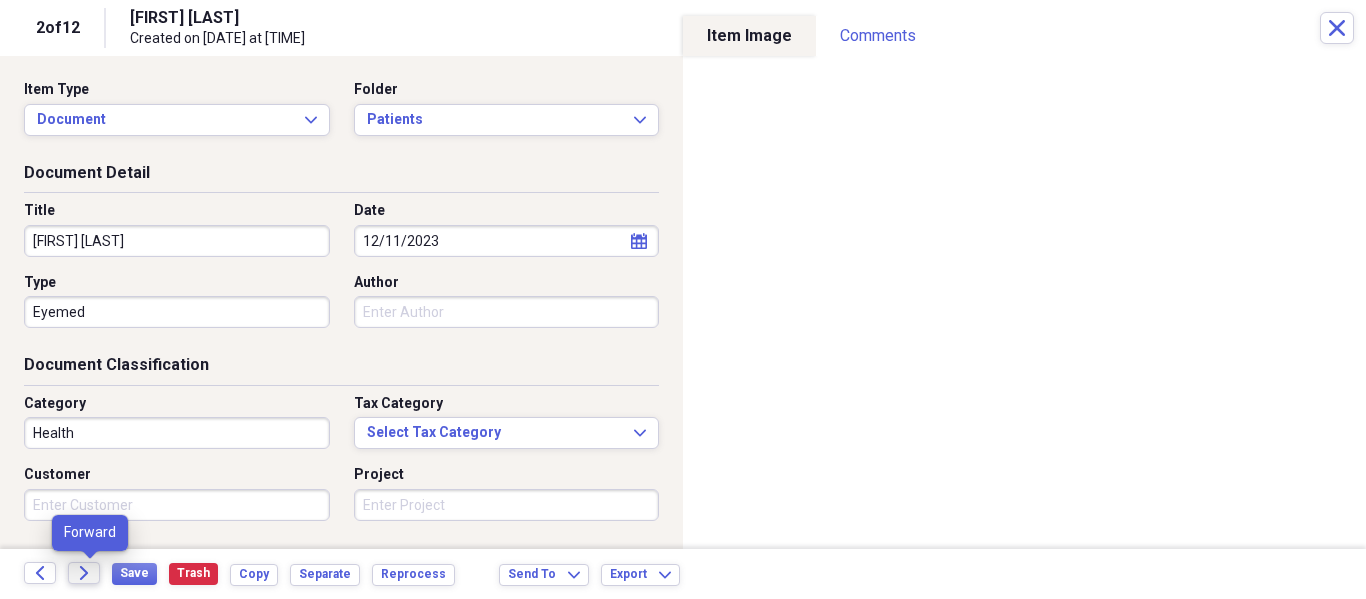 click on "Forward" 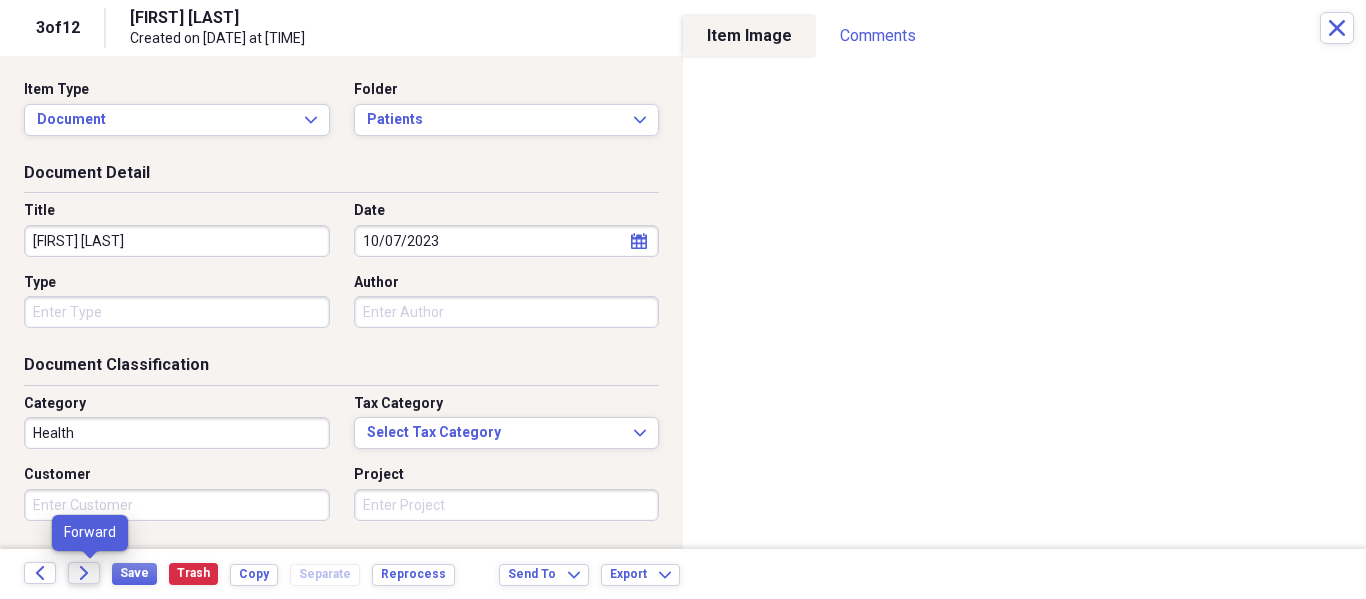 click on "Forward" 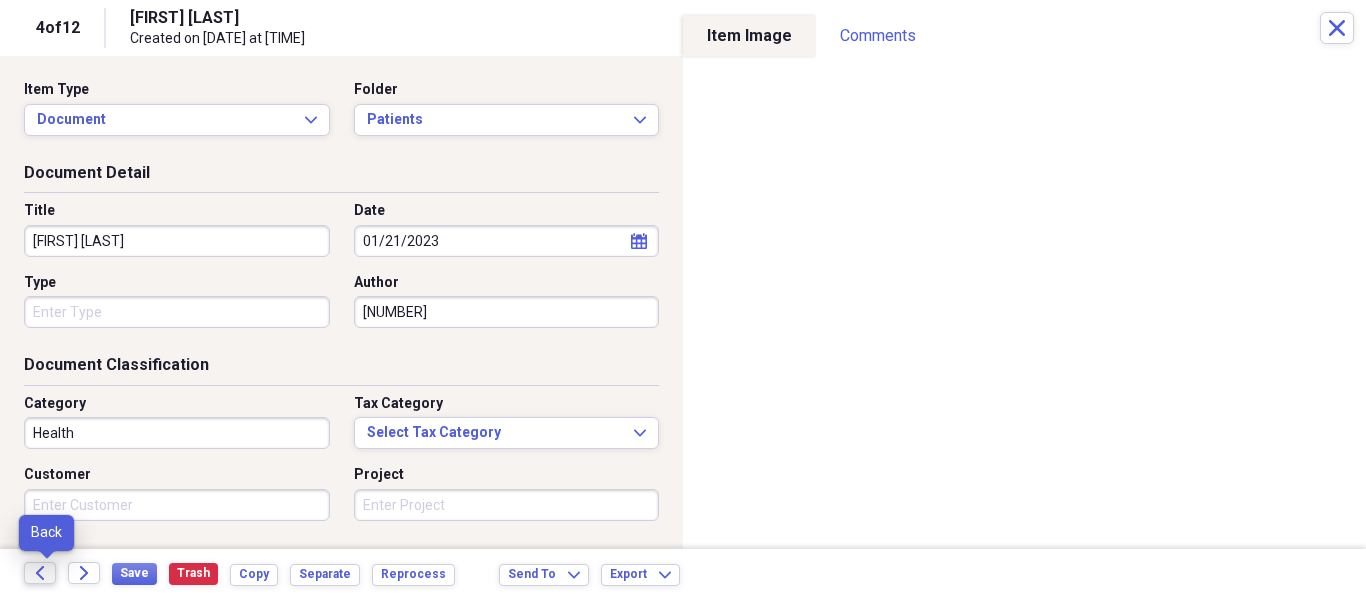 click on "Back" 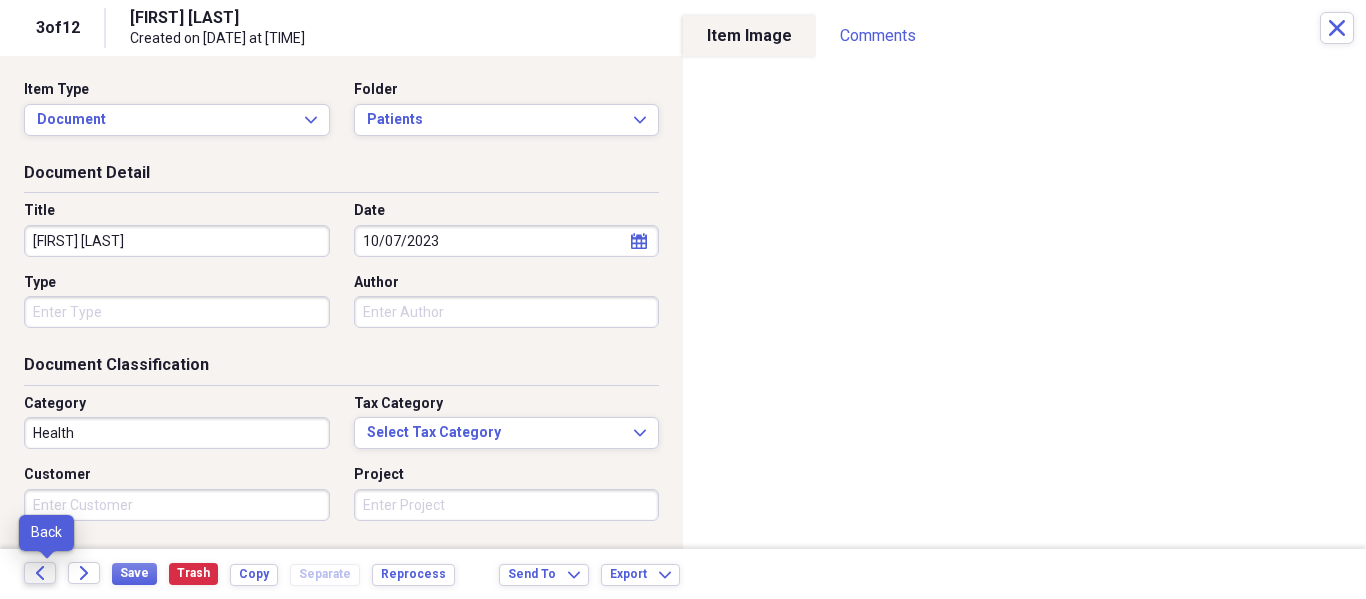 click on "Back" 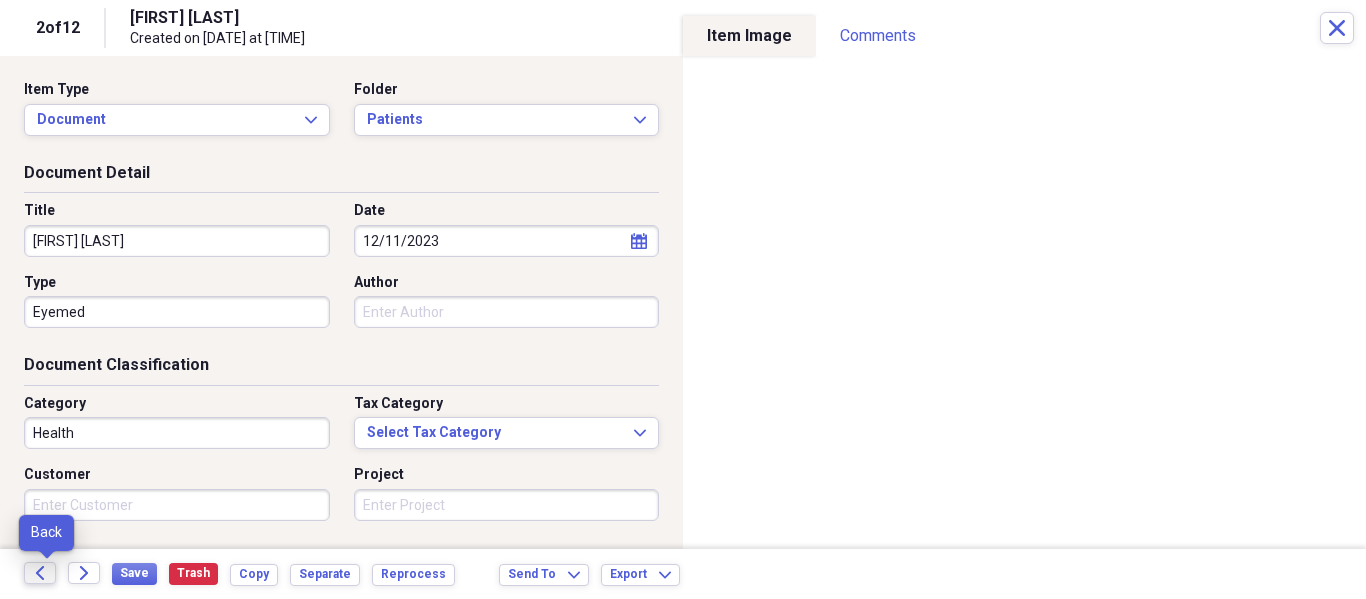 click on "Back" 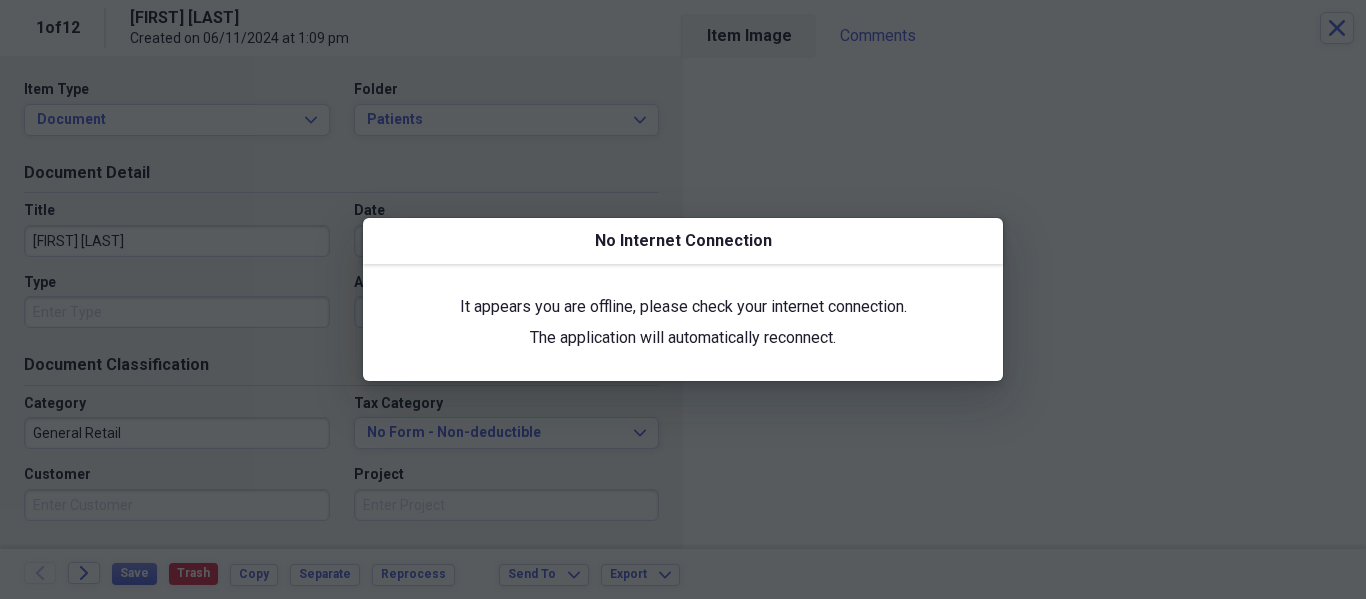 click at bounding box center [683, 299] 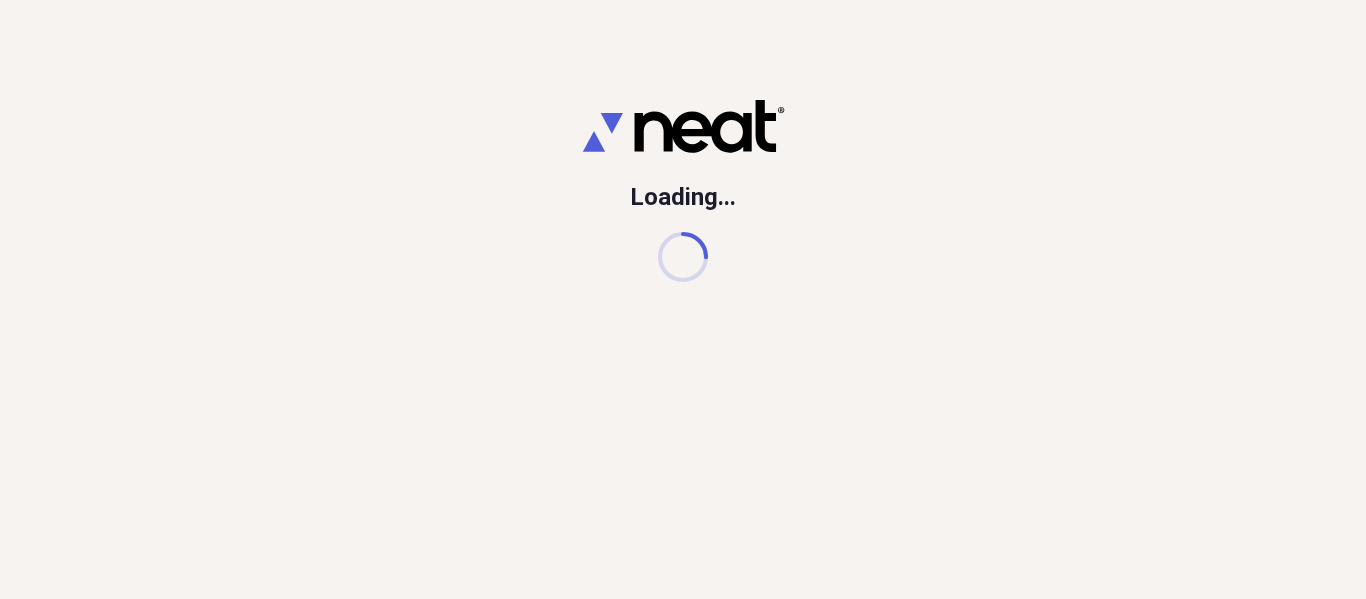 scroll, scrollTop: 0, scrollLeft: 0, axis: both 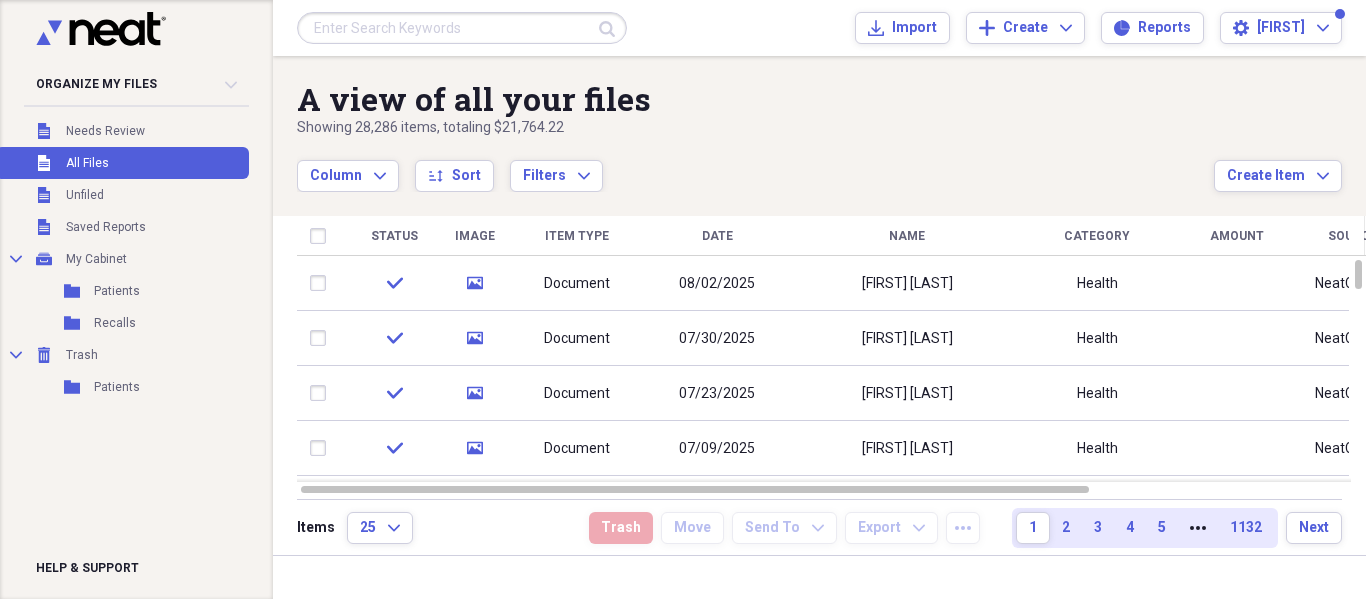 click on "A view of all your files" at bounding box center (755, 99) 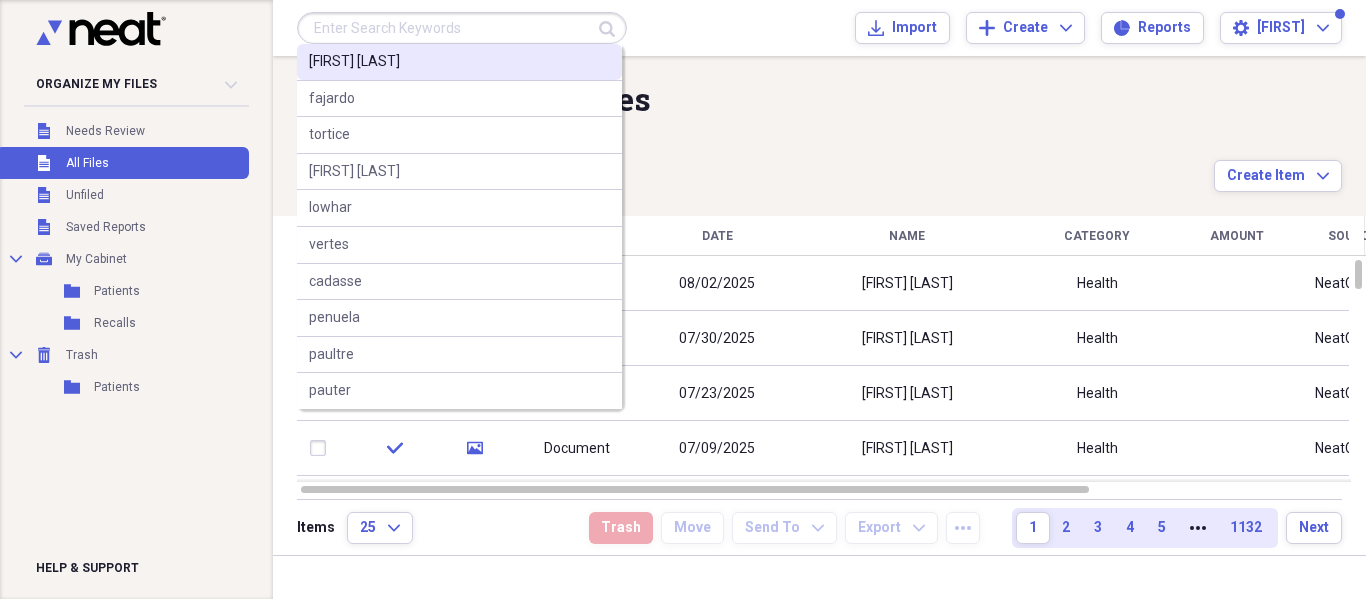 click on "[FIRST] [LAST]" at bounding box center [459, 62] 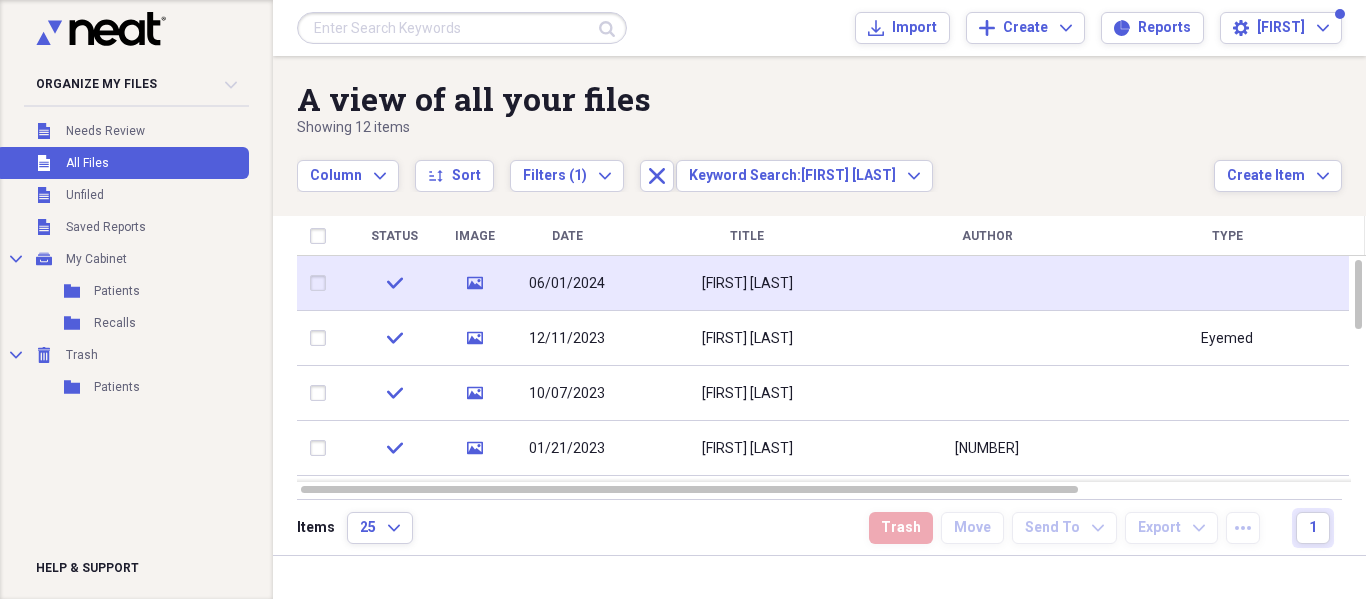 click on "[FIRST] [LAST]" at bounding box center (747, 283) 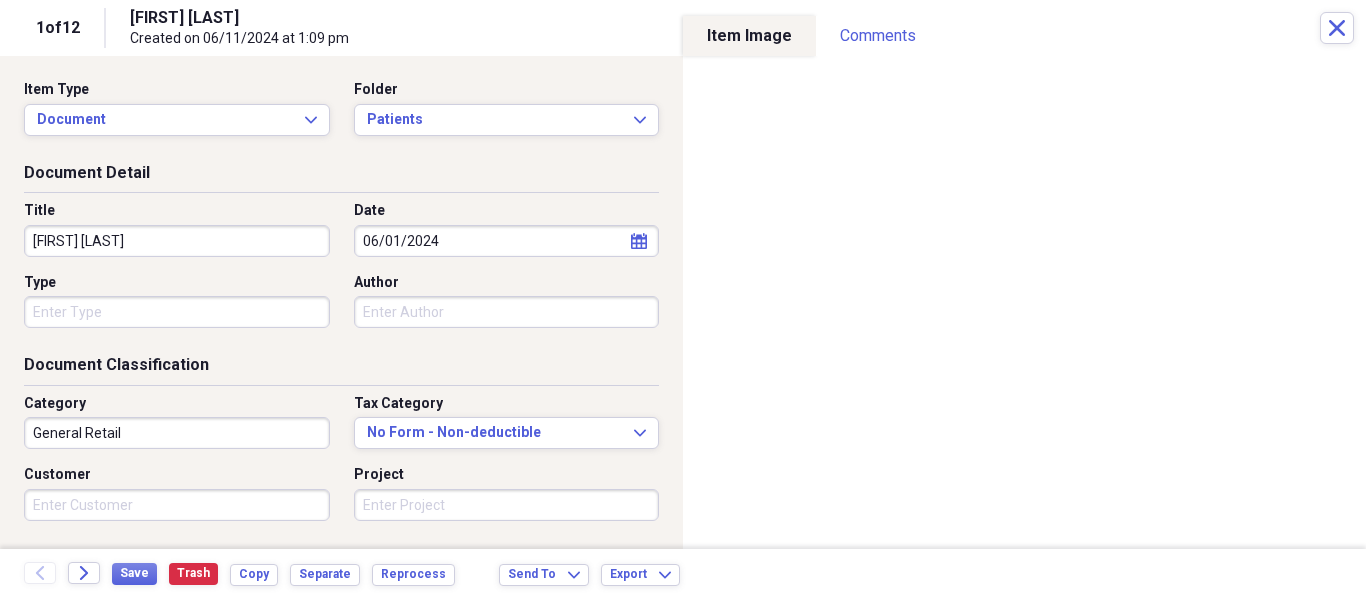 click on "Back Forward Save Trash Copy Separate Reprocess Send To Expand Export Expand" at bounding box center [683, 574] 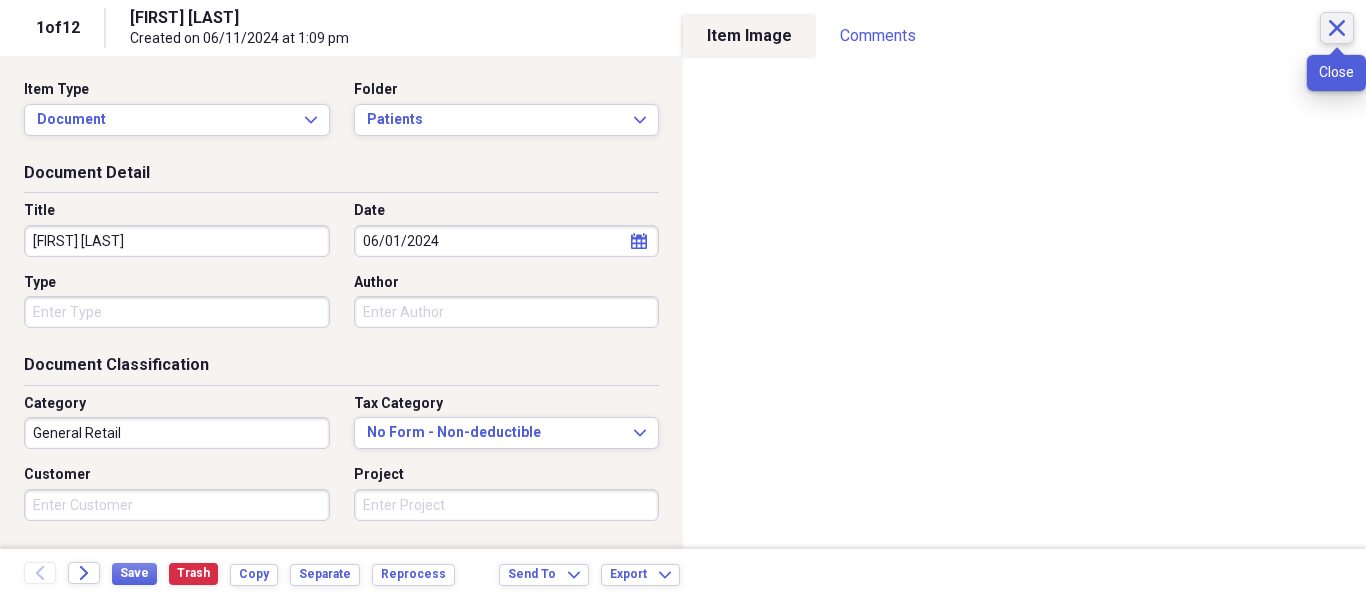 click on "Close" at bounding box center (1337, 28) 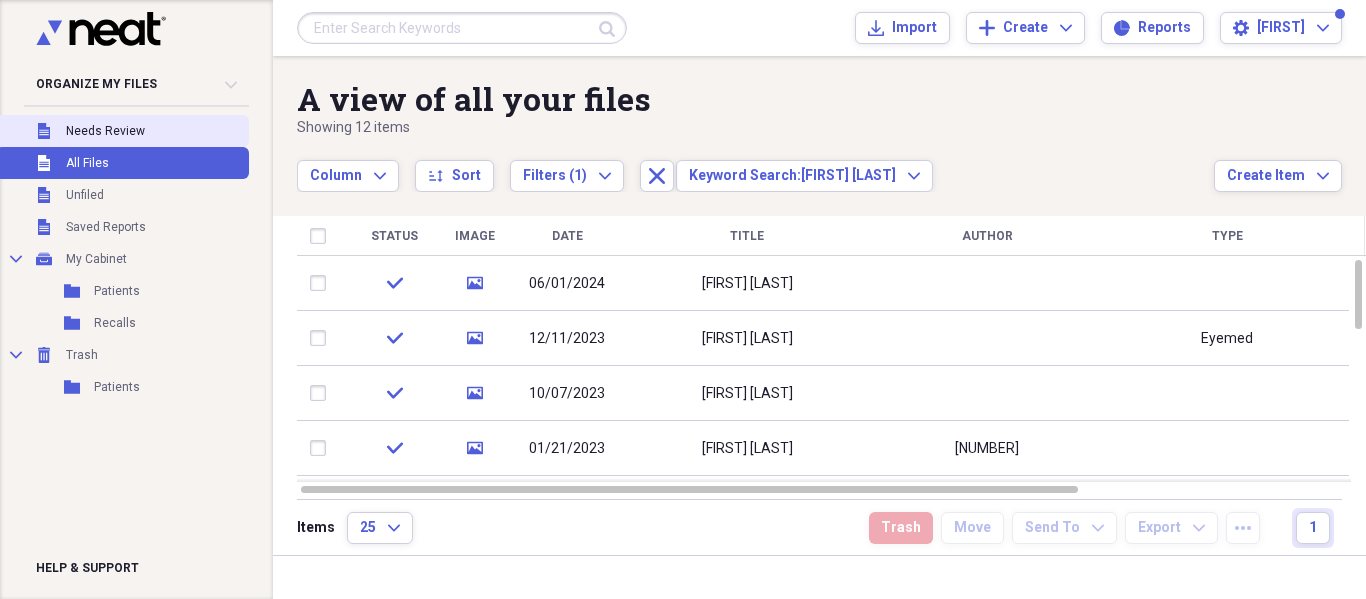 click on "Unfiled Needs Review" at bounding box center [122, 131] 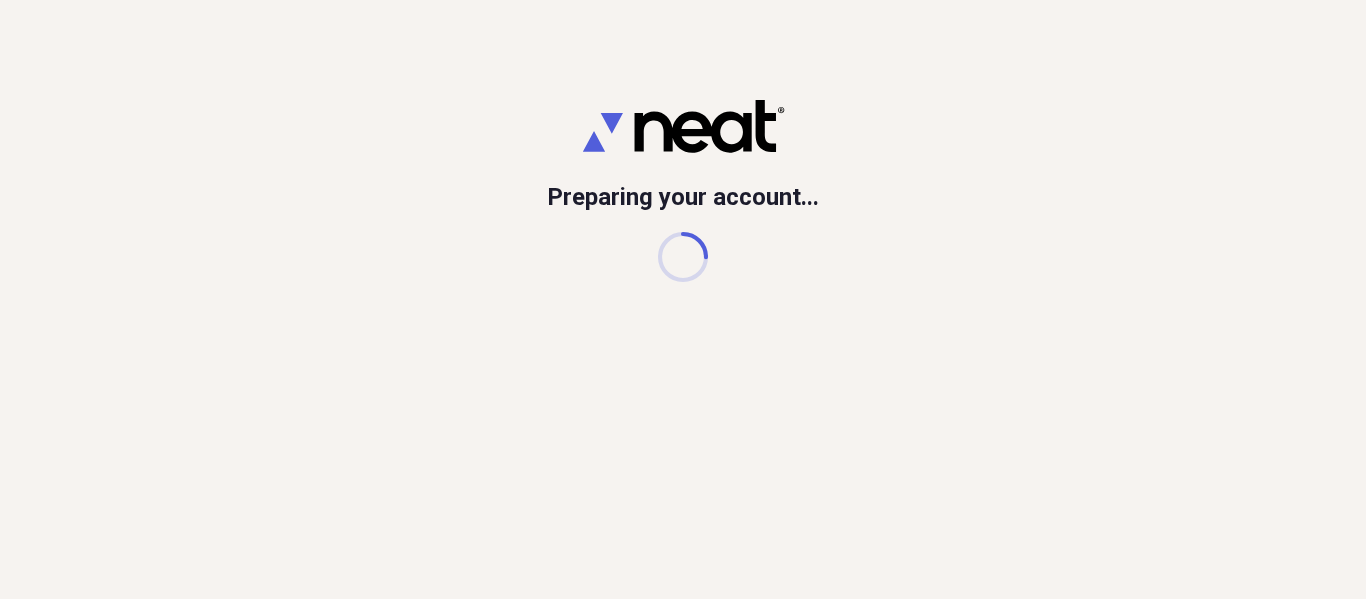 scroll, scrollTop: 0, scrollLeft: 0, axis: both 